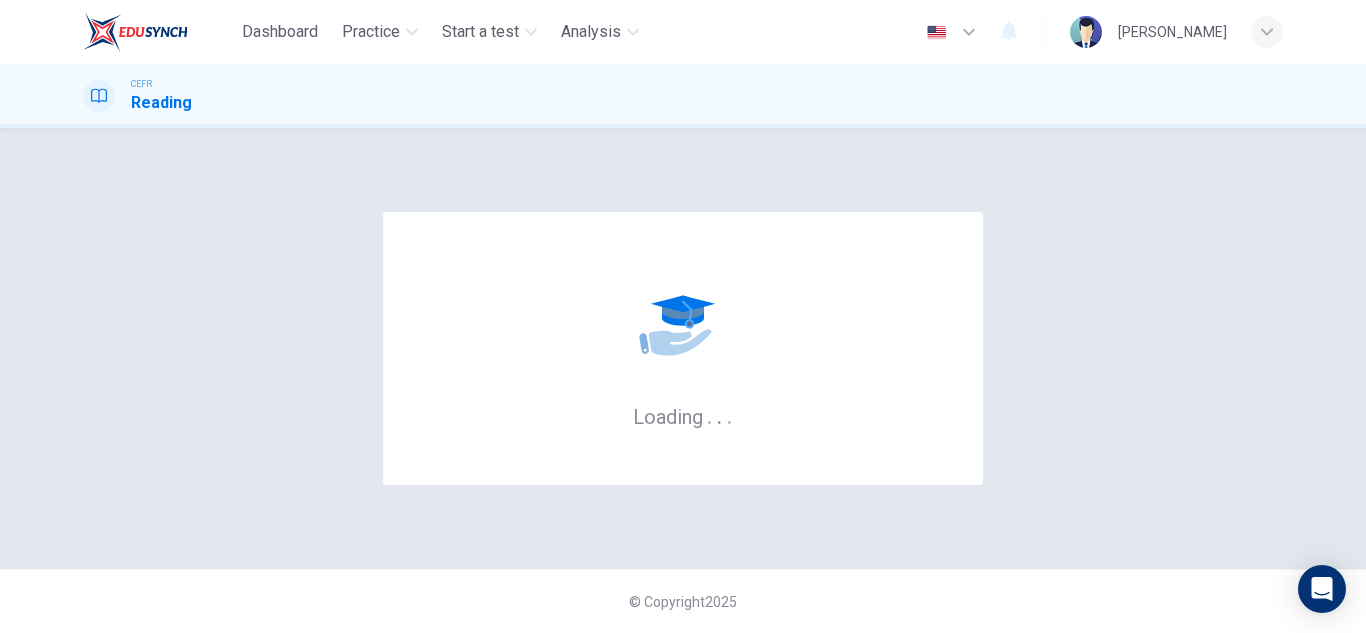 scroll, scrollTop: 0, scrollLeft: 0, axis: both 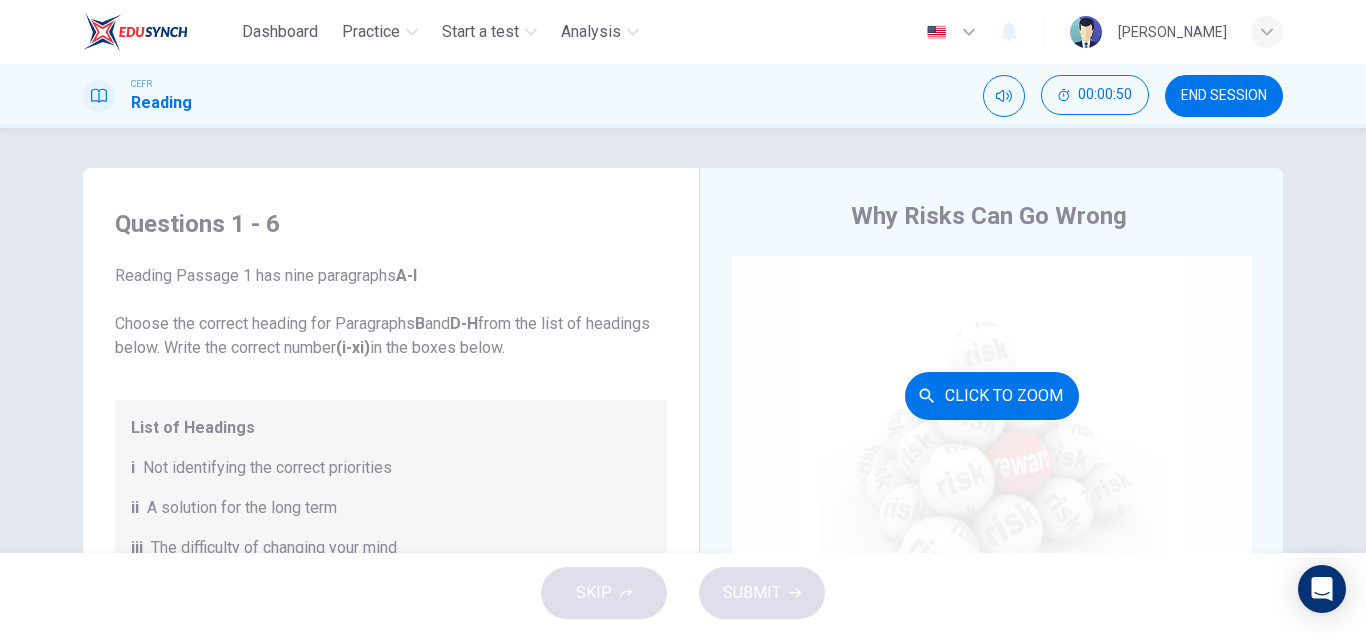click on "Click to Zoom" at bounding box center (992, 396) 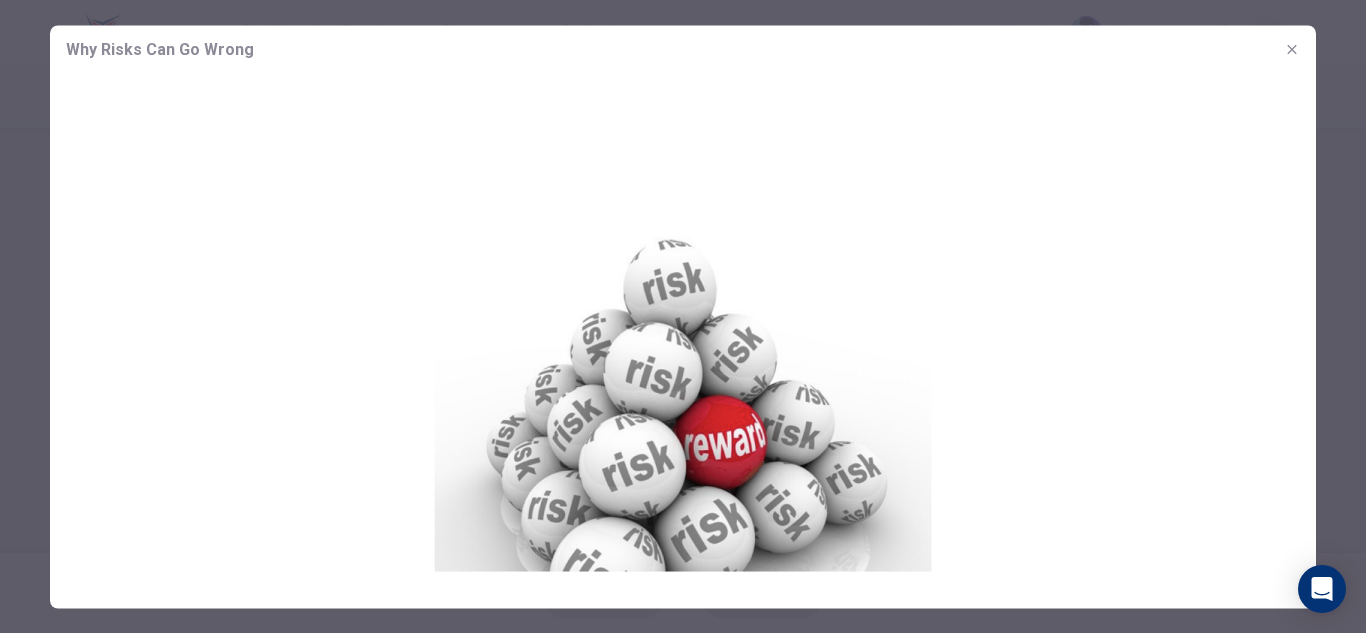 click at bounding box center [683, 316] 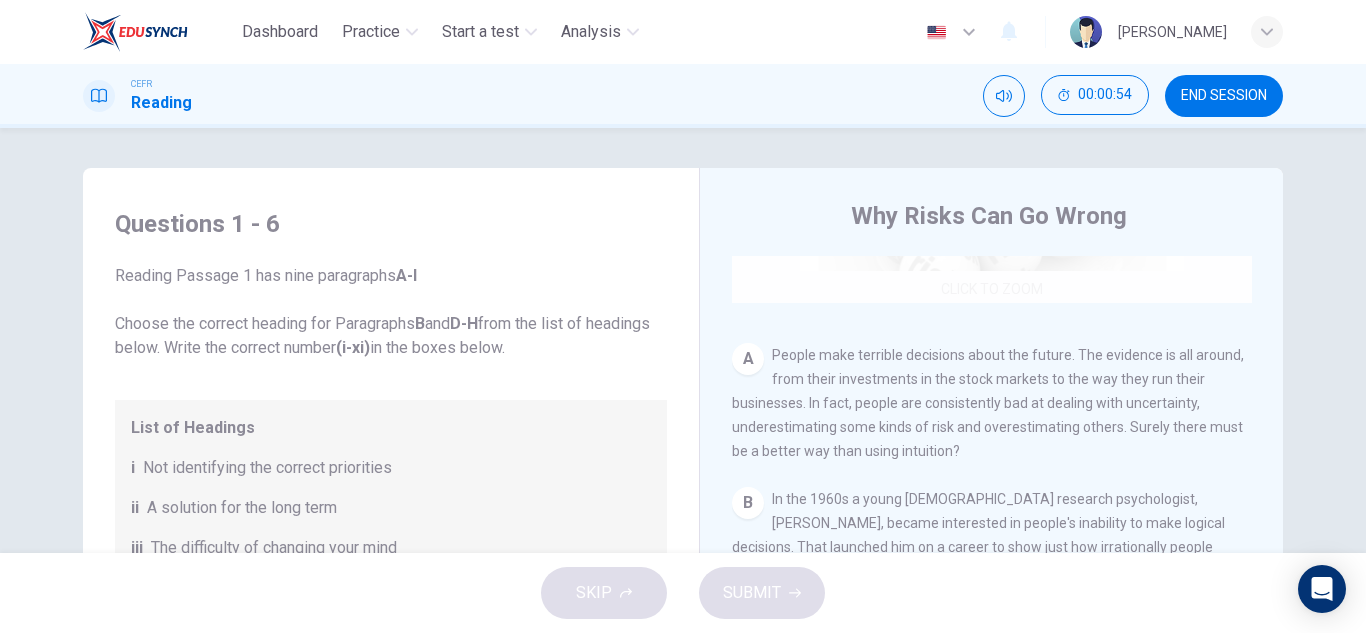scroll, scrollTop: 340, scrollLeft: 0, axis: vertical 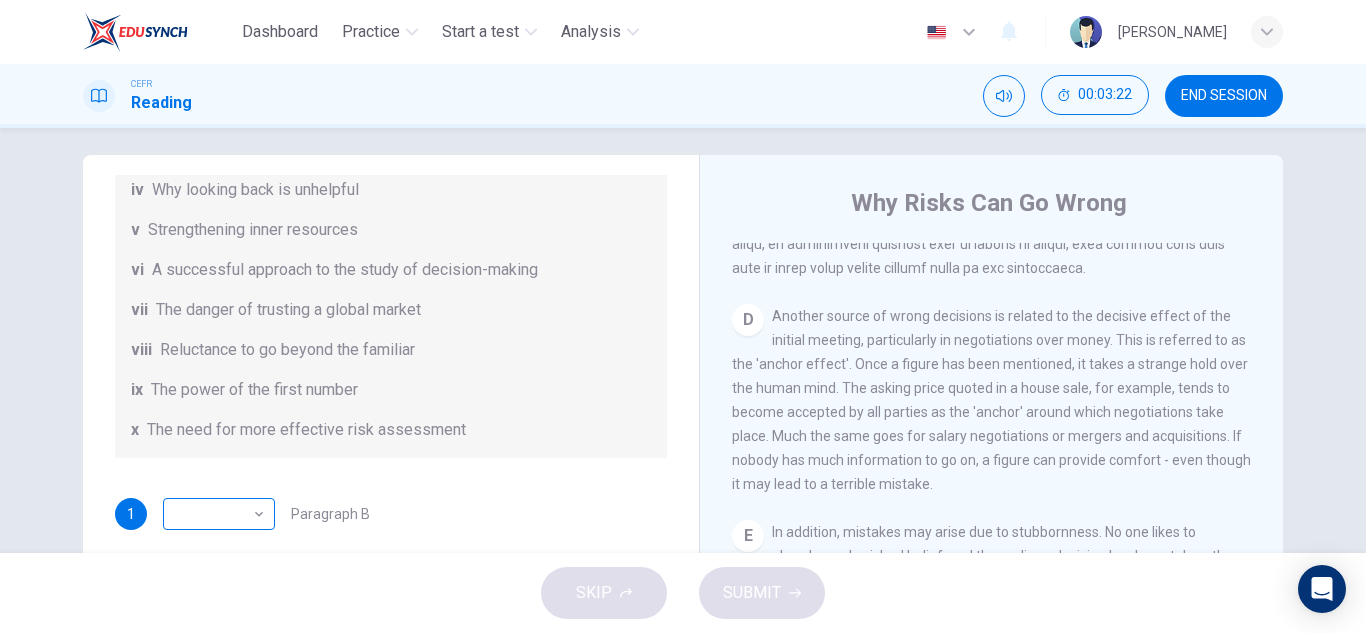 click on "Dashboard Practice Start a test Analysis English en ​ MARSYA DIYANA BINTI MEOR SHA'AZIZI CEFR Reading 00:03:22 END SESSION Questions 1 - 6 Reading Passage 1 has nine paragraphs  A-I
Choose the correct heading for Paragraphs  B  and  D-H  from the list of headings below.
Write the correct number  (i-xi)  in the boxes below. List of Headings i Not identifying the correct priorities ii A solution for the long term iii The difficulty of changing your mind iv Why looking back is unhelpful v Strengthening inner resources vi A successful approach to the study of decision-making vii The danger of trusting a global market viii Reluctance to go beyond the familiar ix The power of the first number x The need for more effective risk assessment 1 ​ ​ Paragraph B 2 ​ ​ Paragraph D 3 ​ ​ Paragraph E 4 ​ ​ Paragraph F 5 ​ ​ Paragraph G 6 ​ ​ Paragraph H Why Risks Can Go Wrong CLICK TO ZOOM Click to Zoom A B C D E F G H I SKIP SUBMIT EduSynch - Online Language Proficiency Testing
Dashboard" at bounding box center [683, 316] 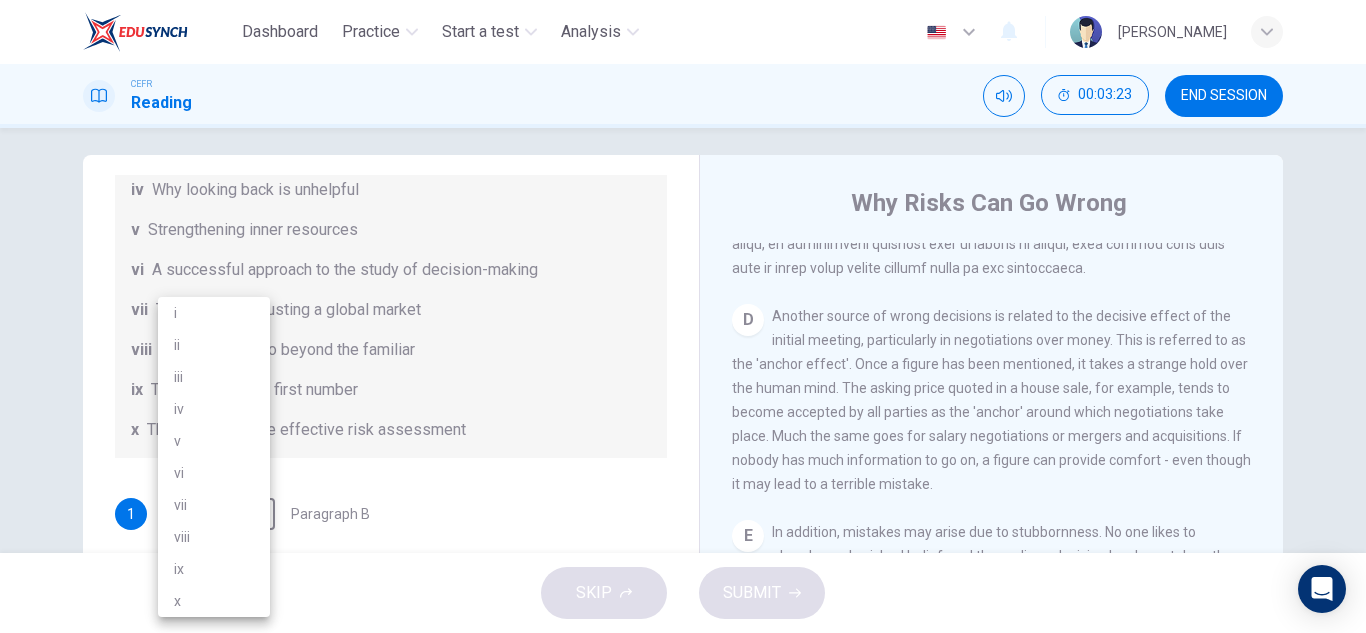 click on "vi" at bounding box center (214, 473) 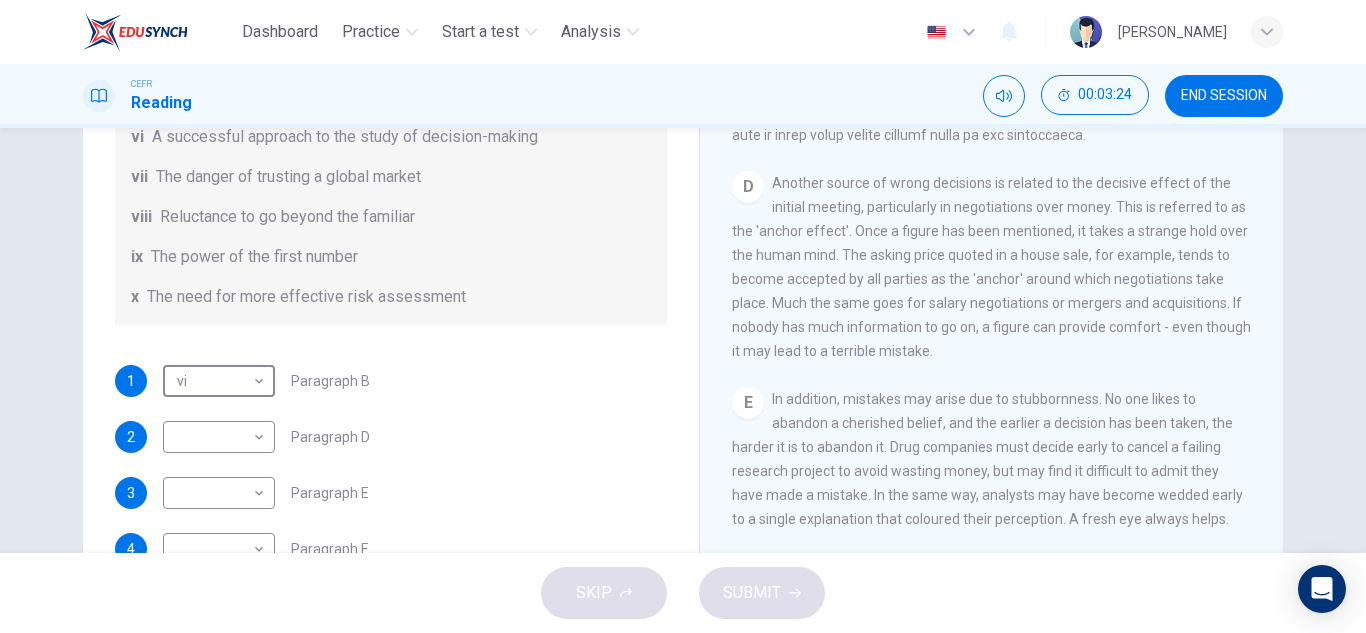 scroll, scrollTop: 147, scrollLeft: 0, axis: vertical 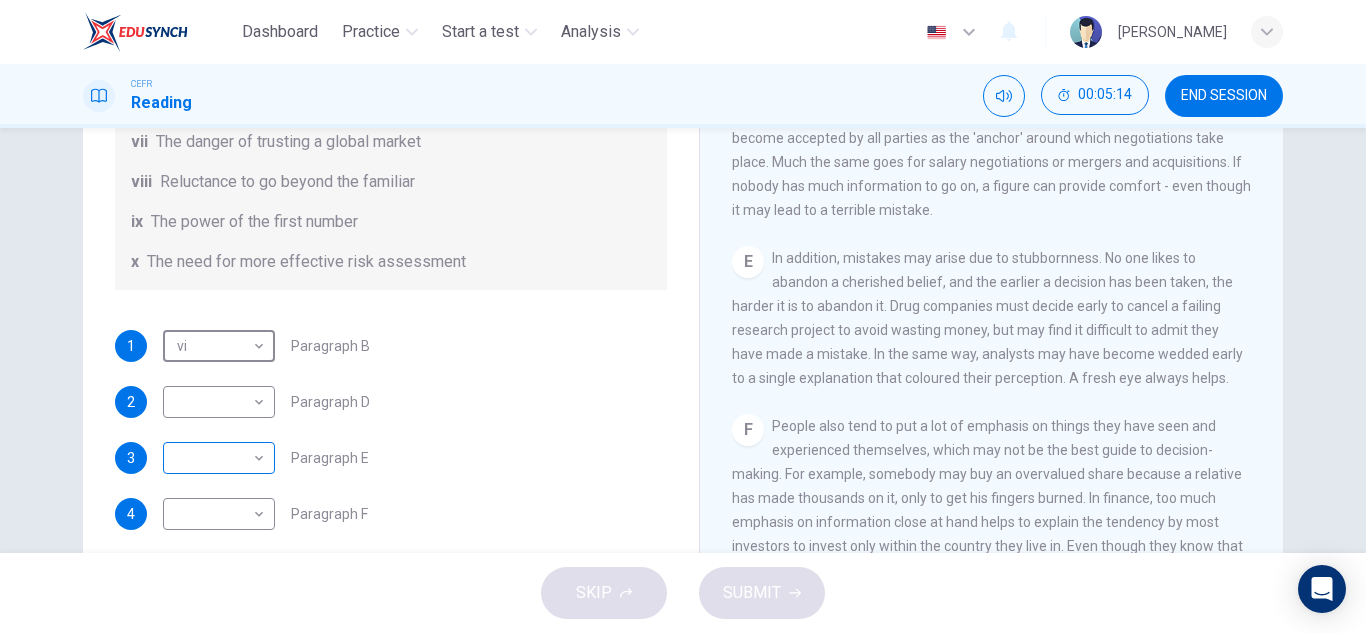 click on "Dashboard Practice Start a test Analysis English en ​ MARSYA DIYANA BINTI MEOR SHA'AZIZI CEFR Reading 00:05:14 END SESSION Questions 1 - 6 Reading Passage 1 has nine paragraphs  A-I
Choose the correct heading for Paragraphs  B  and  D-H  from the list of headings below.
Write the correct number  (i-xi)  in the boxes below. List of Headings i Not identifying the correct priorities ii A solution for the long term iii The difficulty of changing your mind iv Why looking back is unhelpful v Strengthening inner resources vi A successful approach to the study of decision-making vii The danger of trusting a global market viii Reluctance to go beyond the familiar ix The power of the first number x The need for more effective risk assessment 1 vi vi ​ Paragraph B 2 ​ ​ Paragraph D 3 ​ ​ Paragraph E 4 ​ ​ Paragraph F 5 ​ ​ Paragraph G 6 ​ ​ Paragraph H Why Risks Can Go Wrong CLICK TO ZOOM Click to Zoom A B C D E F G H I SKIP SUBMIT EduSynch - Online Language Proficiency Testing
2025" at bounding box center (683, 316) 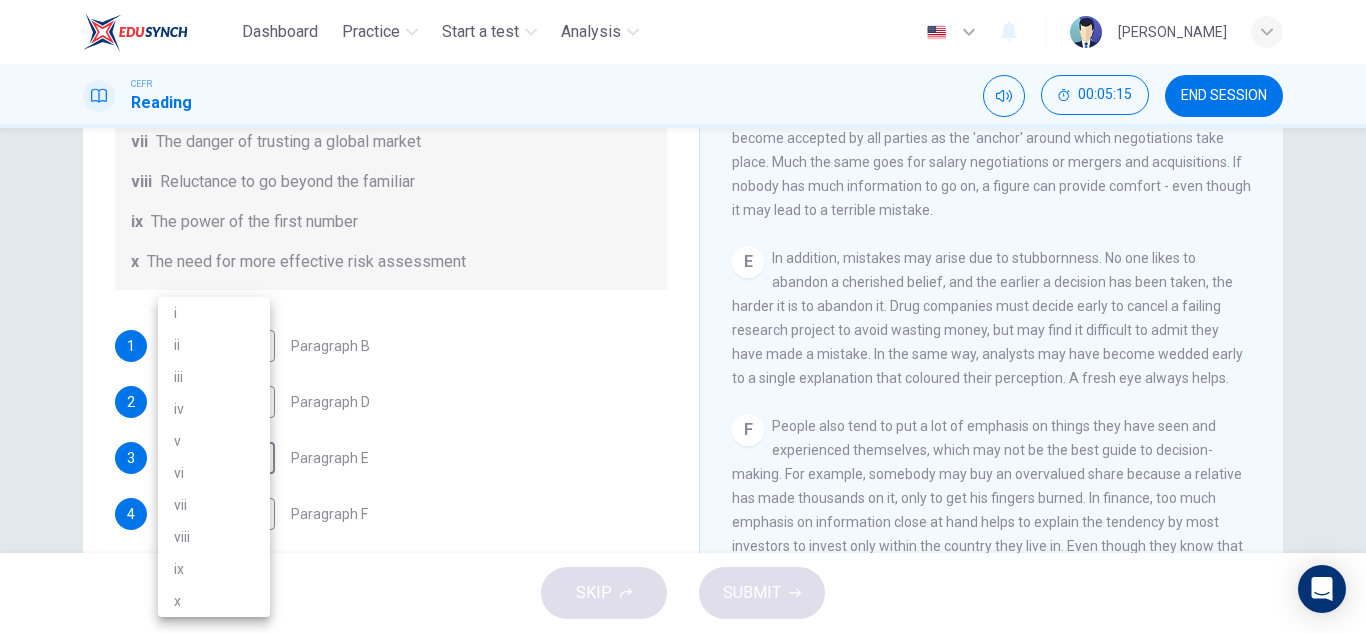 click on "iii" at bounding box center (214, 377) 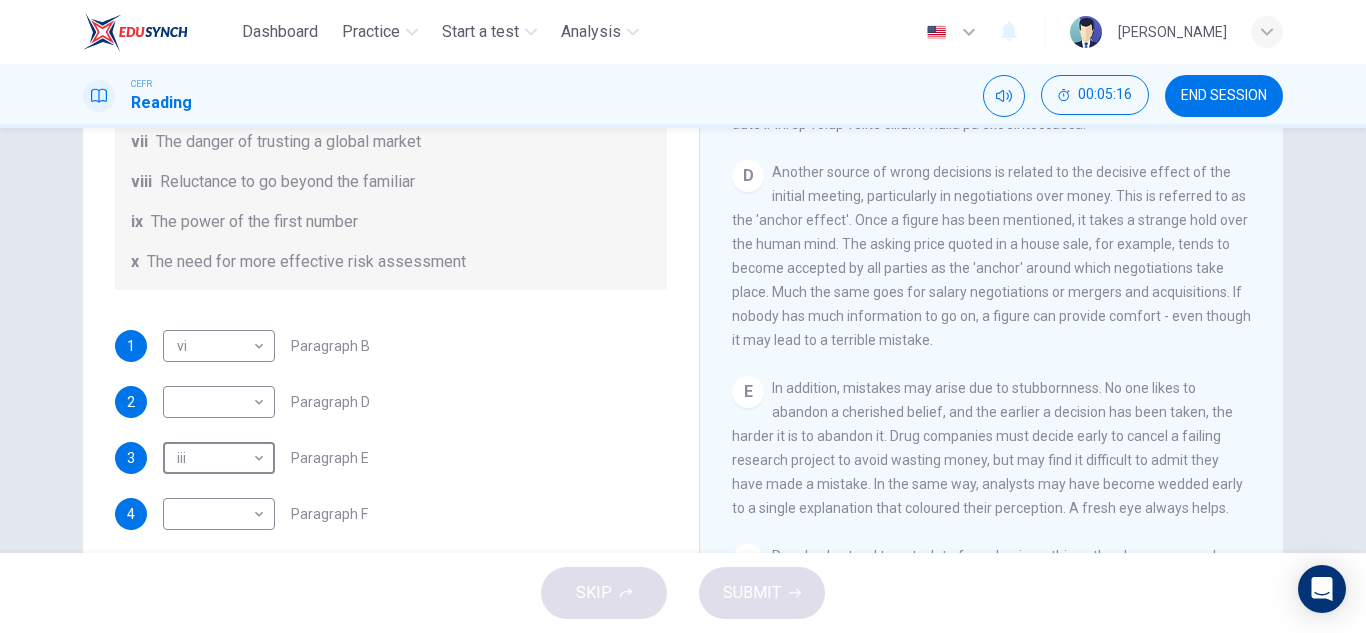 scroll, scrollTop: 1151, scrollLeft: 0, axis: vertical 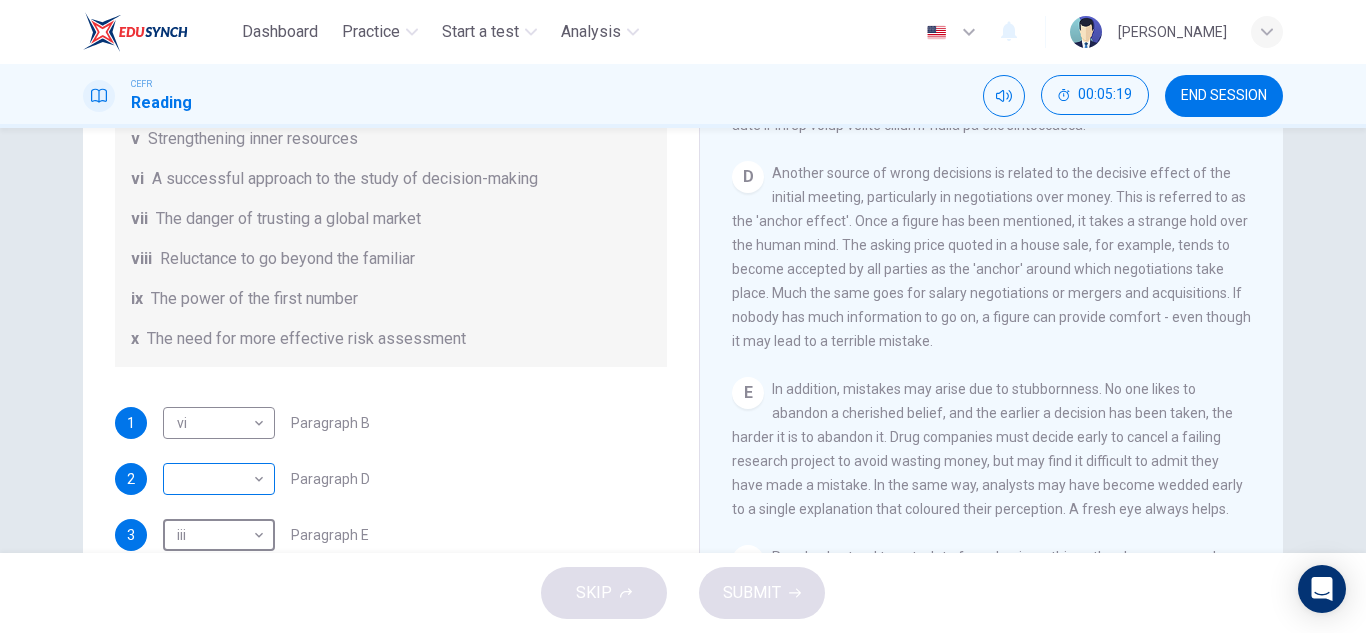 click on "Dashboard Practice Start a test Analysis English en ​ MARSYA DIYANA BINTI MEOR SHA'AZIZI CEFR Reading 00:05:19 END SESSION Questions 1 - 6 Reading Passage 1 has nine paragraphs  A-I
Choose the correct heading for Paragraphs  B  and  D-H  from the list of headings below.
Write the correct number  (i-xi)  in the boxes below. List of Headings i Not identifying the correct priorities ii A solution for the long term iii The difficulty of changing your mind iv Why looking back is unhelpful v Strengthening inner resources vi A successful approach to the study of decision-making vii The danger of trusting a global market viii Reluctance to go beyond the familiar ix The power of the first number x The need for more effective risk assessment 1 vi vi ​ Paragraph B 2 ​ ​ Paragraph D 3 iii iii ​ Paragraph E 4 ​ ​ Paragraph F 5 ​ ​ Paragraph G 6 ​ ​ Paragraph H Why Risks Can Go Wrong CLICK TO ZOOM Click to Zoom A B C D E F G H I SKIP SUBMIT EduSynch - Online Language Proficiency Testing" at bounding box center (683, 316) 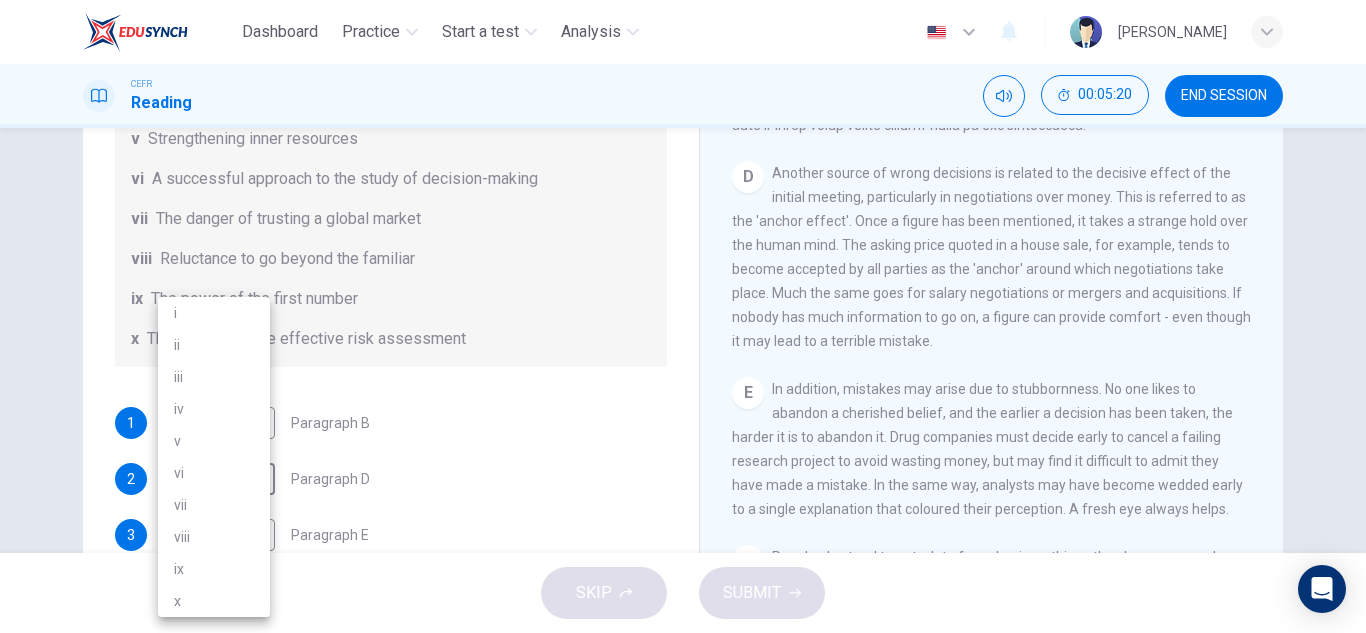 click on "viii" at bounding box center (214, 537) 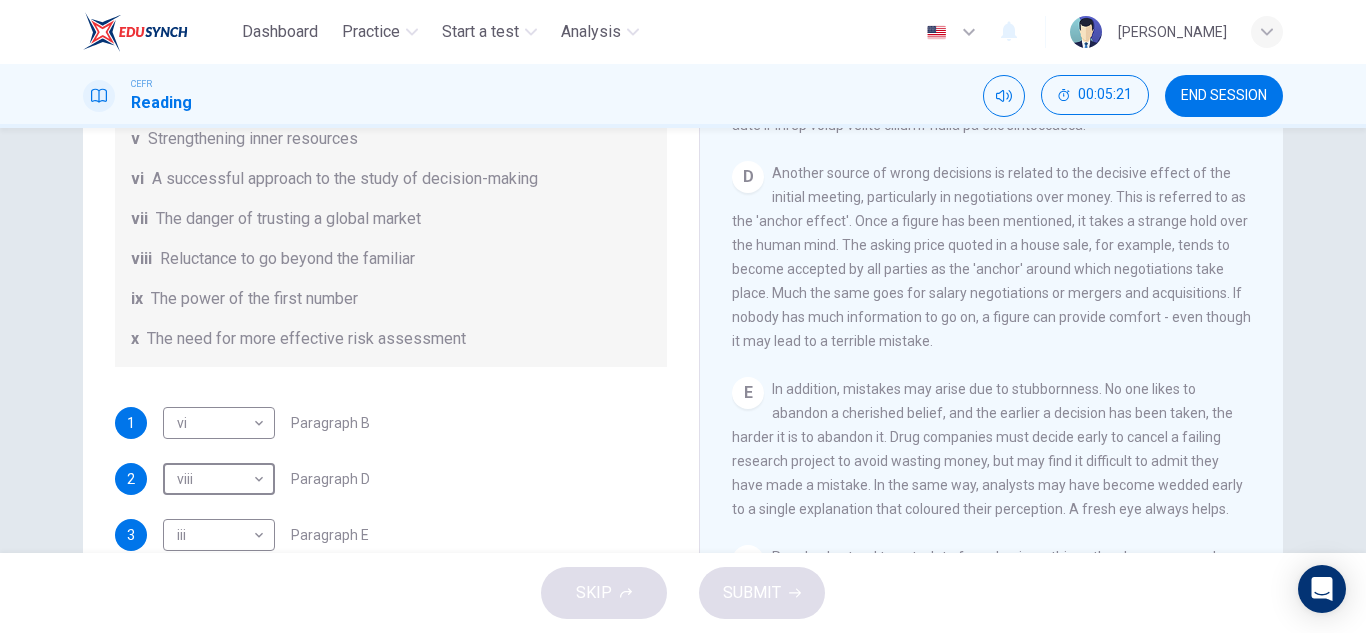 scroll, scrollTop: 385, scrollLeft: 0, axis: vertical 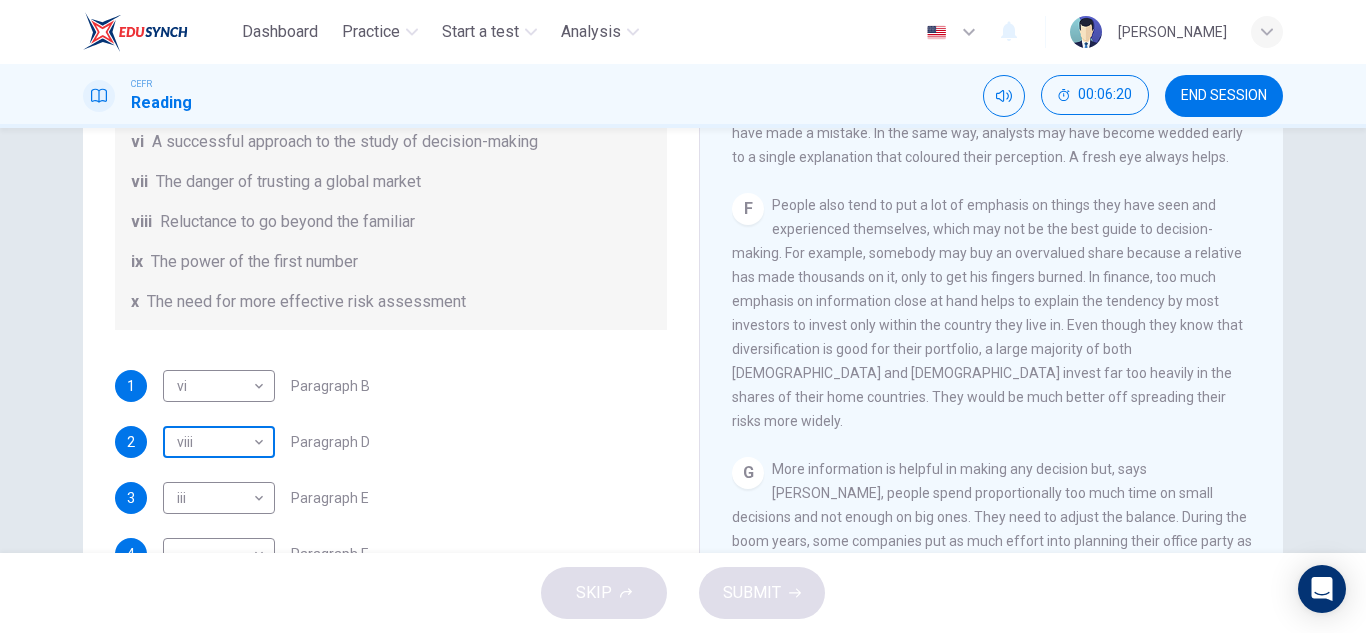 click on "Dashboard Practice Start a test Analysis English en ​ MARSYA DIYANA BINTI MEOR SHA'AZIZI CEFR Reading 00:06:20 END SESSION Questions 1 - 6 Reading Passage 1 has nine paragraphs  A-I
Choose the correct heading for Paragraphs  B  and  D-H  from the list of headings below.
Write the correct number  (i-xi)  in the boxes below. List of Headings i Not identifying the correct priorities ii A solution for the long term iii The difficulty of changing your mind iv Why looking back is unhelpful v Strengthening inner resources vi A successful approach to the study of decision-making vii The danger of trusting a global market viii Reluctance to go beyond the familiar ix The power of the first number x The need for more effective risk assessment 1 vi vi ​ Paragraph B 2 viii viii ​ Paragraph D 3 iii iii ​ Paragraph E 4 ​ ​ Paragraph F 5 ​ ​ Paragraph G 6 ​ ​ Paragraph H Why Risks Can Go Wrong CLICK TO ZOOM Click to Zoom A B C D E F G H I SKIP SUBMIT EduSynch - Online Language Proficiency Testing" at bounding box center [683, 316] 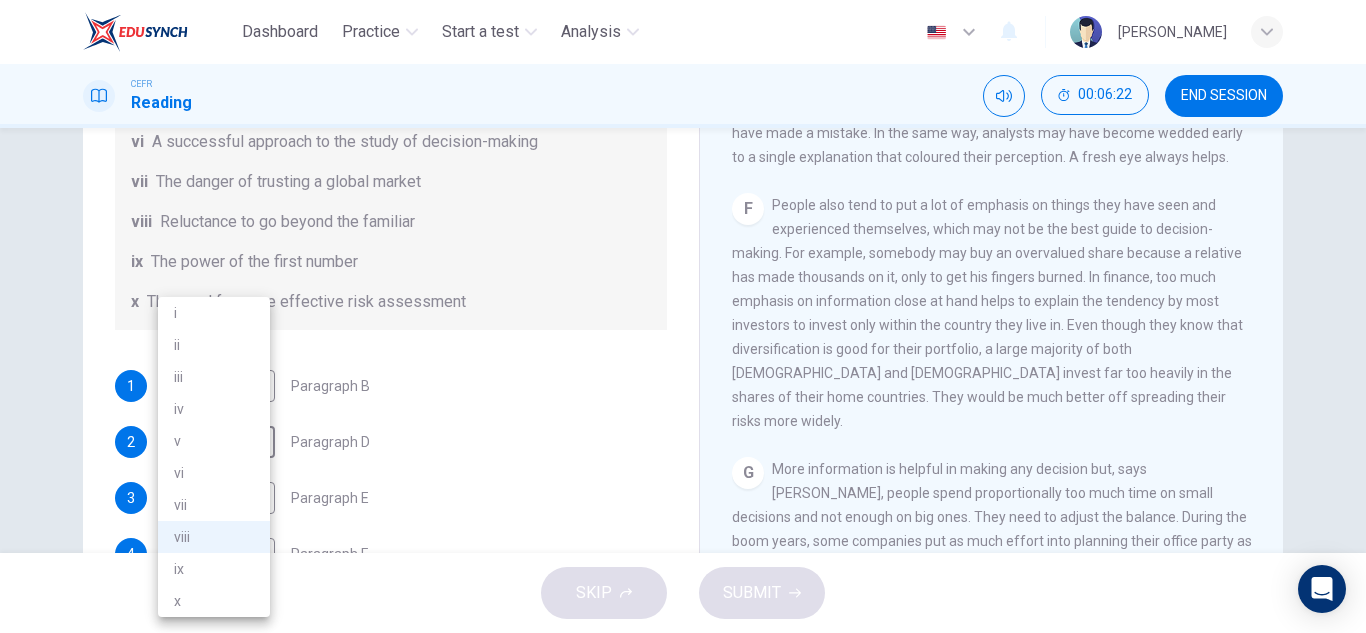 click at bounding box center [683, 316] 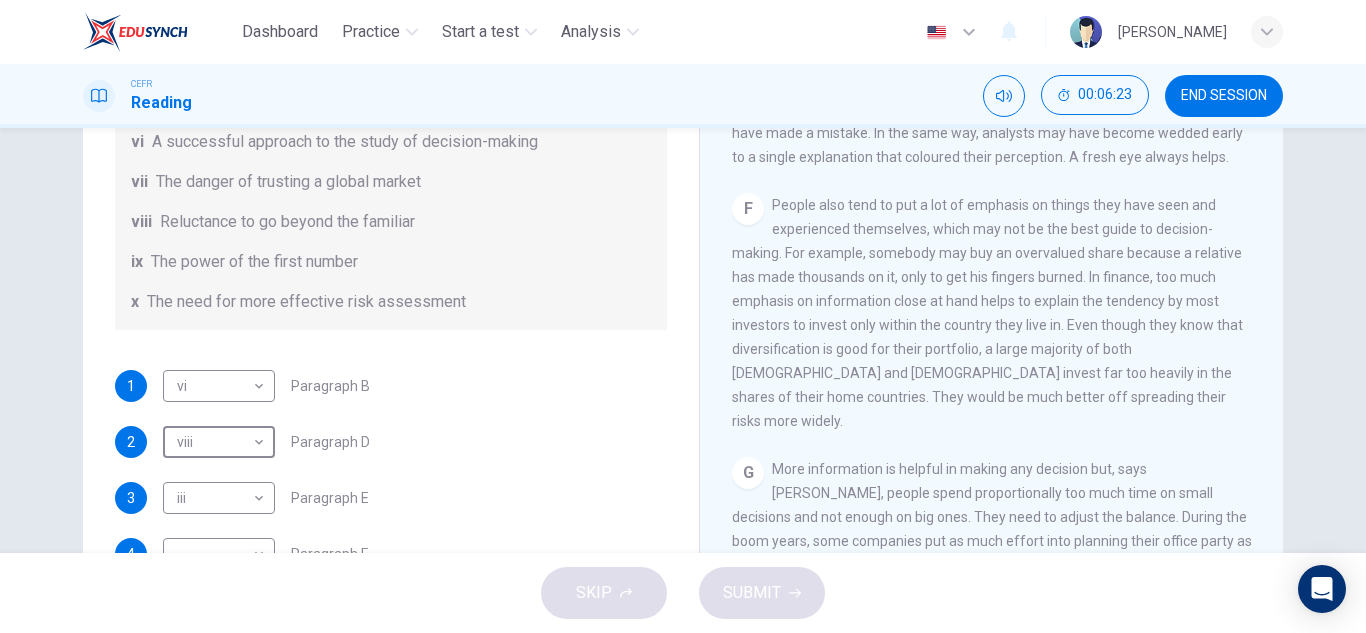 scroll, scrollTop: 308, scrollLeft: 0, axis: vertical 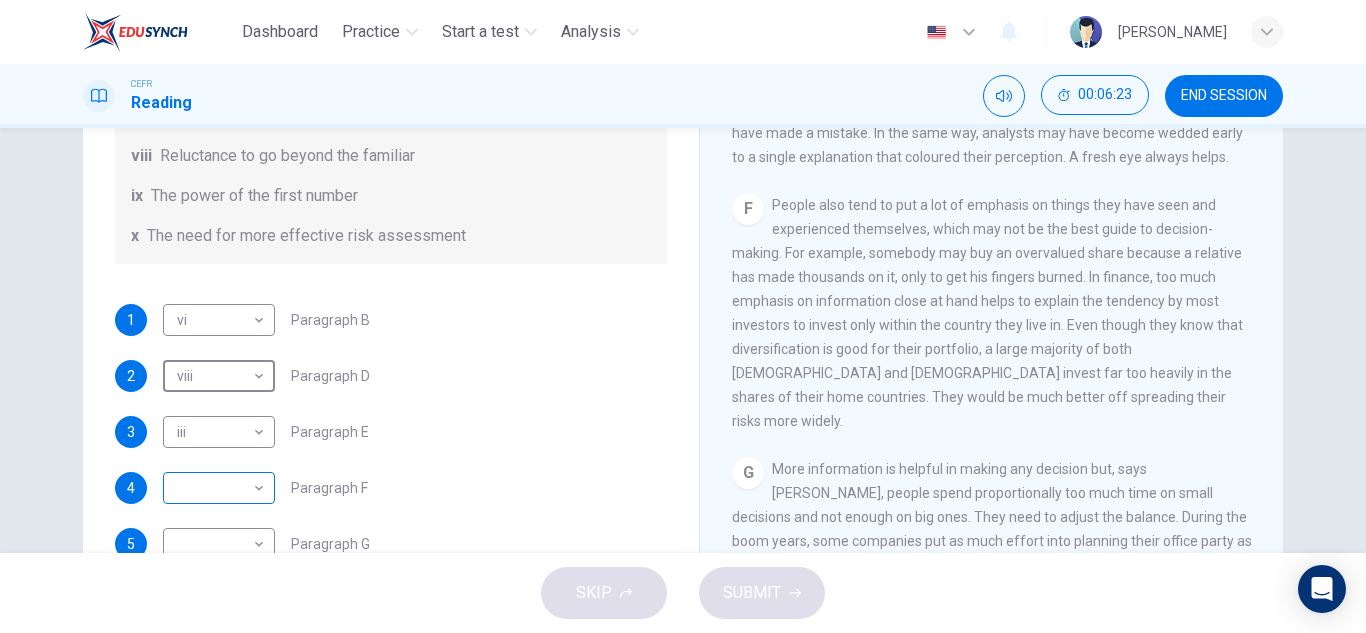 click on "Dashboard Practice Start a test Analysis English en ​ MARSYA DIYANA BINTI MEOR SHA'AZIZI CEFR Reading 00:06:23 END SESSION Questions 1 - 6 Reading Passage 1 has nine paragraphs  A-I
Choose the correct heading for Paragraphs  B  and  D-H  from the list of headings below.
Write the correct number  (i-xi)  in the boxes below. List of Headings i Not identifying the correct priorities ii A solution for the long term iii The difficulty of changing your mind iv Why looking back is unhelpful v Strengthening inner resources vi A successful approach to the study of decision-making vii The danger of trusting a global market viii Reluctance to go beyond the familiar ix The power of the first number x The need for more effective risk assessment 1 vi vi ​ Paragraph B 2 viii viii ​ Paragraph D 3 iii iii ​ Paragraph E 4 ​ ​ Paragraph F 5 ​ ​ Paragraph G 6 ​ ​ Paragraph H Why Risks Can Go Wrong CLICK TO ZOOM Click to Zoom A B C D E F G H I SKIP SUBMIT EduSynch - Online Language Proficiency Testing" at bounding box center (683, 316) 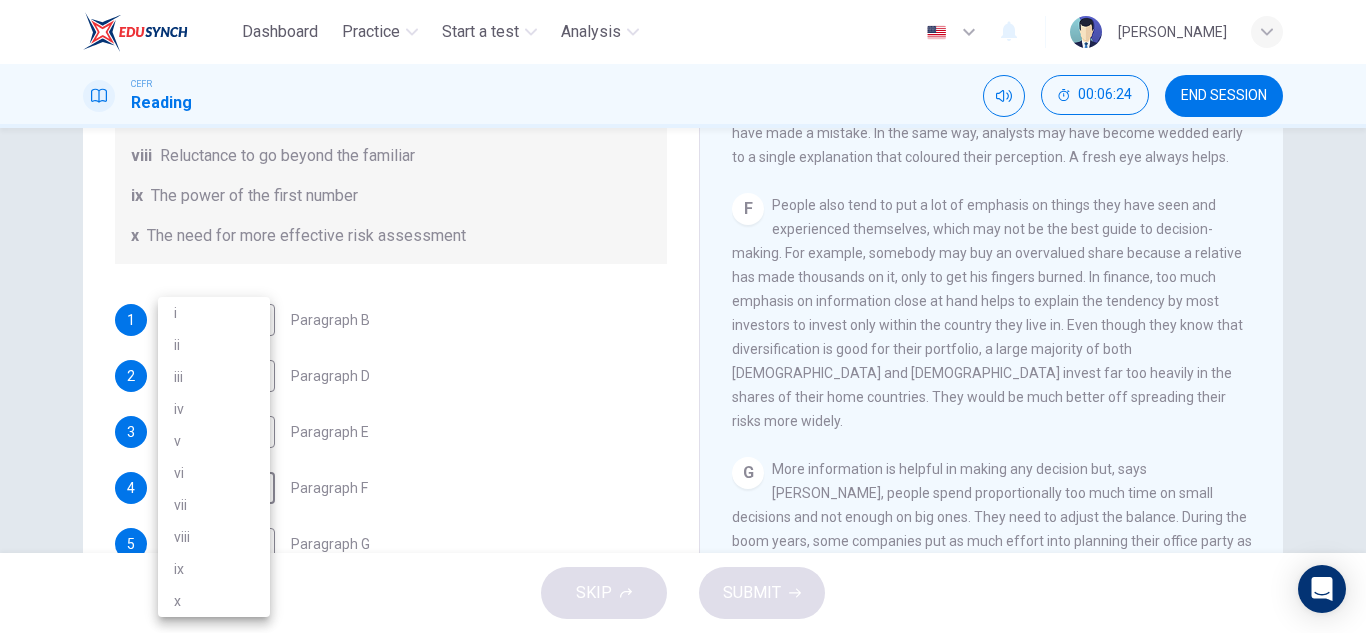 click on "viii" at bounding box center (214, 537) 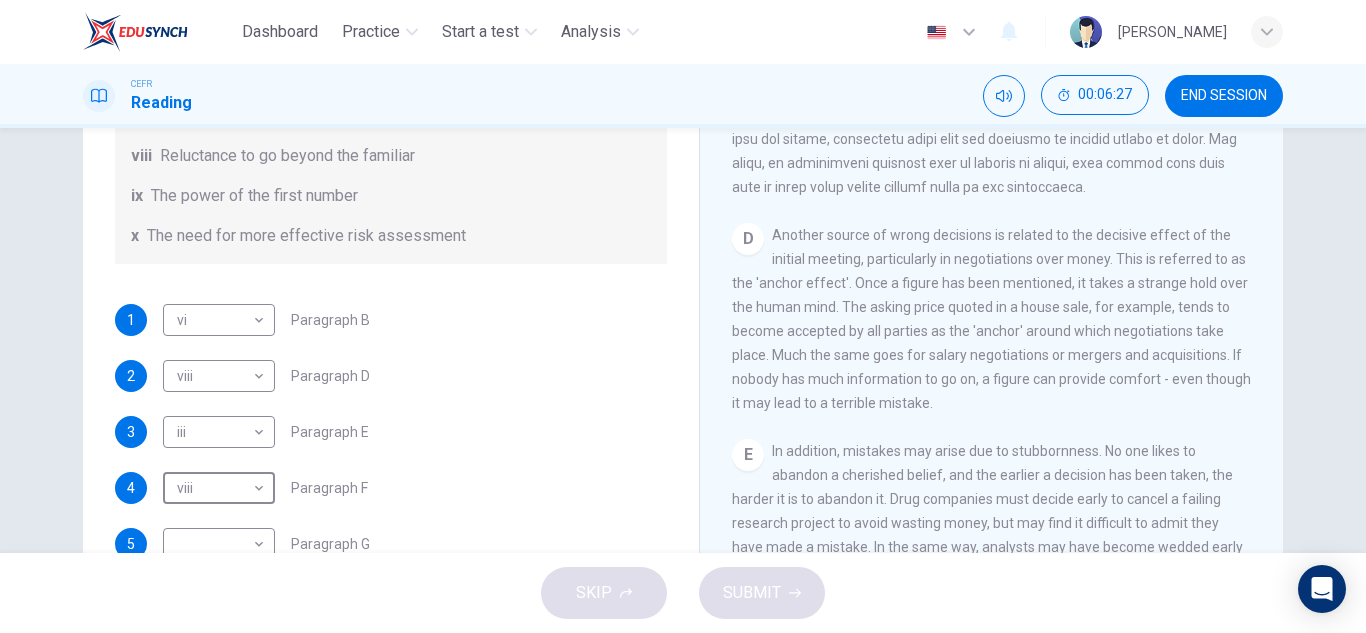 scroll, scrollTop: 987, scrollLeft: 0, axis: vertical 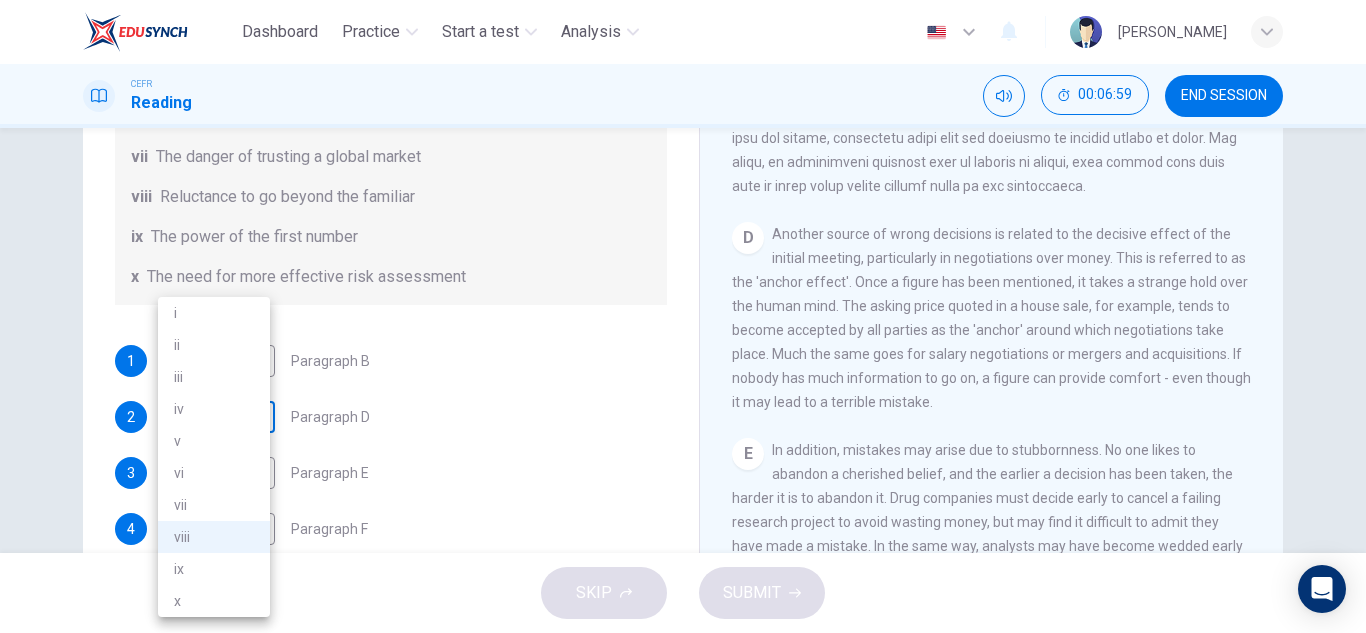 click on "Dashboard Practice Start a test Analysis English en ​ MARSYA DIYANA BINTI MEOR SHA'AZIZI CEFR Reading 00:06:59 END SESSION Questions 1 - 6 Reading Passage 1 has nine paragraphs  A-I
Choose the correct heading for Paragraphs  B  and  D-H  from the list of headings below.
Write the correct number  (i-xi)  in the boxes below. List of Headings i Not identifying the correct priorities ii A solution for the long term iii The difficulty of changing your mind iv Why looking back is unhelpful v Strengthening inner resources vi A successful approach to the study of decision-making vii The danger of trusting a global market viii Reluctance to go beyond the familiar ix The power of the first number x The need for more effective risk assessment 1 vi vi ​ Paragraph B 2 viii viii ​ Paragraph D 3 iii iii ​ Paragraph E 4 viii viii ​ Paragraph F 5 ​ ​ Paragraph G 6 ​ ​ Paragraph H Why Risks Can Go Wrong CLICK TO ZOOM Click to Zoom A B C D E F G H I SKIP SUBMIT EduSynch - Online Language Proficiency Testing" at bounding box center [683, 316] 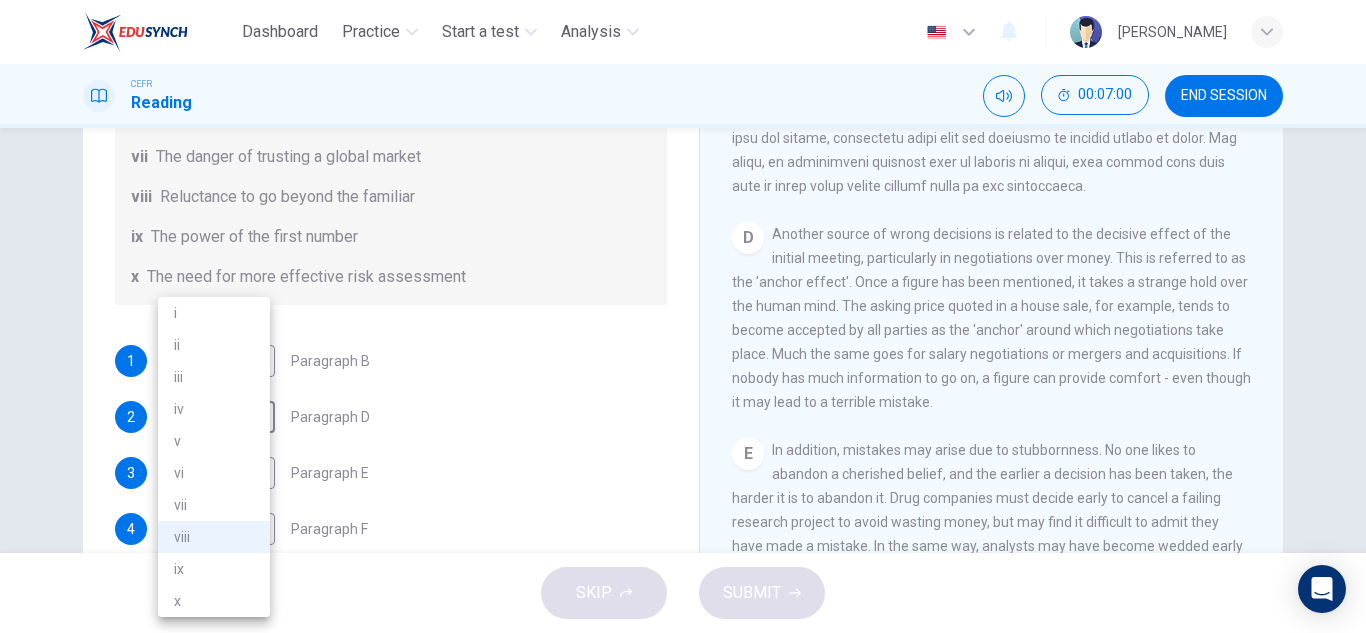 click on "ix" at bounding box center [214, 569] 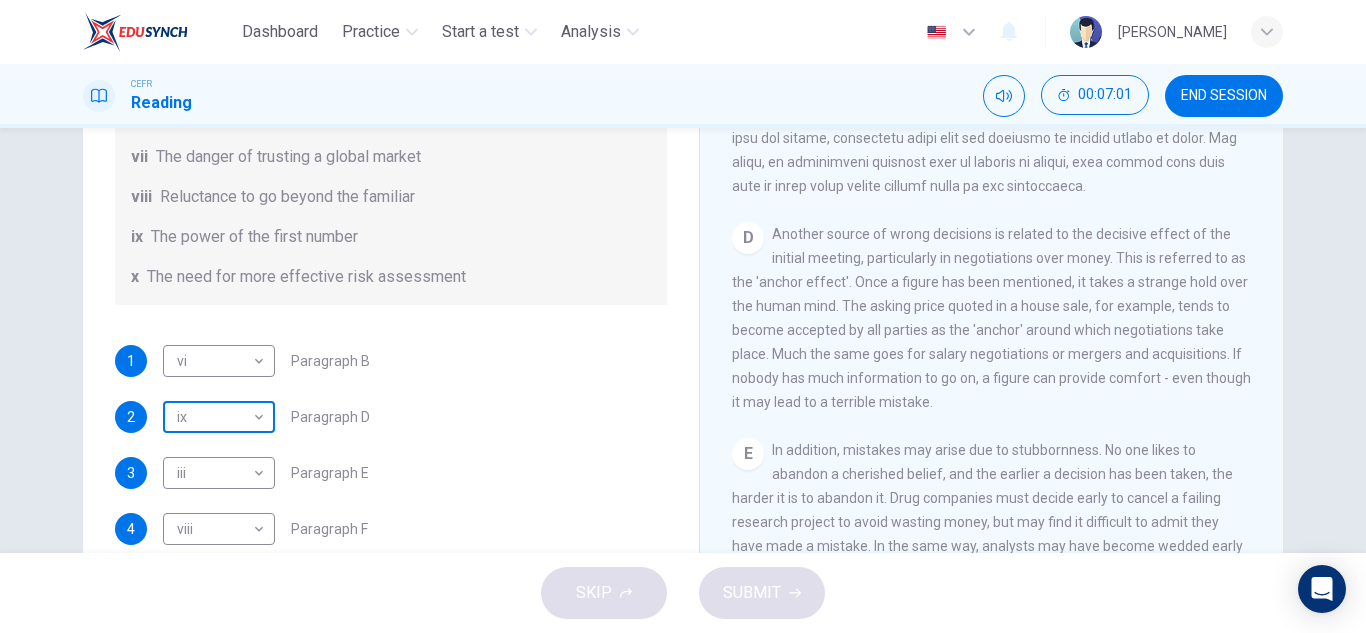scroll, scrollTop: 385, scrollLeft: 0, axis: vertical 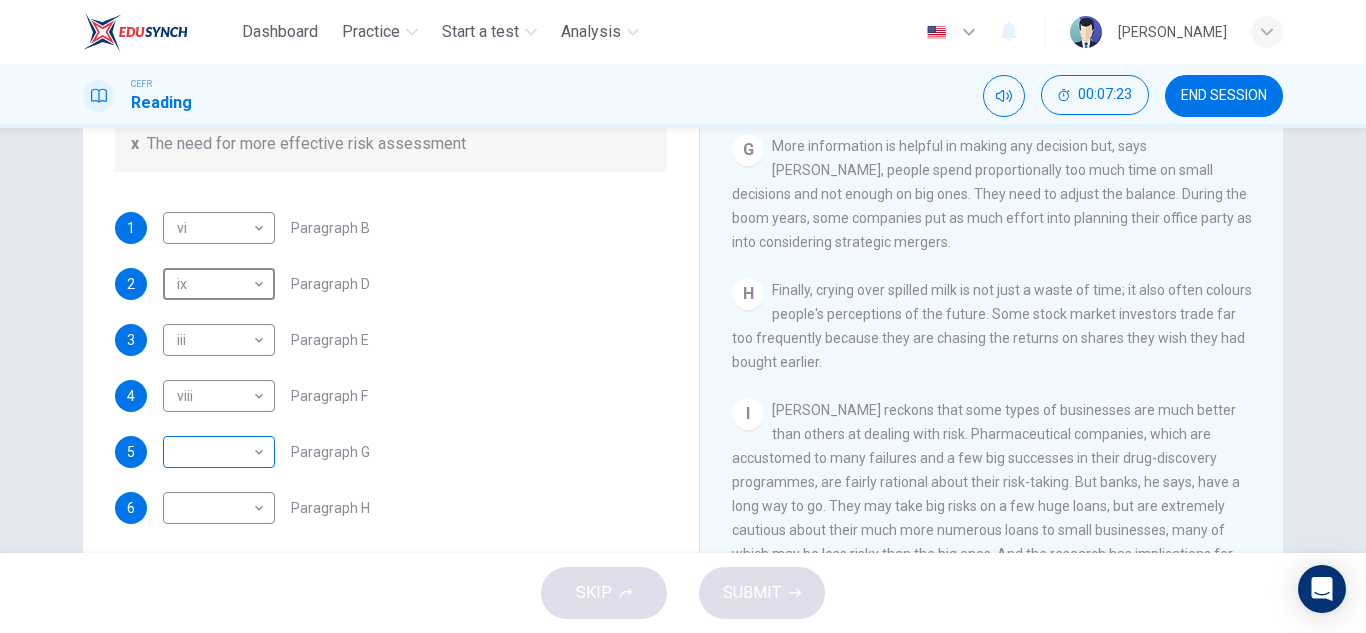 click on "Dashboard Practice Start a test Analysis English en ​ MARSYA DIYANA BINTI MEOR SHA'AZIZI CEFR Reading 00:07:23 END SESSION Questions 1 - 6 Reading Passage 1 has nine paragraphs  A-I
Choose the correct heading for Paragraphs  B  and  D-H  from the list of headings below.
Write the correct number  (i-xi)  in the boxes below. List of Headings i Not identifying the correct priorities ii A solution for the long term iii The difficulty of changing your mind iv Why looking back is unhelpful v Strengthening inner resources vi A successful approach to the study of decision-making vii The danger of trusting a global market viii Reluctance to go beyond the familiar ix The power of the first number x The need for more effective risk assessment 1 vi vi ​ Paragraph B 2 ix ix ​ Paragraph D 3 iii iii ​ Paragraph E 4 viii viii ​ Paragraph F 5 ​ ​ Paragraph G 6 ​ ​ Paragraph H Why Risks Can Go Wrong CLICK TO ZOOM Click to Zoom A B C D E F G H I SKIP SUBMIT EduSynch - Online Language Proficiency Testing" at bounding box center [683, 316] 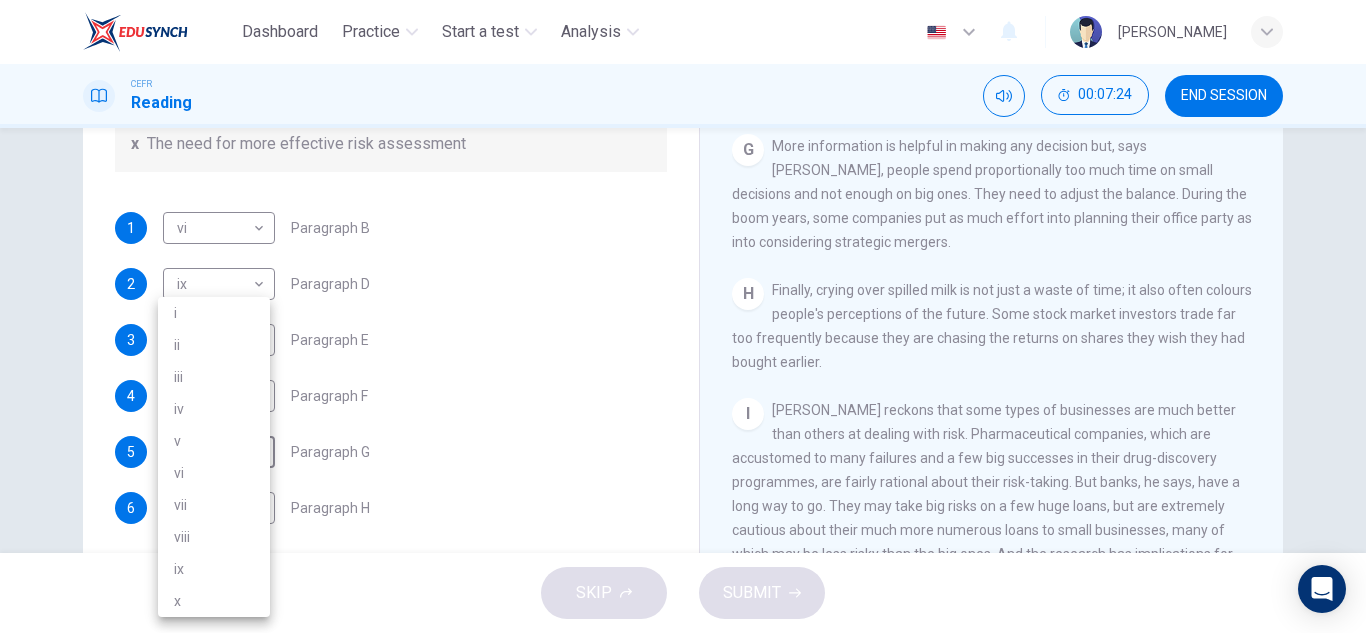 click on "i" at bounding box center [214, 313] 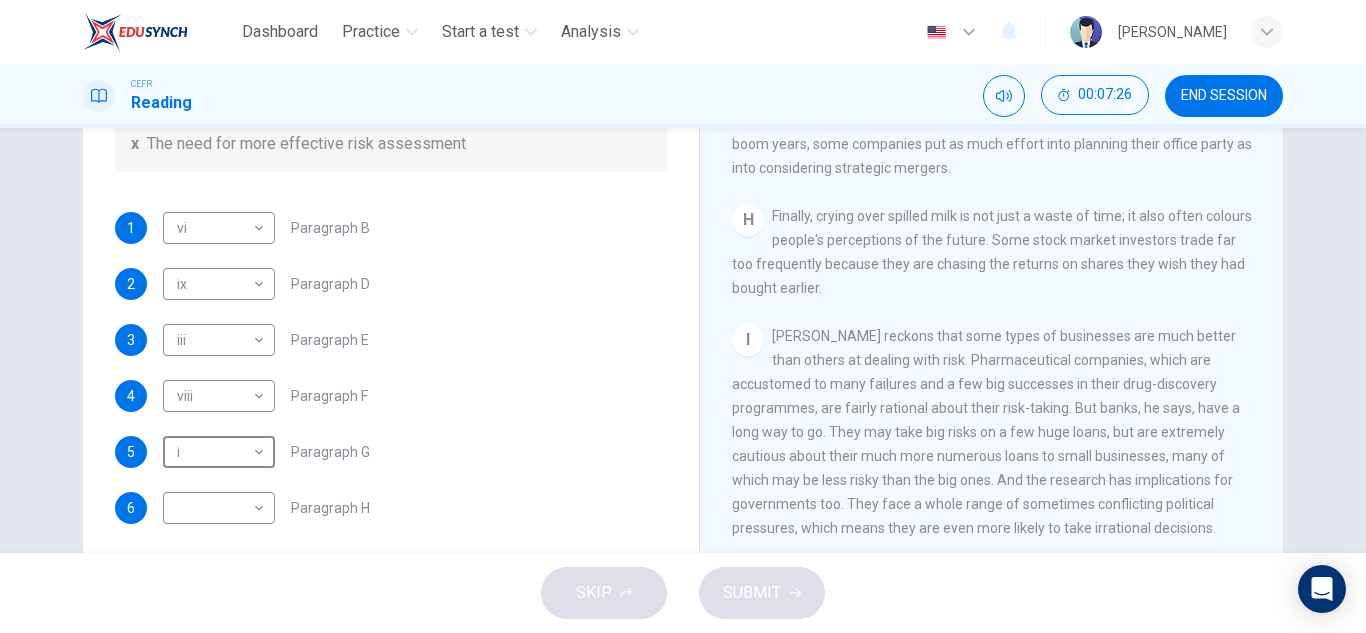scroll, scrollTop: 1830, scrollLeft: 0, axis: vertical 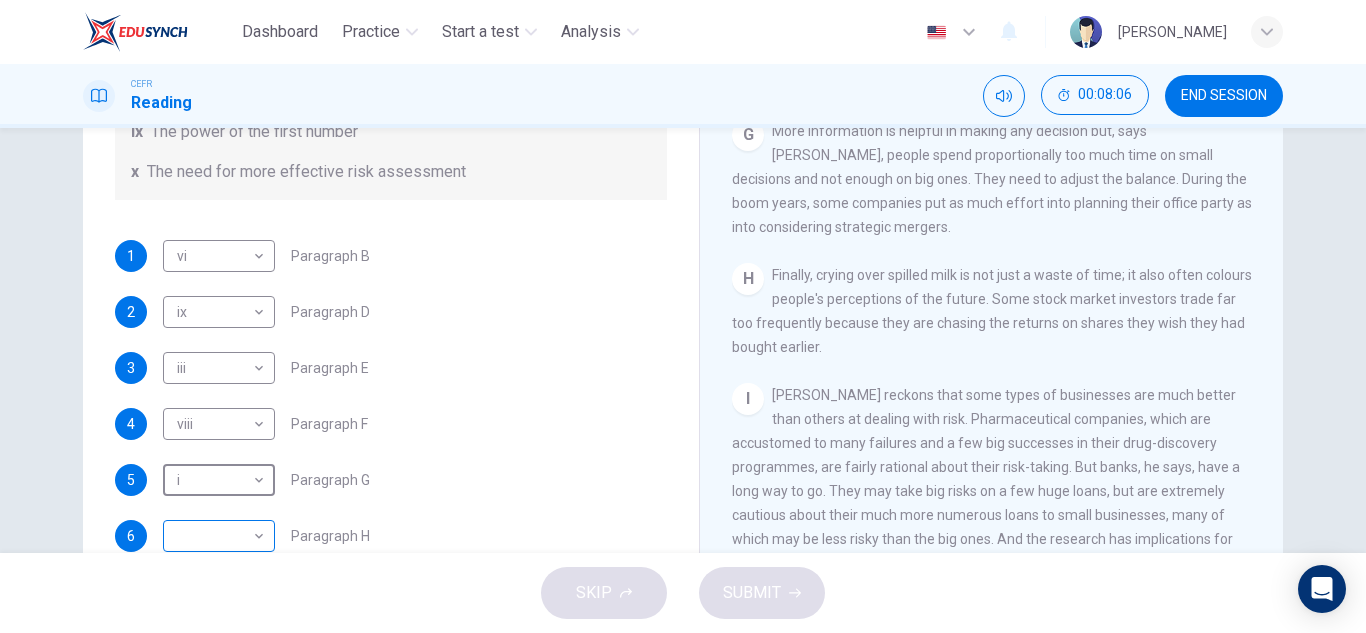 click on "Dashboard Practice Start a test Analysis English en ​ MARSYA DIYANA BINTI MEOR SHA'AZIZI CEFR Reading 00:08:06 END SESSION Questions 1 - 6 Reading Passage 1 has nine paragraphs  A-I
Choose the correct heading for Paragraphs  B  and  D-H  from the list of headings below.
Write the correct number  (i-xi)  in the boxes below. List of Headings i Not identifying the correct priorities ii A solution for the long term iii The difficulty of changing your mind iv Why looking back is unhelpful v Strengthening inner resources vi A successful approach to the study of decision-making vii The danger of trusting a global market viii Reluctance to go beyond the familiar ix The power of the first number x The need for more effective risk assessment 1 vi vi ​ Paragraph B 2 ix ix ​ Paragraph D 3 iii iii ​ Paragraph E 4 viii viii ​ Paragraph F 5 i i ​ Paragraph G 6 ​ ​ Paragraph H Why Risks Can Go Wrong CLICK TO ZOOM Click to Zoom A B C D E F G H I SKIP SUBMIT EduSynch - Online Language Proficiency Testing" at bounding box center (683, 316) 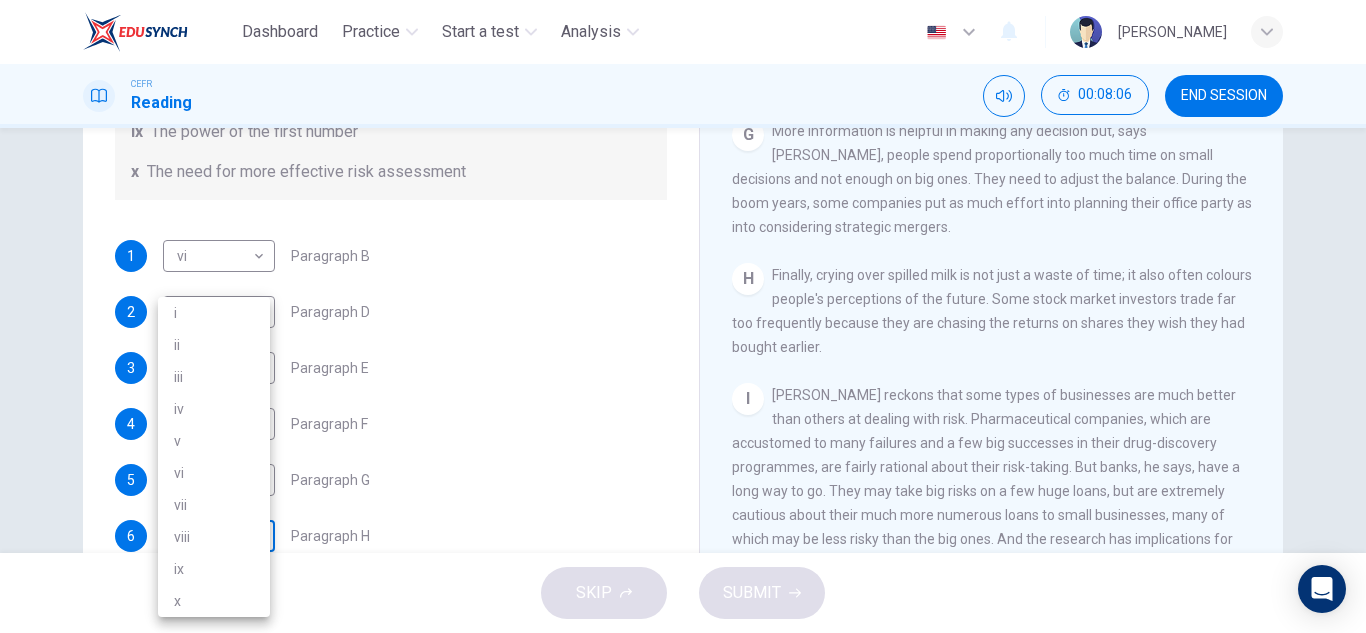 scroll, scrollTop: 283, scrollLeft: 0, axis: vertical 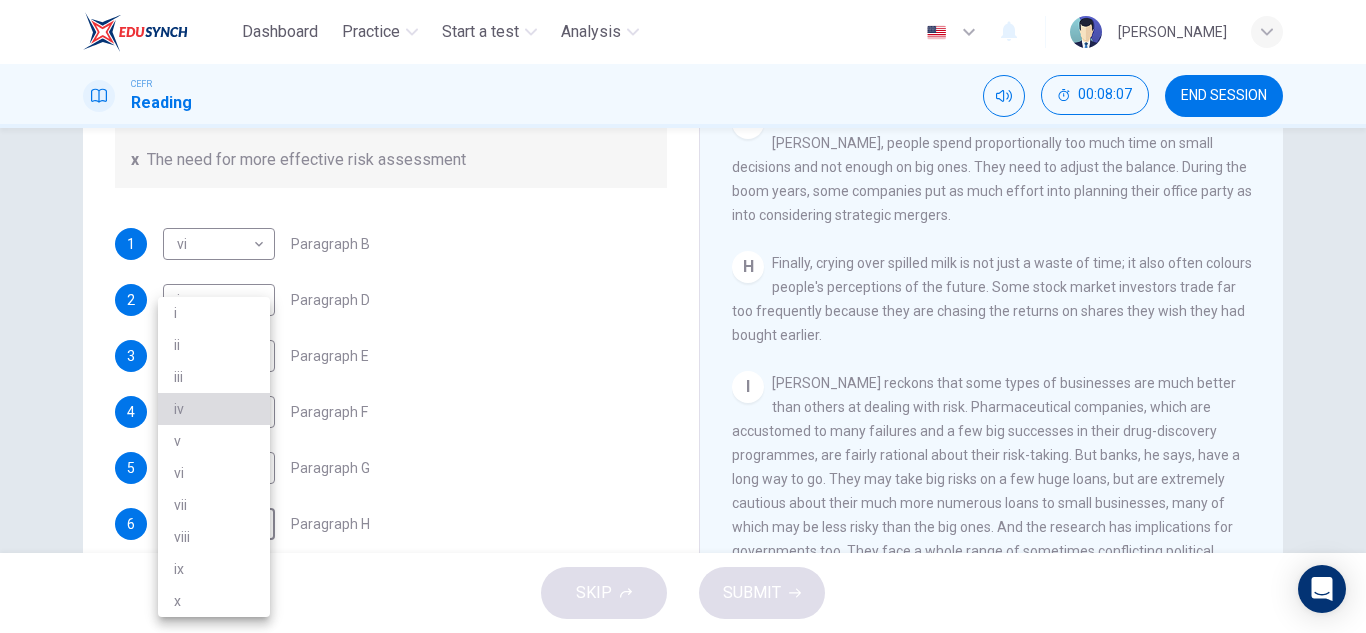 drag, startPoint x: 207, startPoint y: 412, endPoint x: 463, endPoint y: 430, distance: 256.63202 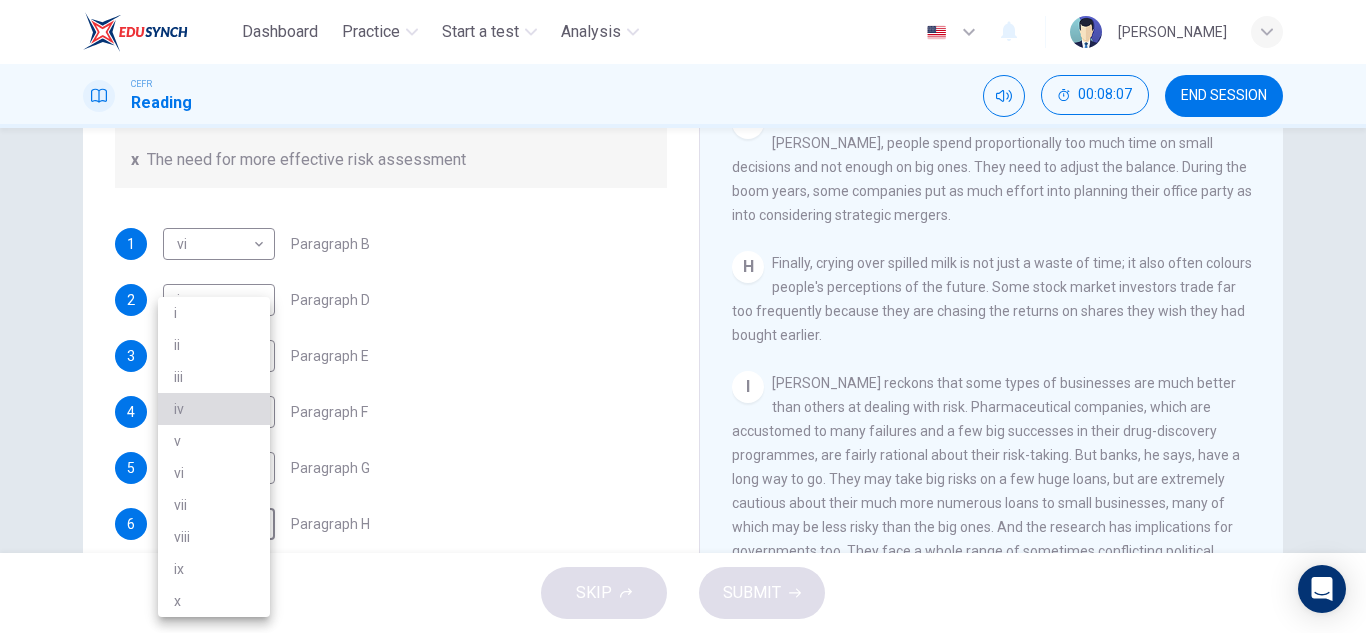 type on "iv" 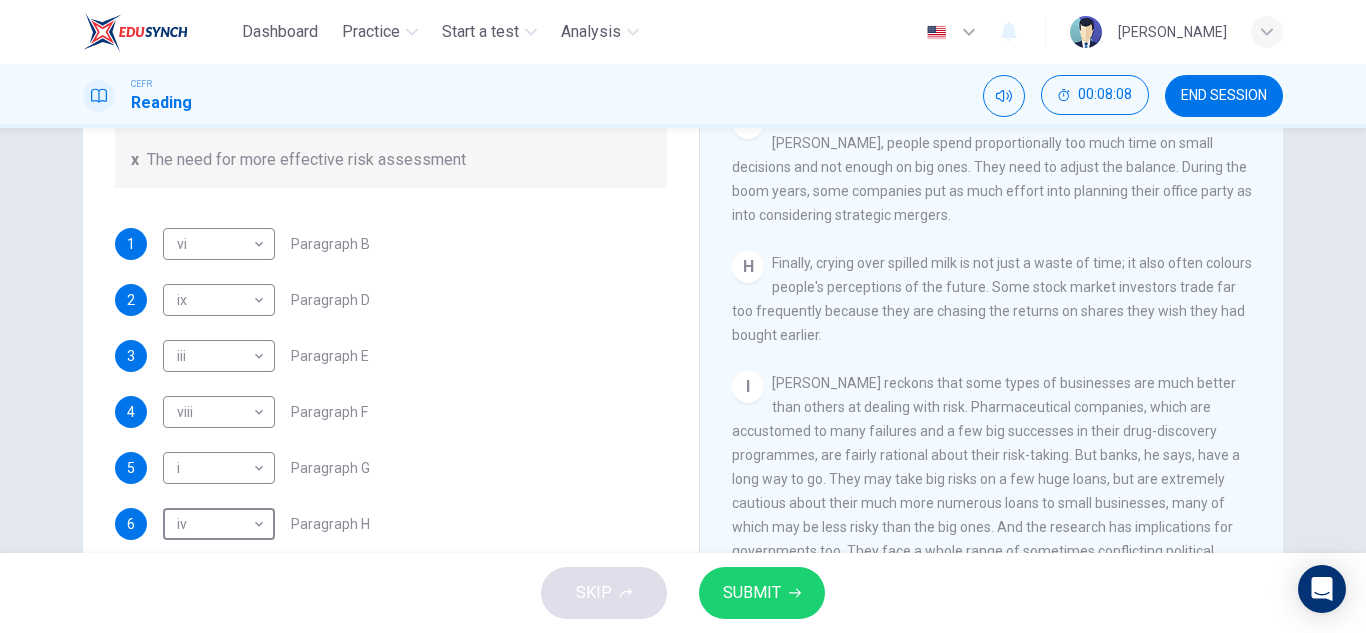 click on "SUBMIT" at bounding box center [762, 593] 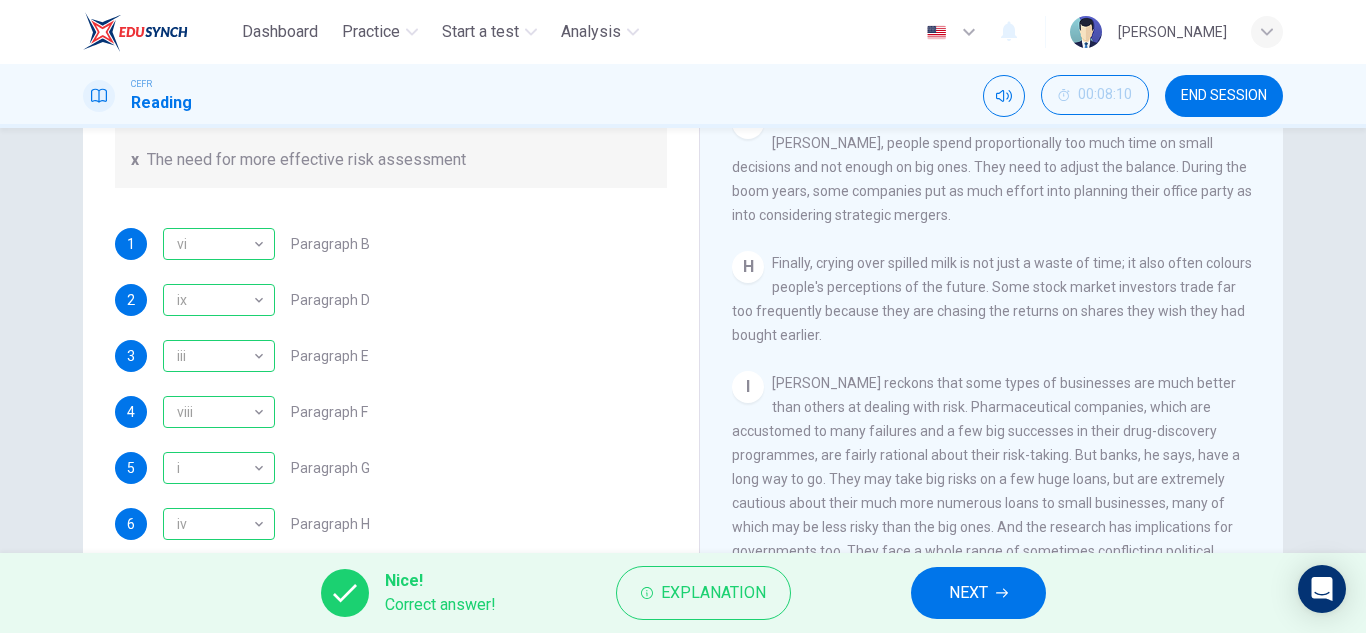 scroll, scrollTop: 1830, scrollLeft: 0, axis: vertical 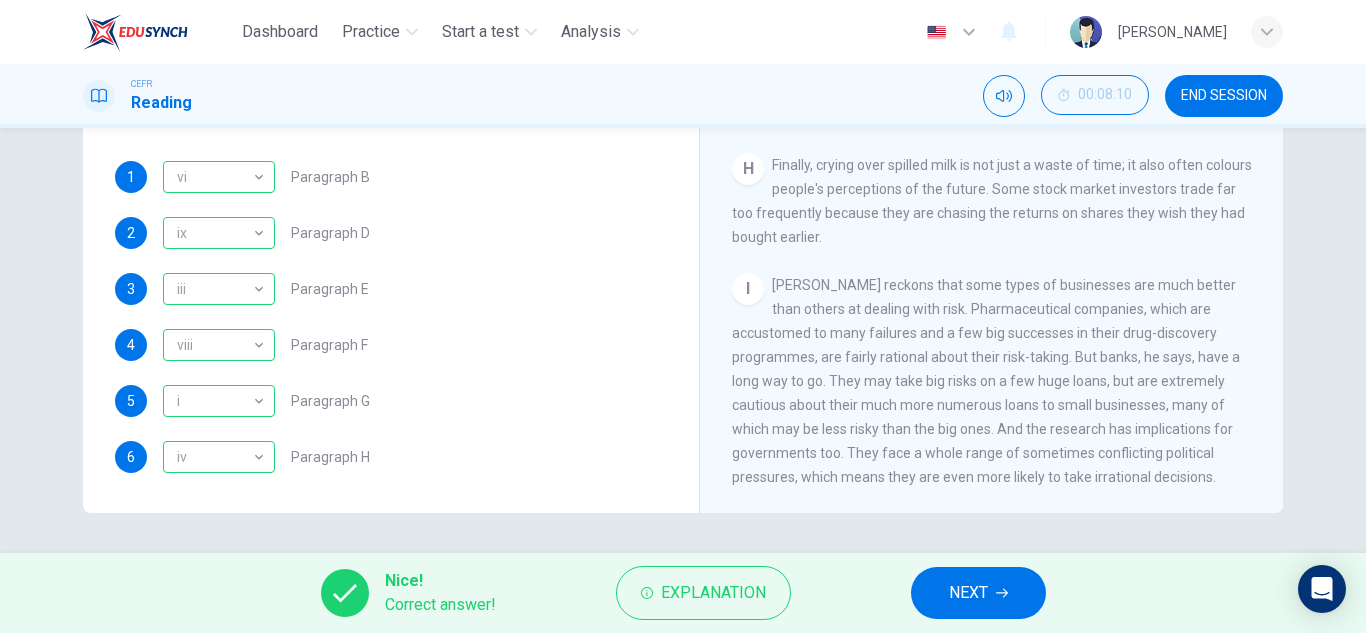 click on "NEXT" at bounding box center (978, 593) 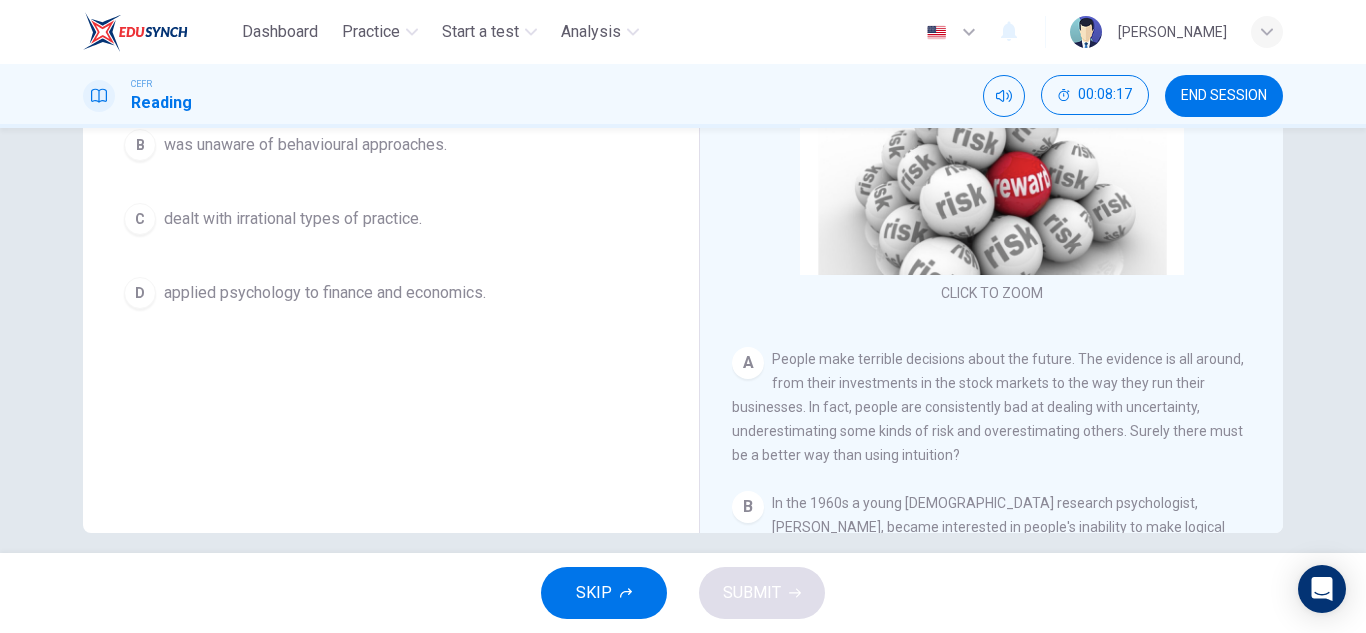 scroll, scrollTop: 331, scrollLeft: 0, axis: vertical 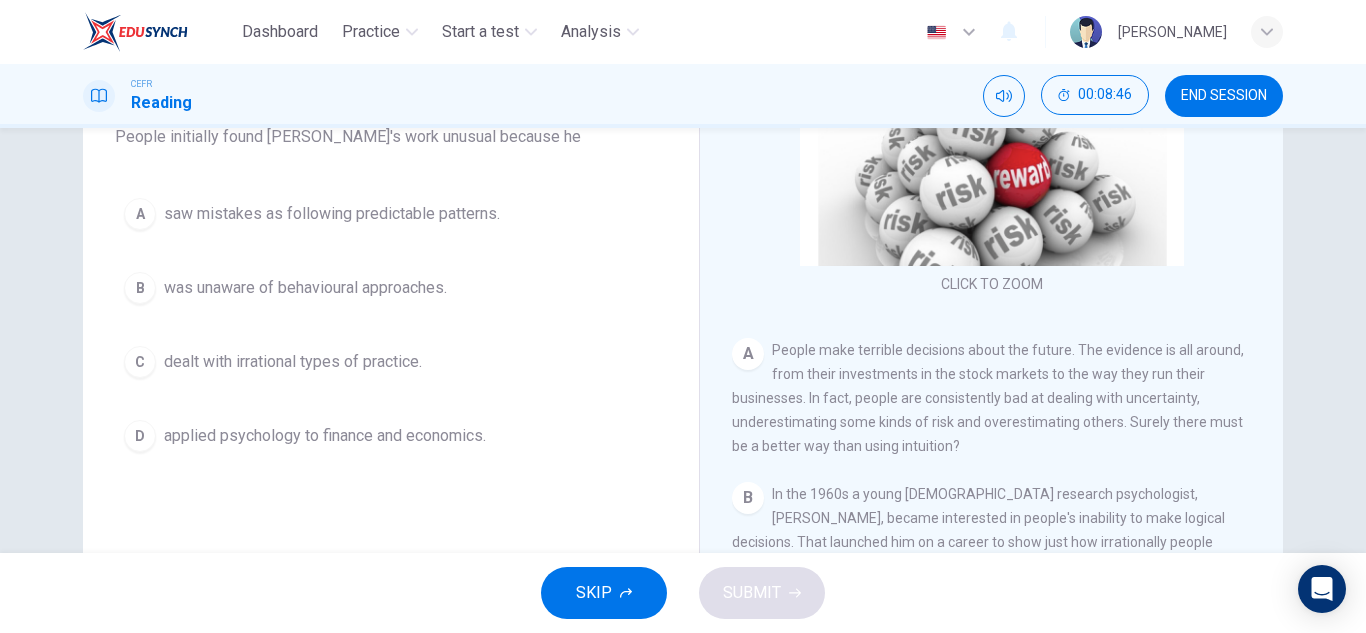click on "D" at bounding box center [140, 436] 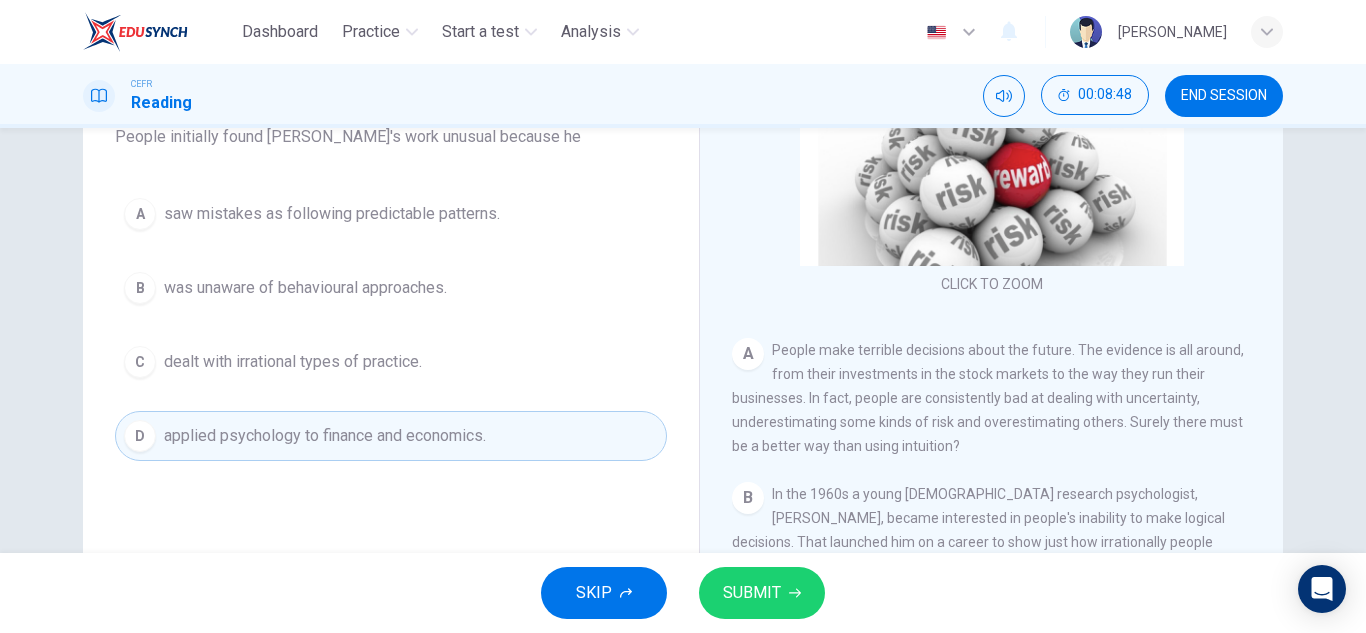 click on "SUBMIT" at bounding box center (752, 593) 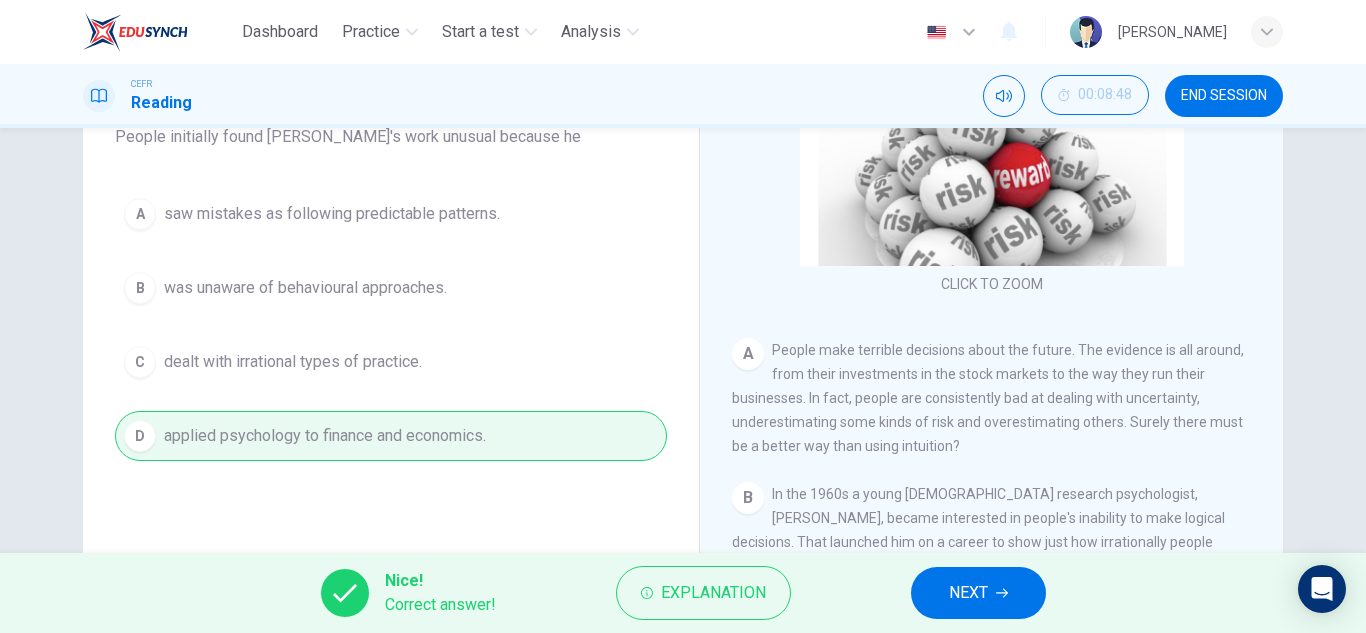 click on "NEXT" at bounding box center (968, 593) 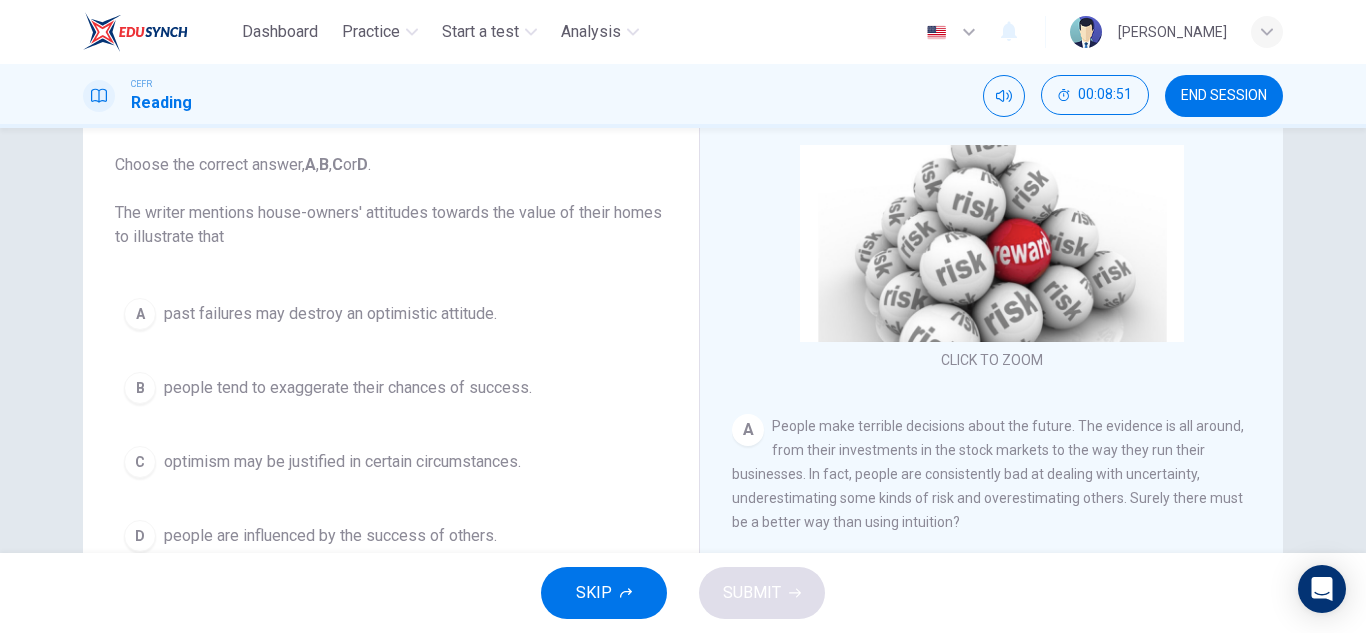 scroll, scrollTop: 112, scrollLeft: 0, axis: vertical 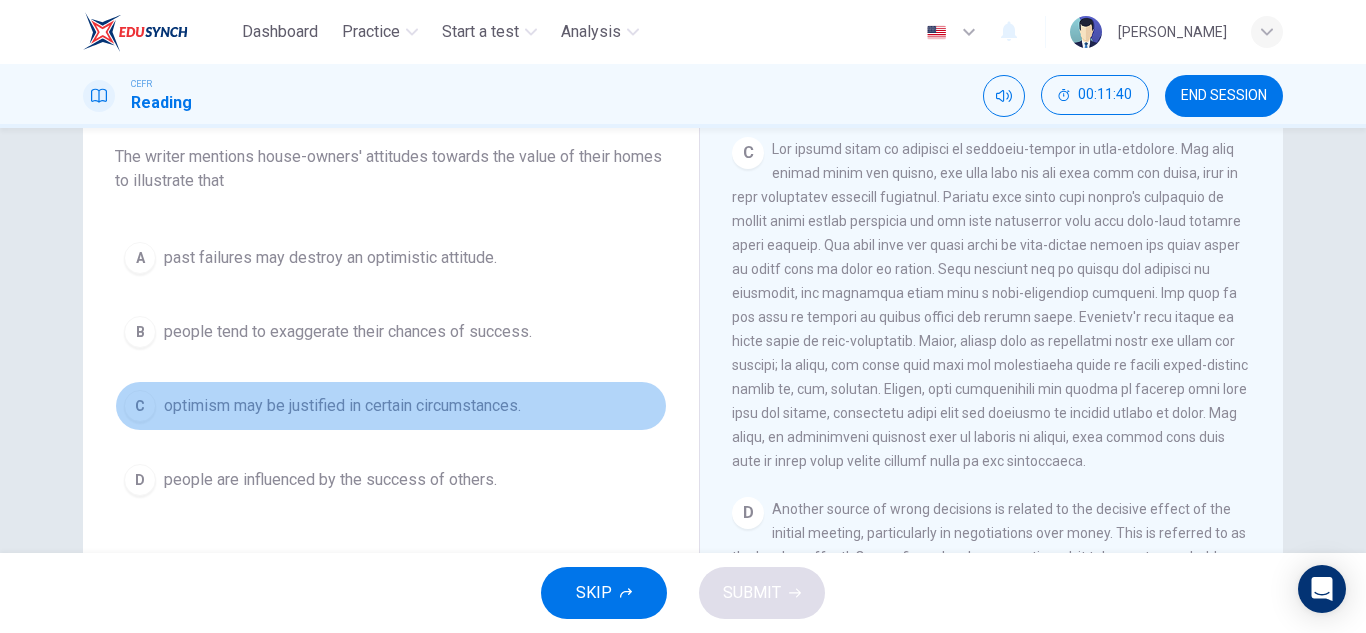 click on "C" at bounding box center [140, 406] 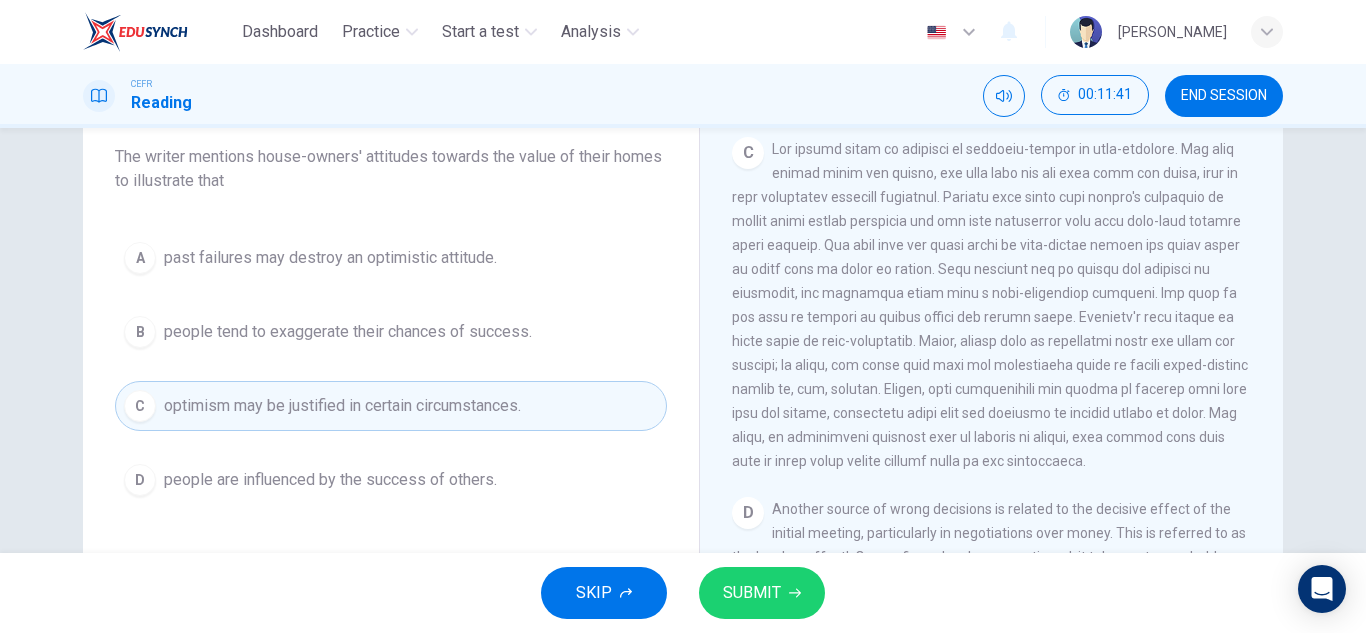 click on "SUBMIT" at bounding box center [752, 593] 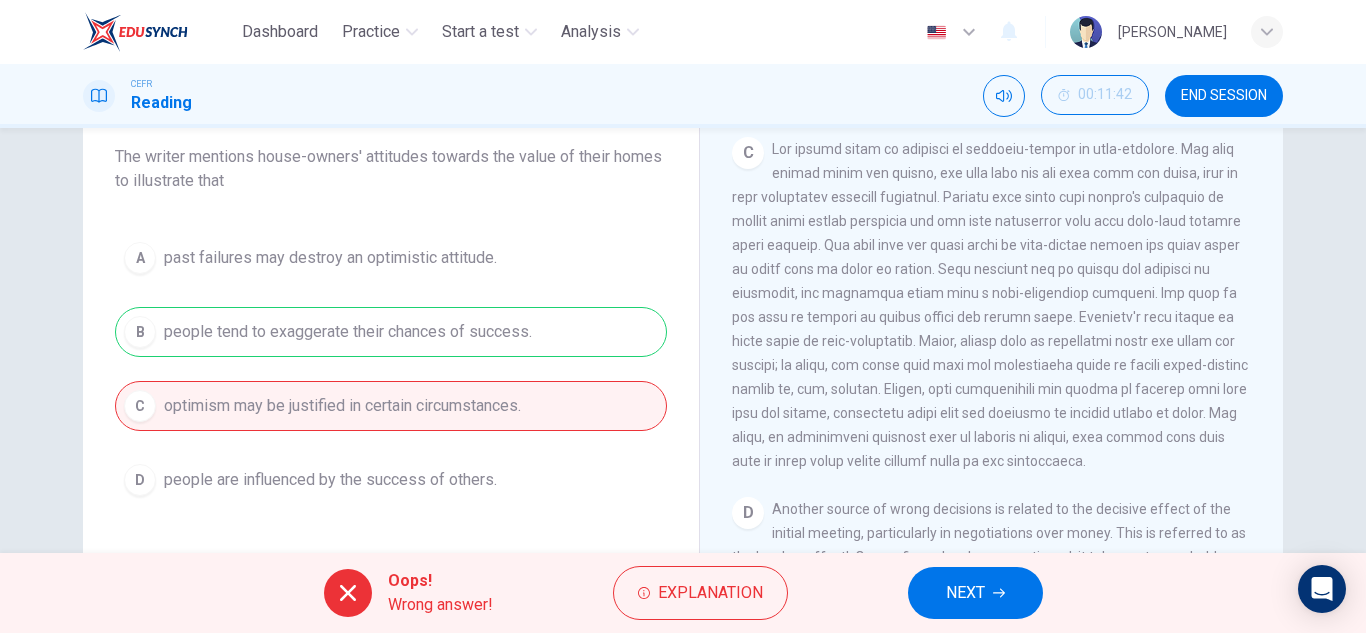 click on "Explanation" at bounding box center [710, 593] 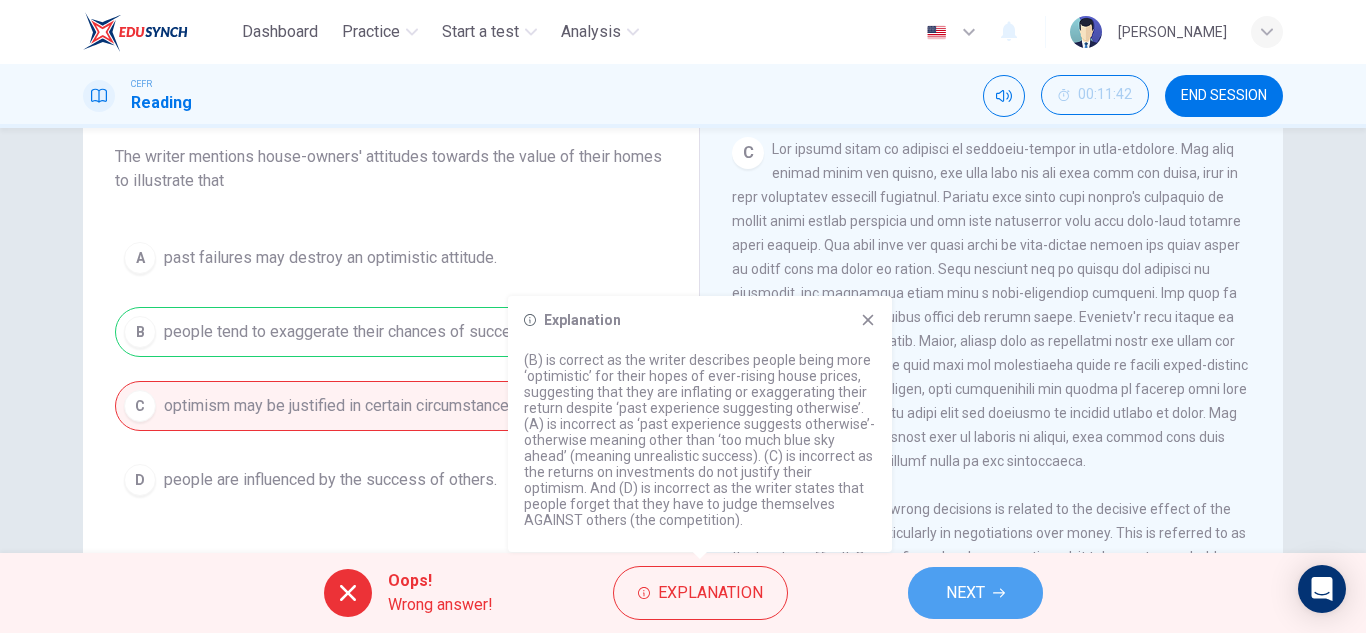 click on "NEXT" at bounding box center (965, 593) 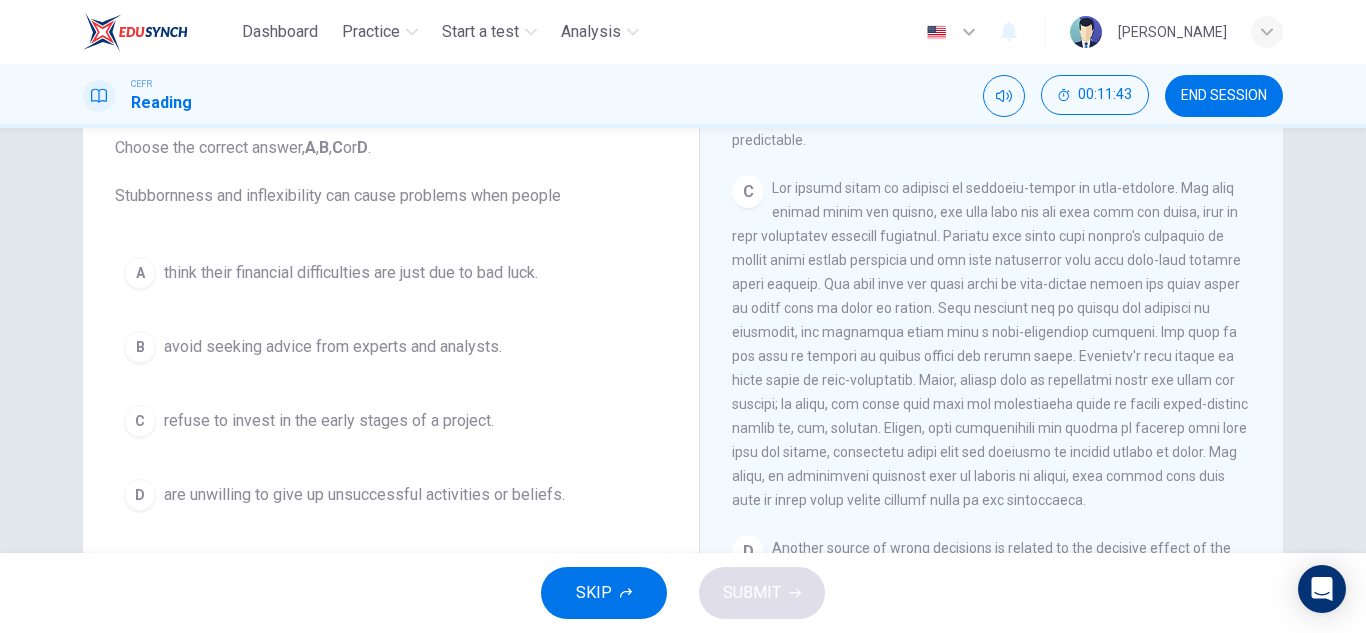 scroll, scrollTop: 128, scrollLeft: 0, axis: vertical 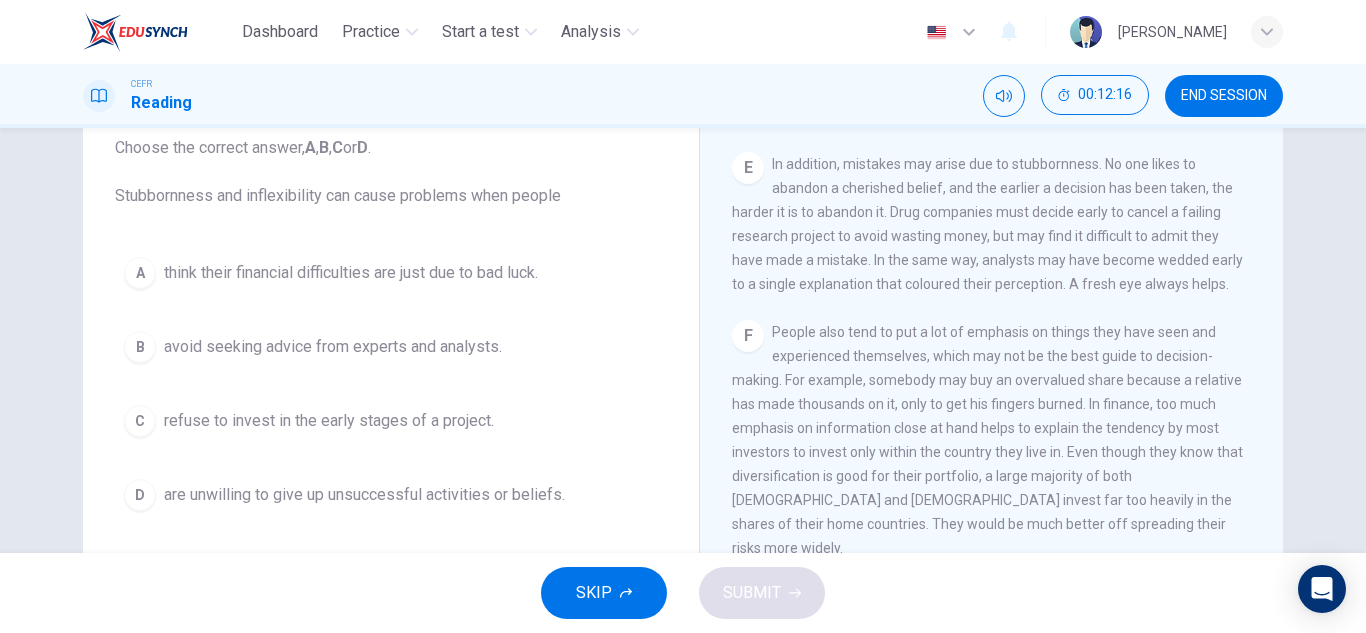 click on "D" at bounding box center (140, 495) 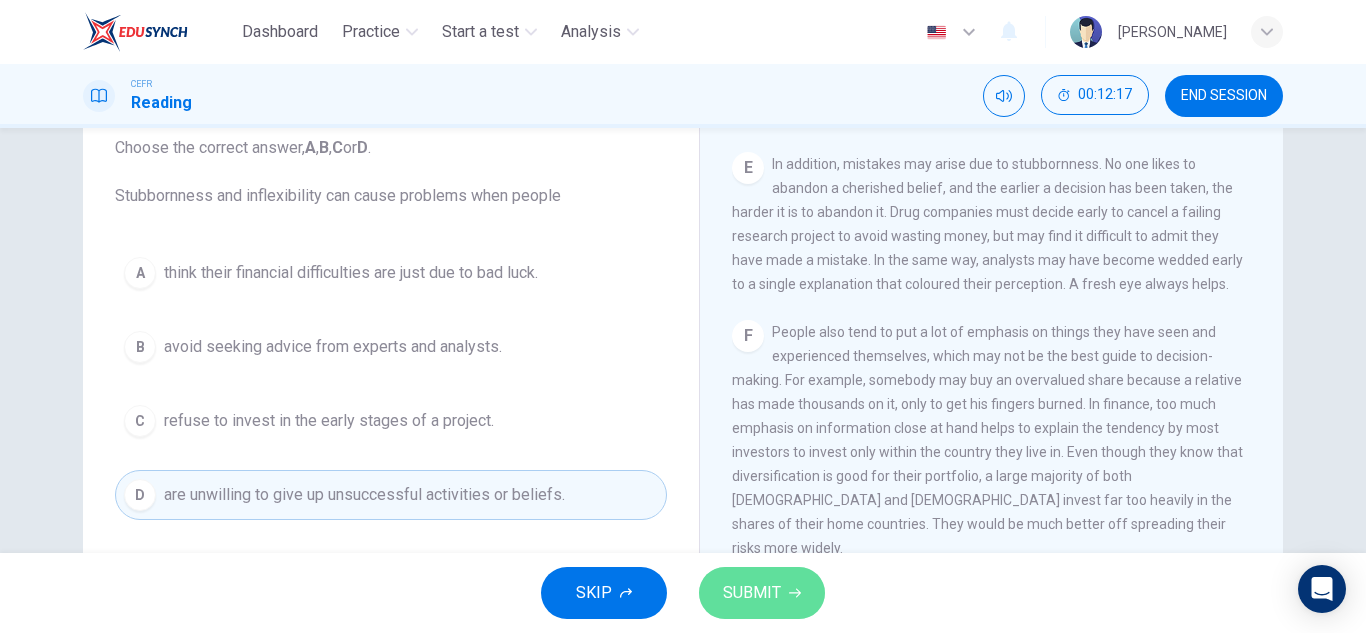 click on "SUBMIT" at bounding box center (752, 593) 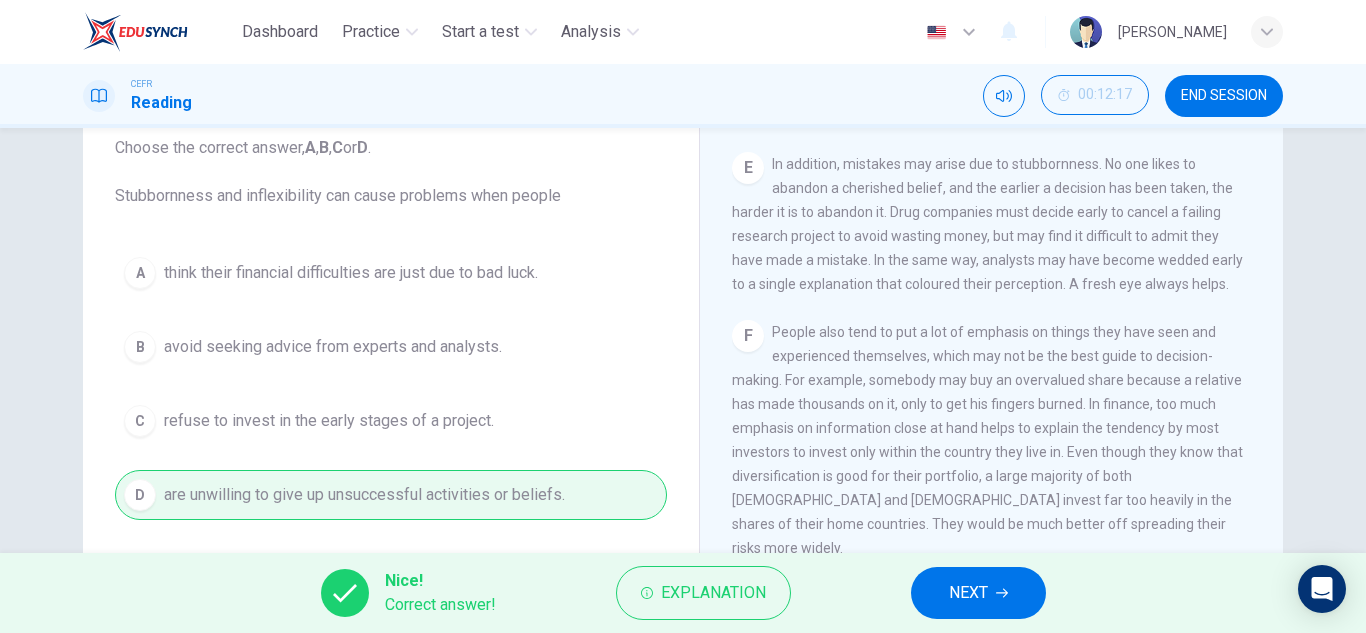 click on "NEXT" at bounding box center (978, 593) 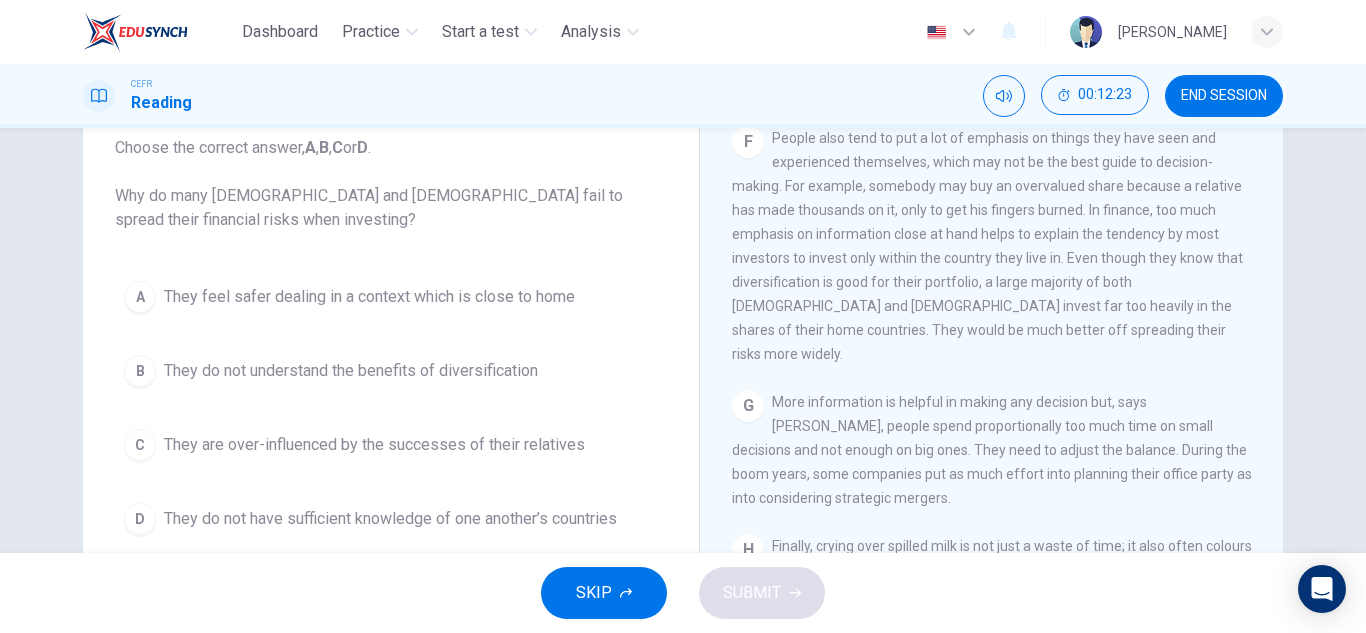 scroll, scrollTop: 1624, scrollLeft: 0, axis: vertical 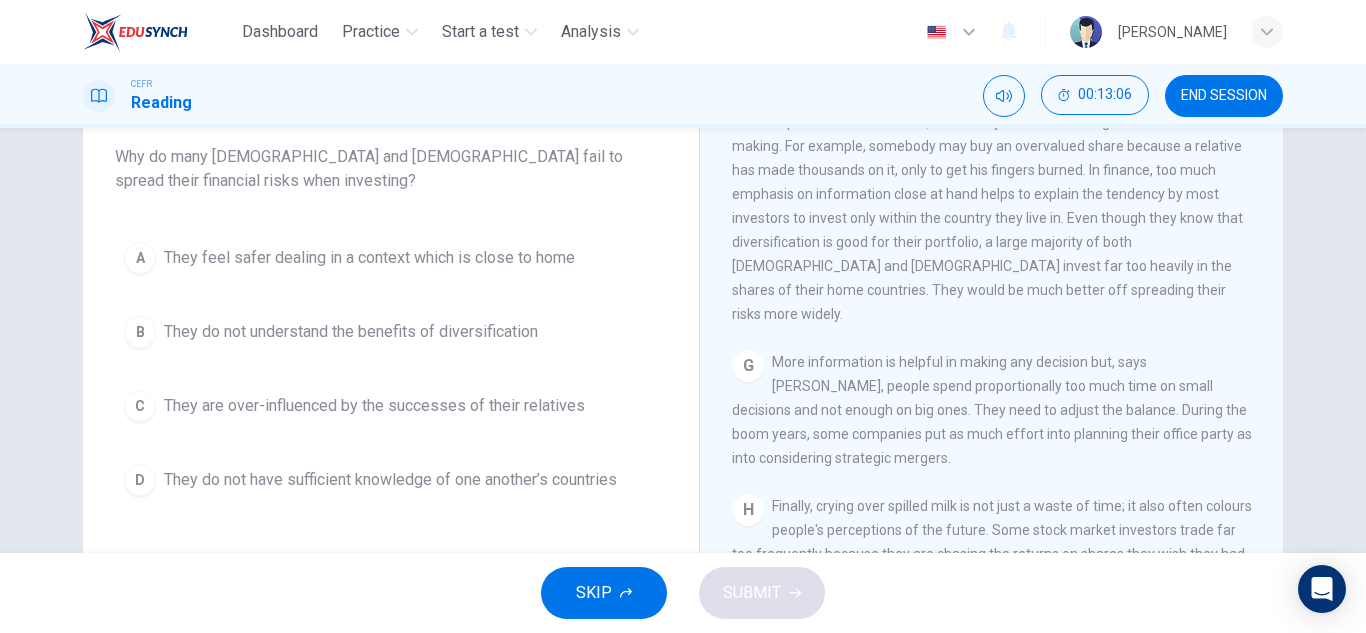 click on "A" at bounding box center (140, 258) 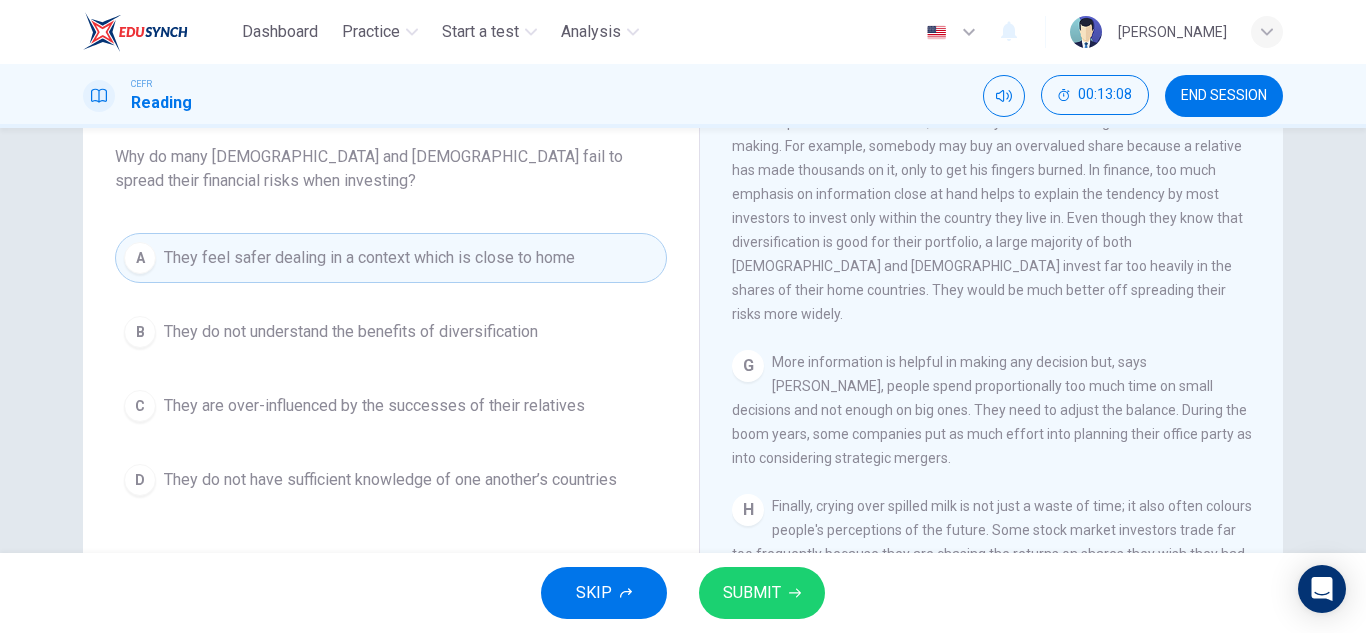 click on "SUBMIT" at bounding box center (752, 593) 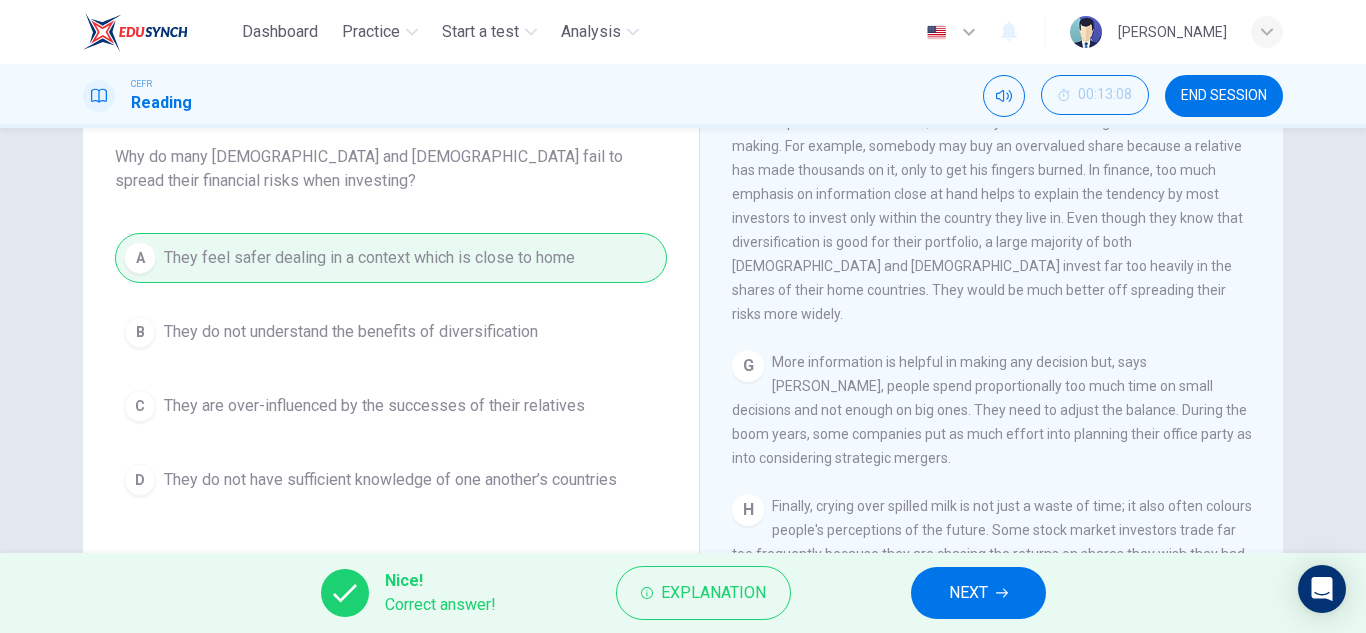 click on "NEXT" at bounding box center (968, 593) 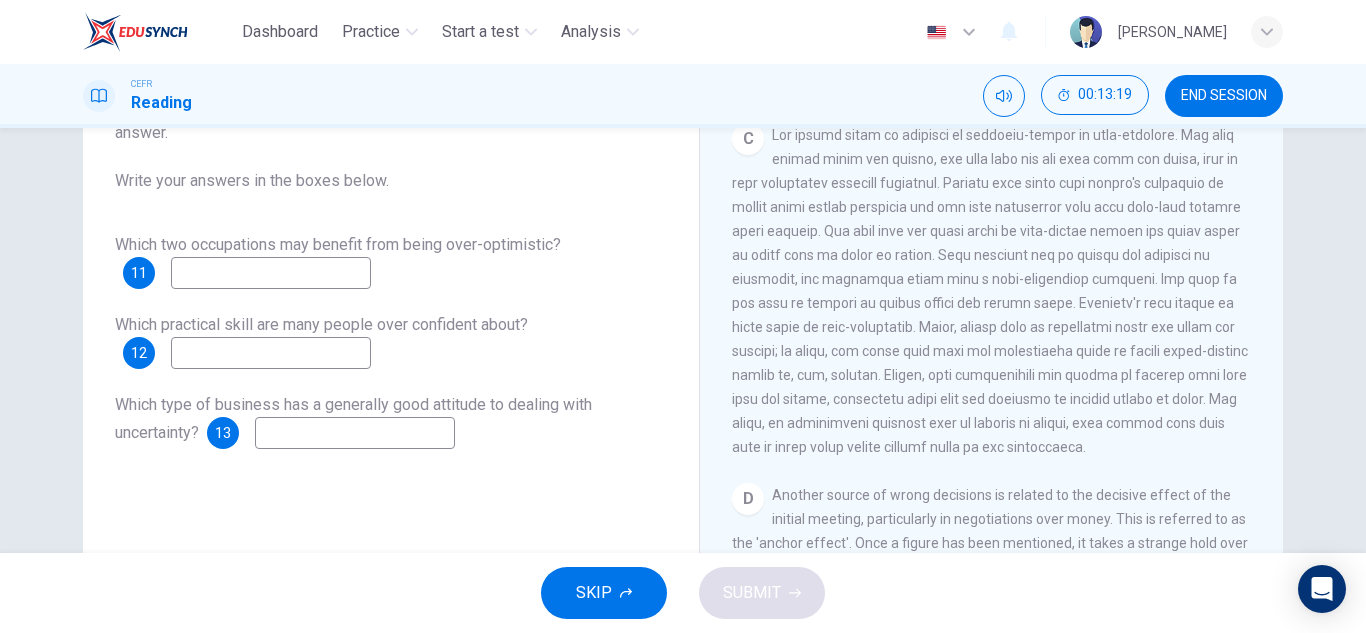 scroll, scrollTop: 848, scrollLeft: 0, axis: vertical 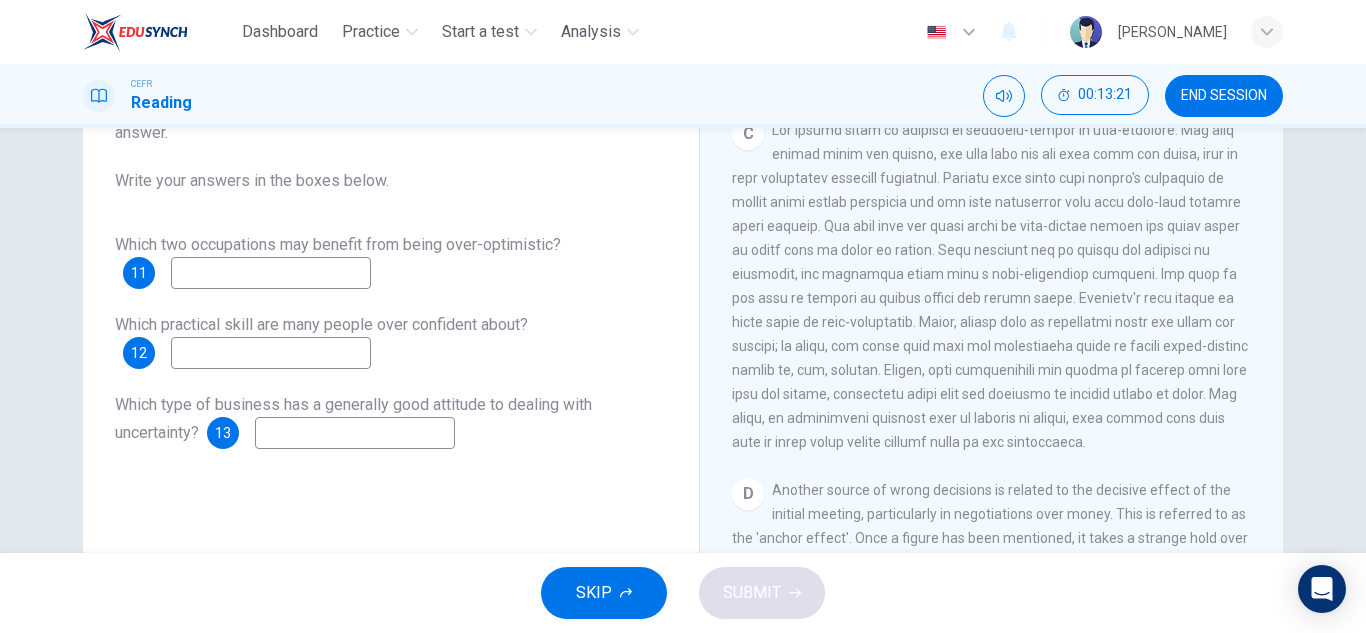 click at bounding box center (271, 273) 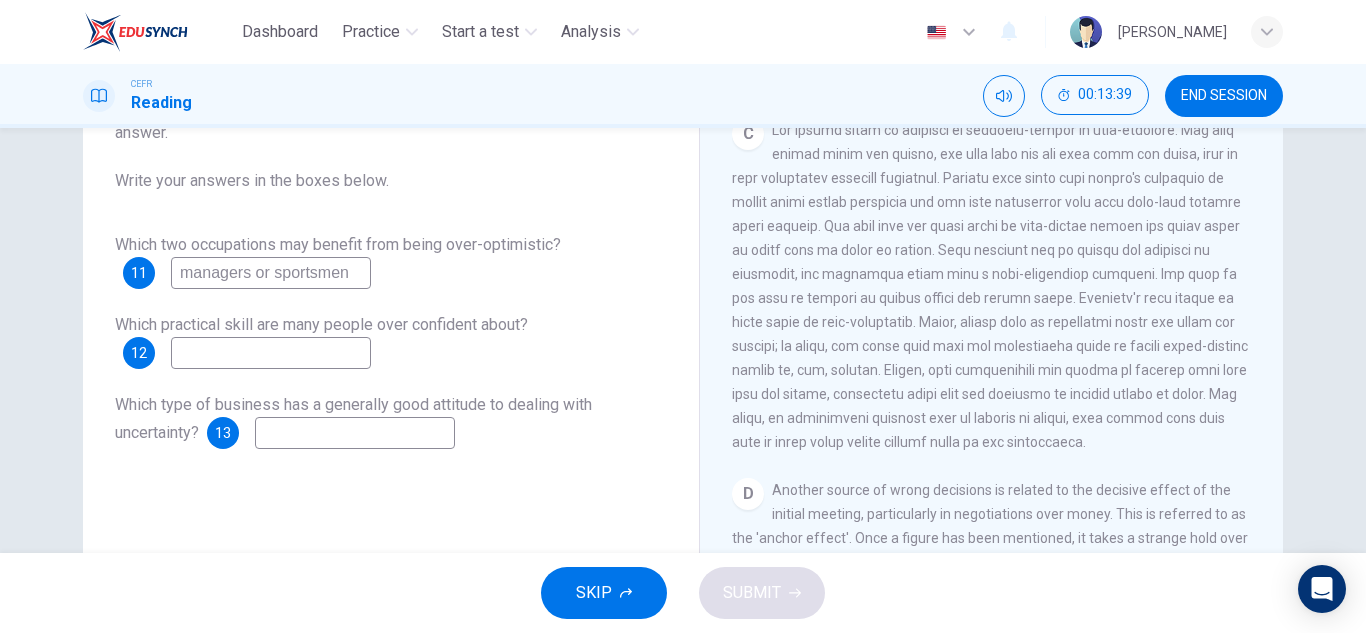 type on "managers or sportsmen" 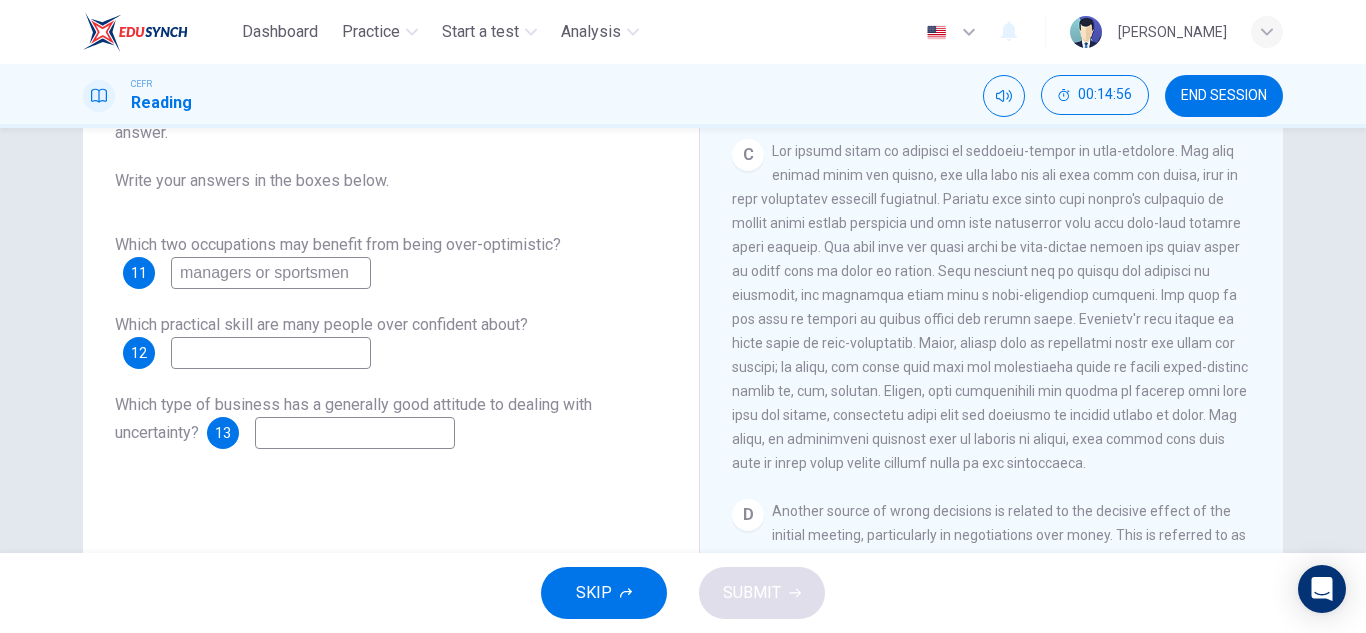 scroll, scrollTop: 825, scrollLeft: 0, axis: vertical 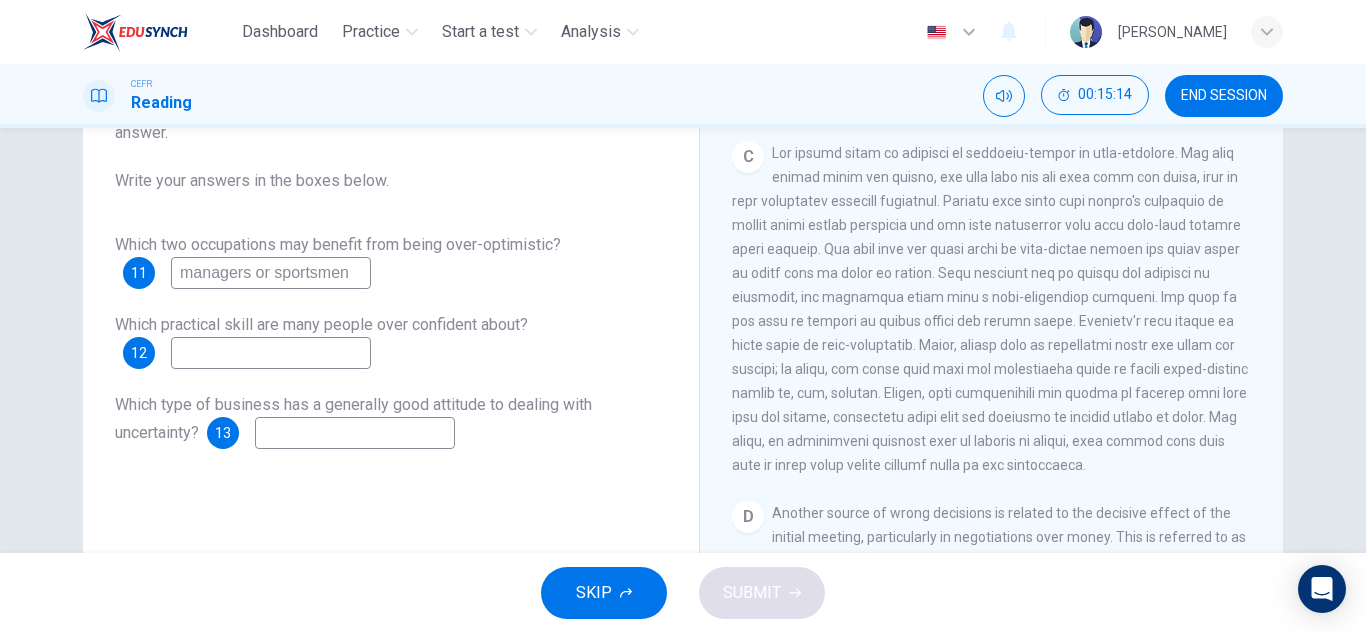click at bounding box center (271, 353) 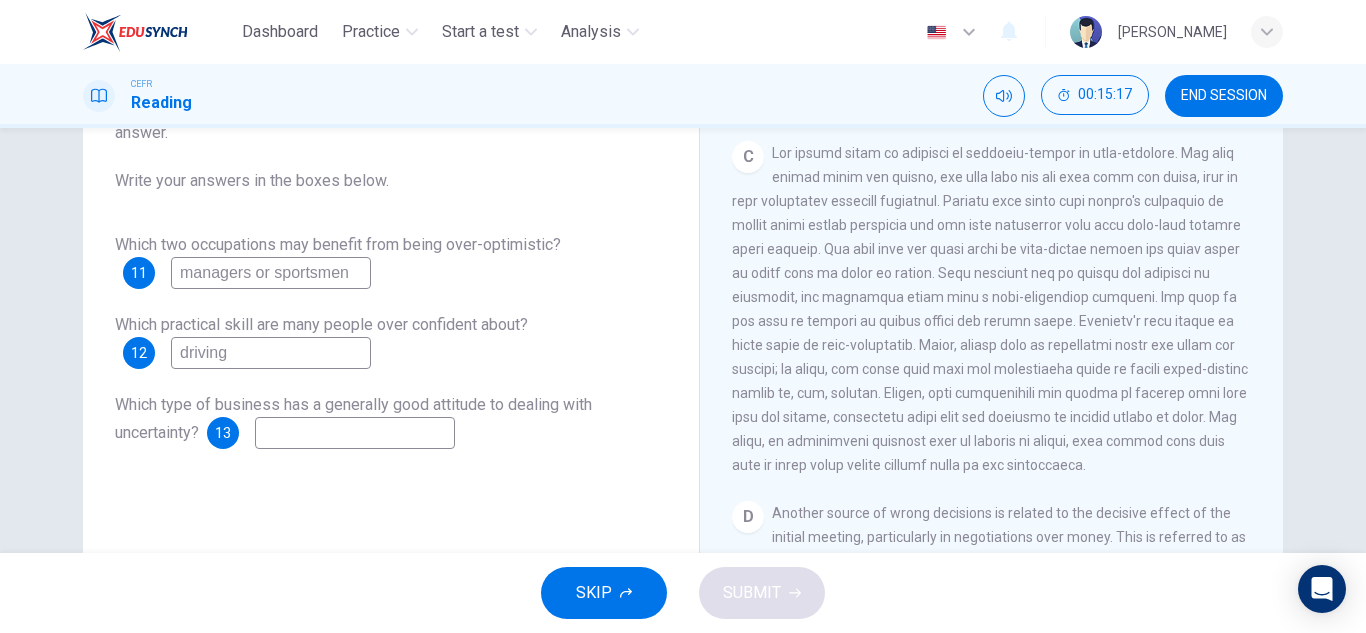 type on "driving" 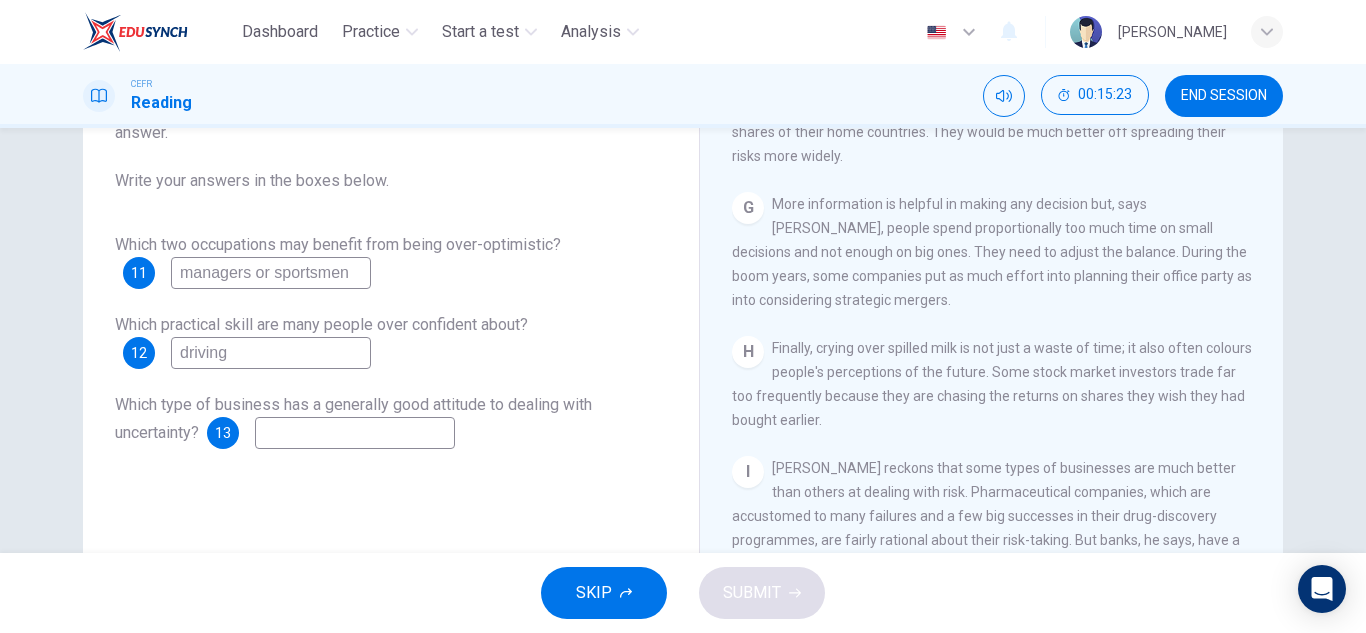 scroll, scrollTop: 1830, scrollLeft: 0, axis: vertical 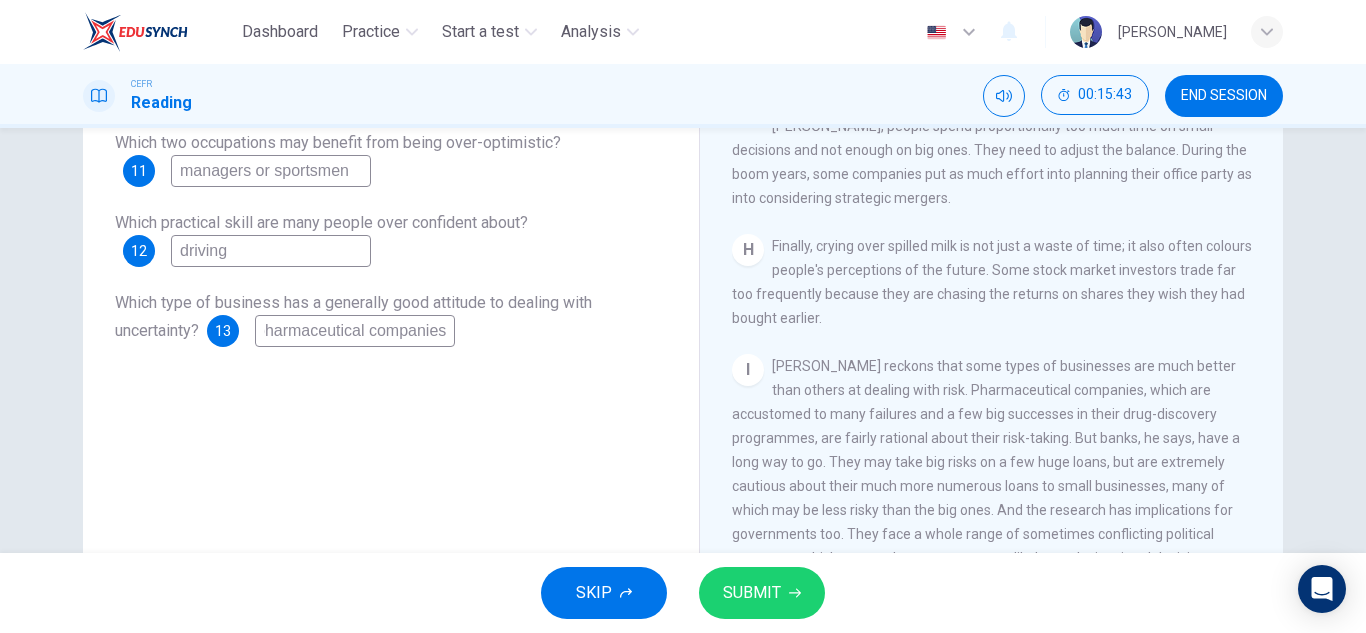 type on "pharmaceutical companies" 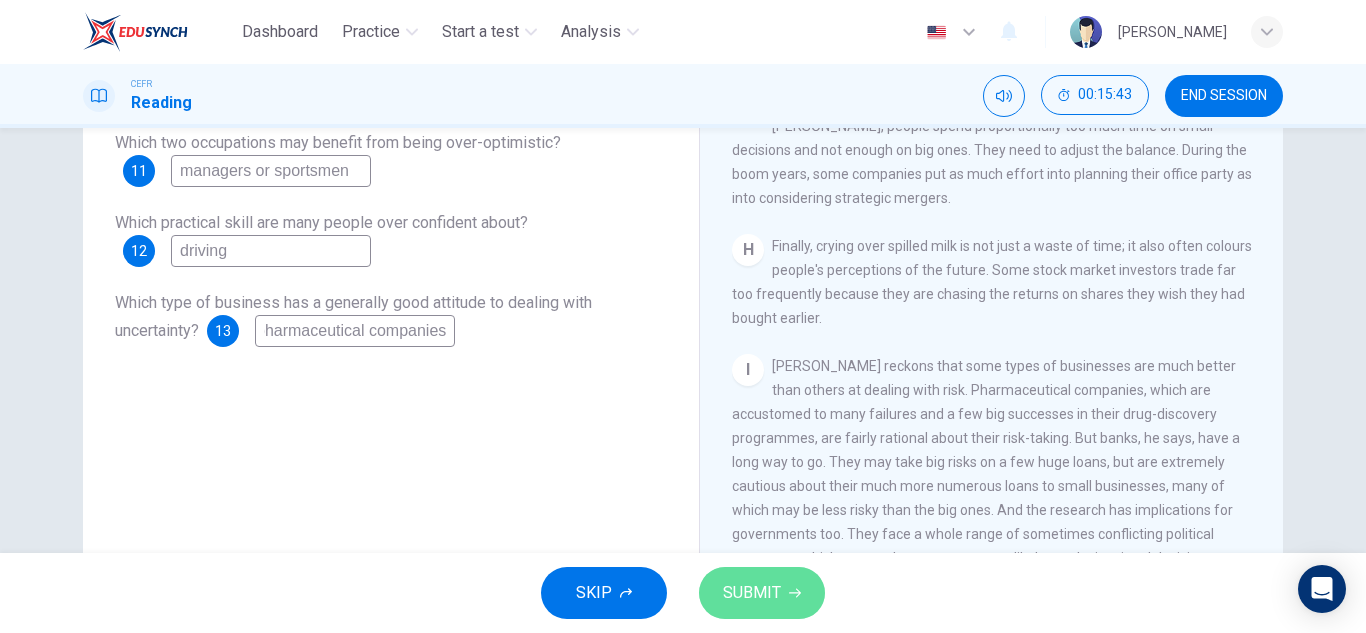 scroll, scrollTop: 0, scrollLeft: 0, axis: both 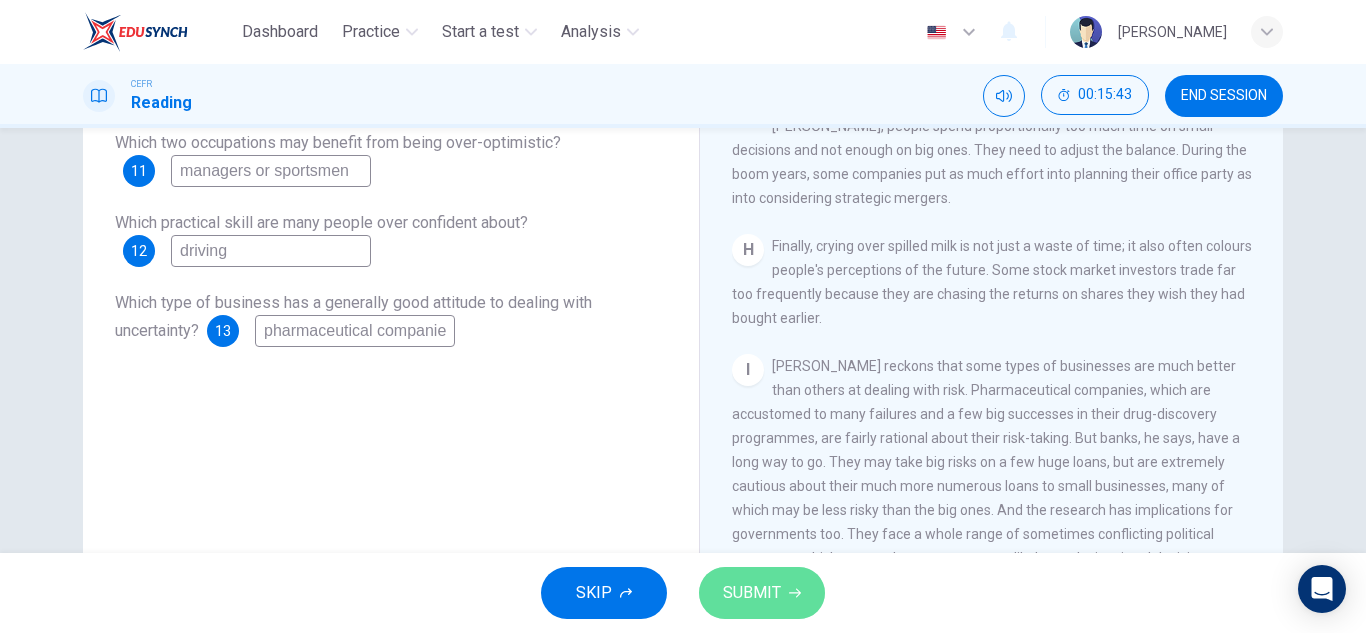 click on "SUBMIT" at bounding box center [752, 593] 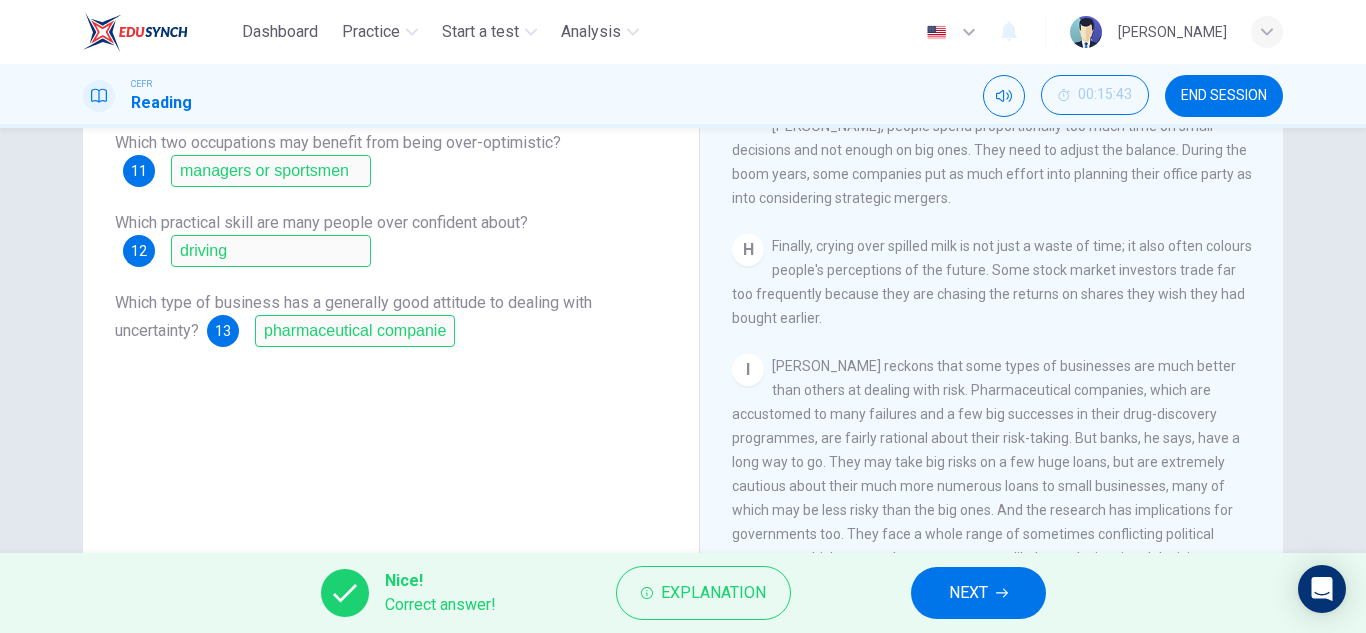 scroll, scrollTop: 223, scrollLeft: 0, axis: vertical 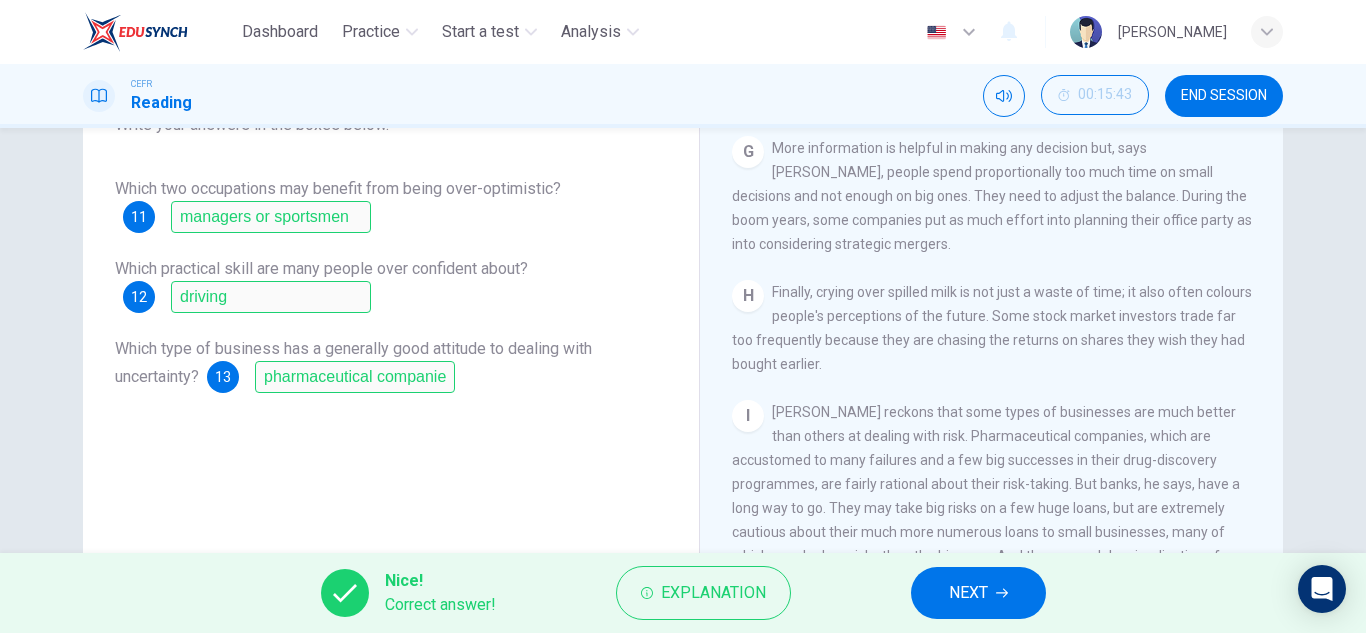 click on "NEXT" at bounding box center [978, 593] 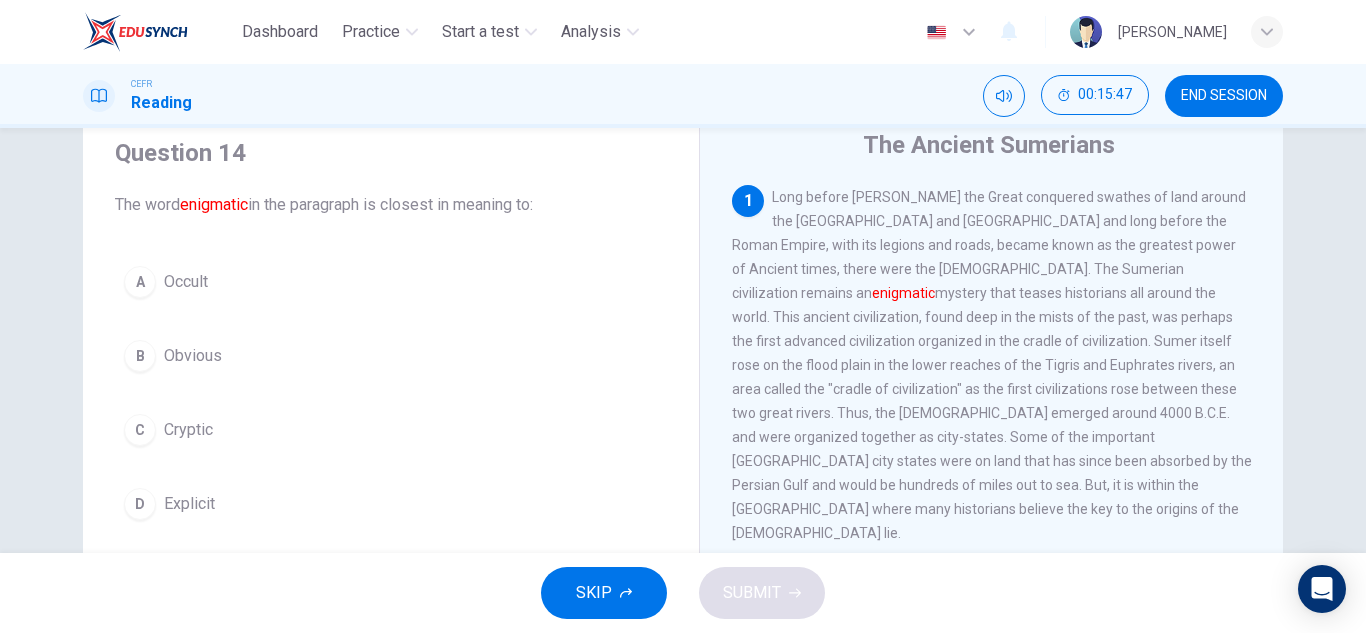 scroll, scrollTop: 76, scrollLeft: 0, axis: vertical 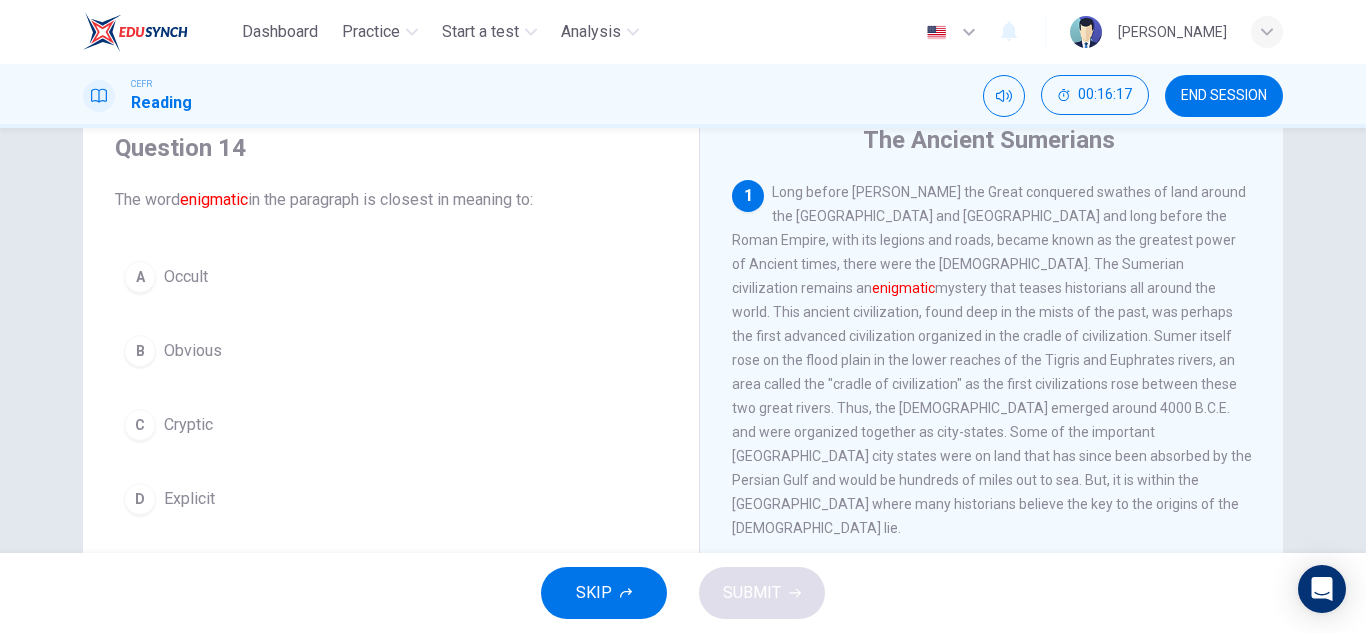 click on "A" at bounding box center [140, 277] 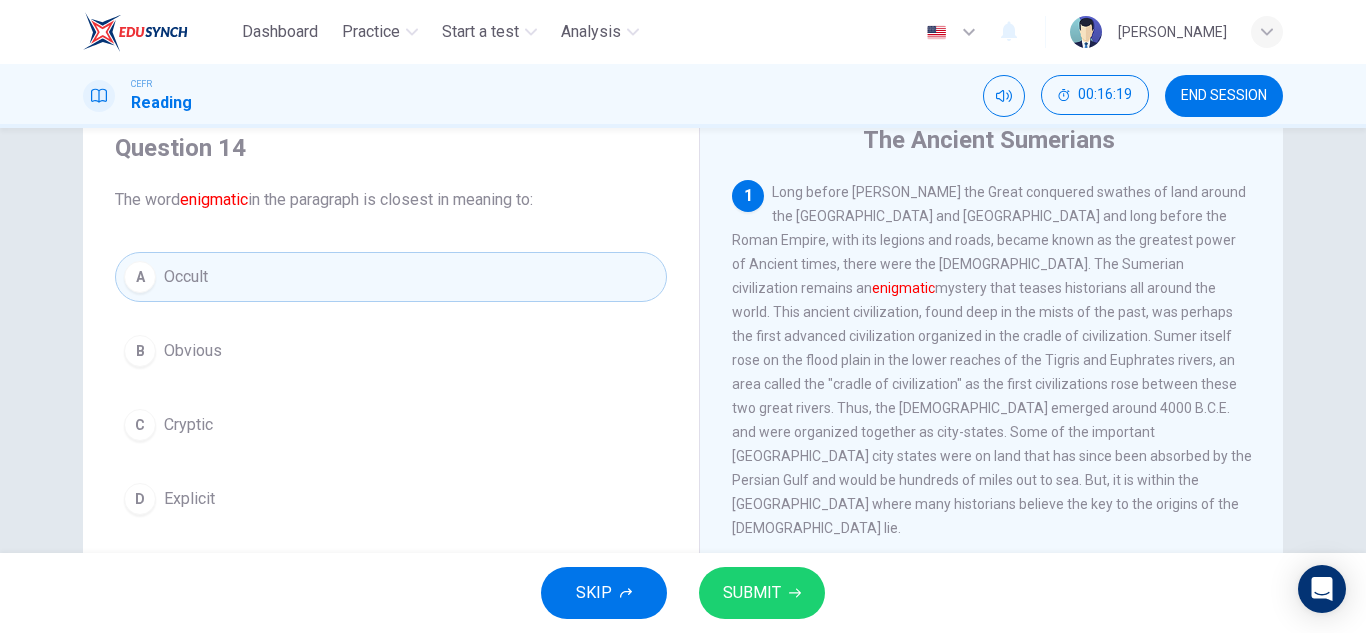 click on "SUBMIT" at bounding box center [752, 593] 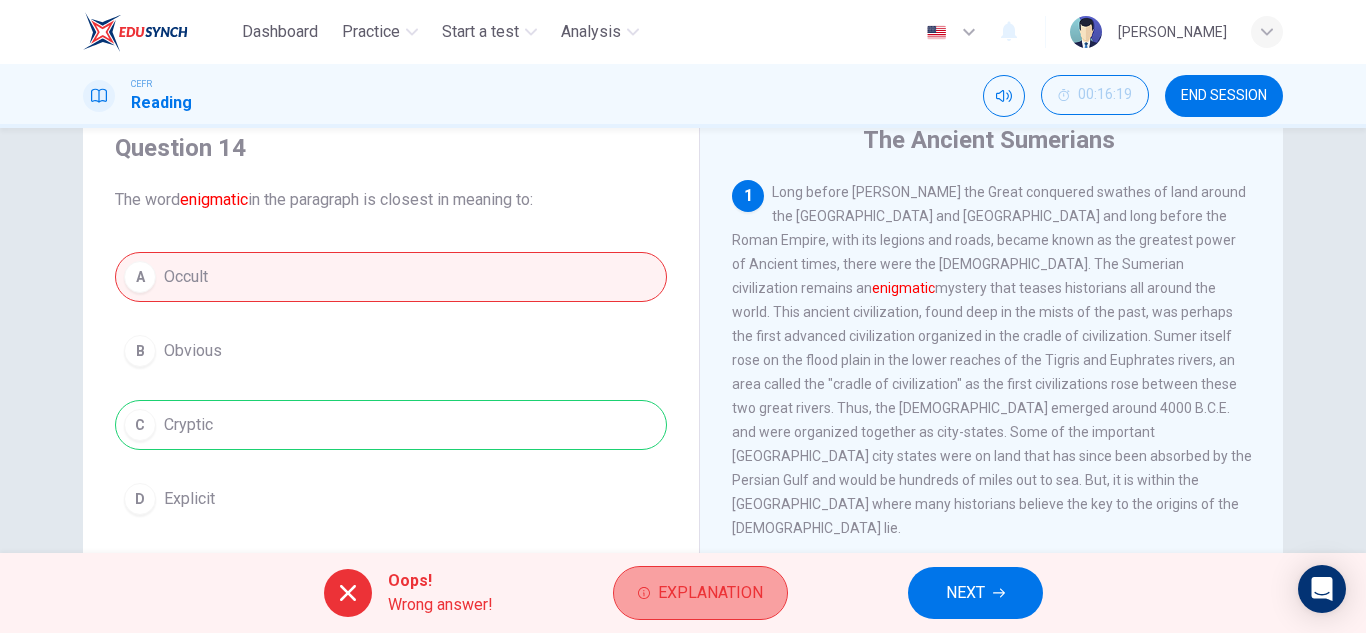 click on "Explanation" at bounding box center [710, 593] 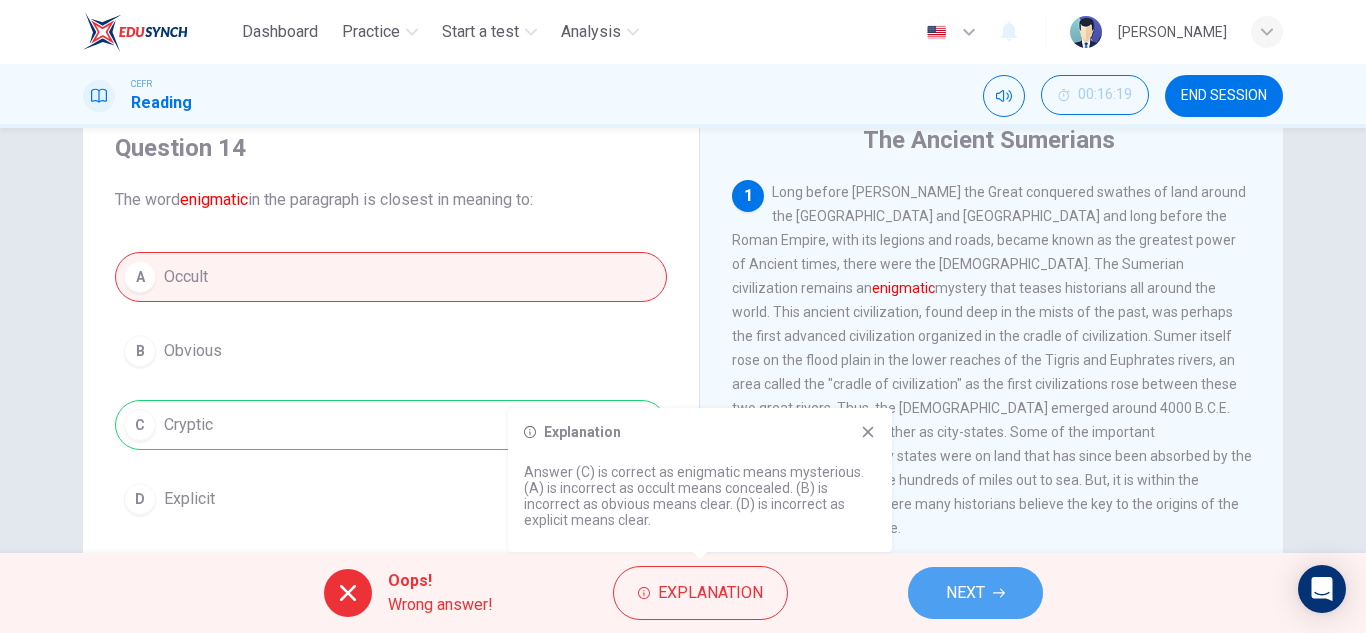 click on "NEXT" at bounding box center [975, 593] 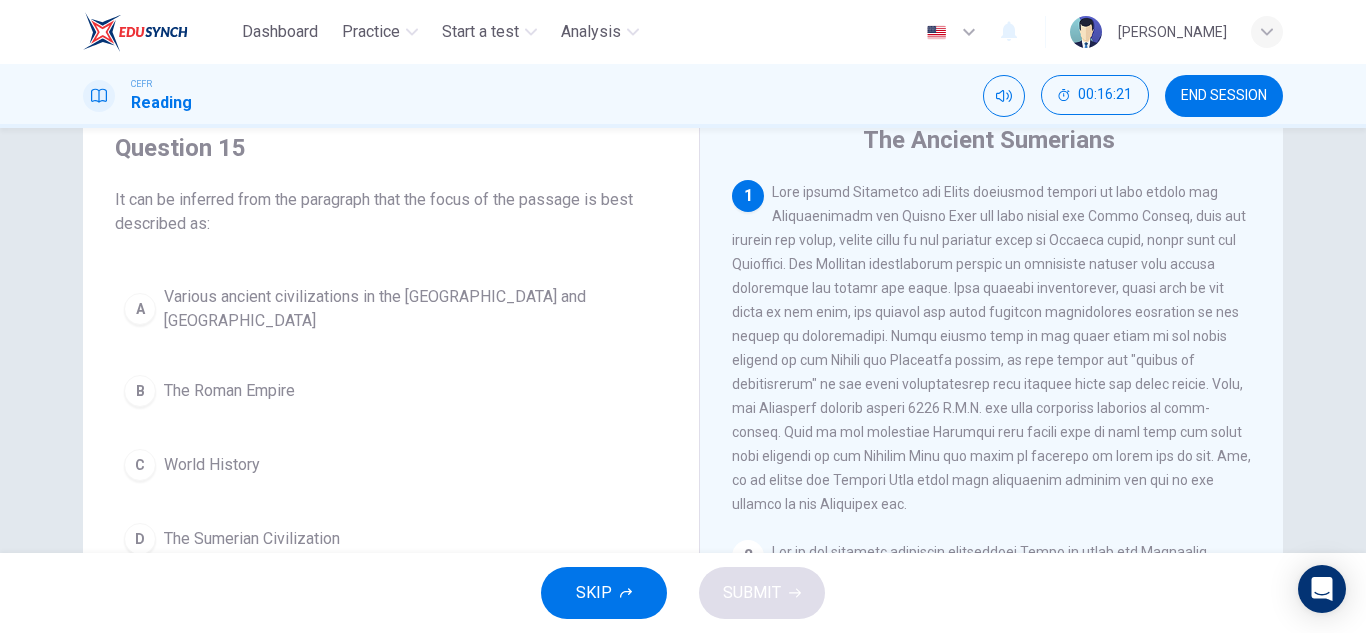 click on "SKIP SUBMIT" at bounding box center [683, 593] 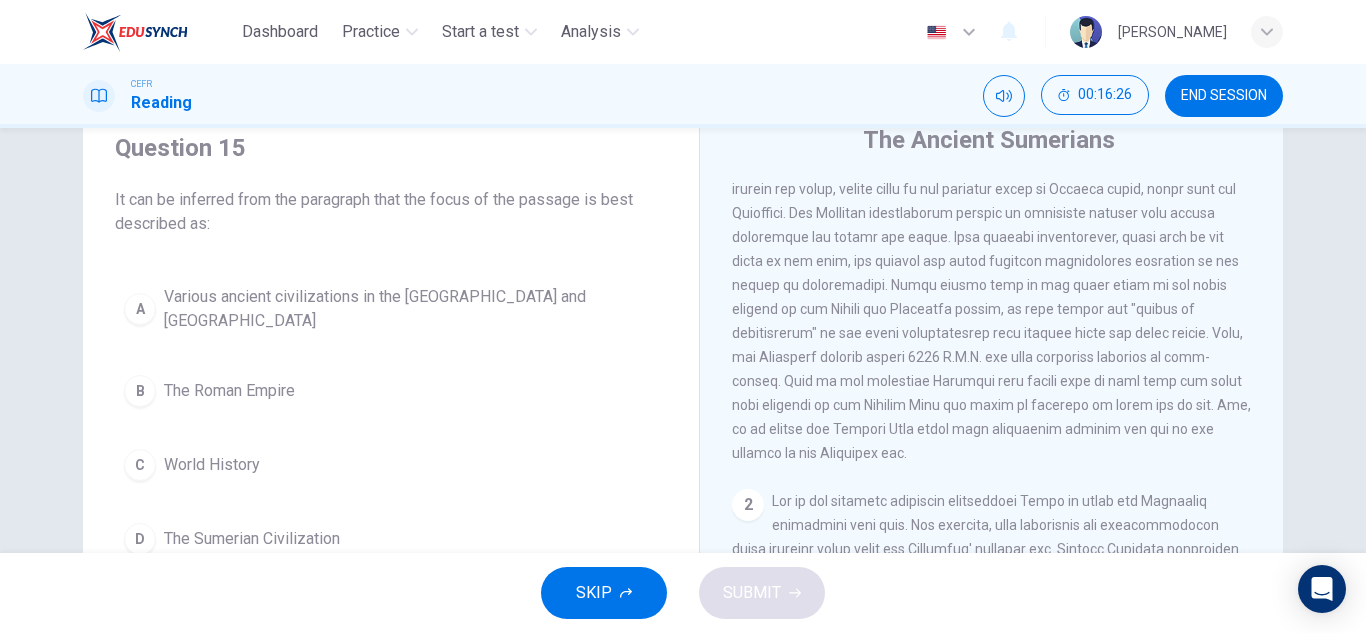 scroll, scrollTop: 0, scrollLeft: 0, axis: both 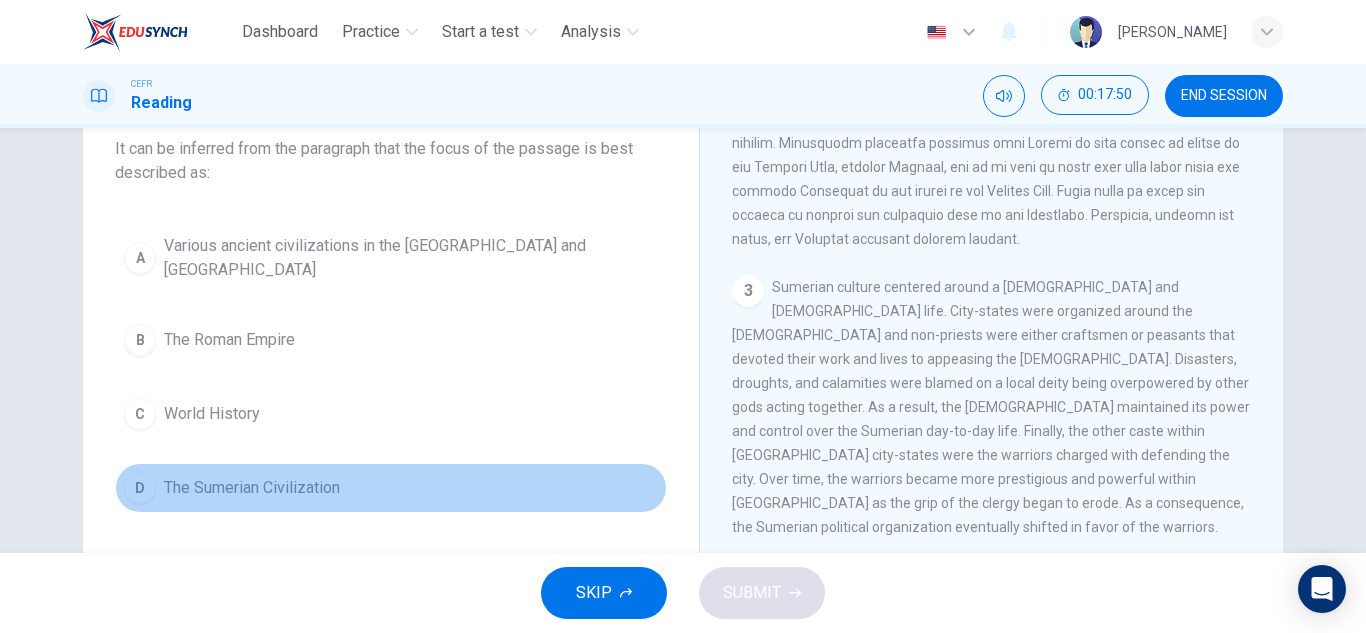 click on "D The Sumerian Civilization" at bounding box center [391, 488] 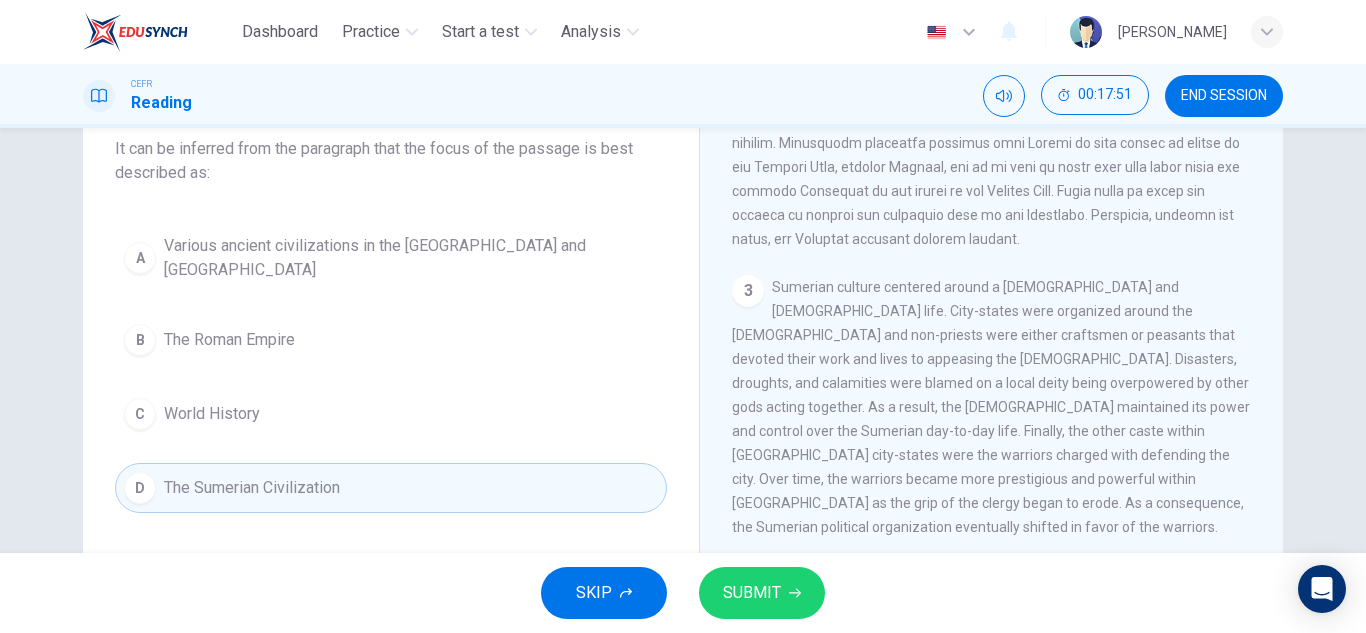 click on "SUBMIT" at bounding box center [762, 593] 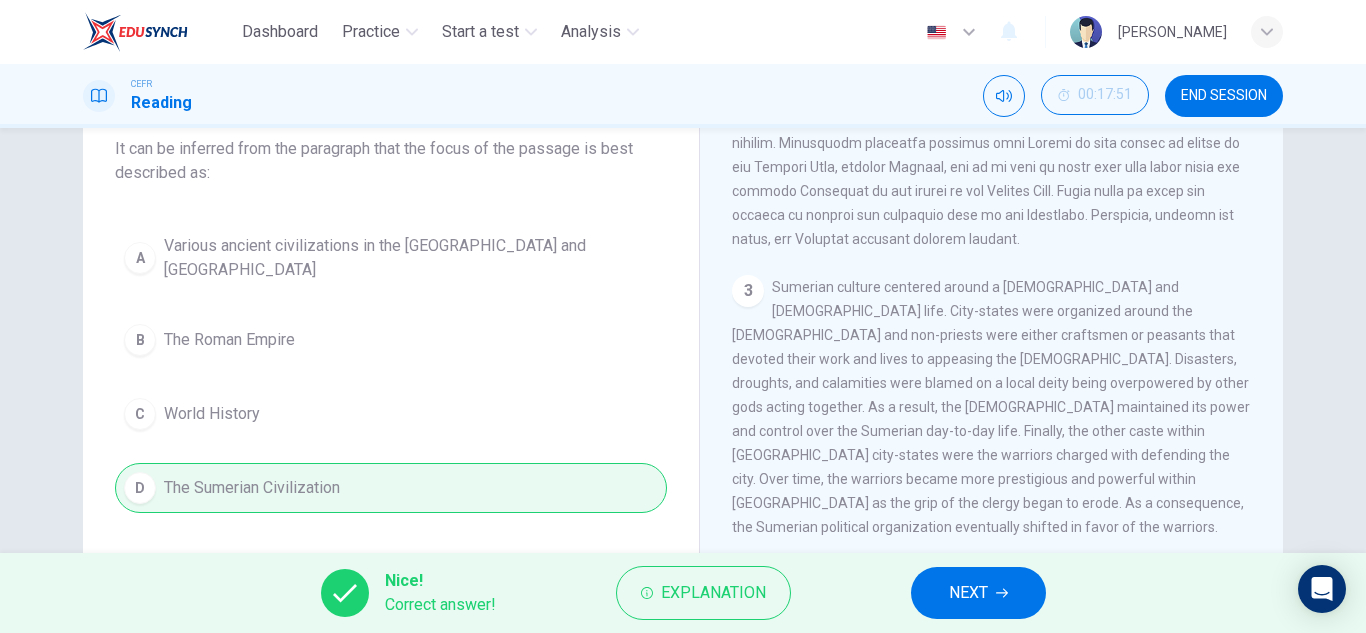 click on "NEXT" at bounding box center [978, 593] 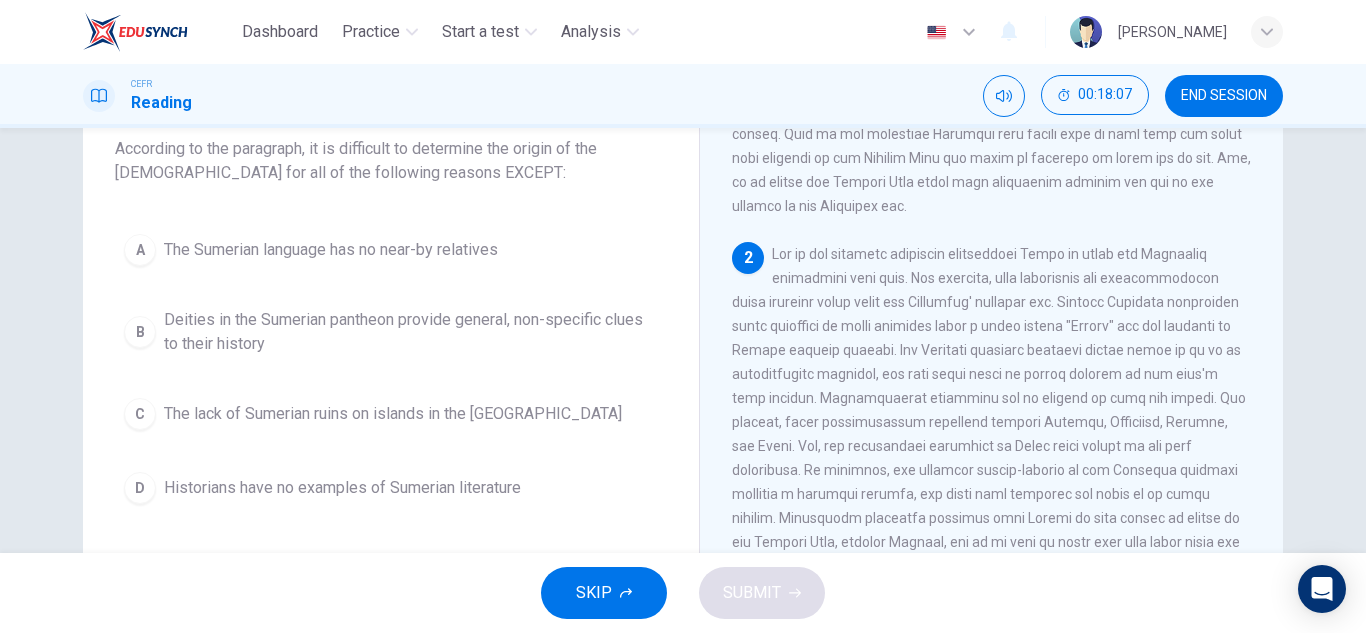 scroll, scrollTop: 244, scrollLeft: 0, axis: vertical 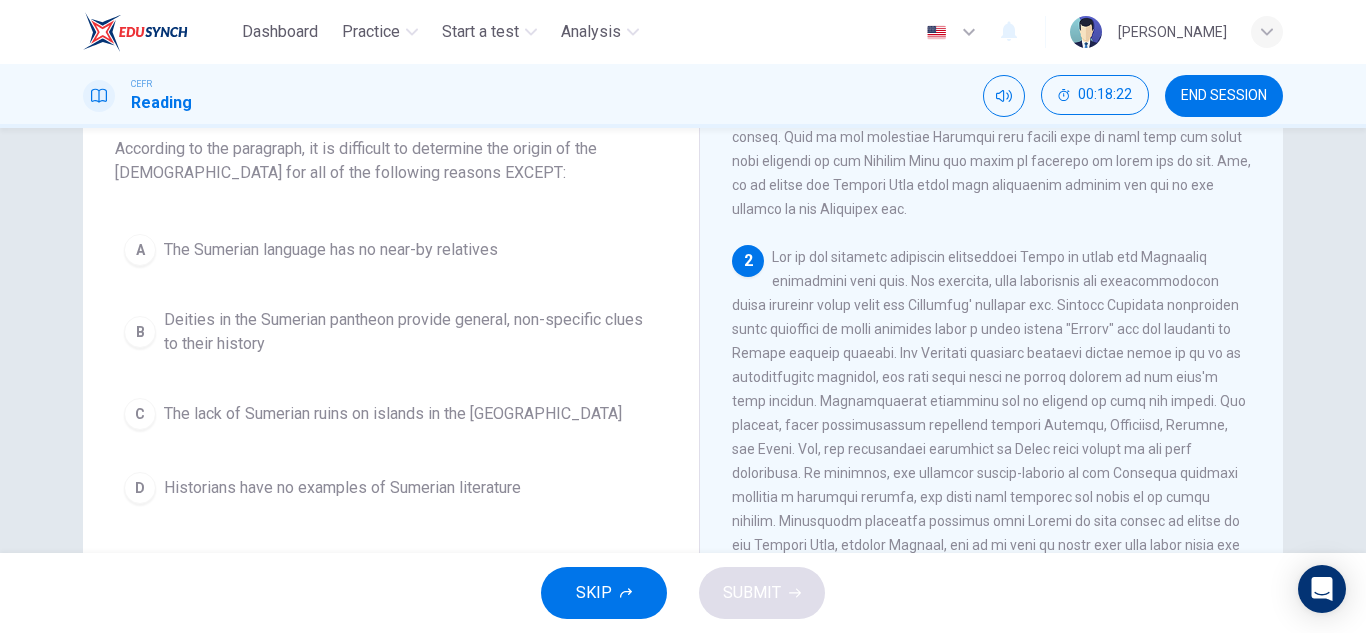 click on "Historians have no examples of Sumerian literature" at bounding box center (342, 488) 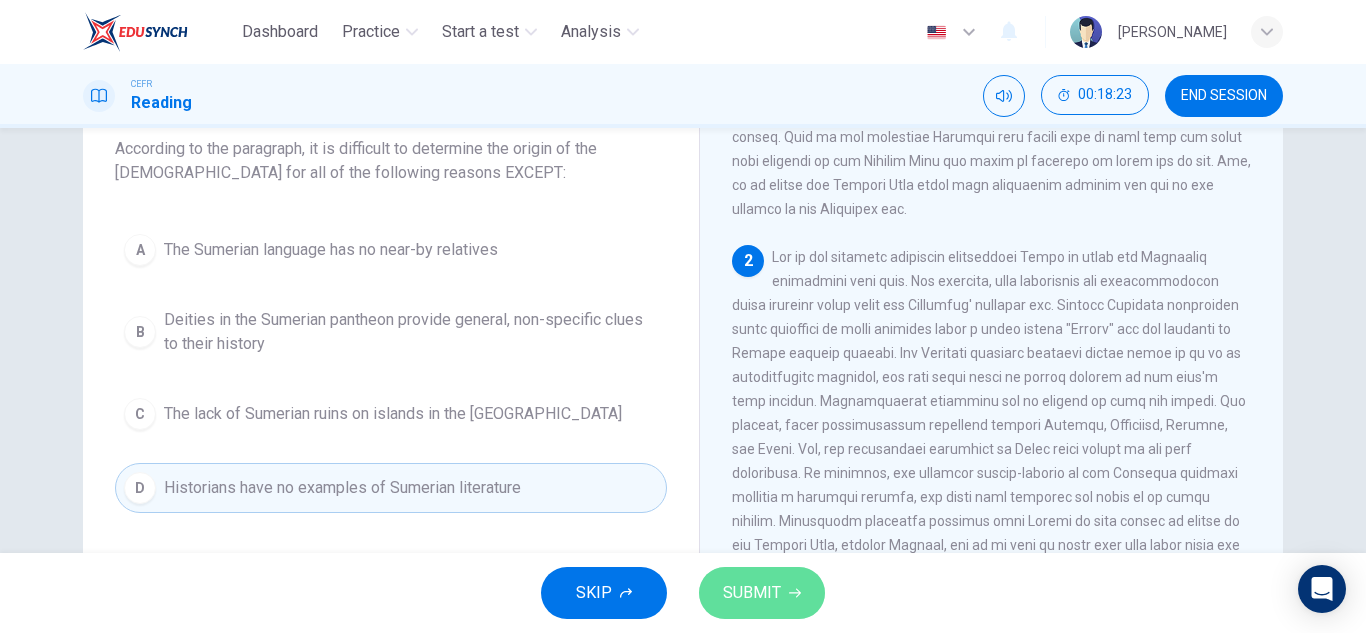 click on "SUBMIT" at bounding box center [752, 593] 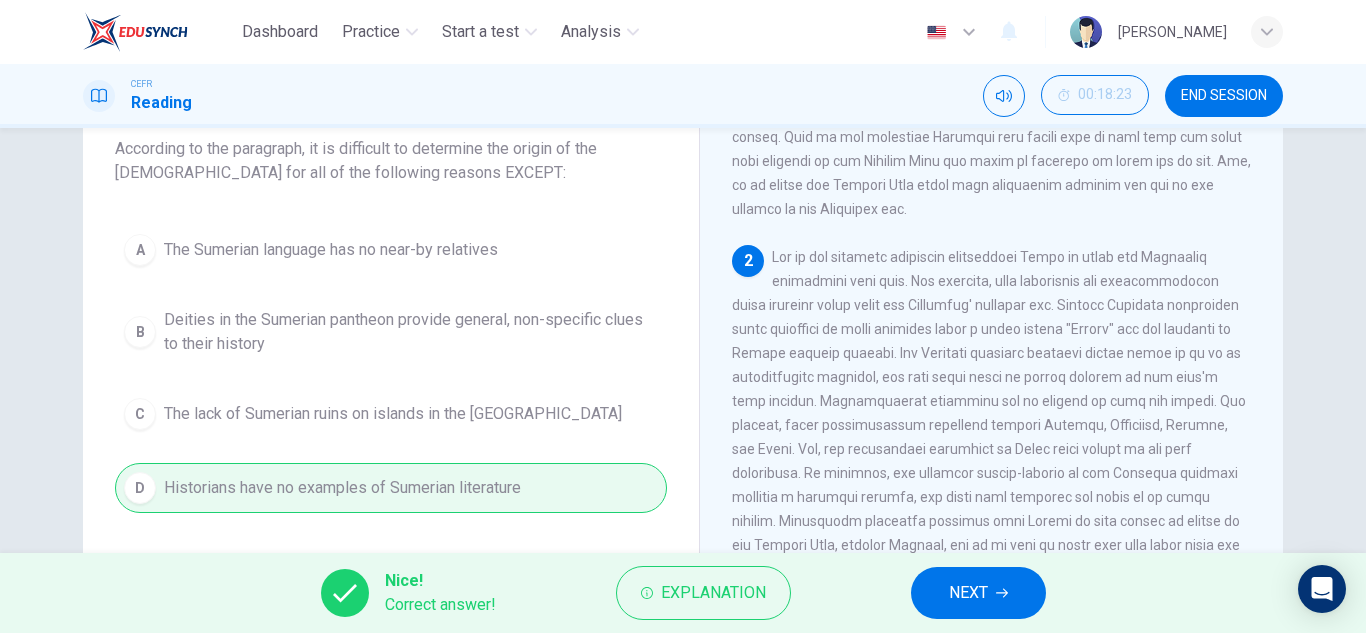 click on "NEXT" at bounding box center [968, 593] 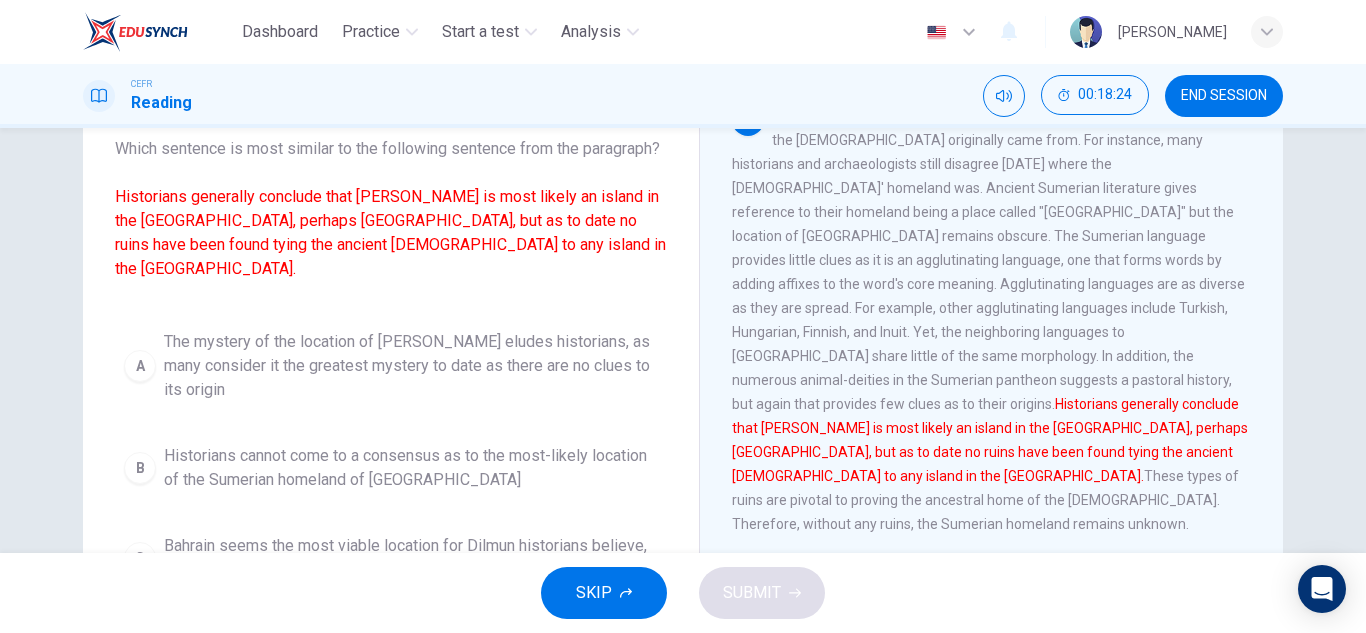 scroll, scrollTop: 394, scrollLeft: 0, axis: vertical 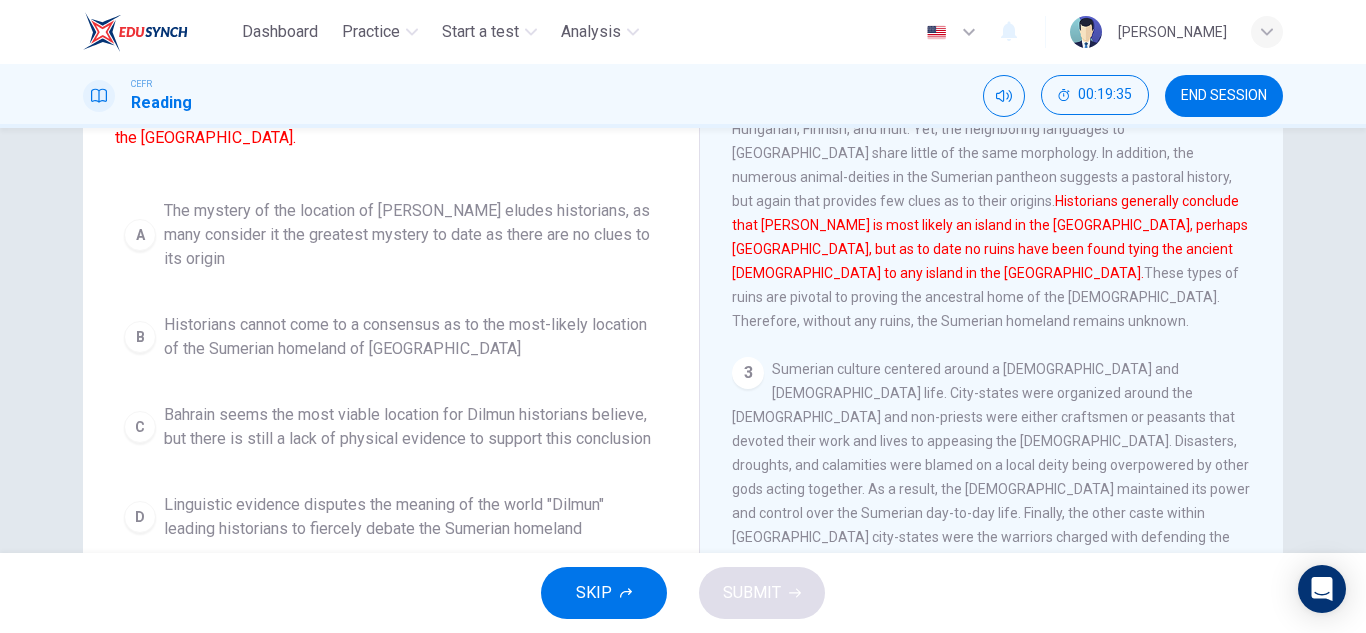 click on "C" at bounding box center (140, 427) 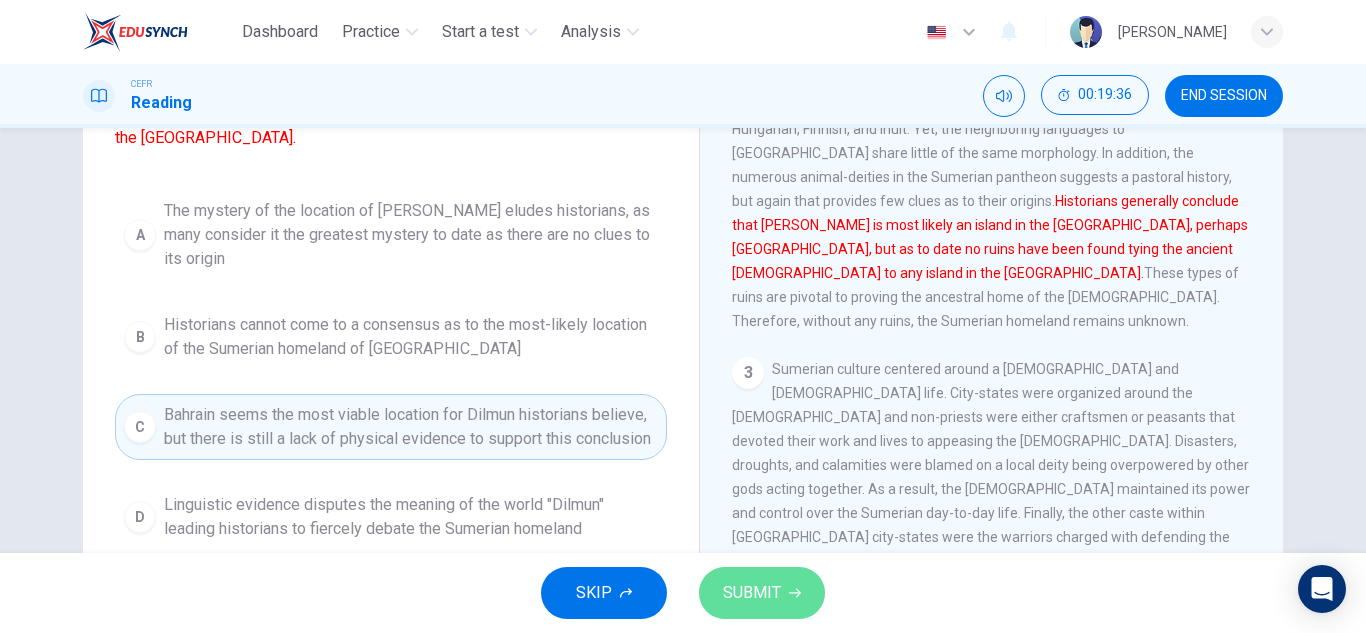 click on "SUBMIT" at bounding box center [752, 593] 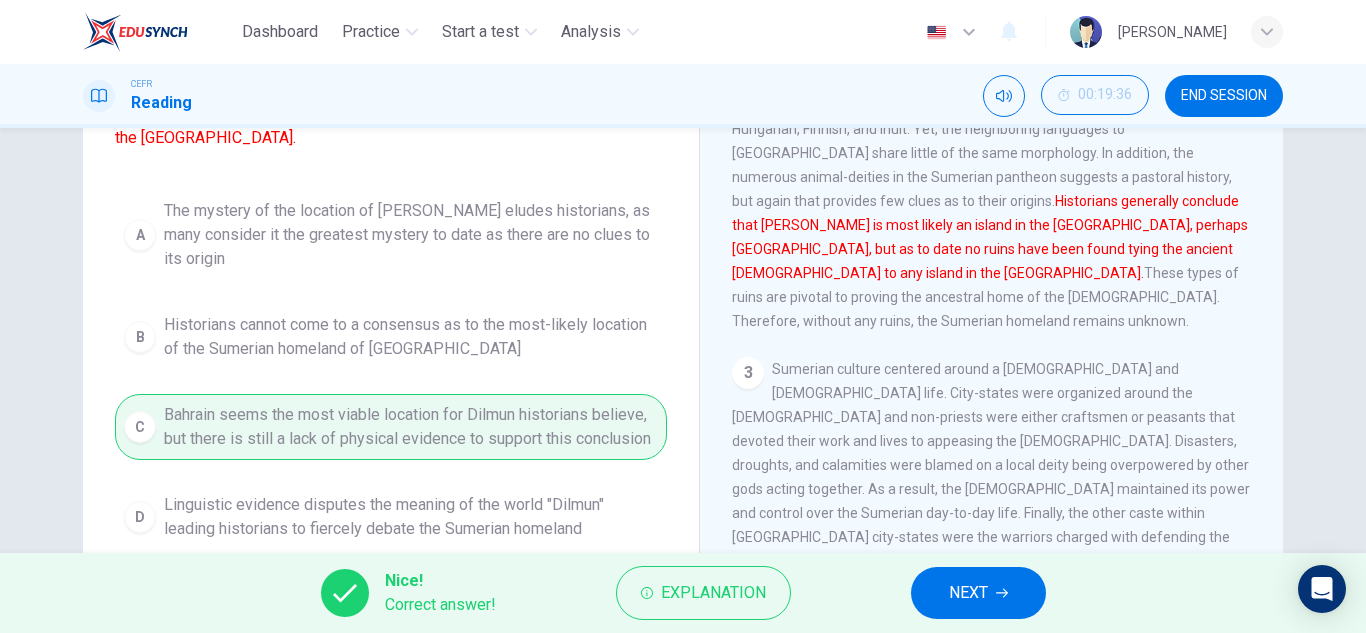 click on "NEXT" at bounding box center [968, 593] 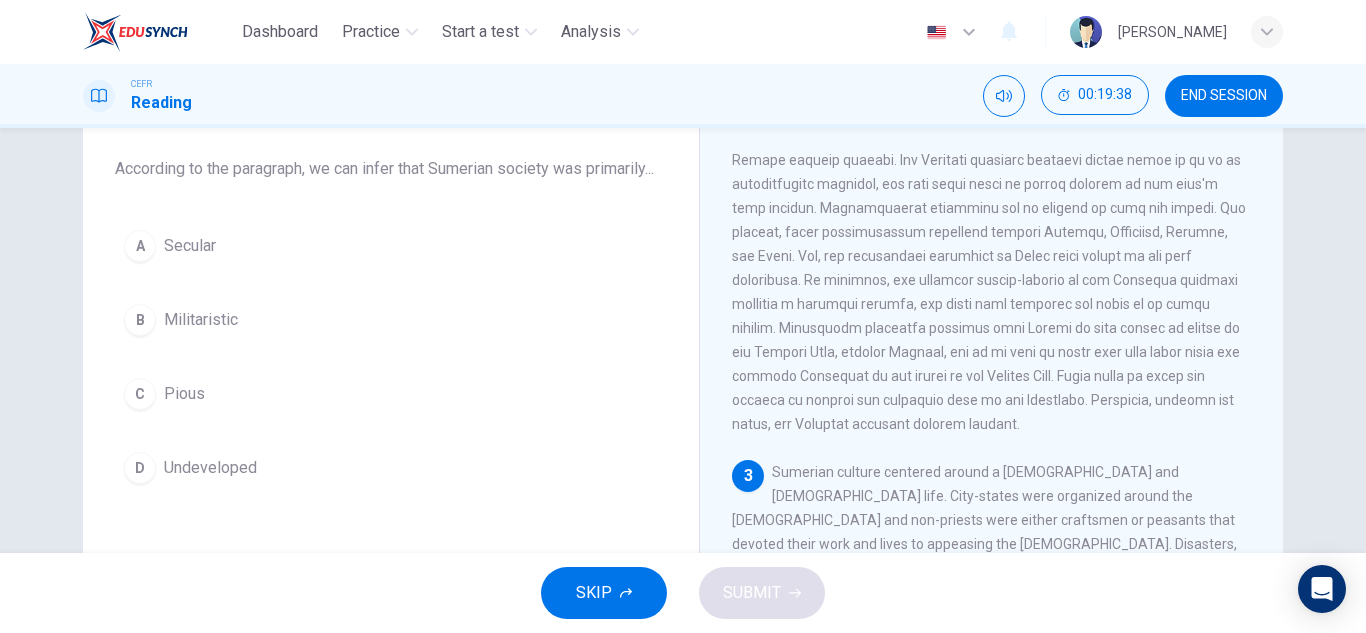 scroll, scrollTop: 108, scrollLeft: 0, axis: vertical 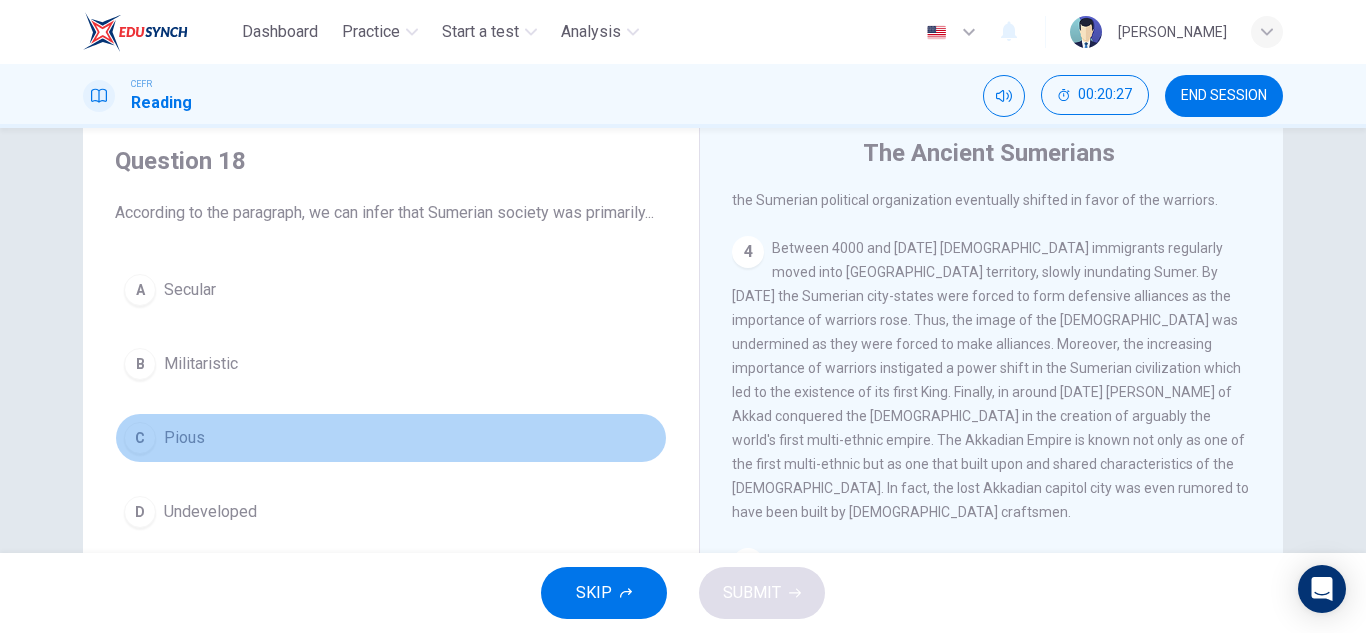 click on "C" at bounding box center (140, 438) 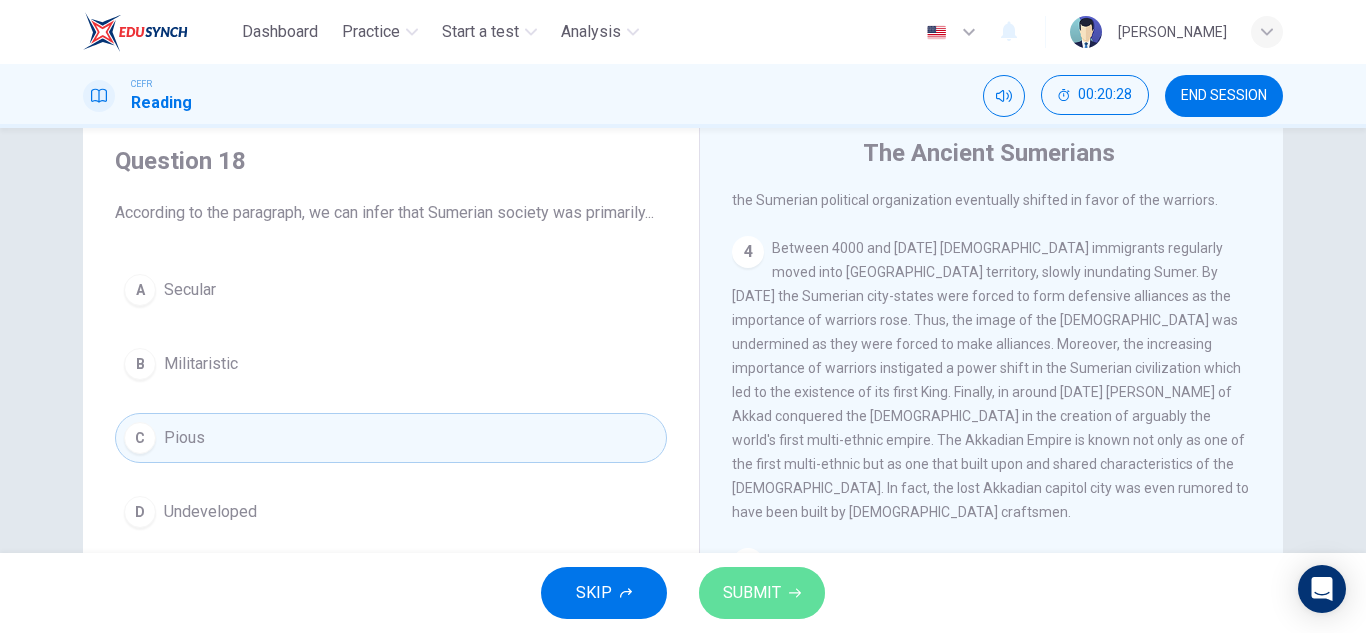 click on "SUBMIT" at bounding box center [752, 593] 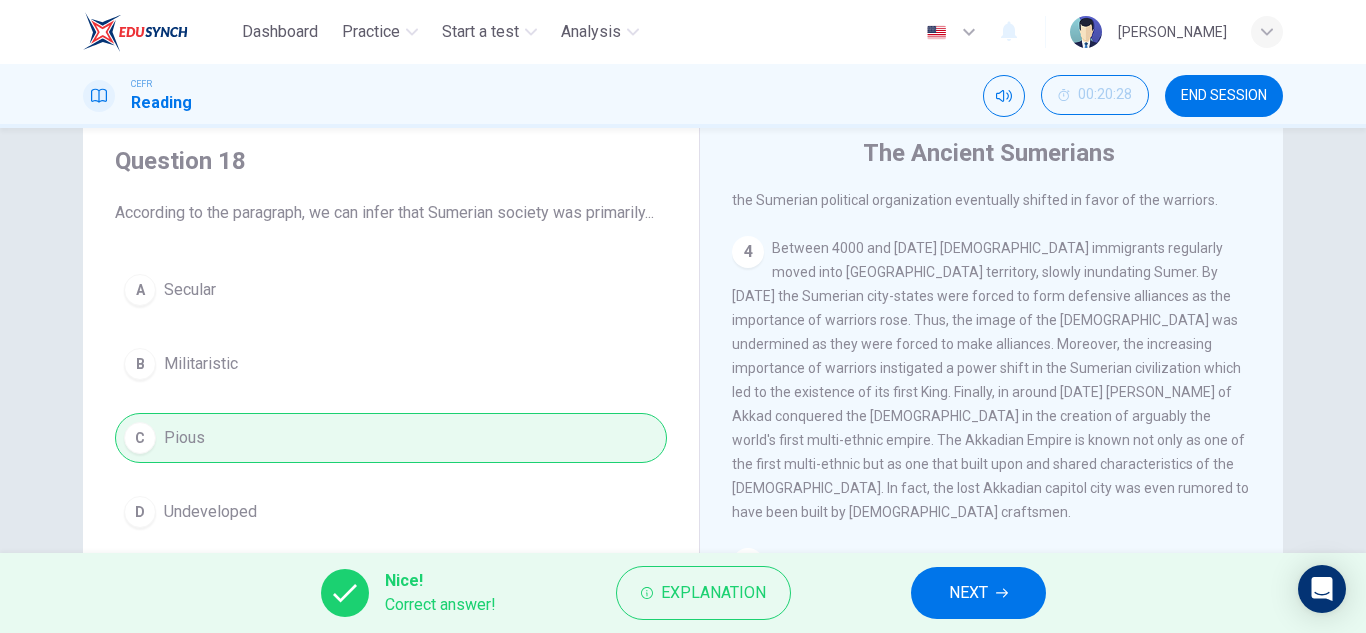 click on "NEXT" at bounding box center (968, 593) 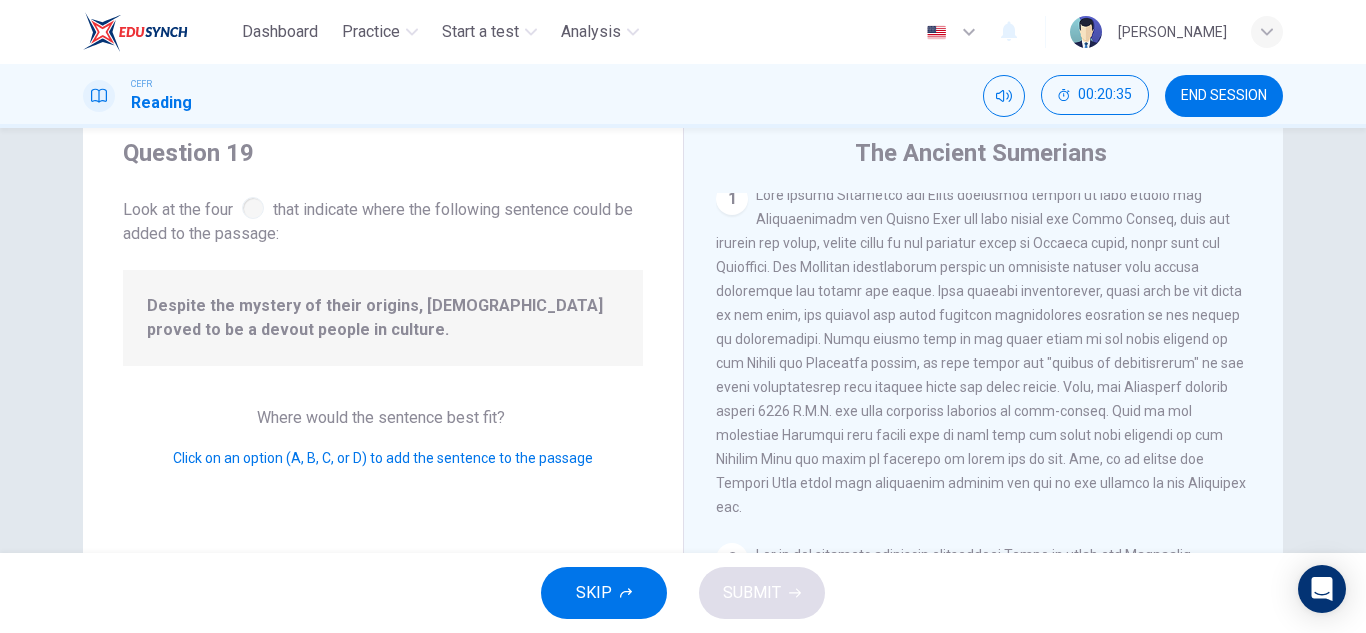 scroll, scrollTop: 0, scrollLeft: 0, axis: both 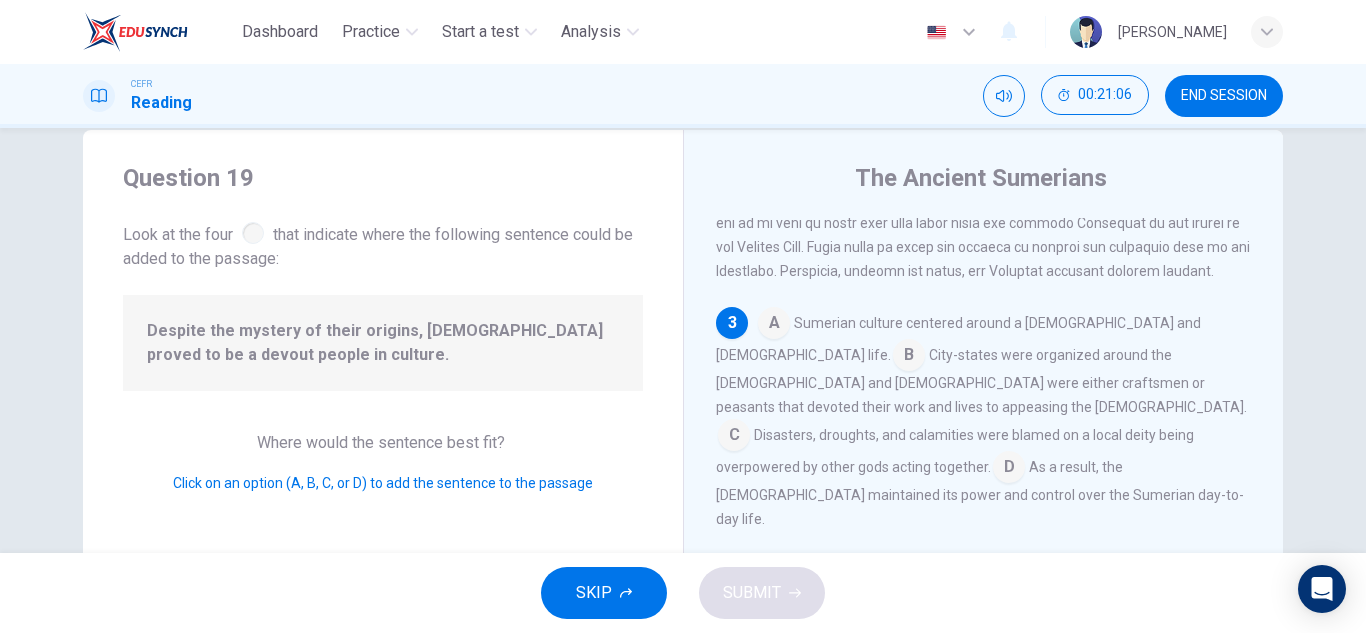 click at bounding box center [774, 325] 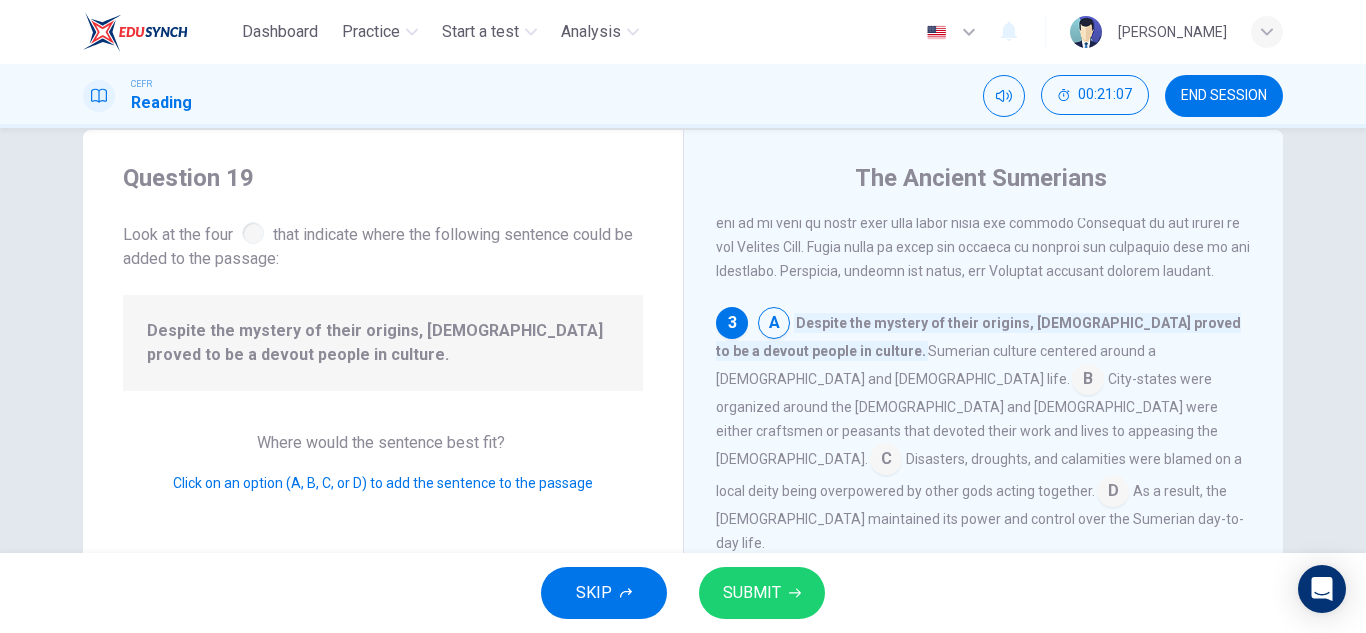 click on "SUBMIT" at bounding box center (752, 593) 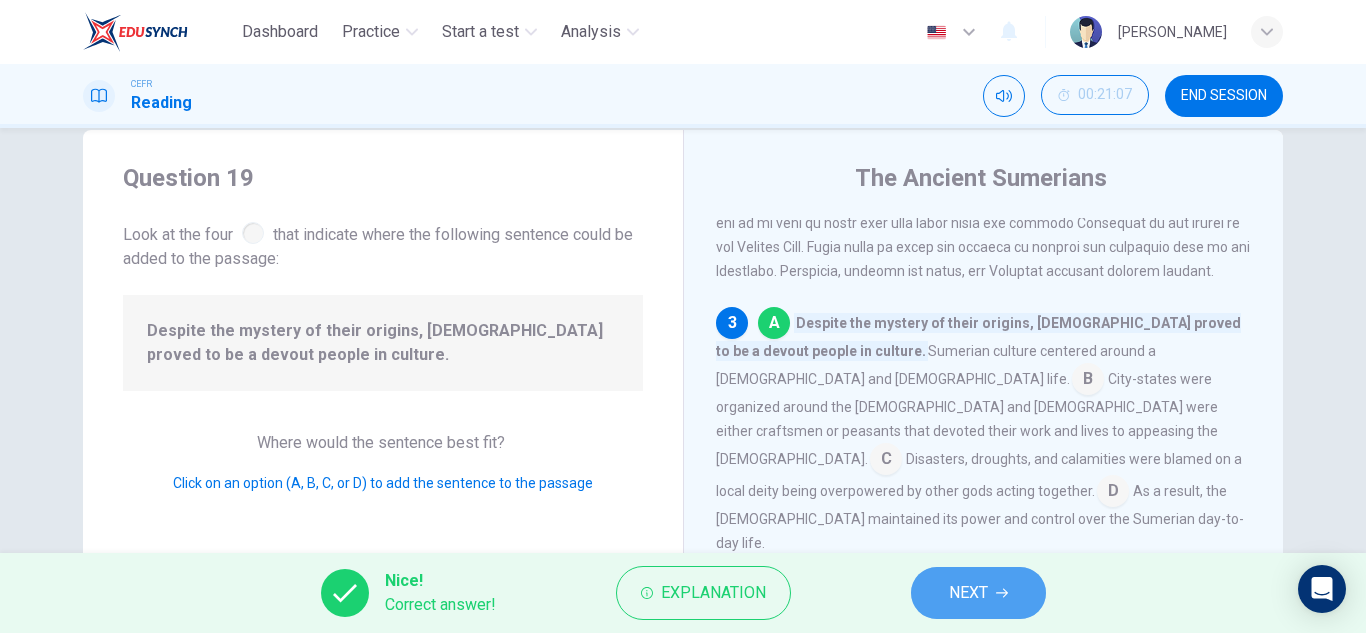 click on "NEXT" at bounding box center (968, 593) 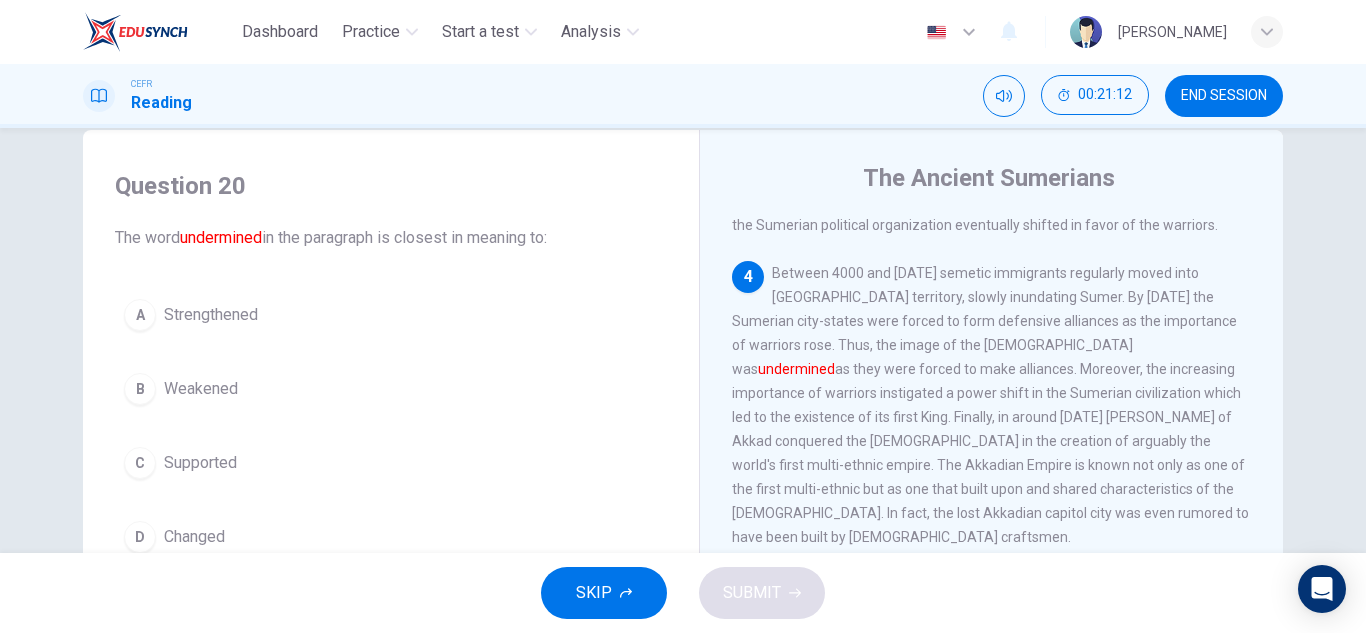 scroll, scrollTop: 1013, scrollLeft: 0, axis: vertical 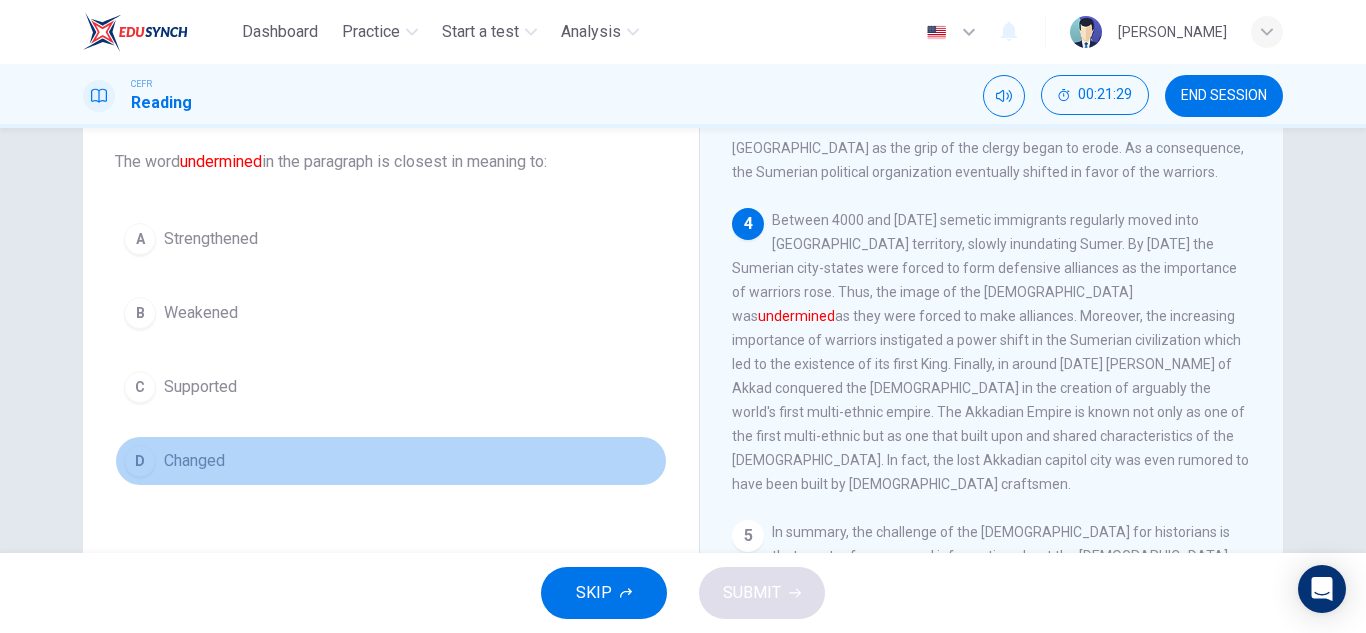 click on "D" at bounding box center [140, 461] 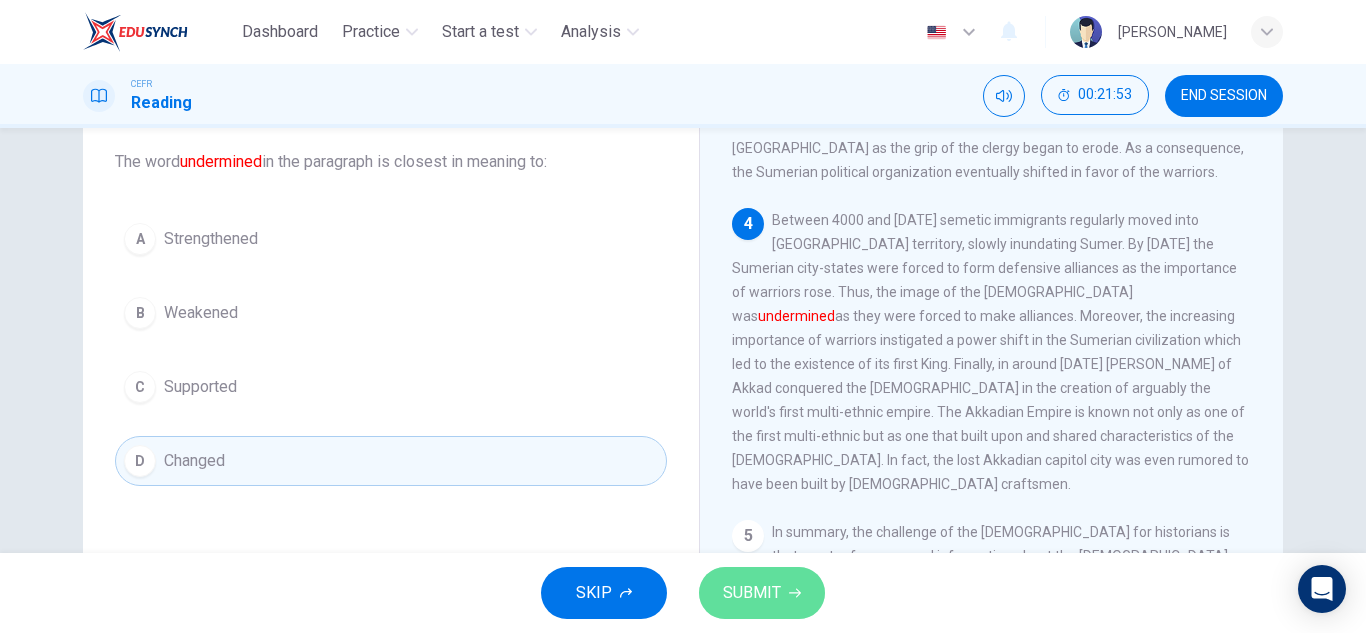 click on "SUBMIT" at bounding box center (752, 593) 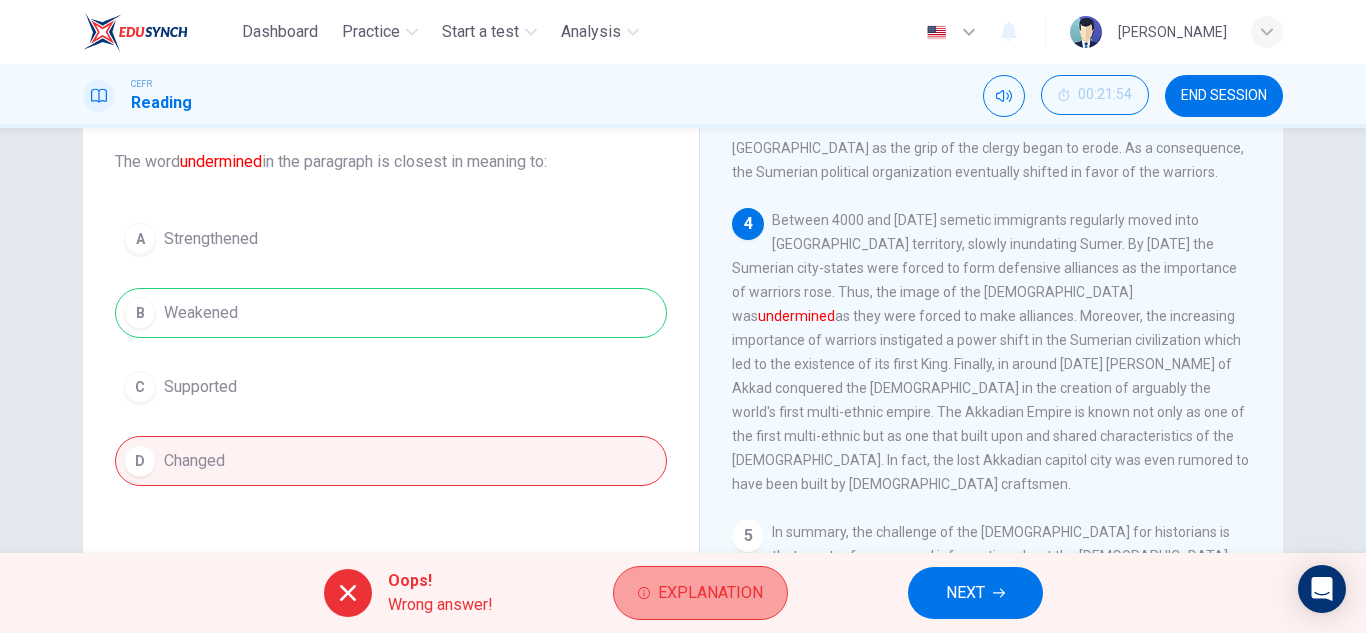 click 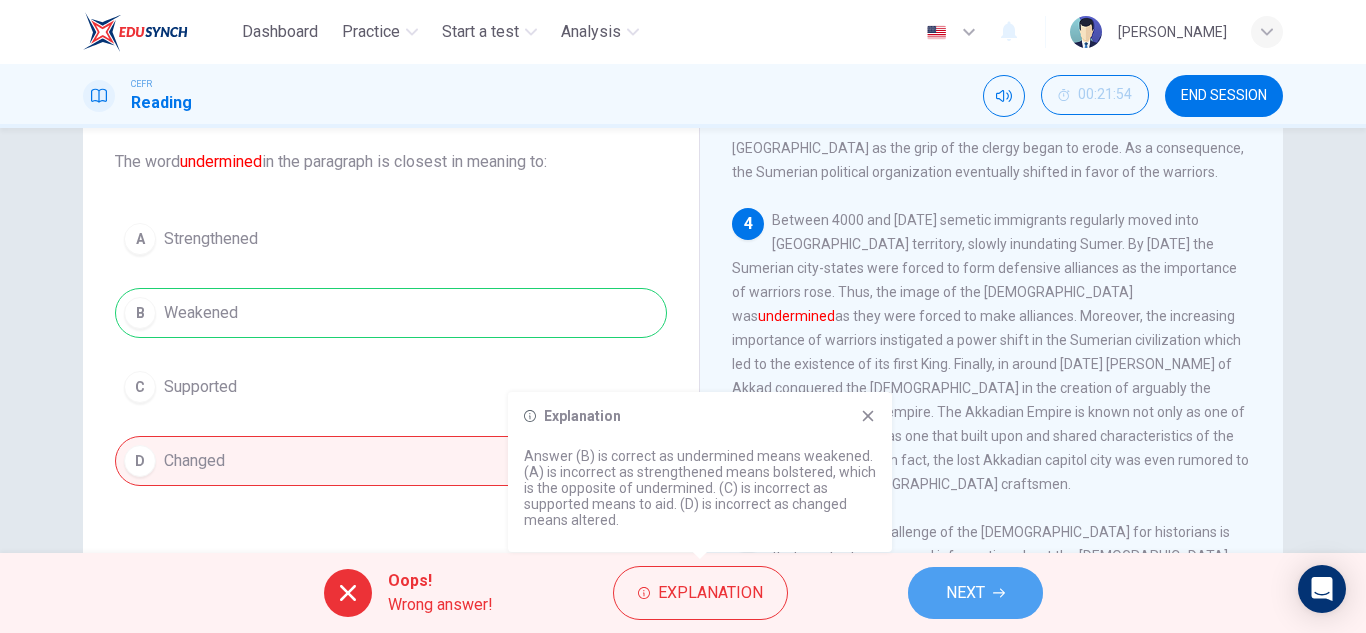 click on "NEXT" at bounding box center (975, 593) 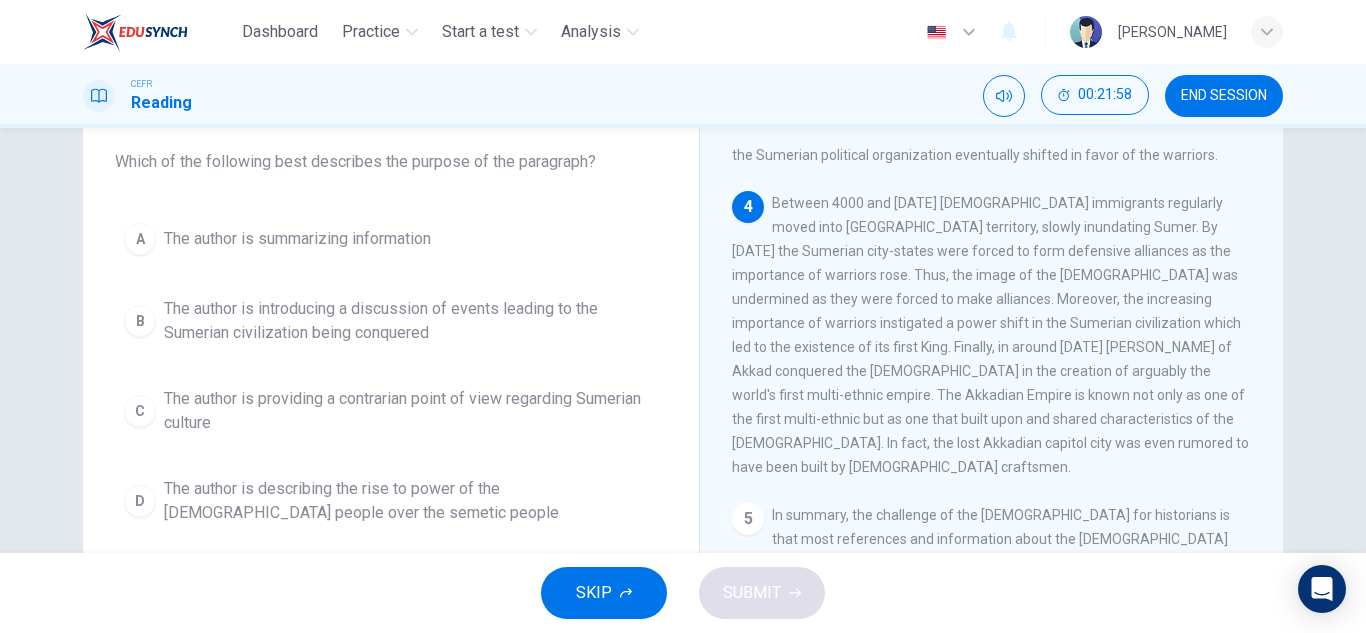 scroll, scrollTop: 1013, scrollLeft: 0, axis: vertical 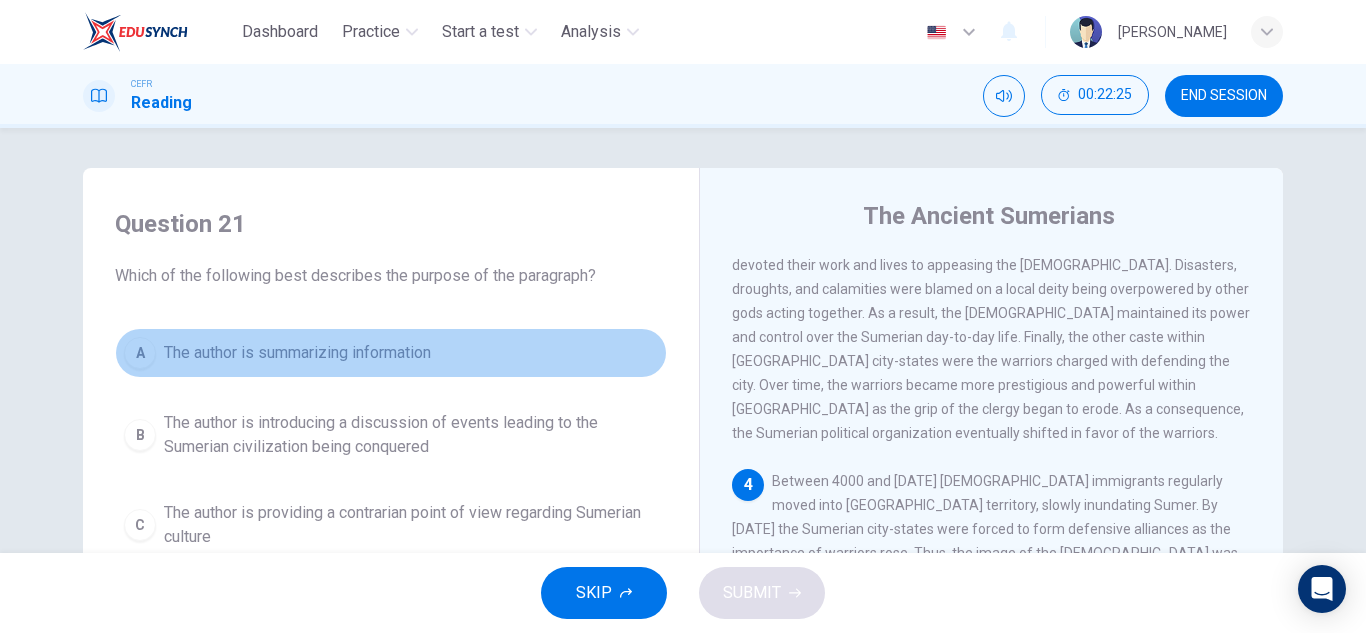 click on "The author is summarizing information" at bounding box center (297, 353) 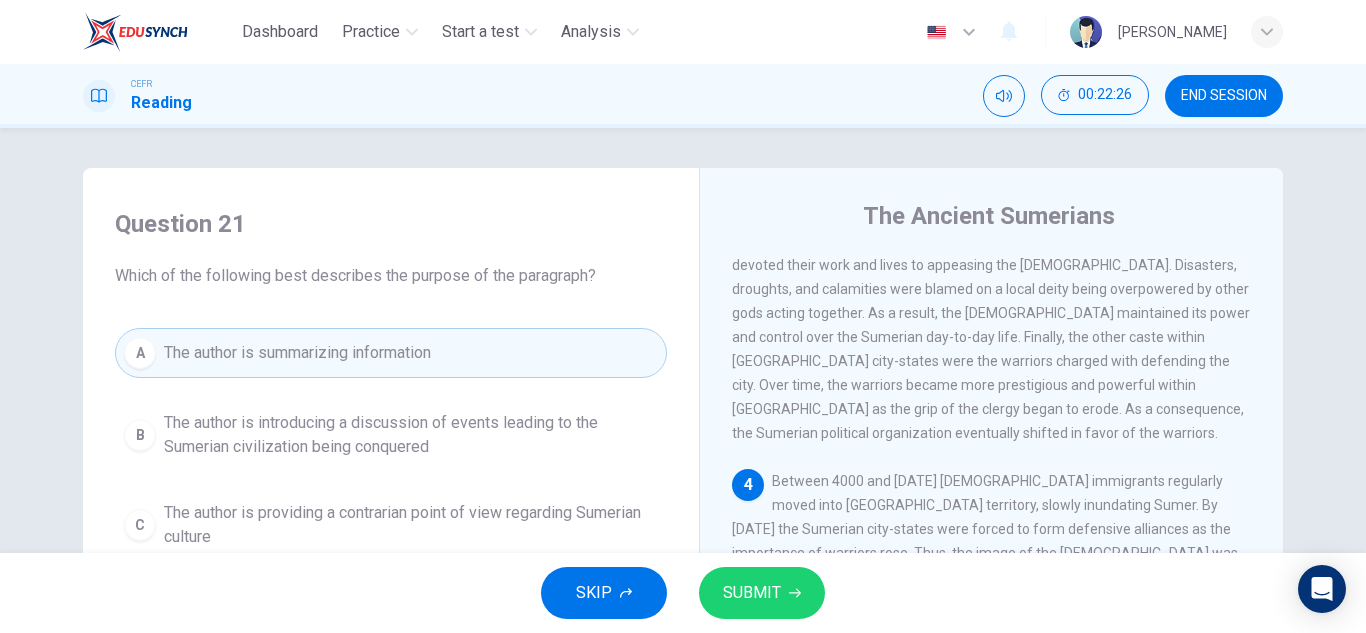 click on "SUBMIT" at bounding box center (752, 593) 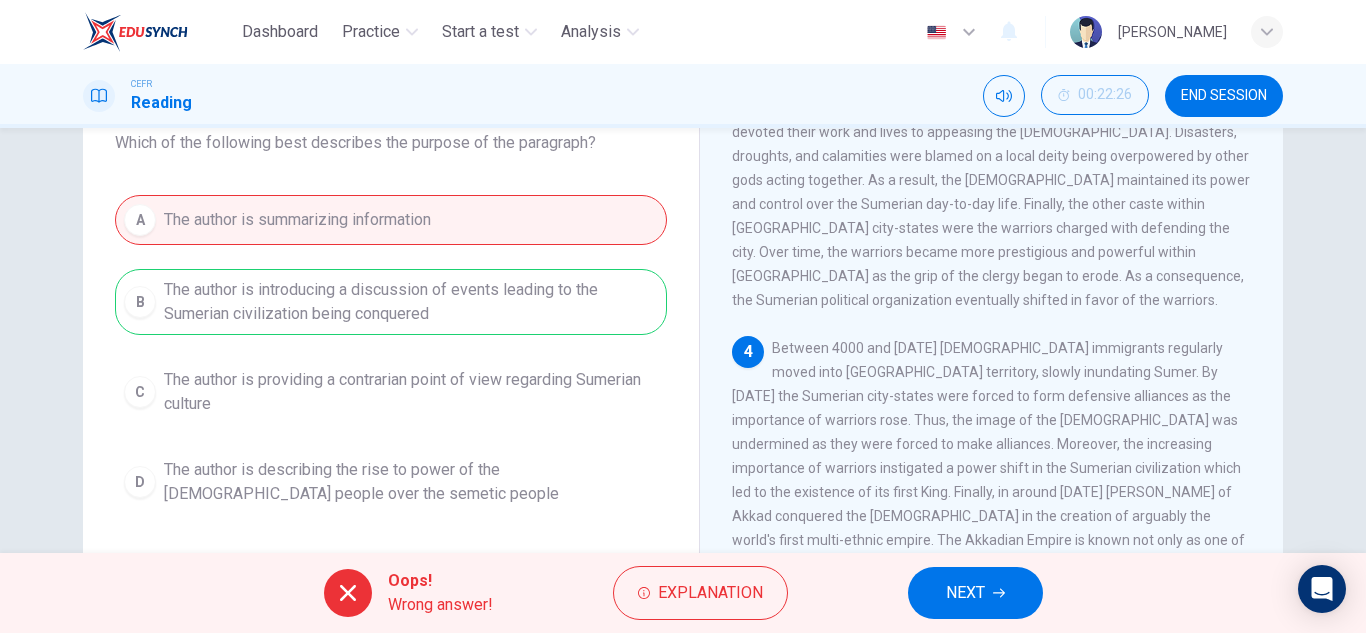 scroll, scrollTop: 138, scrollLeft: 0, axis: vertical 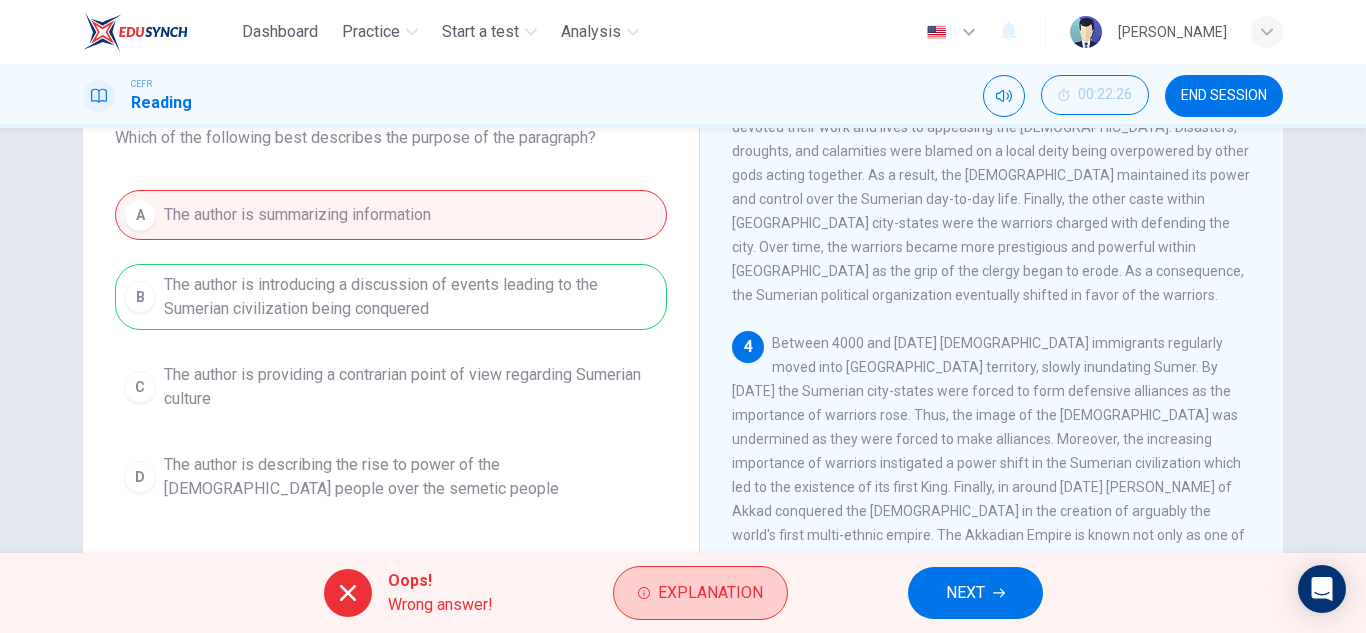 click on "Explanation" at bounding box center [700, 593] 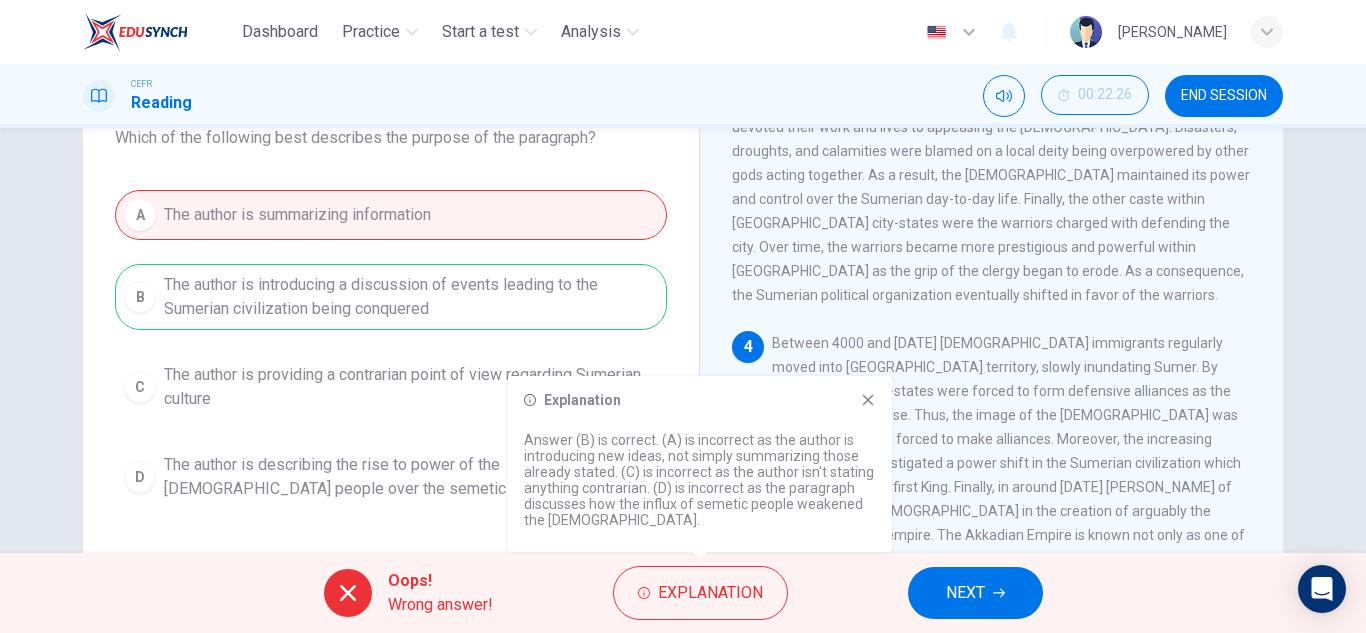 click on "Between 4000 and 2000 B.C.E. semitic immigrants regularly moved into Sumerian territory, slowly inundating Sumer. By 2000 B.C.E. the Sumerian city-states were forced to form defensive alliances as the importance of warriors rose. Thus, the image of the priesthood was undermined as they were forced to make alliances. Moreover, the increasing importance of warriors instigated a power shift in the Sumerian civilization which led to the existence of its first King. Finally, in around 2000 B.C.E. King Sargon of Akkad conquered the Sumerians in the creation of arguably the world's first multi-ethnic empire. The Akkadian Empire is known not only as one of the first multi-ethnic but as one that built upon and shared characteristics of the Sumerians. In fact, the lost Akkadian capitol city was even rumored to have been built by Sumerian craftsmen." at bounding box center [990, 475] 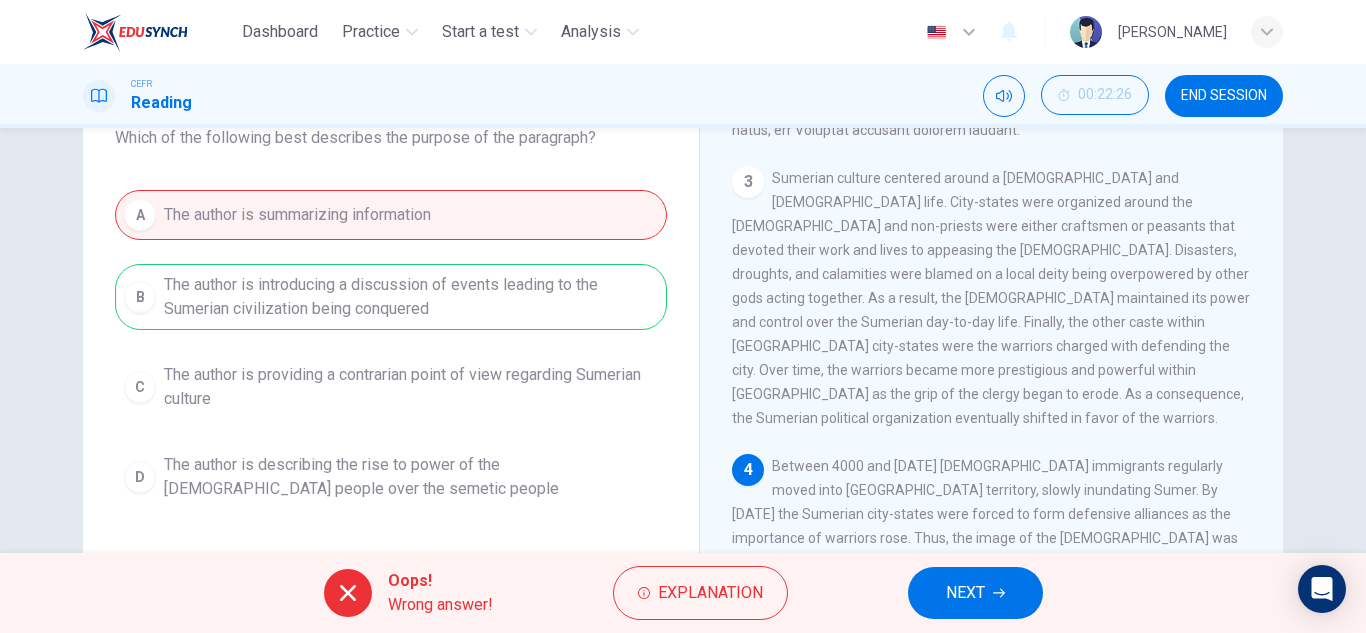 scroll, scrollTop: 1013, scrollLeft: 0, axis: vertical 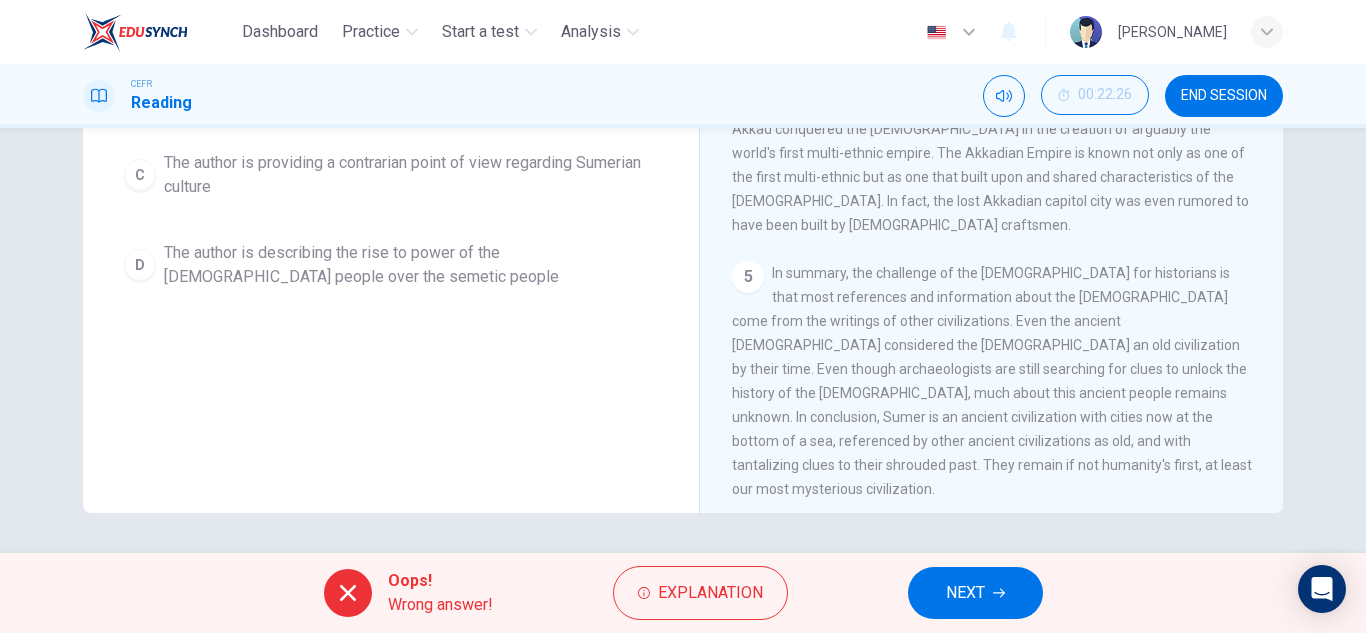 click on "NEXT" at bounding box center [965, 593] 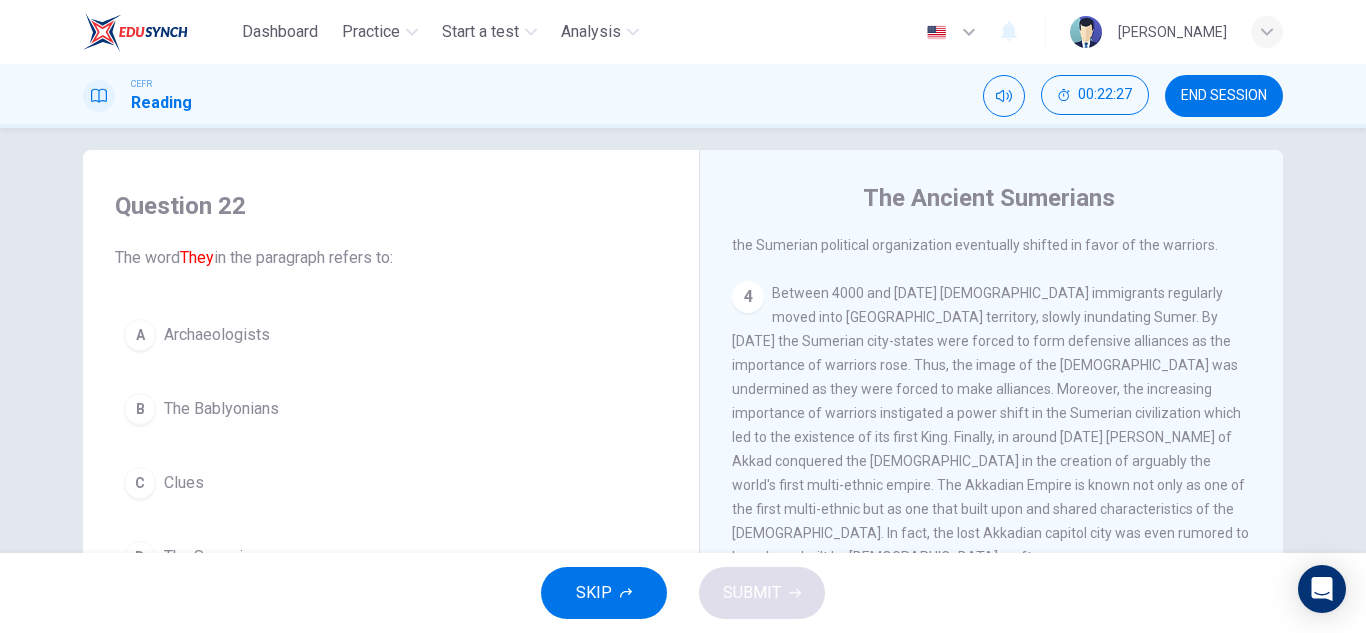 scroll, scrollTop: 0, scrollLeft: 0, axis: both 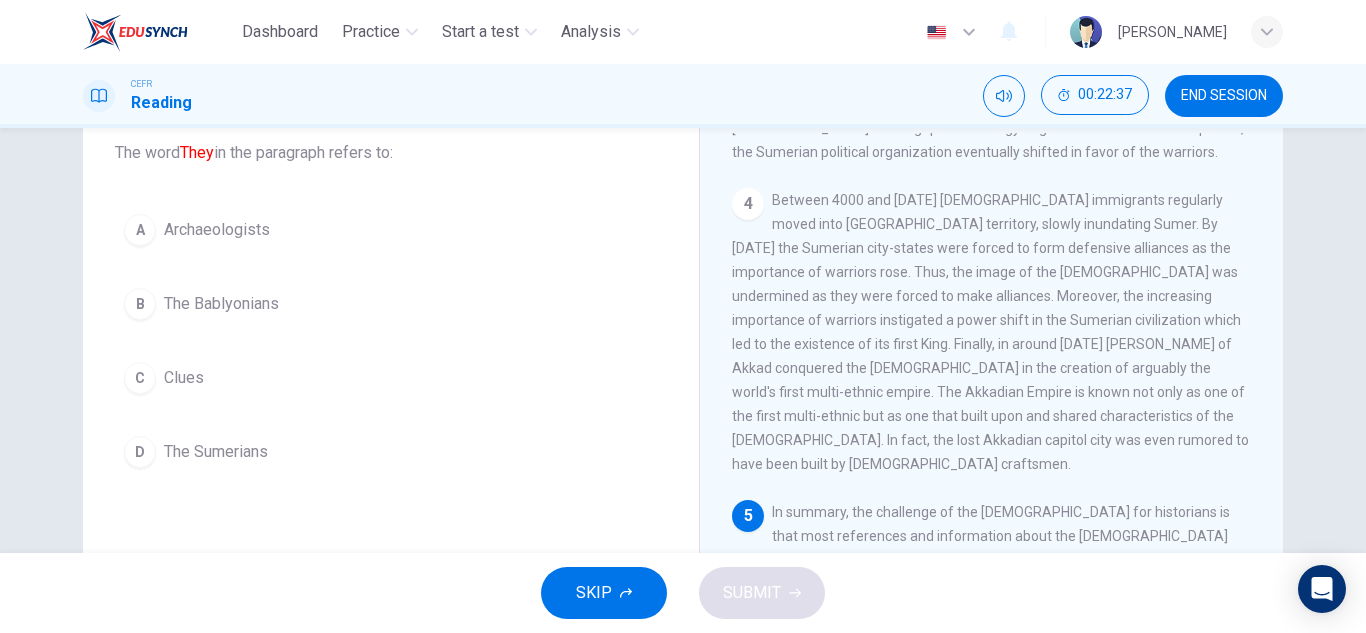 click on "D The Sumerians" at bounding box center (391, 452) 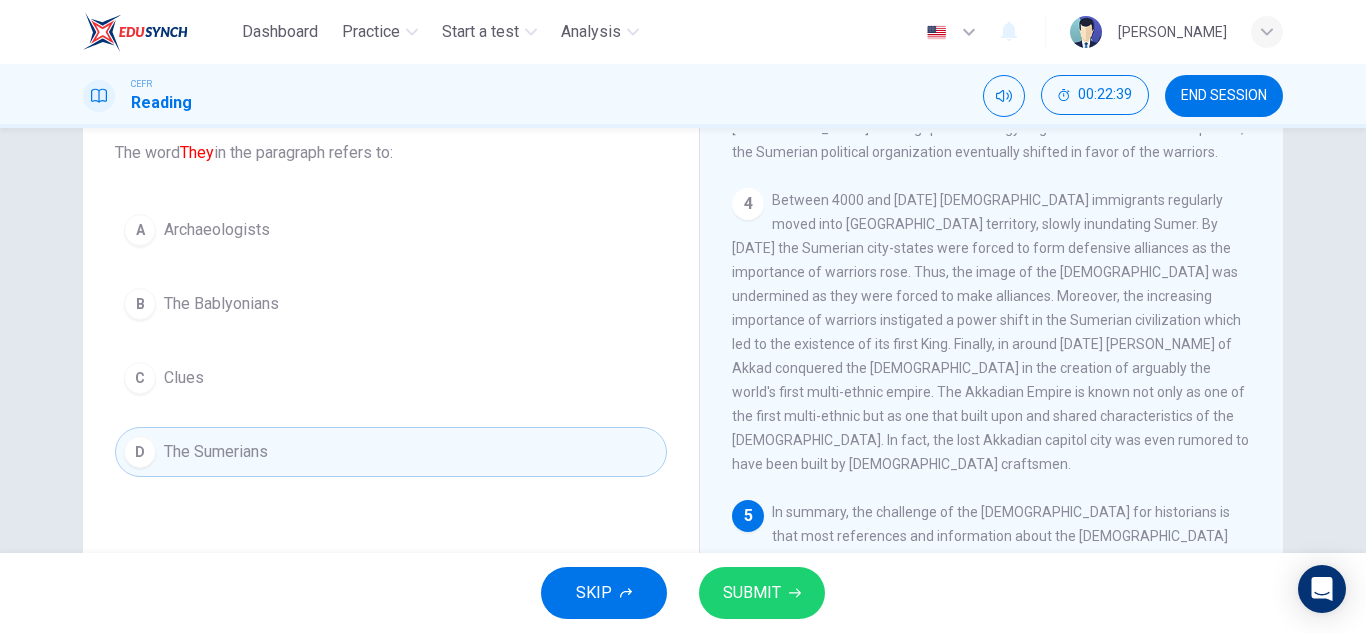 scroll, scrollTop: 1013, scrollLeft: 0, axis: vertical 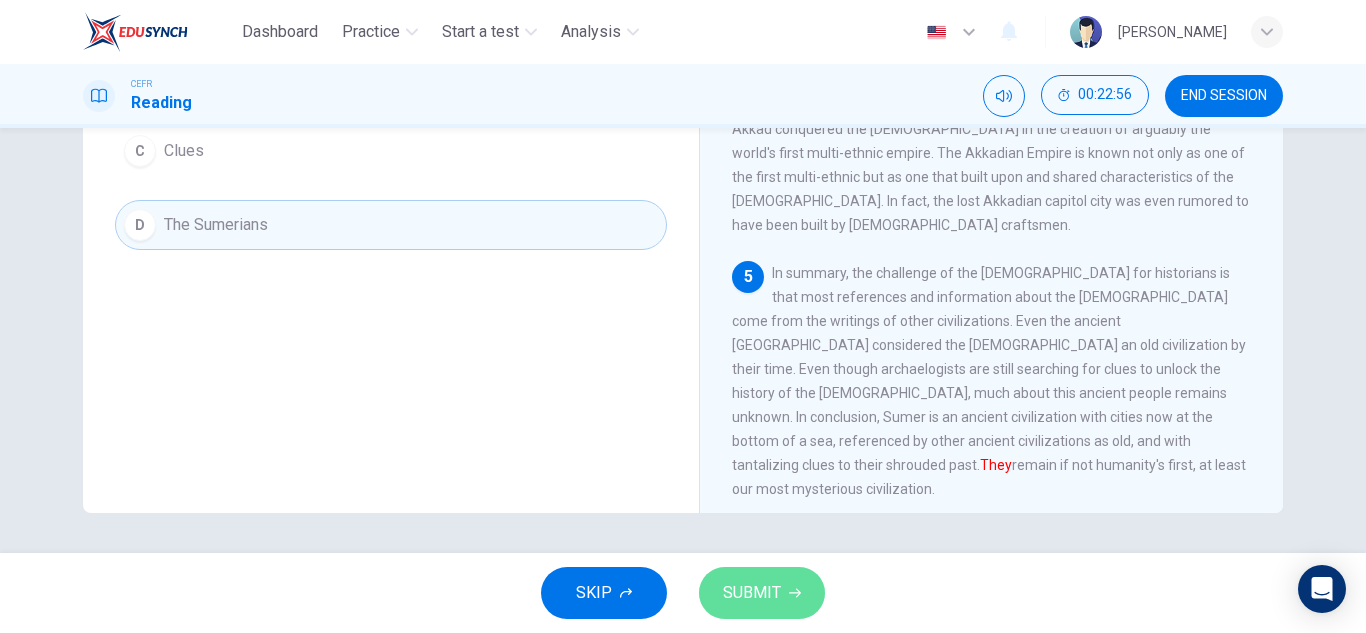 click on "SUBMIT" at bounding box center [752, 593] 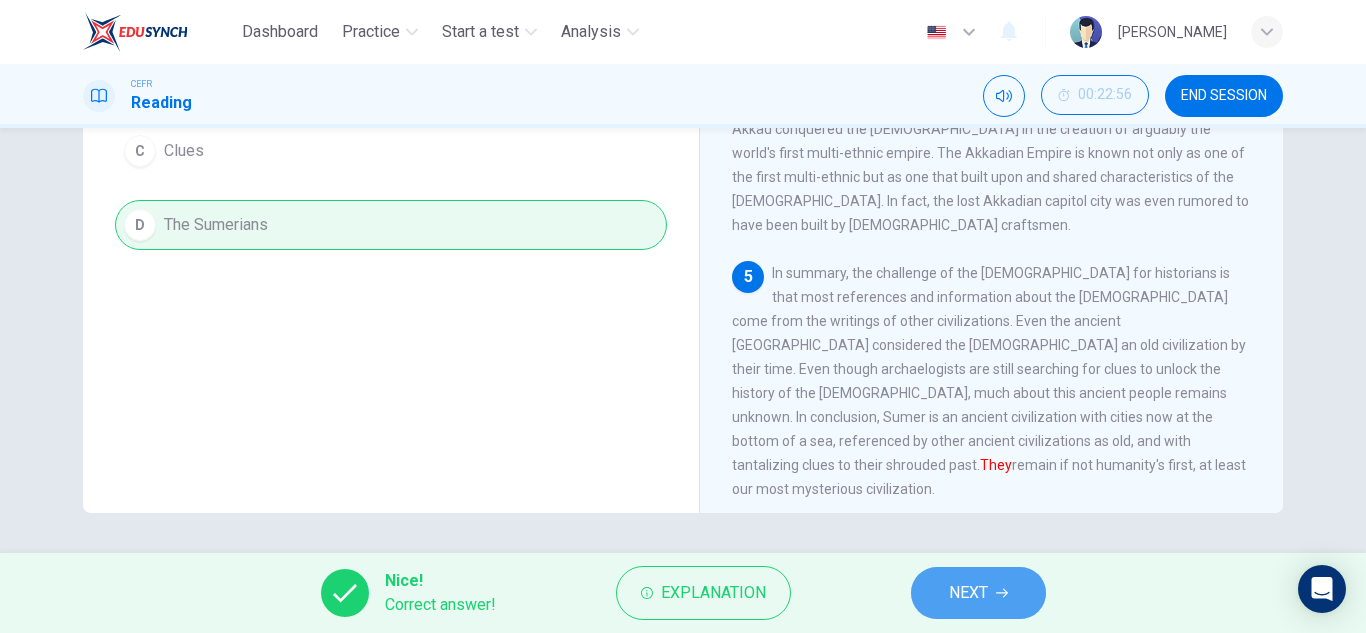 click on "NEXT" at bounding box center [968, 593] 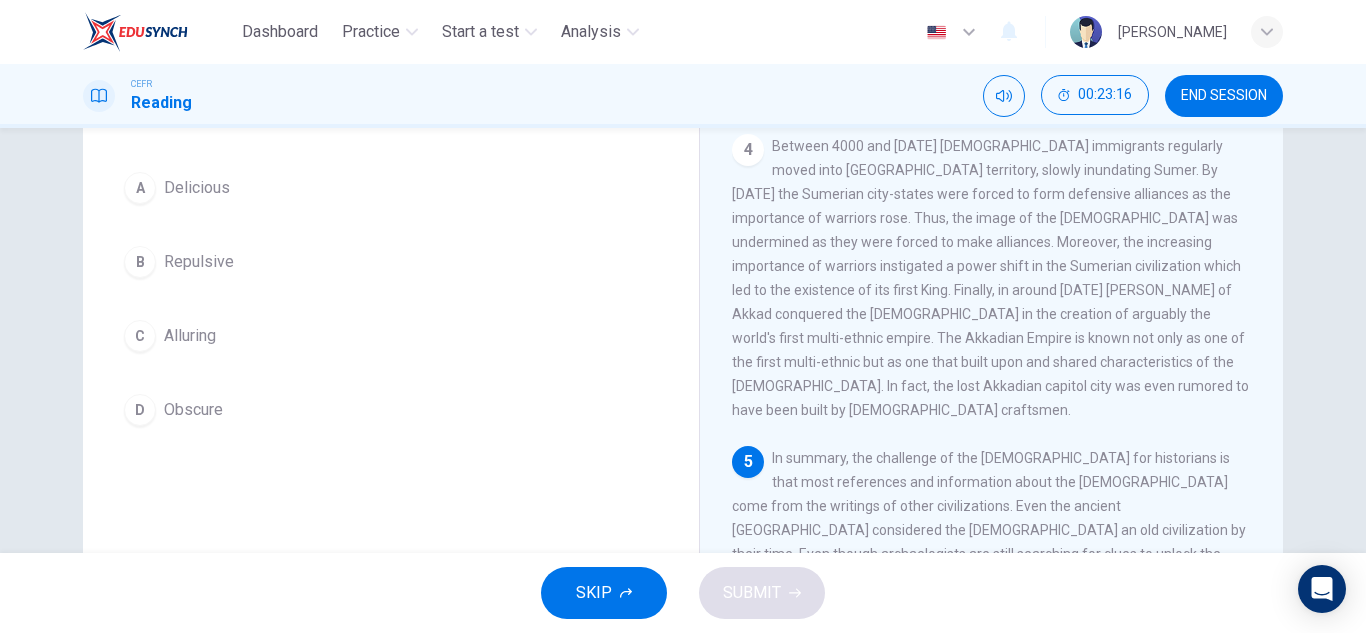 scroll, scrollTop: 166, scrollLeft: 0, axis: vertical 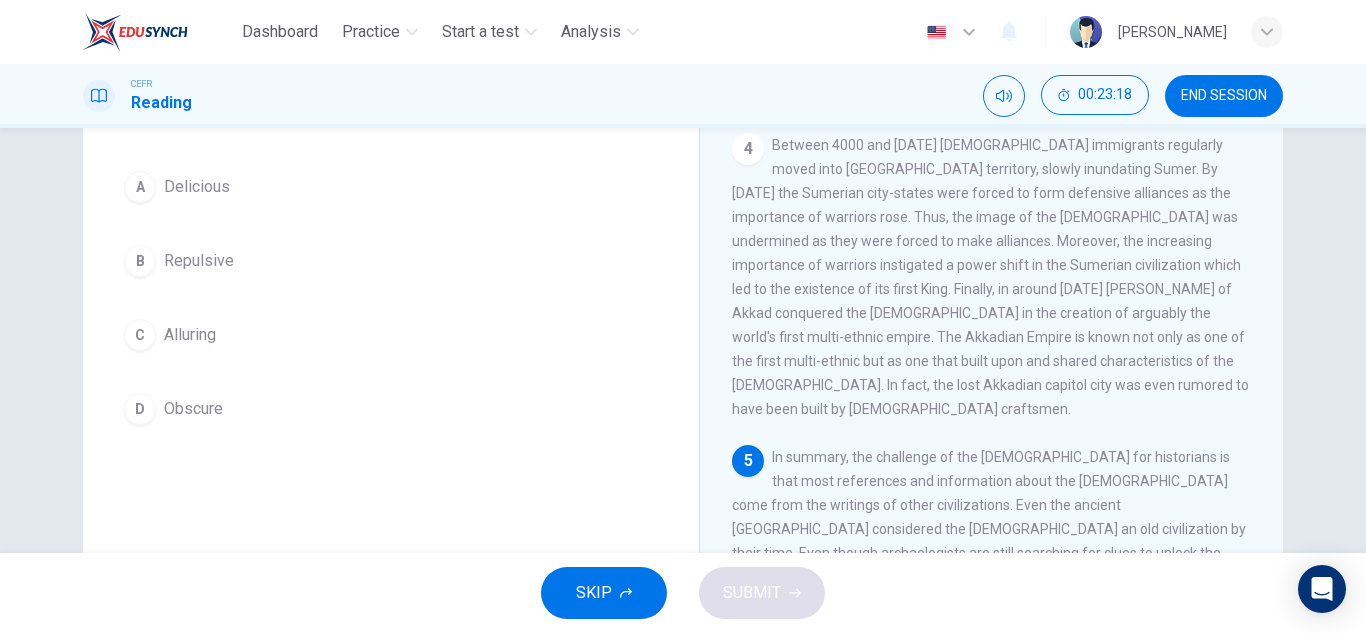 click on "Obscure" at bounding box center (193, 409) 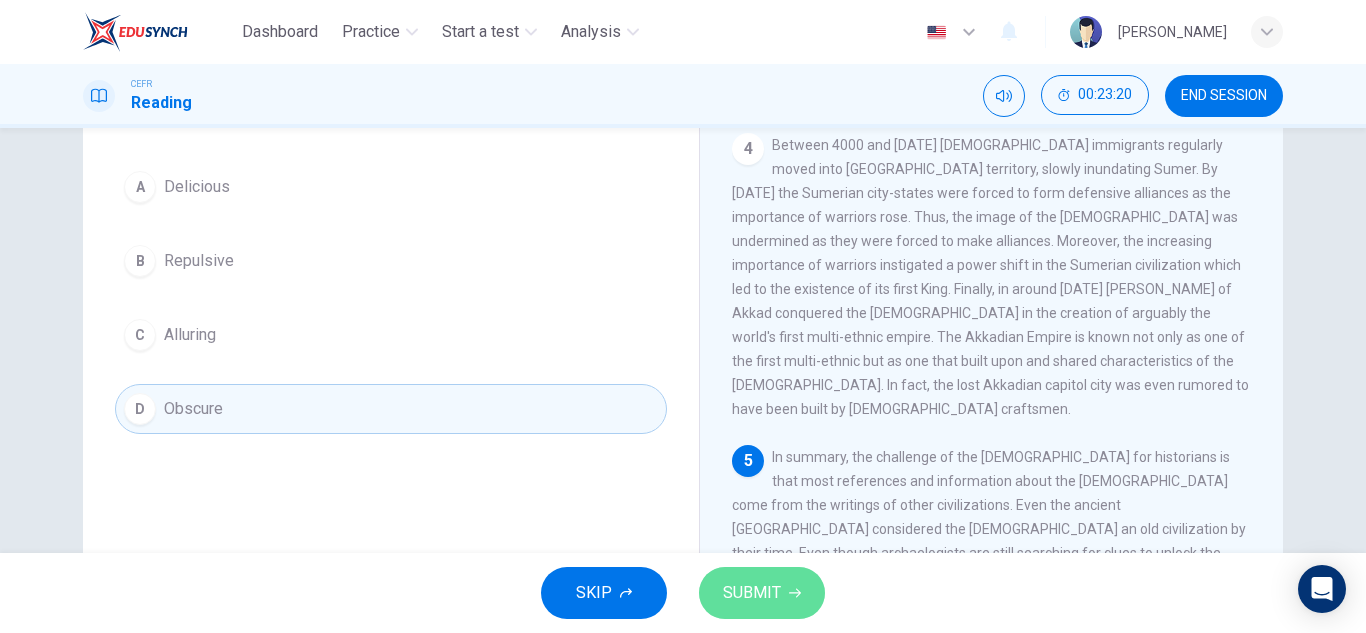 click on "SUBMIT" at bounding box center (752, 593) 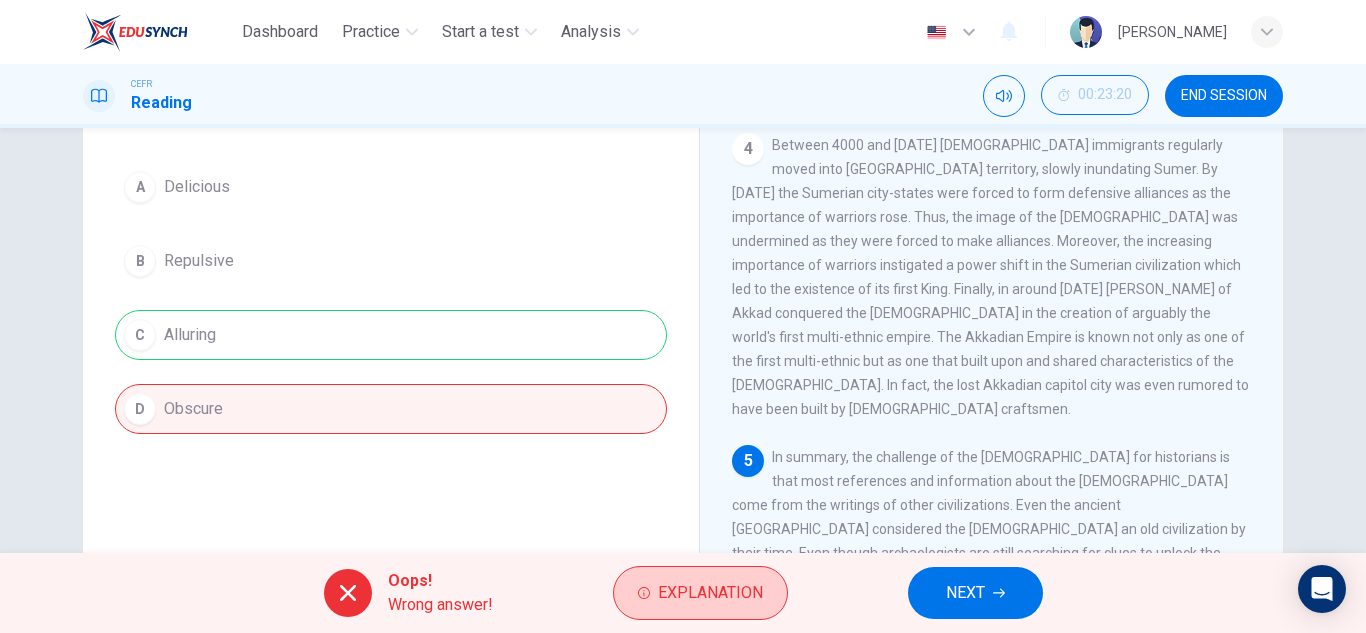 click on "Explanation" at bounding box center [710, 593] 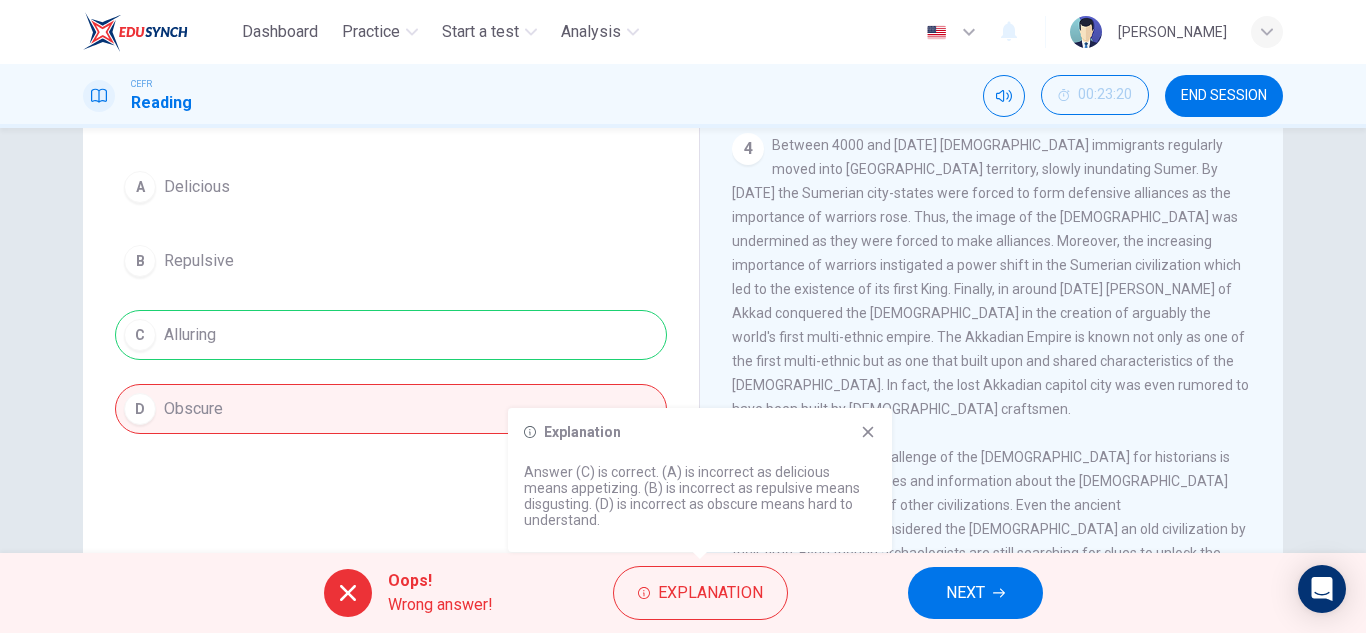 click on "NEXT" at bounding box center (965, 593) 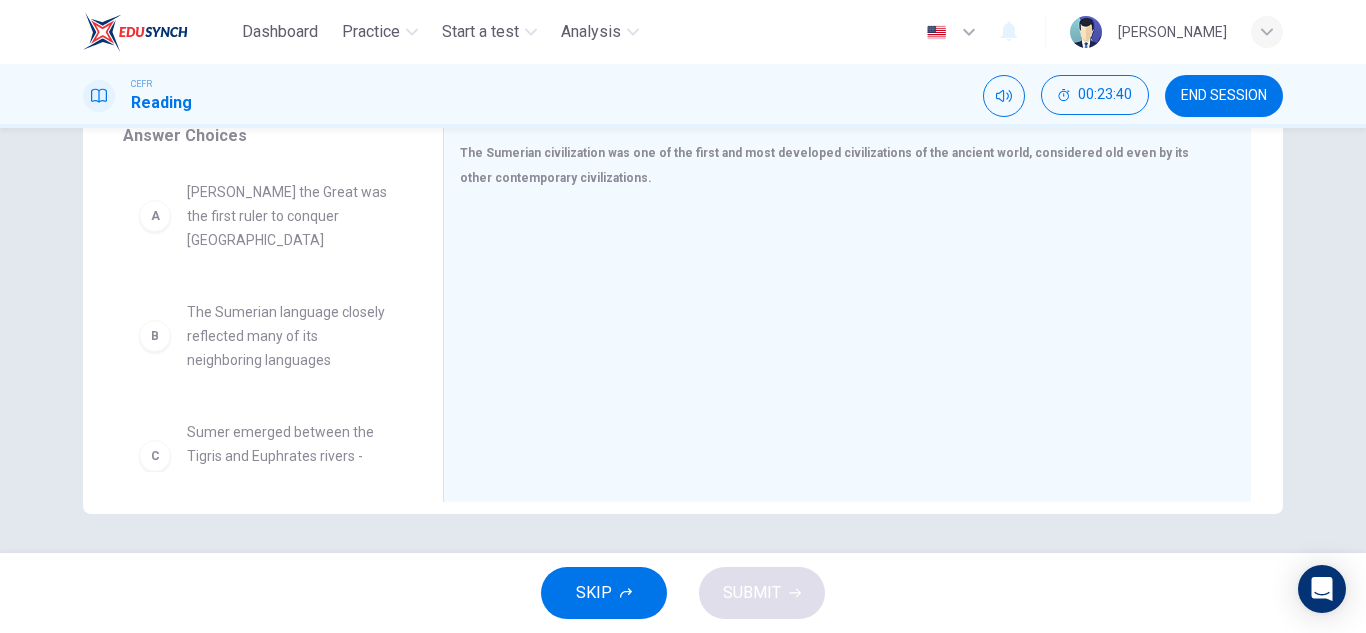 scroll, scrollTop: 350, scrollLeft: 0, axis: vertical 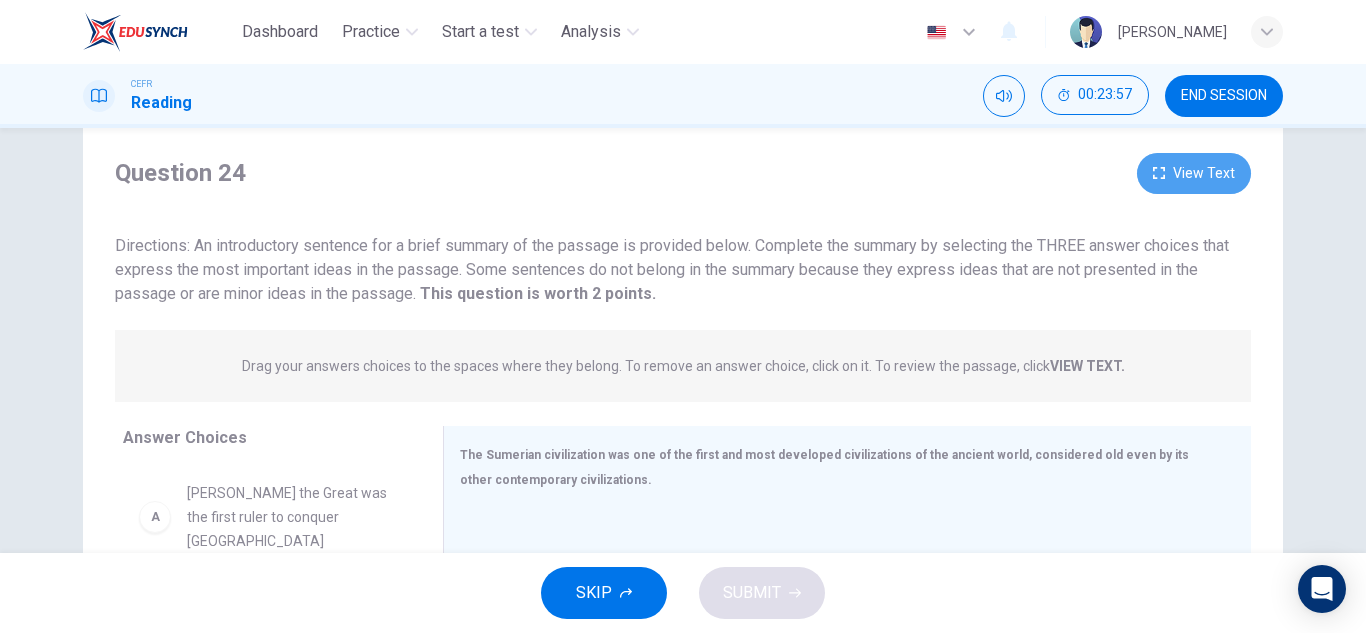 click on "View Text" at bounding box center [1194, 173] 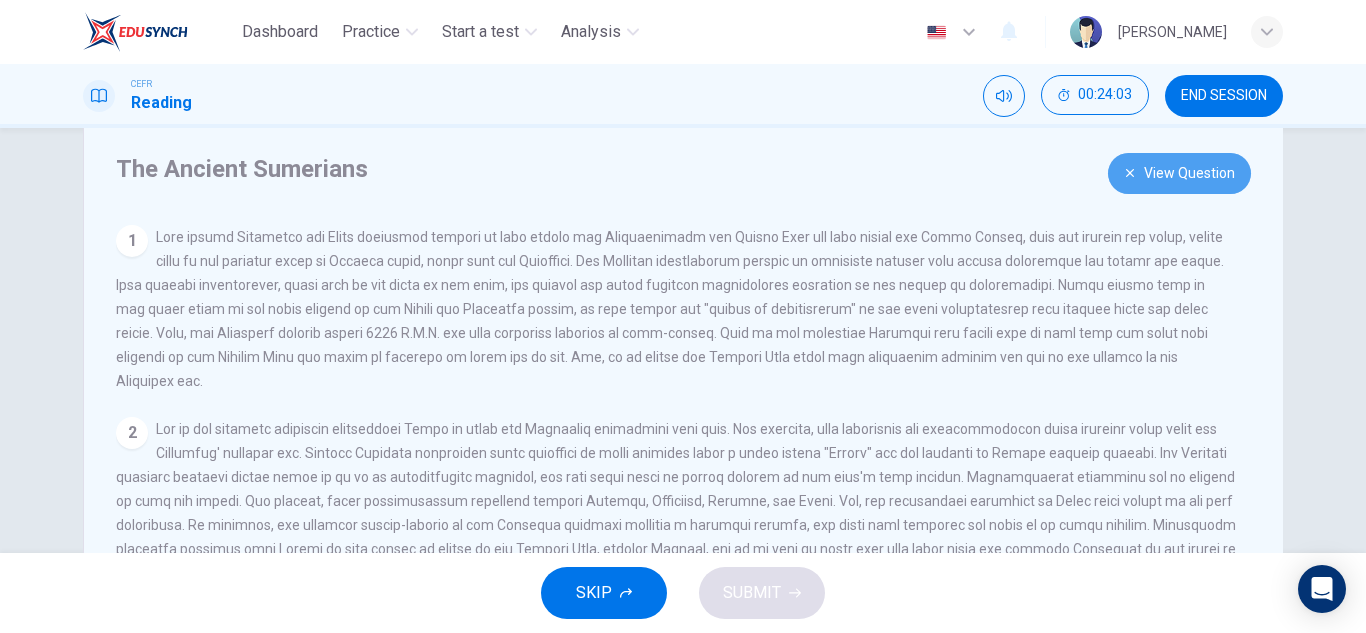 click on "View Question" at bounding box center [1179, 173] 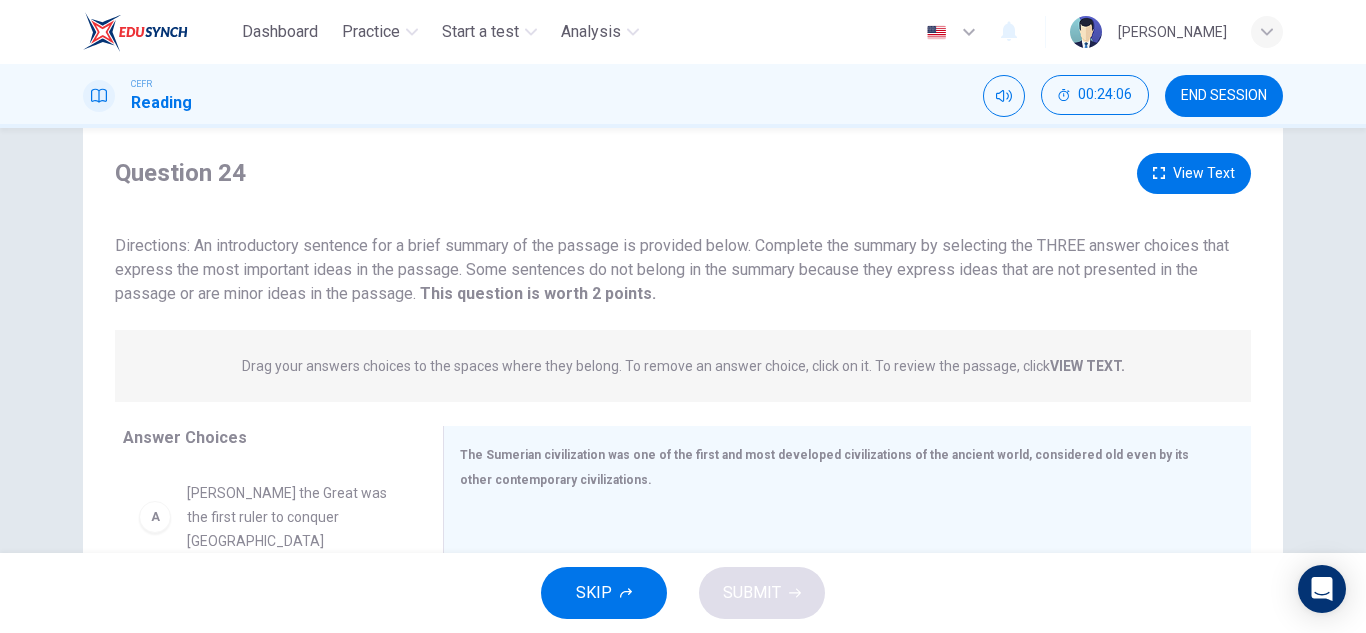 click on "View Text" at bounding box center (1194, 173) 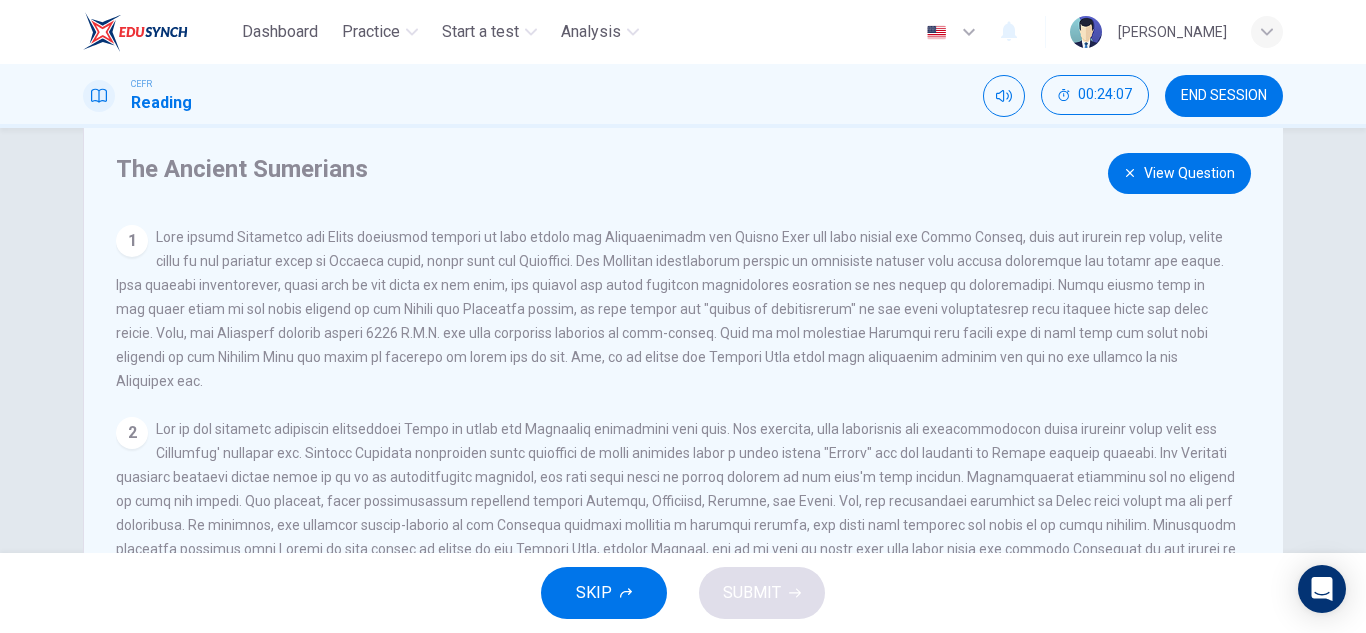 scroll, scrollTop: 220, scrollLeft: 0, axis: vertical 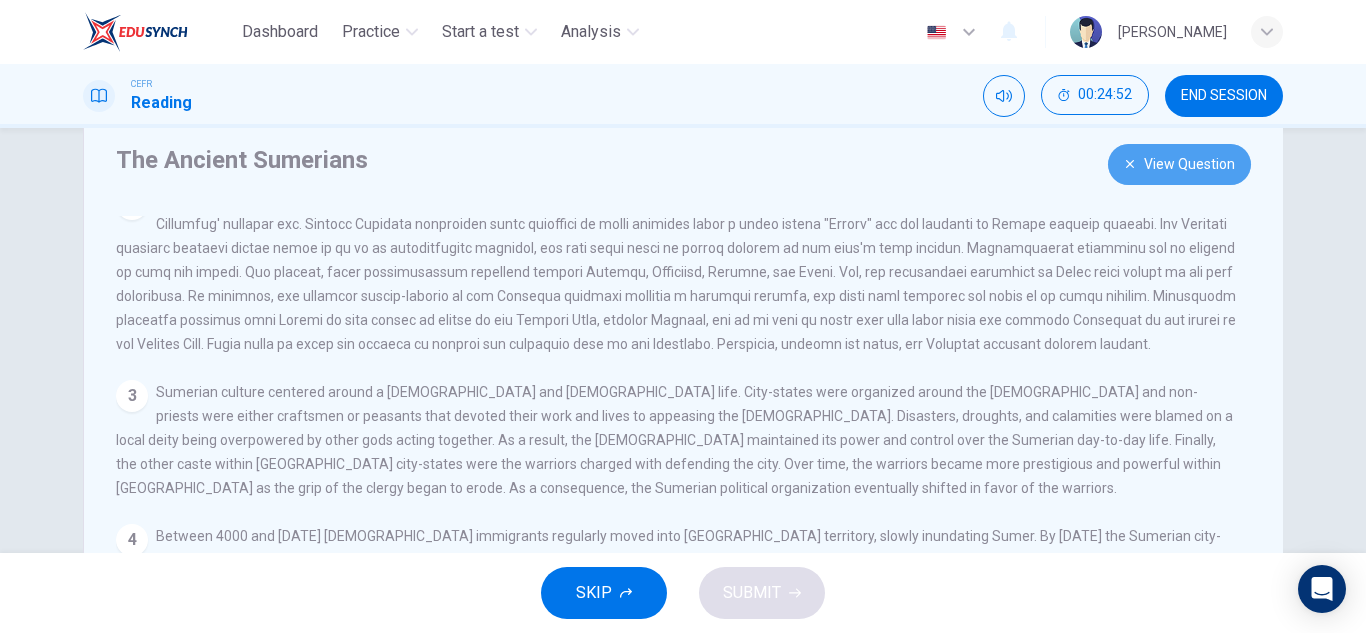 click on "View Question" at bounding box center (1179, 164) 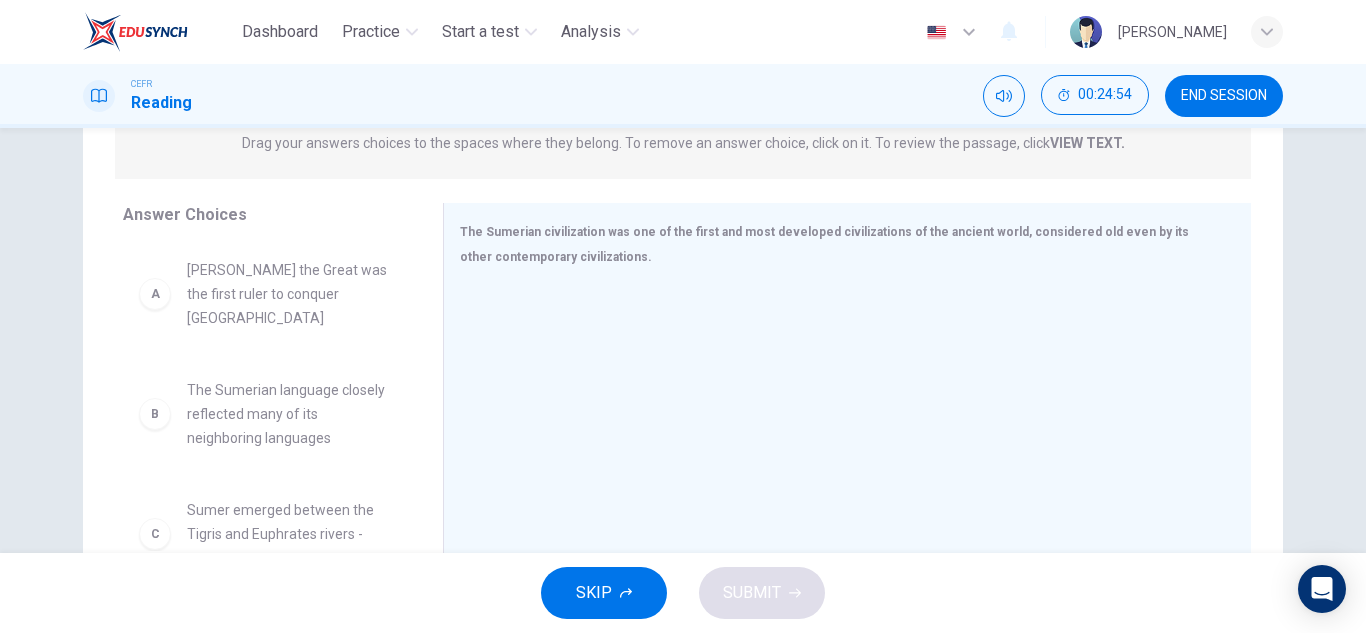 scroll, scrollTop: 271, scrollLeft: 0, axis: vertical 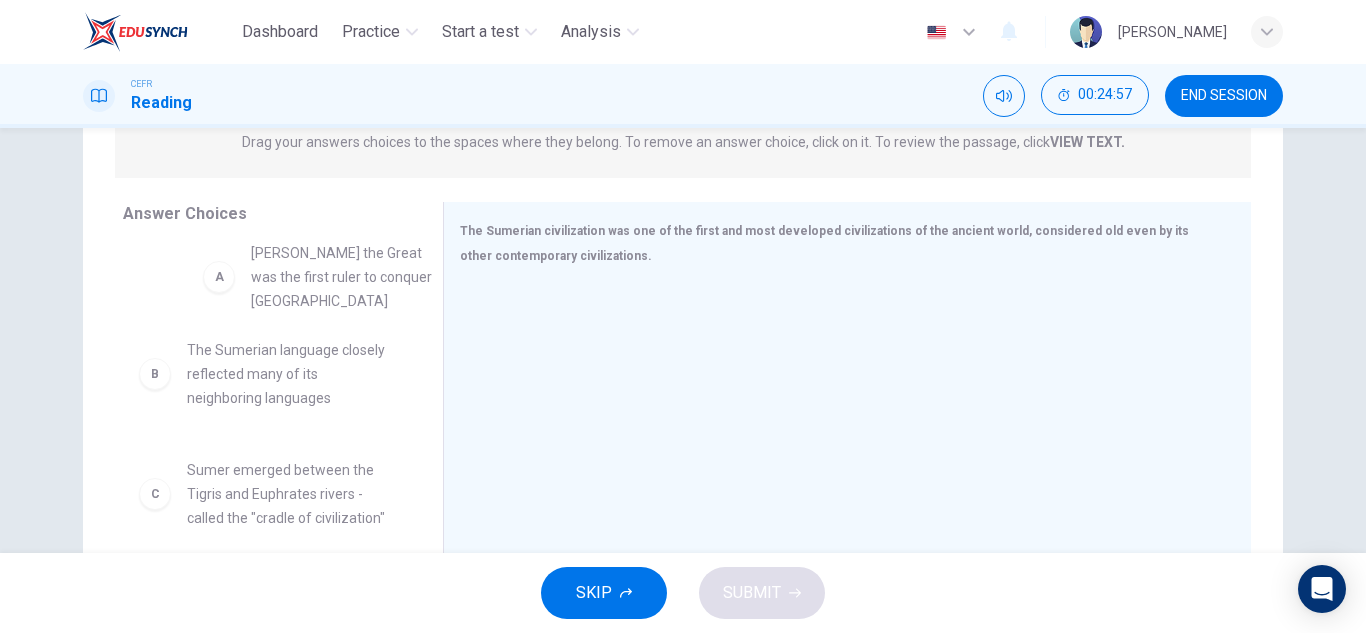 drag, startPoint x: 195, startPoint y: 280, endPoint x: 260, endPoint y: 275, distance: 65.192024 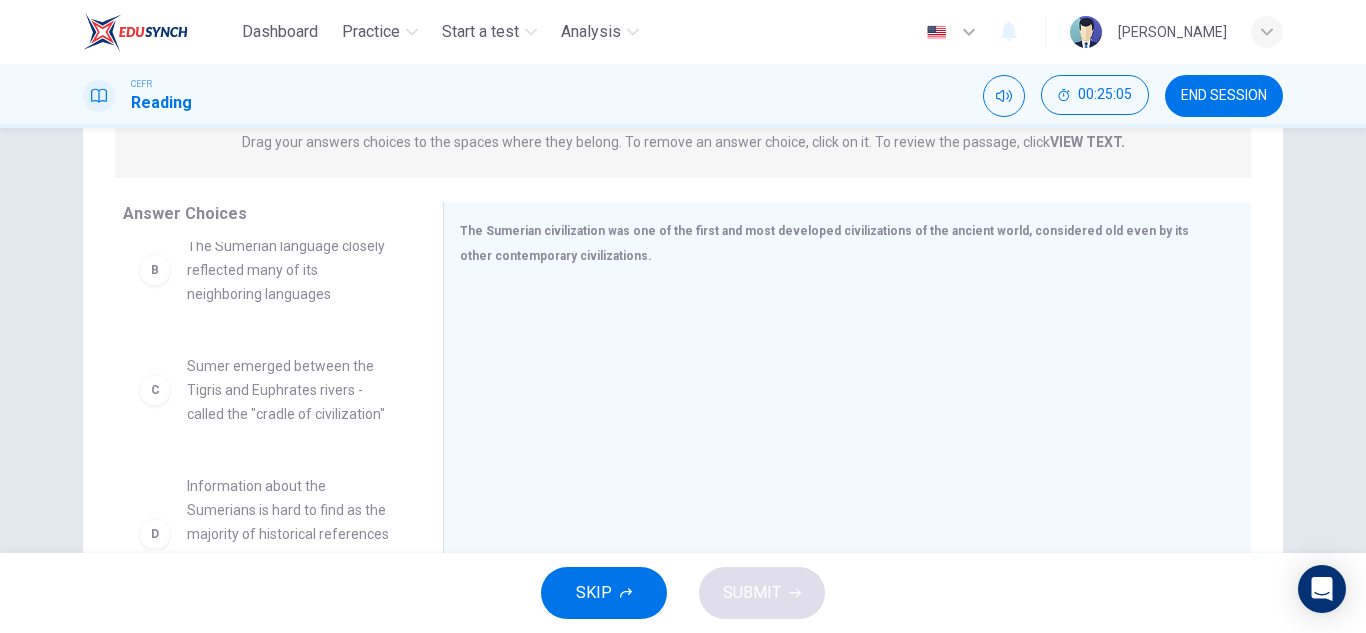 scroll, scrollTop: 152, scrollLeft: 0, axis: vertical 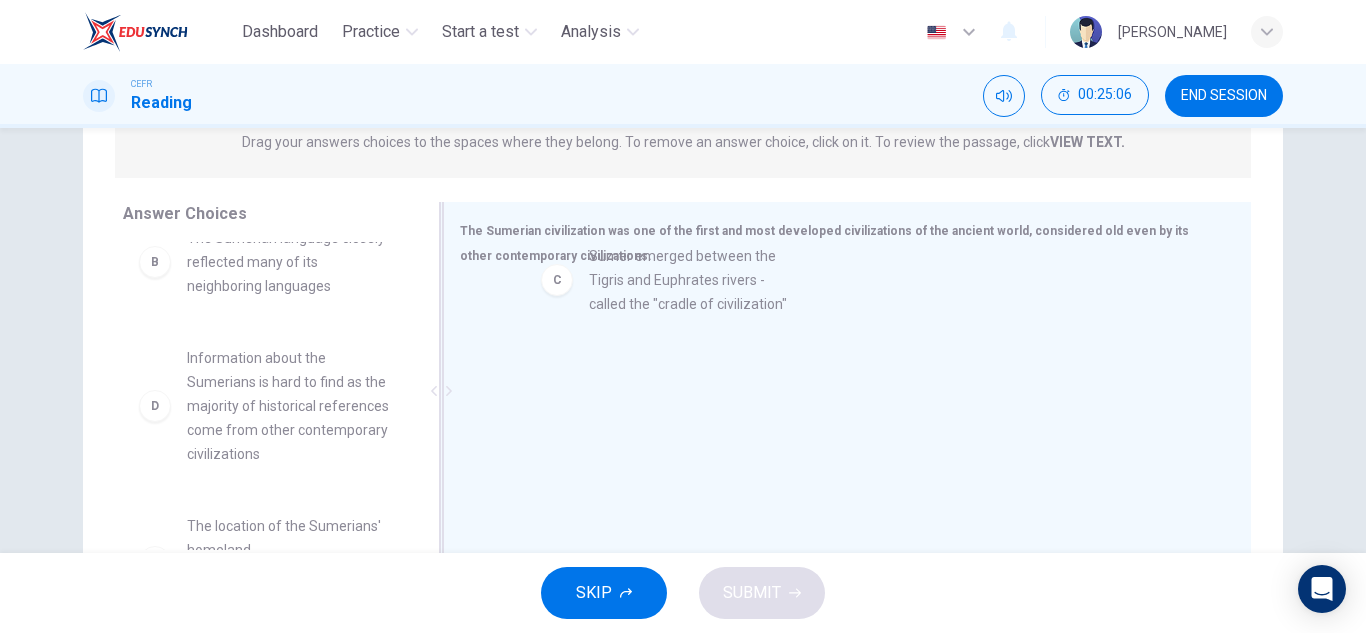 drag, startPoint x: 279, startPoint y: 384, endPoint x: 748, endPoint y: 301, distance: 476.28772 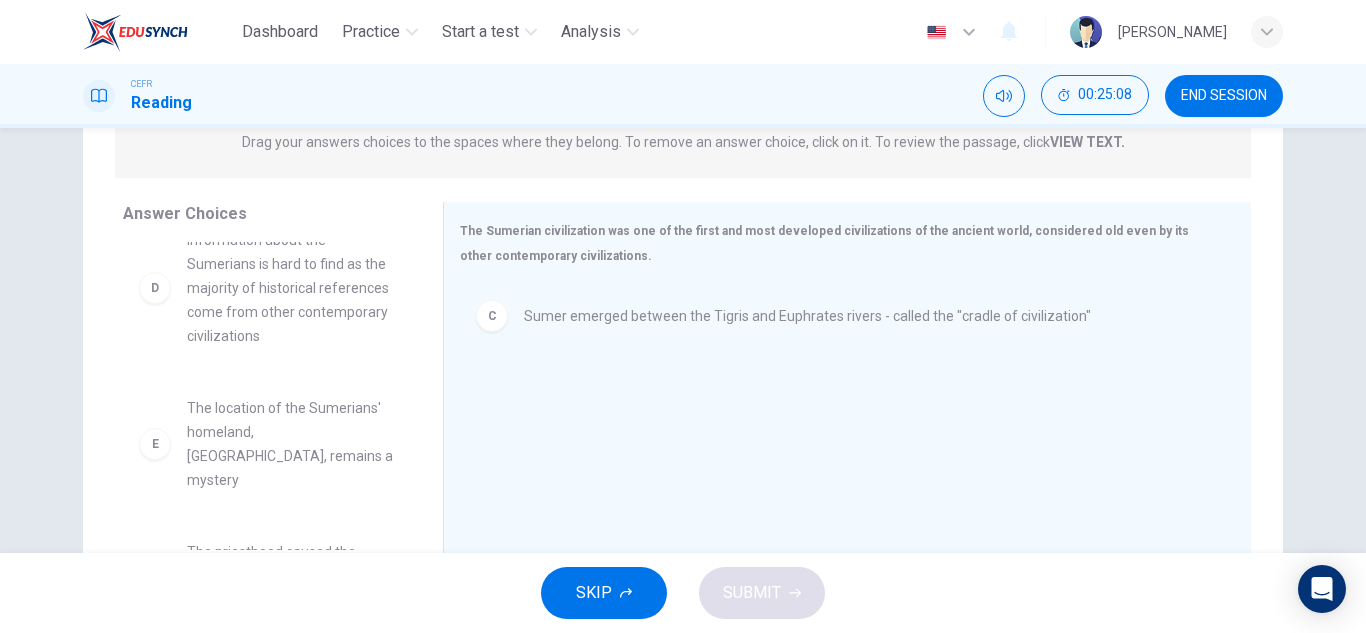 scroll, scrollTop: 271, scrollLeft: 0, axis: vertical 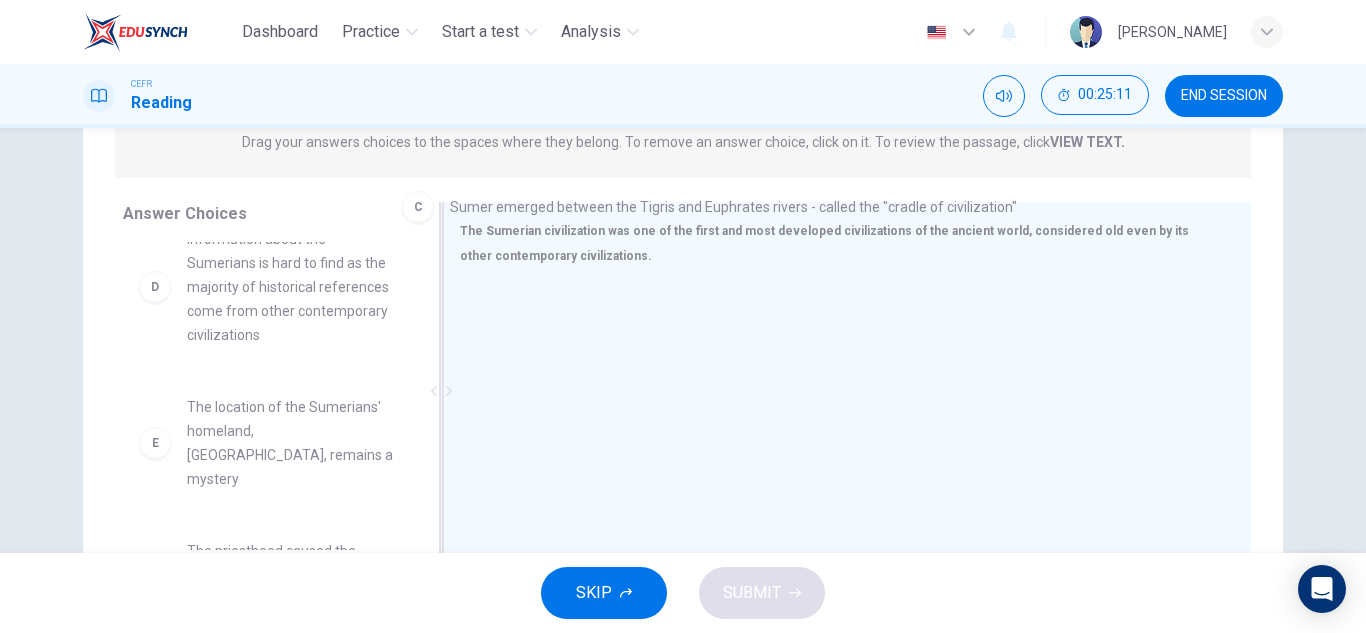 drag, startPoint x: 573, startPoint y: 314, endPoint x: 497, endPoint y: 205, distance: 132.87964 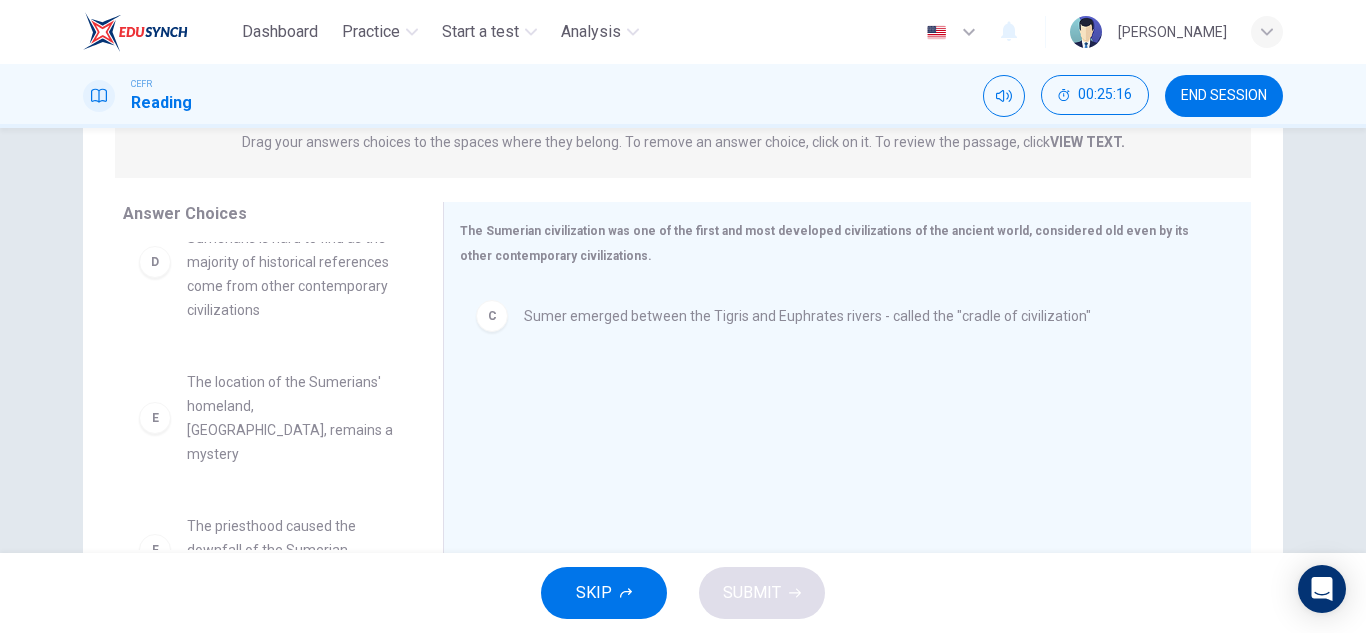 scroll, scrollTop: 300, scrollLeft: 0, axis: vertical 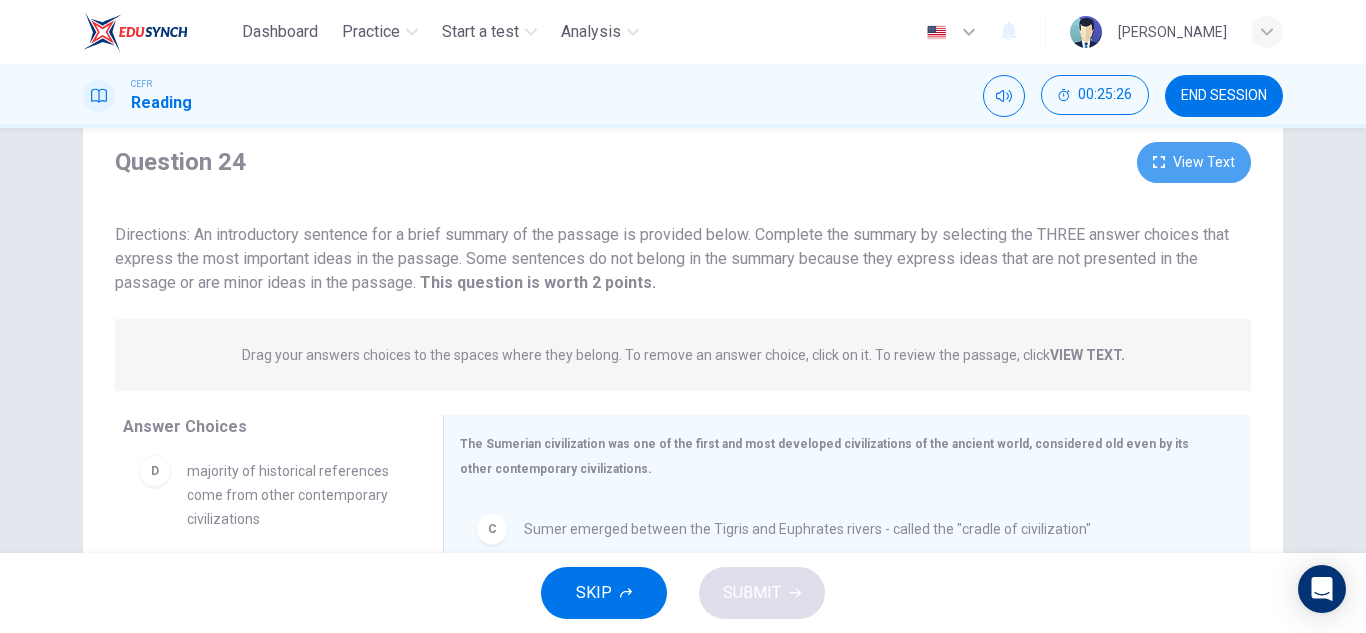 click on "View Text" at bounding box center [1194, 162] 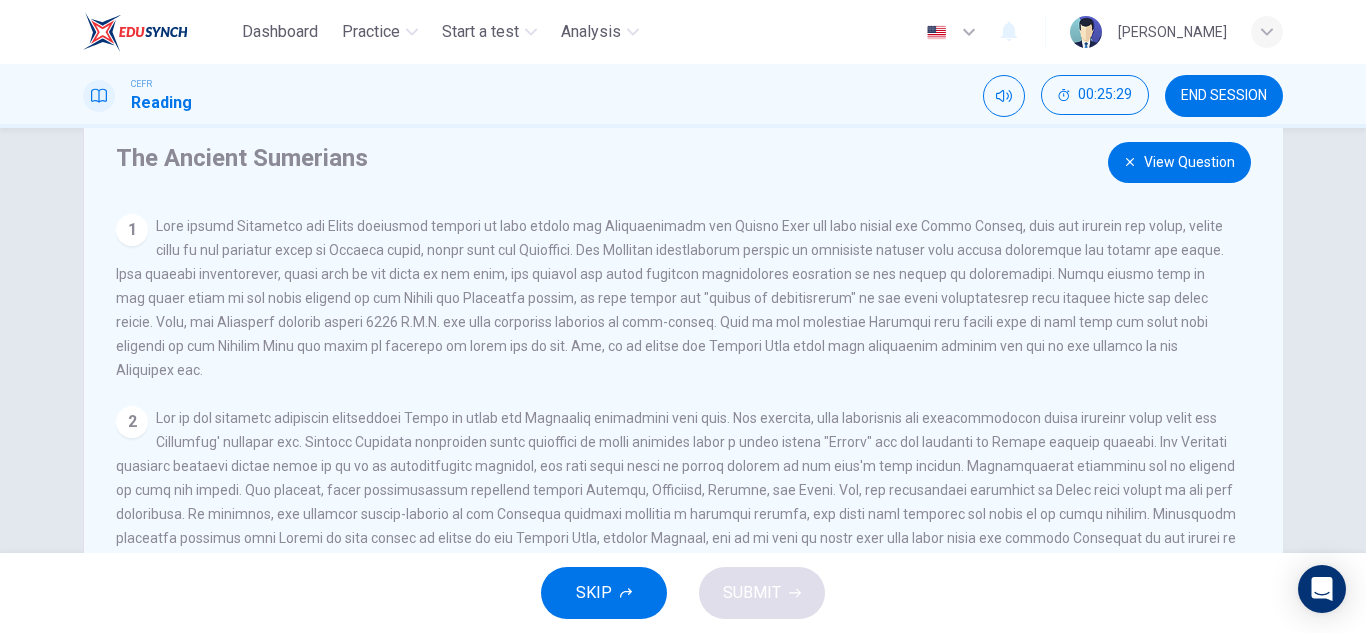 click on "View Question" at bounding box center (1179, 162) 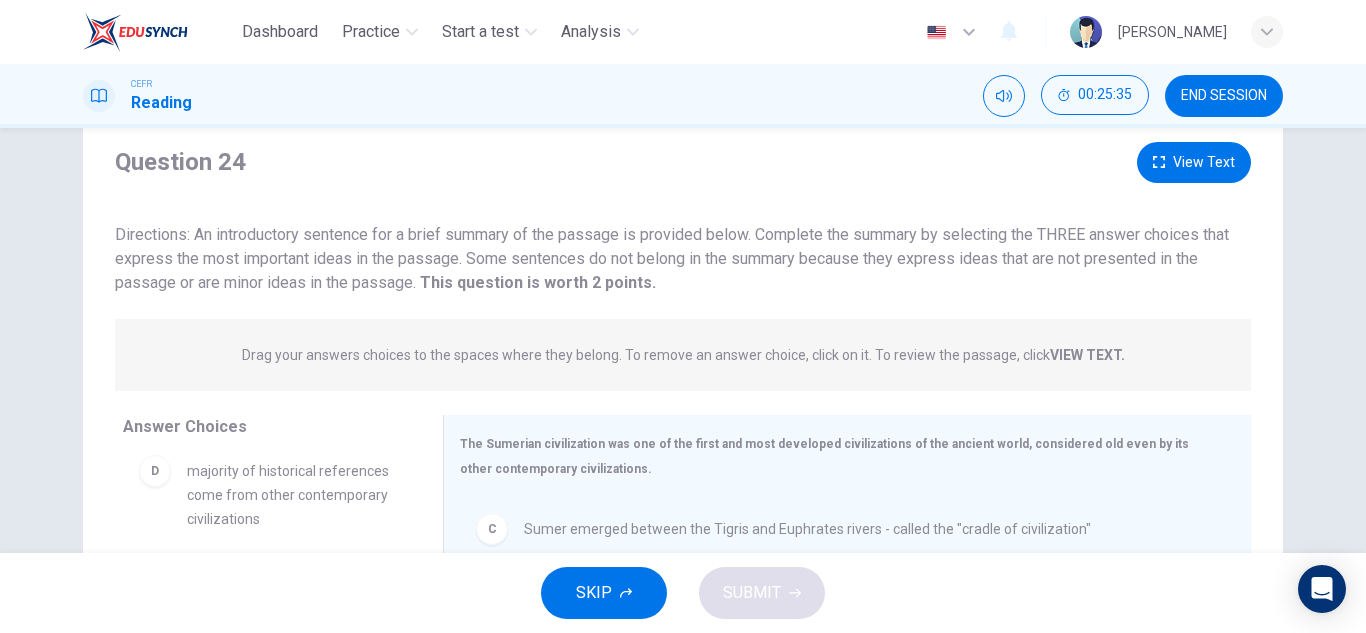 click 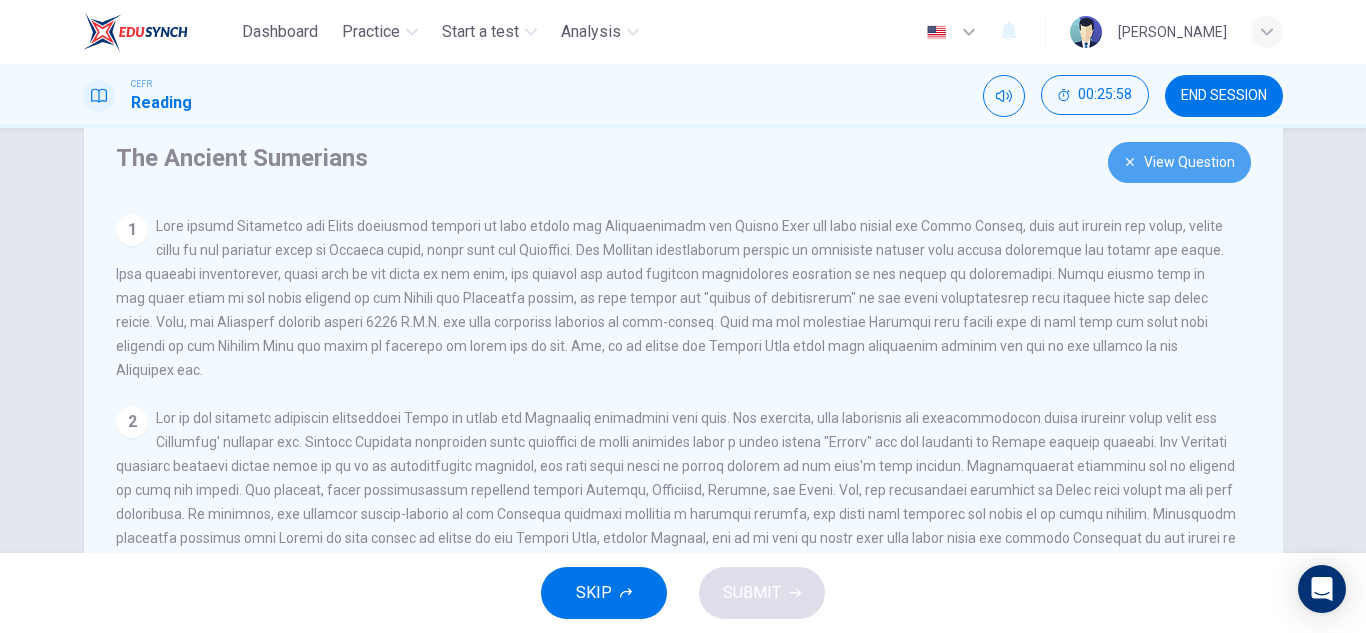 click on "View Question" at bounding box center (1179, 162) 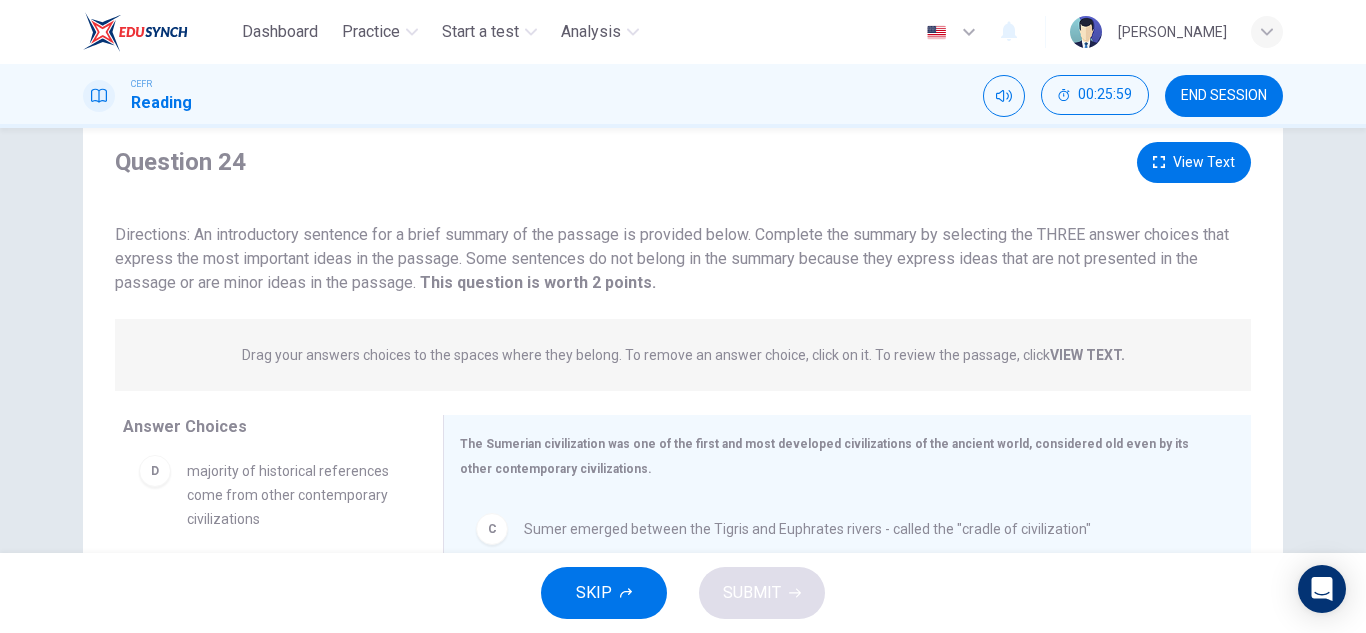 scroll, scrollTop: 350, scrollLeft: 0, axis: vertical 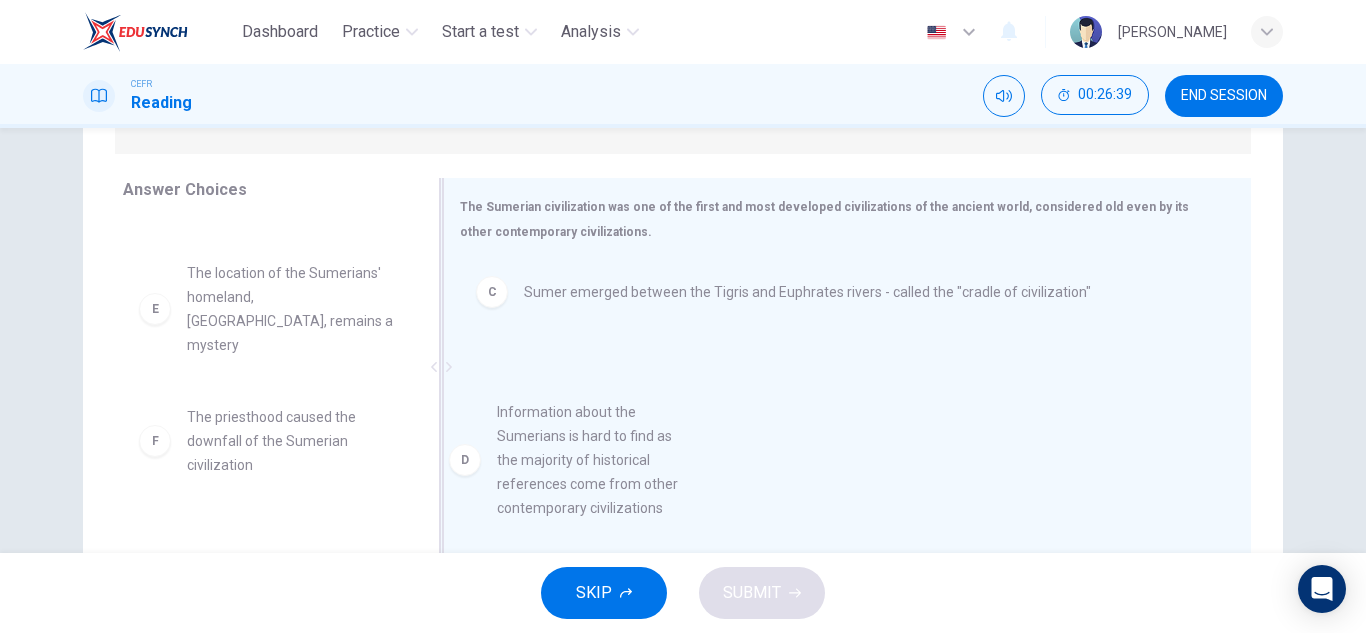 drag, startPoint x: 236, startPoint y: 306, endPoint x: 572, endPoint y: 452, distance: 366.34955 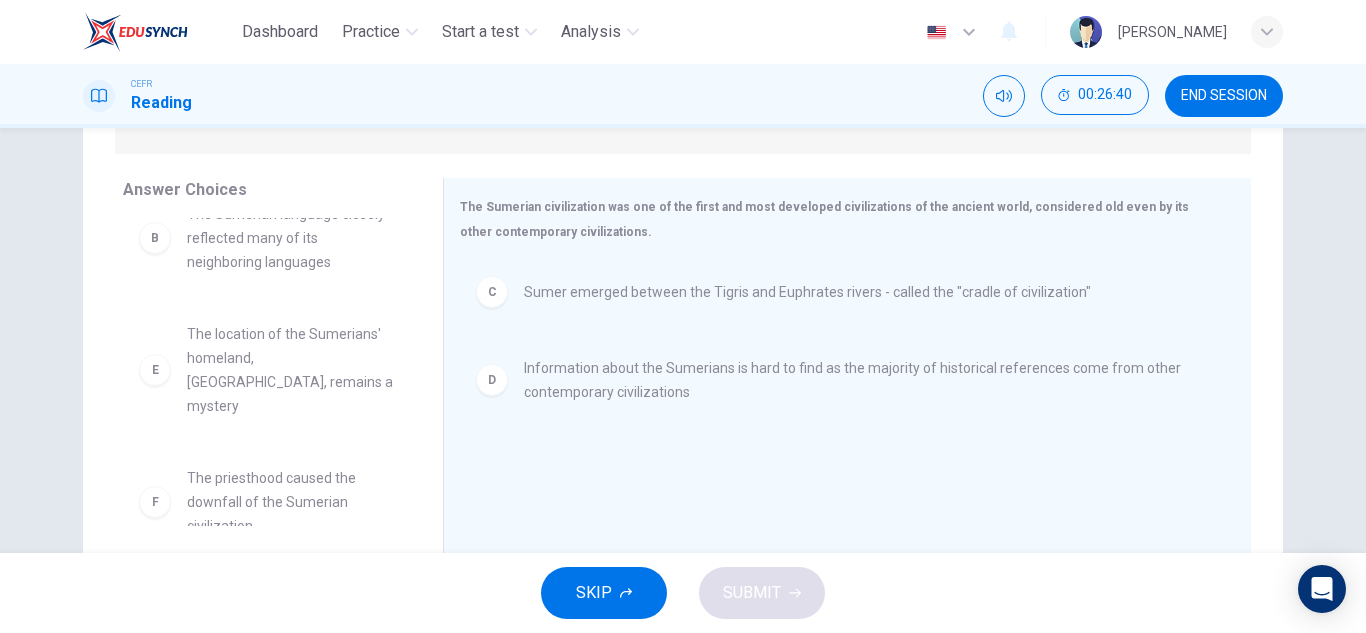 scroll, scrollTop: 132, scrollLeft: 0, axis: vertical 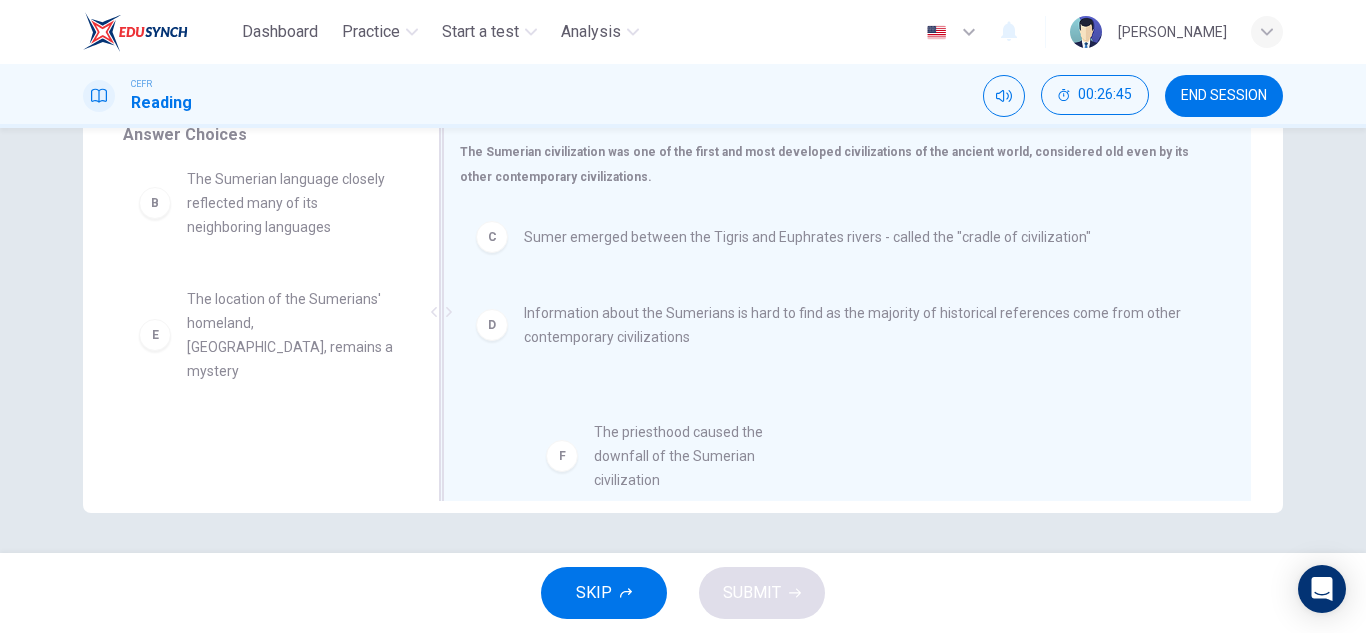 drag, startPoint x: 242, startPoint y: 413, endPoint x: 657, endPoint y: 455, distance: 417.11987 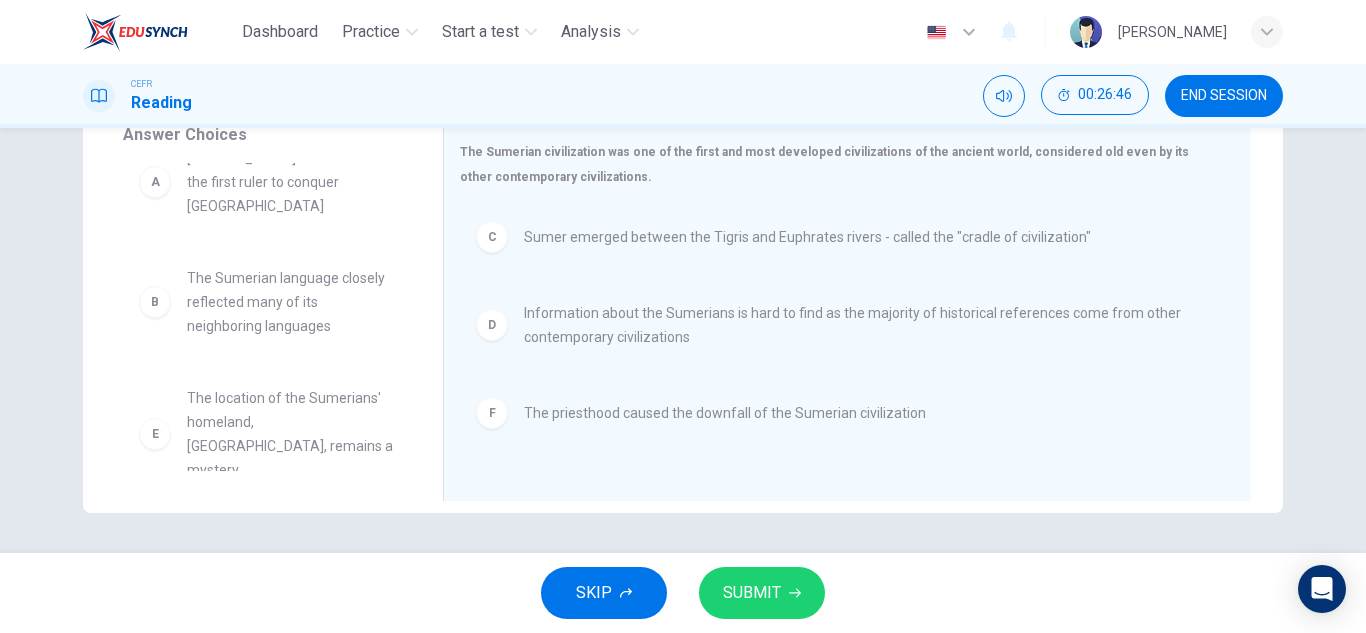 scroll, scrollTop: 12, scrollLeft: 0, axis: vertical 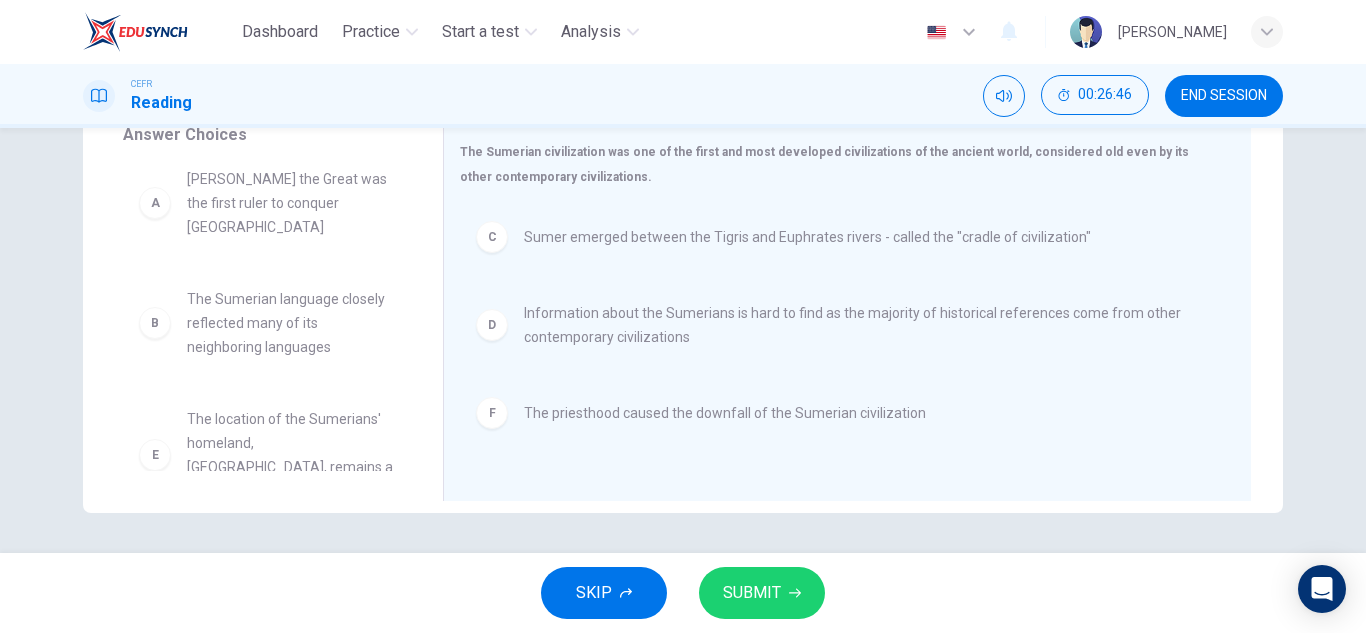 click on "SUBMIT" at bounding box center (752, 593) 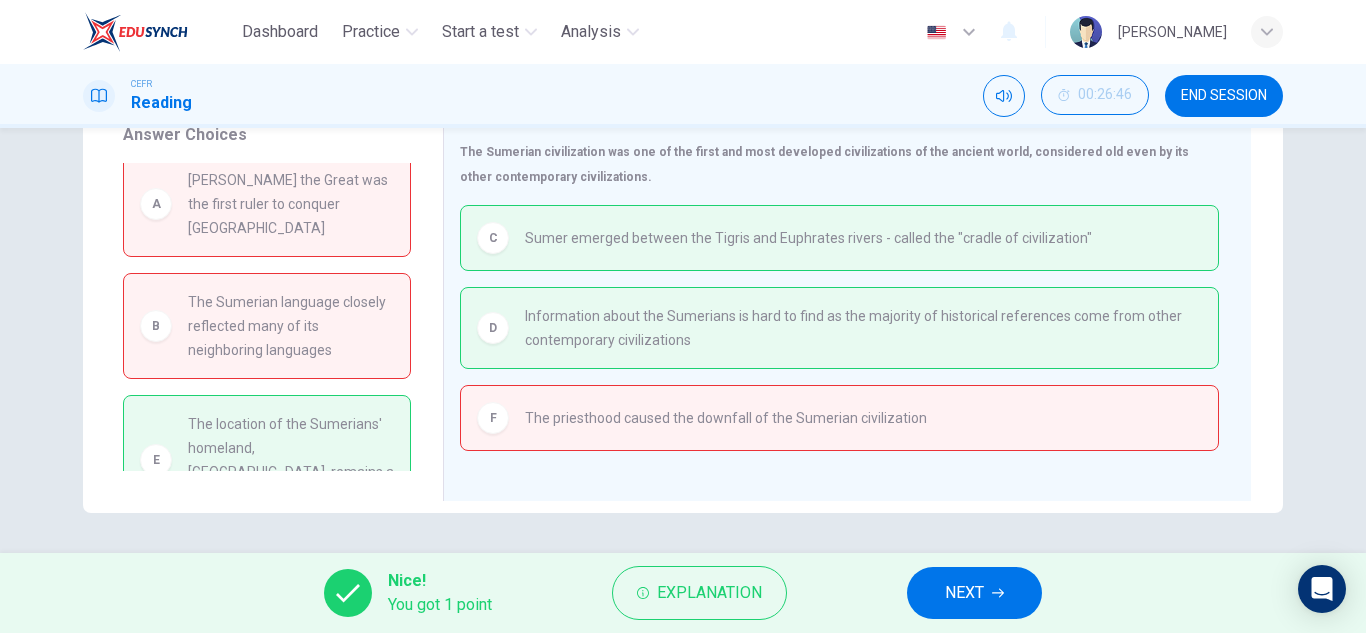 scroll, scrollTop: 18, scrollLeft: 0, axis: vertical 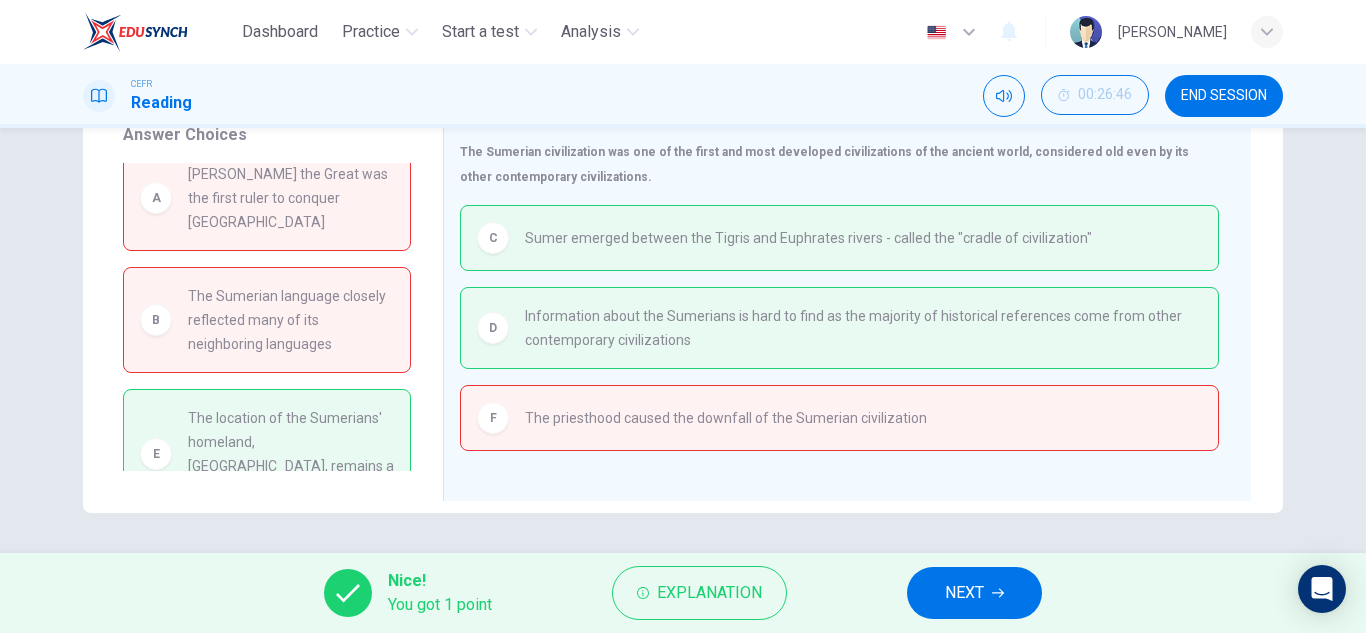 click on "NEXT" at bounding box center (974, 593) 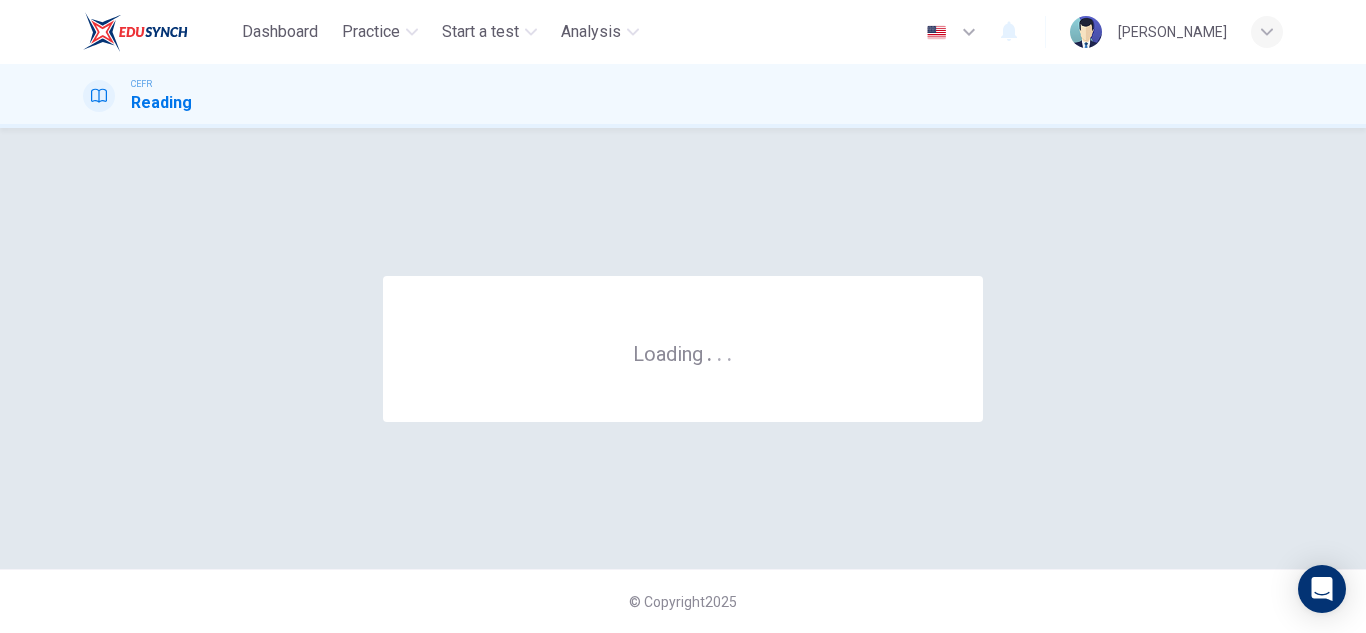 scroll, scrollTop: 0, scrollLeft: 0, axis: both 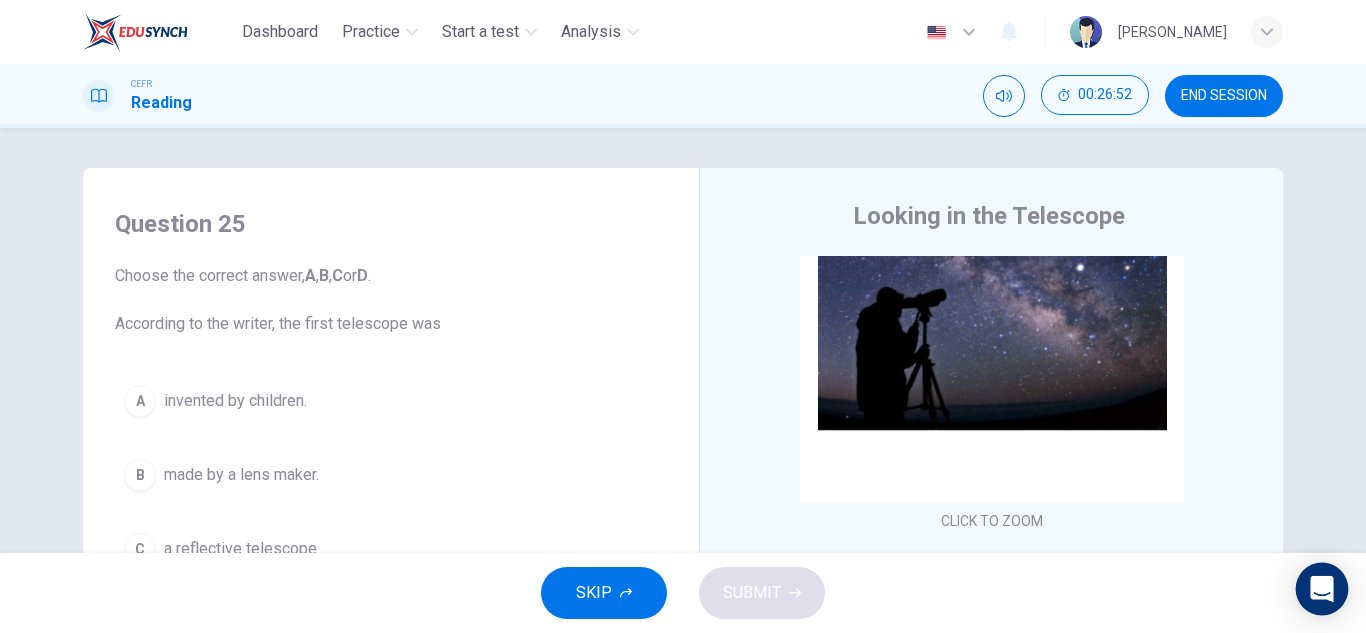 click 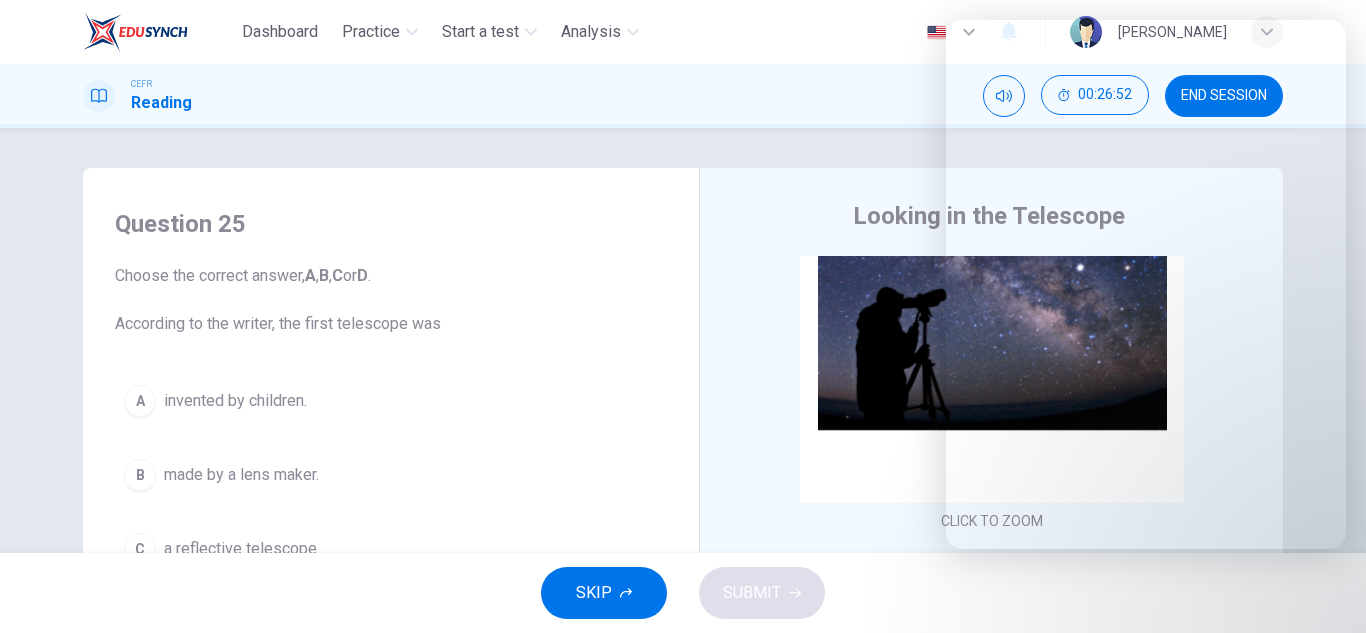 drag, startPoint x: 587, startPoint y: 181, endPoint x: 791, endPoint y: 153, distance: 205.9126 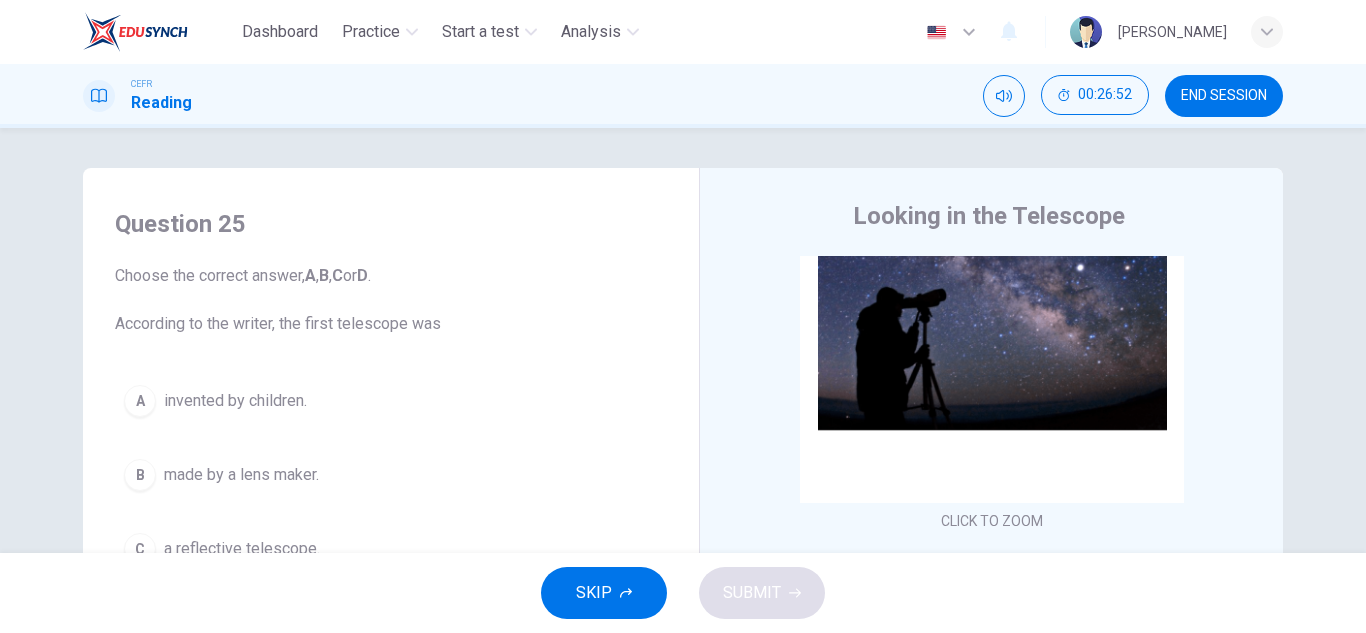 click on "END SESSION" at bounding box center [1224, 96] 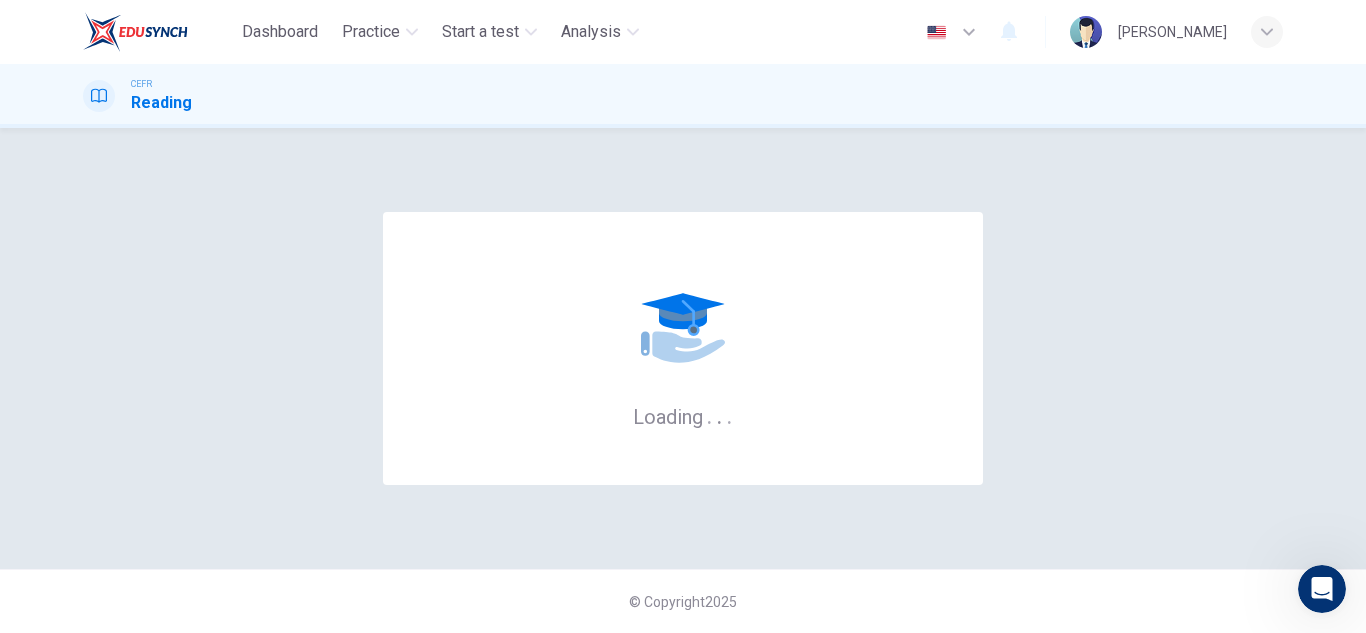 scroll, scrollTop: 0, scrollLeft: 0, axis: both 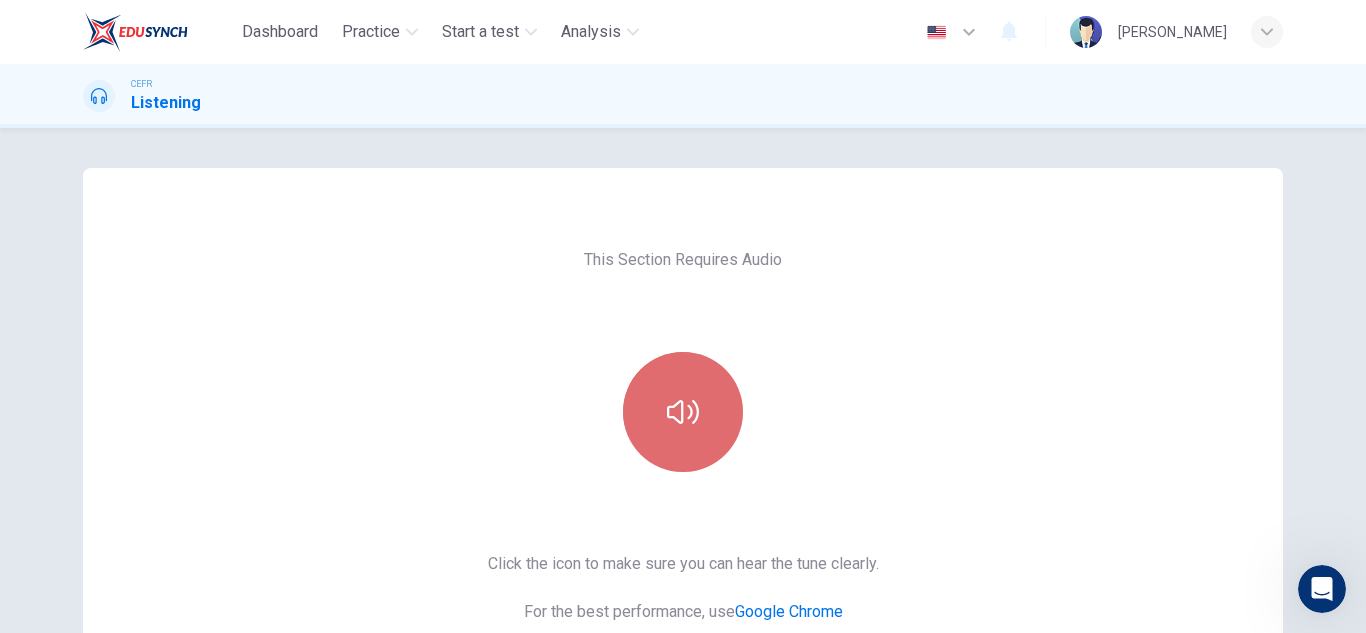 click 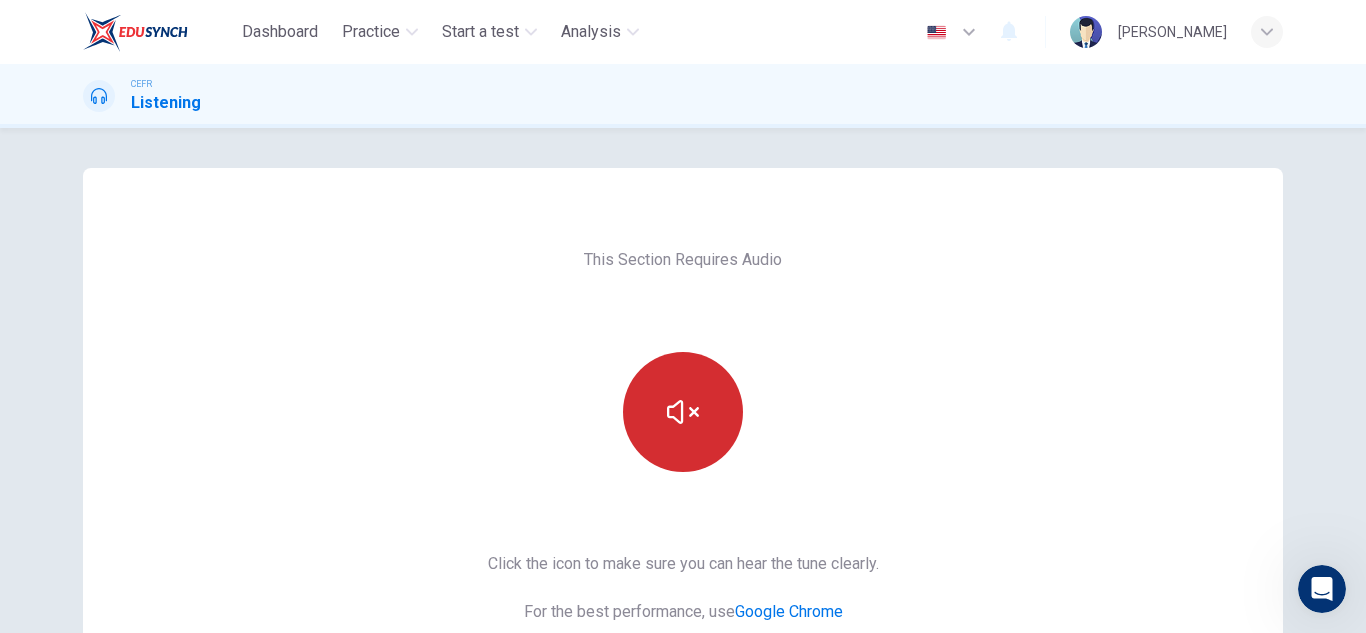 click 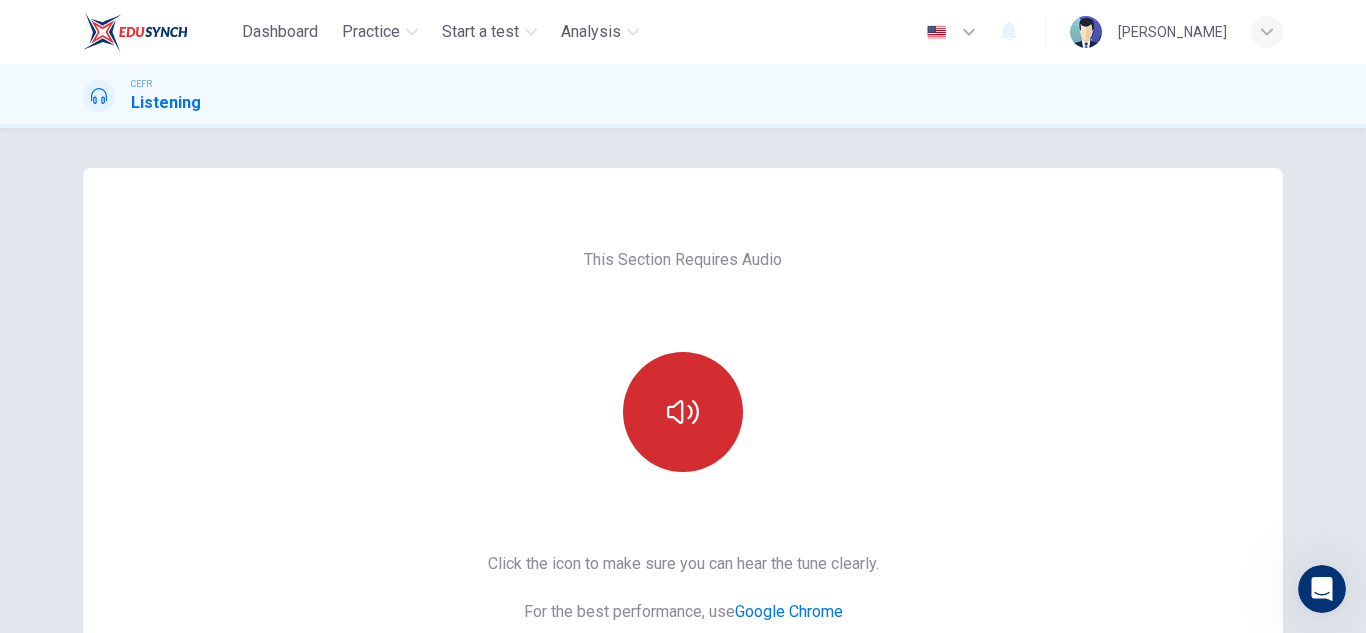 click 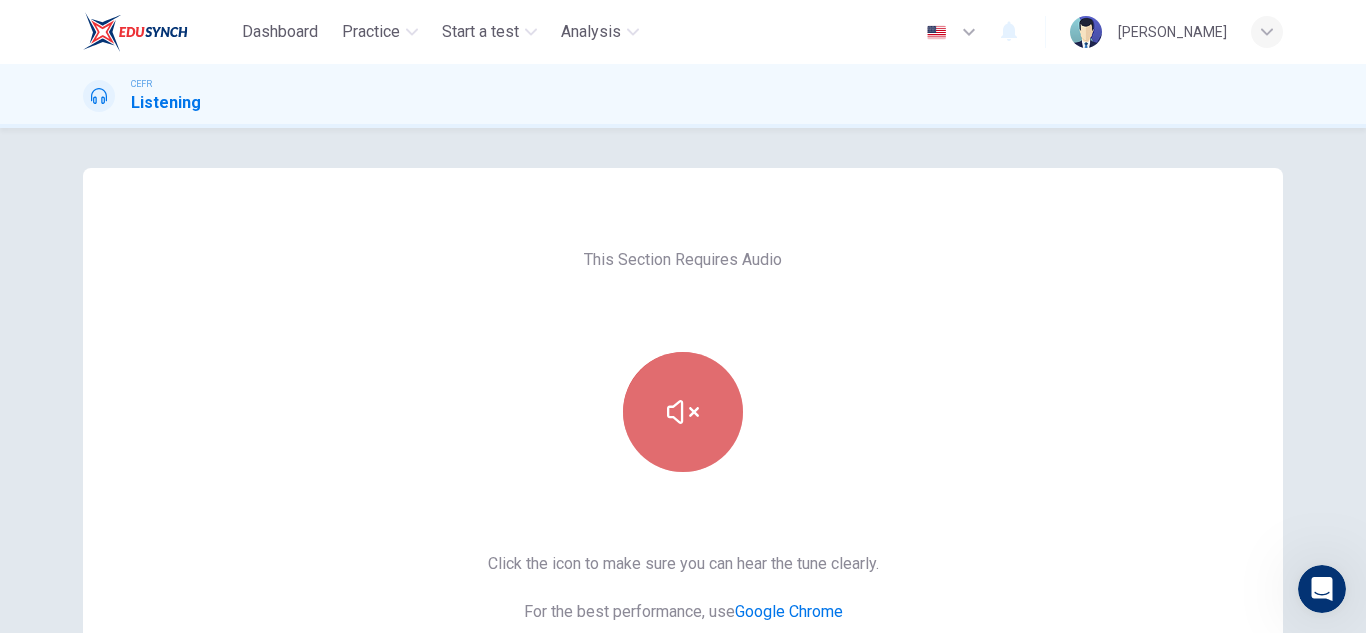 click at bounding box center (683, 412) 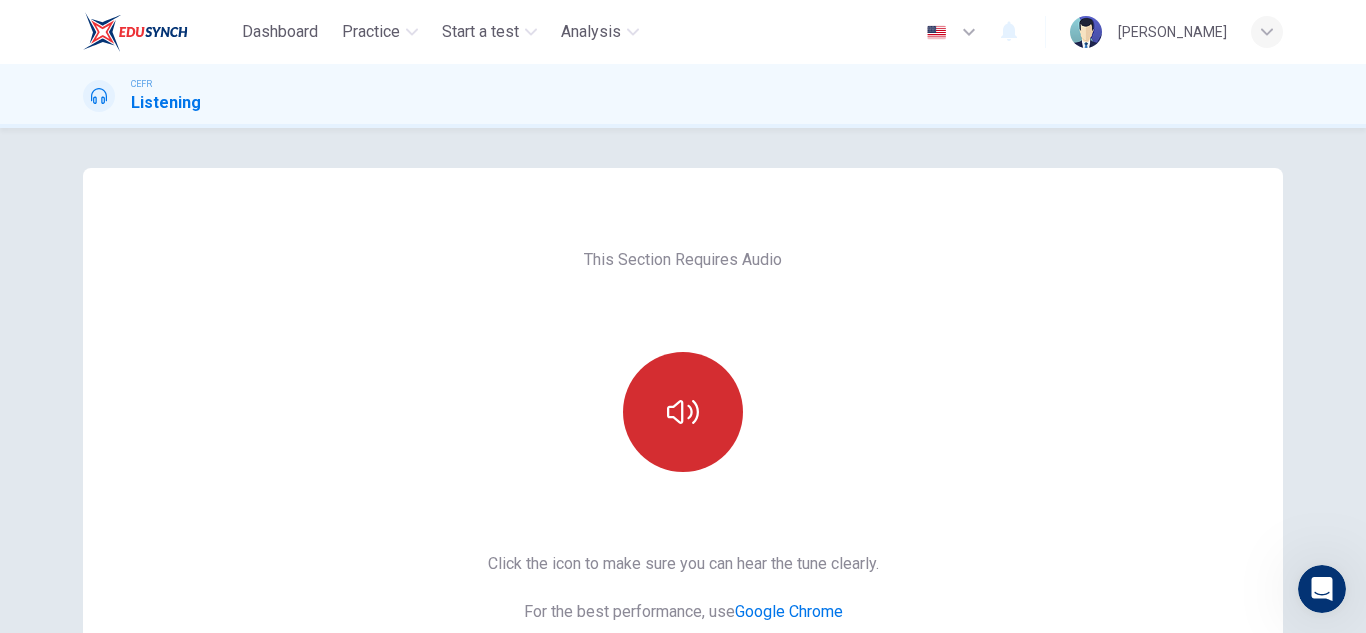 click at bounding box center [683, 412] 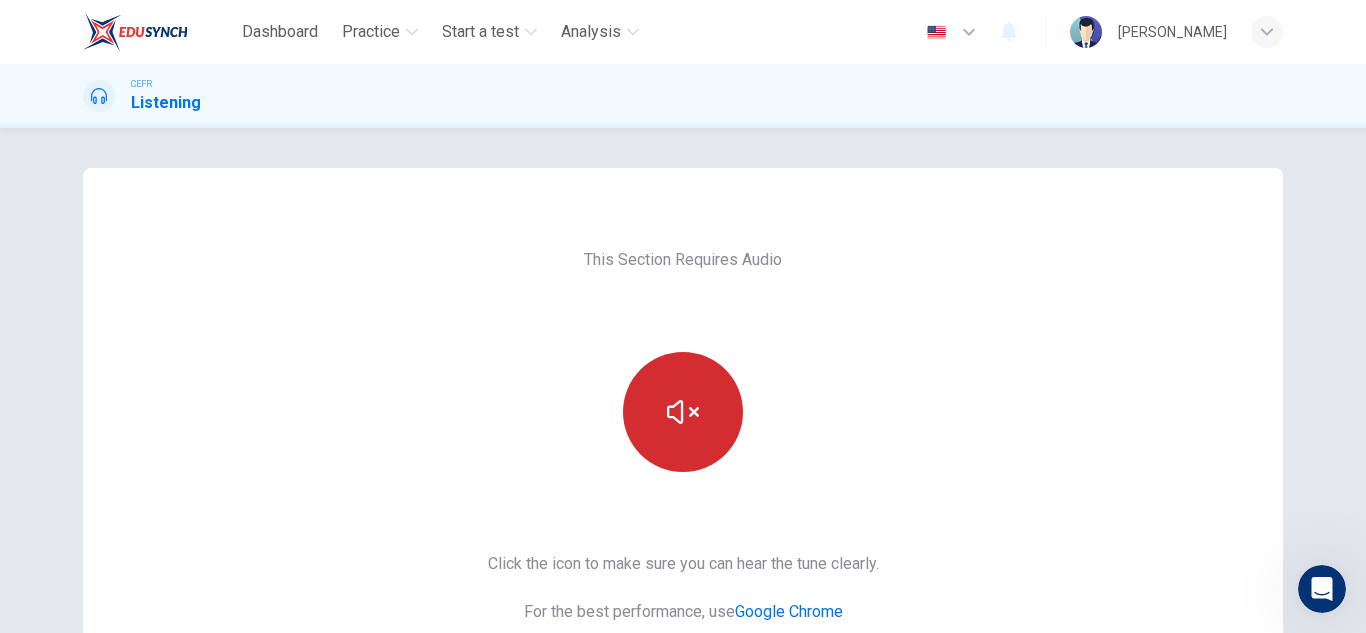 click at bounding box center (683, 412) 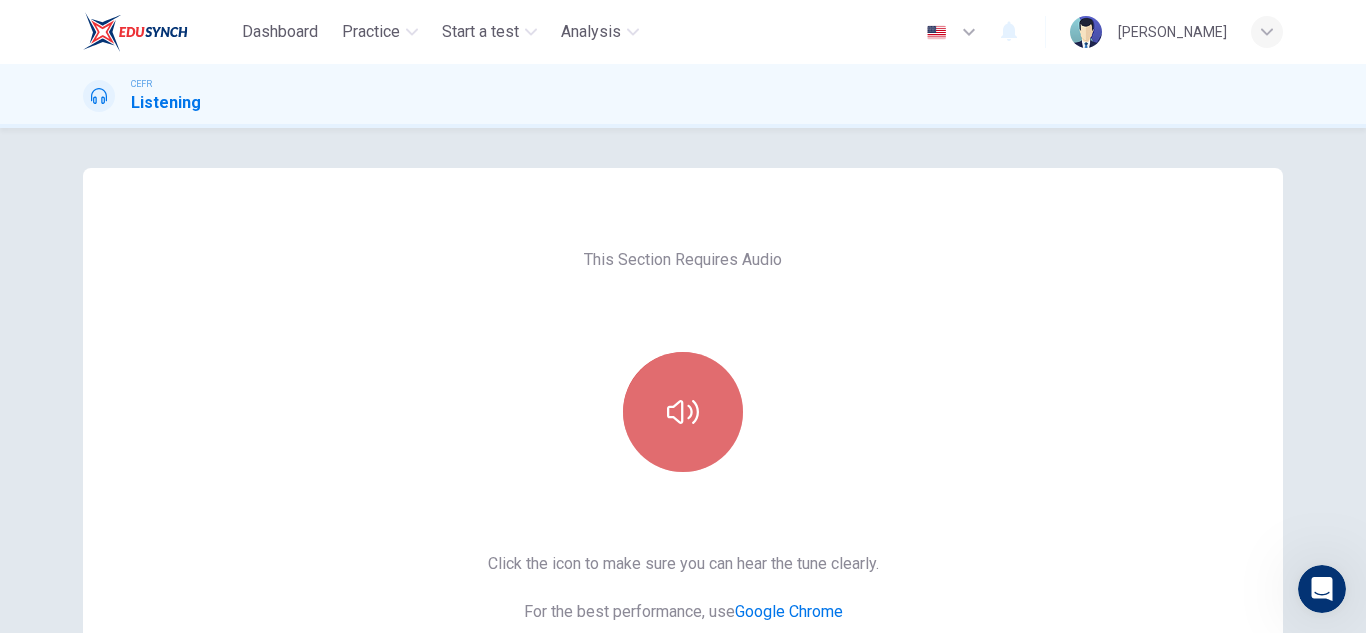click at bounding box center (683, 412) 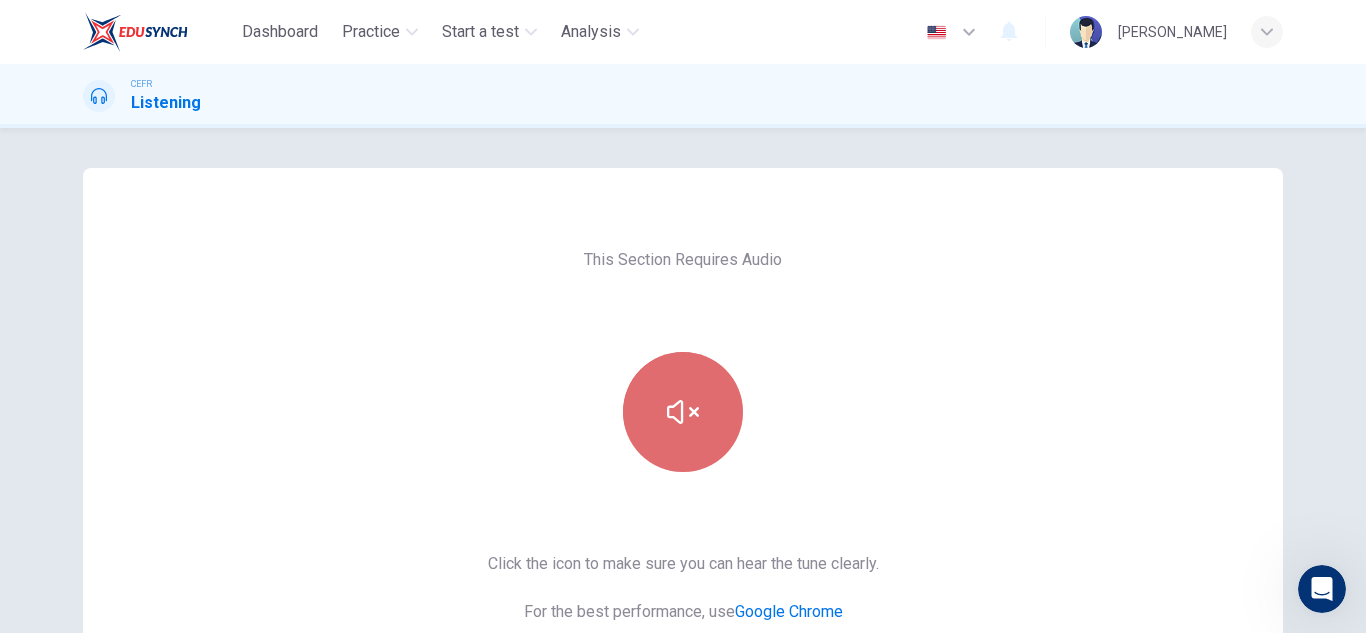 click at bounding box center (683, 412) 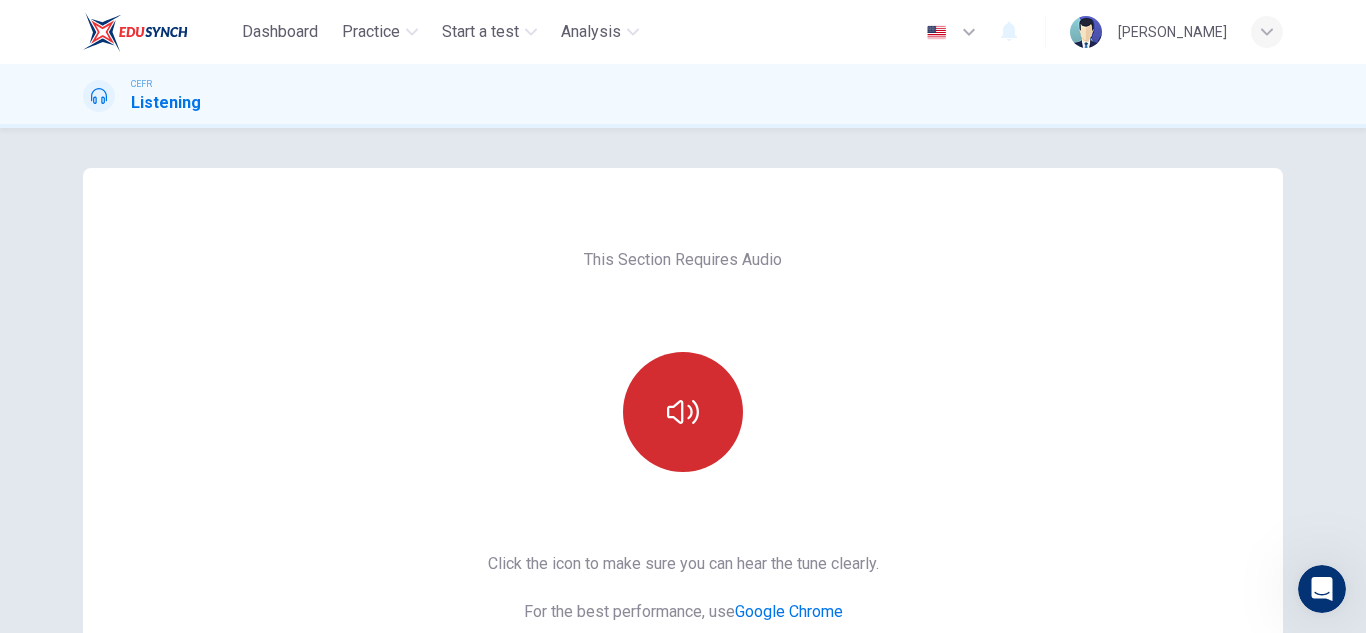 click at bounding box center (683, 412) 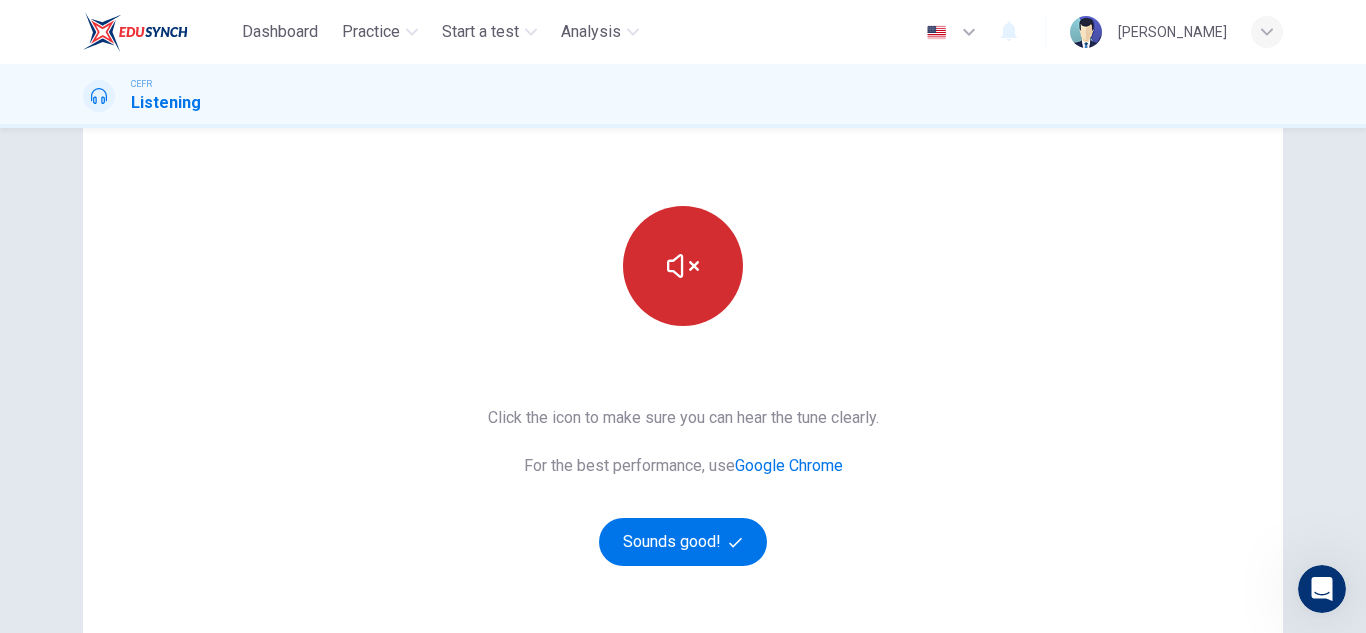scroll, scrollTop: 147, scrollLeft: 0, axis: vertical 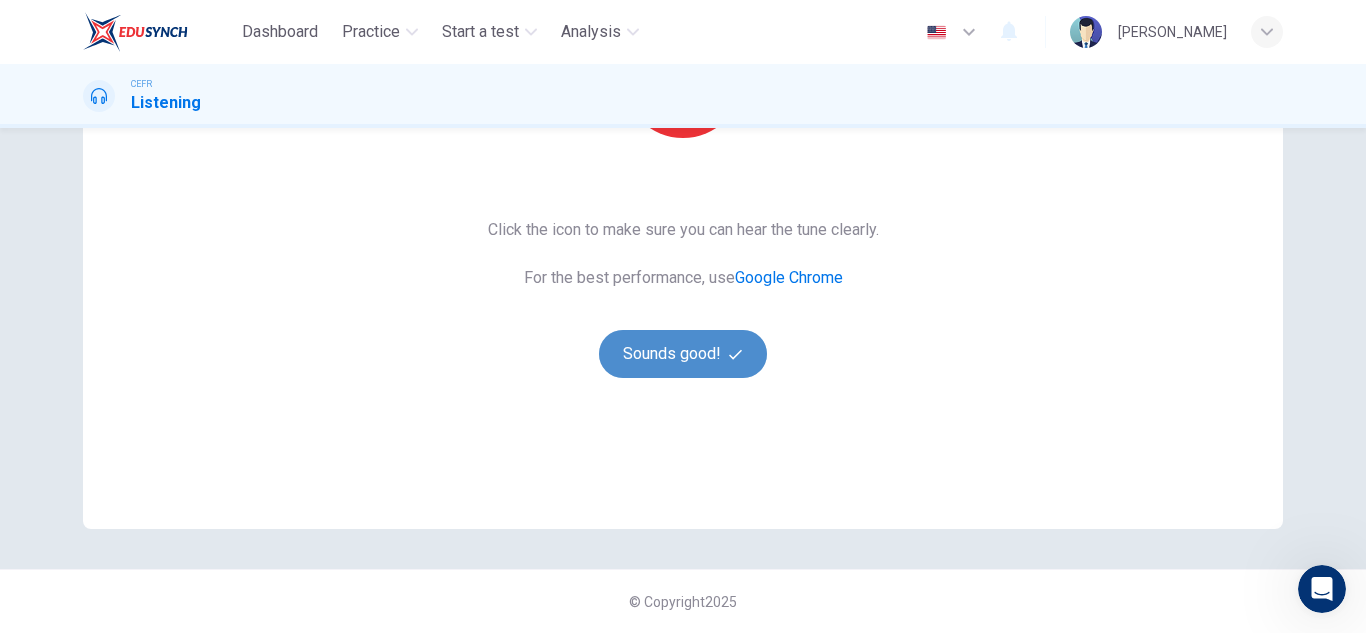 click on "Sounds good!" at bounding box center (683, 354) 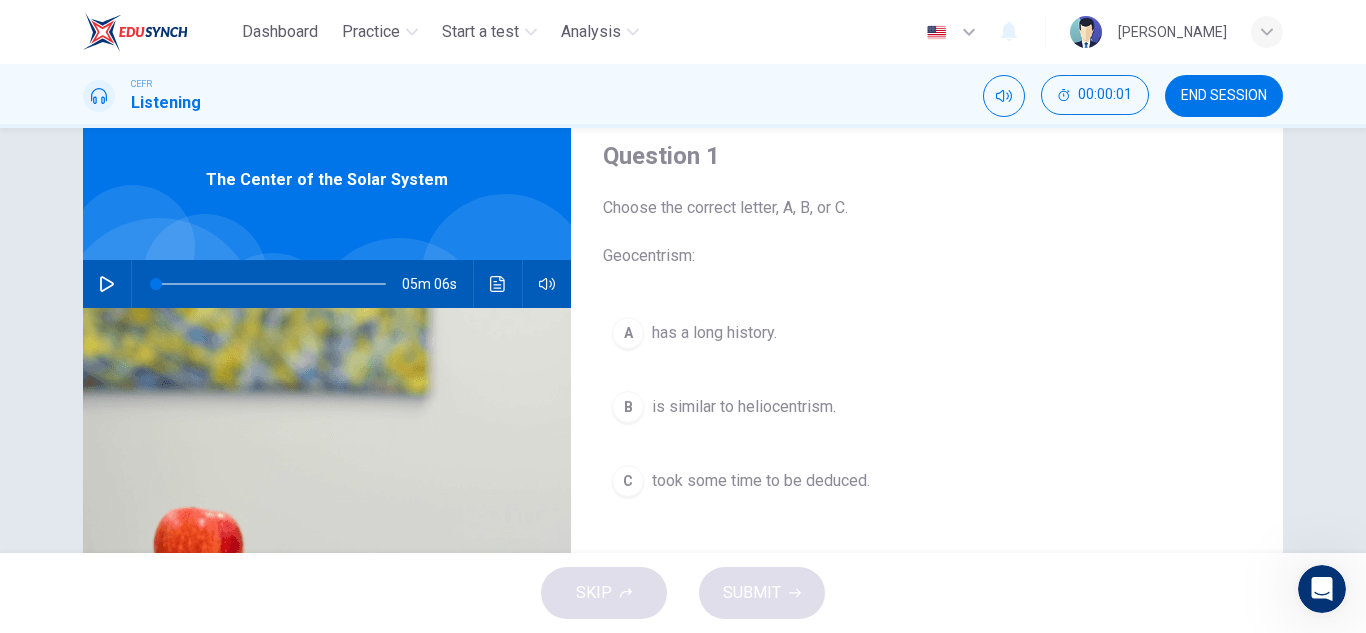 scroll, scrollTop: 0, scrollLeft: 0, axis: both 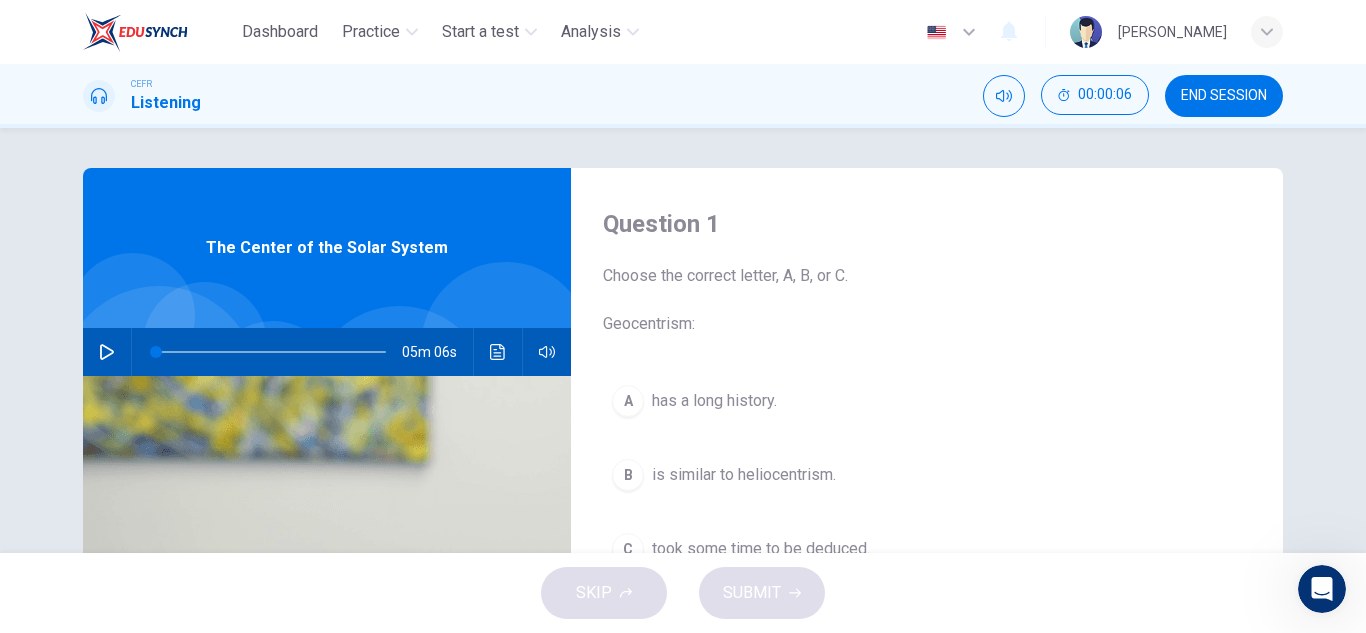 click 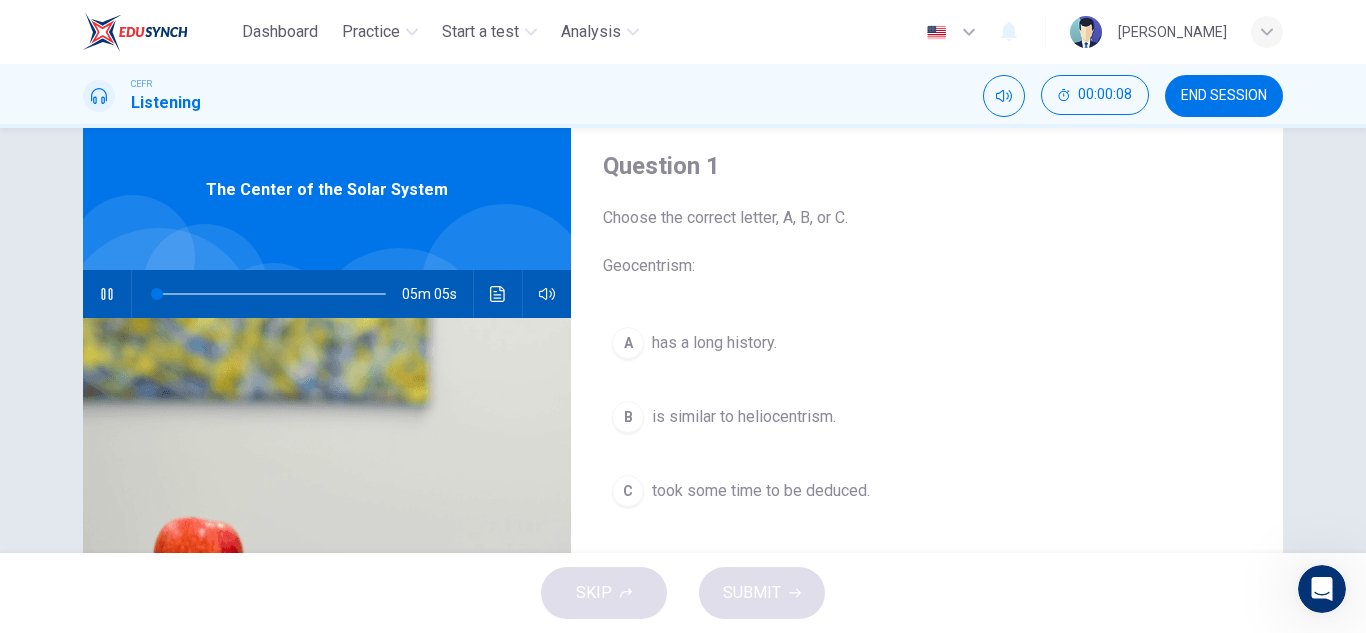 type on "1" 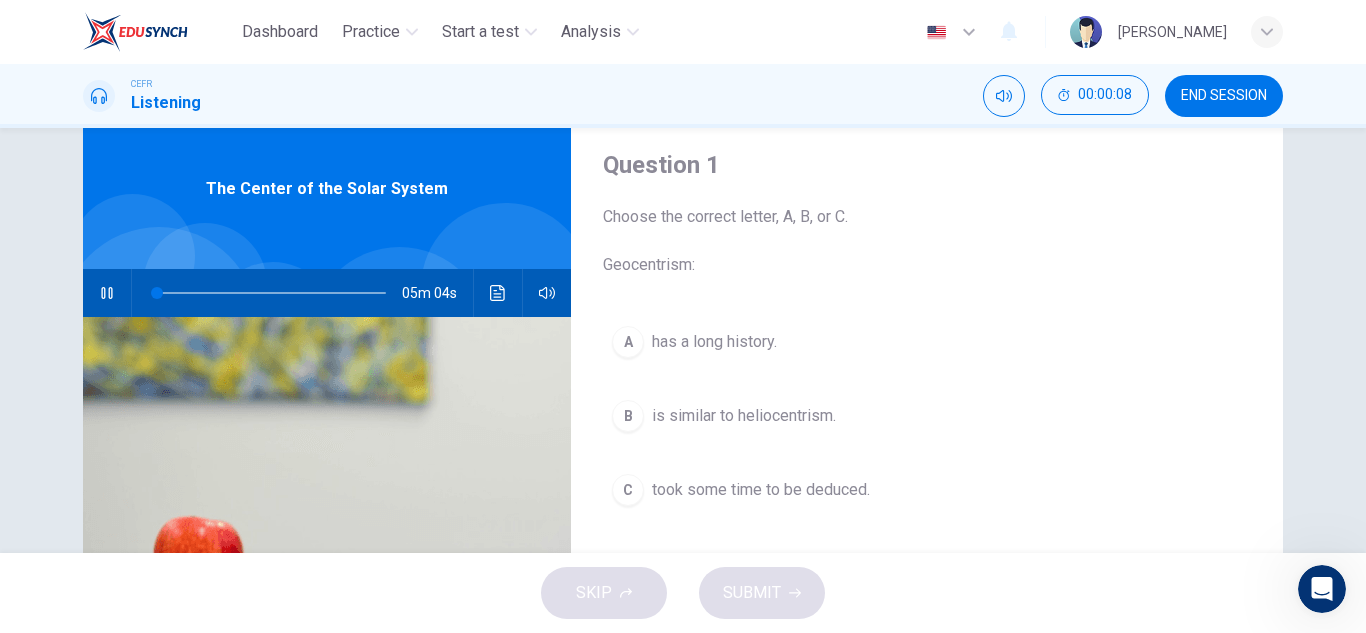 type 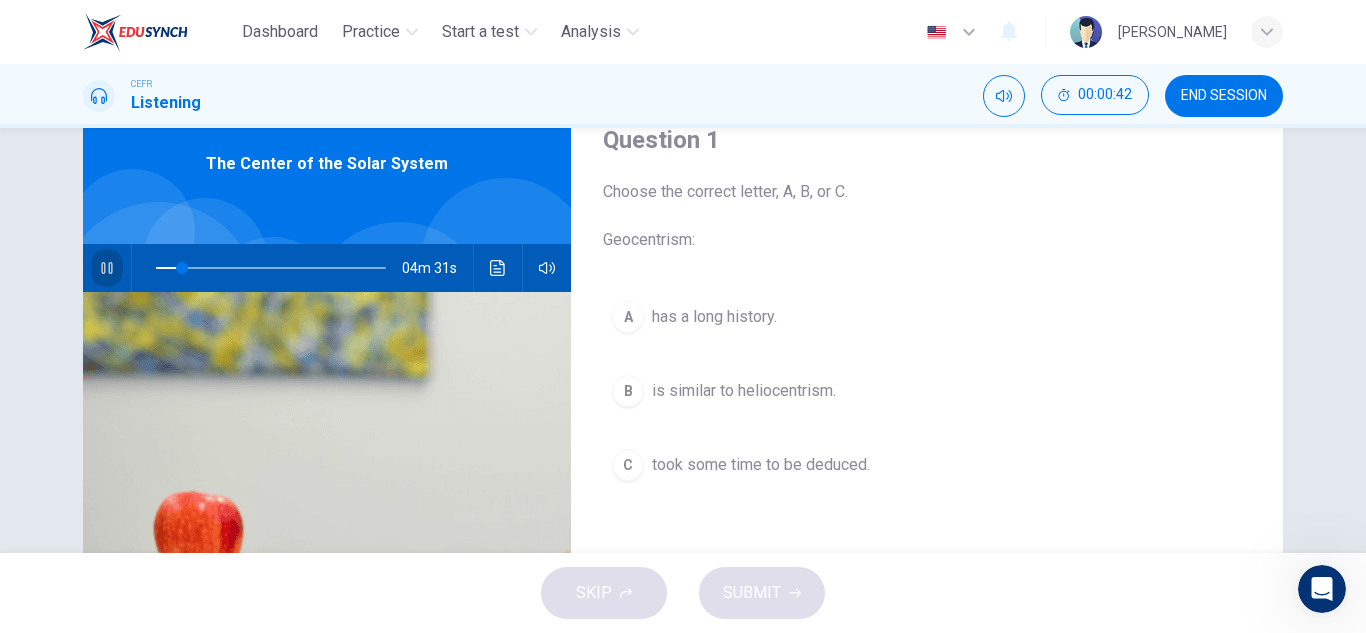 scroll, scrollTop: 72, scrollLeft: 0, axis: vertical 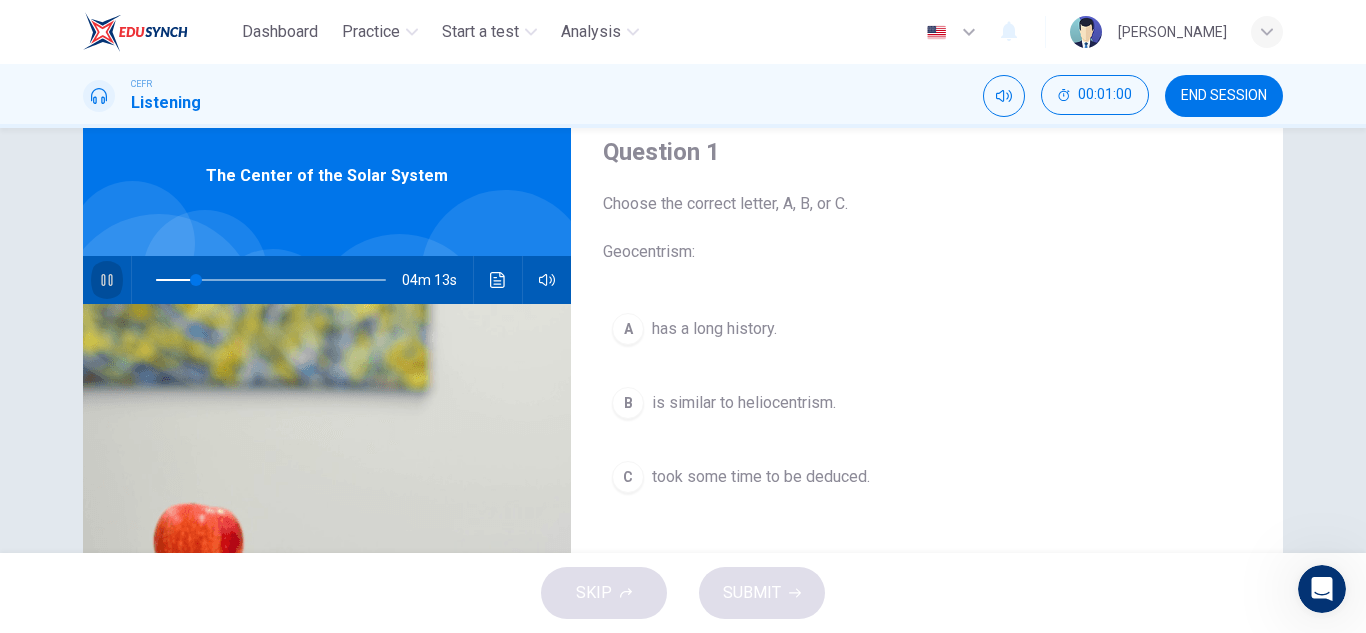 click on "C" at bounding box center [628, 477] 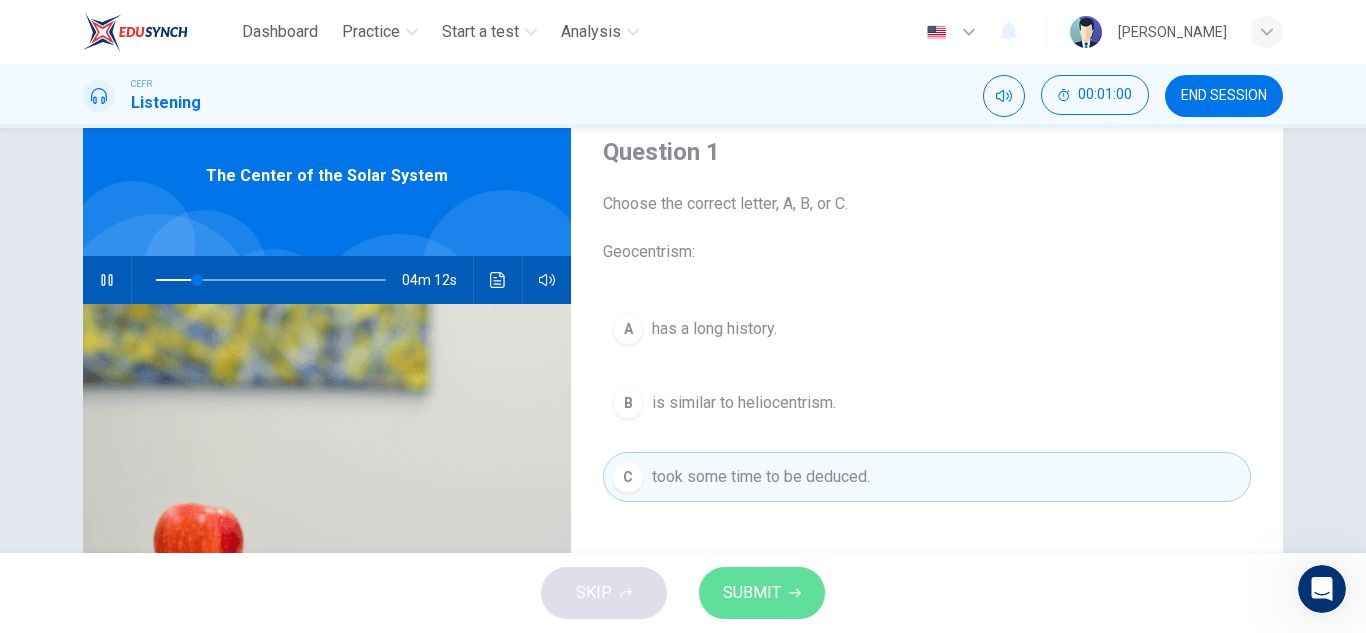 click on "SUBMIT" at bounding box center (752, 593) 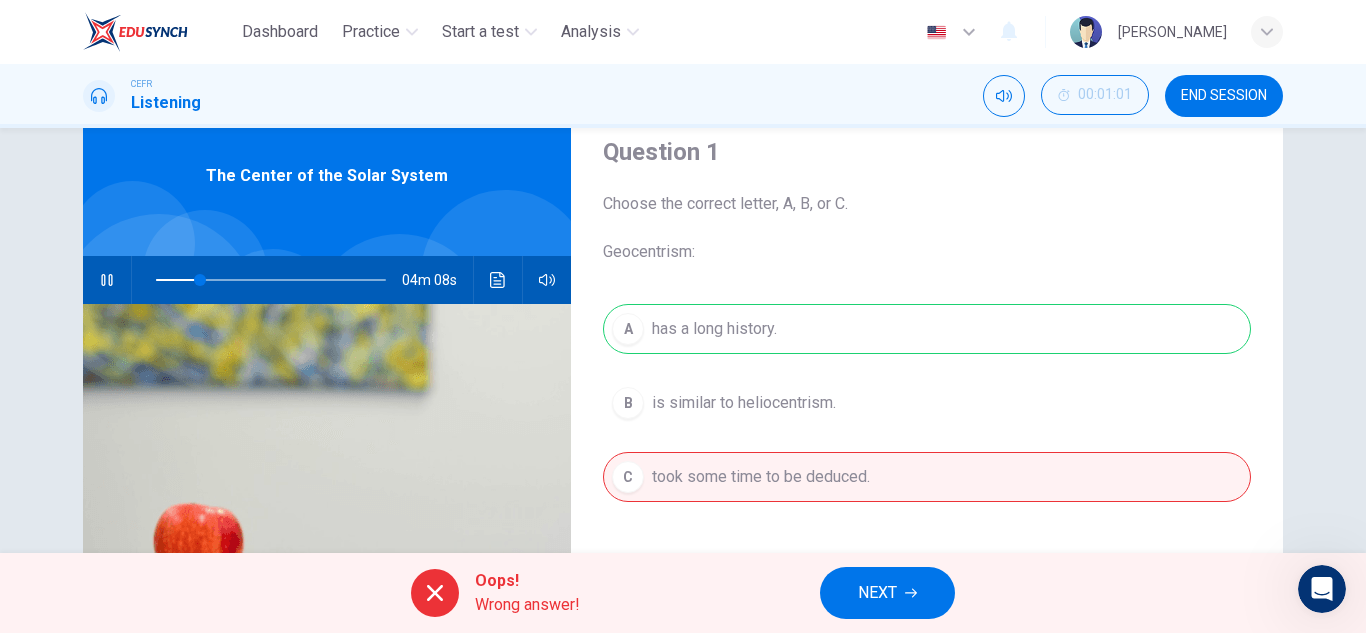 click 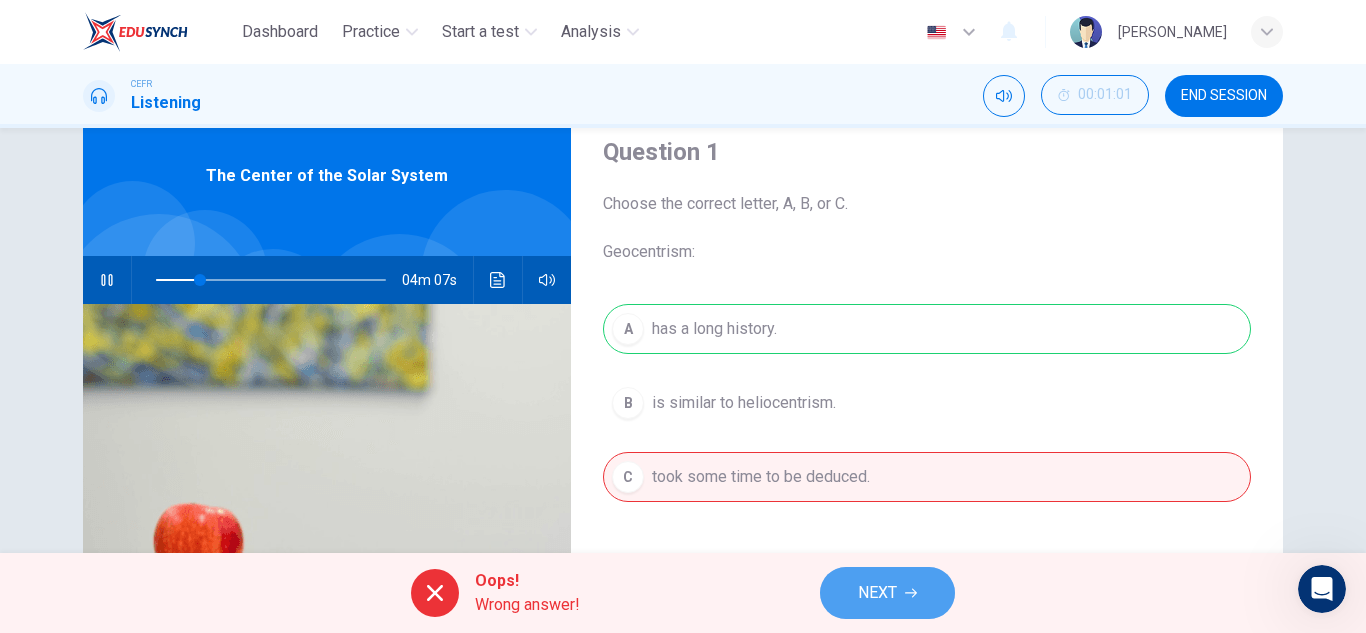 click on "NEXT" at bounding box center (877, 593) 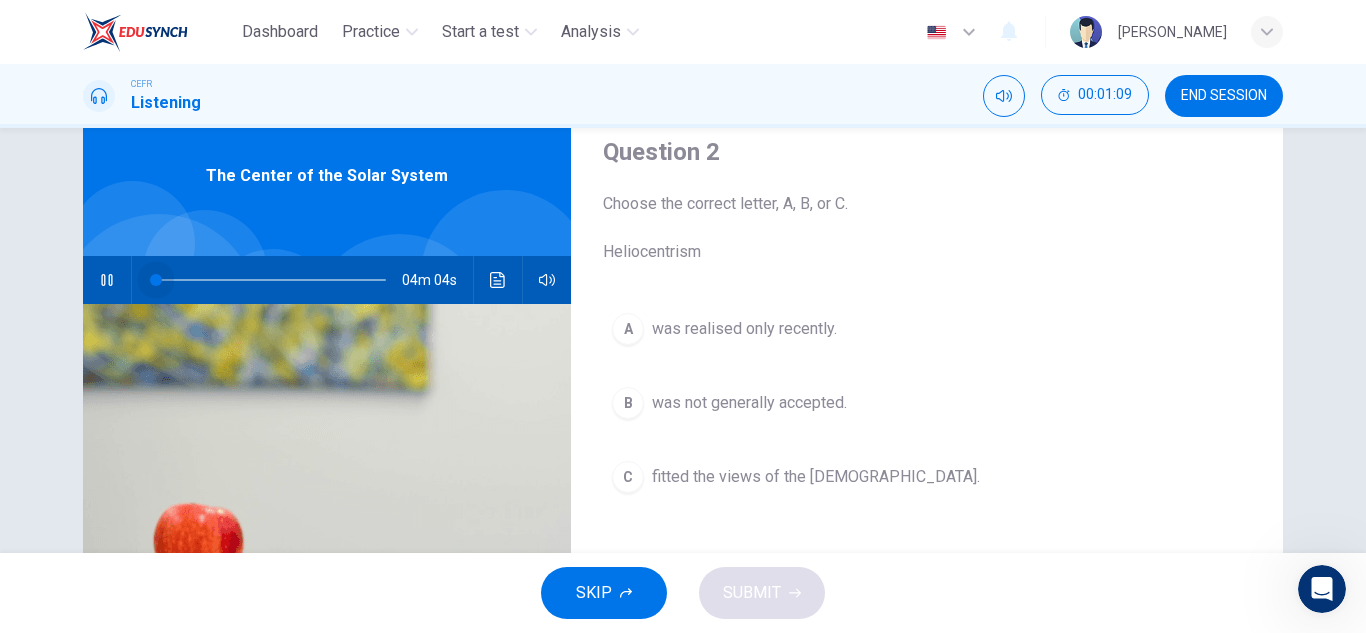 drag, startPoint x: 199, startPoint y: 278, endPoint x: 135, endPoint y: 309, distance: 71.11259 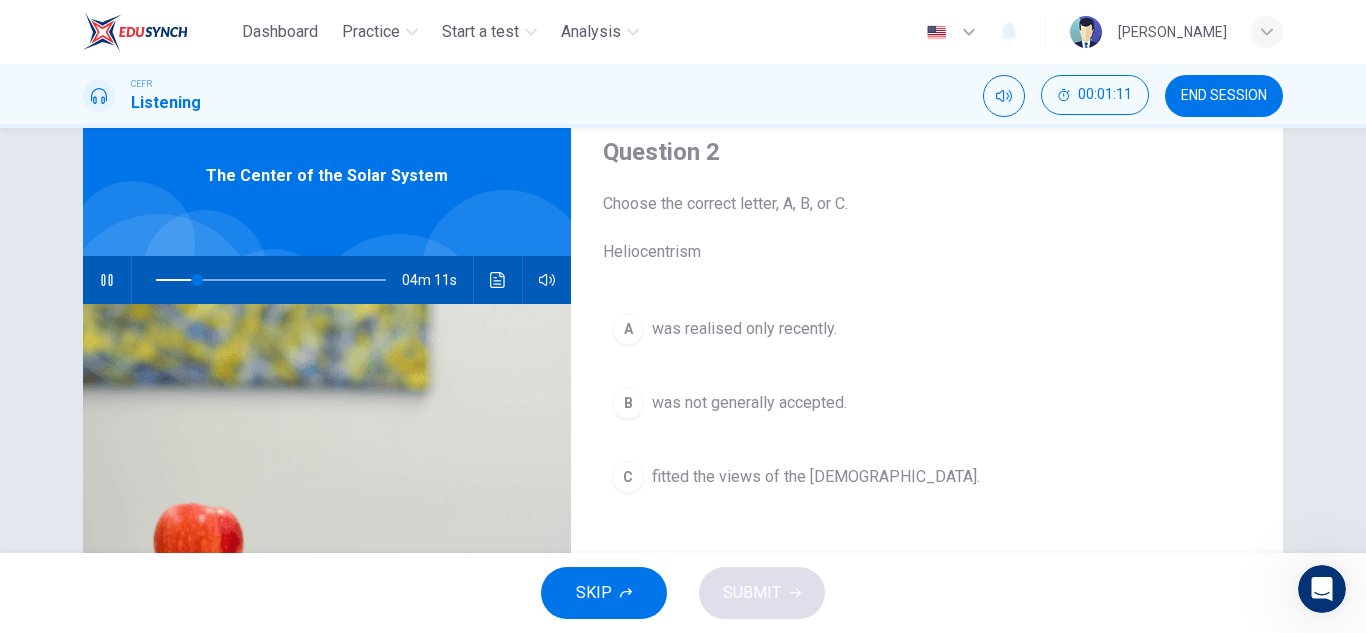 click at bounding box center [107, 280] 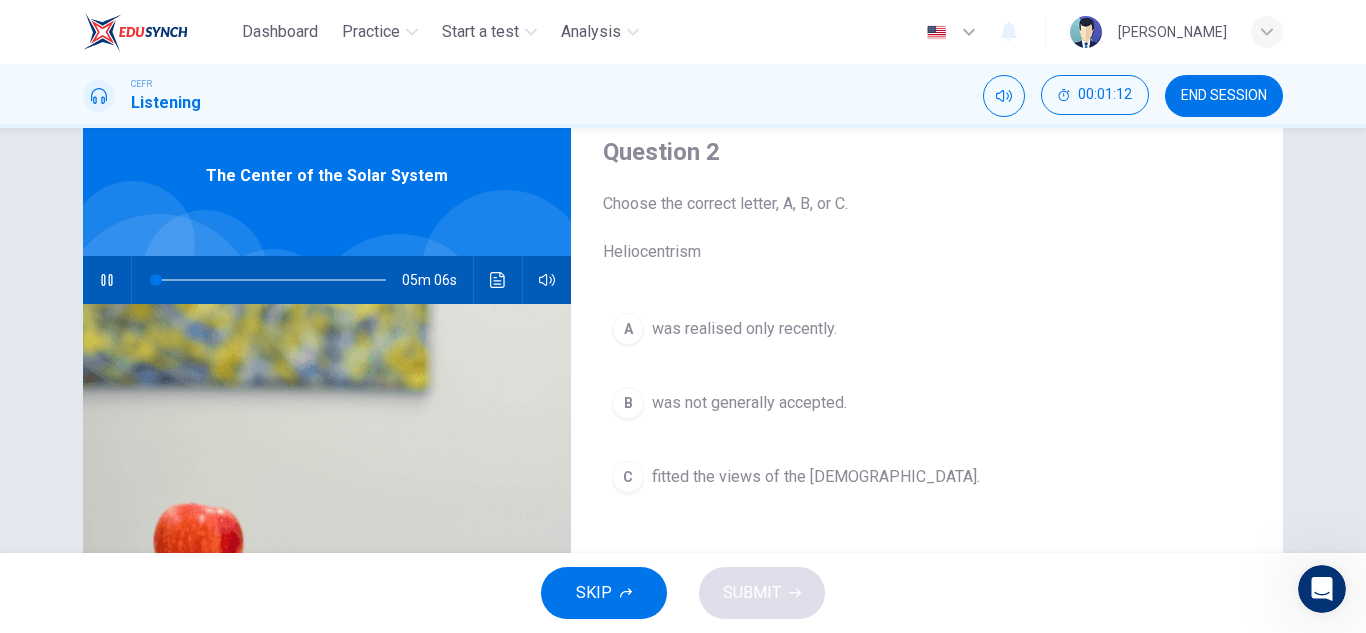 click at bounding box center [107, 280] 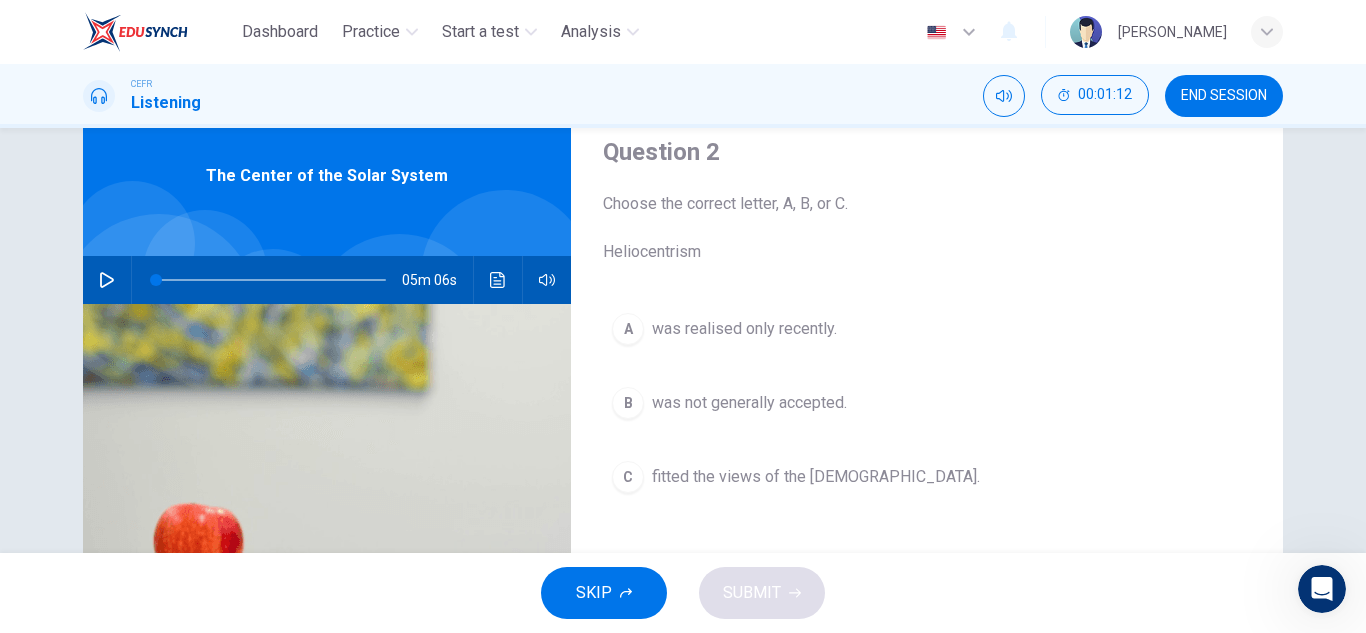 click at bounding box center [107, 280] 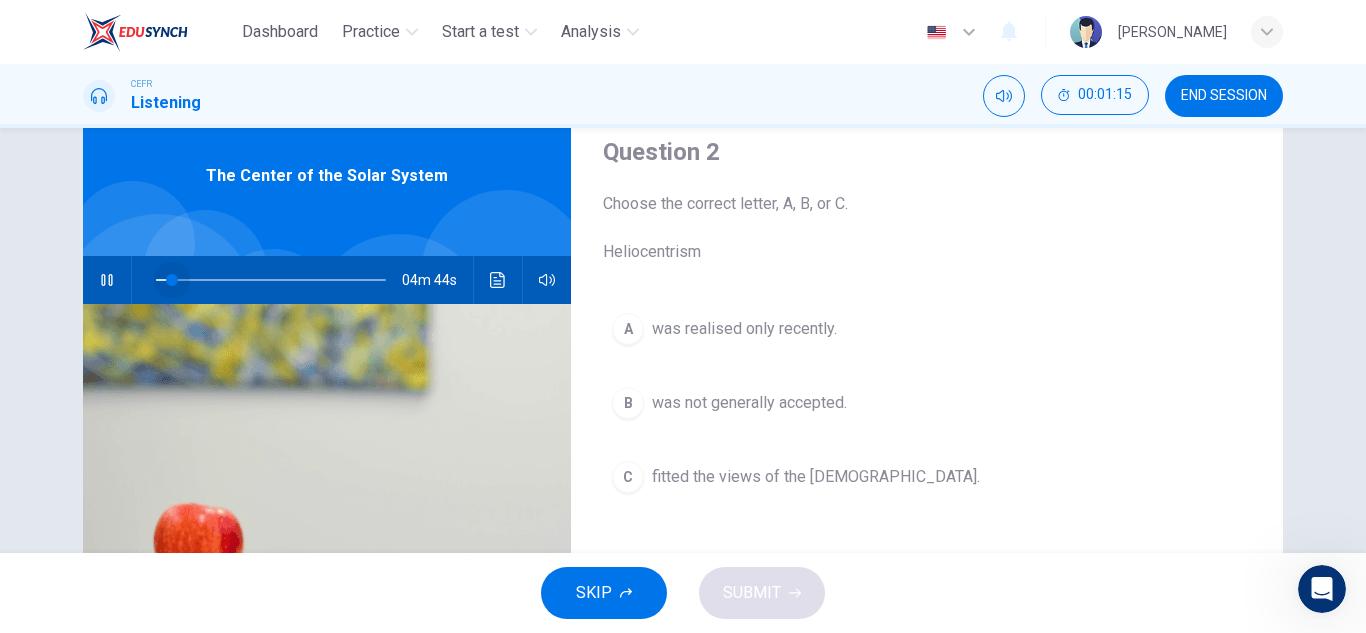 drag, startPoint x: 154, startPoint y: 286, endPoint x: 170, endPoint y: 282, distance: 16.492422 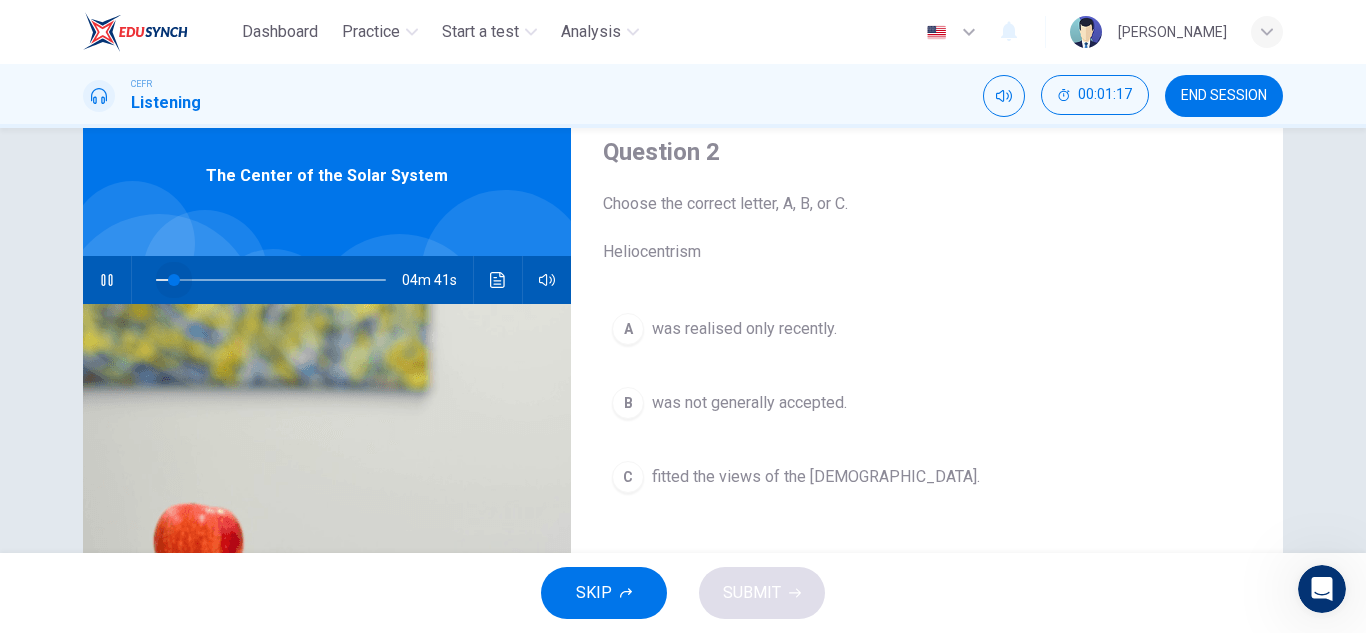 click at bounding box center [174, 280] 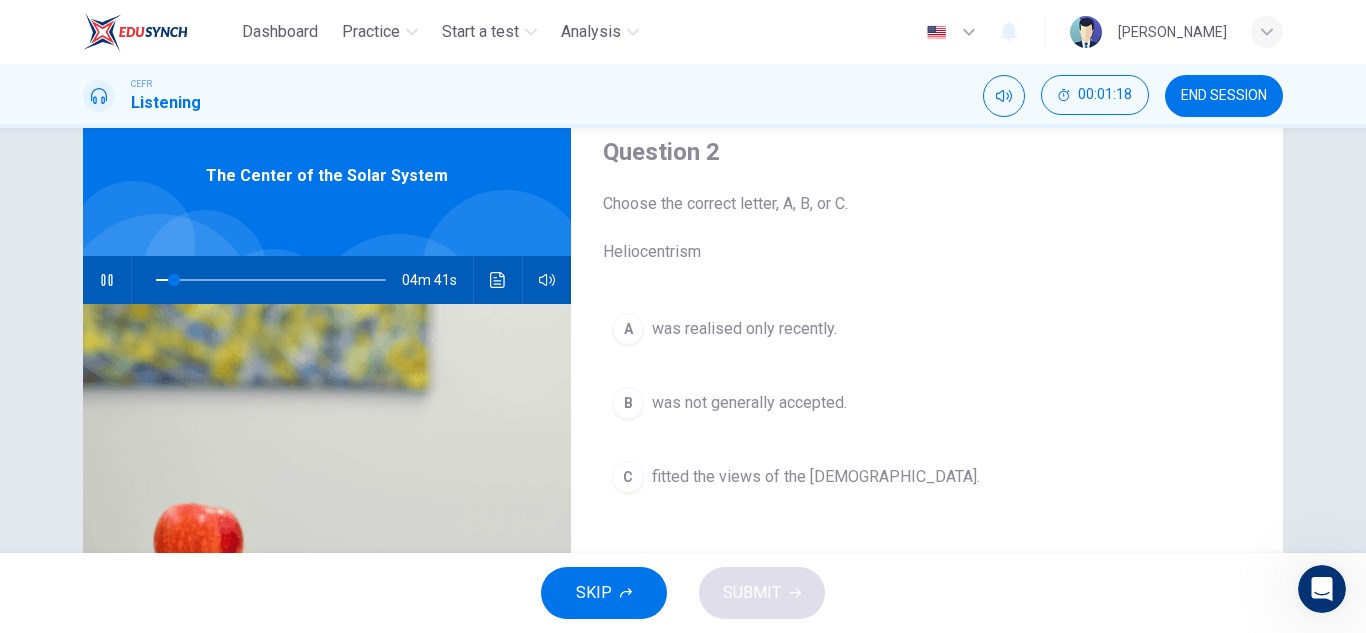 click at bounding box center (107, 280) 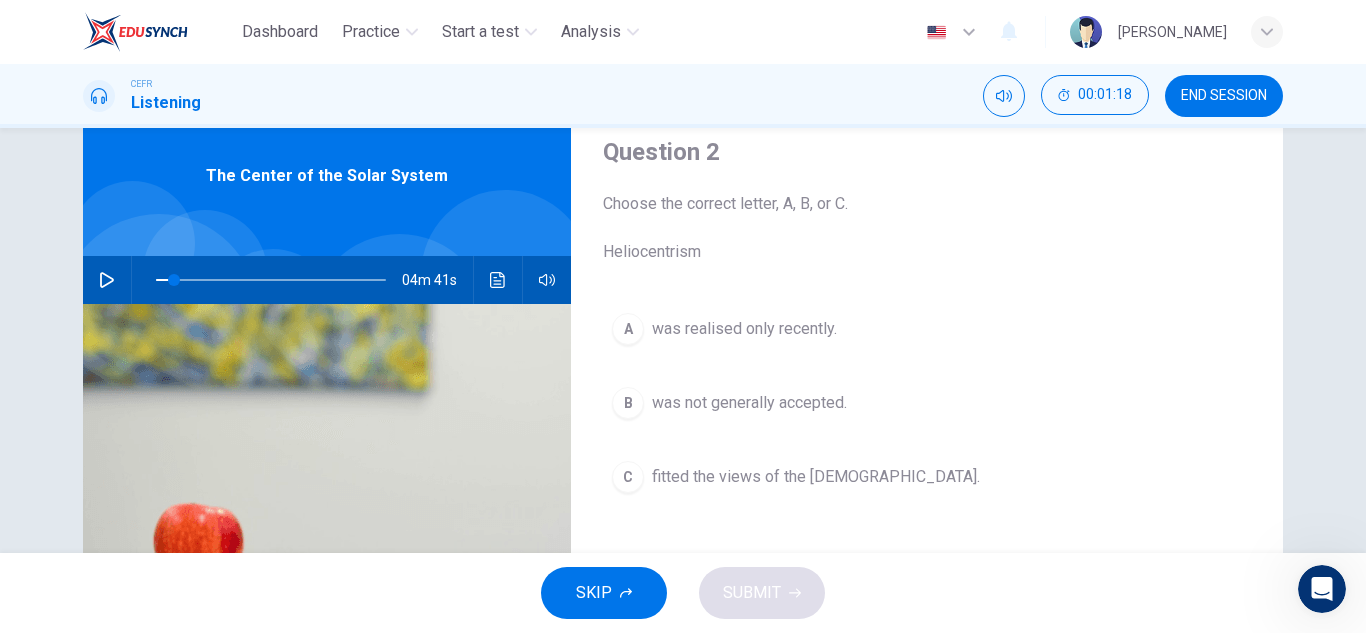 click at bounding box center [107, 280] 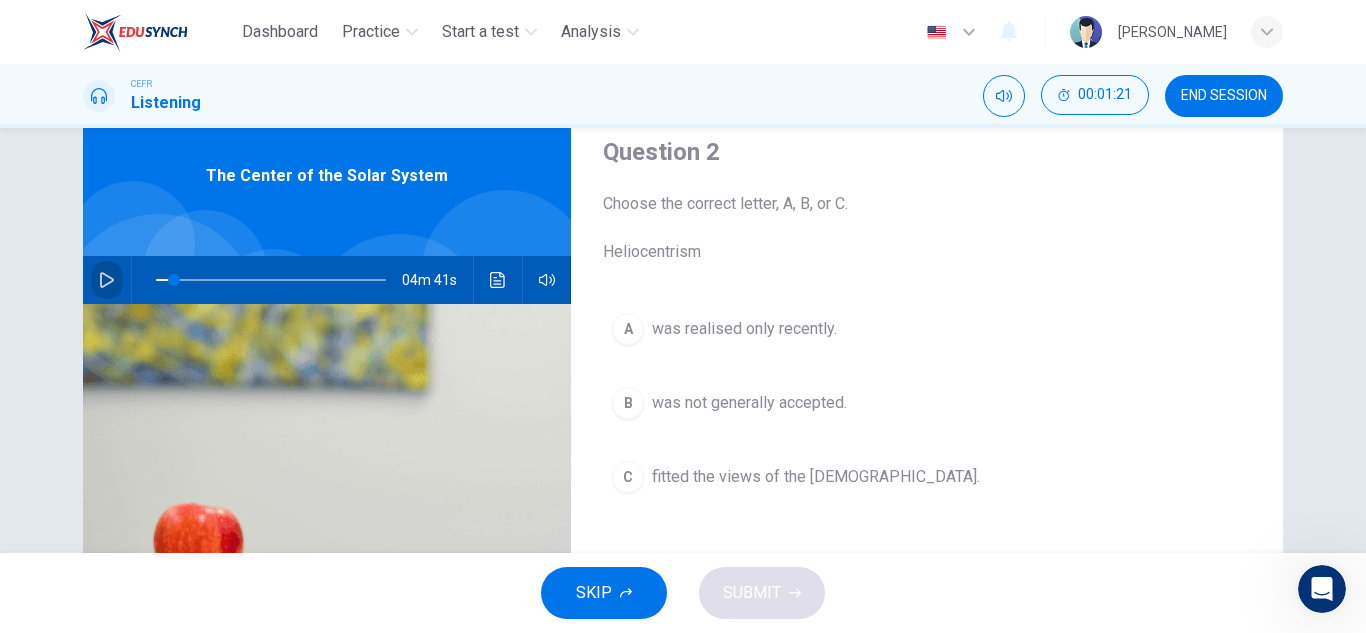click at bounding box center [107, 280] 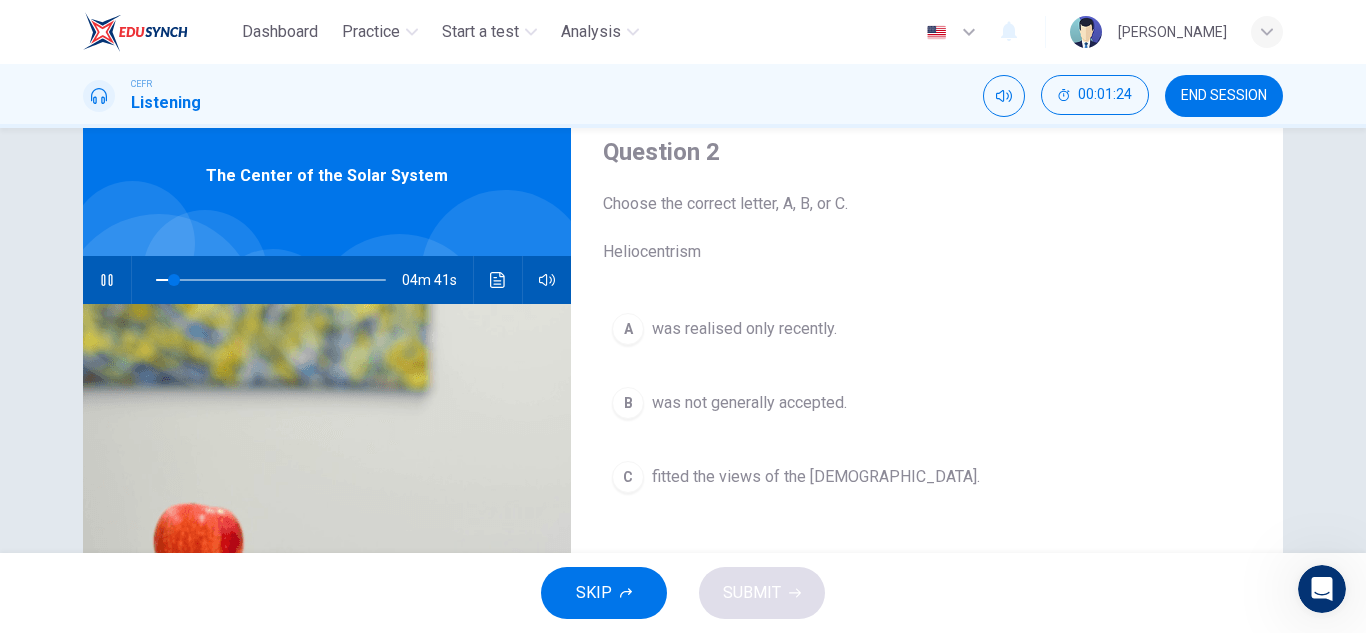 drag, startPoint x: 170, startPoint y: 277, endPoint x: 129, endPoint y: 304, distance: 49.09175 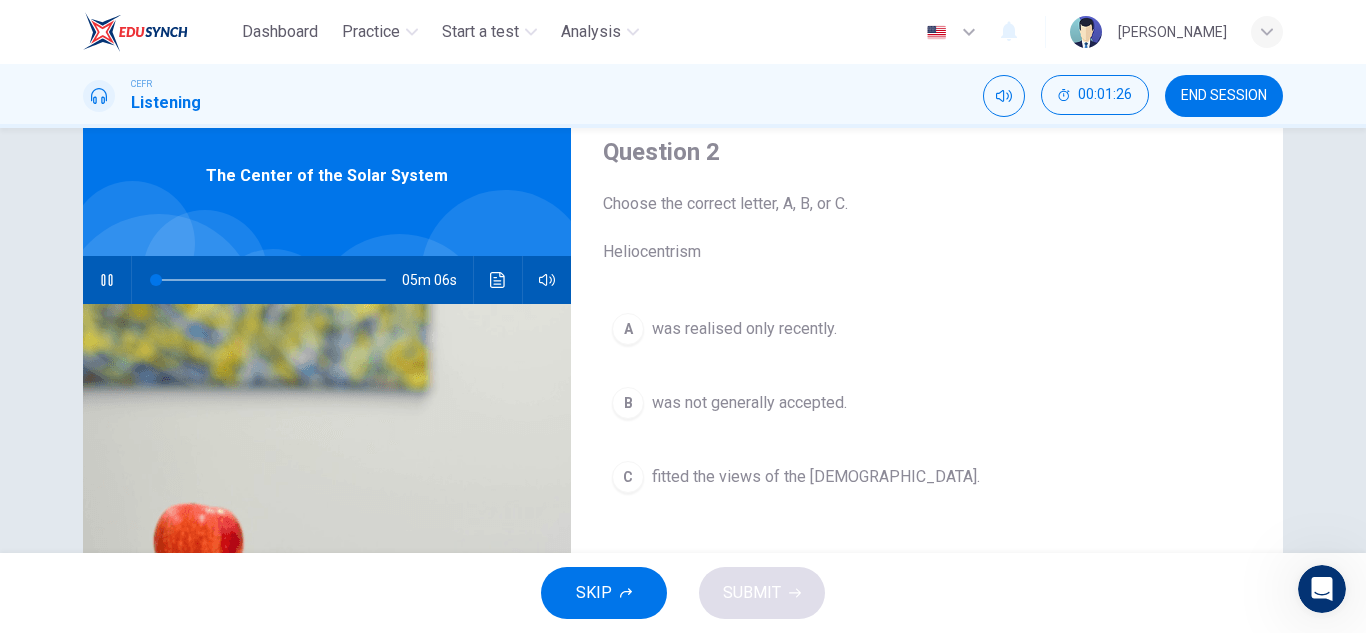 click at bounding box center [498, 280] 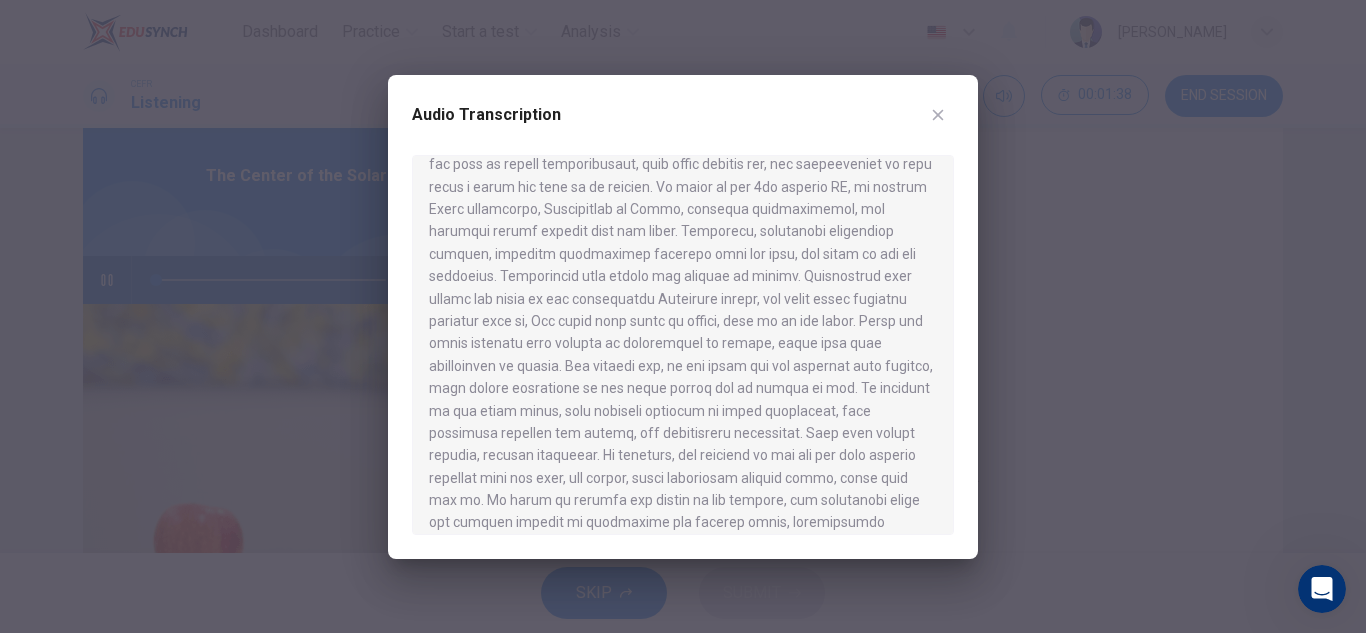 scroll, scrollTop: 179, scrollLeft: 0, axis: vertical 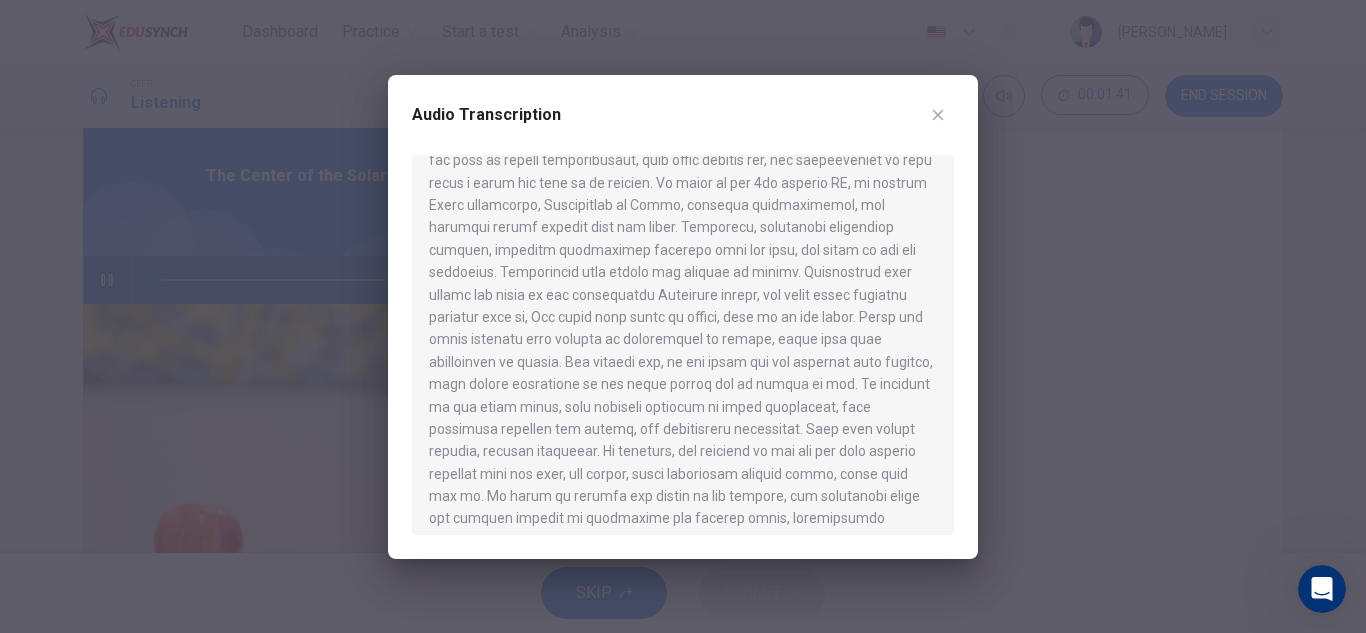 click at bounding box center [938, 115] 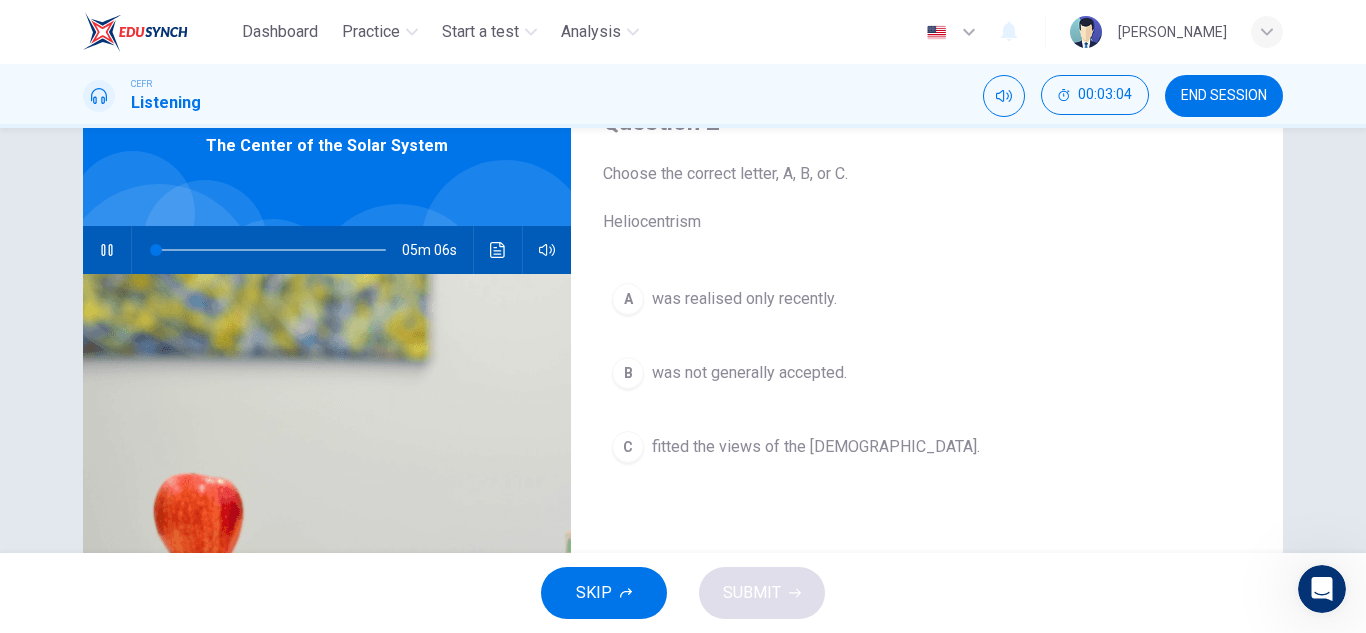 scroll, scrollTop: 100, scrollLeft: 0, axis: vertical 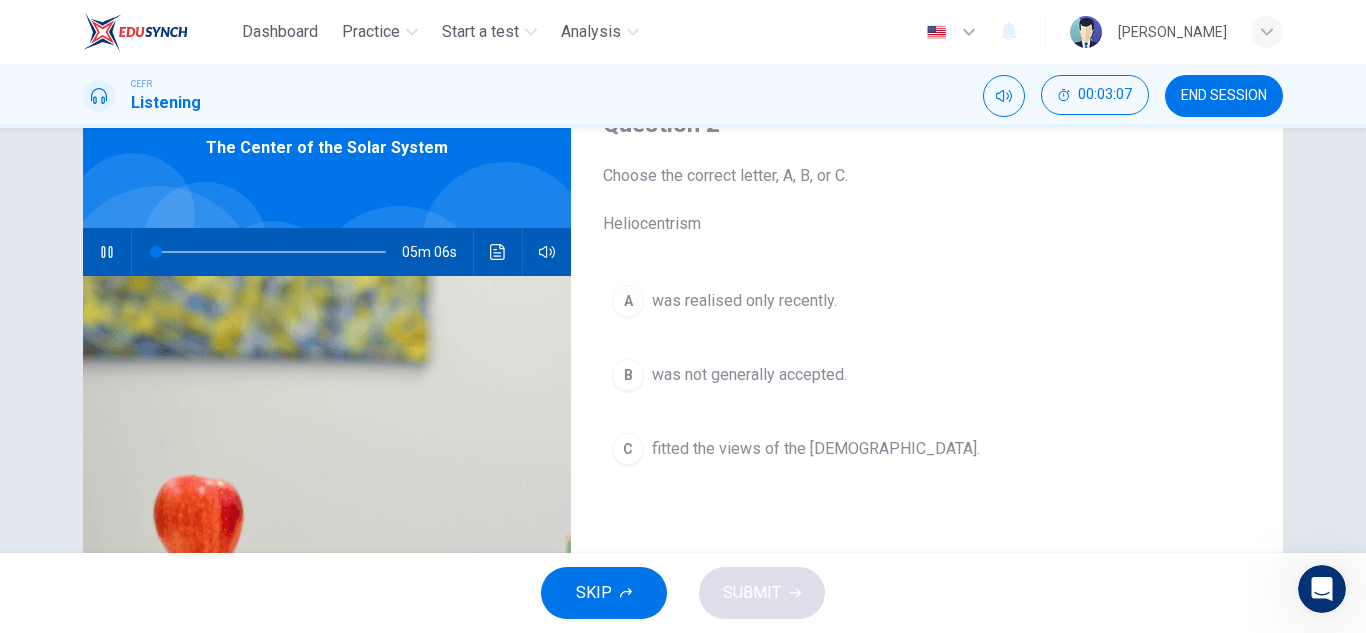click on "B" at bounding box center (628, 375) 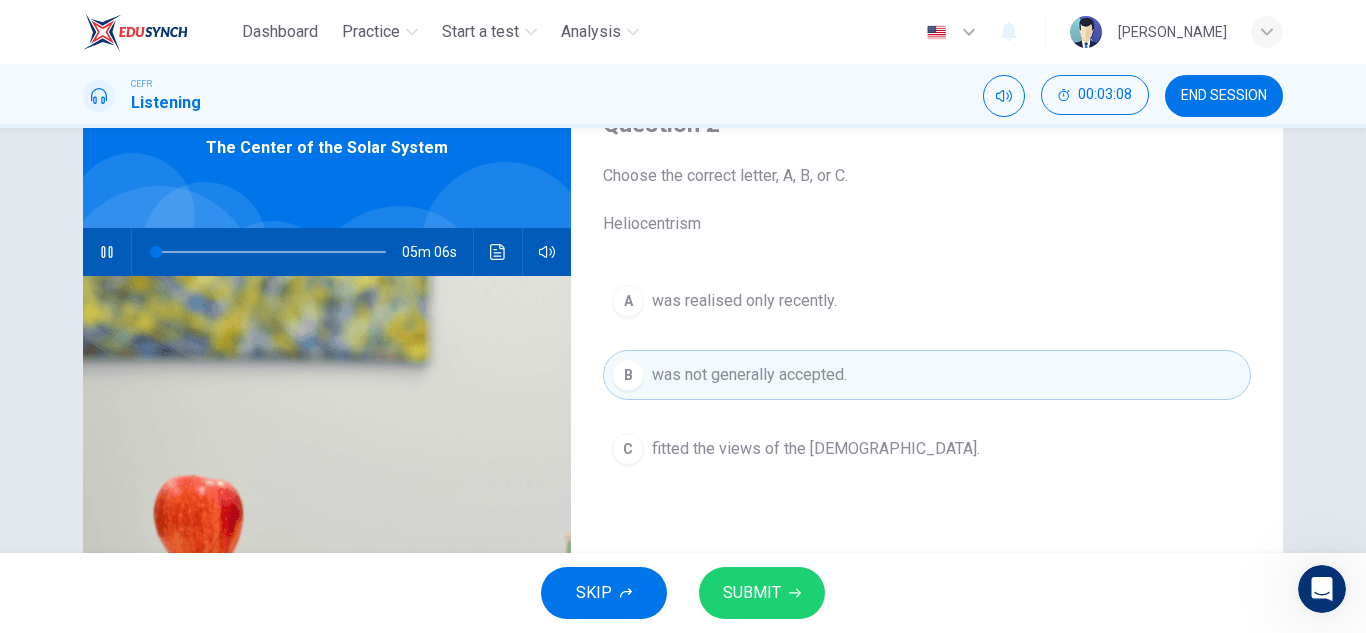 click on "SUBMIT" at bounding box center (762, 593) 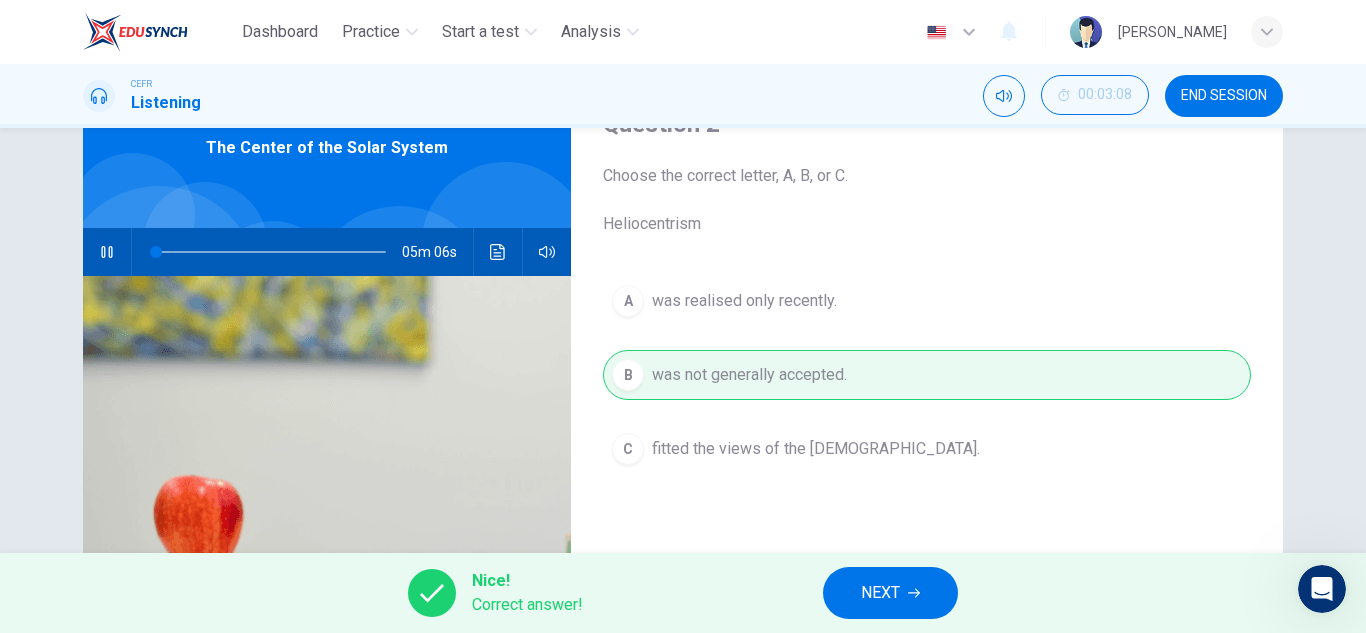 click on "NEXT" at bounding box center [880, 593] 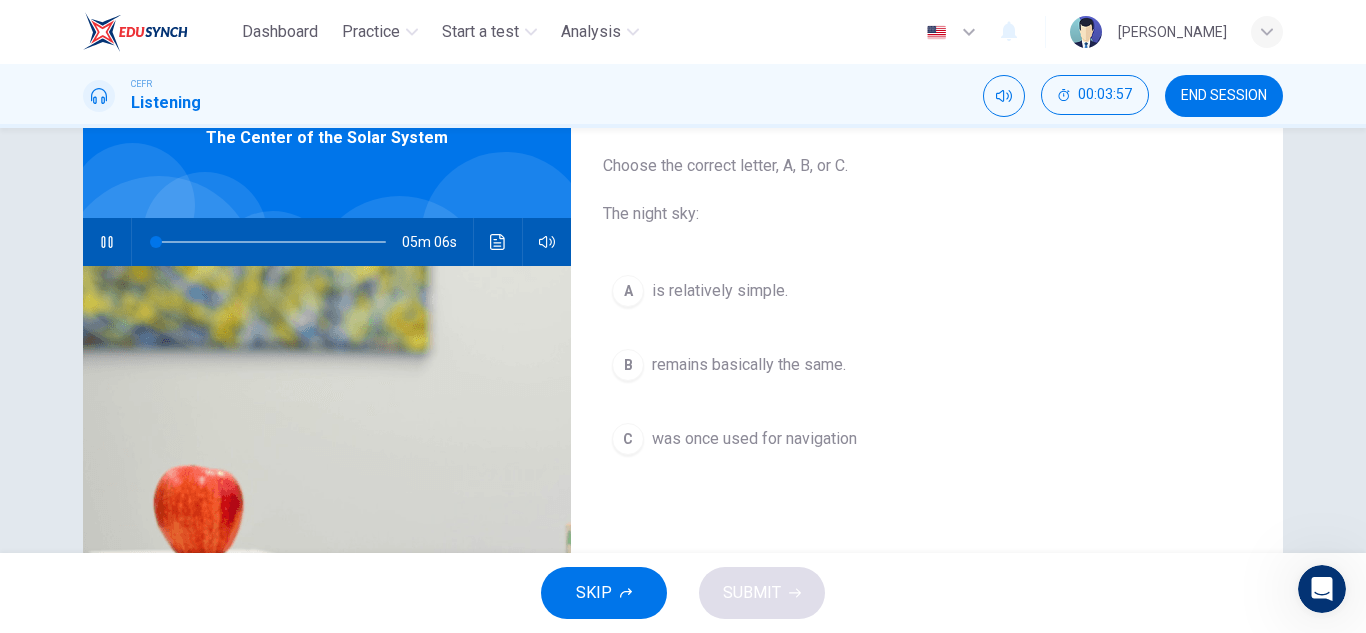 scroll, scrollTop: 105, scrollLeft: 0, axis: vertical 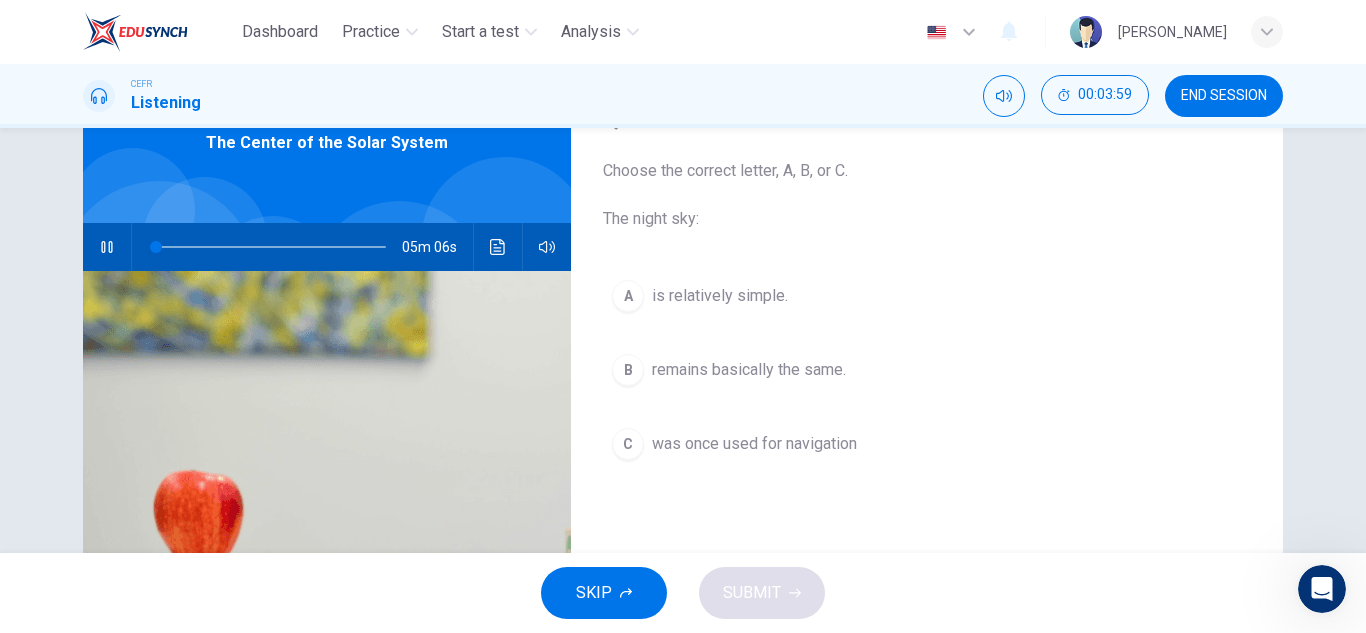 click on "B" at bounding box center (628, 370) 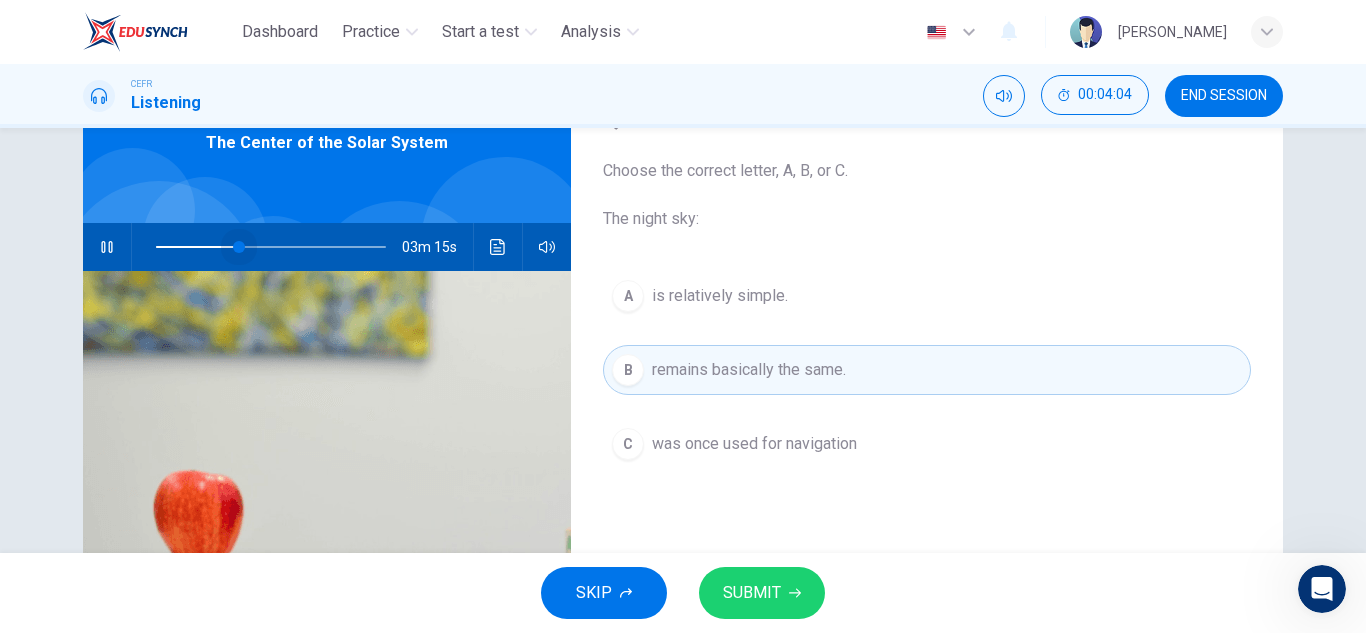 drag, startPoint x: 152, startPoint y: 245, endPoint x: 235, endPoint y: 253, distance: 83.38465 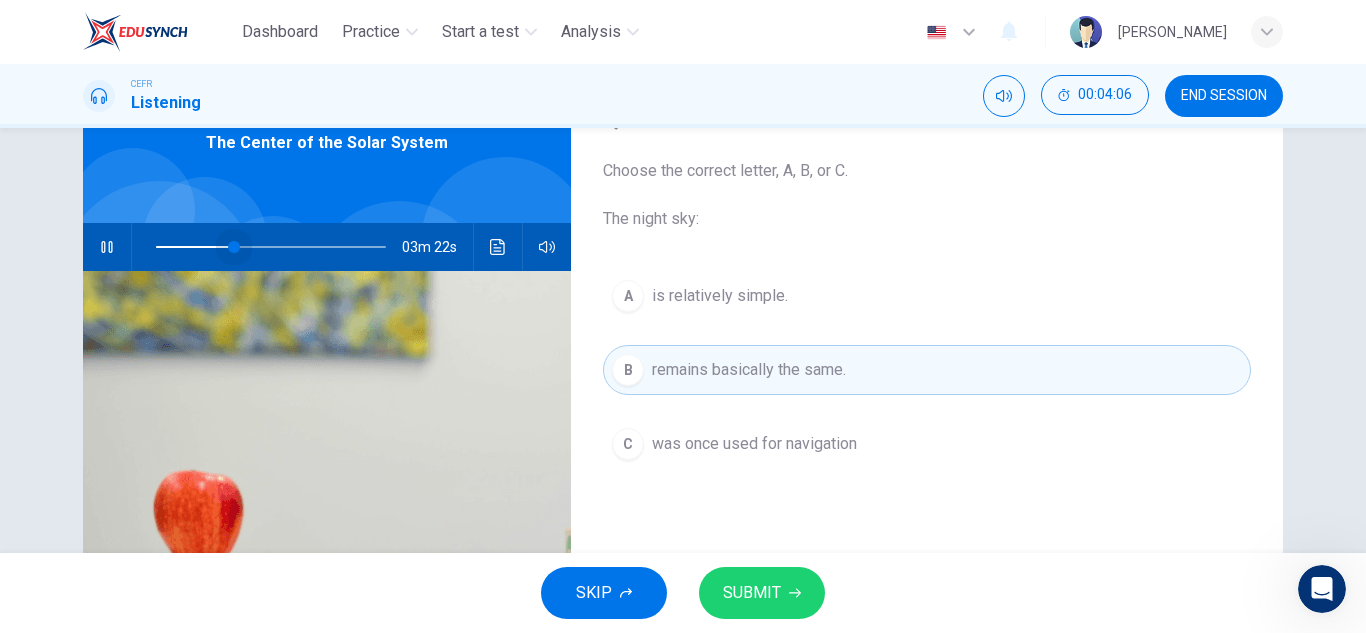 type on "30" 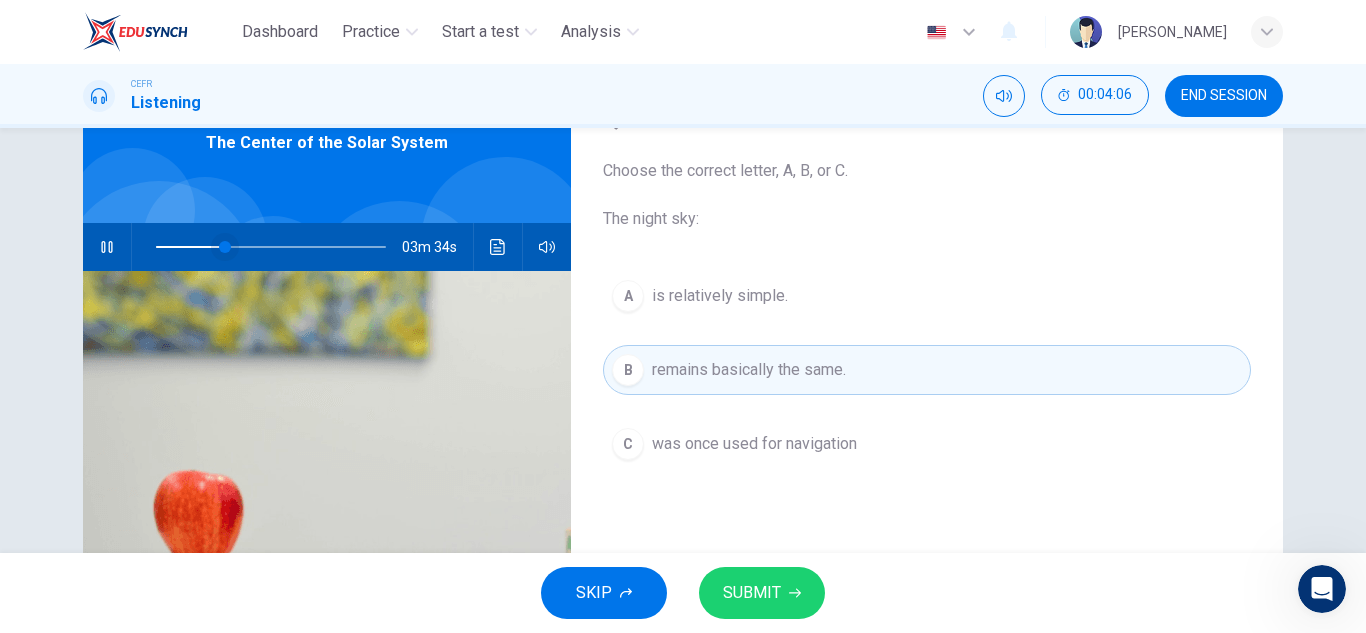 click at bounding box center (225, 247) 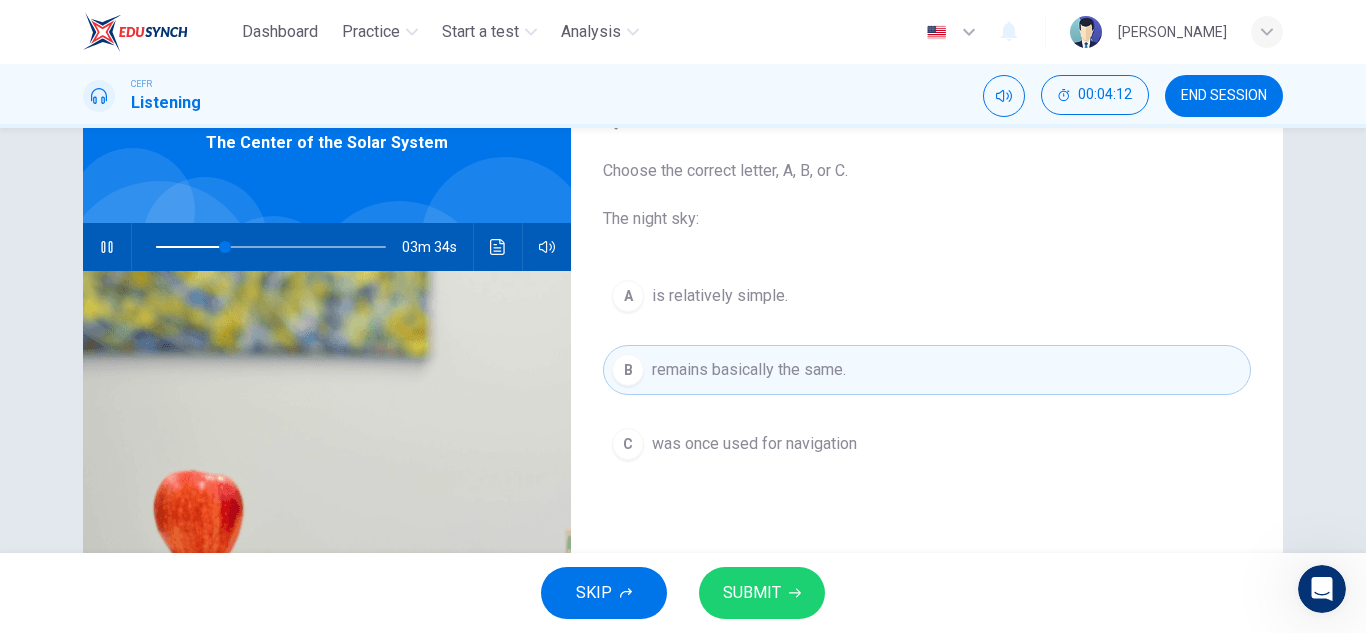 click on "C was once used for navigation" at bounding box center (927, 444) 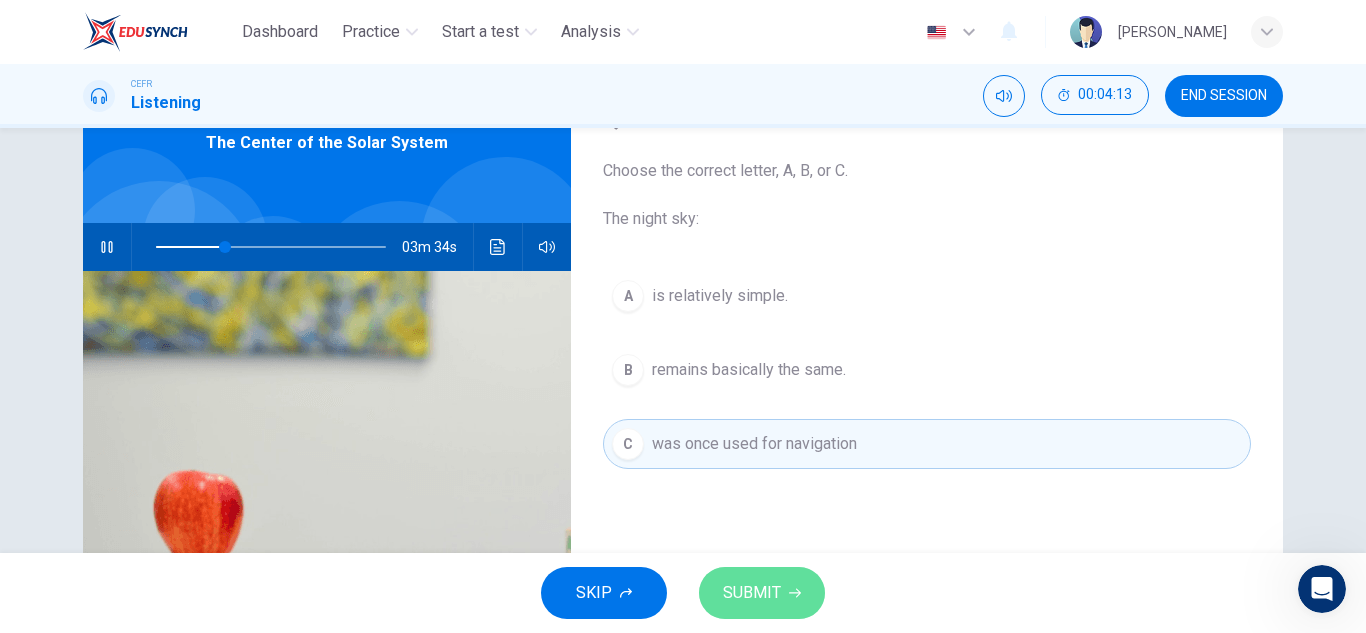 click on "SUBMIT" at bounding box center (762, 593) 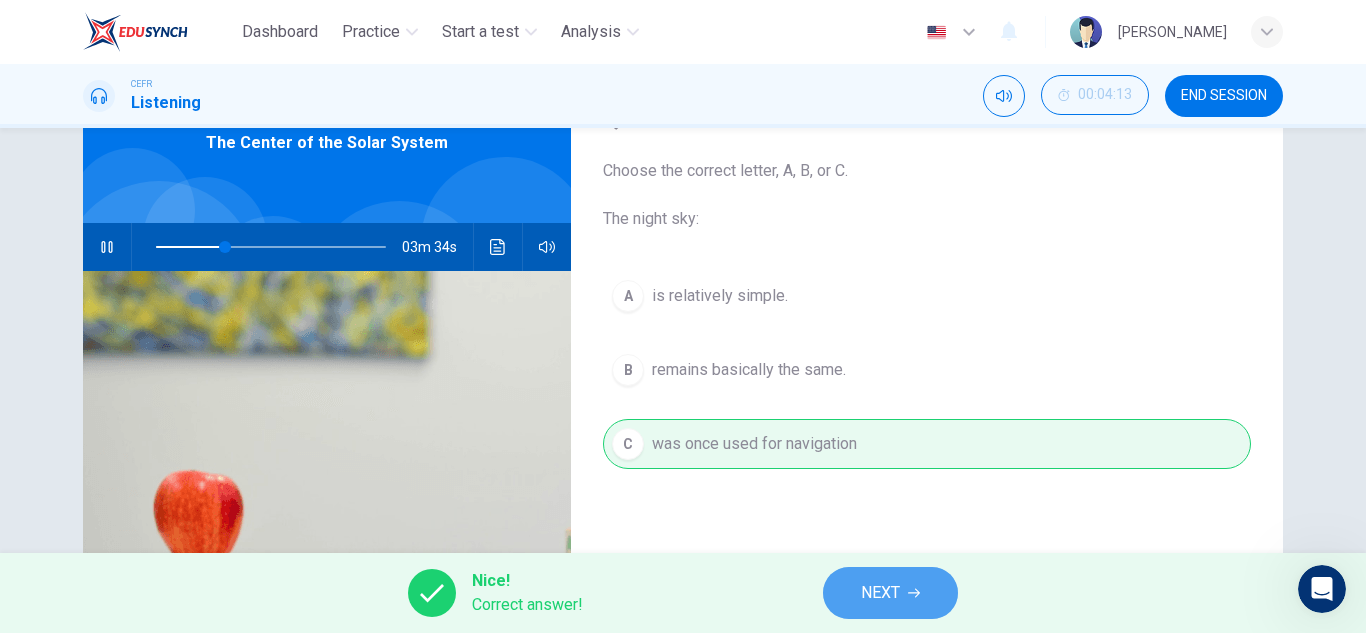 click on "NEXT" at bounding box center [890, 593] 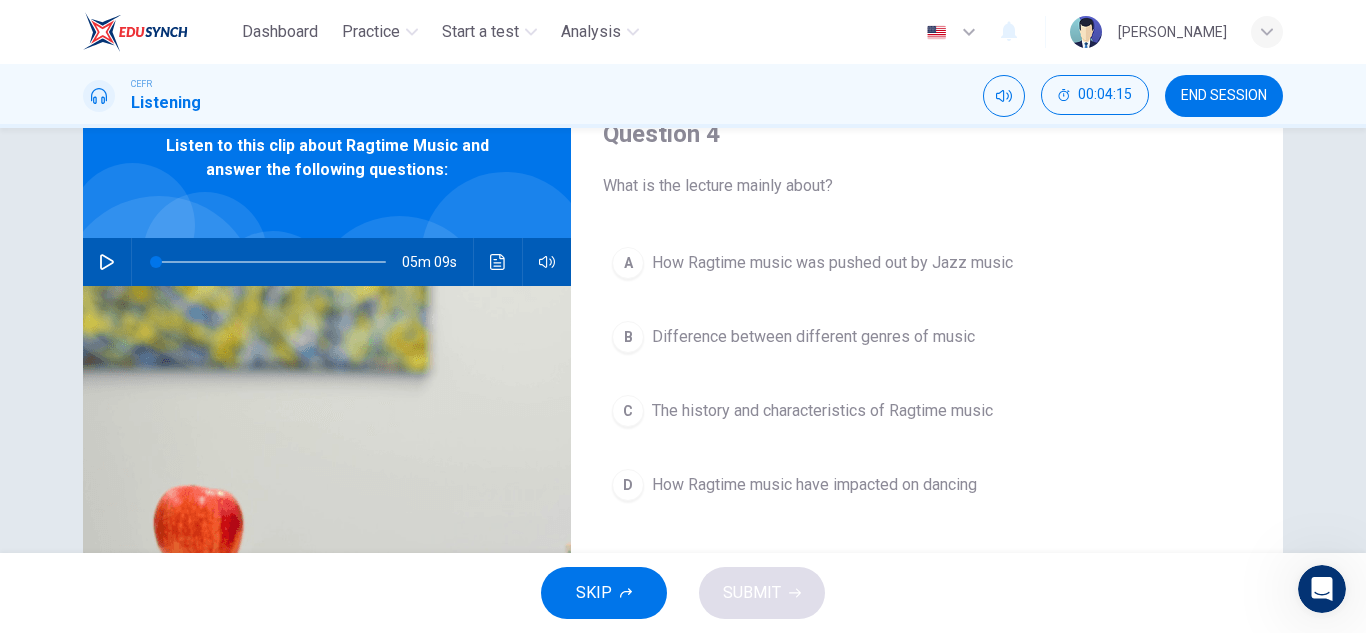scroll, scrollTop: 93, scrollLeft: 0, axis: vertical 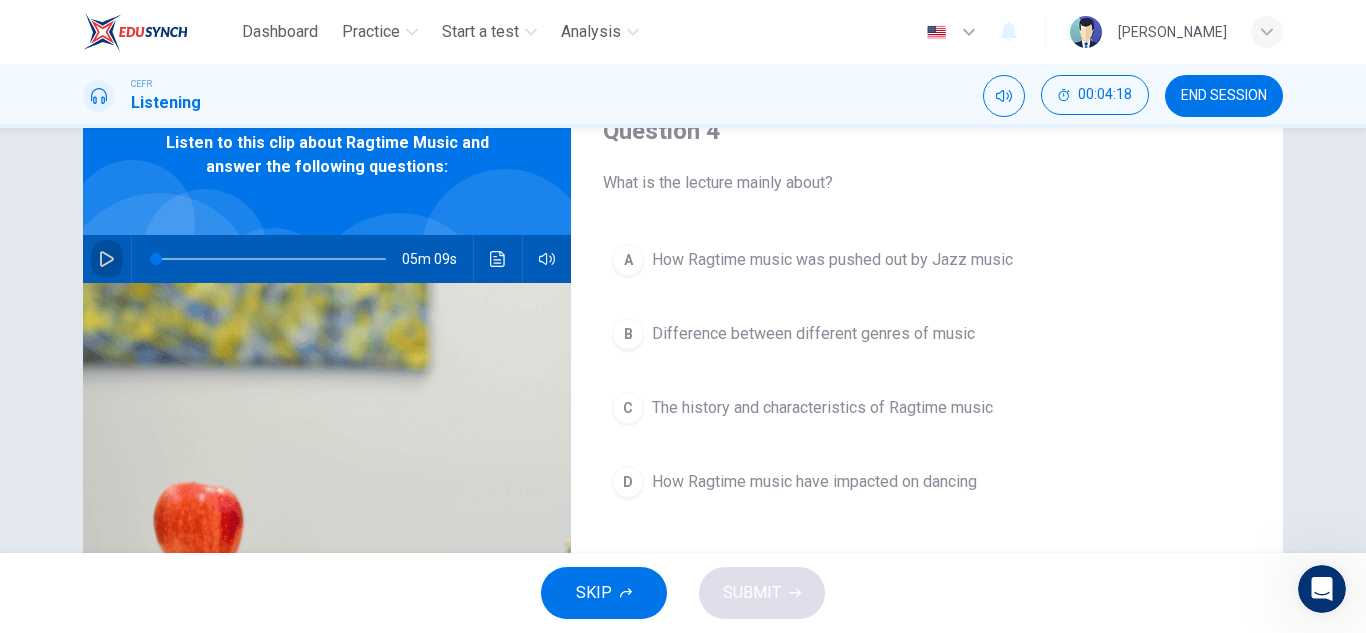 click at bounding box center (107, 259) 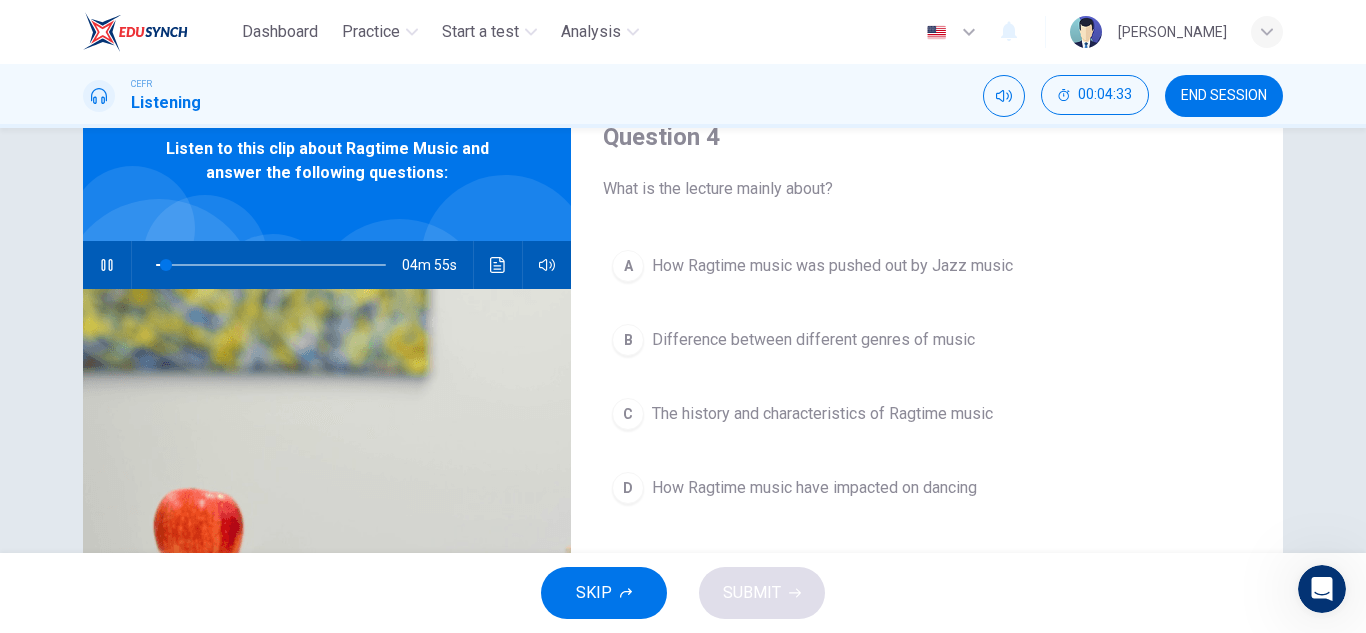 scroll, scrollTop: 88, scrollLeft: 0, axis: vertical 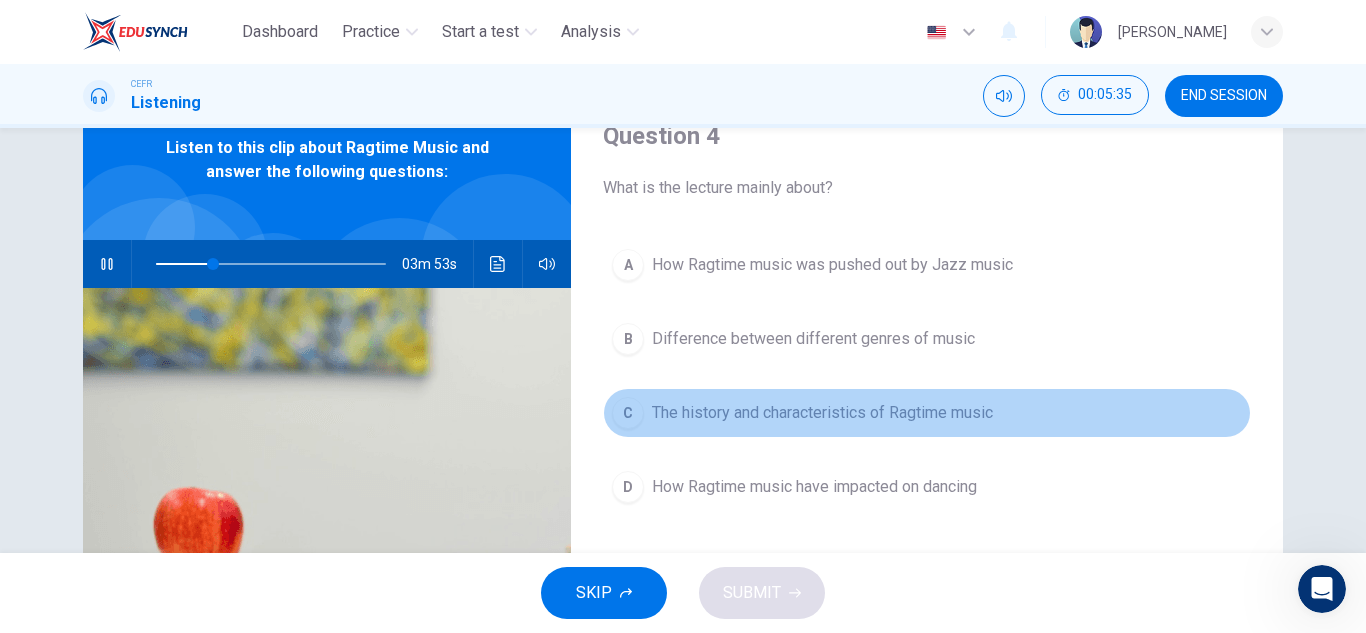 click on "The history and characteristics of Ragtime music" at bounding box center (822, 413) 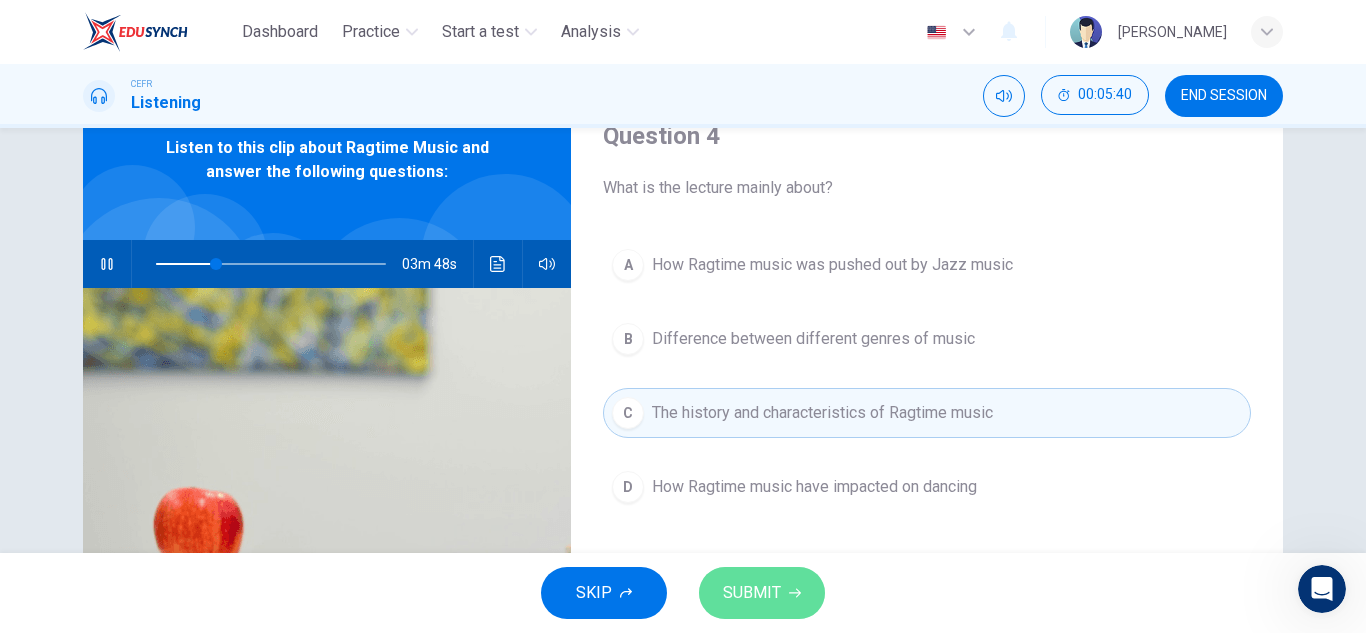 click on "SUBMIT" at bounding box center [762, 593] 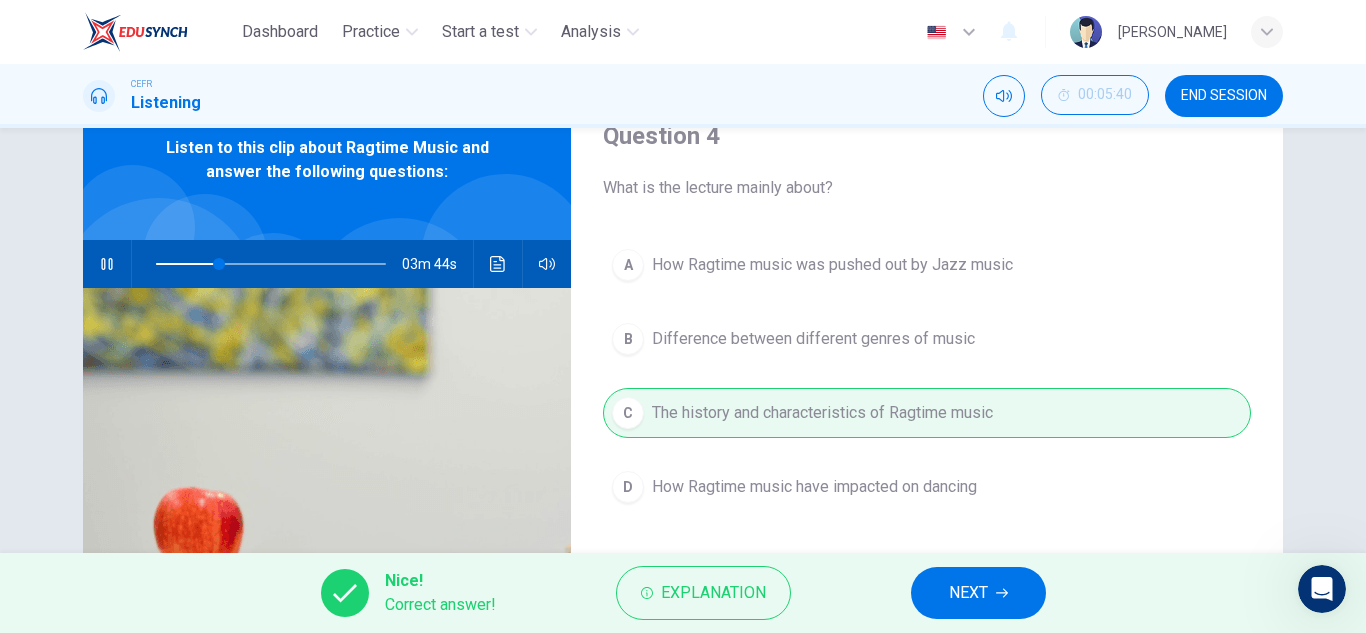 click on "NEXT" at bounding box center (968, 593) 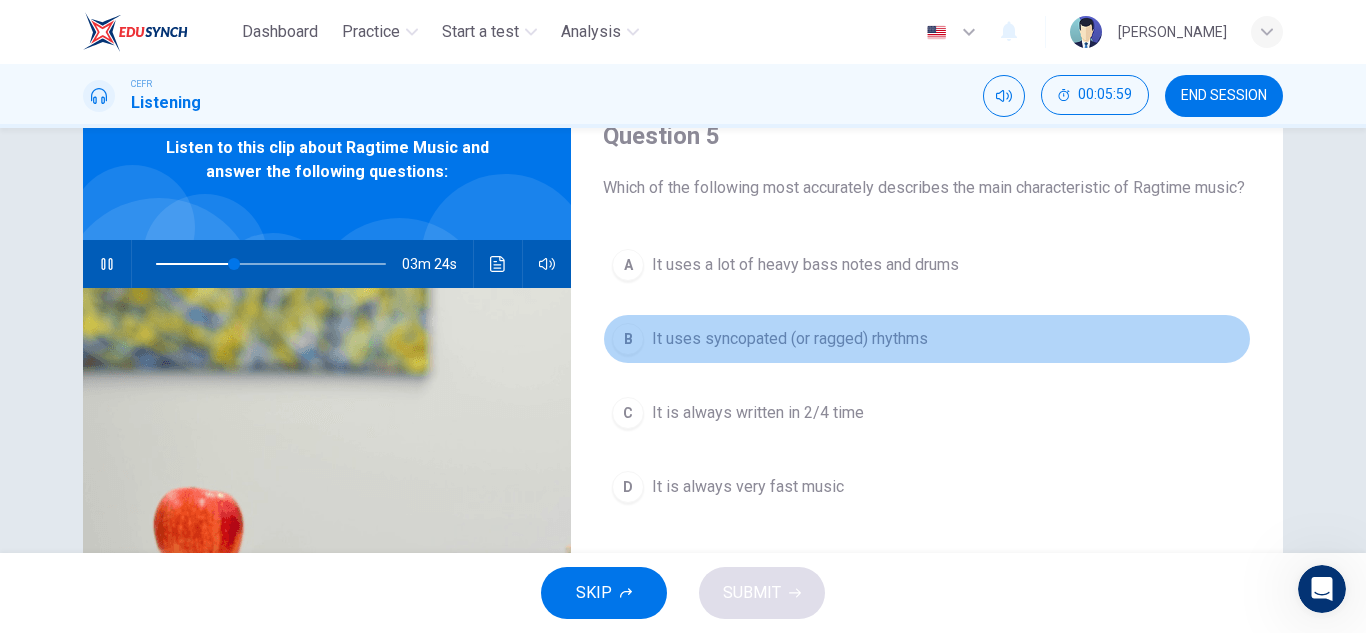 click on "It uses syncopated (or ragged) rhythms" at bounding box center (790, 339) 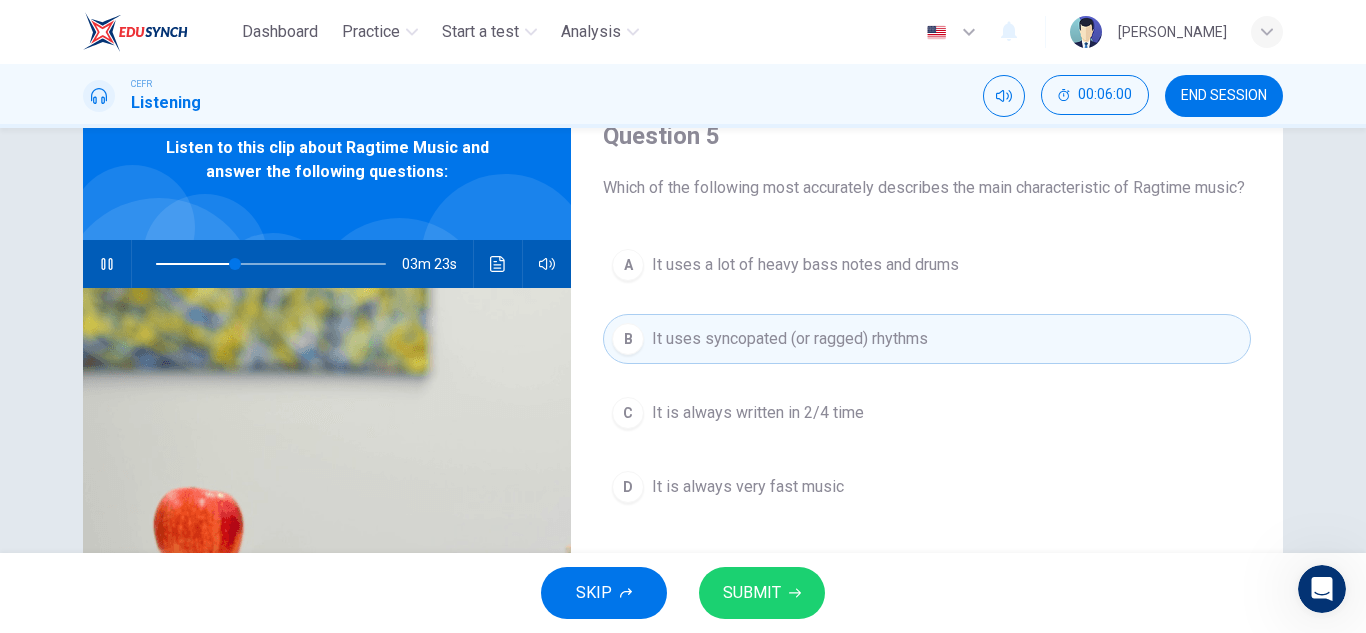 click on "SUBMIT" at bounding box center (752, 593) 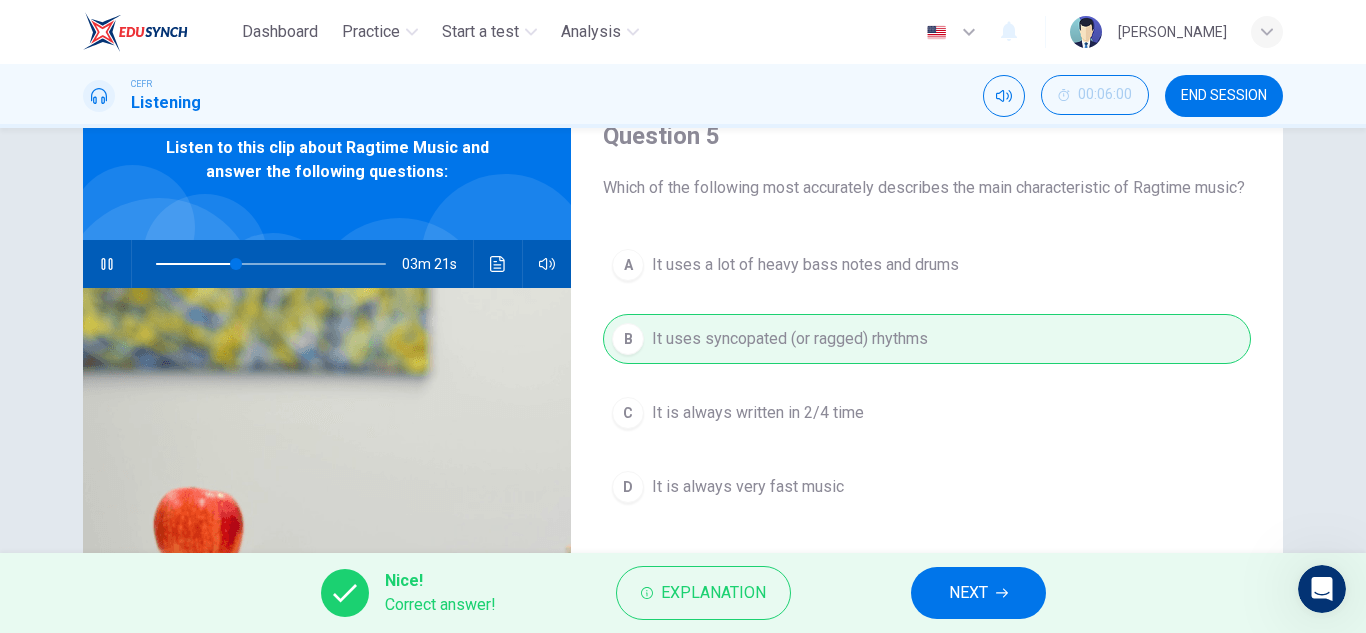 click on "NEXT" at bounding box center [968, 593] 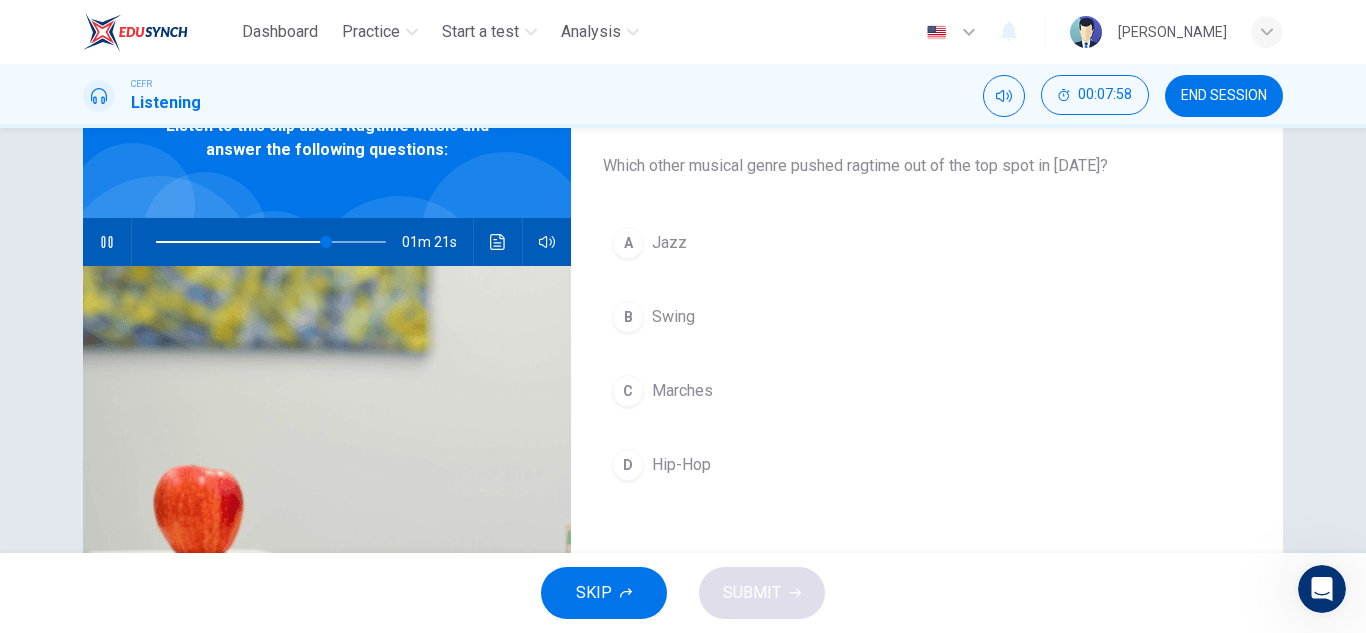 scroll, scrollTop: 109, scrollLeft: 0, axis: vertical 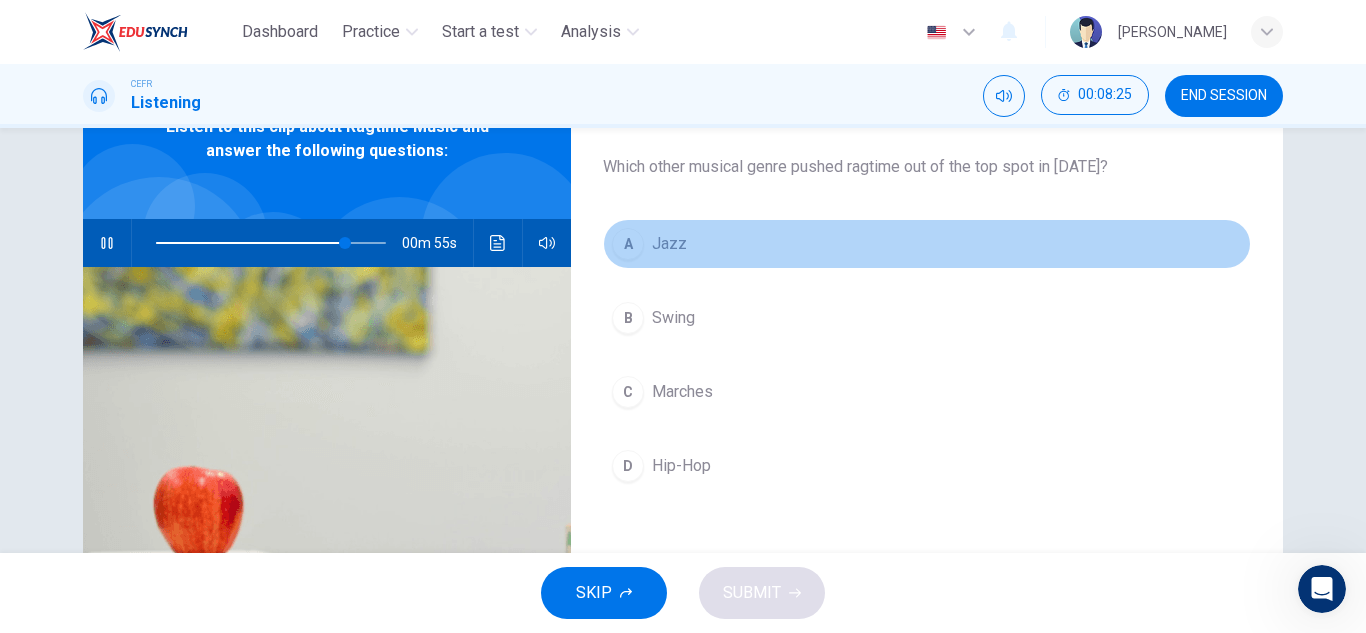 click on "A" at bounding box center (628, 244) 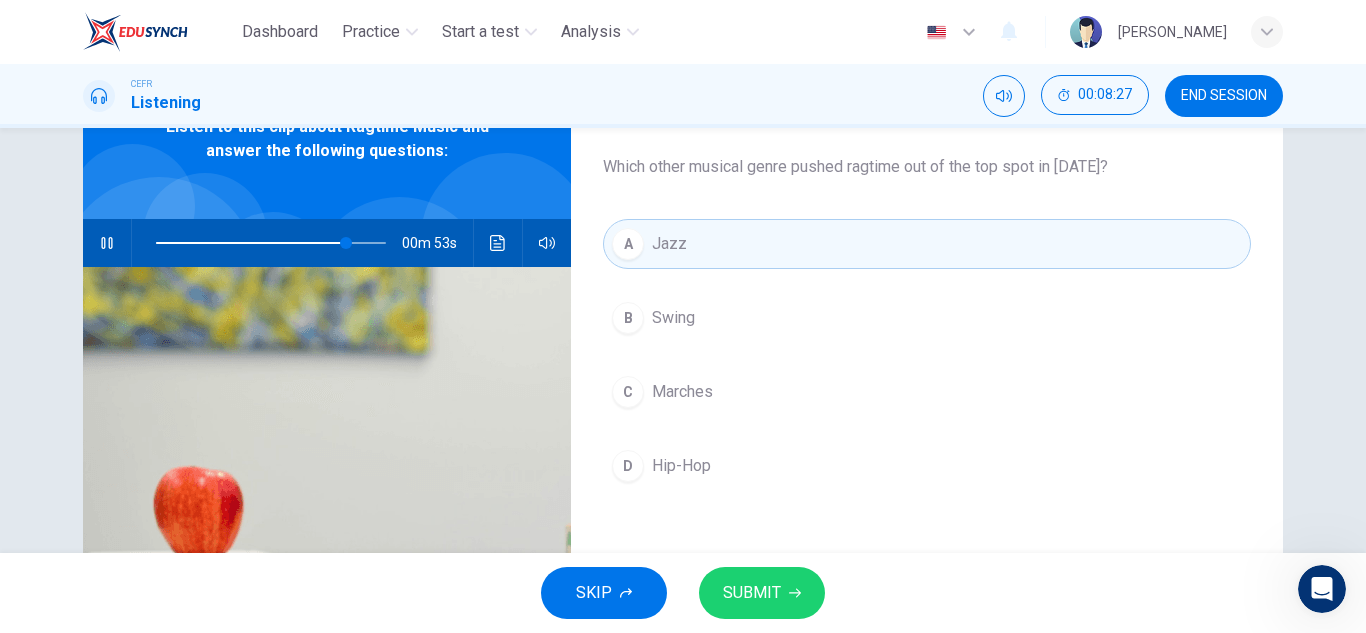 click on "SUBMIT" at bounding box center (752, 593) 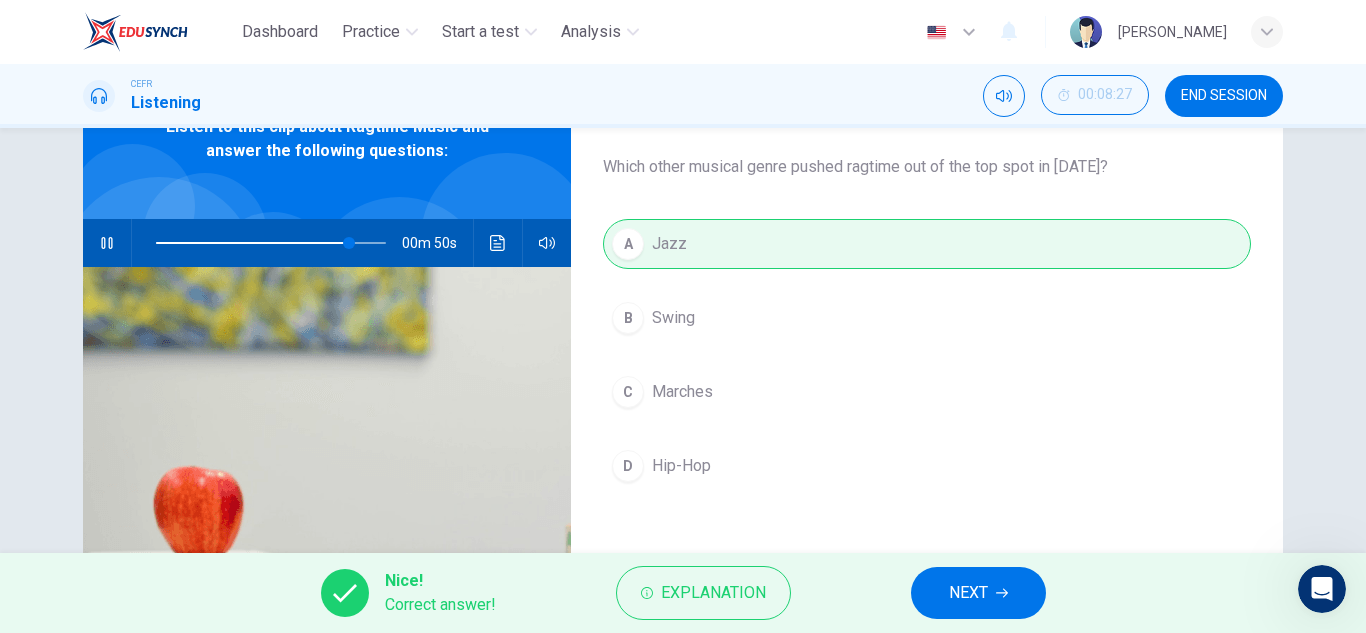 click on "NEXT" at bounding box center [978, 593] 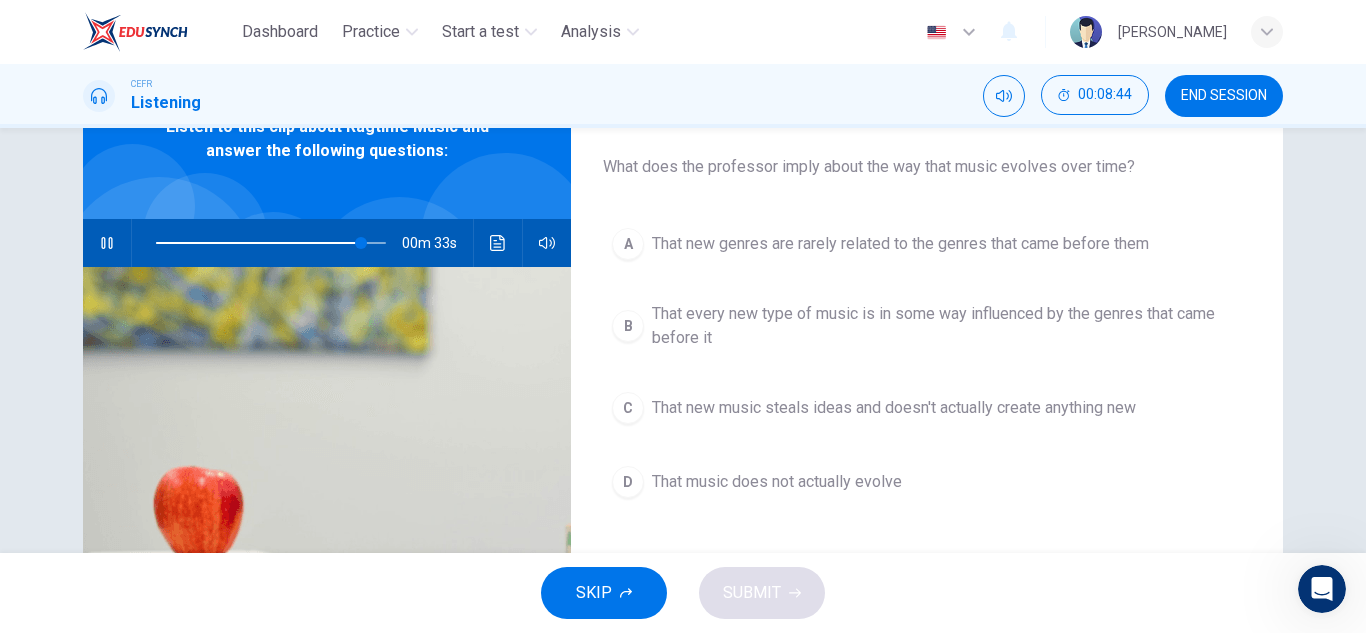 click on "B" at bounding box center (628, 326) 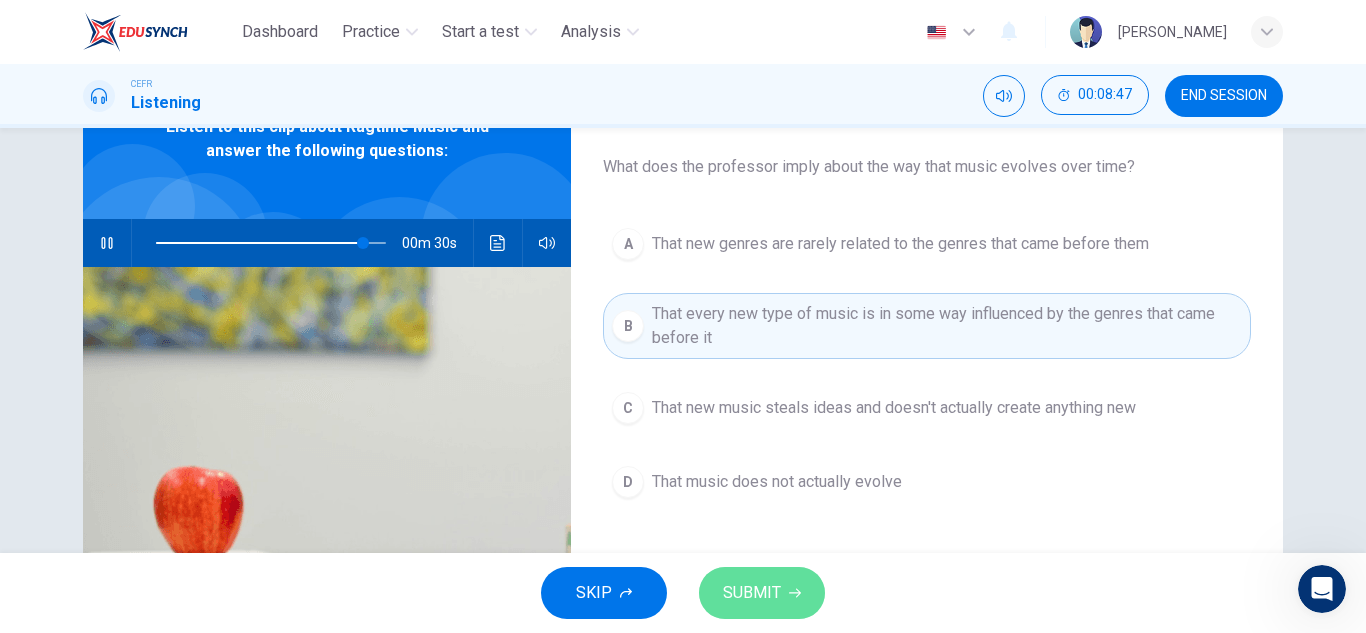 click on "SUBMIT" at bounding box center (762, 593) 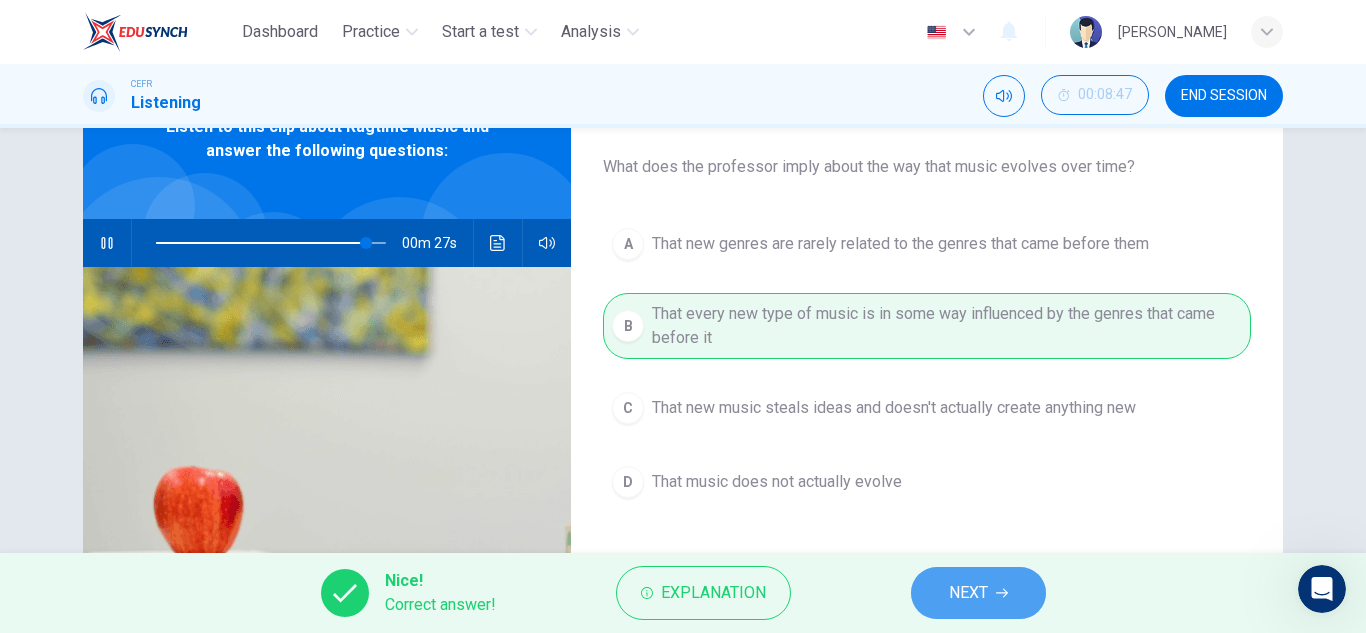 click on "NEXT" at bounding box center [968, 593] 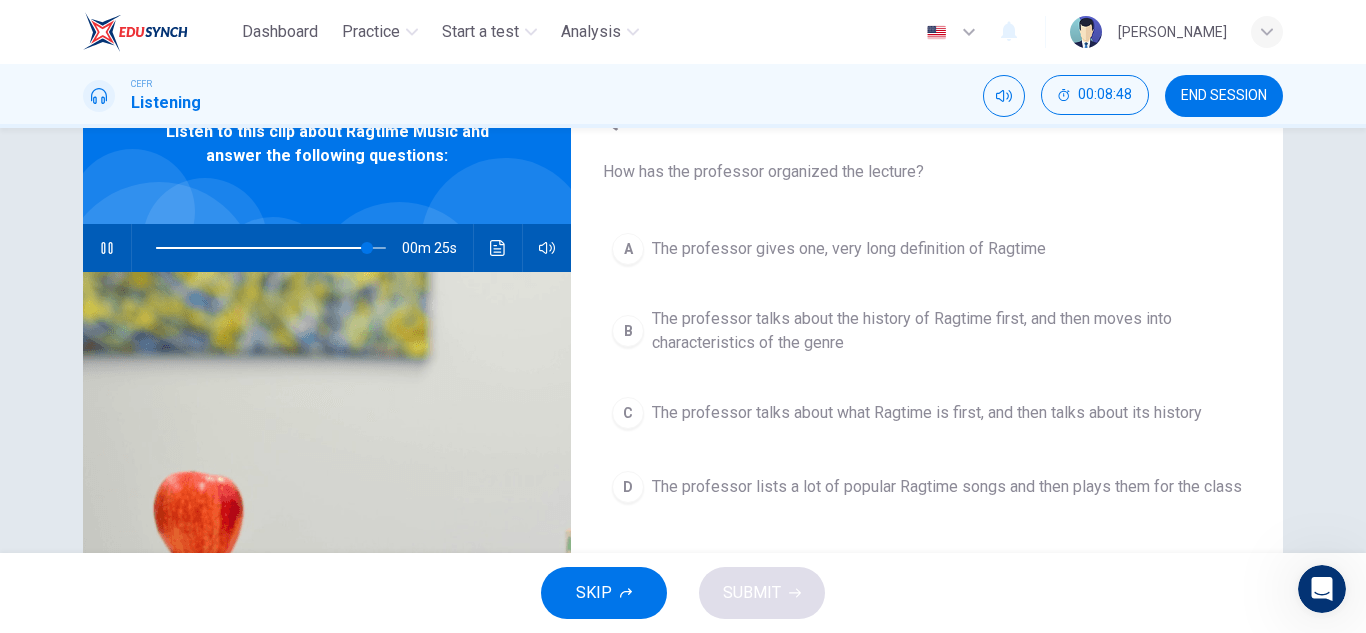scroll, scrollTop: 107, scrollLeft: 0, axis: vertical 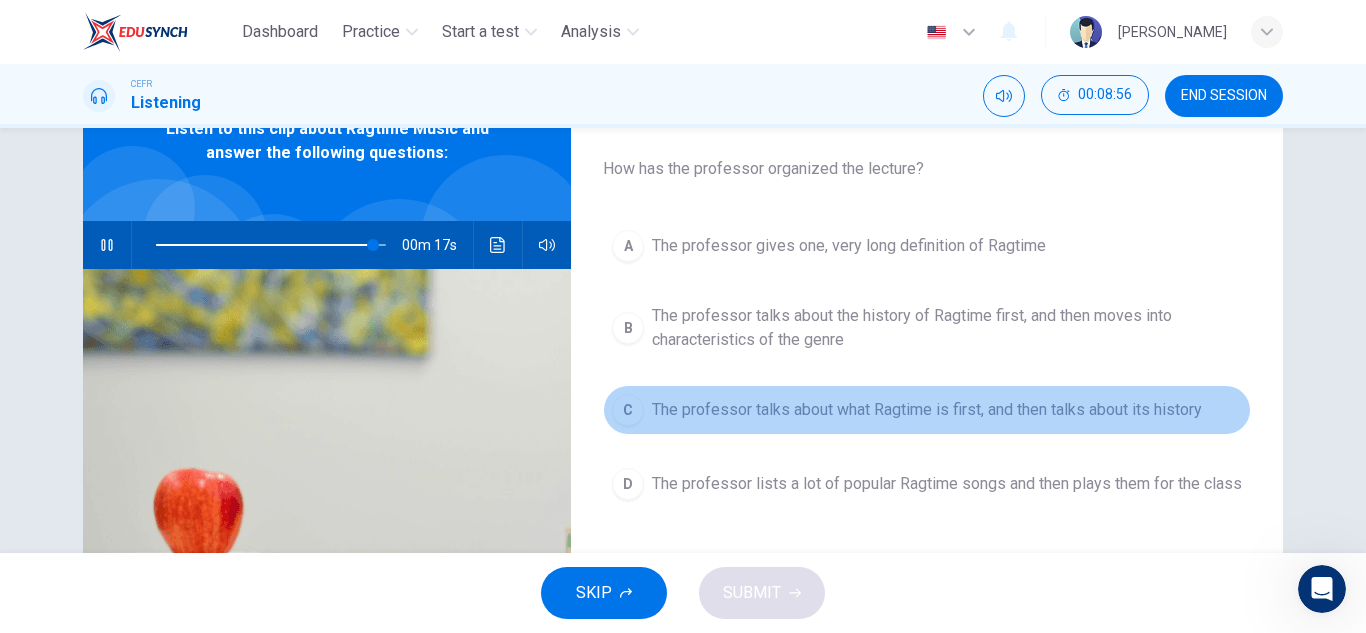 click on "The professor talks about what Ragtime is first, and then talks about its history" at bounding box center (927, 410) 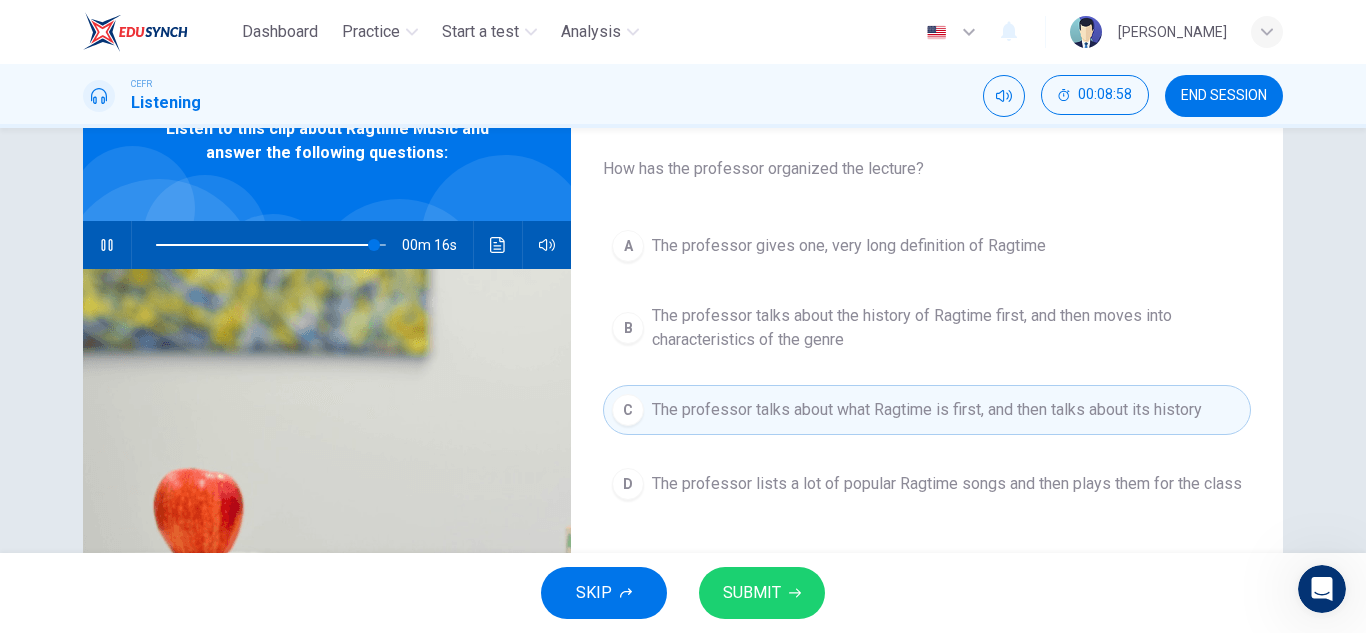 click on "SUBMIT" at bounding box center [762, 593] 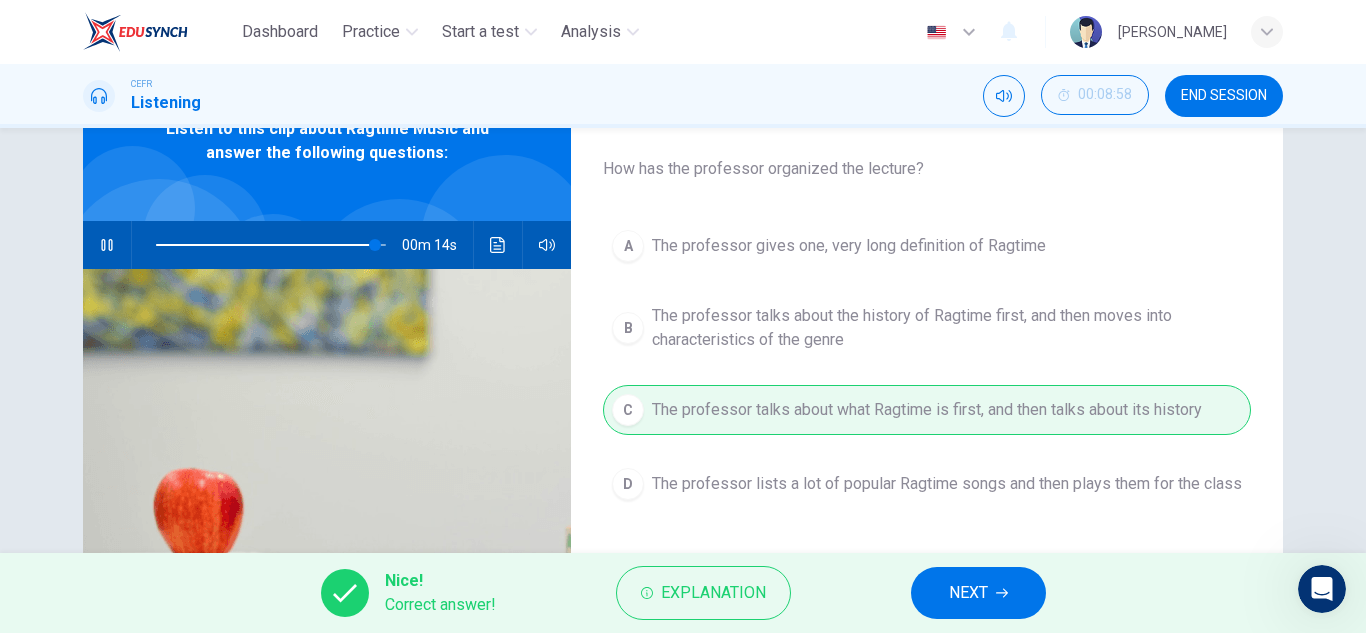 type on "96" 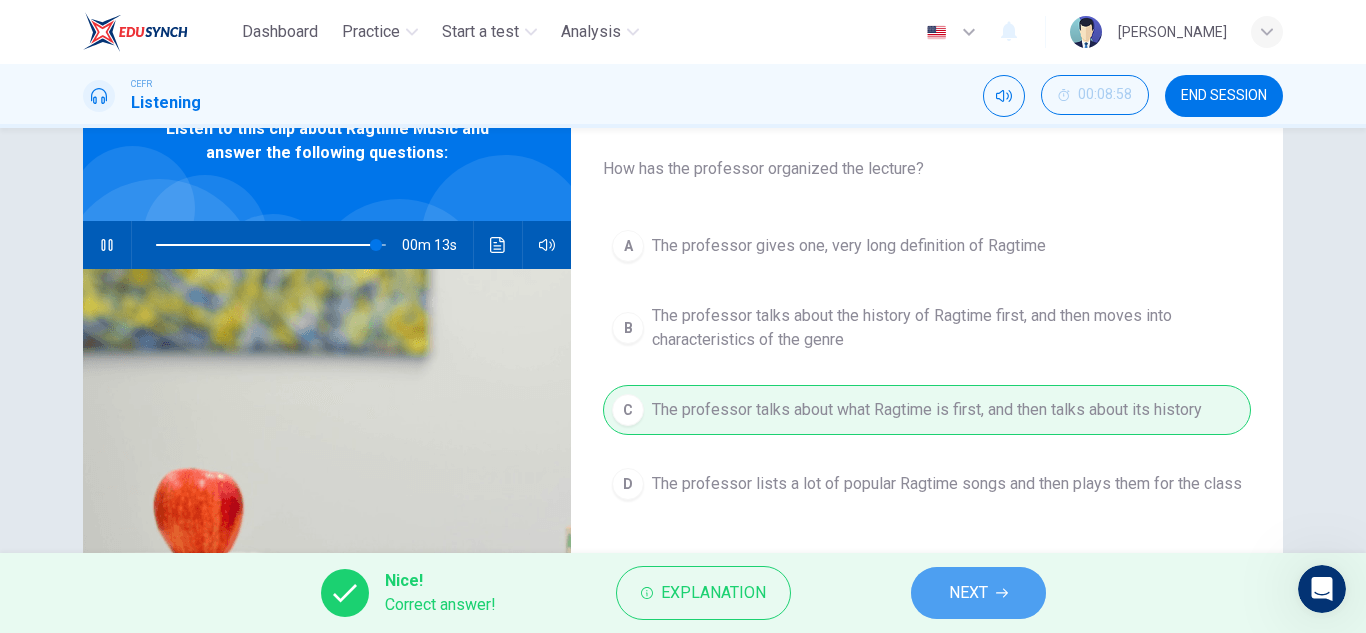 click on "NEXT" at bounding box center [978, 593] 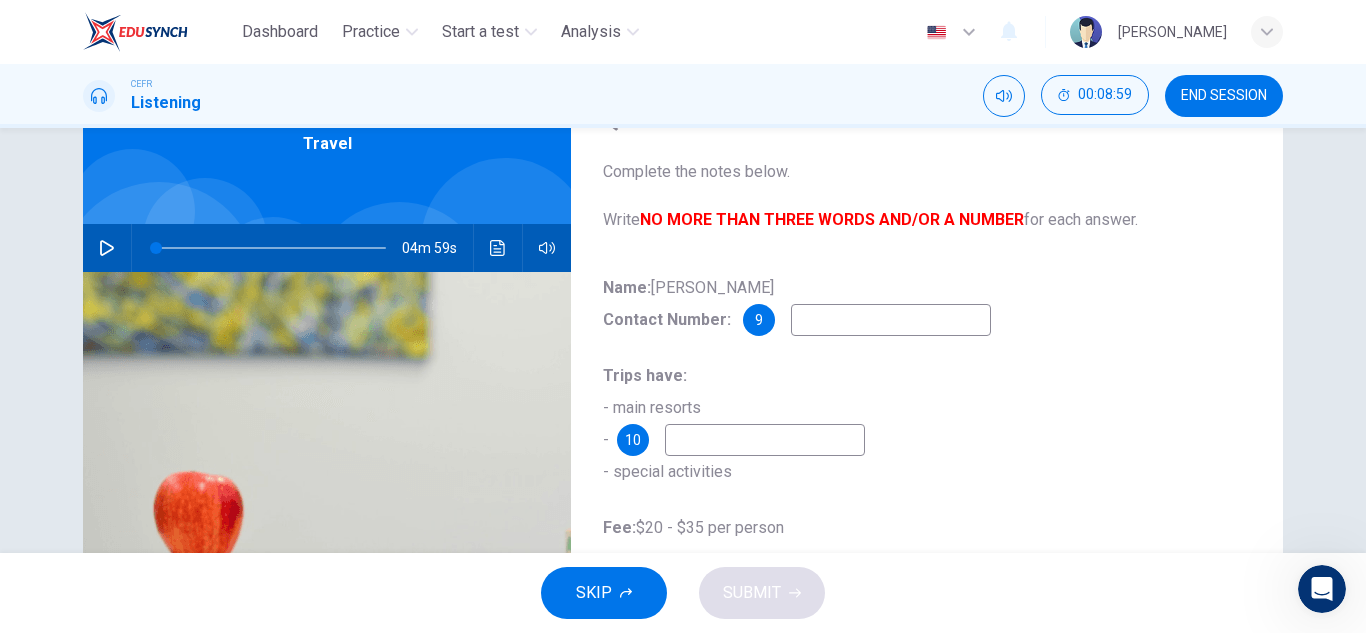 scroll, scrollTop: 118, scrollLeft: 0, axis: vertical 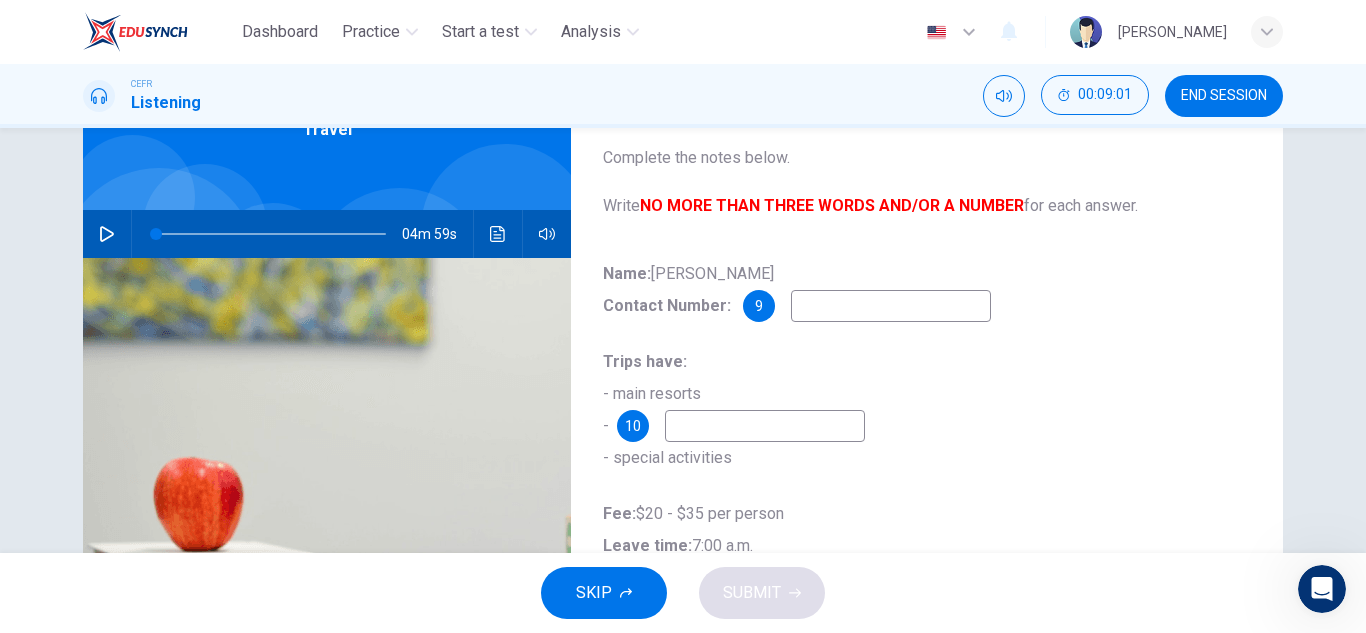 click 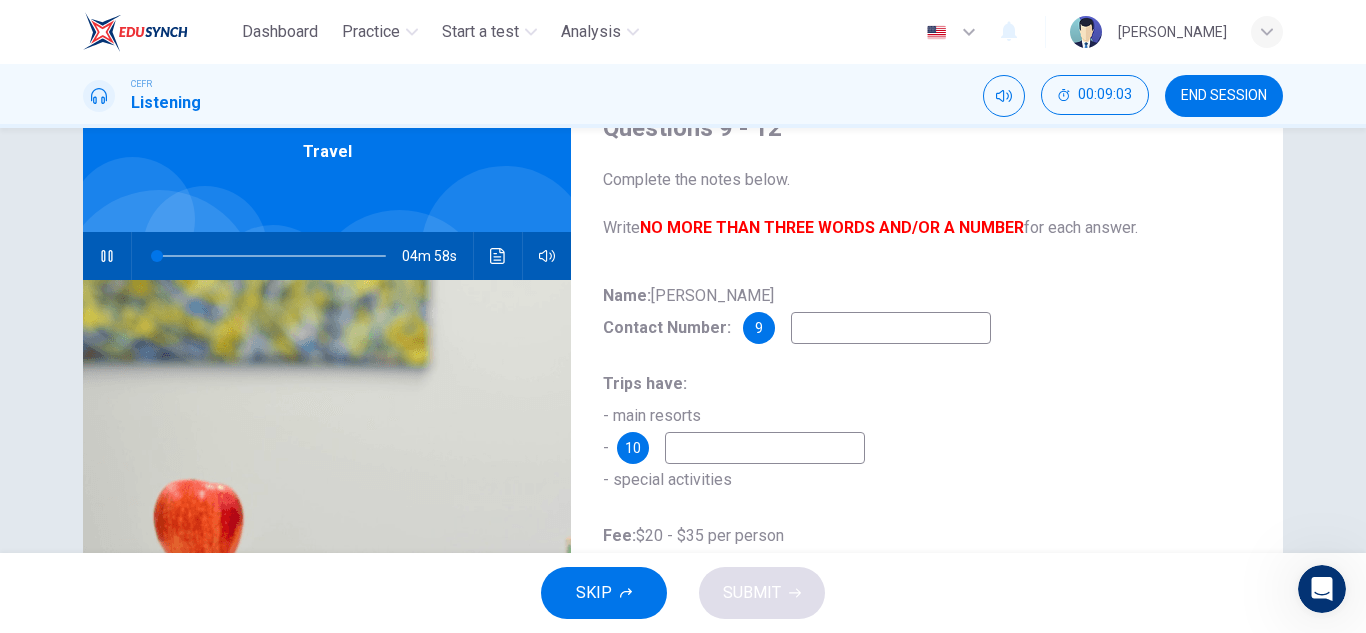 scroll, scrollTop: 95, scrollLeft: 0, axis: vertical 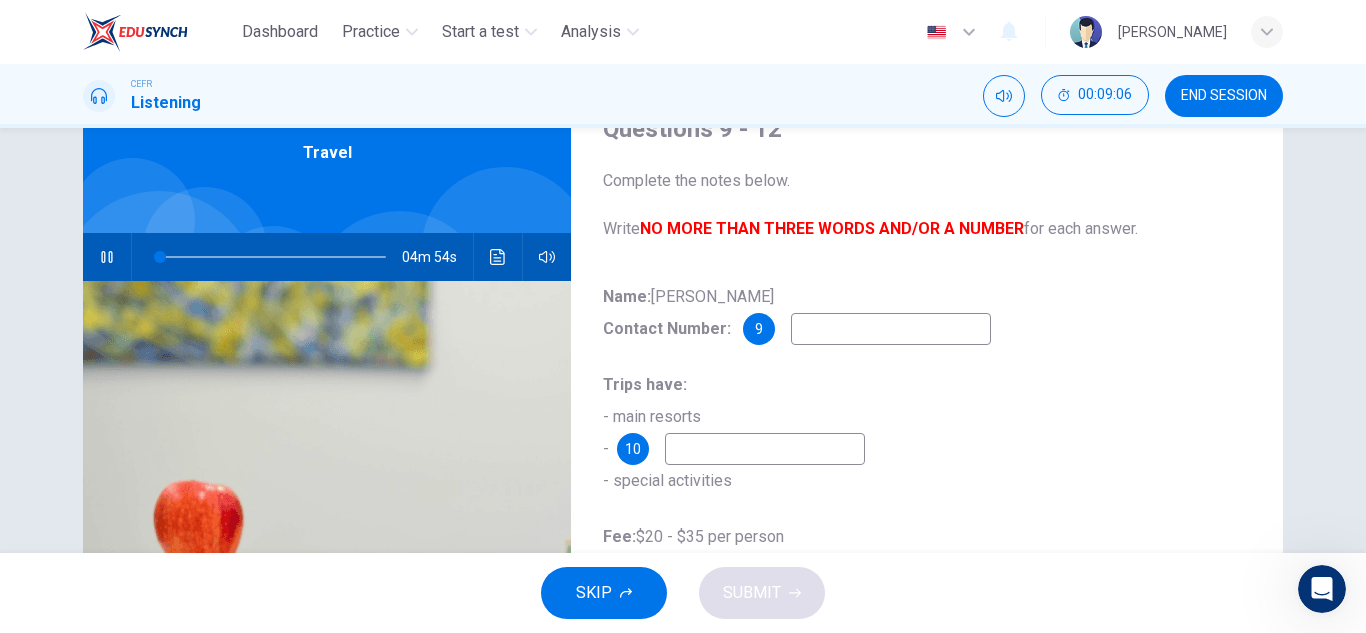 click at bounding box center (891, 329) 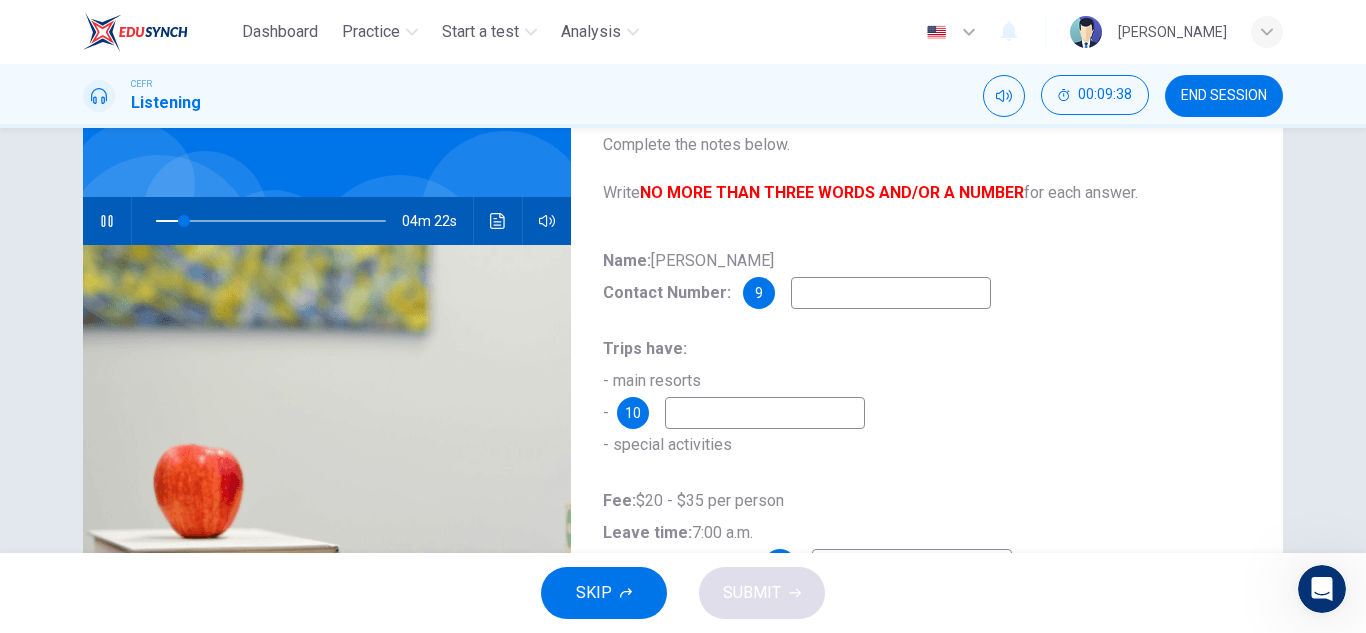 scroll, scrollTop: 134, scrollLeft: 0, axis: vertical 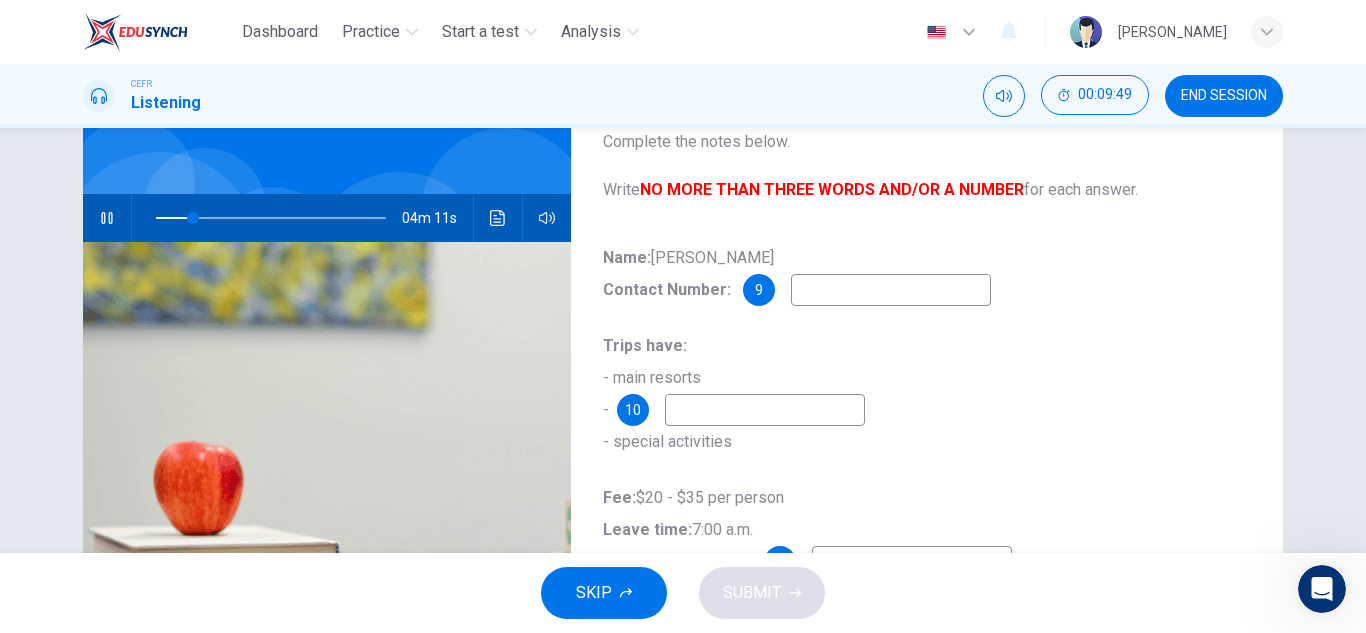 type on "16" 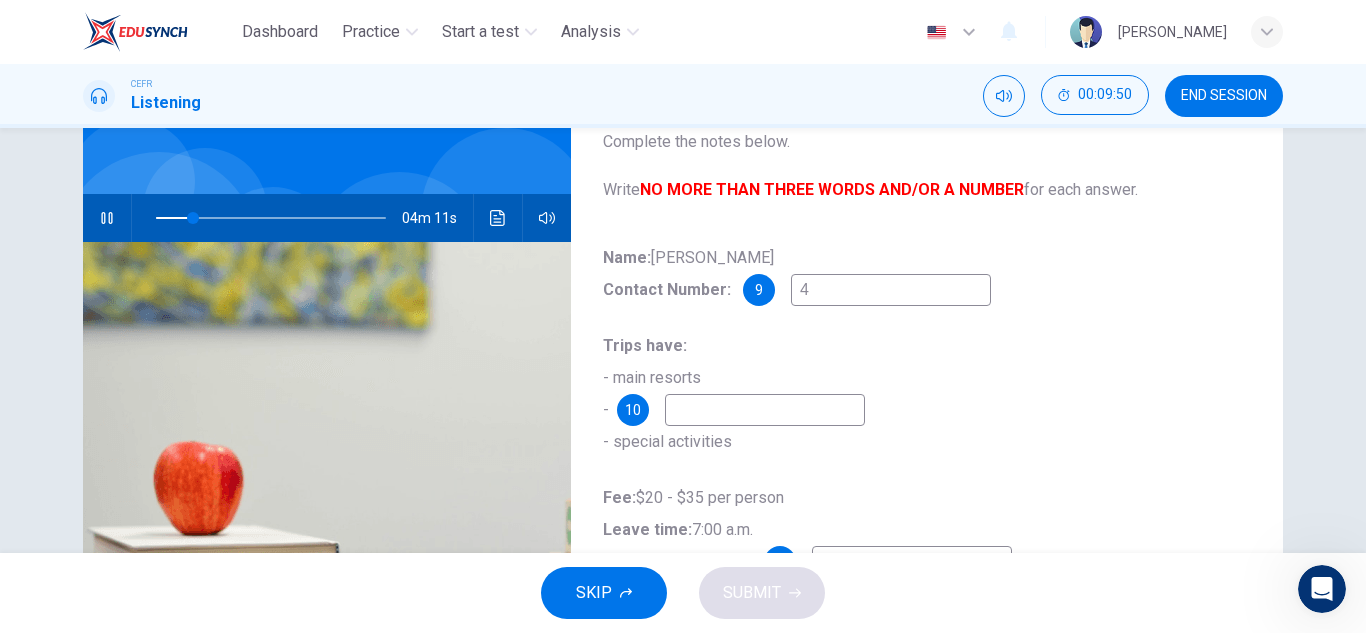 type on "46" 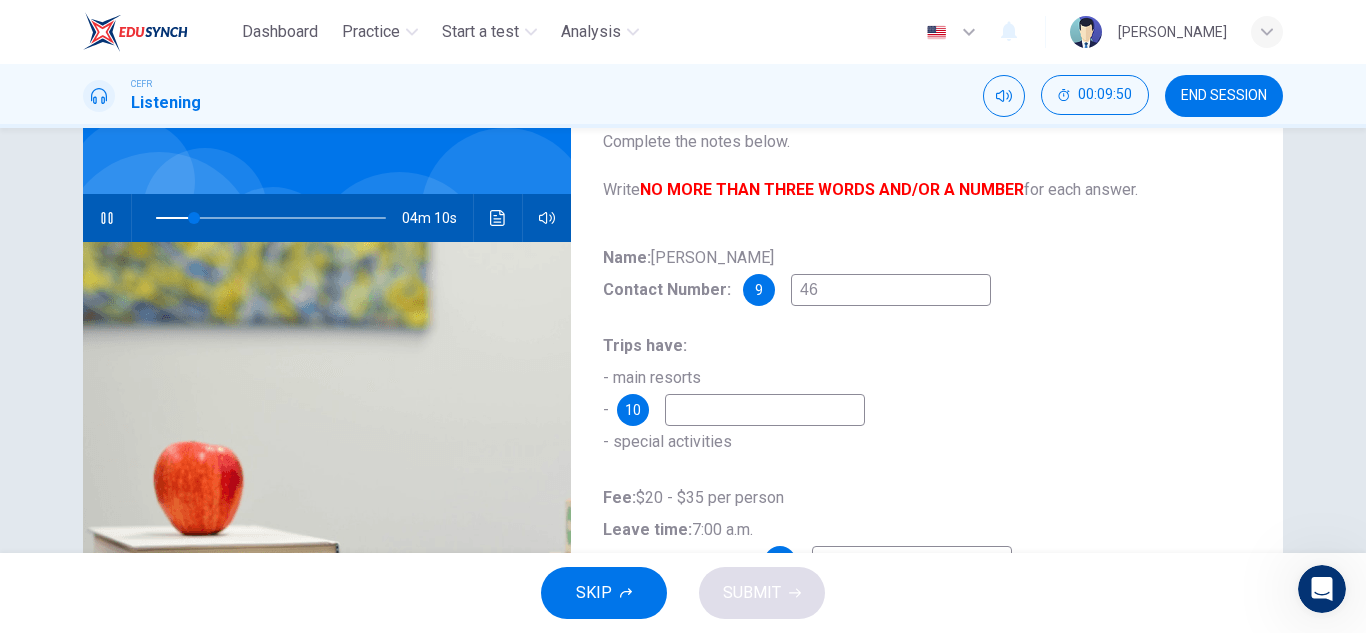 type on "16" 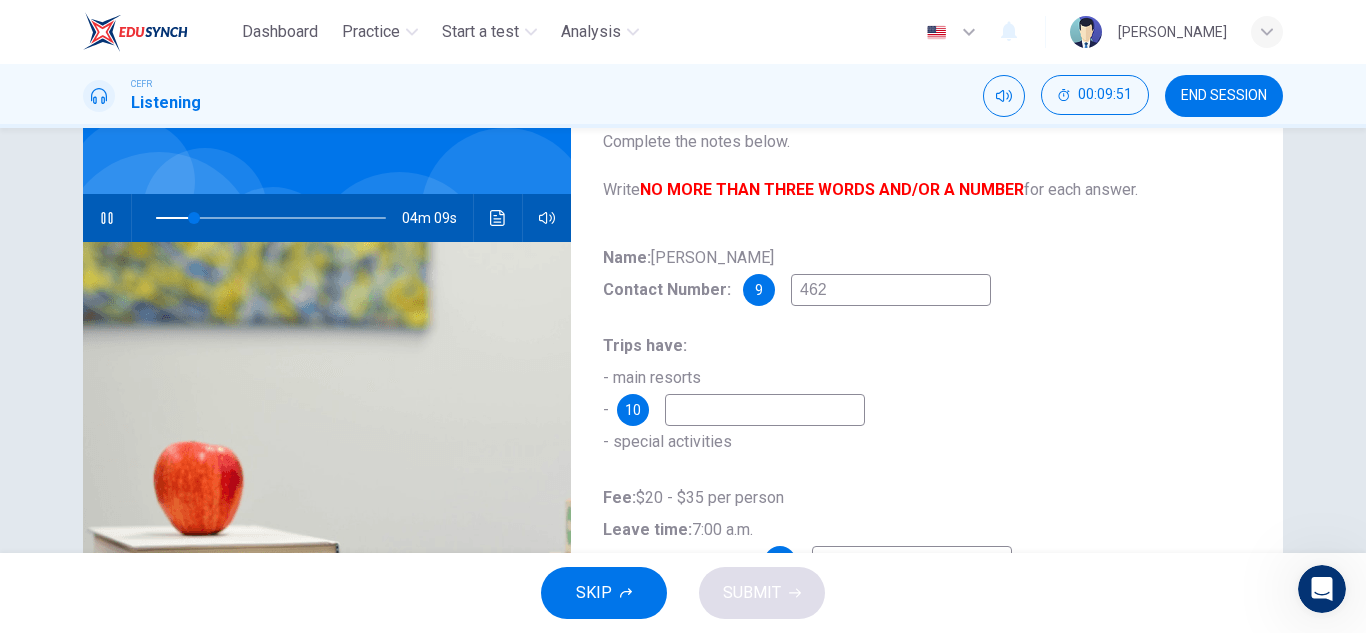 type on "17" 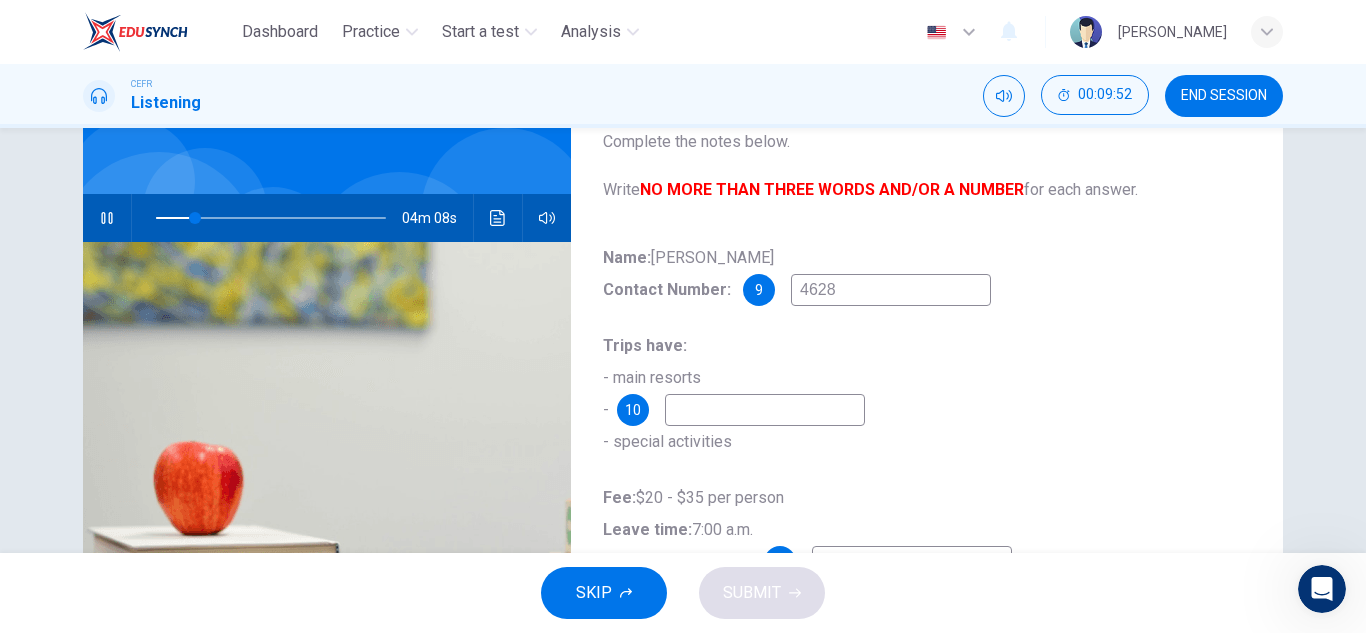 type on "17" 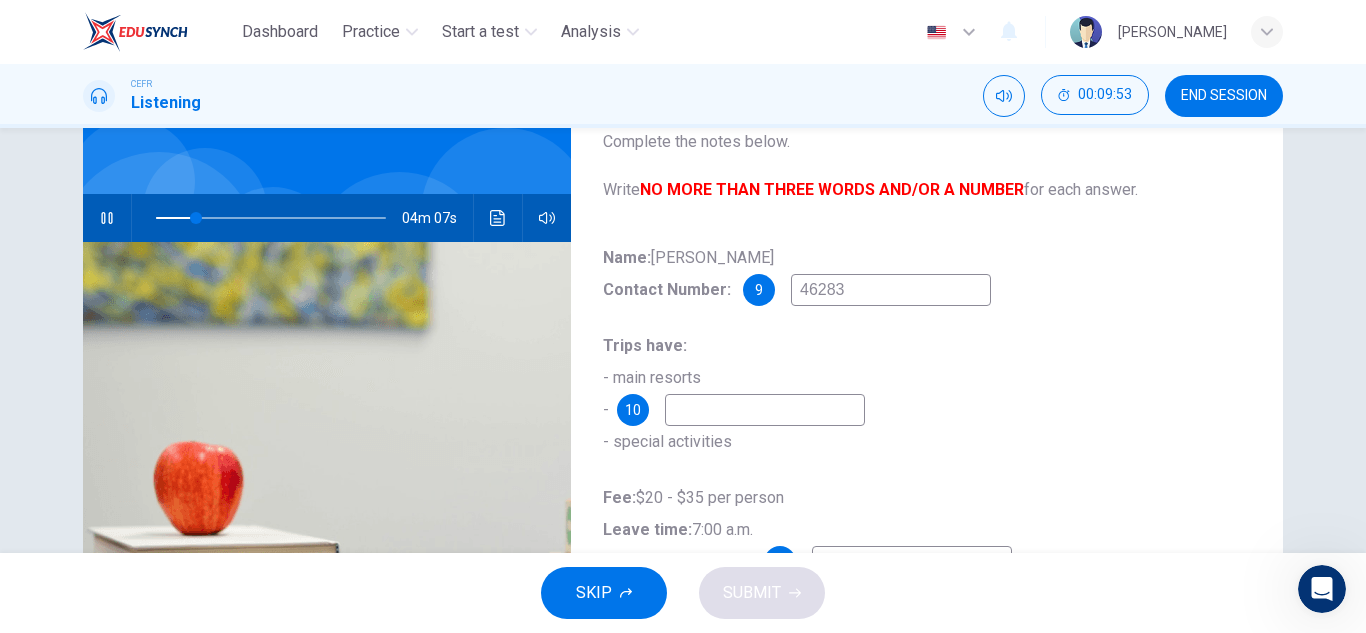type on "17" 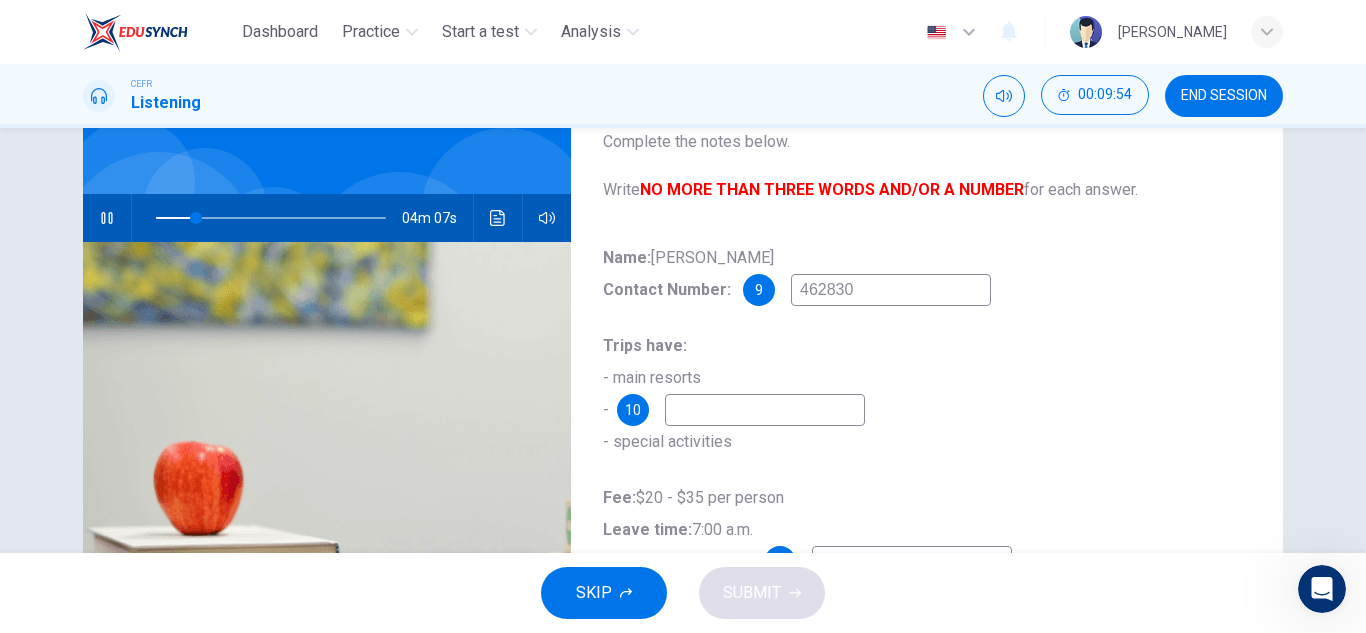 type on "4628309" 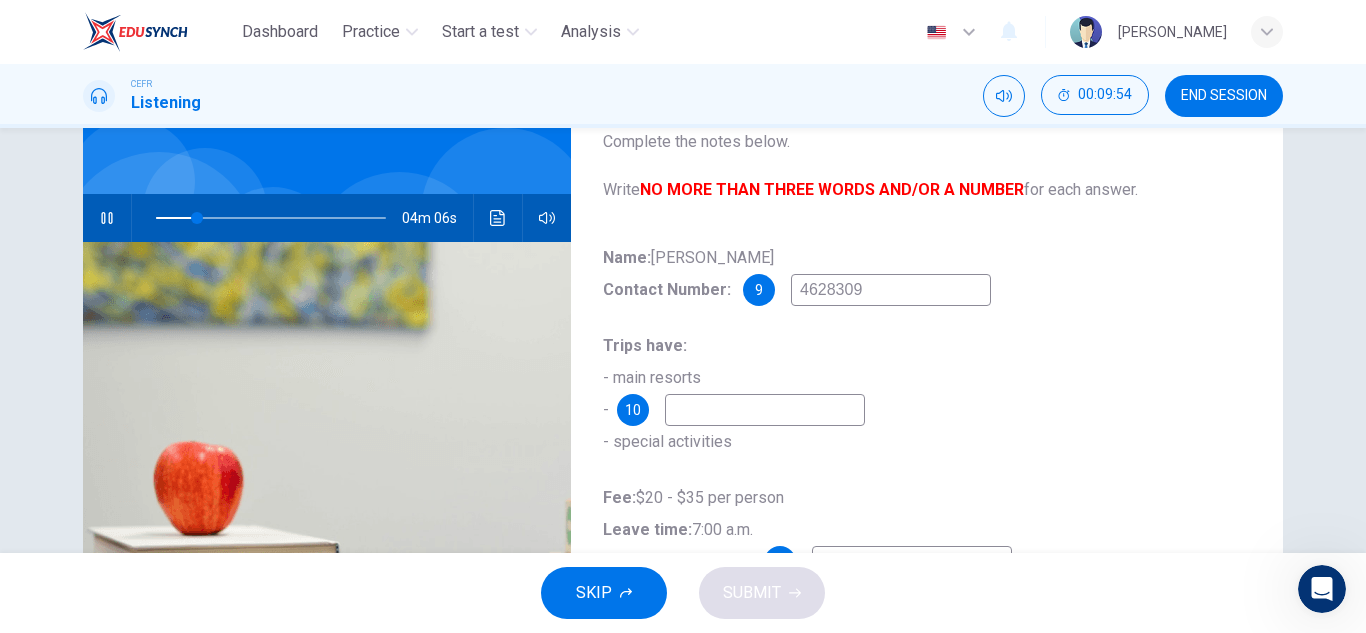 type on "18" 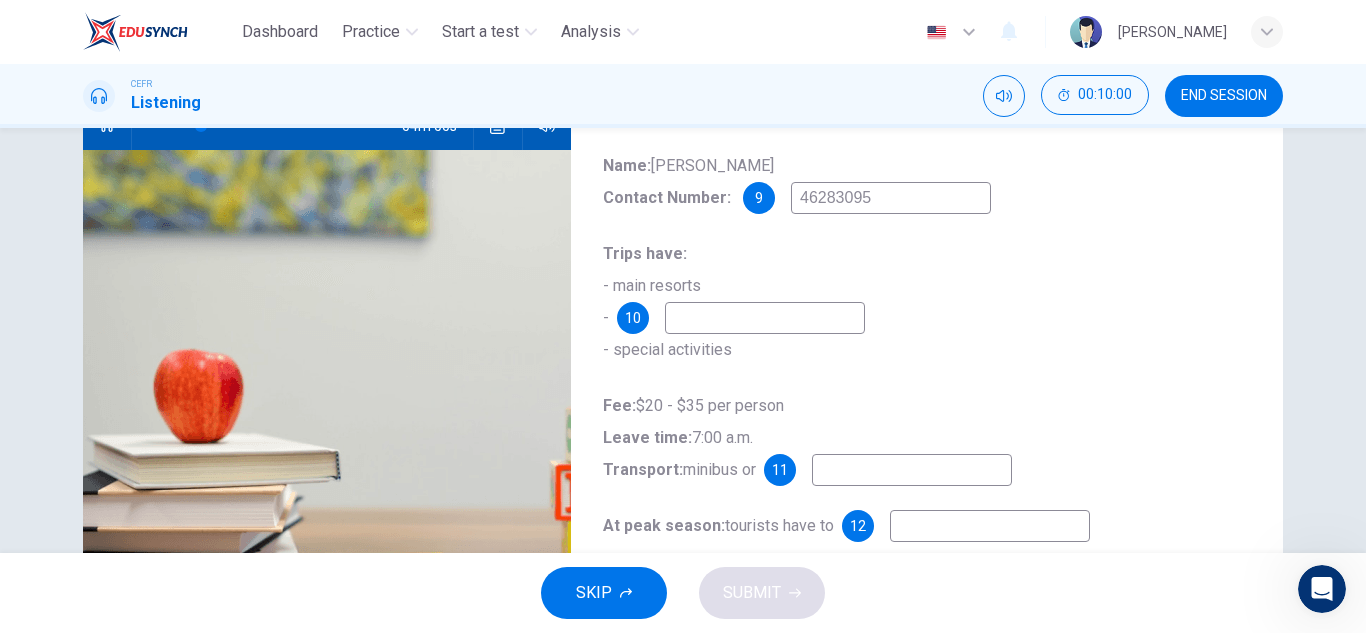 scroll, scrollTop: 237, scrollLeft: 0, axis: vertical 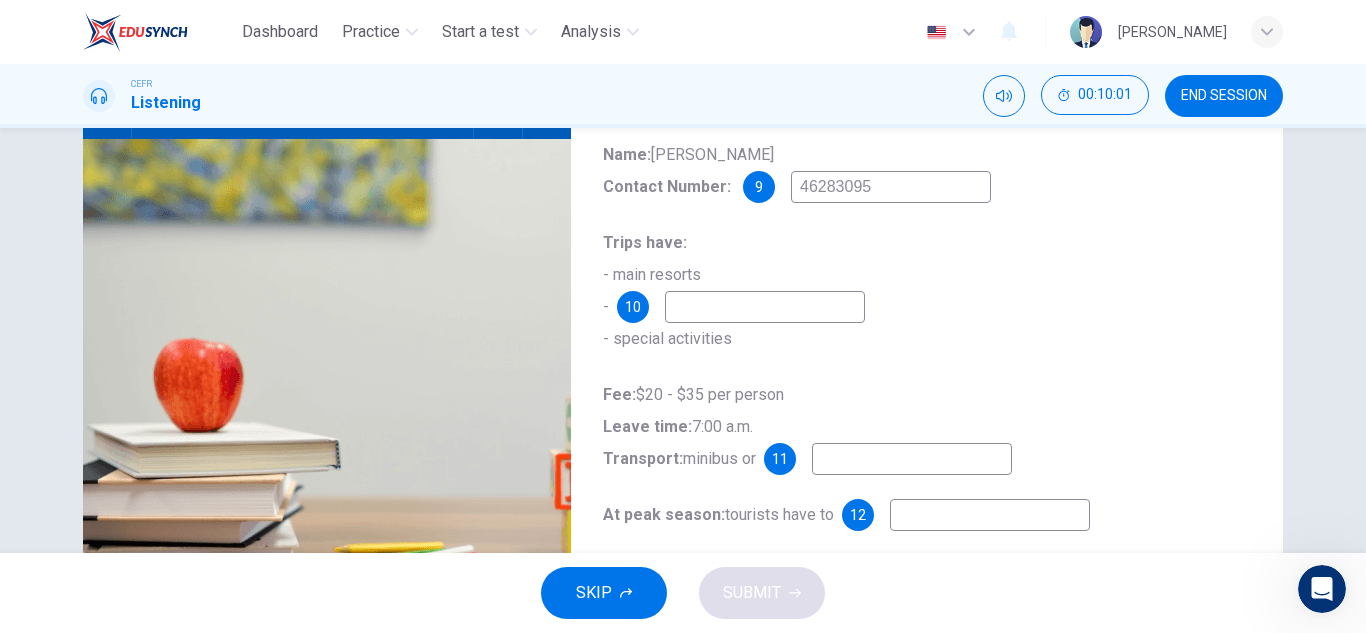 type on "20" 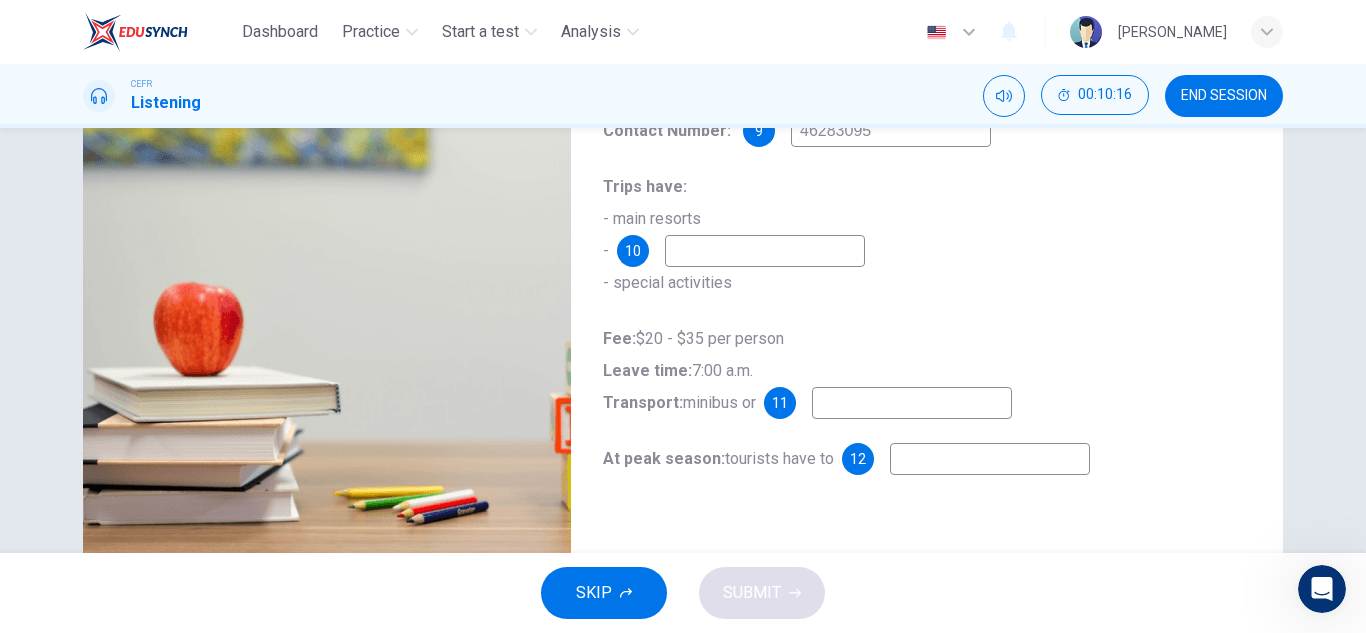 scroll, scrollTop: 295, scrollLeft: 0, axis: vertical 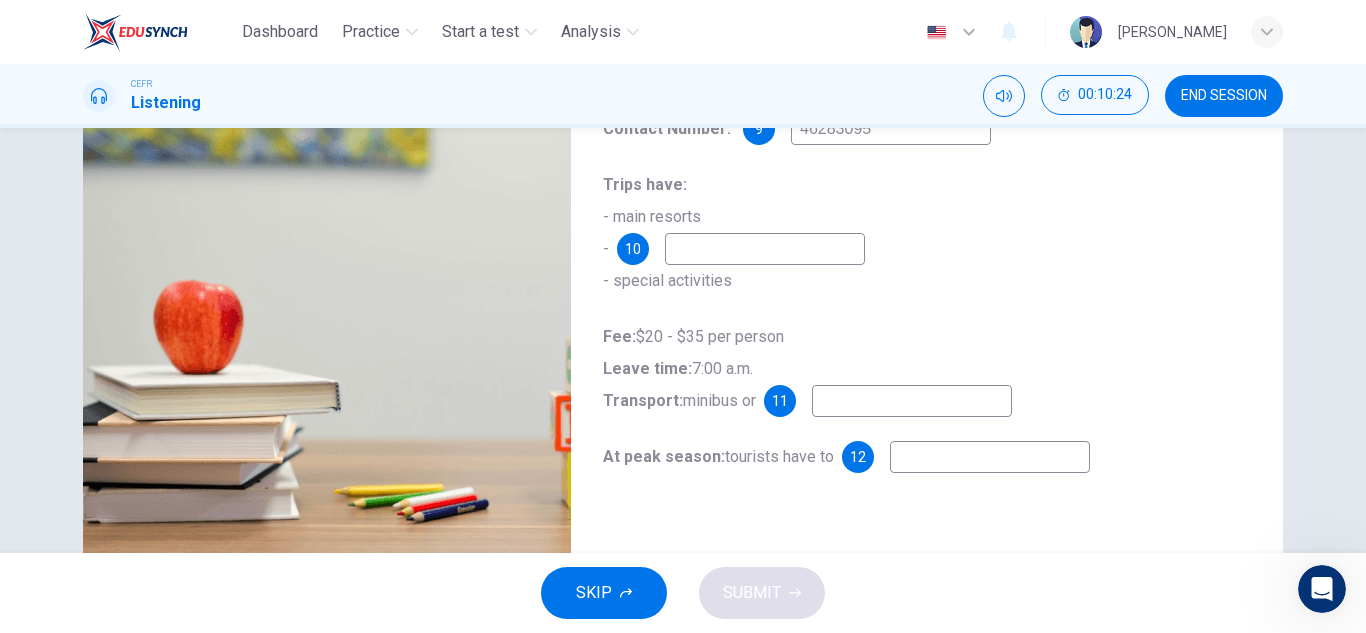 type on "28" 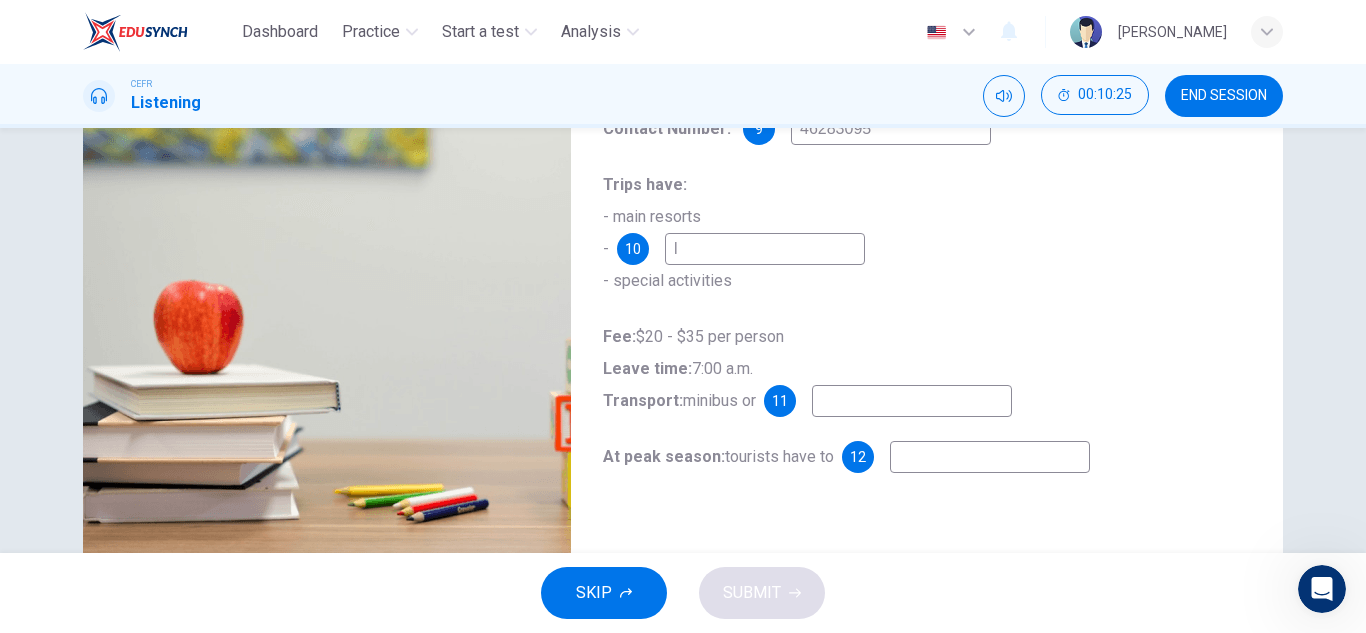 type on "28" 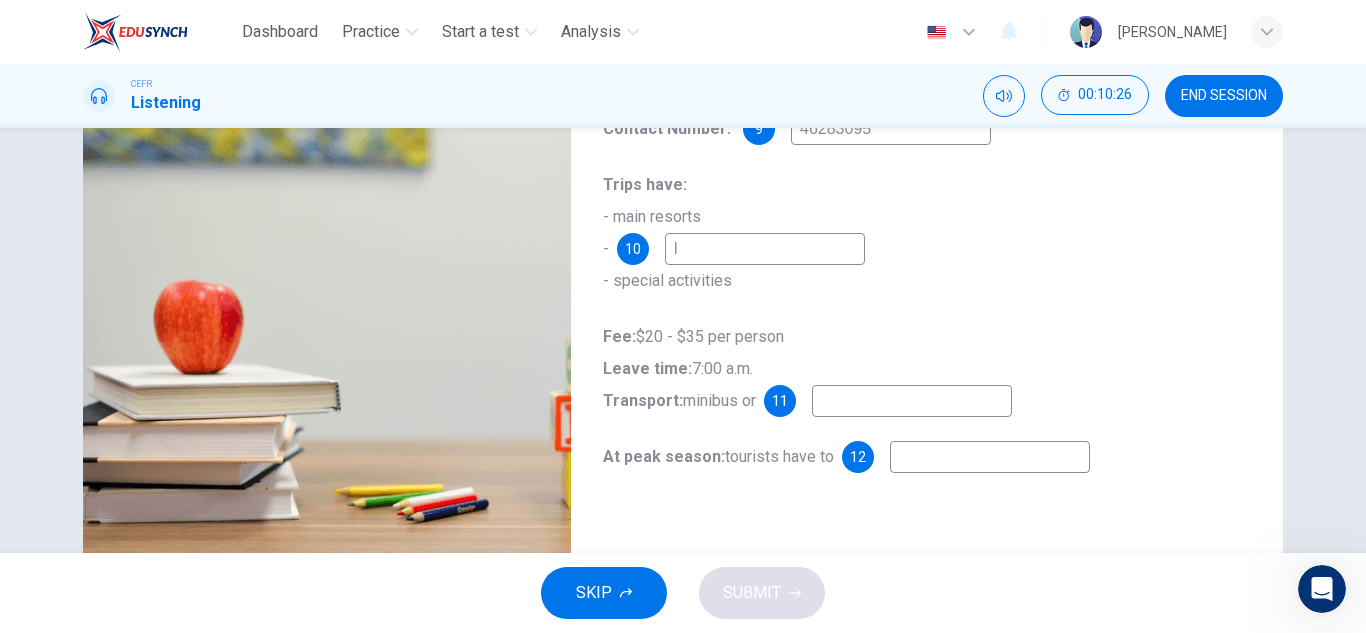 type on "lo" 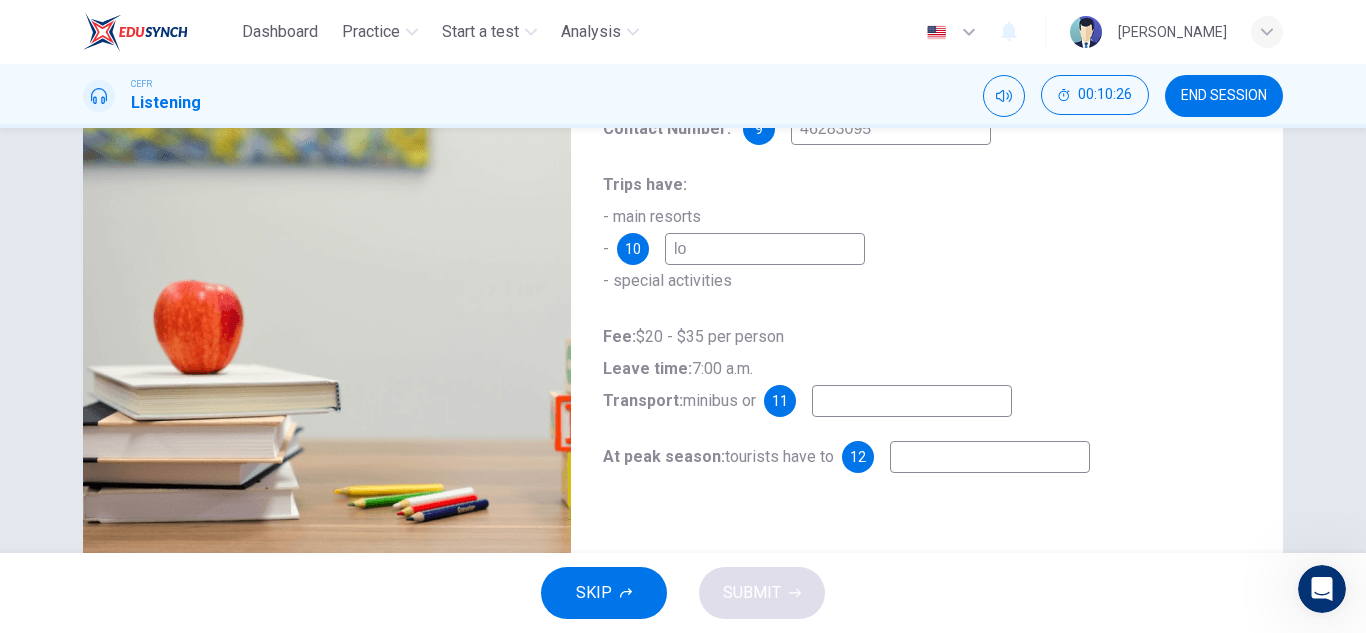 type on "28" 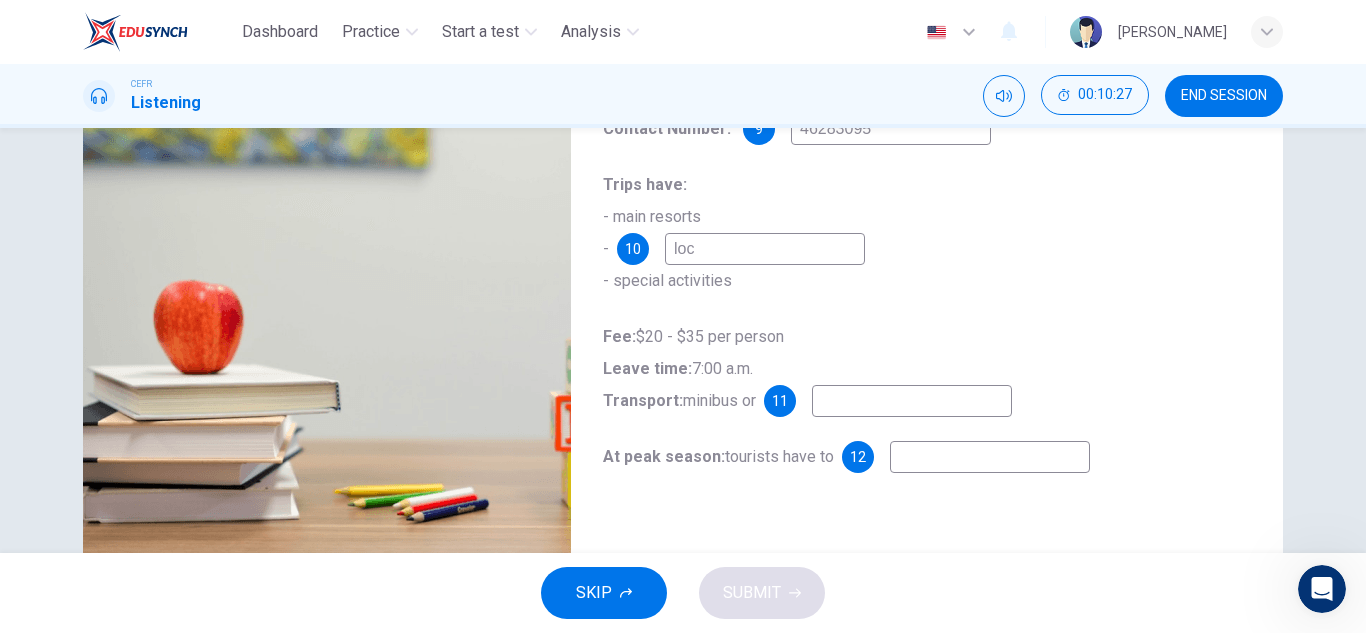 type on "loca" 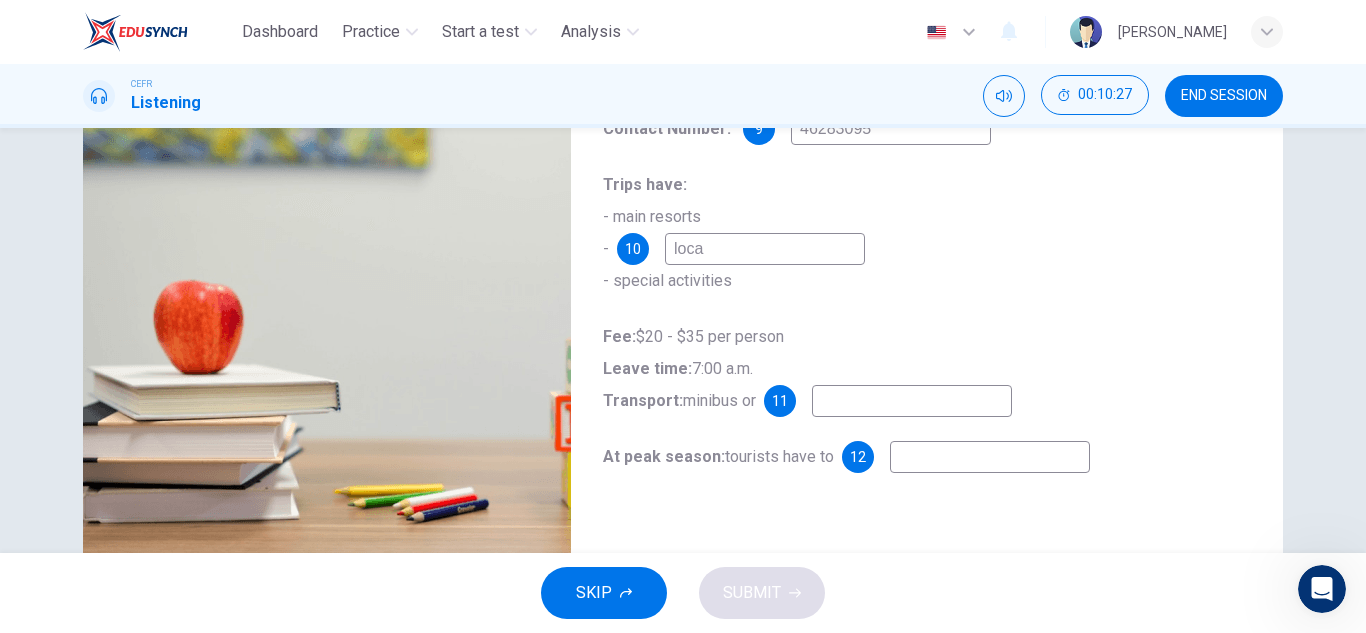 type on "29" 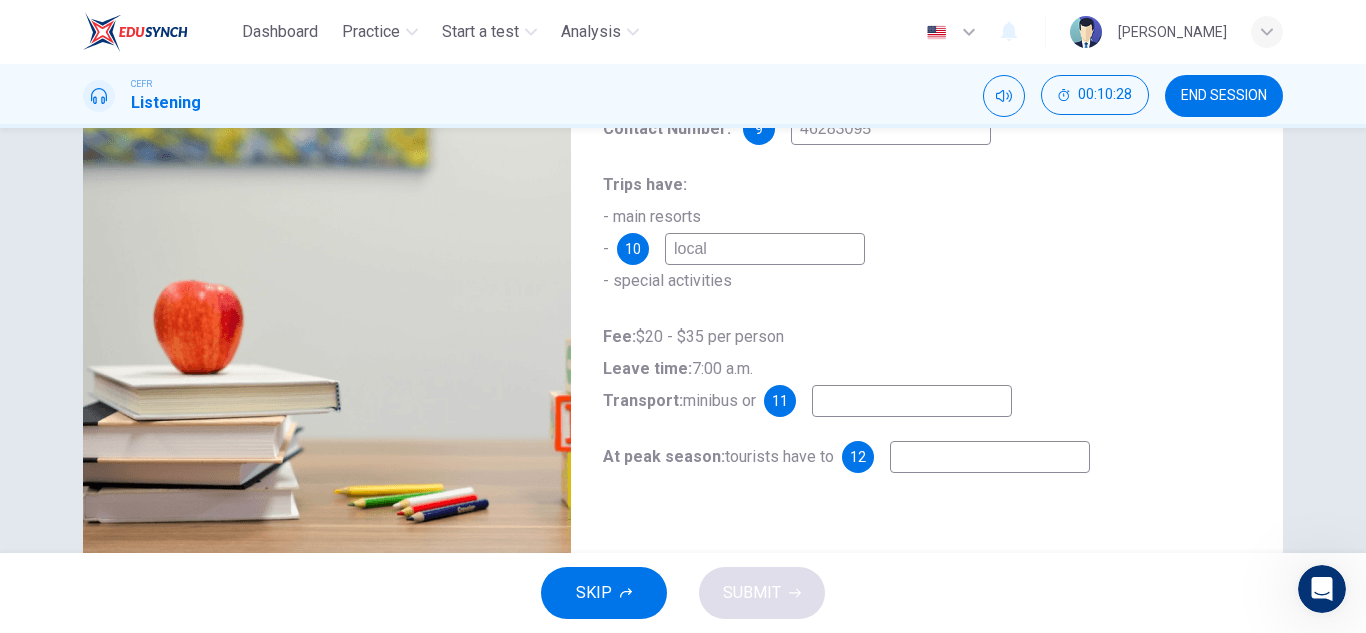 type on "local r" 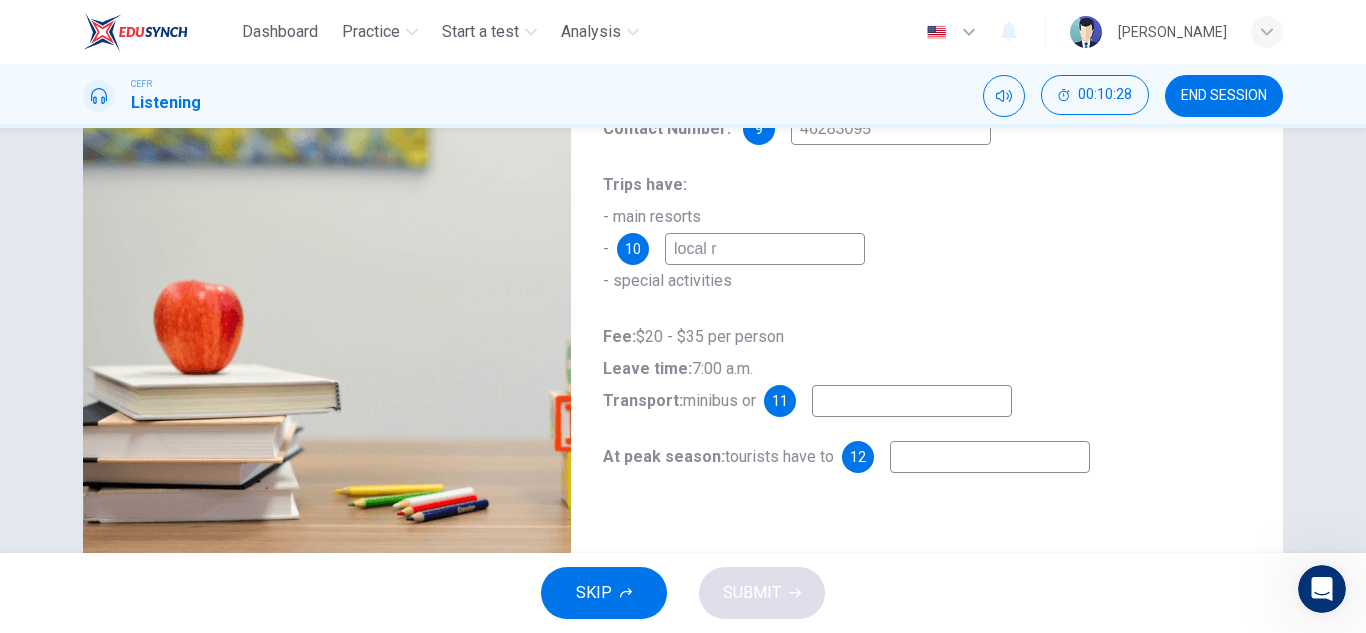 type on "29" 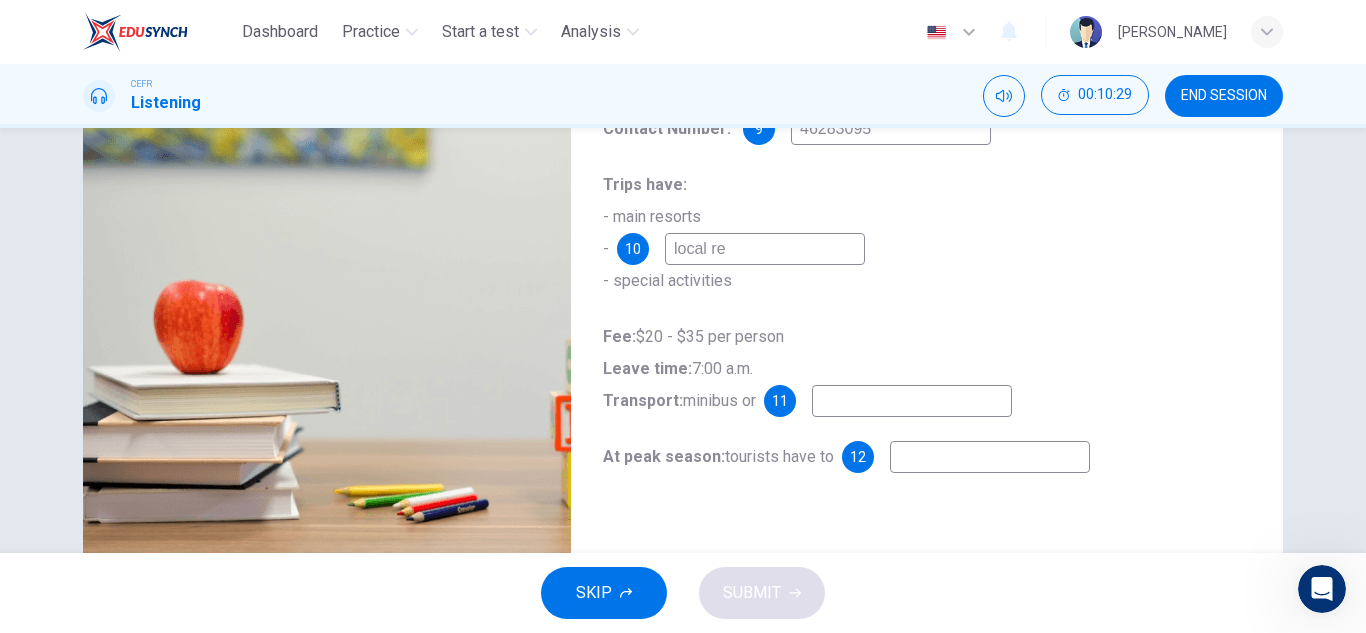 type on "local ref" 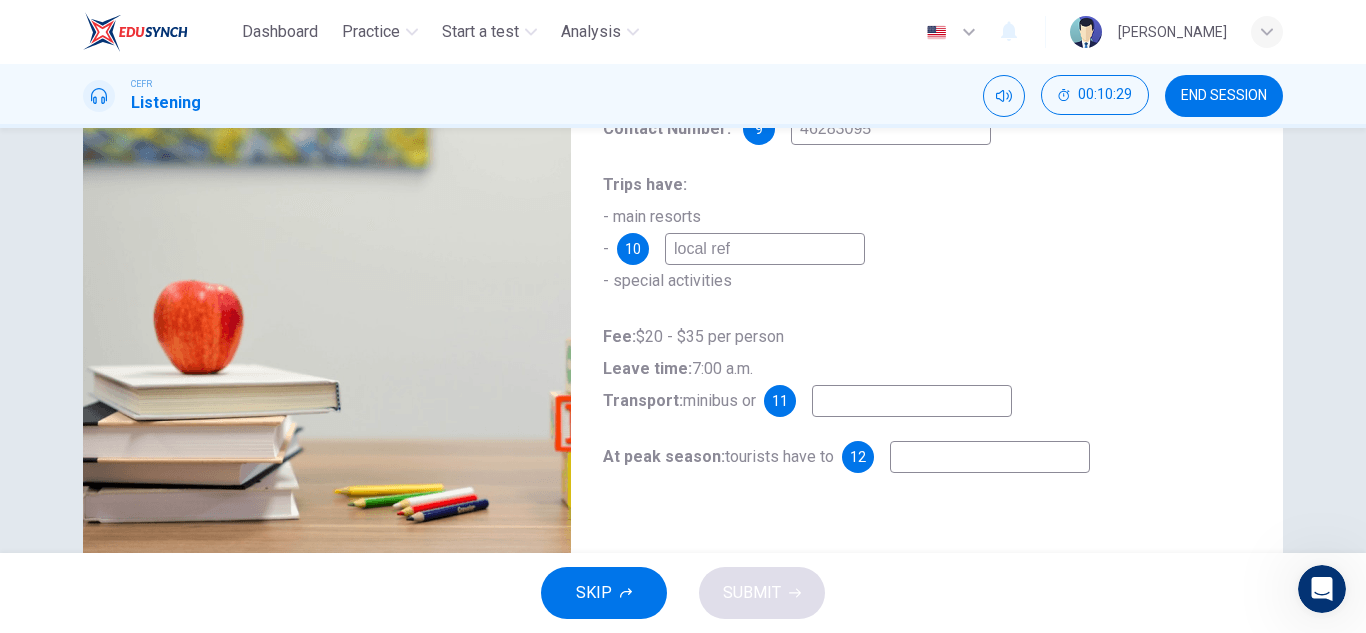 type on "29" 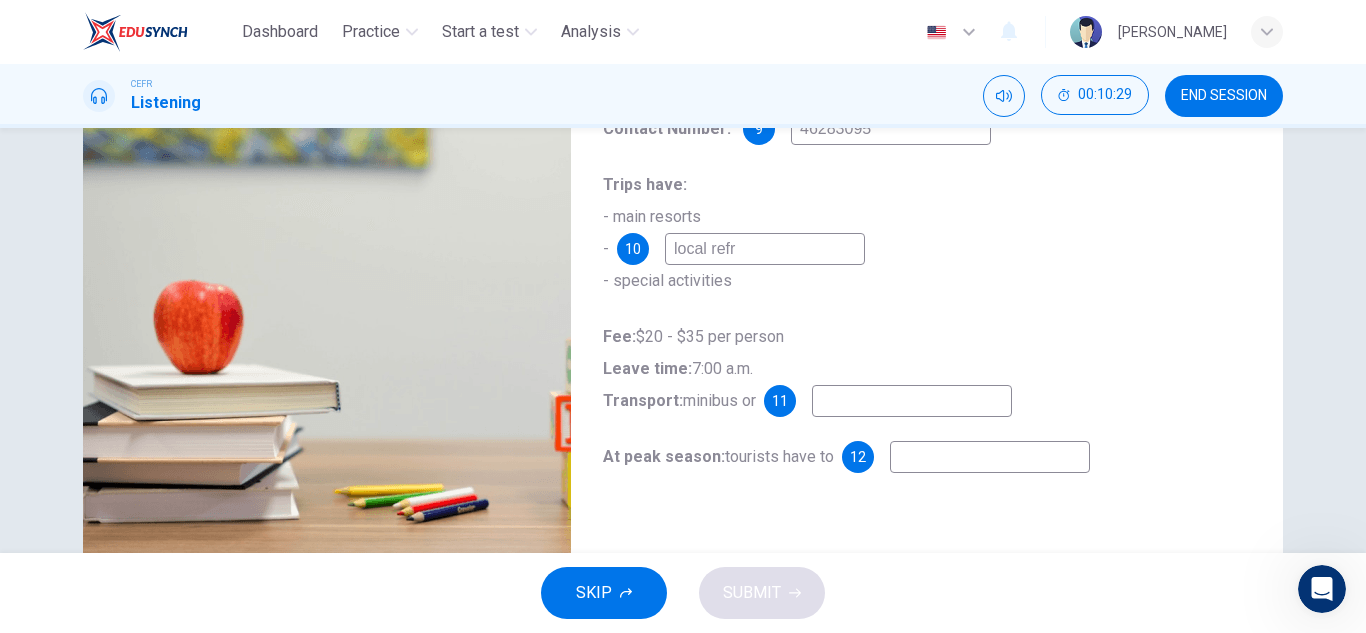 type on "local refre" 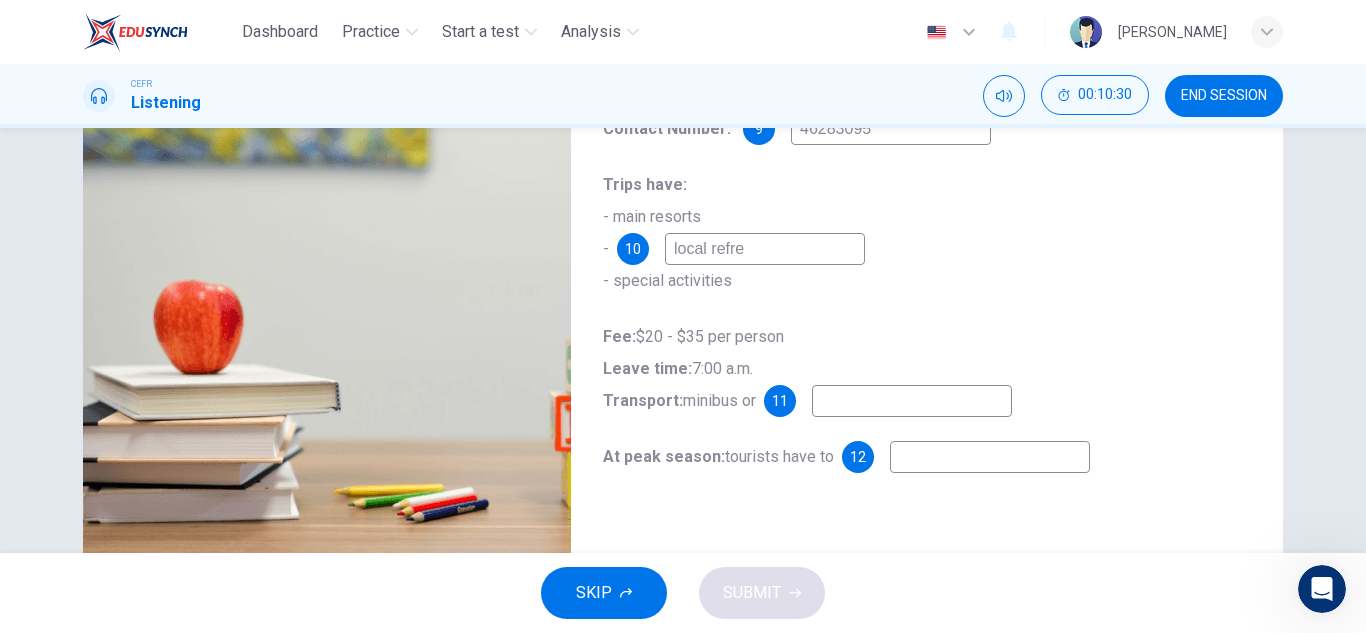 type on "30" 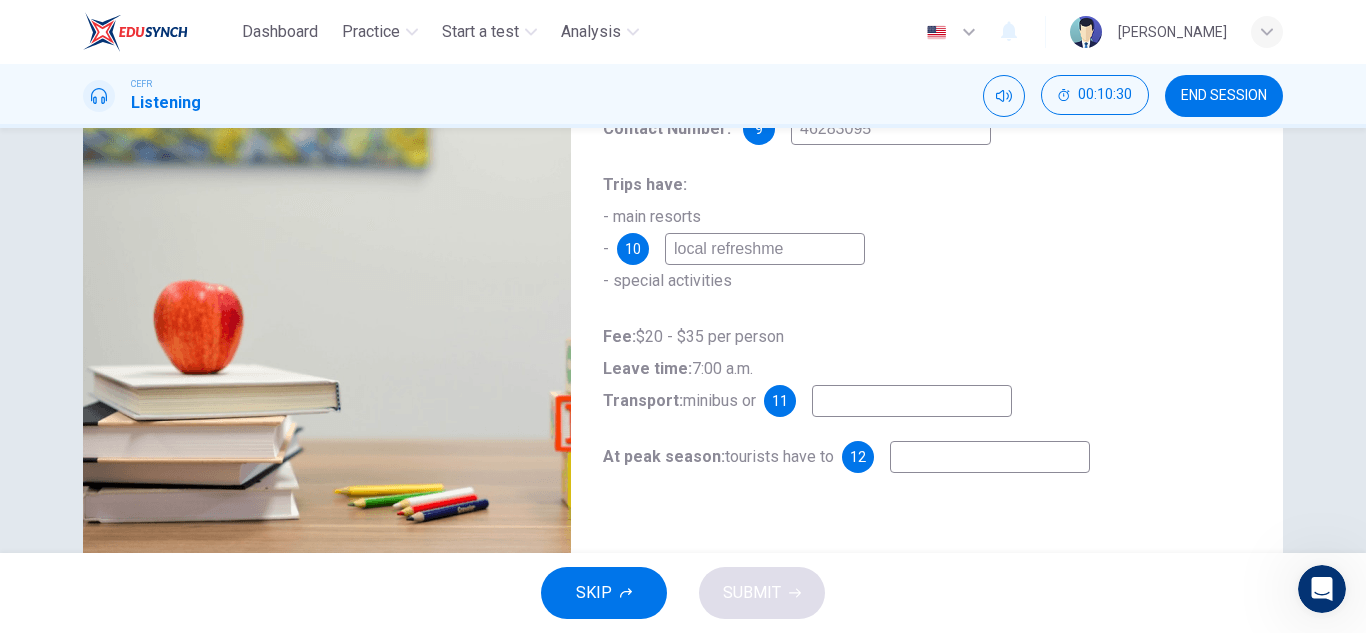 type on "local refreshmen" 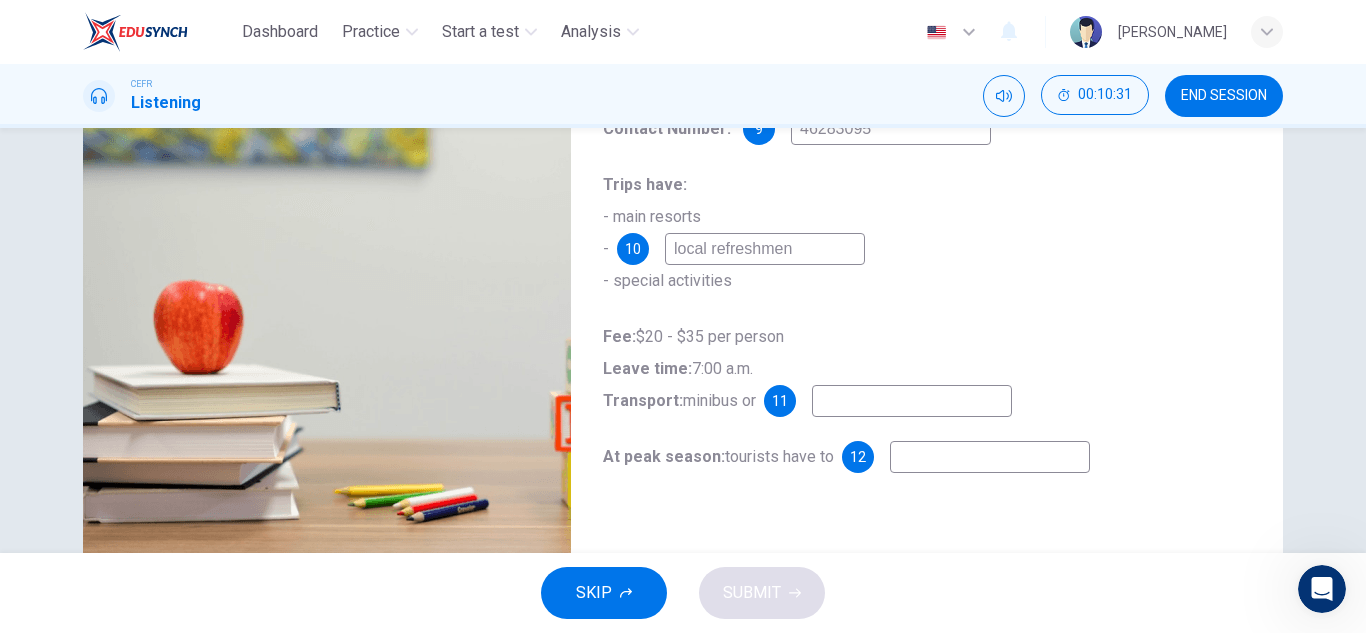 type on "30" 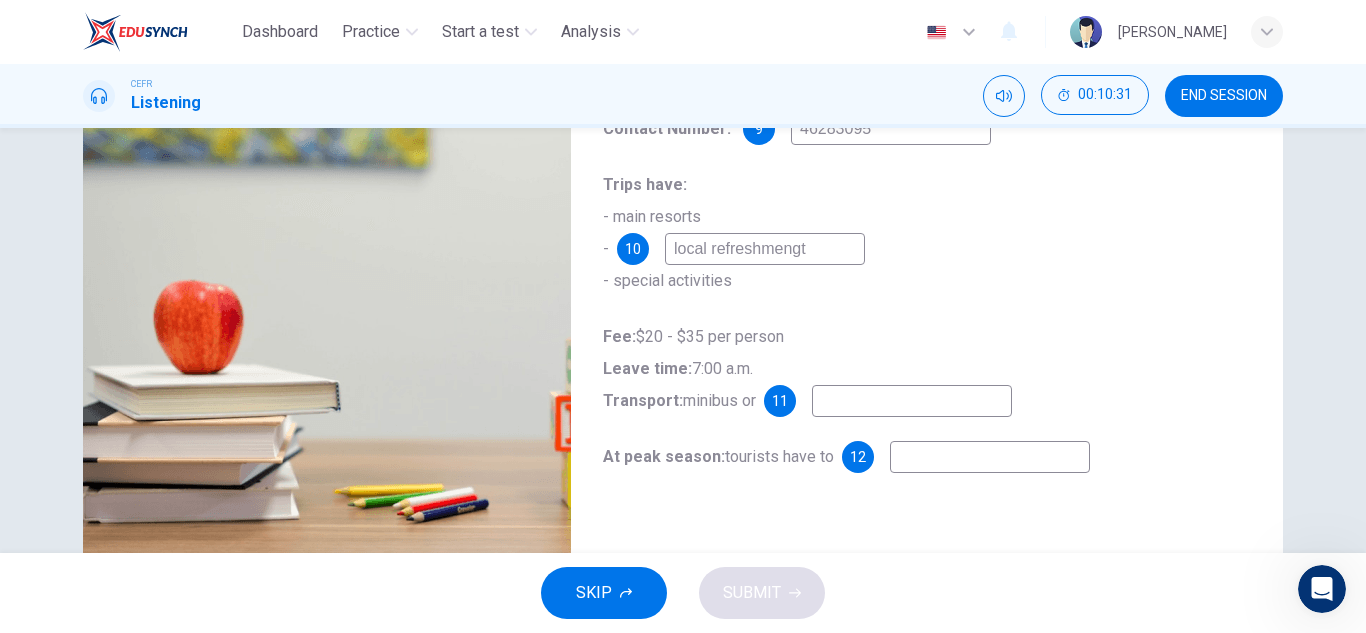 type on "local refreshmengts" 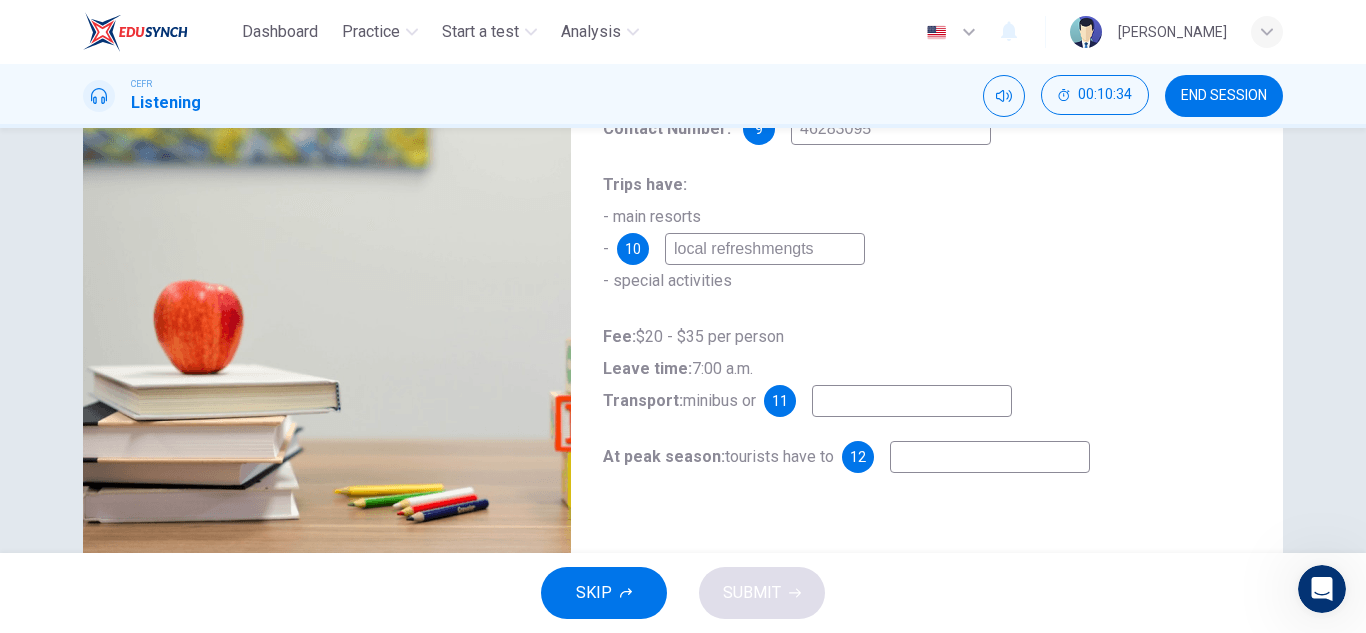 type on "31" 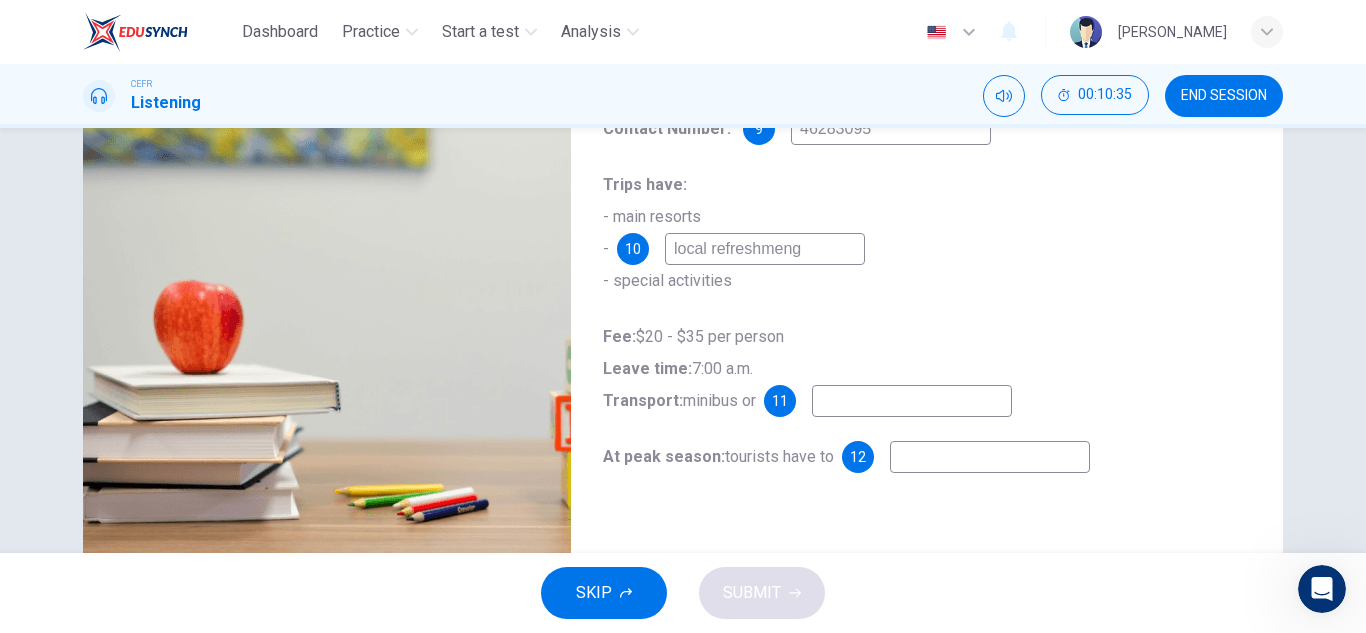 type on "local refreshmen" 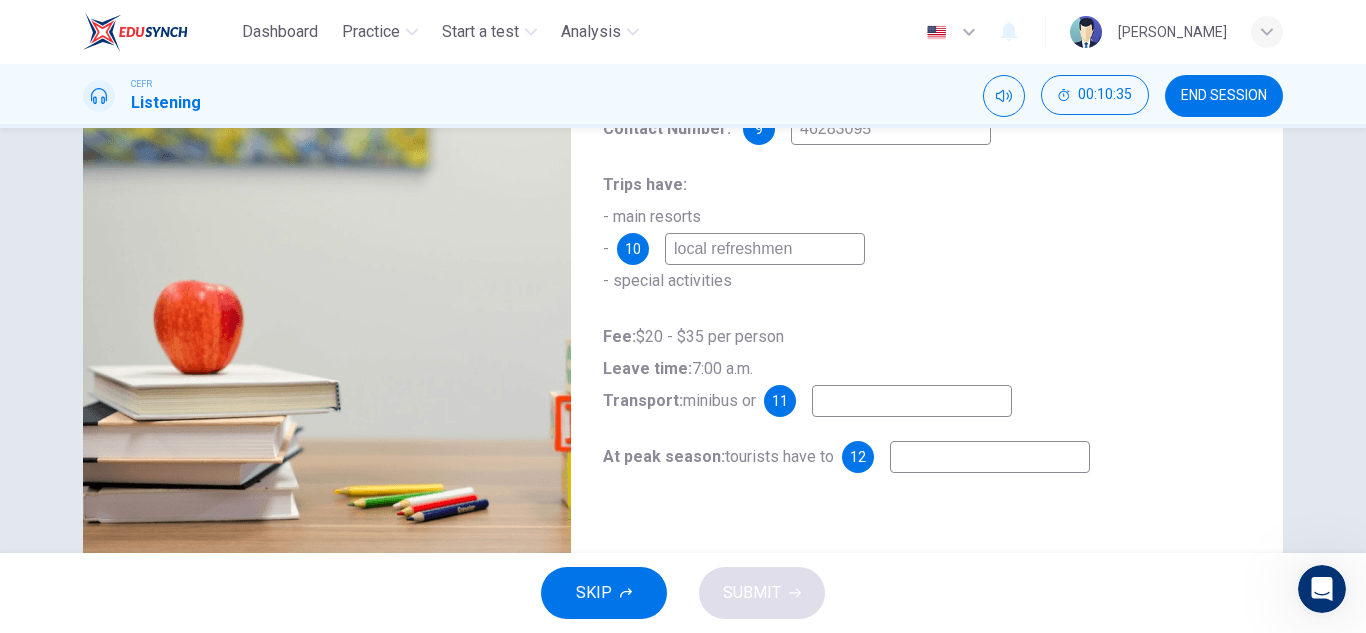 type on "31" 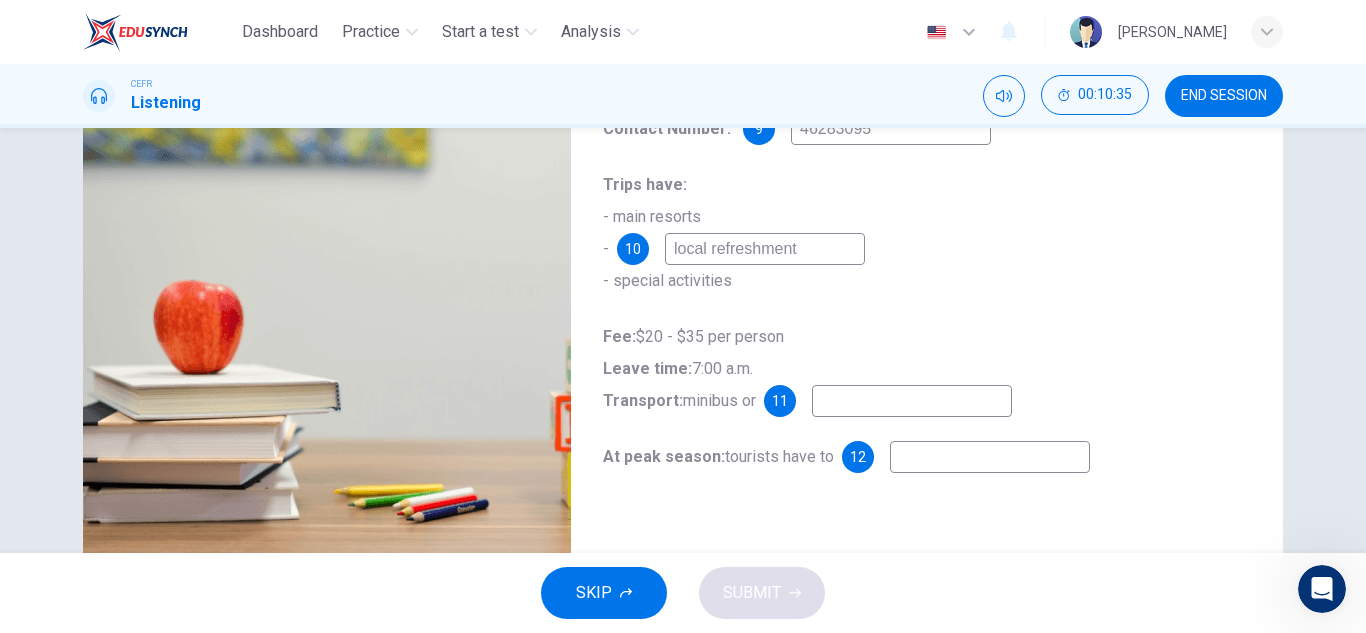 type on "local refreshments" 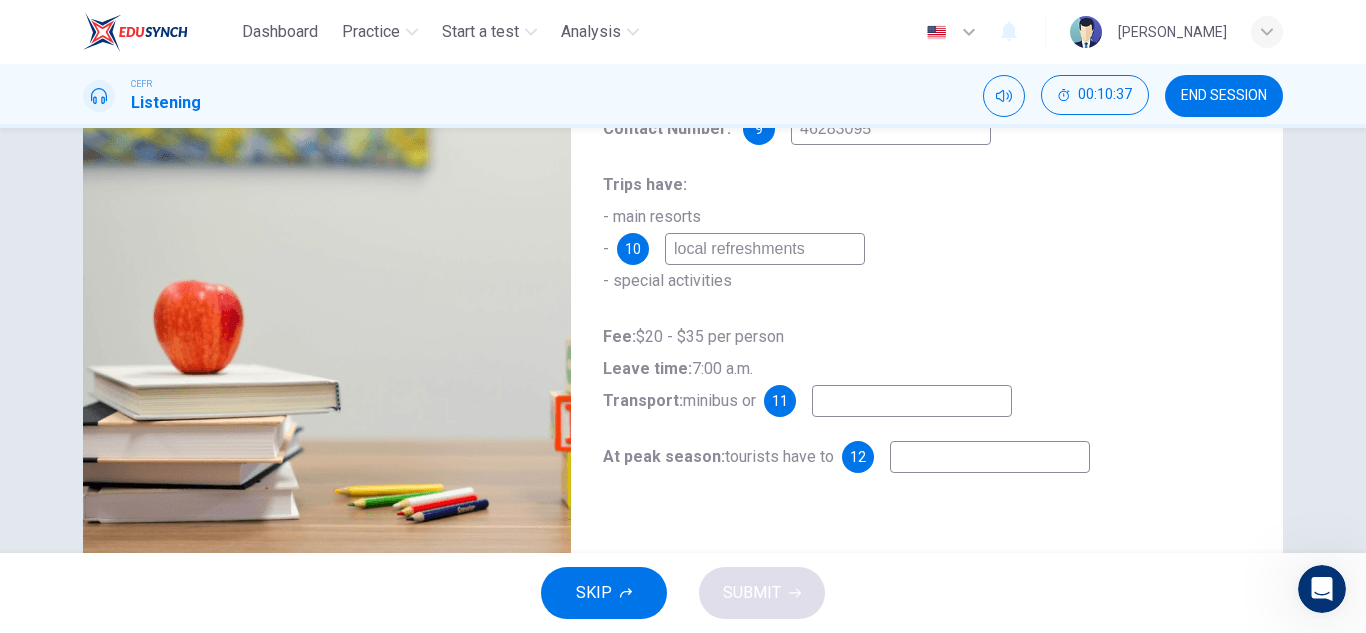 type on "32" 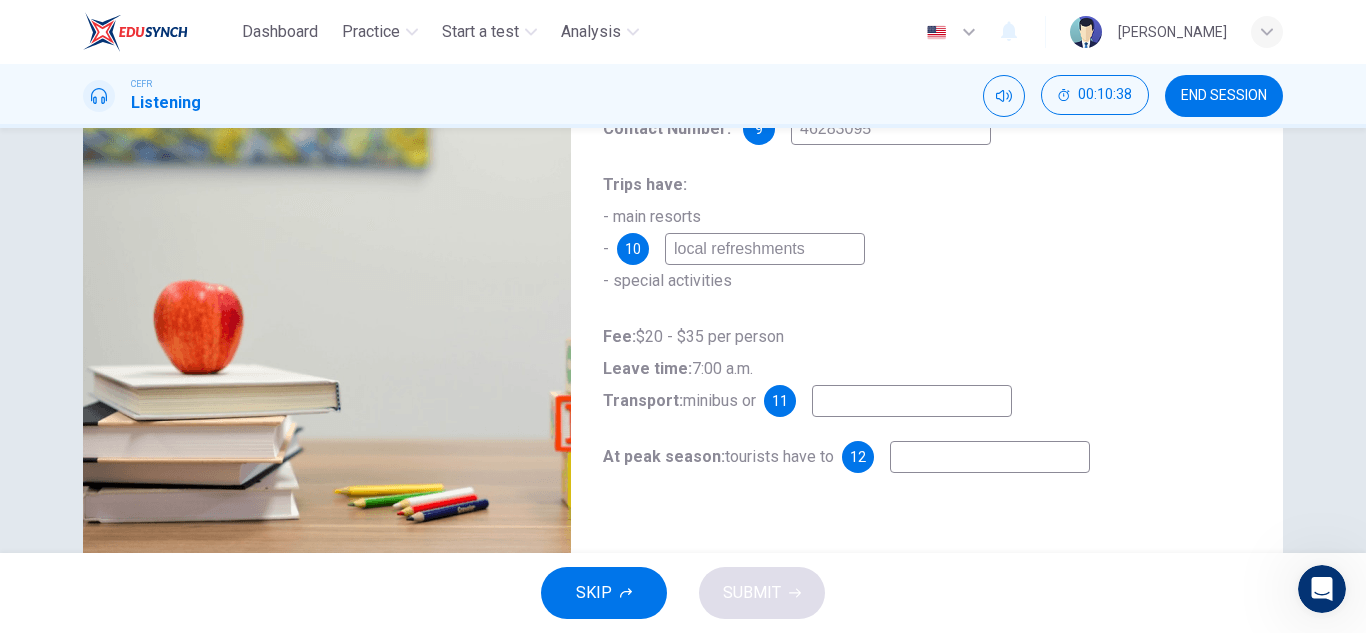 click at bounding box center (912, 401) 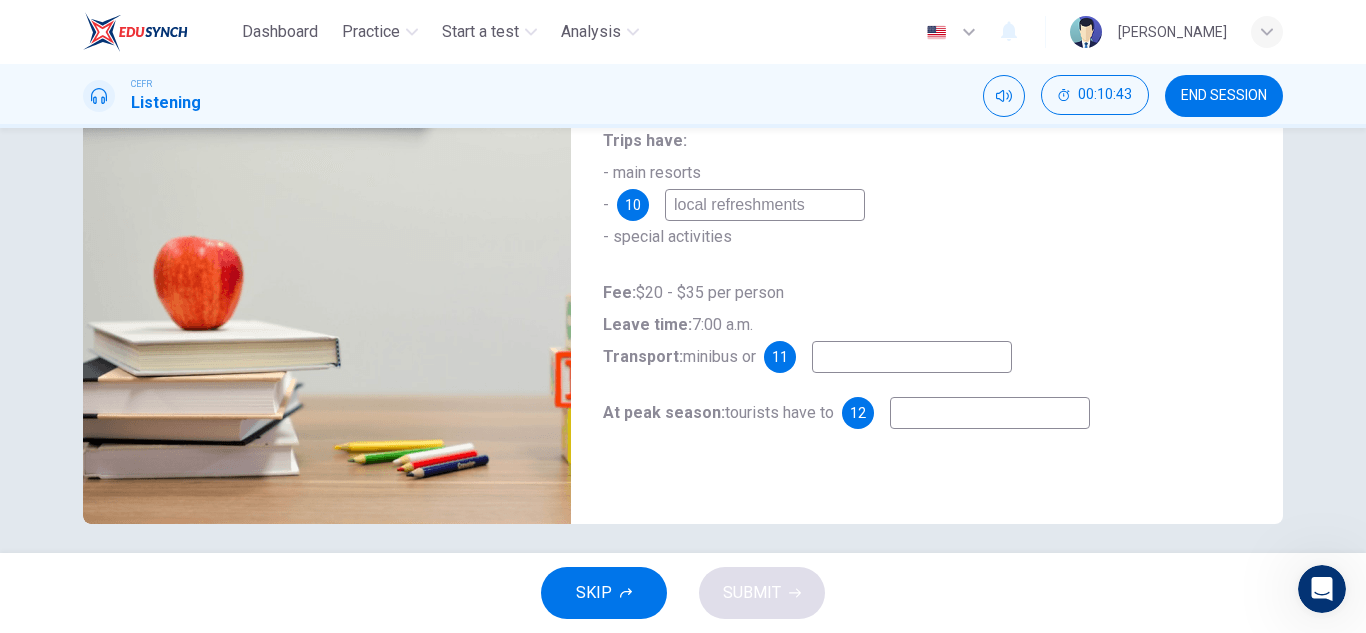 scroll, scrollTop: 350, scrollLeft: 0, axis: vertical 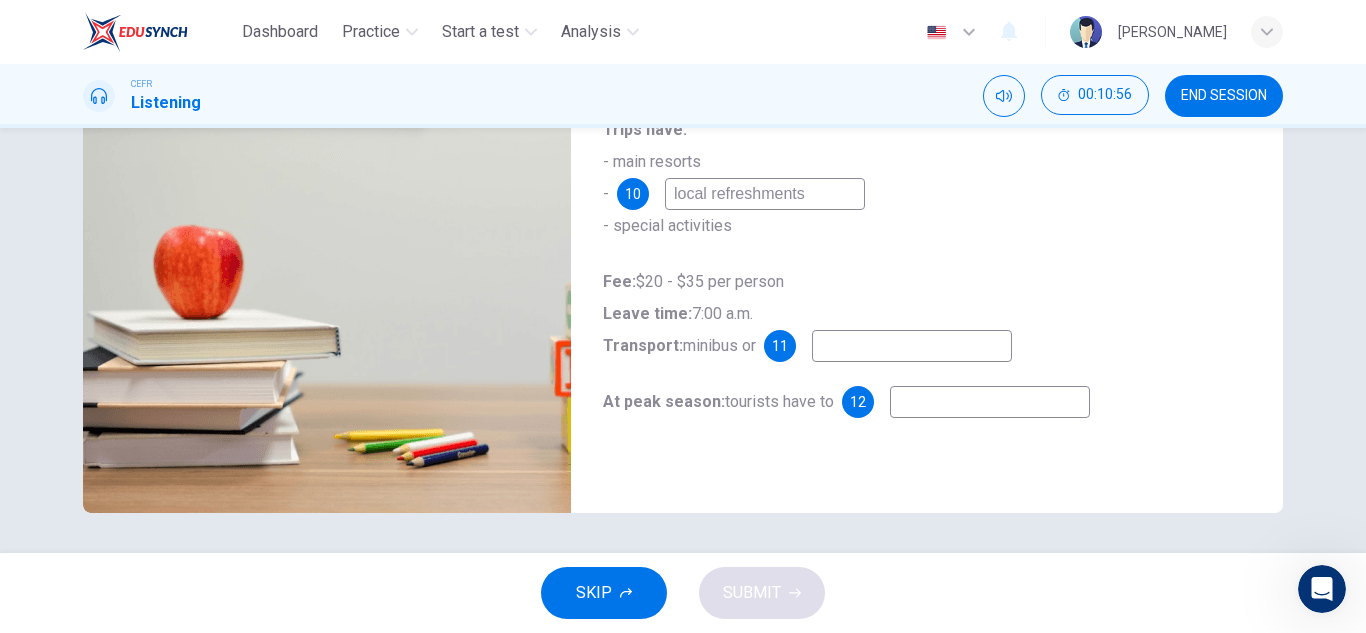type on "38" 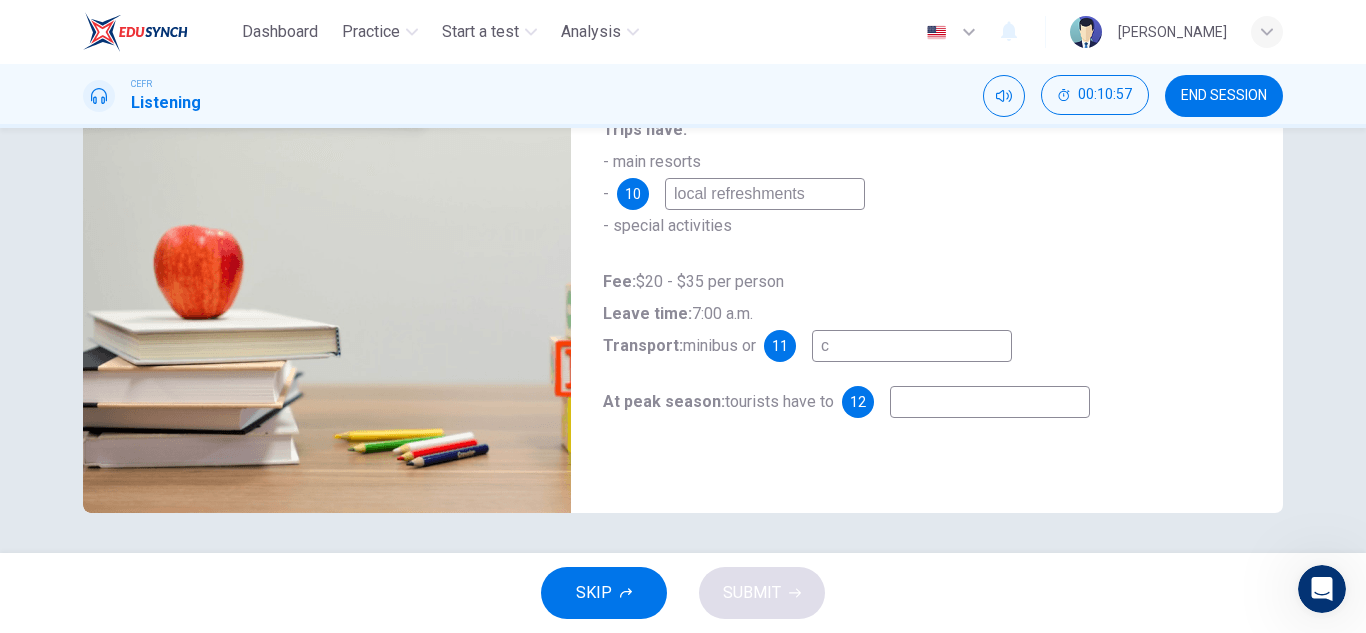 type on "co" 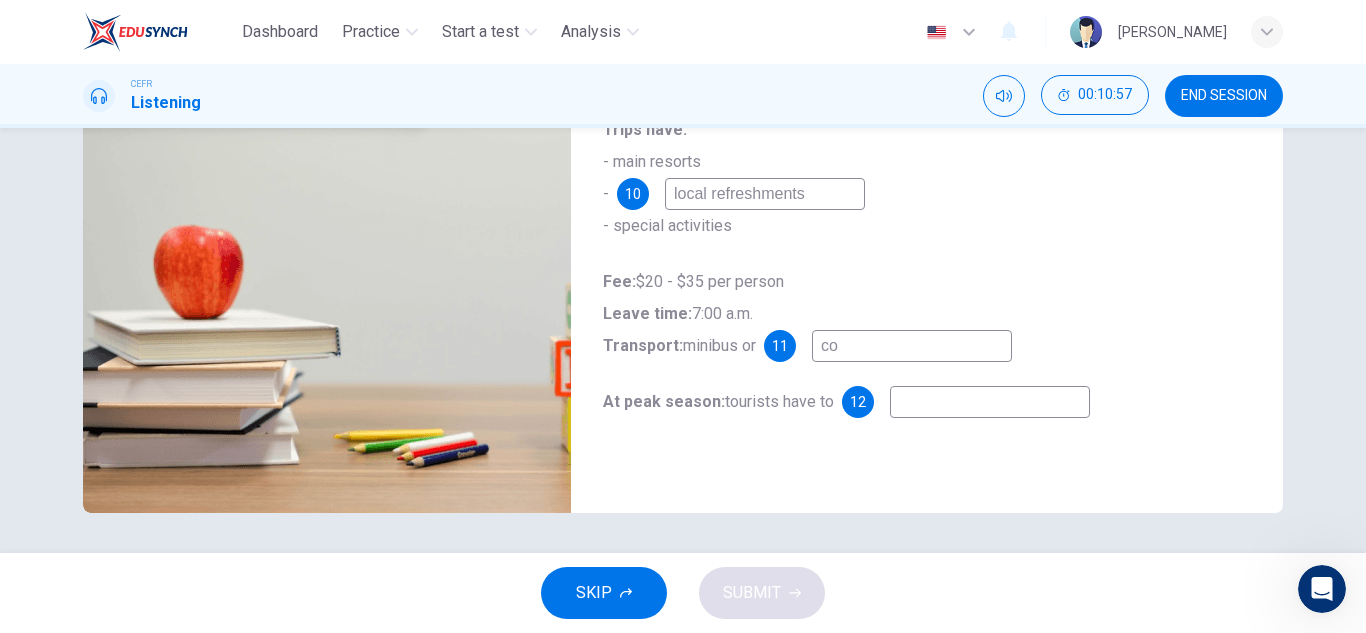 type on "39" 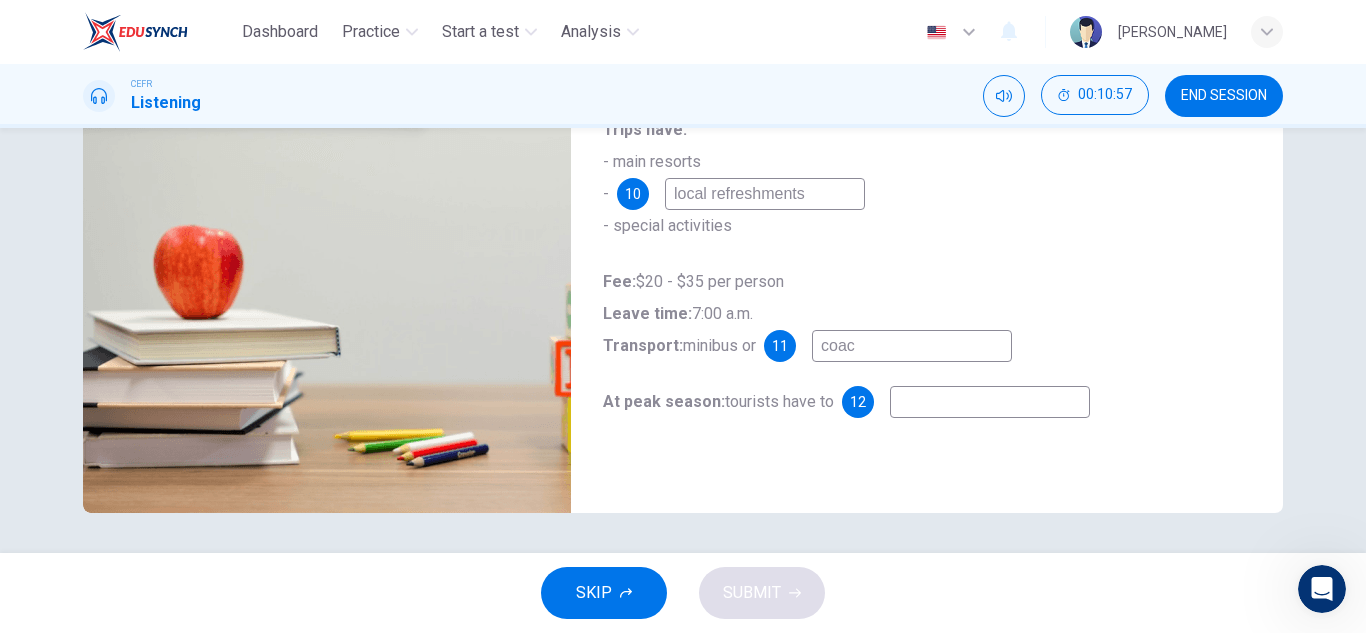 type on "coach" 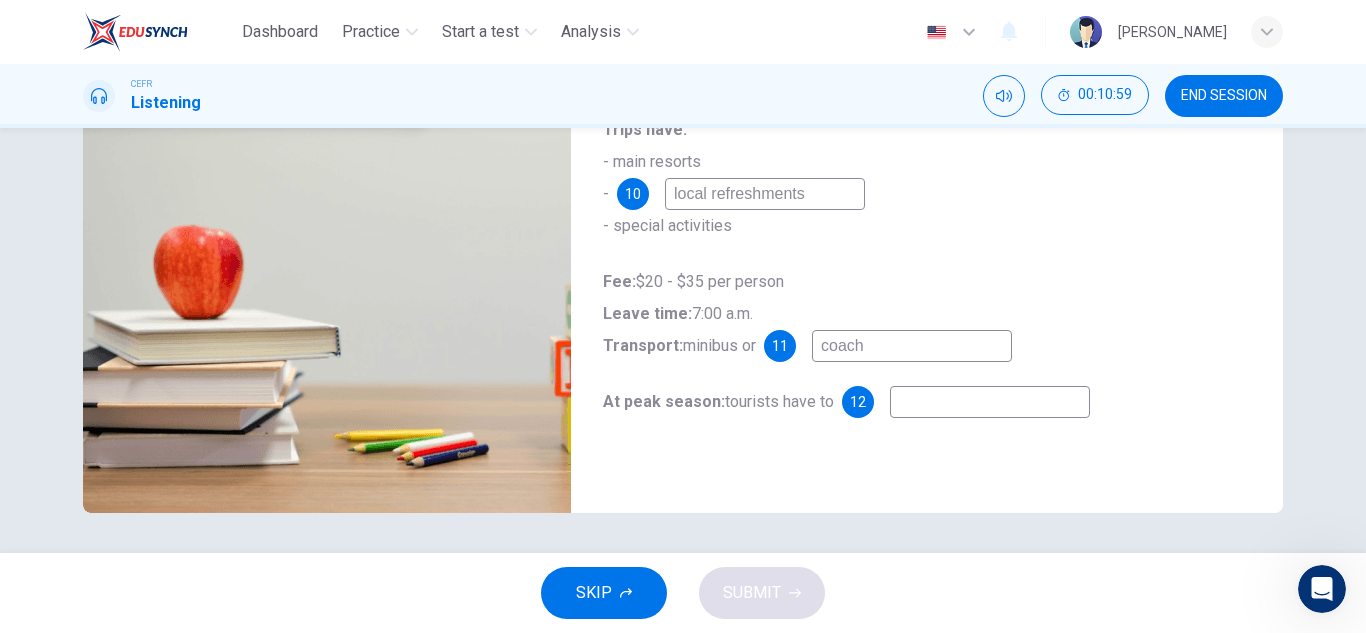 type on "39" 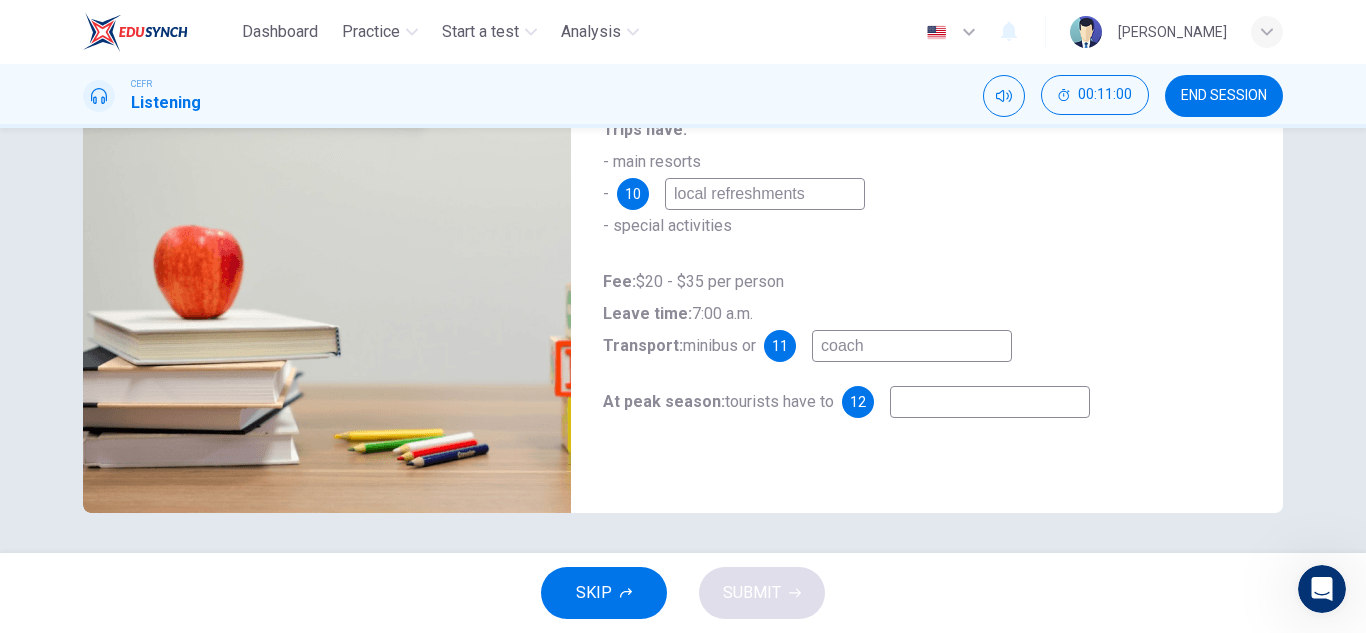click at bounding box center (990, 402) 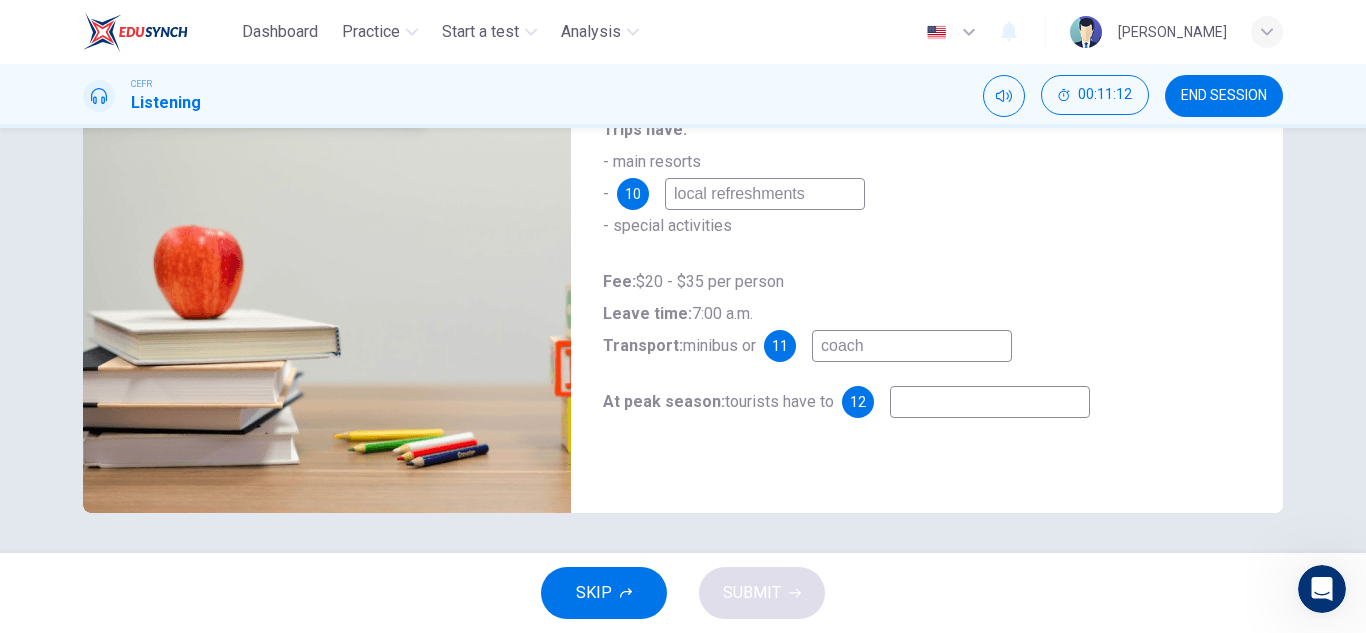 type on "44" 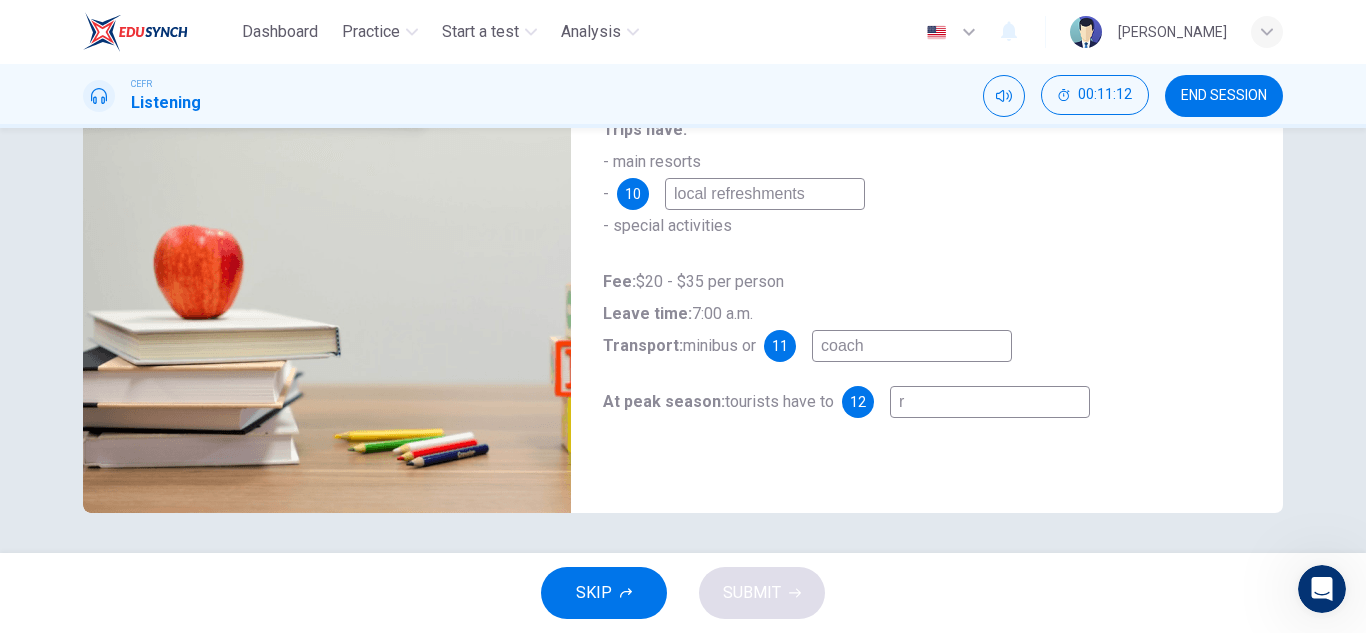 type on "44" 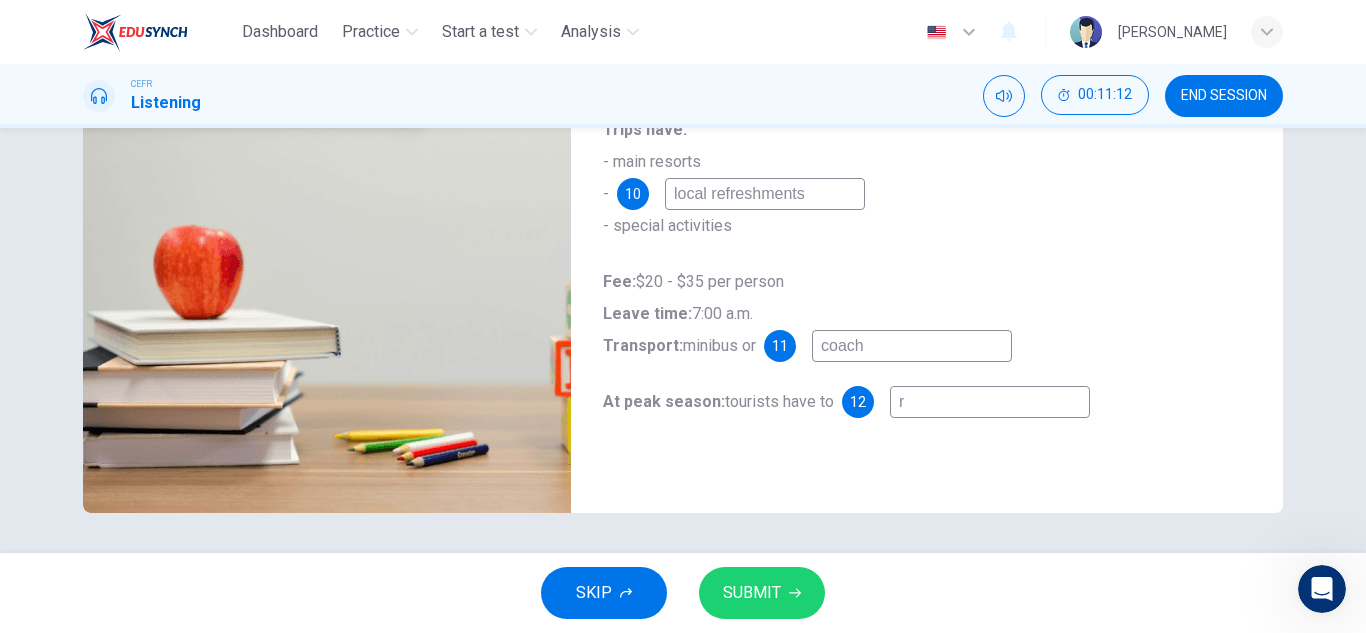 type on "re" 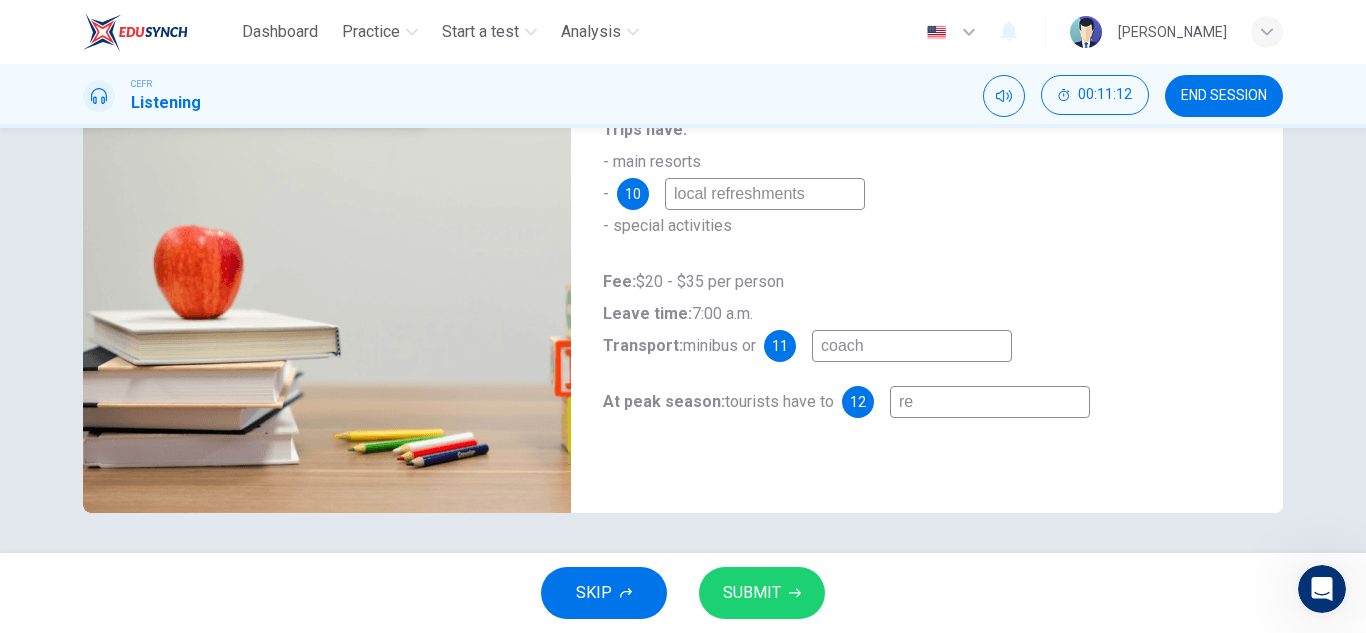 type on "44" 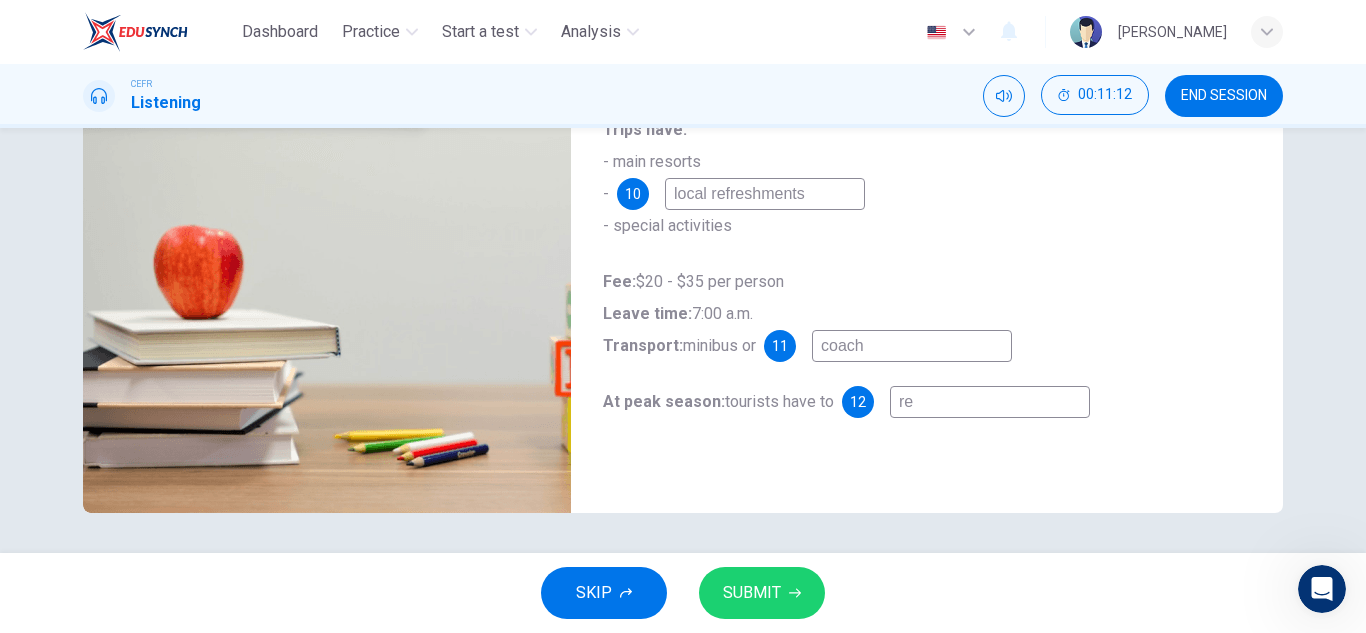 type on "res" 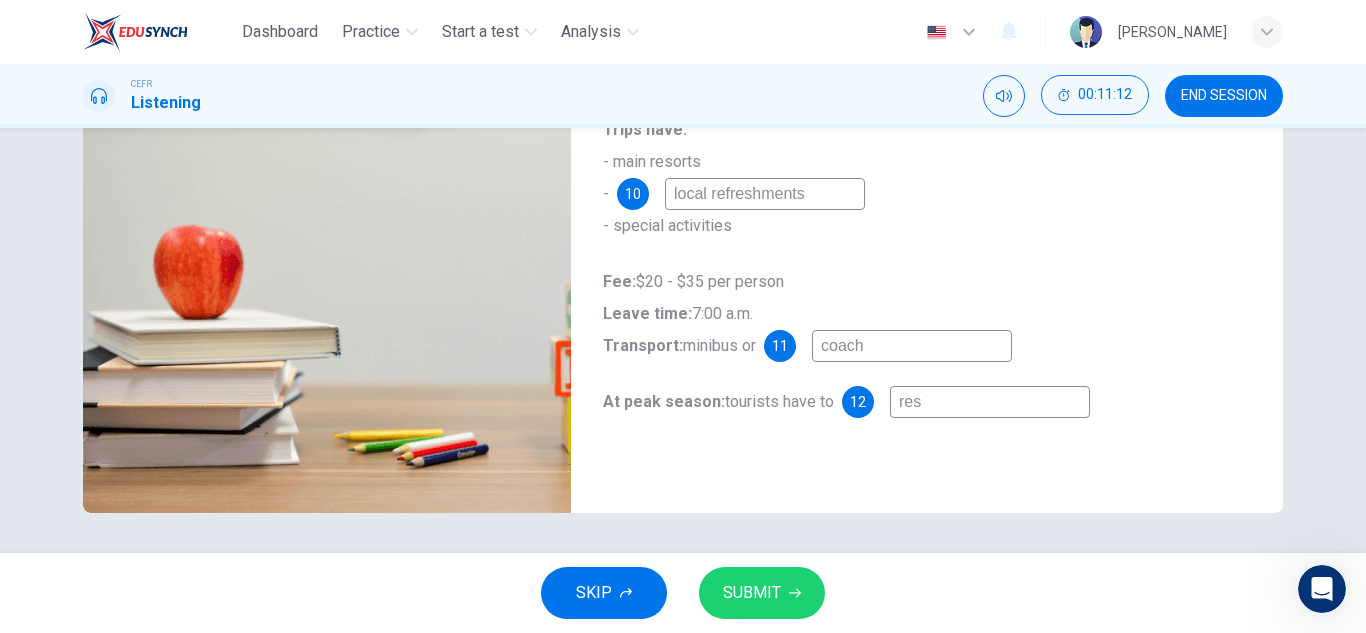 type on "44" 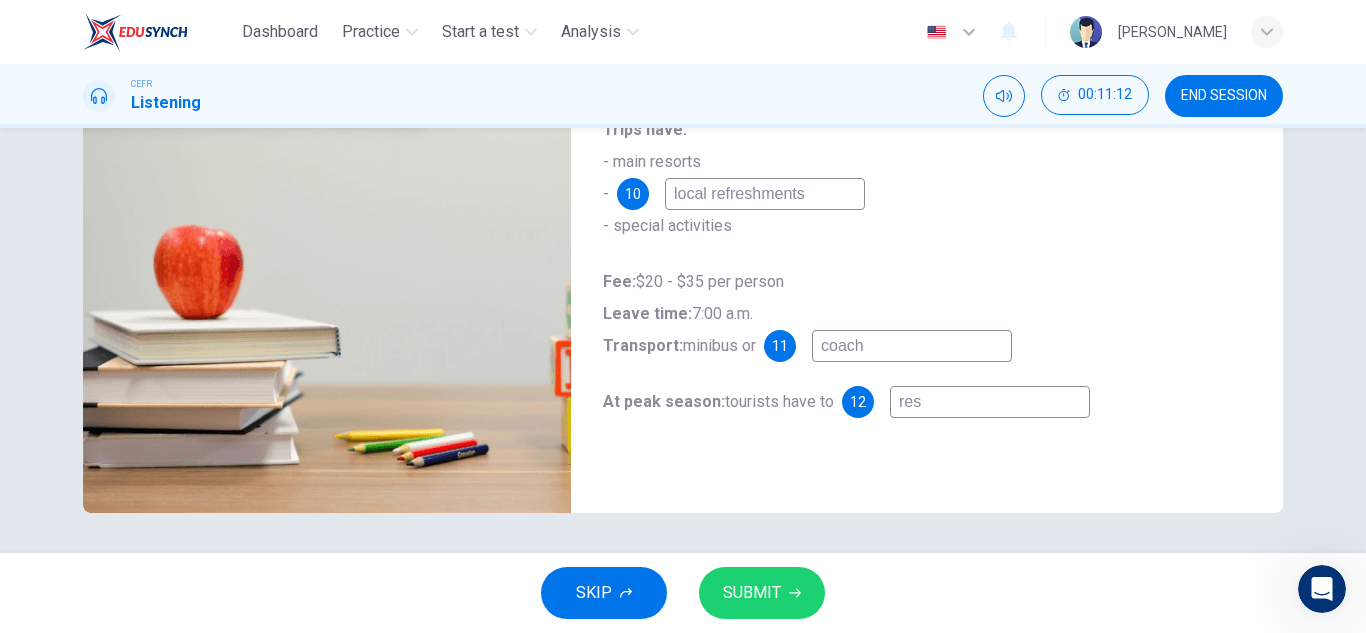 type on "rese" 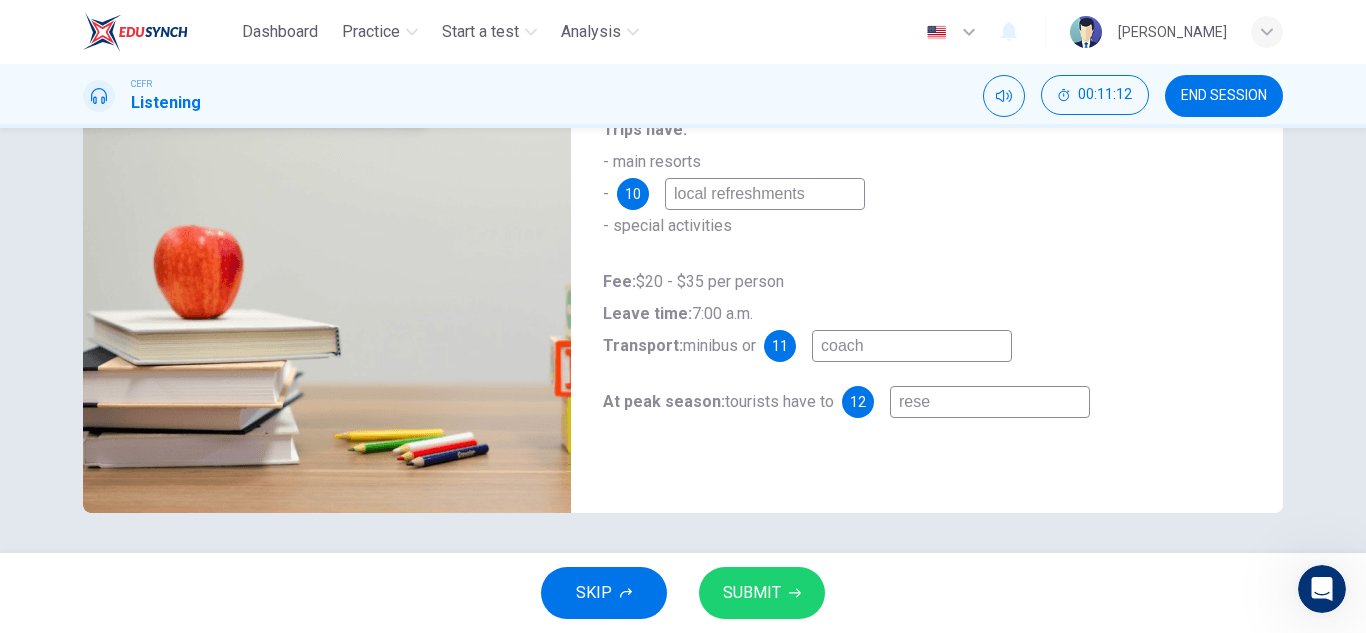 type on "44" 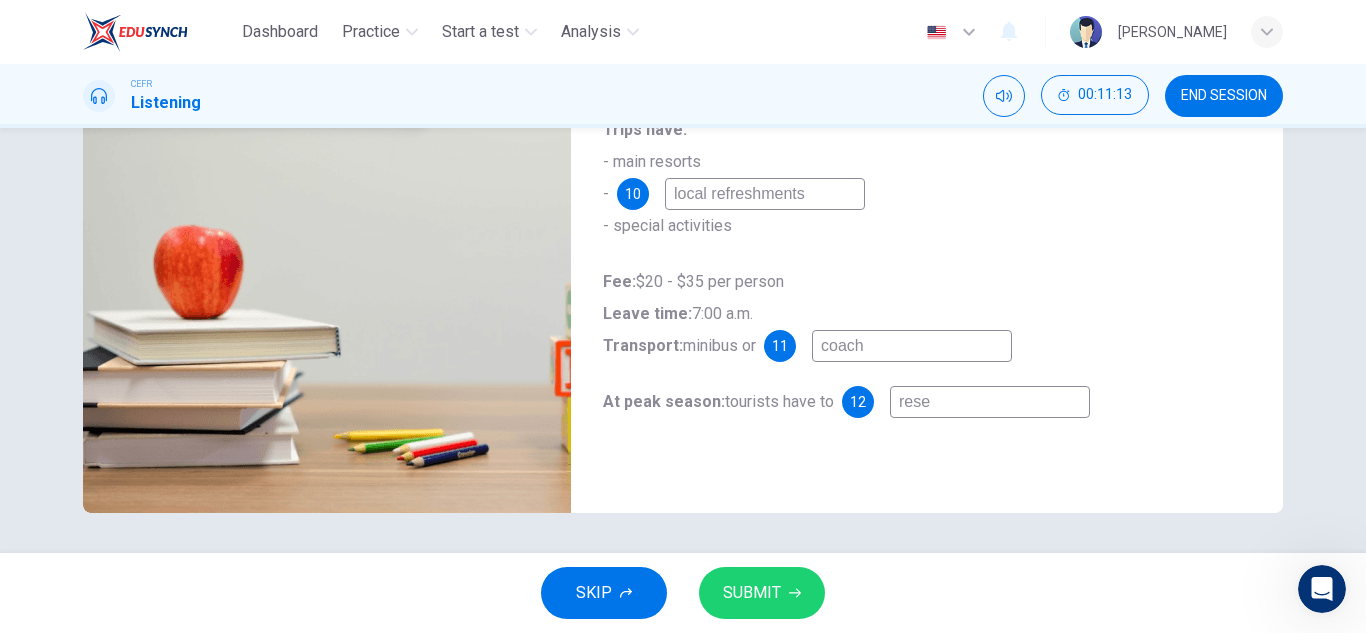 type on "reser" 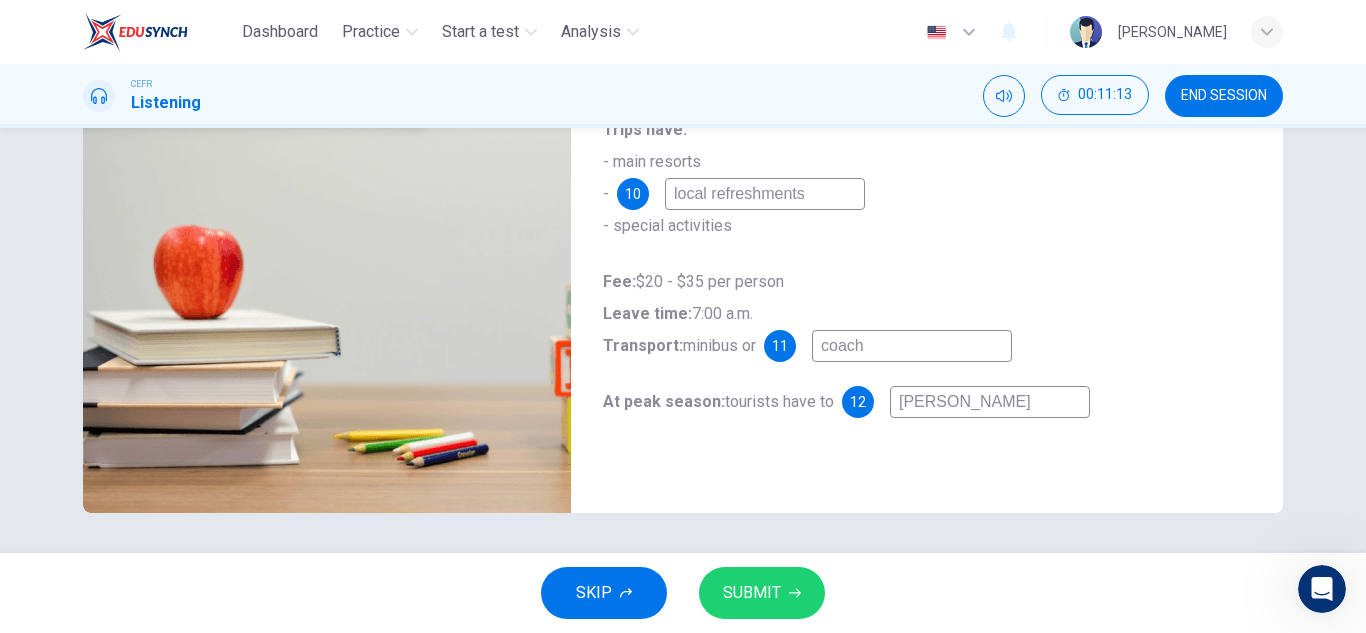 type on "44" 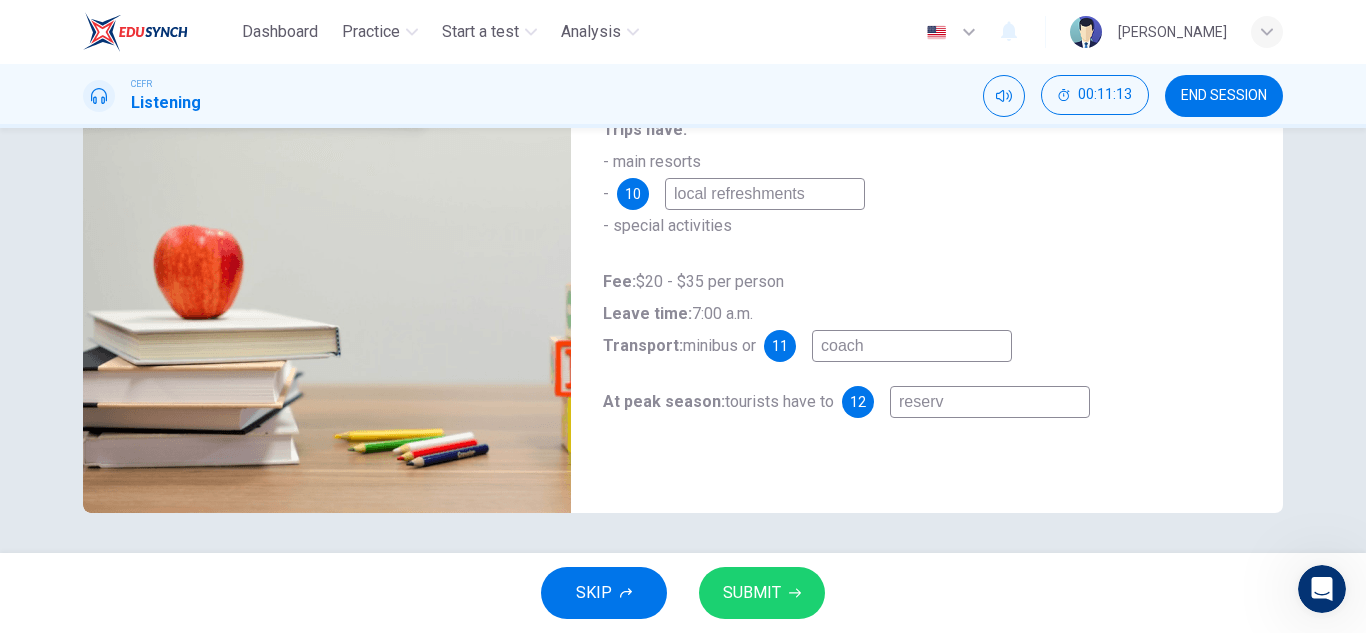 type on "44" 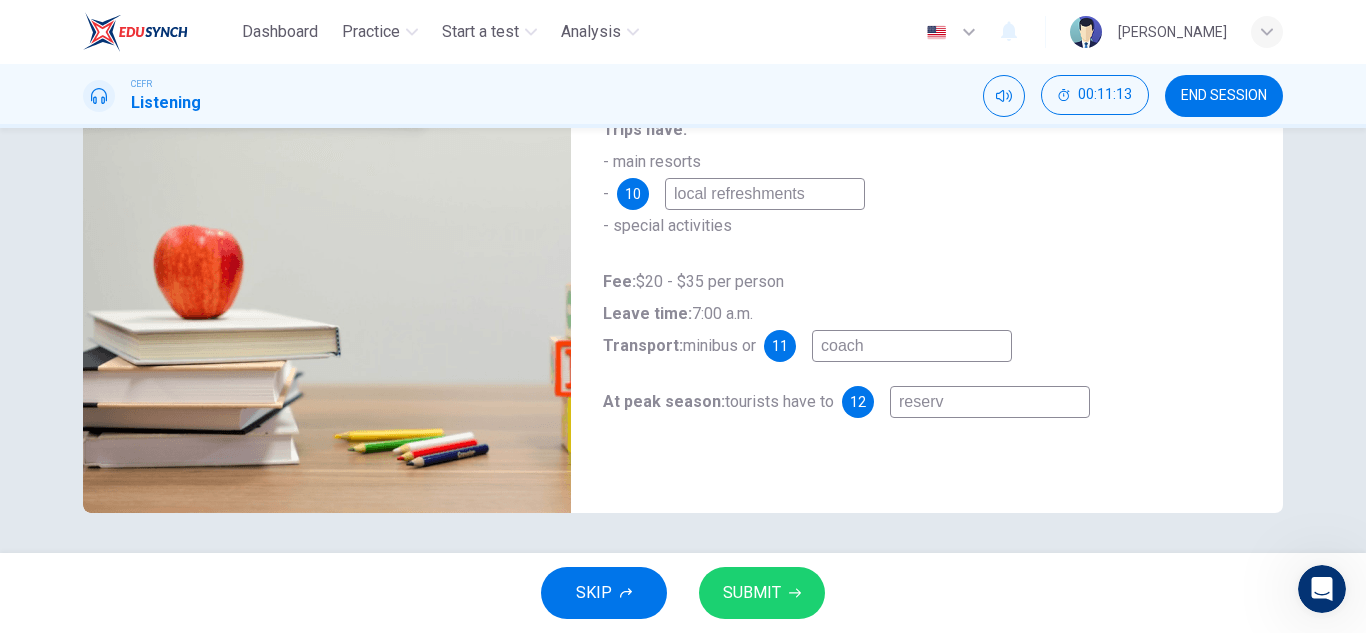 type on "reserve" 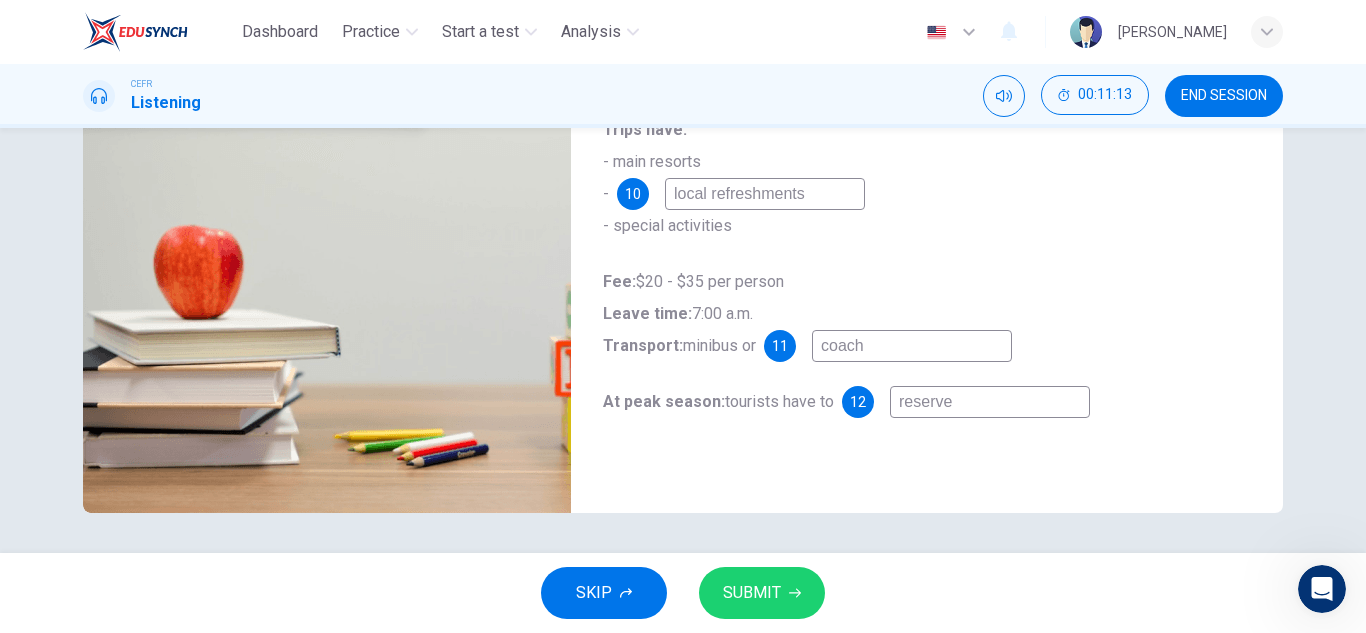 type on "44" 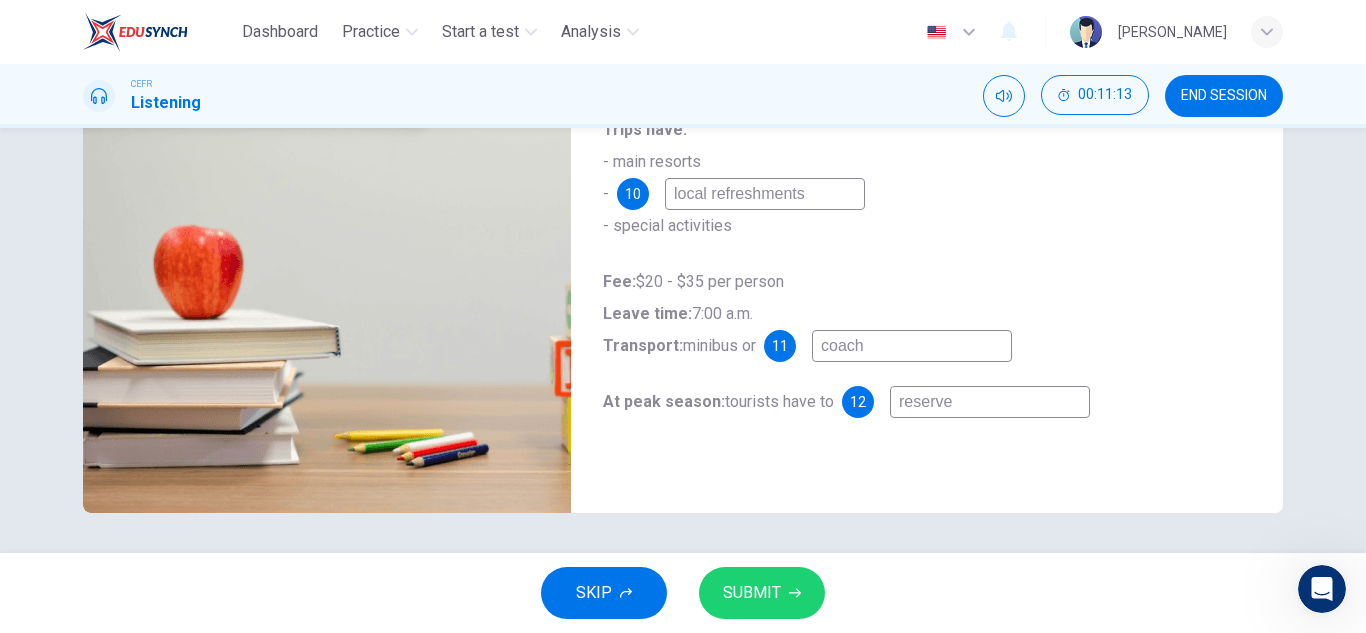 type on "reserve" 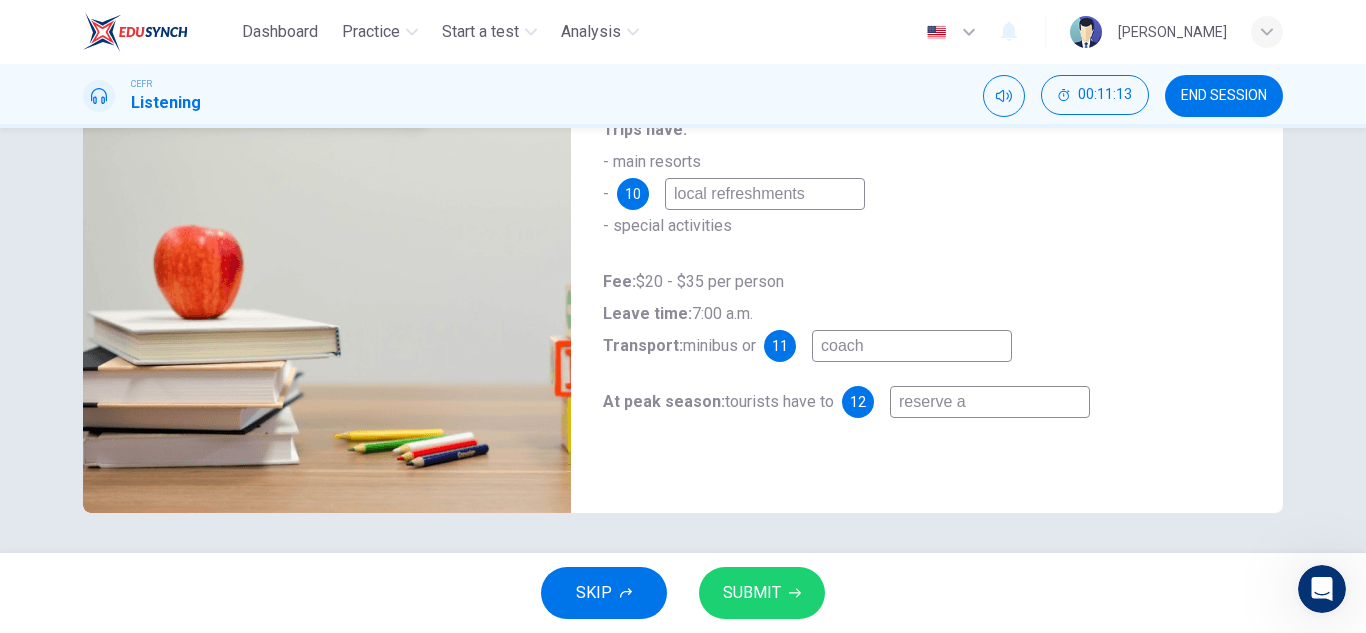 type on "44" 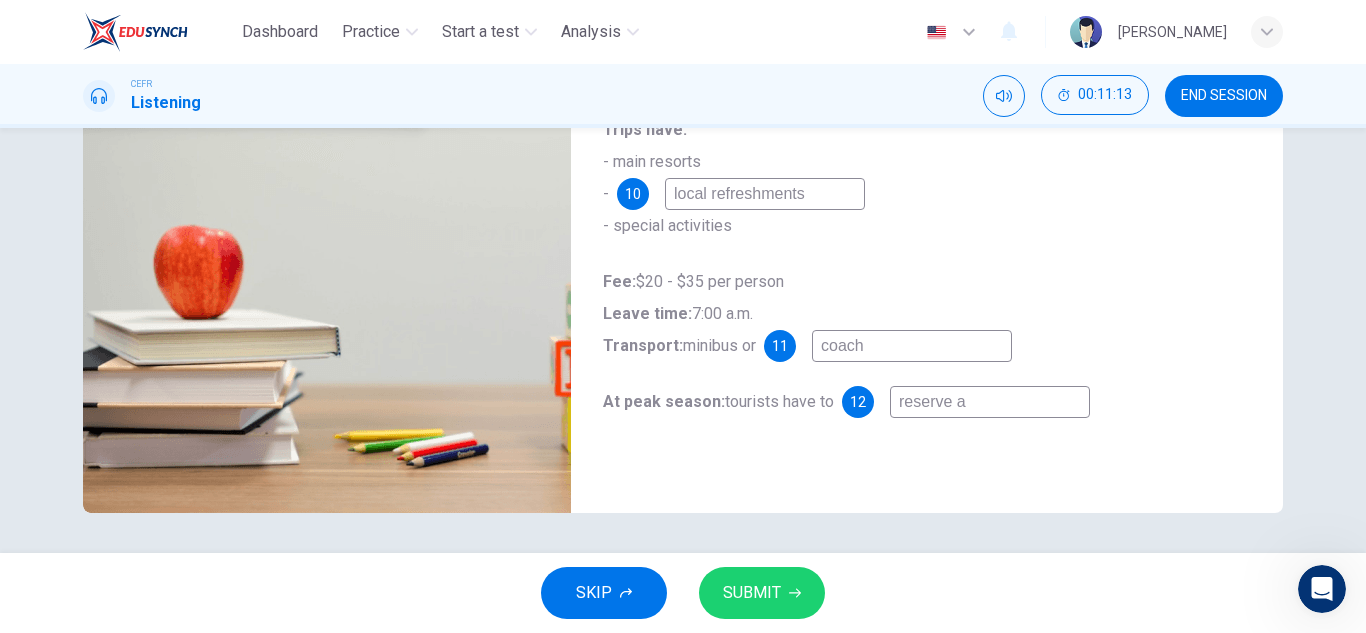 type on "reserve a" 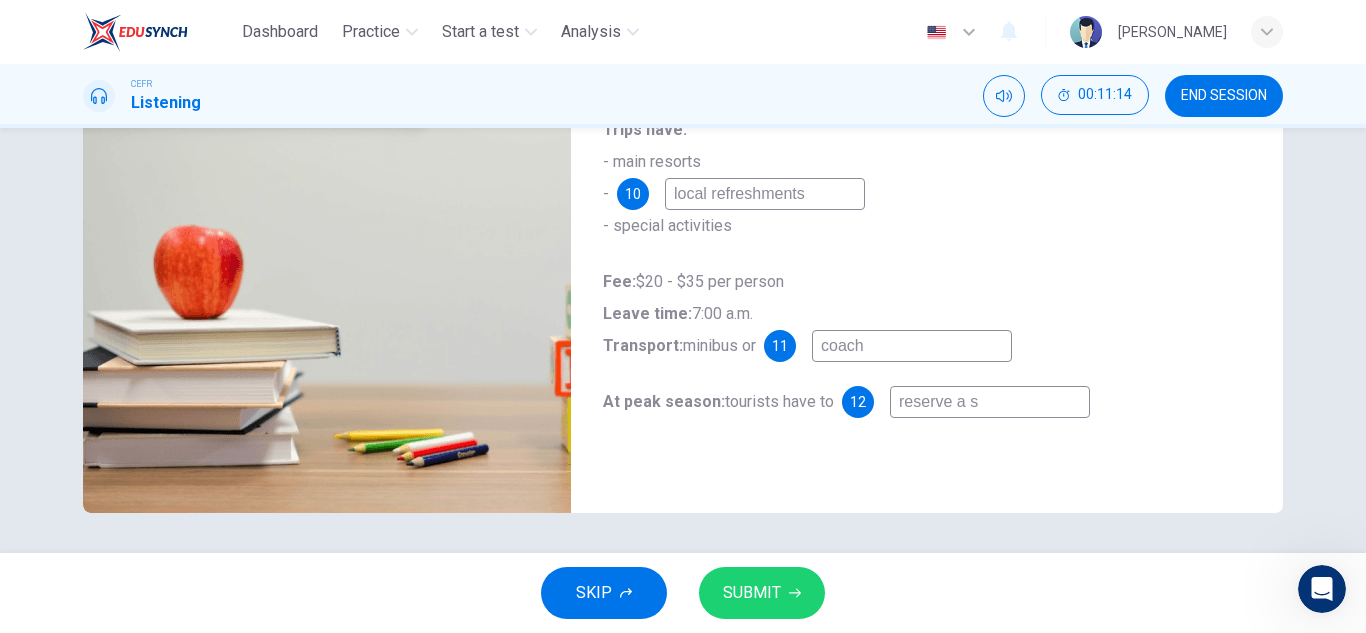 type on "44" 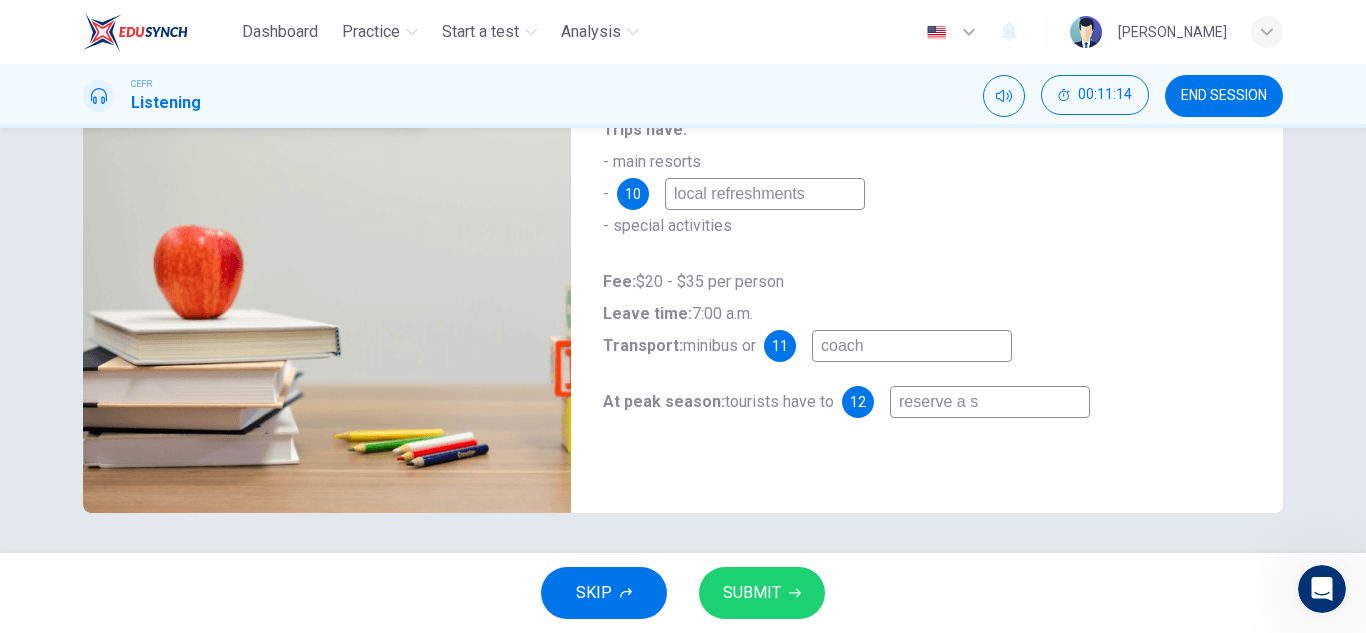 type on "reserve a se" 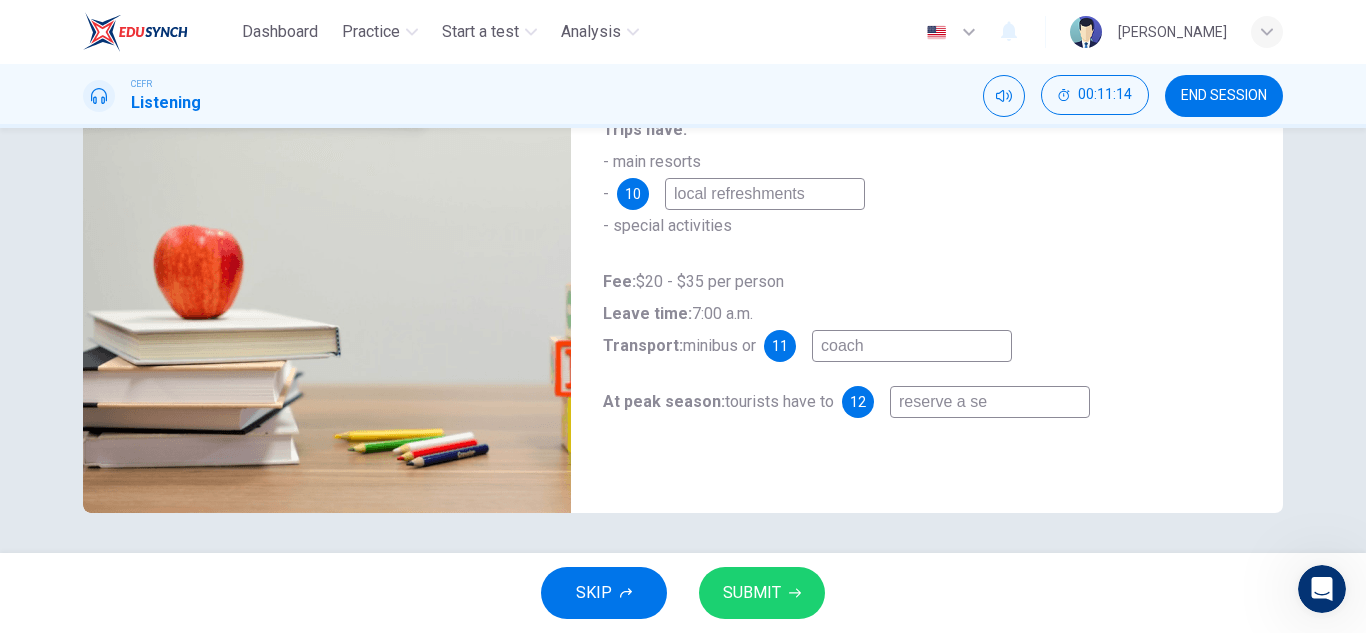 type on "44" 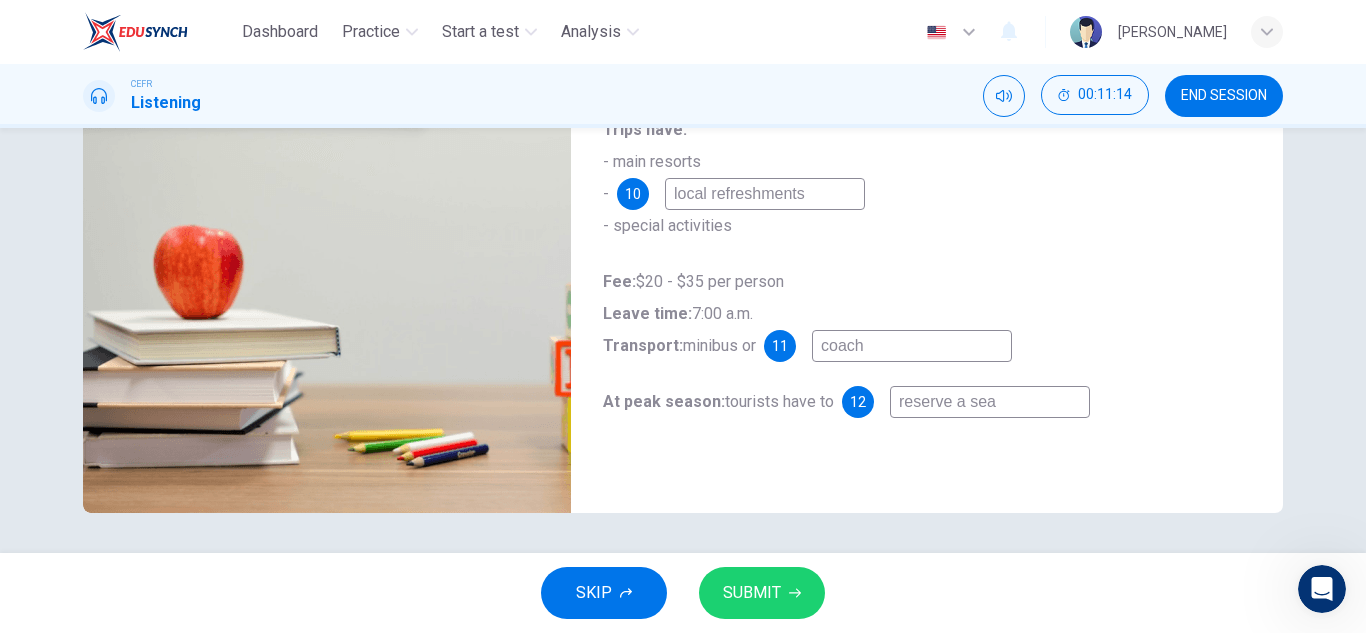 type on "reserve a seat" 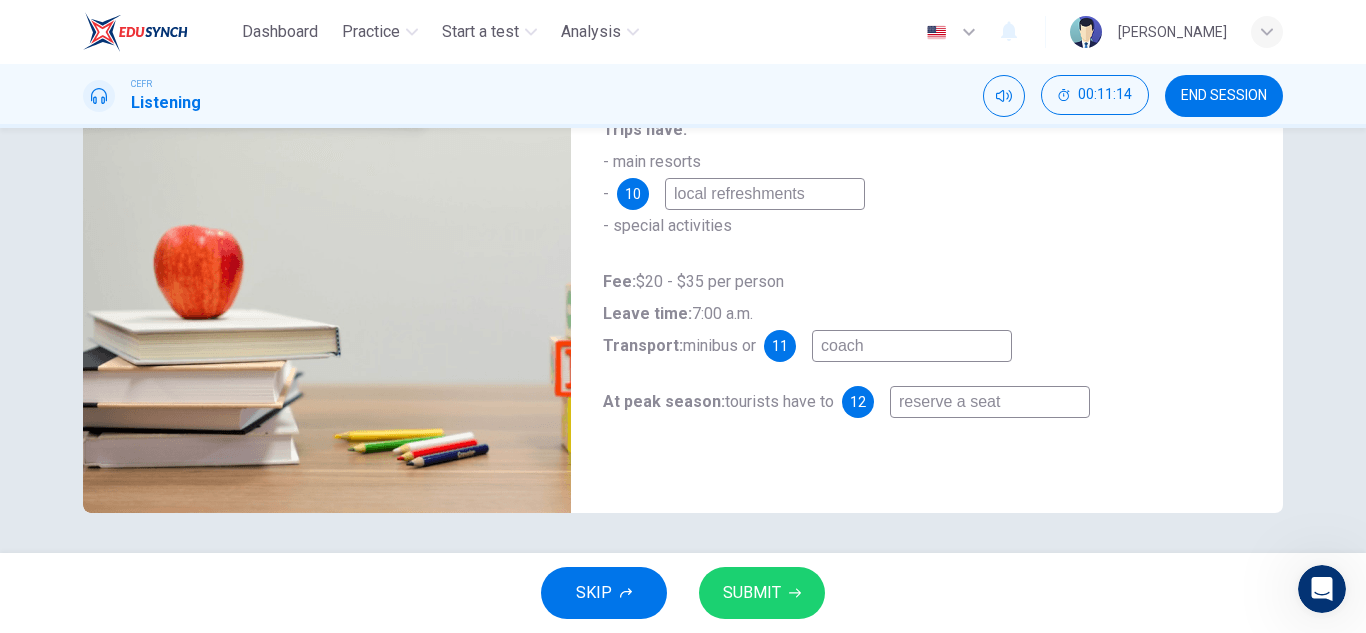 type on "44" 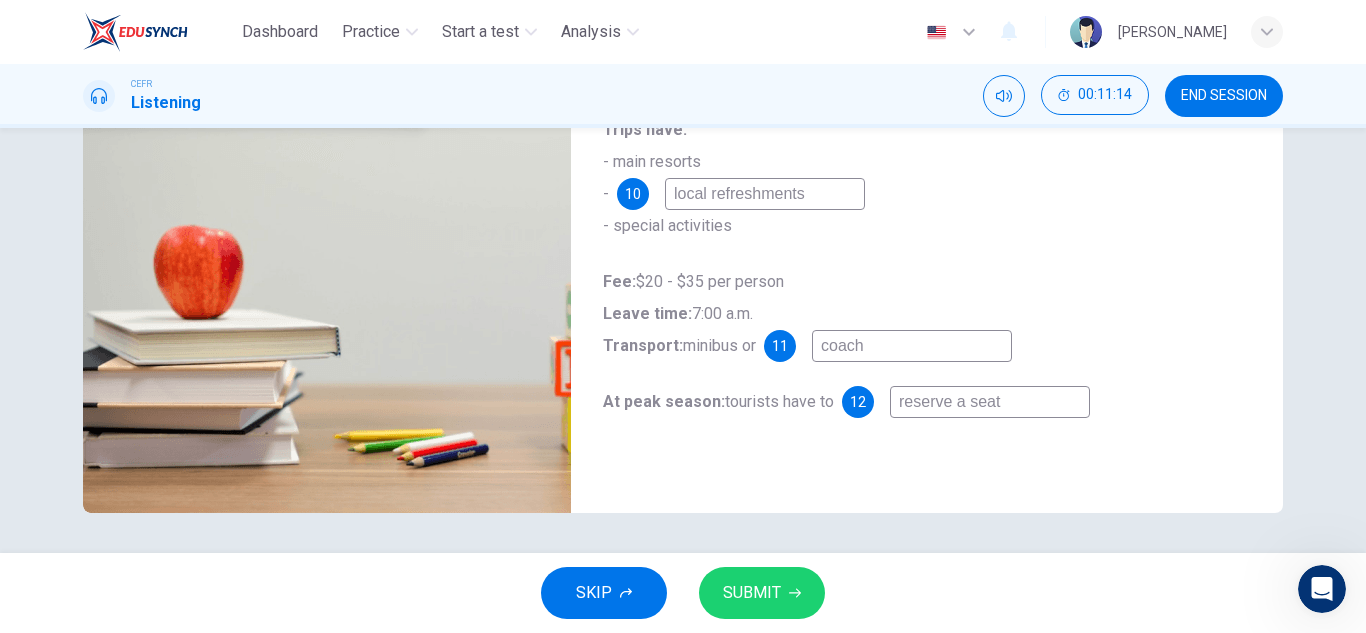 type on "reserve a seat" 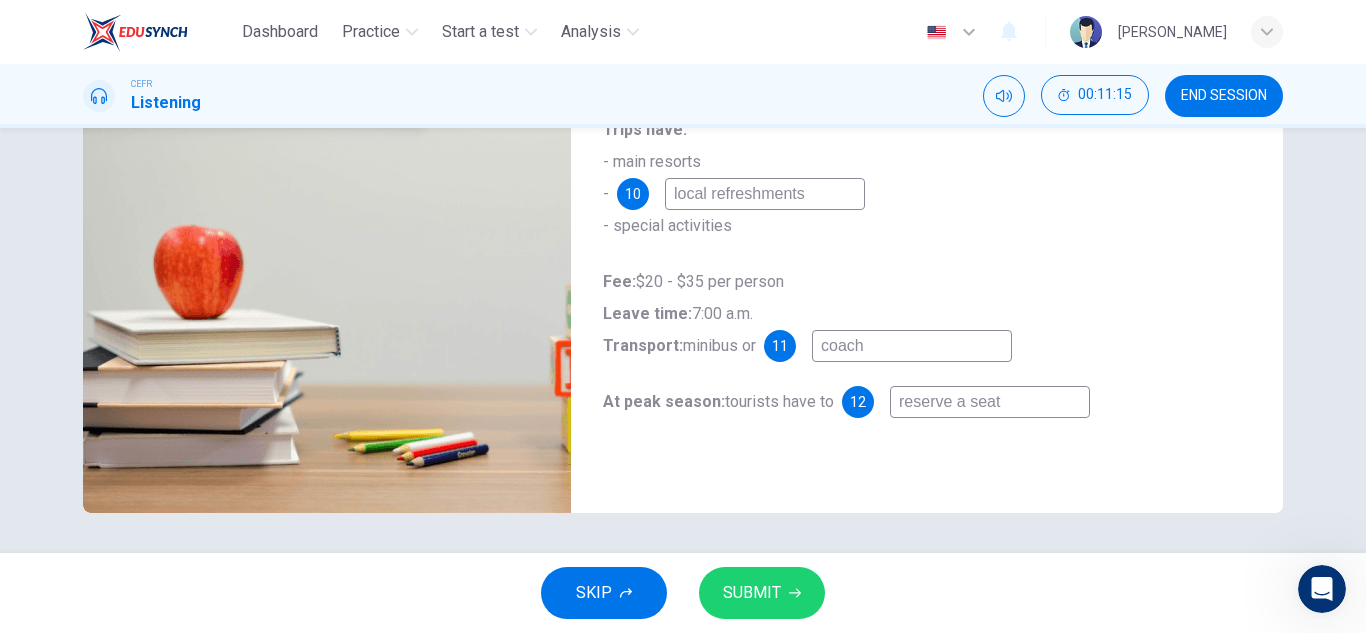 type on "reserve a seat i" 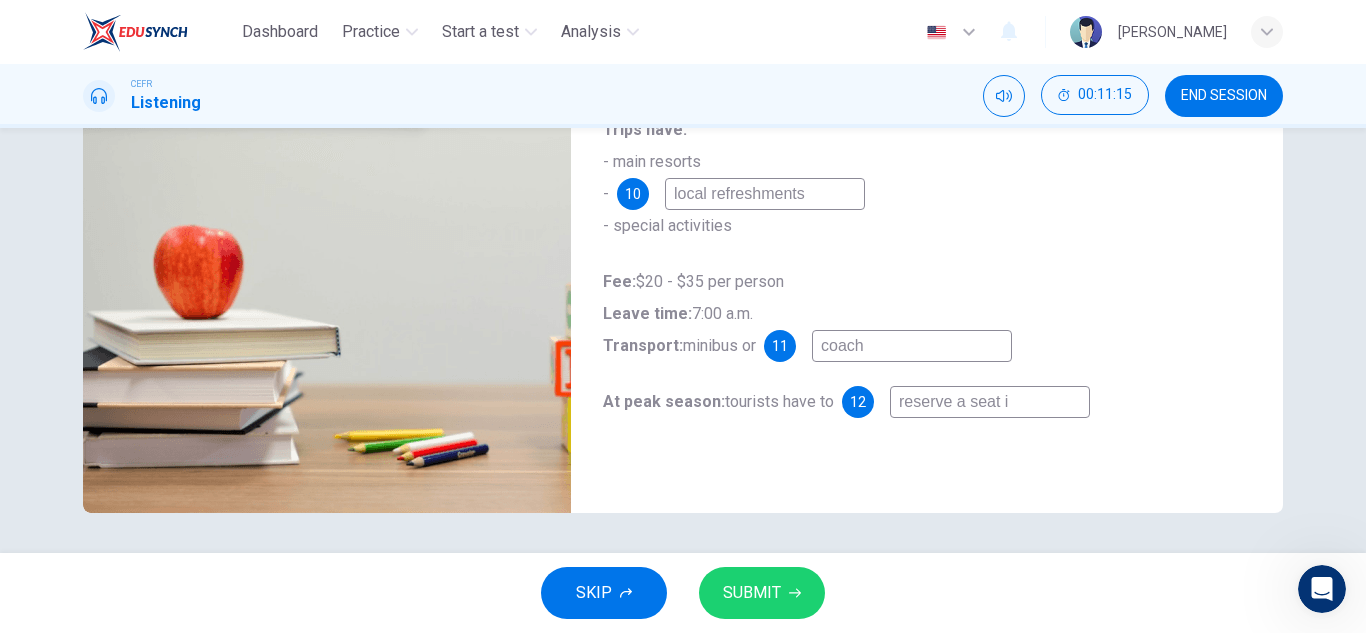 type on "44" 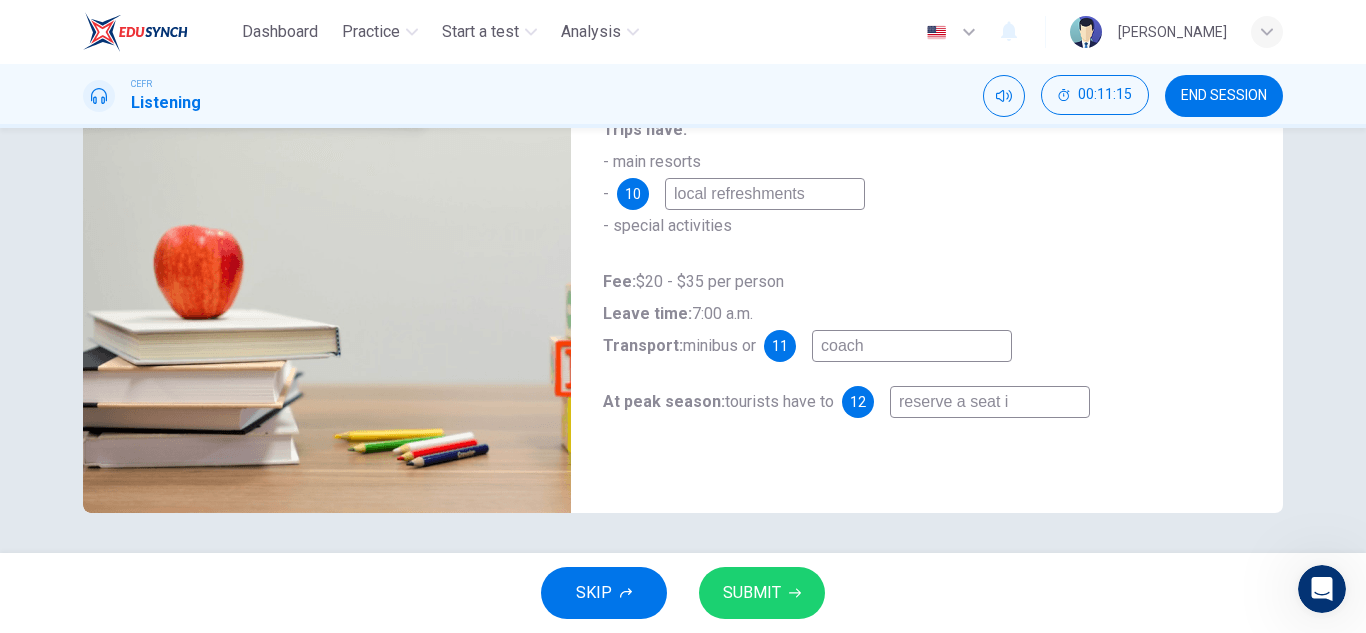 type on "reserve a seat in" 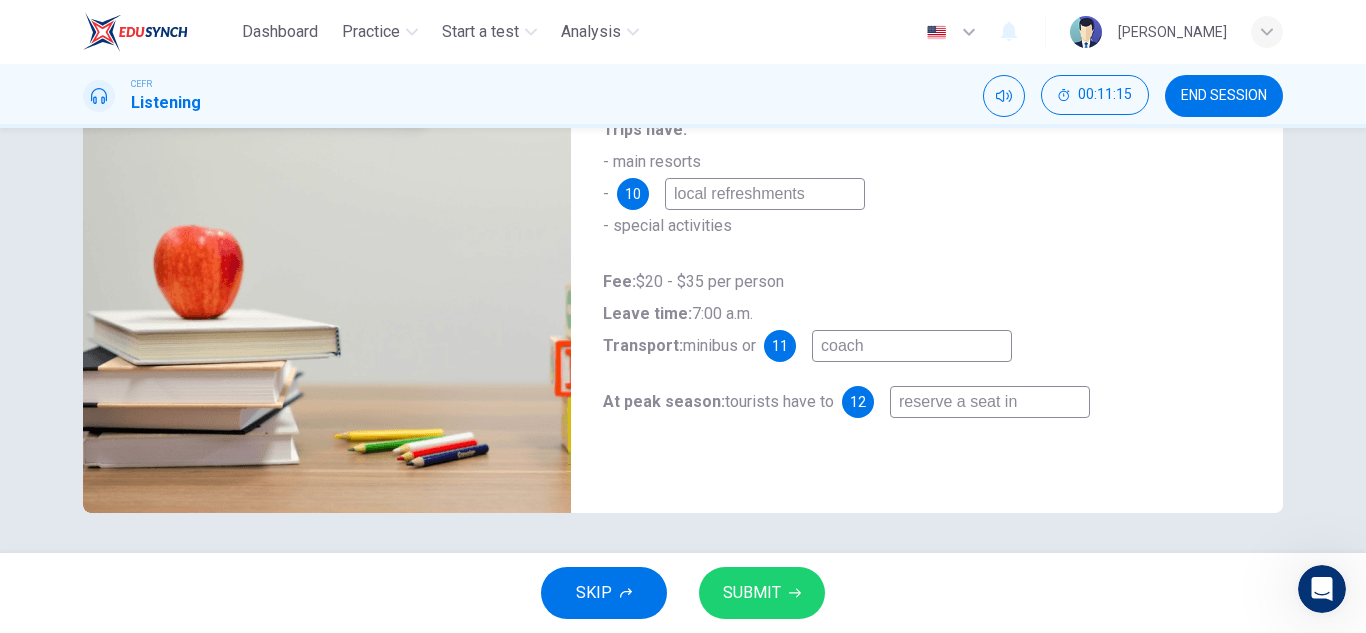 type on "45" 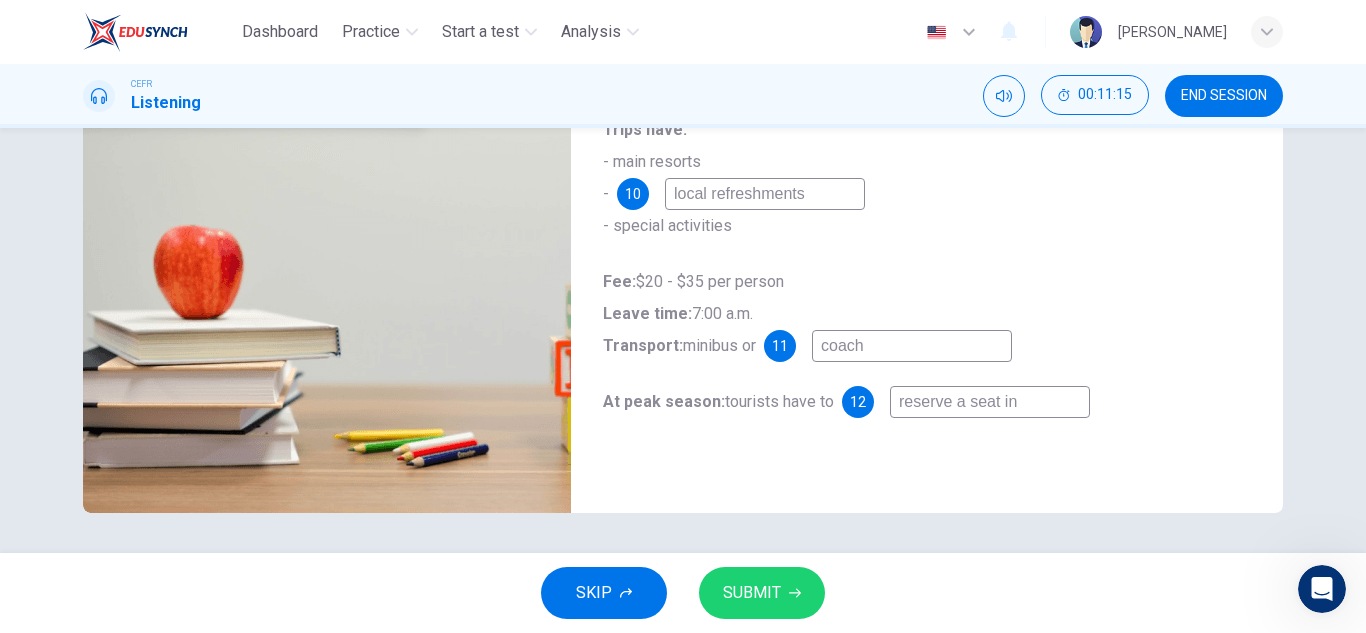 type on "reserve a seat in a" 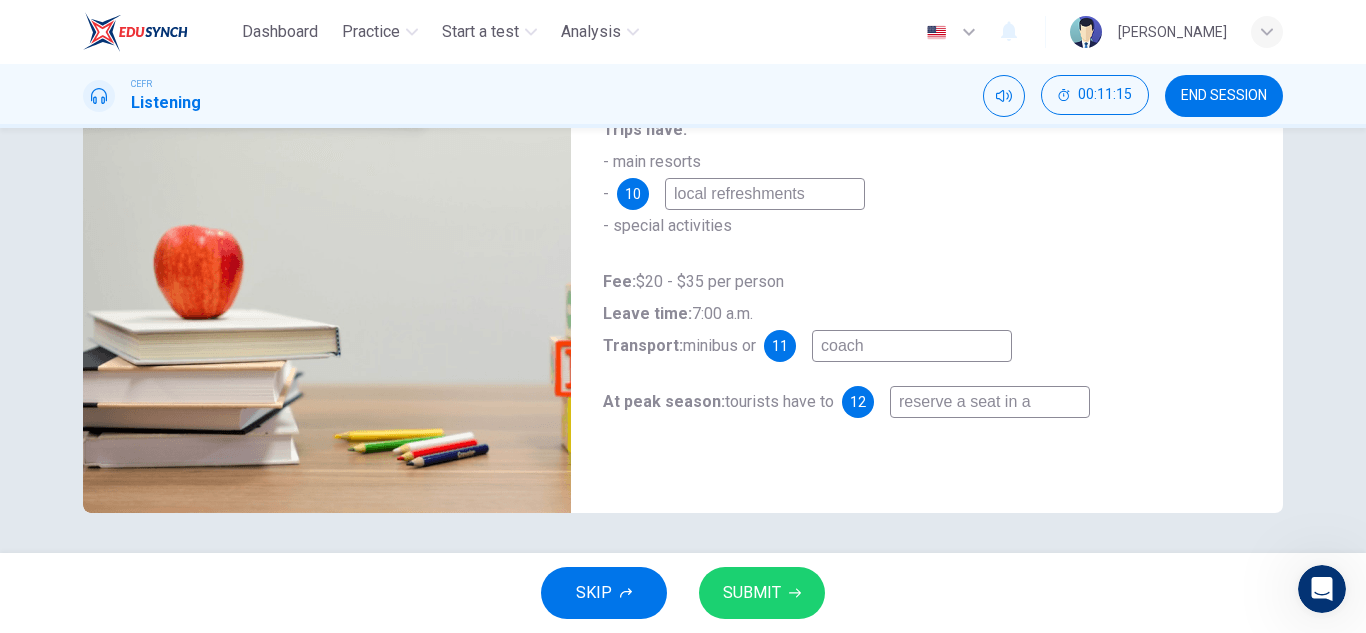 type on "45" 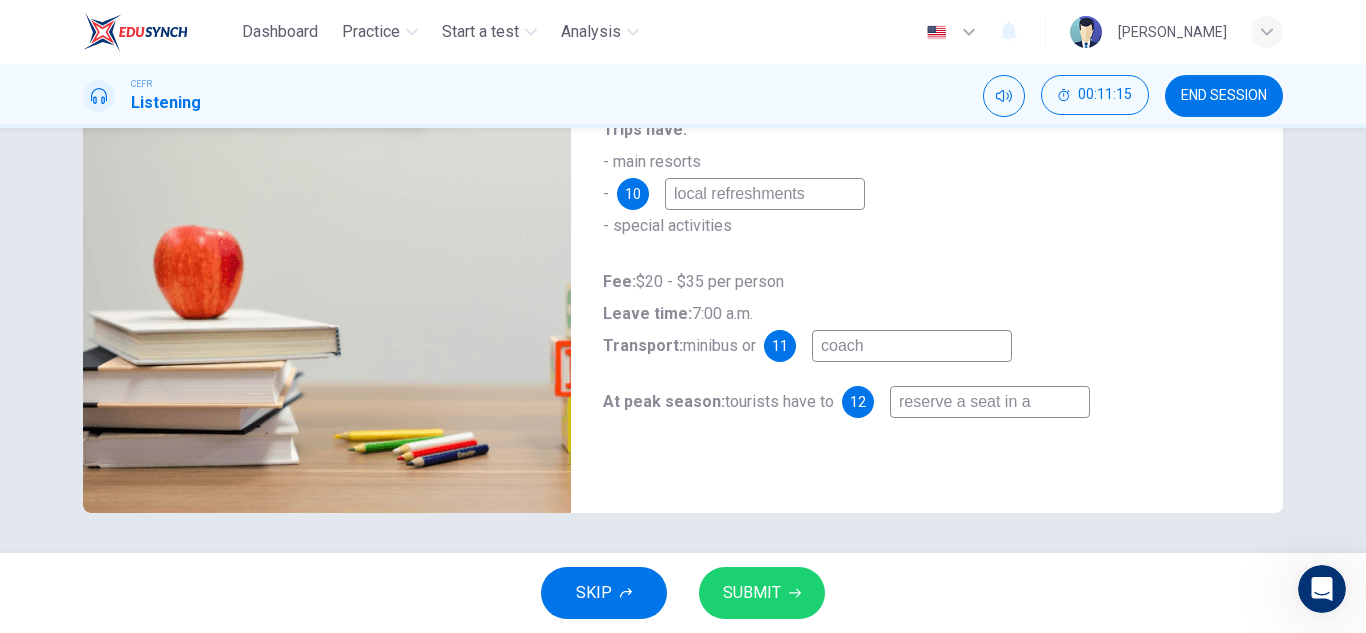 type on "reserve a seat in ad" 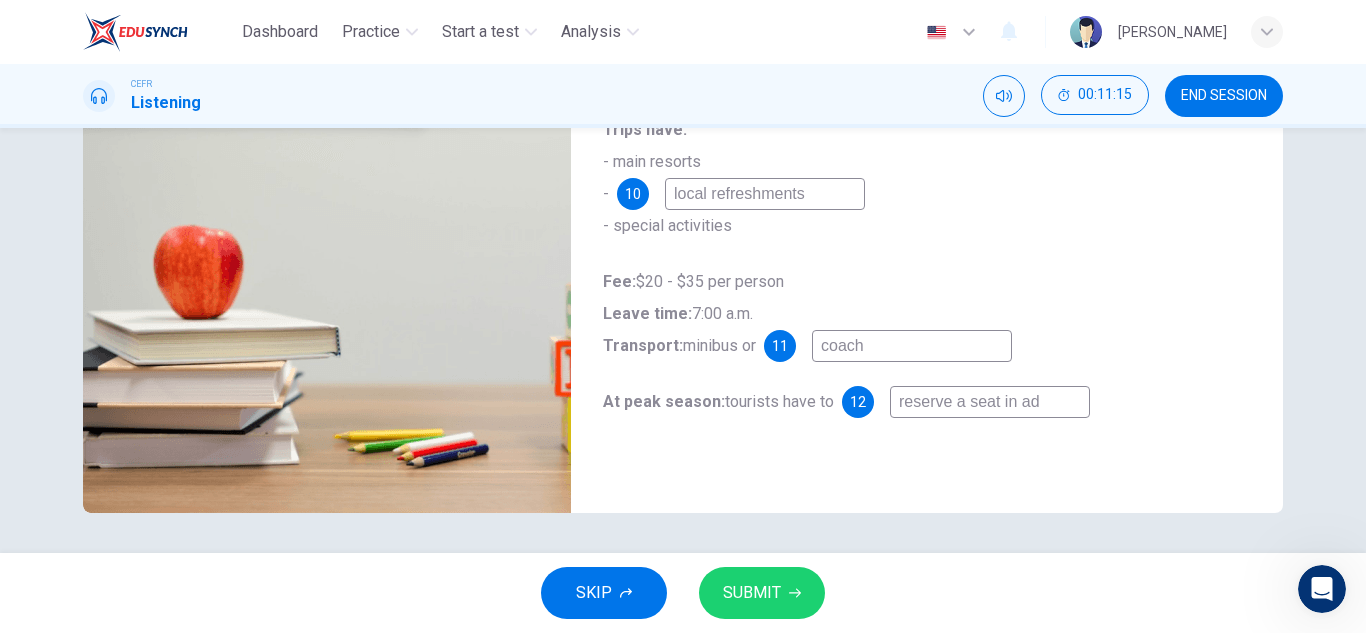 type on "45" 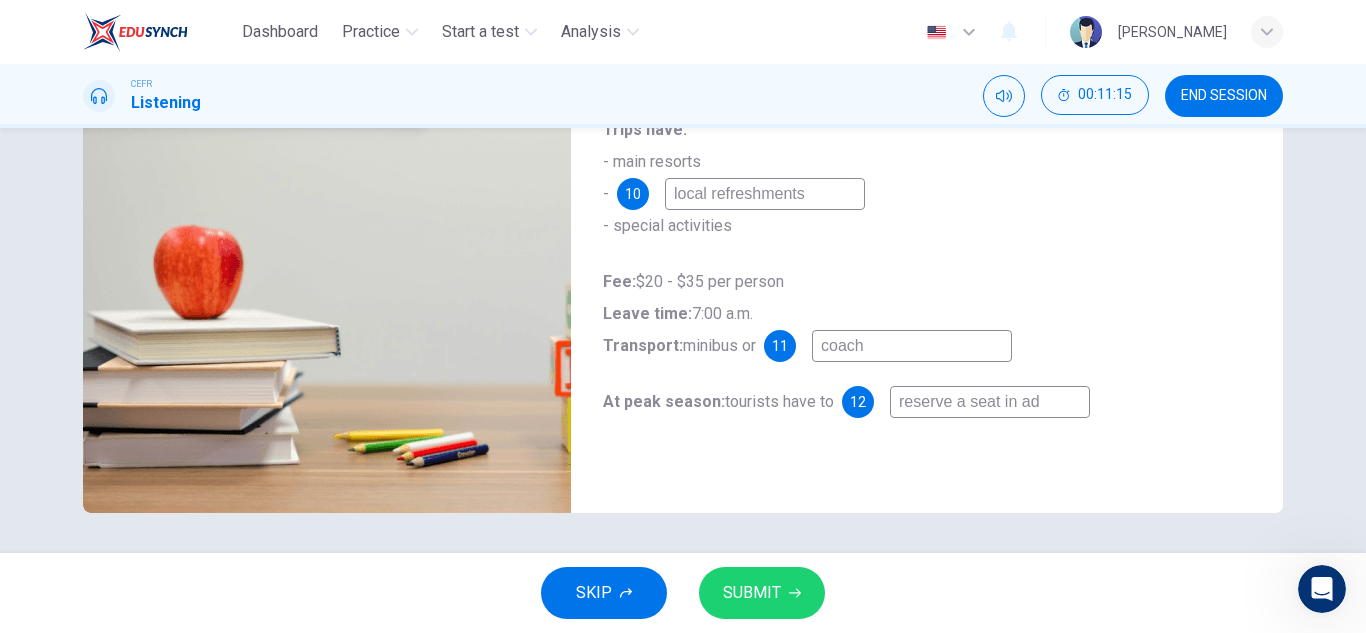 type on "reserve a seat in adv" 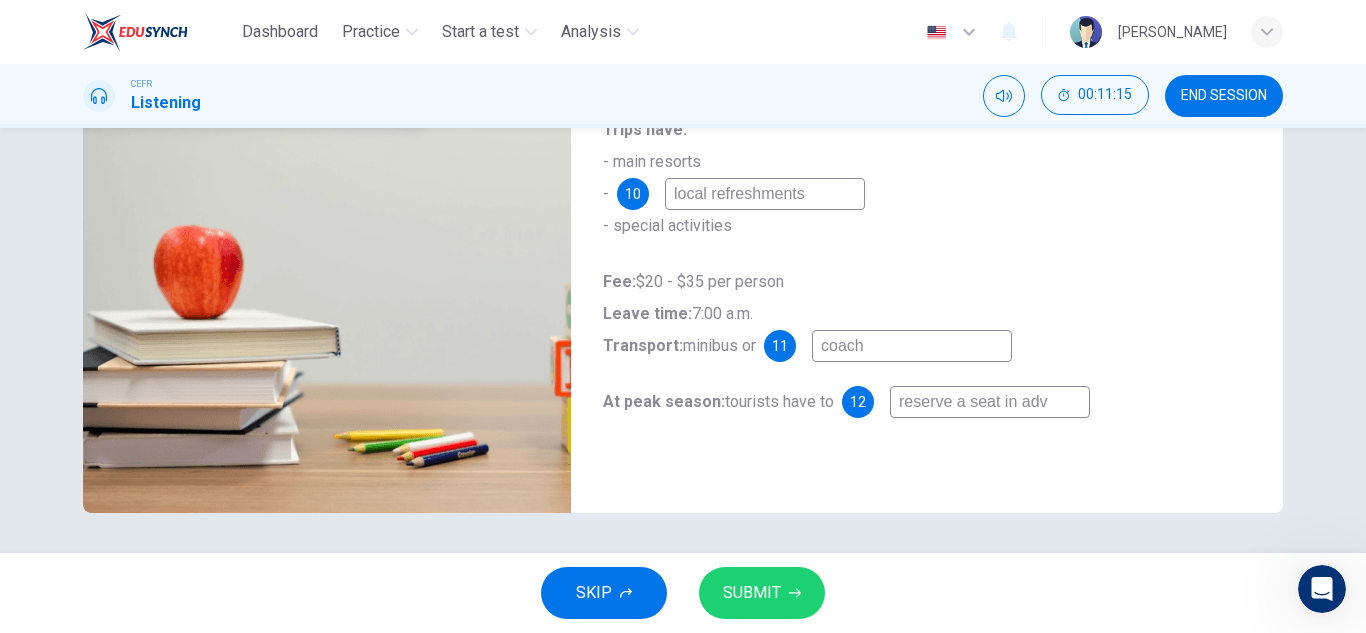 type on "45" 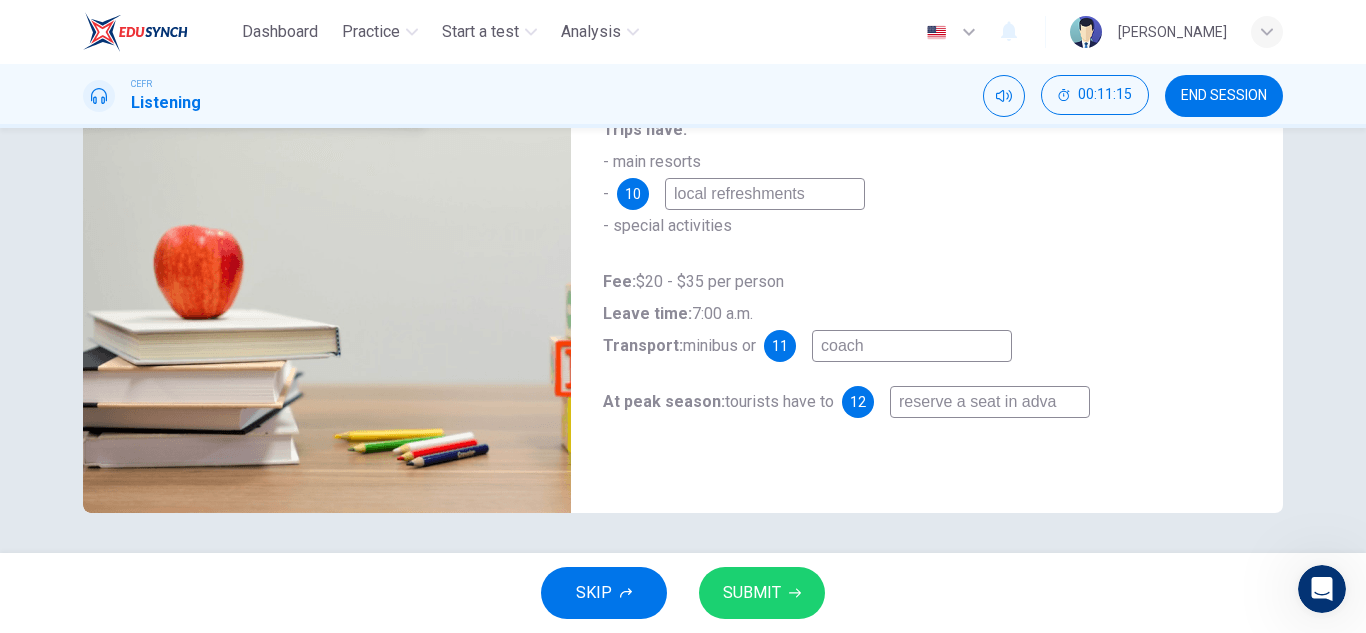 type on "reserve a seat in advan" 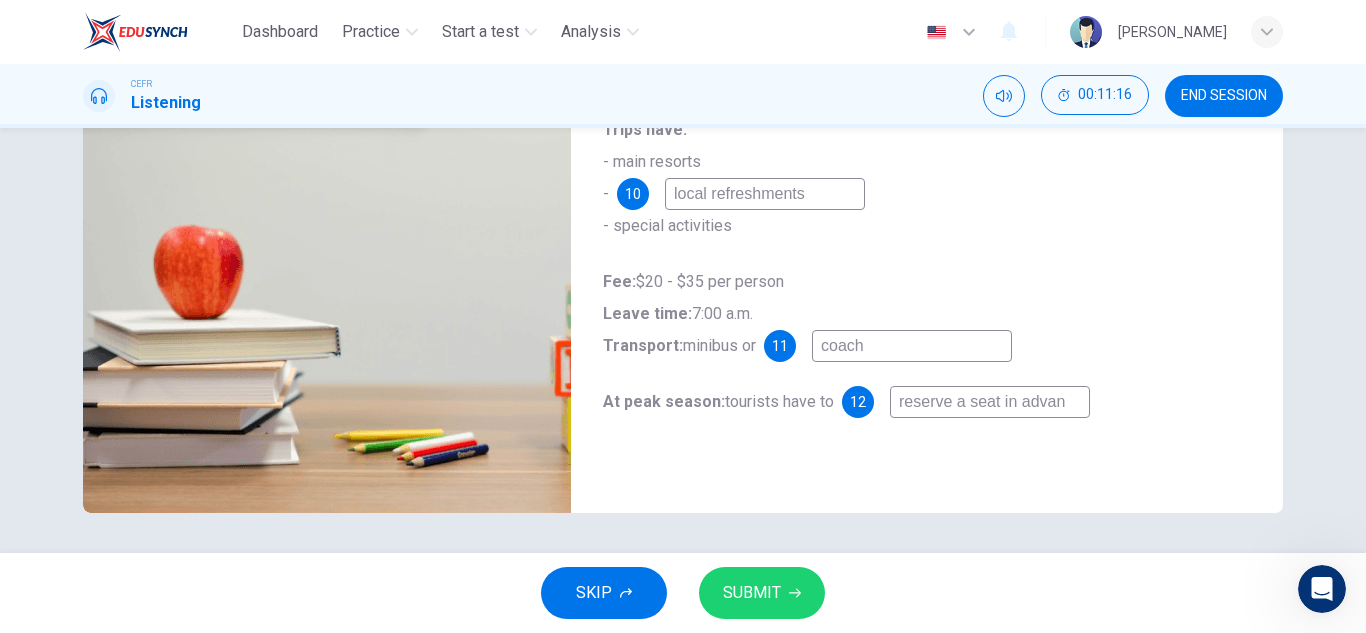 type on "45" 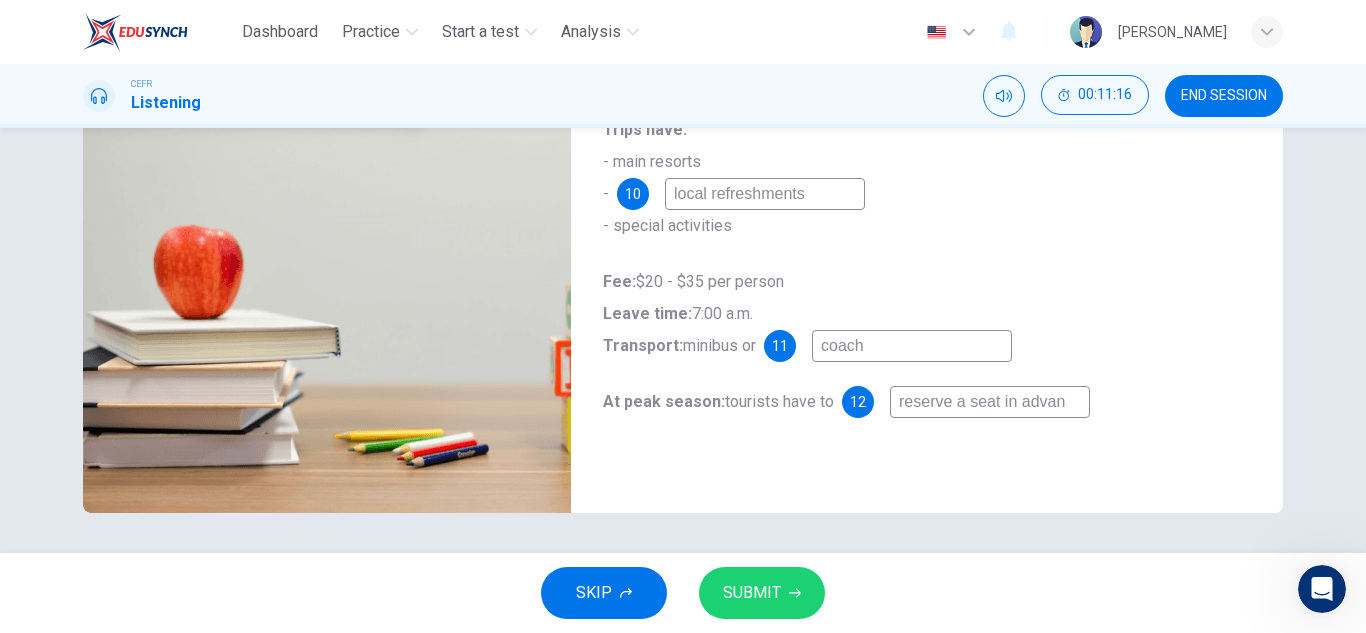 type on "reserve a seat in advanc" 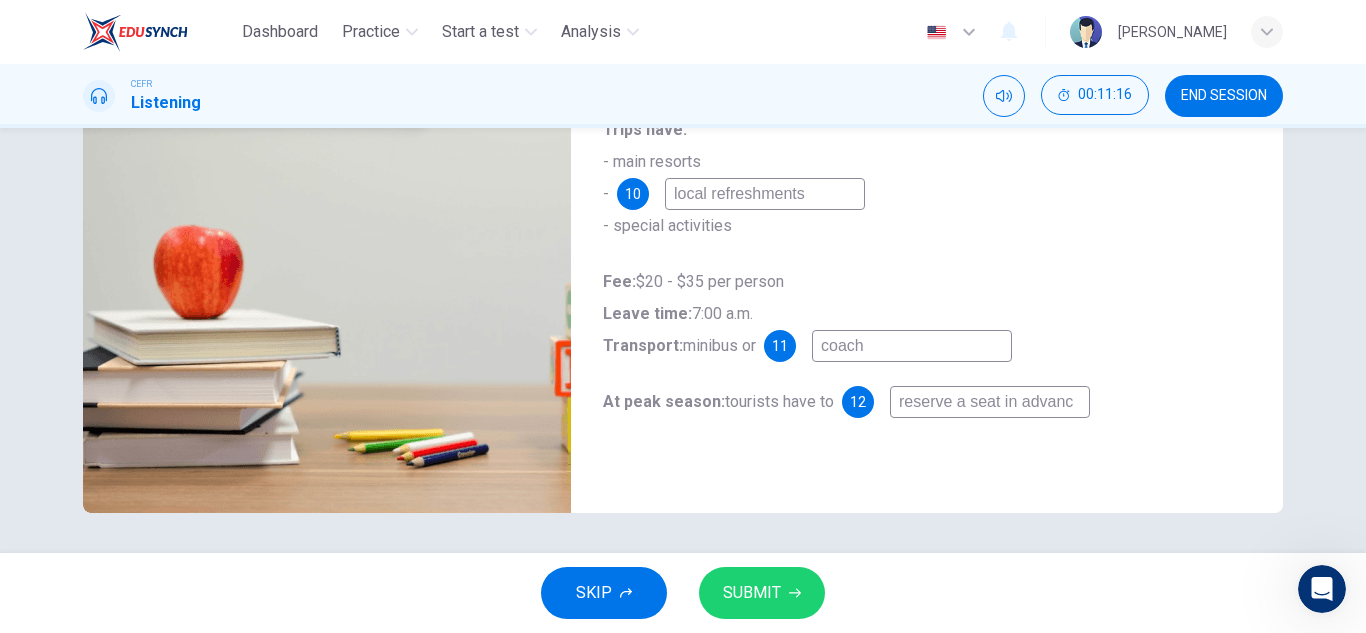 type on "45" 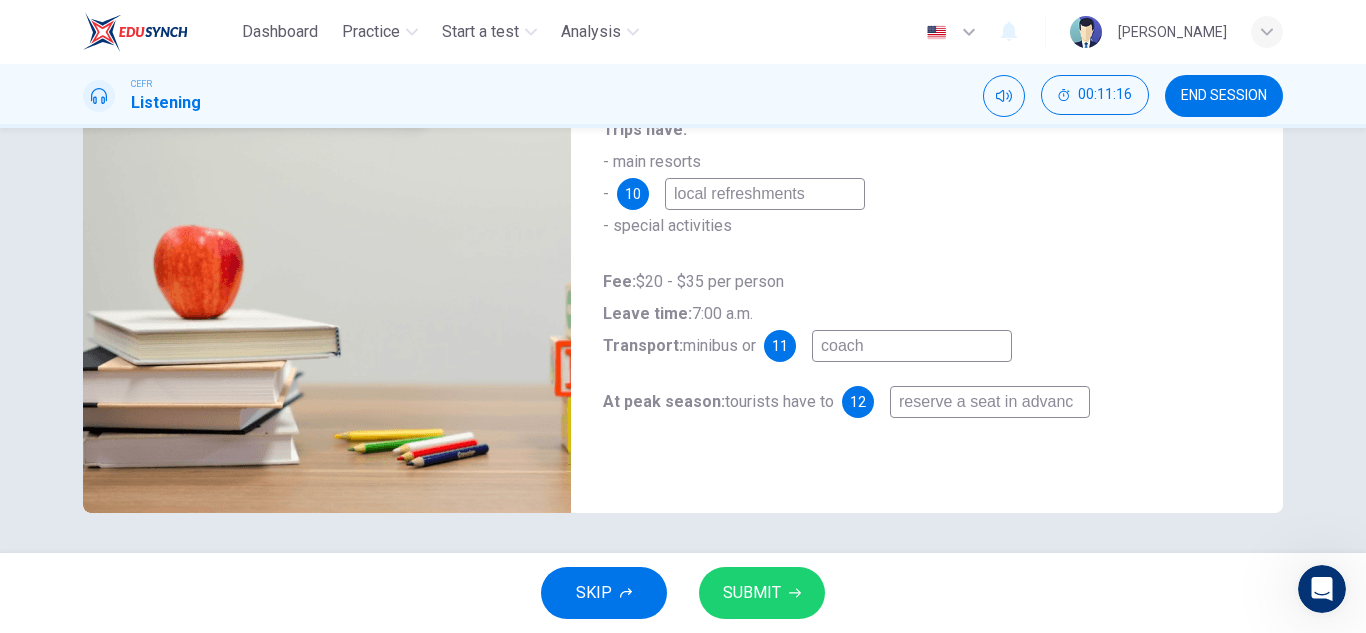 type on "reserve a seat in advance" 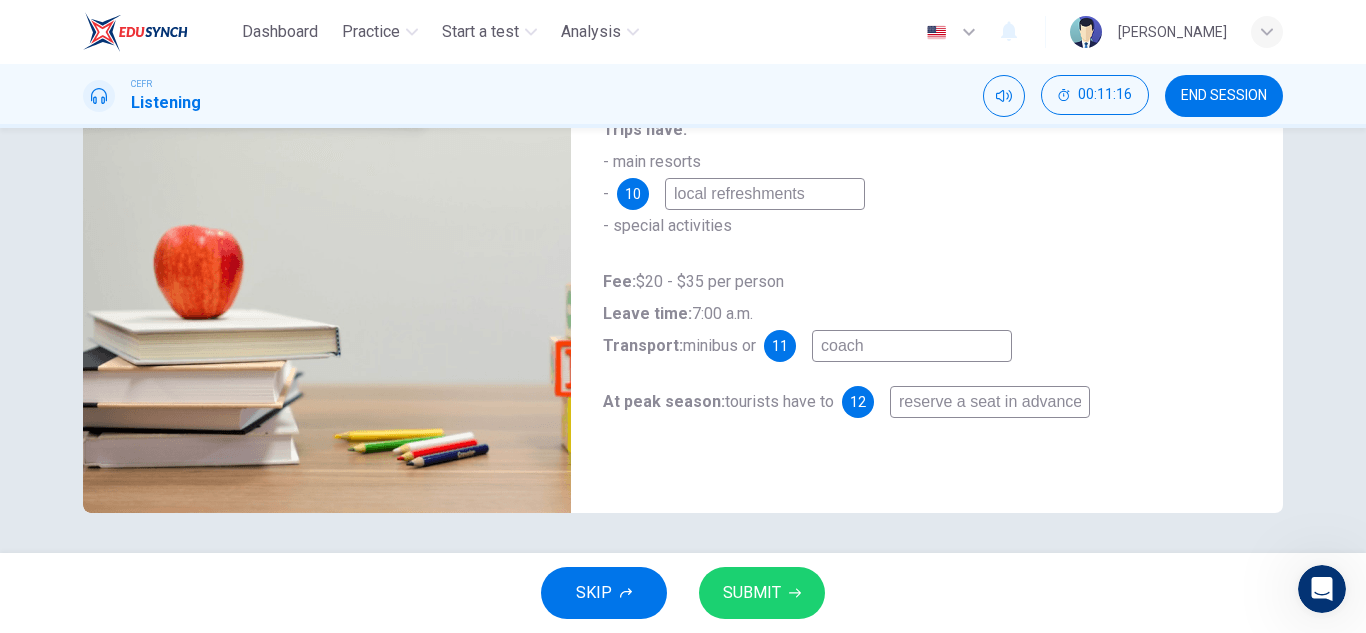 scroll, scrollTop: 0, scrollLeft: 1, axis: horizontal 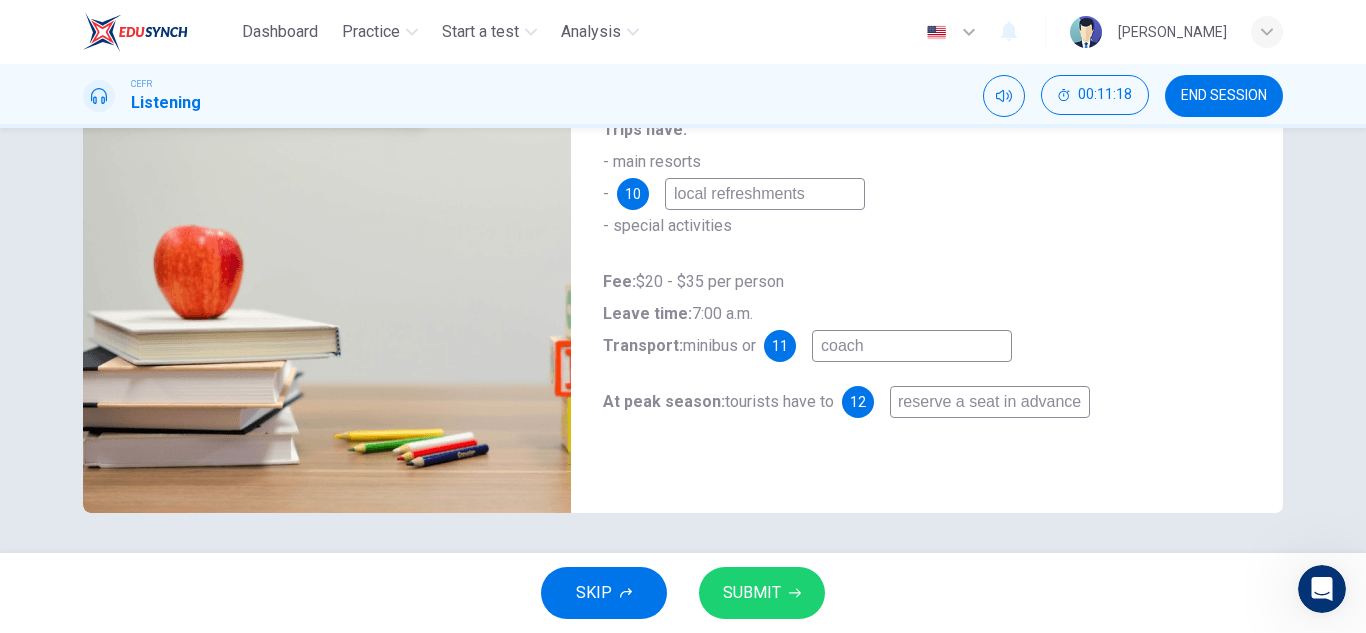type on "46" 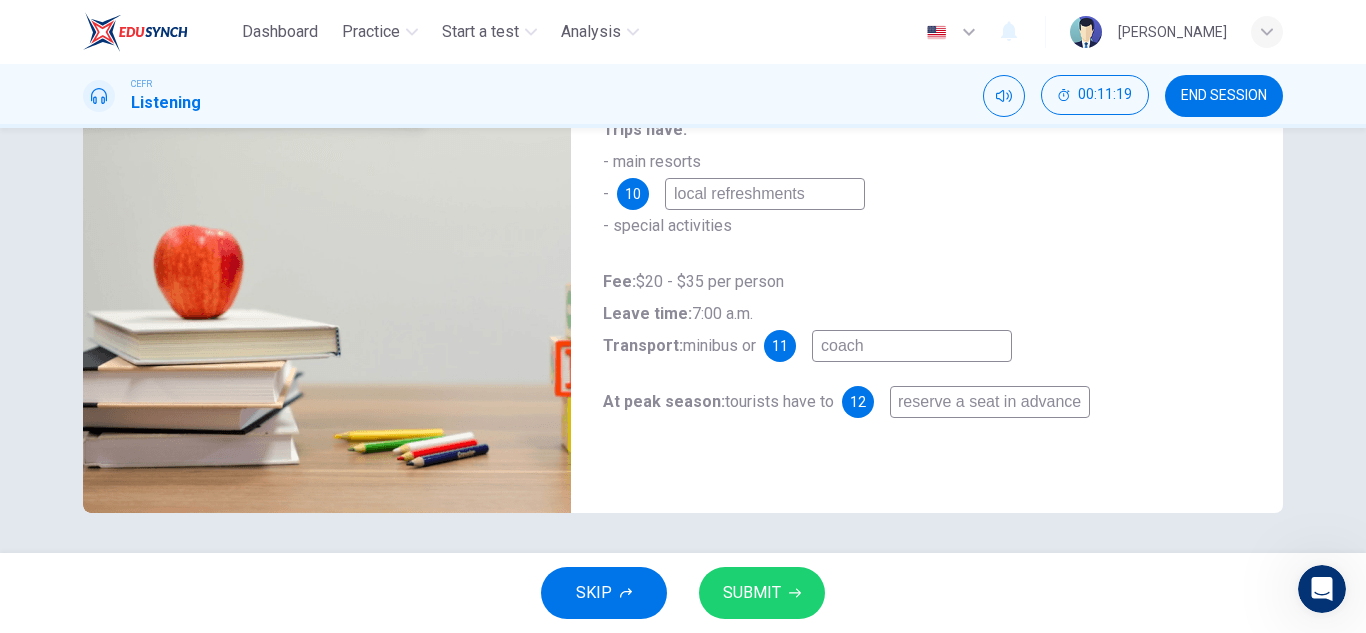 type on "reserve a seat in advance" 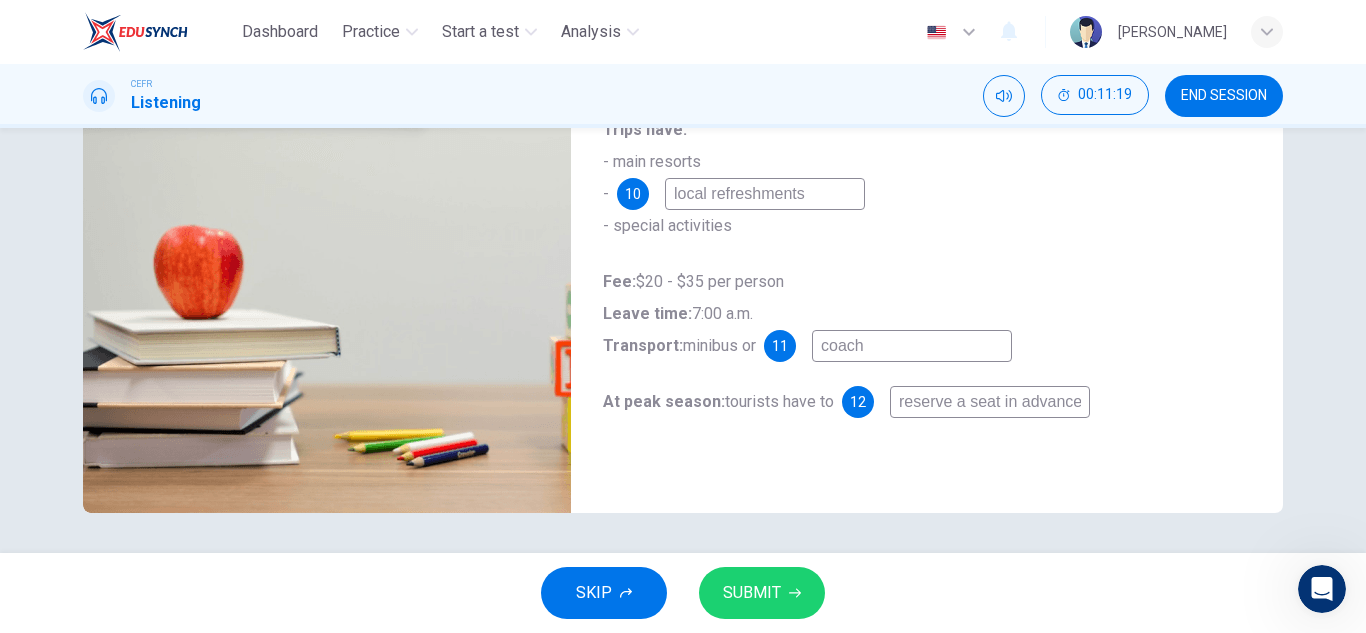 click on "SUBMIT" at bounding box center (762, 593) 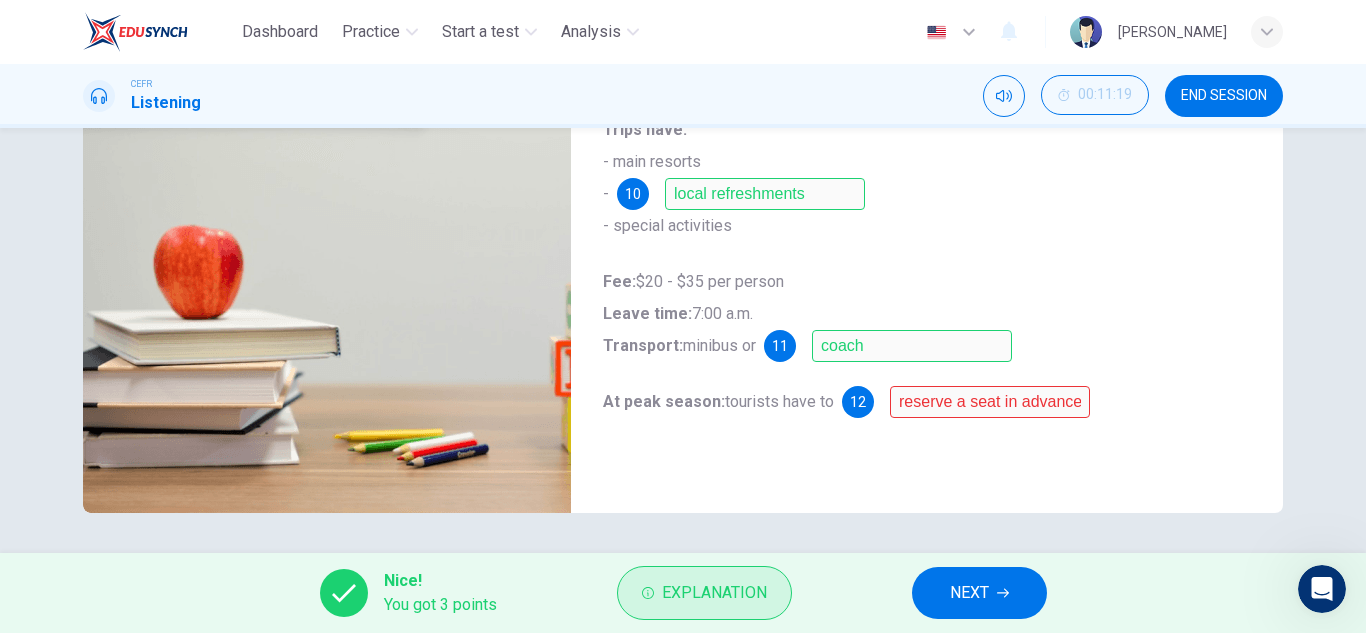 click on "Explanation" at bounding box center [704, 593] 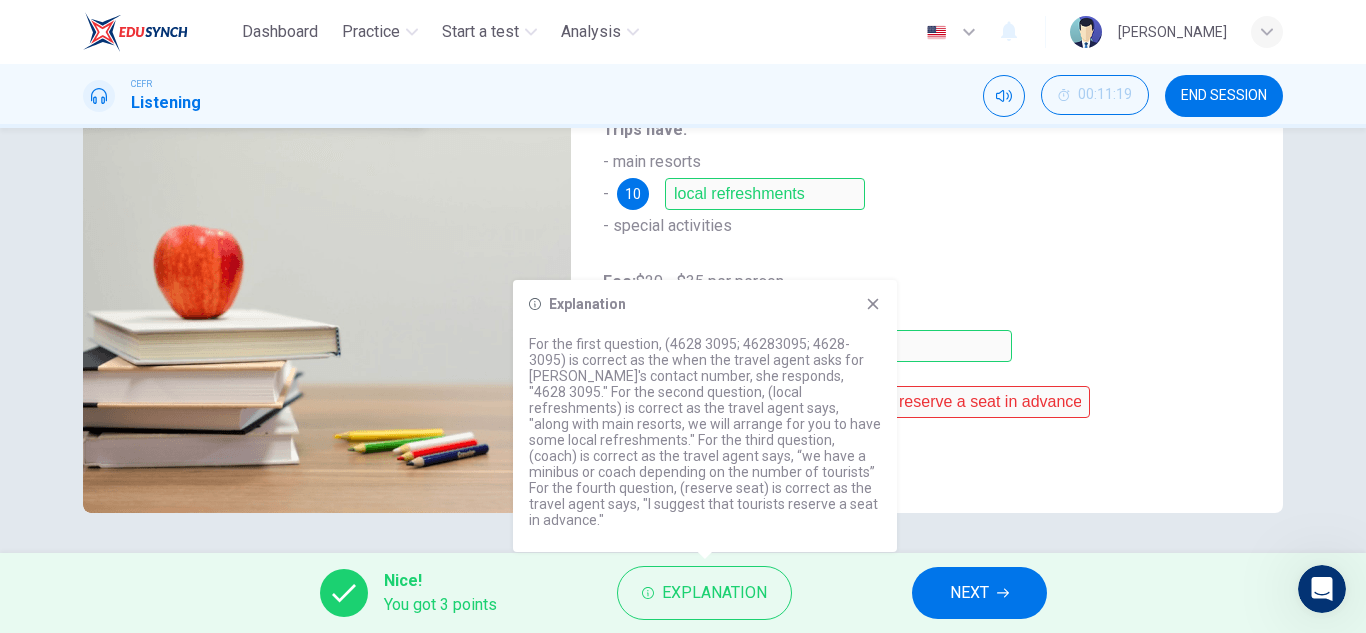 click on "Questions 9 - 12 Complete the notes below. Write  NO MORE THAN THREE WORDS AND/OR A NUMBER  for each answer. Name:   Ariel Lee
Contact Number:     9 46283095 Trips have:   - main resorts -  10 local refreshments  - special activities Fee:   $20 - $35 per person Leave time:
7:00 a.m. Transport:   minibus or  11 coach At peak season:   tourists have to  12 reserve a seat in advance" at bounding box center [927, 165] 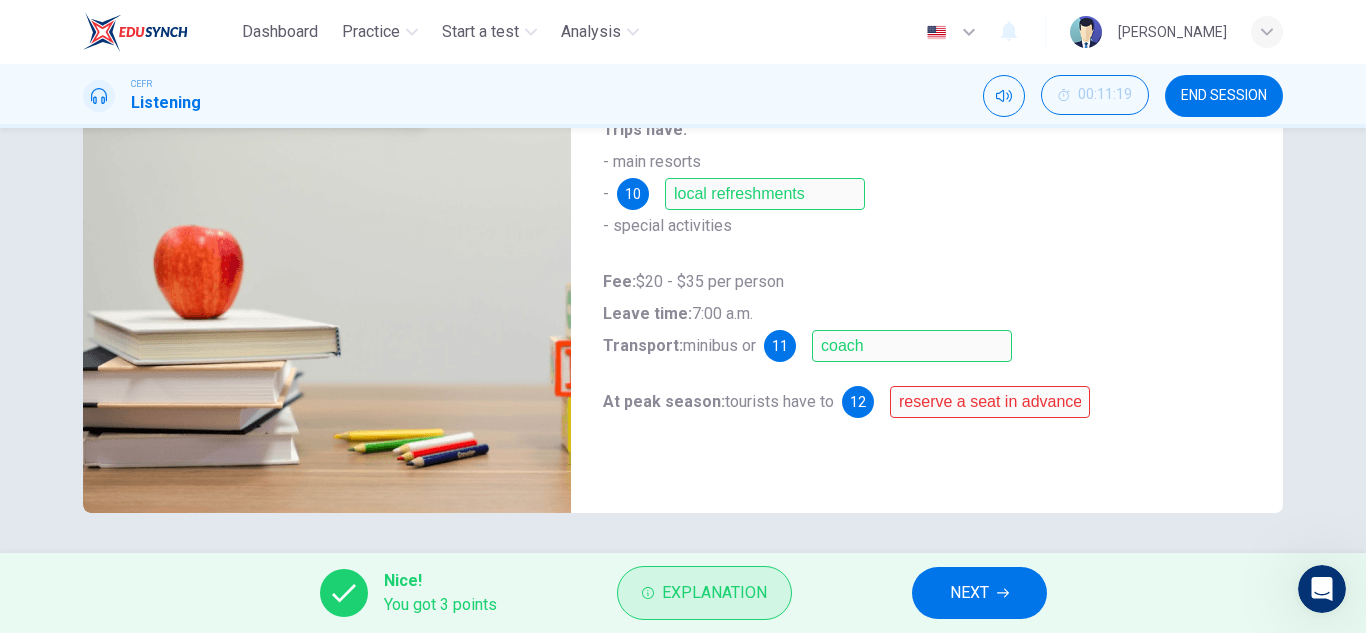 click on "Explanation" at bounding box center [704, 593] 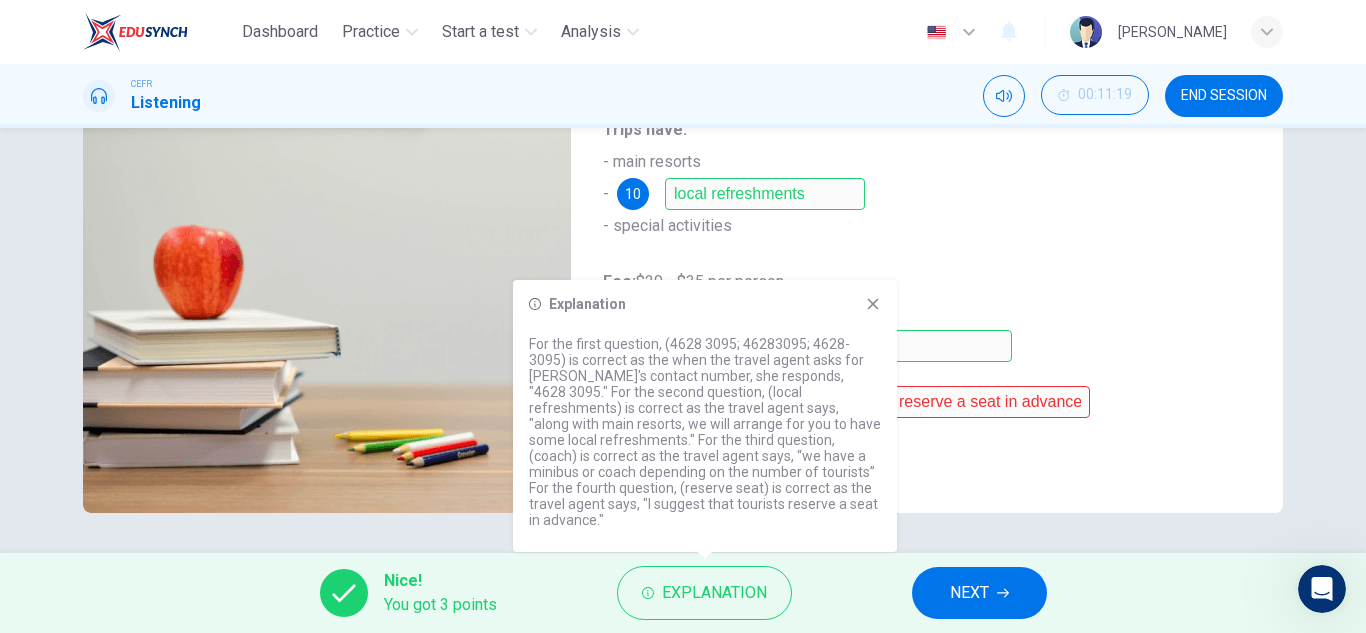 click on "Questions 9 - 12 Complete the notes below. Write  NO MORE THAN THREE WORDS AND/OR A NUMBER  for each answer. Name:   Ariel Lee
Contact Number:     9 46283095 Trips have:   - main resorts -  10 local refreshments  - special activities Fee:   $20 - $35 per person Leave time:
7:00 a.m. Transport:   minibus or  11 coach At peak season:   tourists have to  12 reserve a seat in advance" at bounding box center (927, 165) 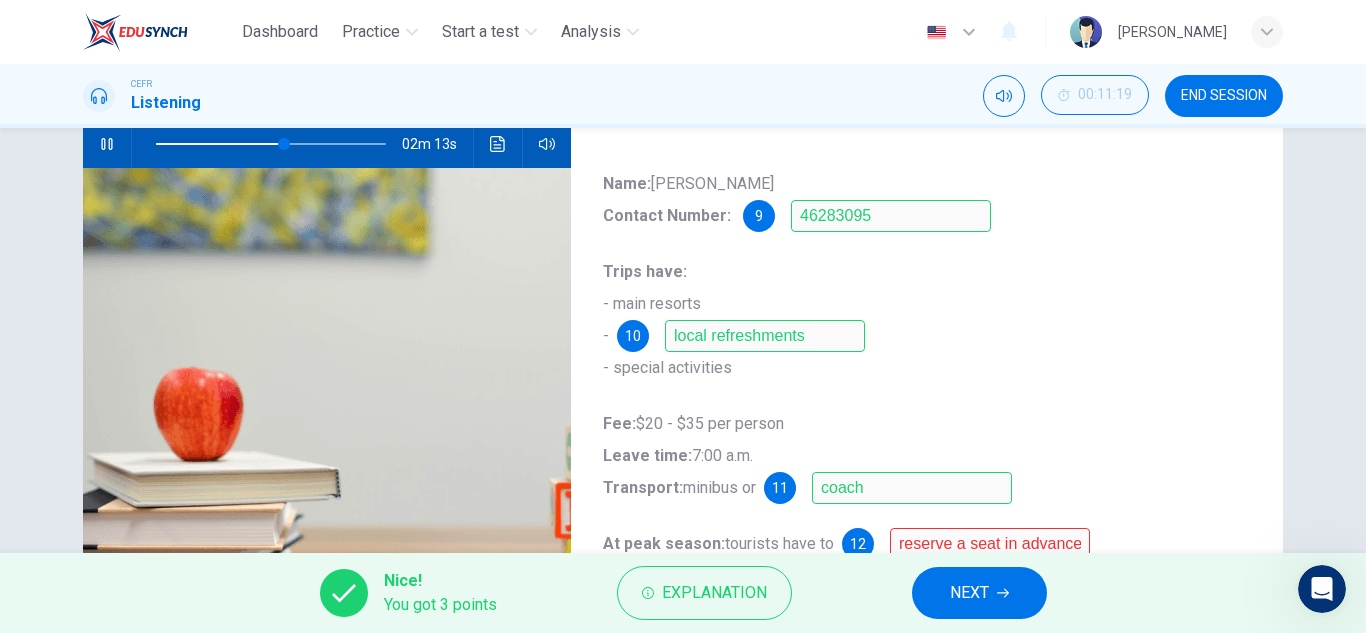 scroll, scrollTop: 350, scrollLeft: 0, axis: vertical 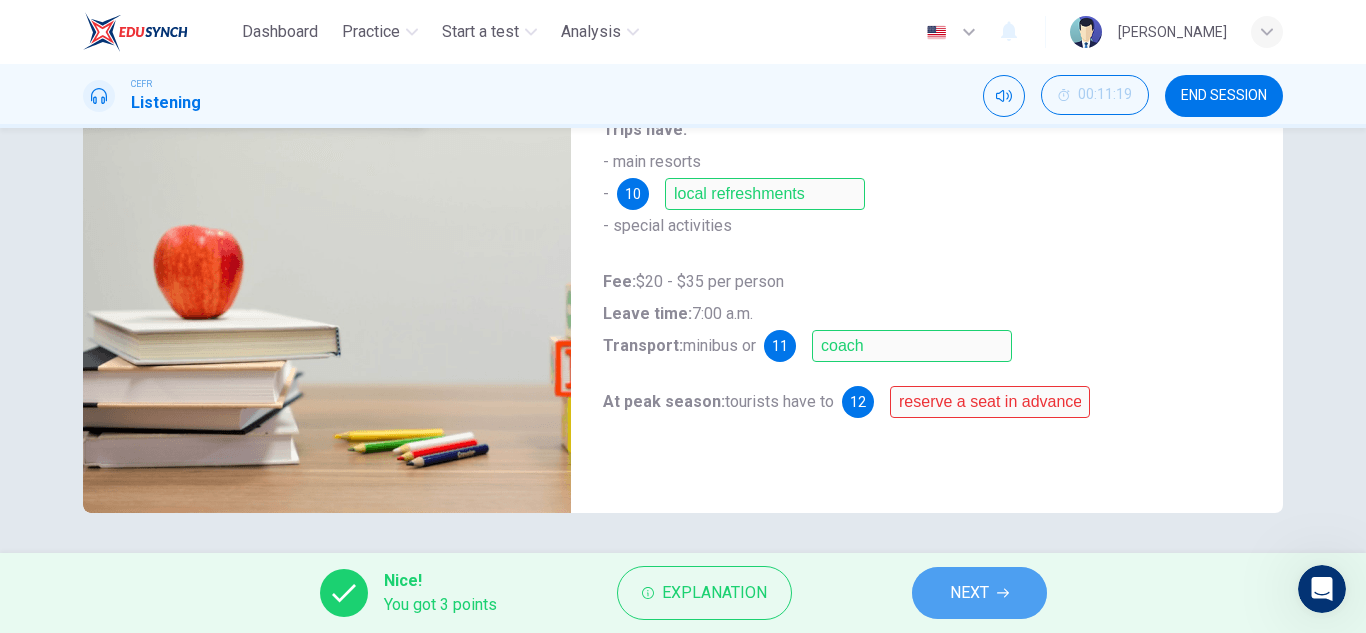click on "NEXT" at bounding box center [969, 593] 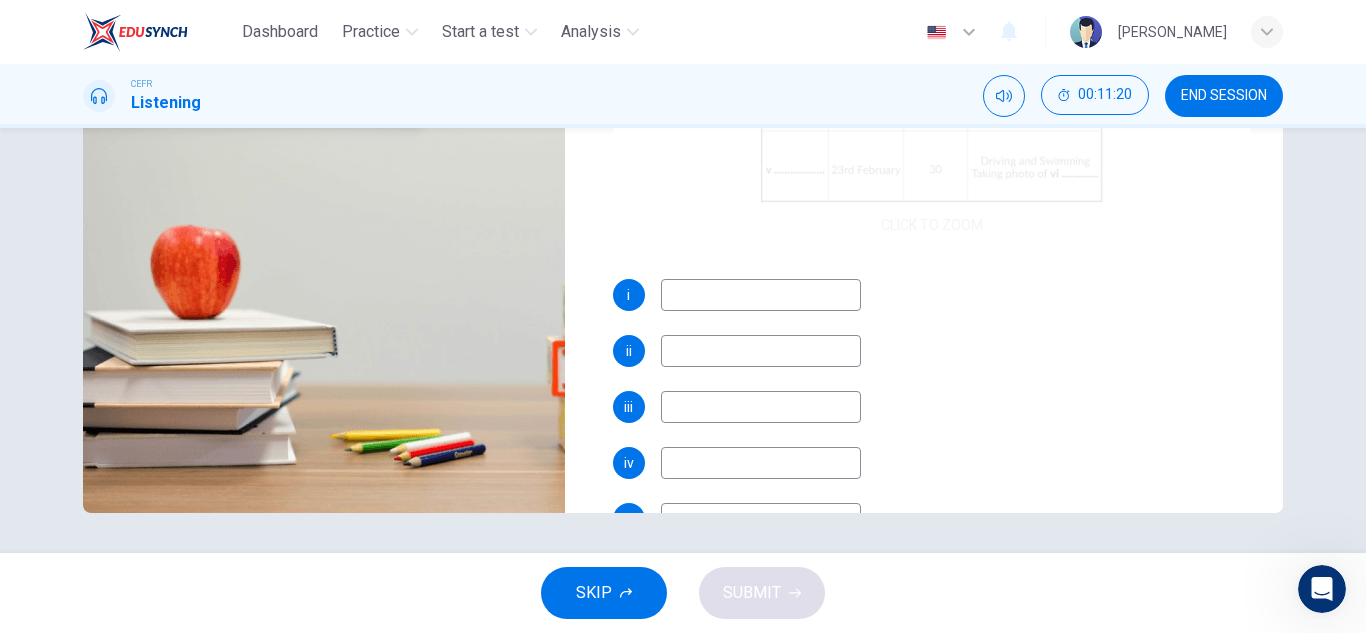 scroll, scrollTop: 0, scrollLeft: 0, axis: both 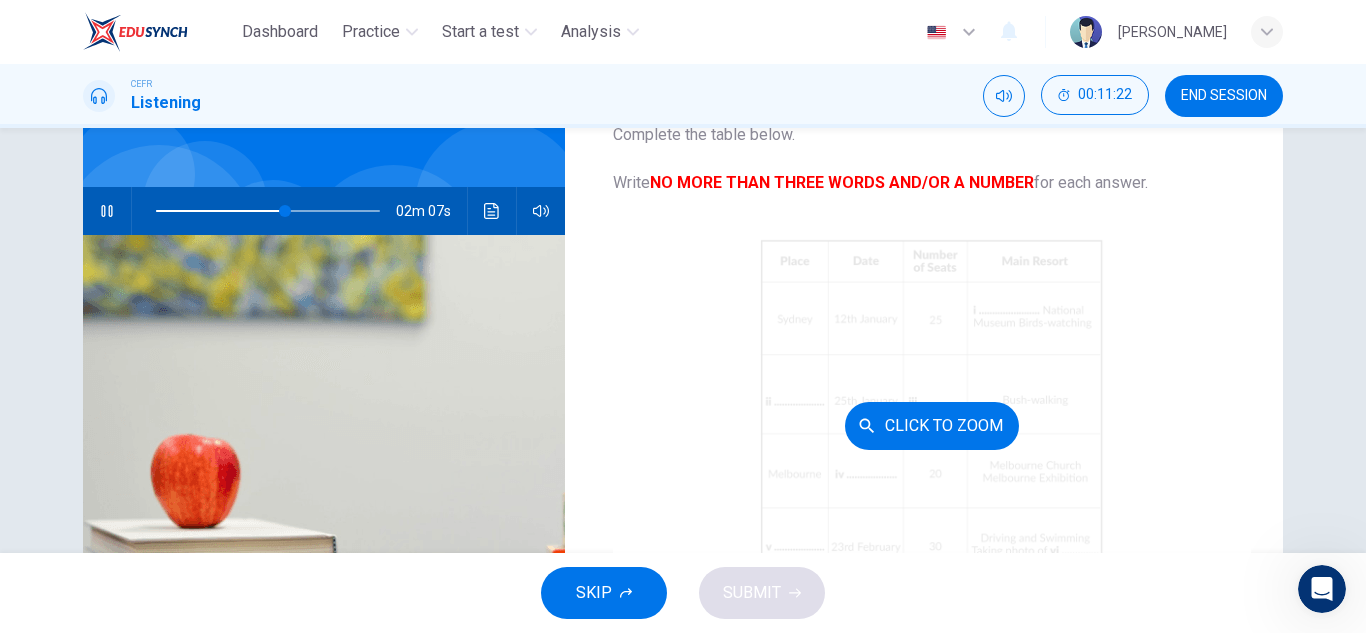 click on "Click to Zoom" at bounding box center (932, 426) 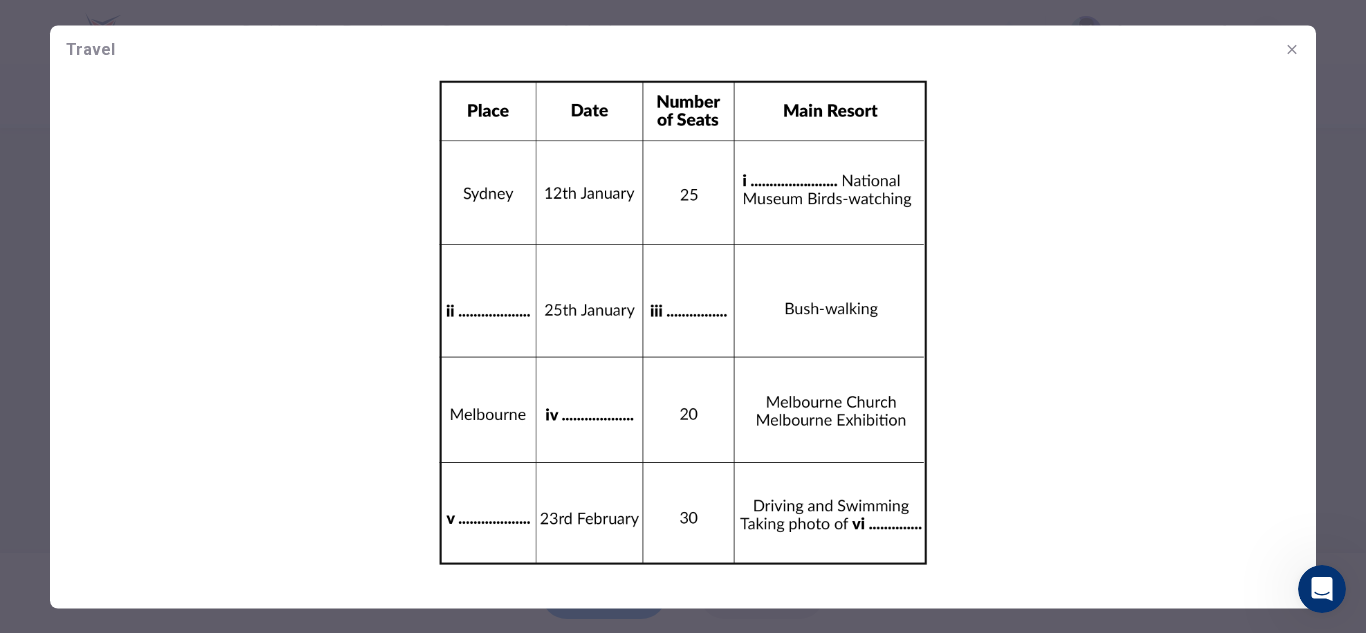 click 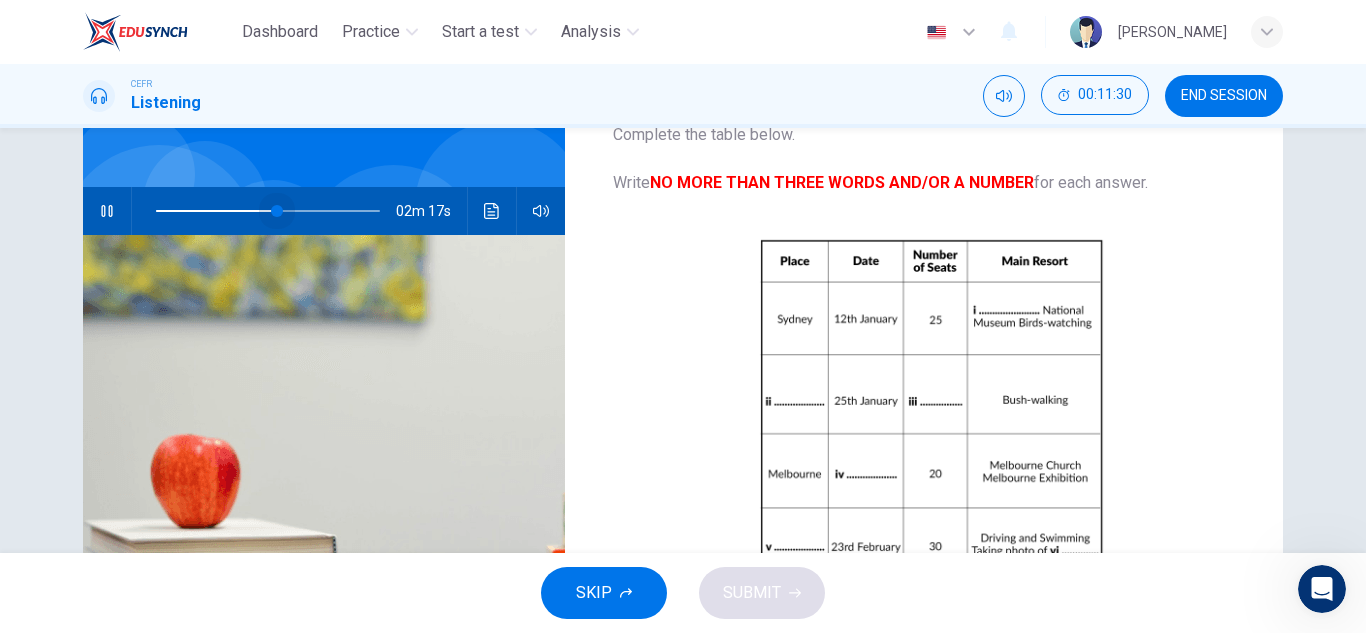 click at bounding box center [277, 211] 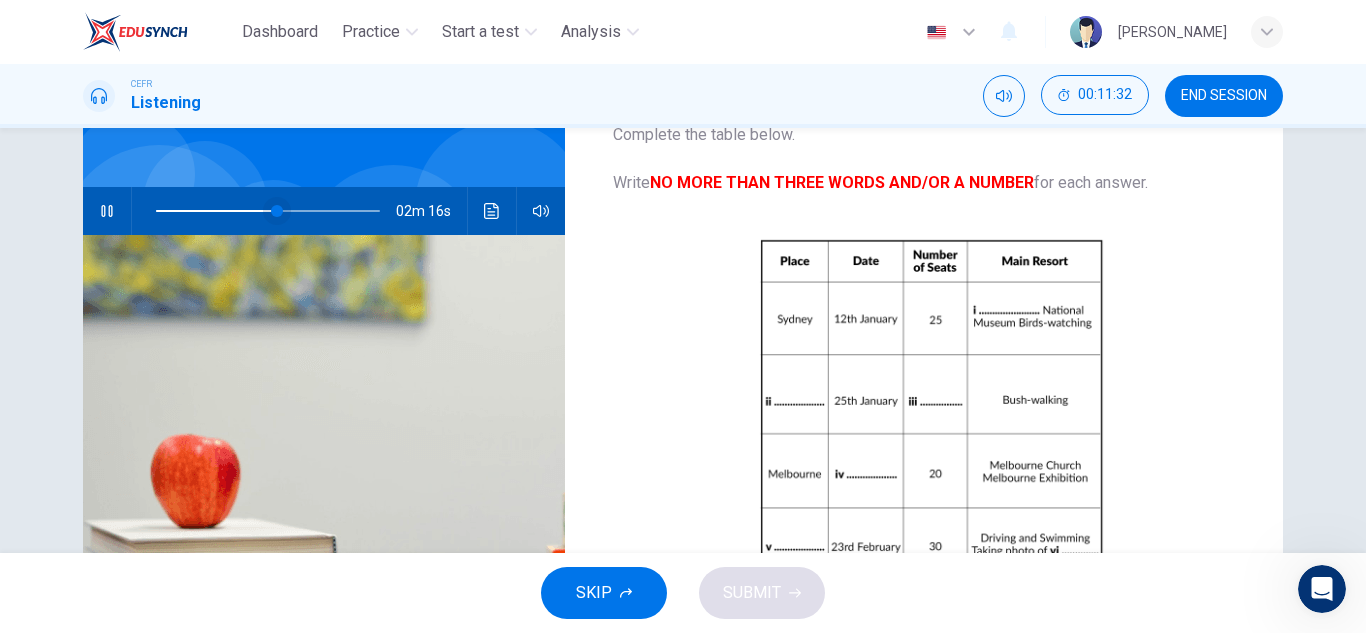 click at bounding box center (277, 211) 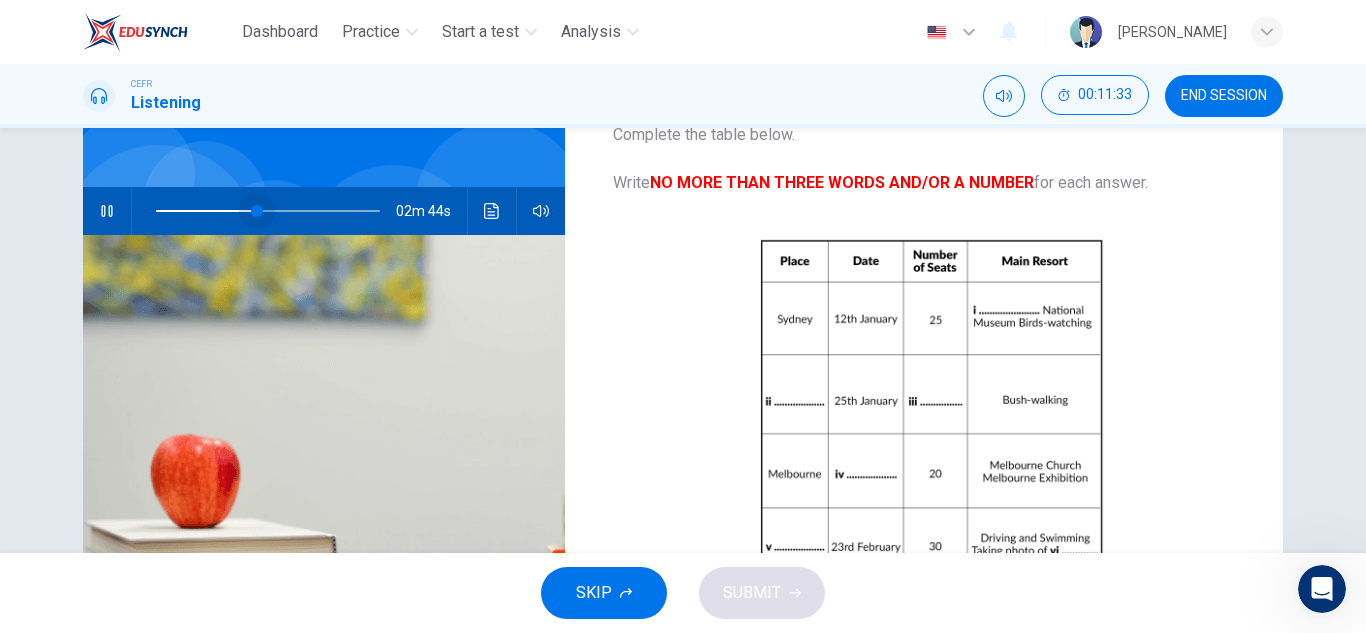 click at bounding box center [257, 211] 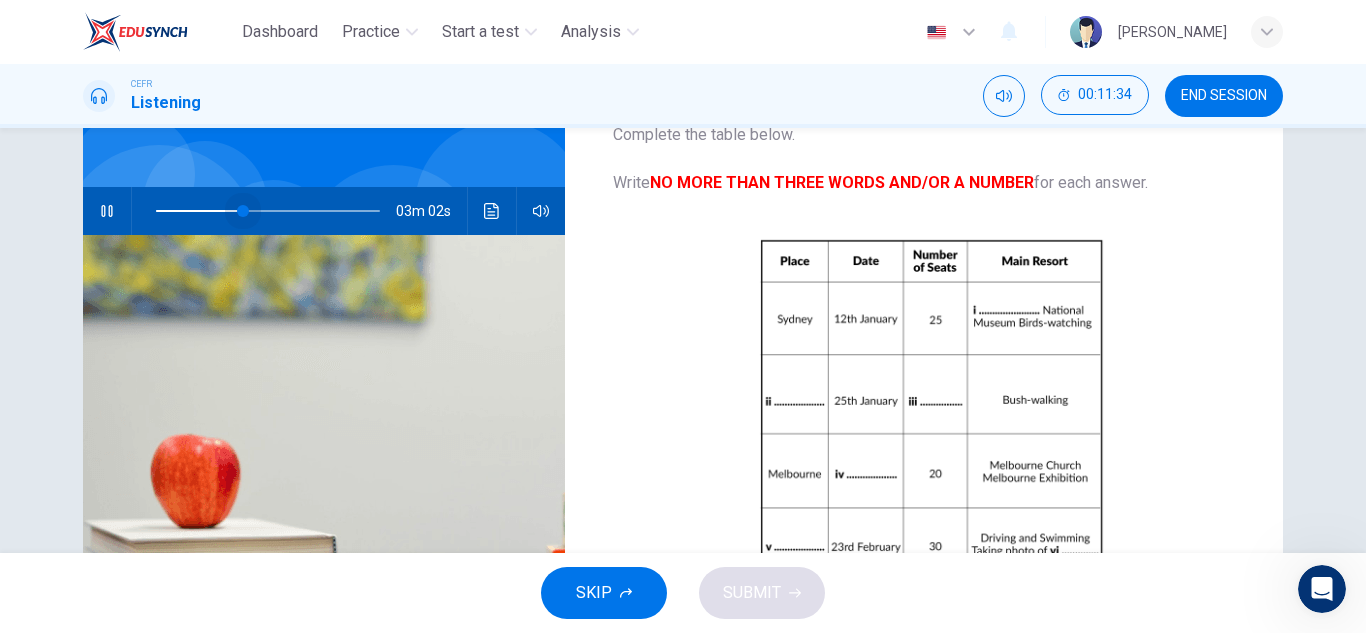 click at bounding box center (243, 211) 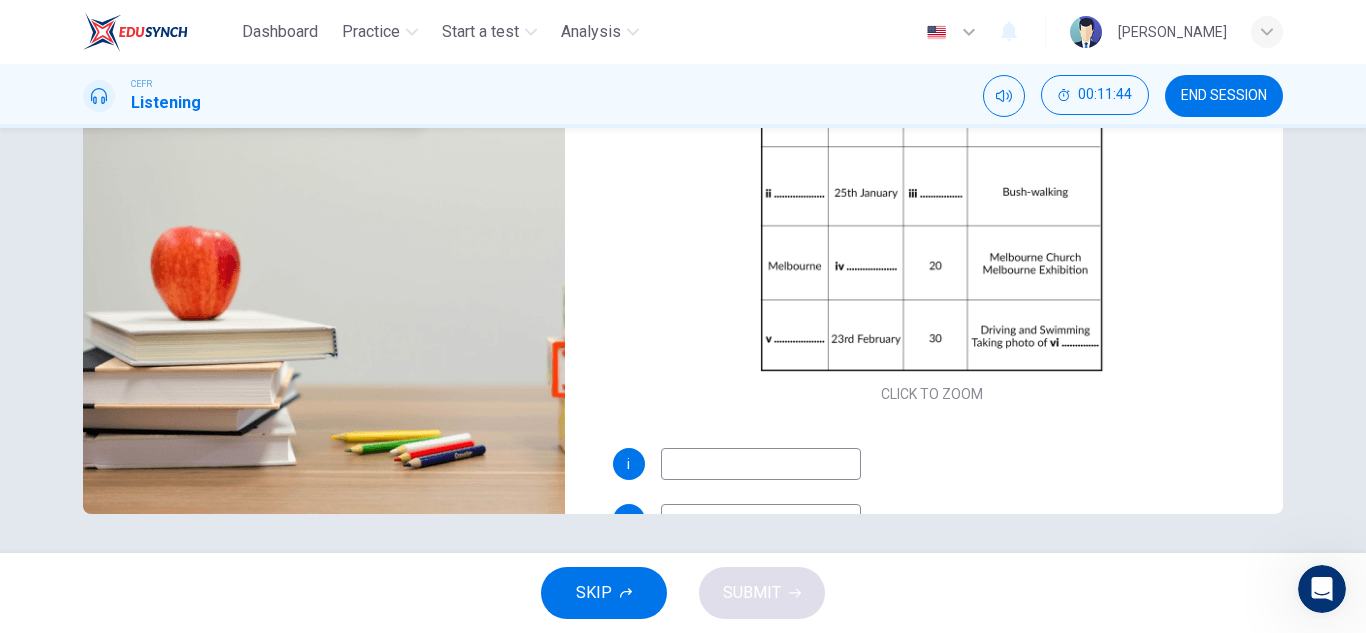 scroll, scrollTop: 350, scrollLeft: 0, axis: vertical 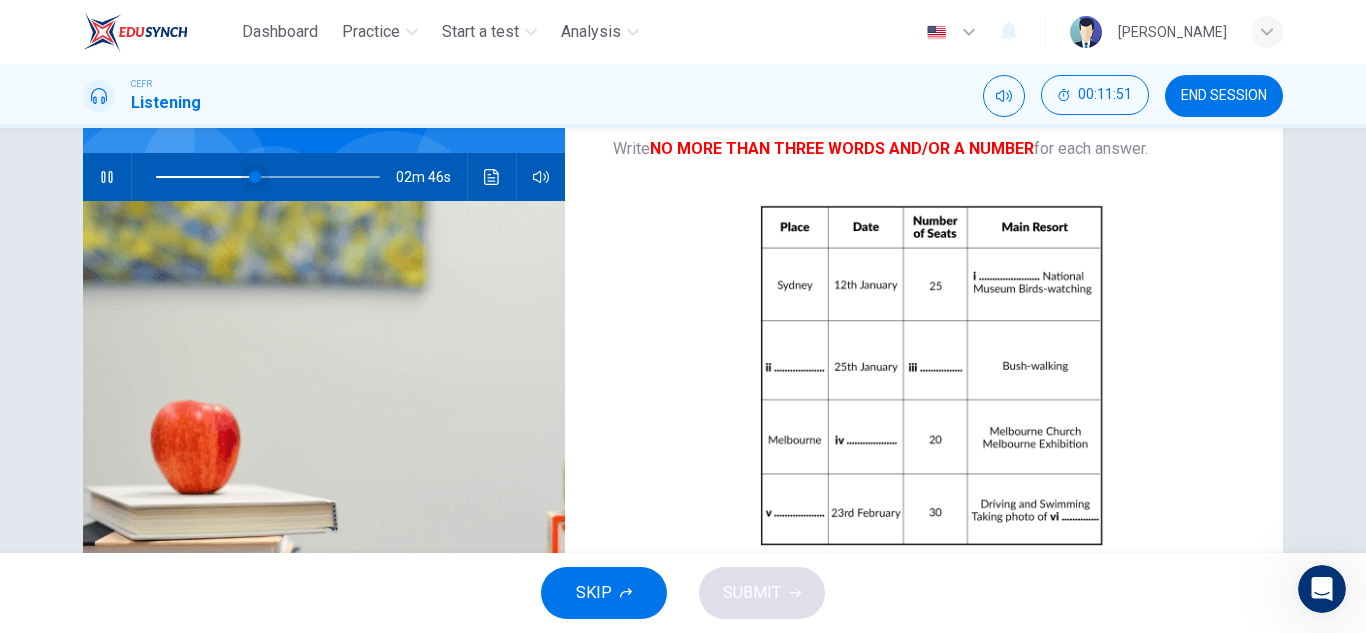 click at bounding box center (255, 177) 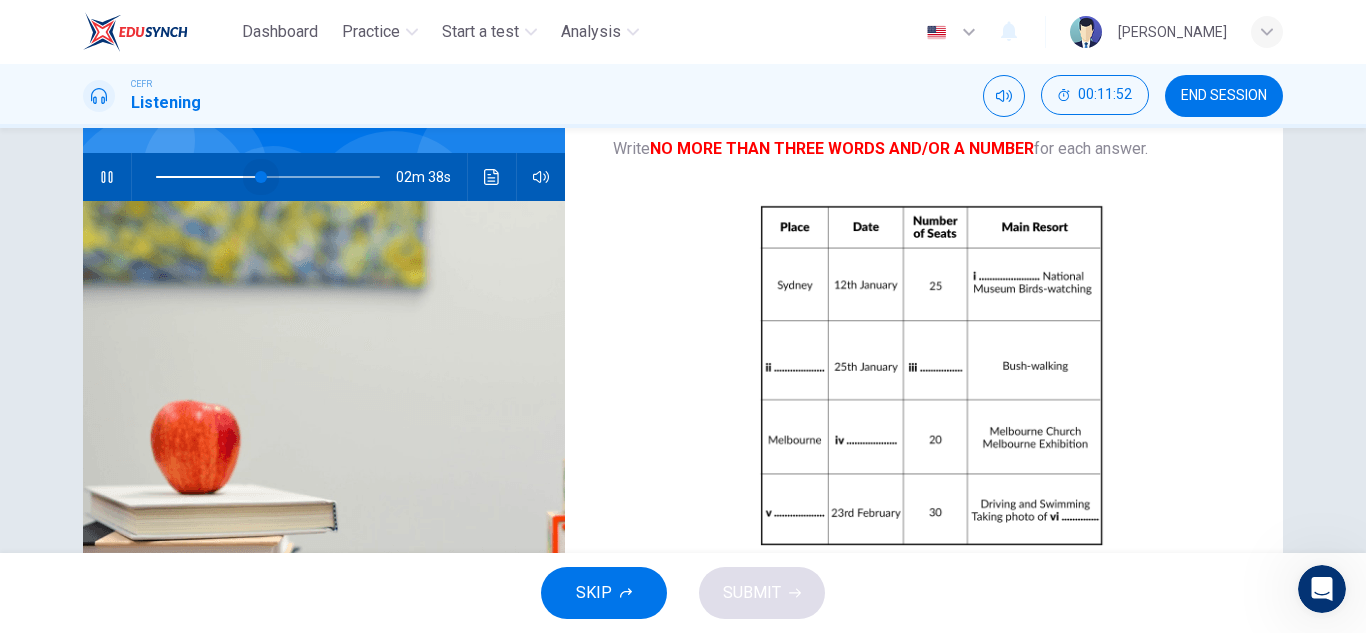 click at bounding box center [261, 177] 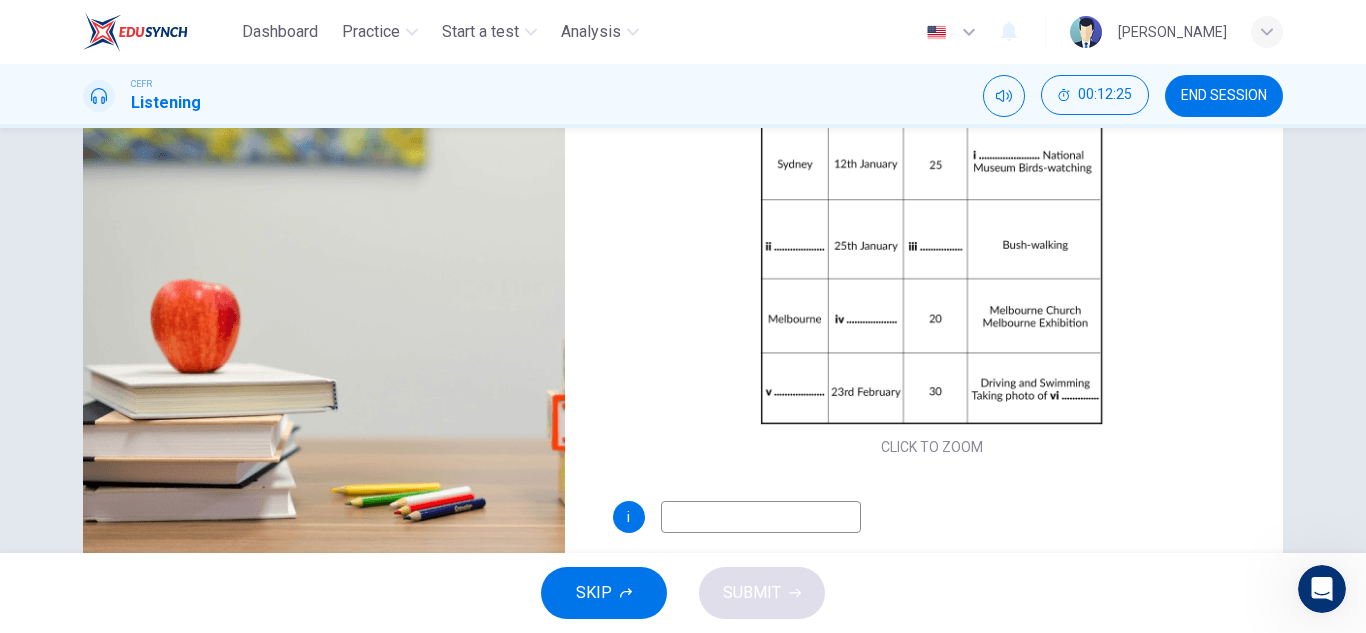 scroll, scrollTop: 295, scrollLeft: 0, axis: vertical 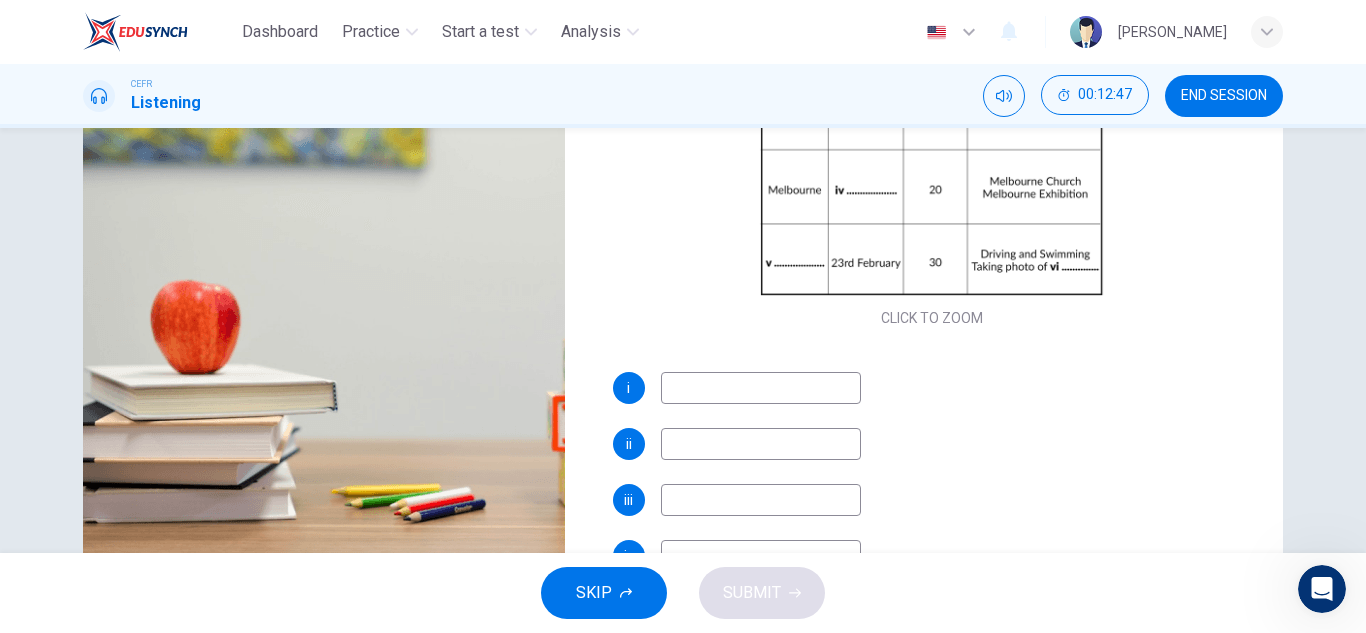 click at bounding box center (761, 444) 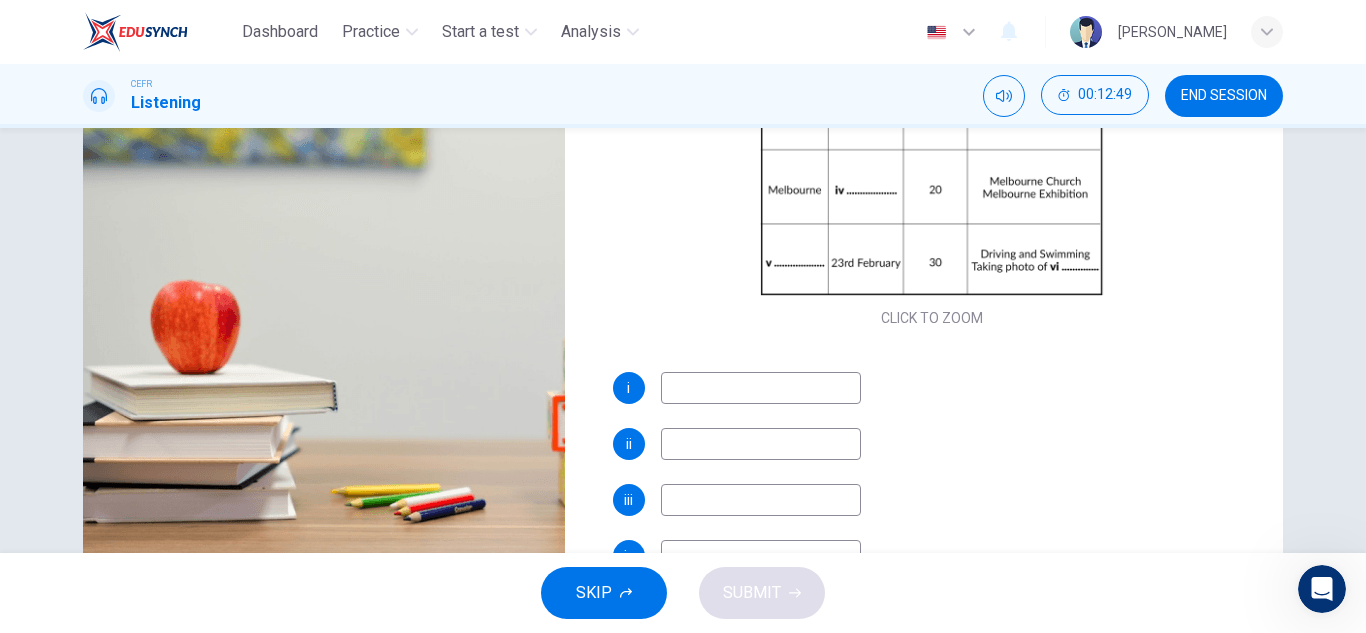 type on "66" 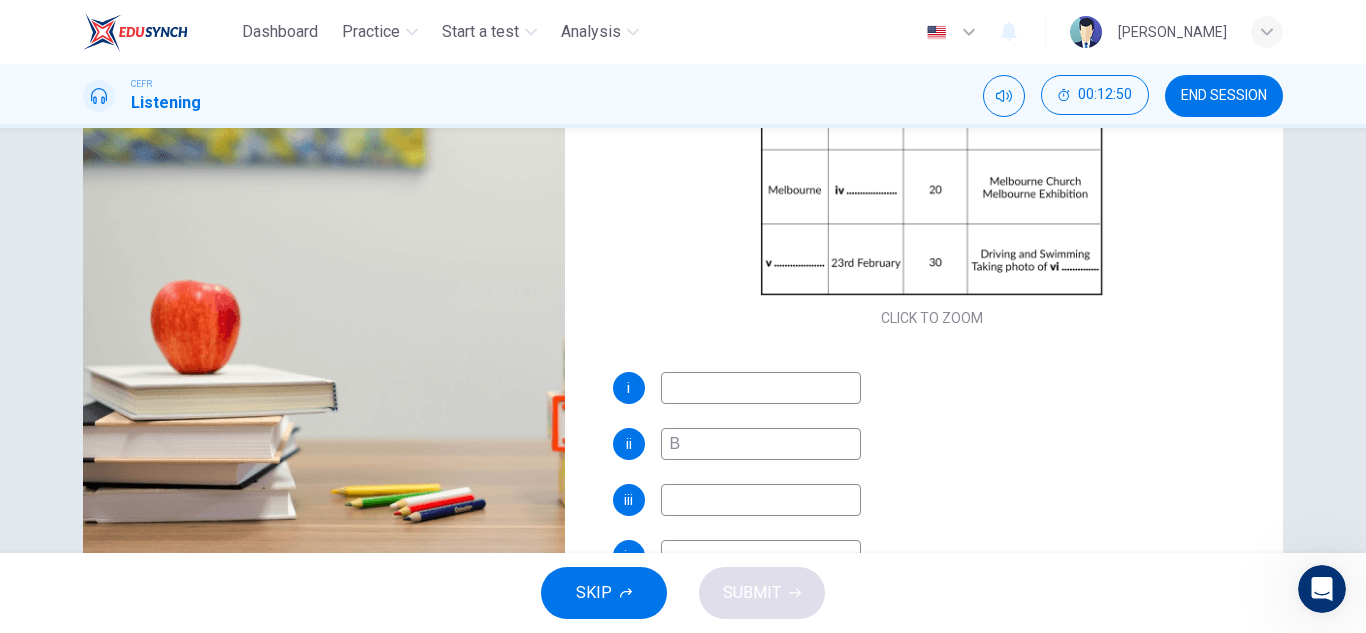 type on "Bl" 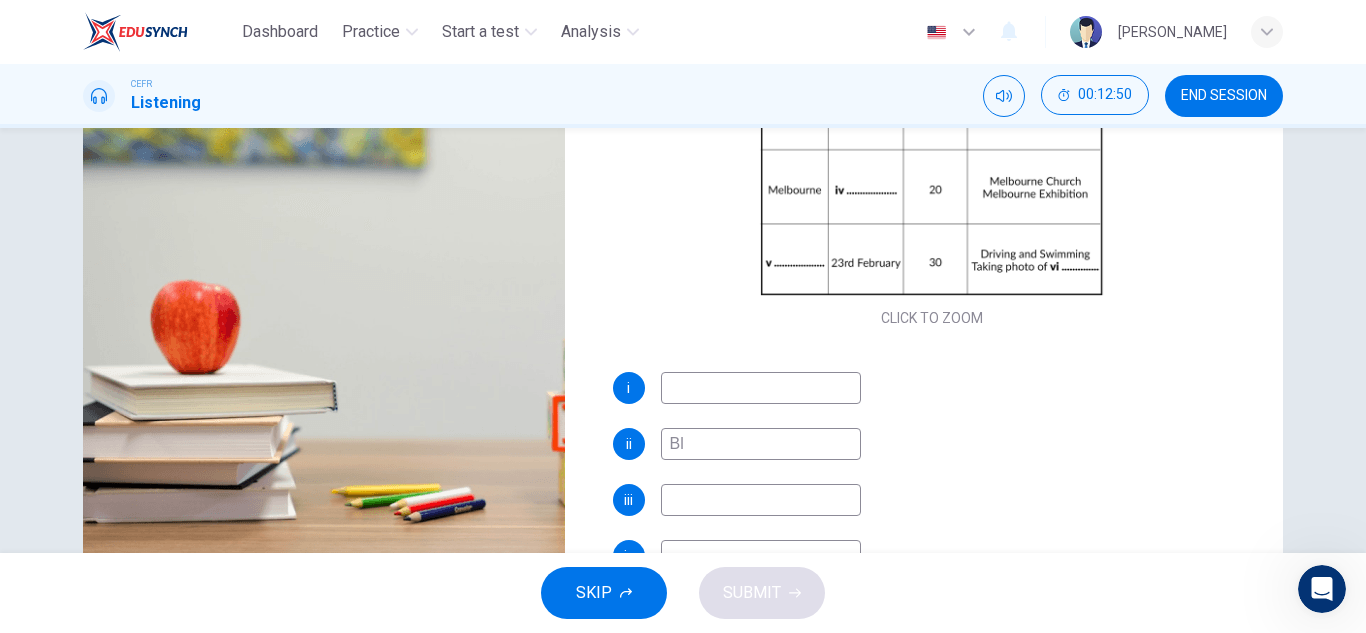 type on "66" 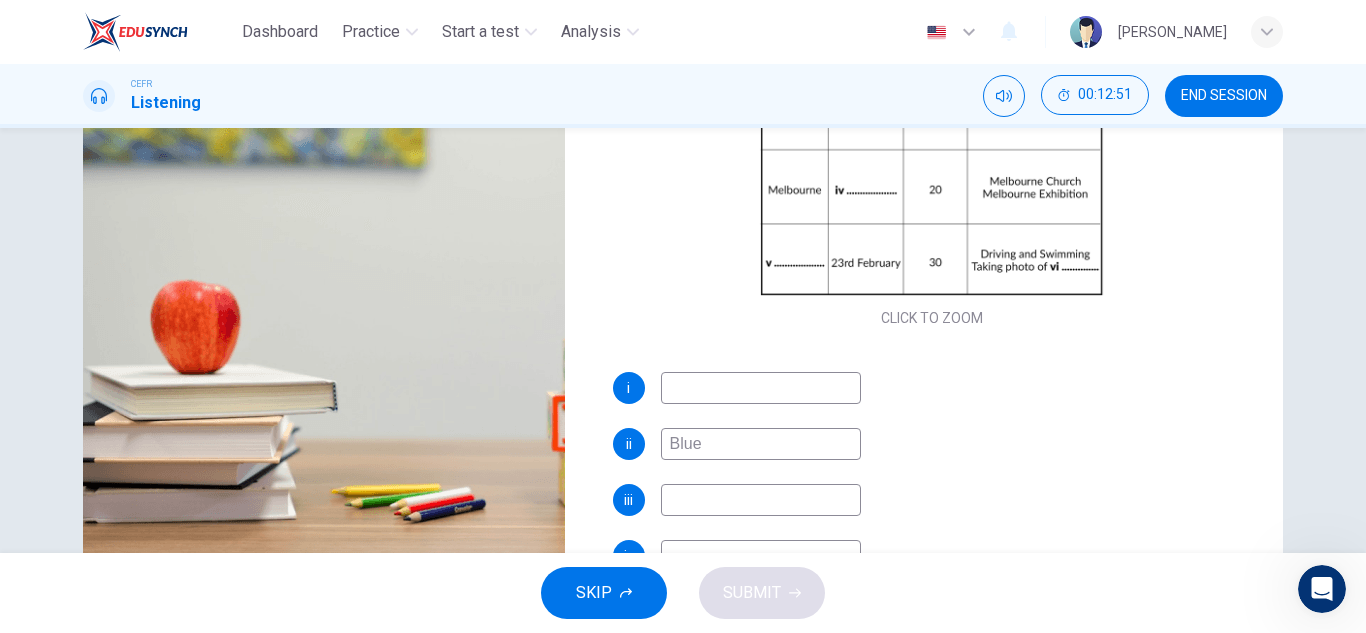 type on "Blue M" 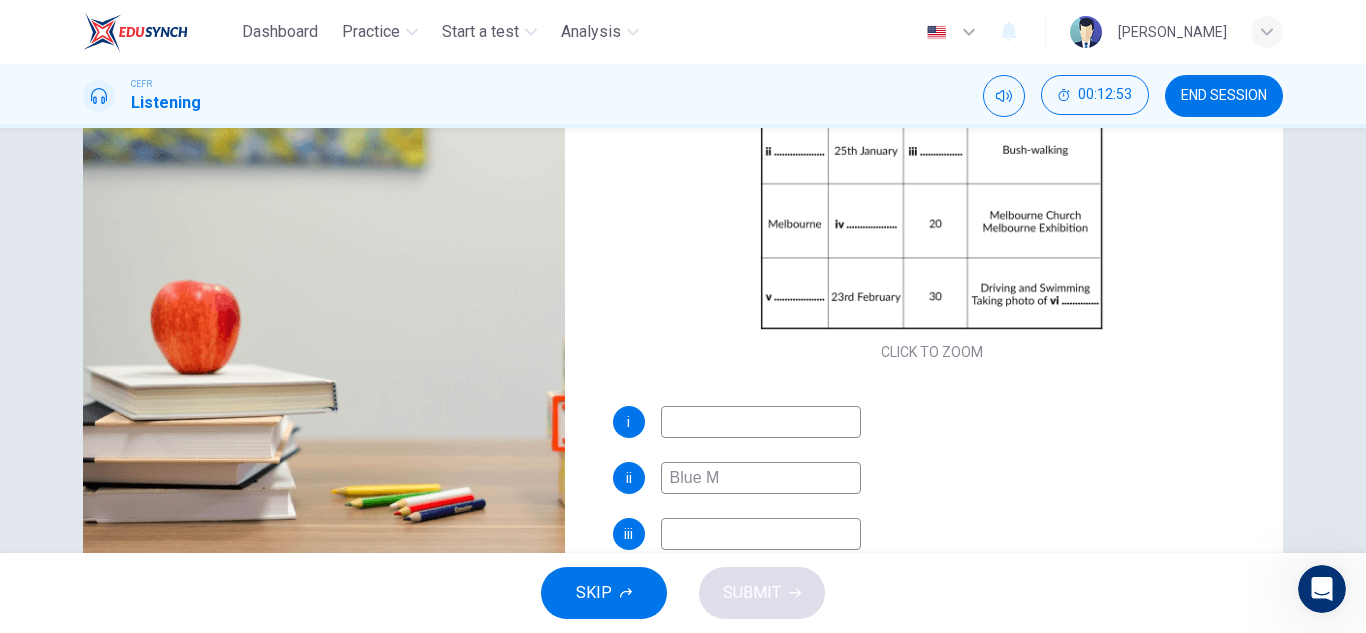 type on "67" 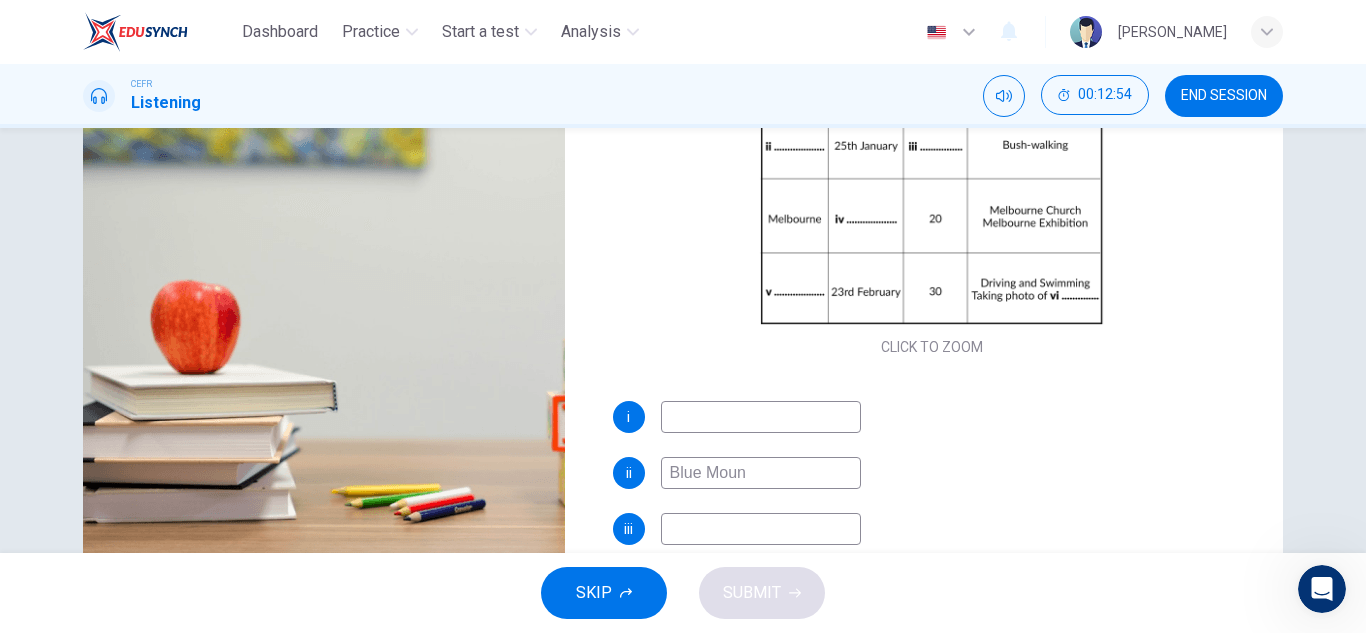 type on "Blue Mount" 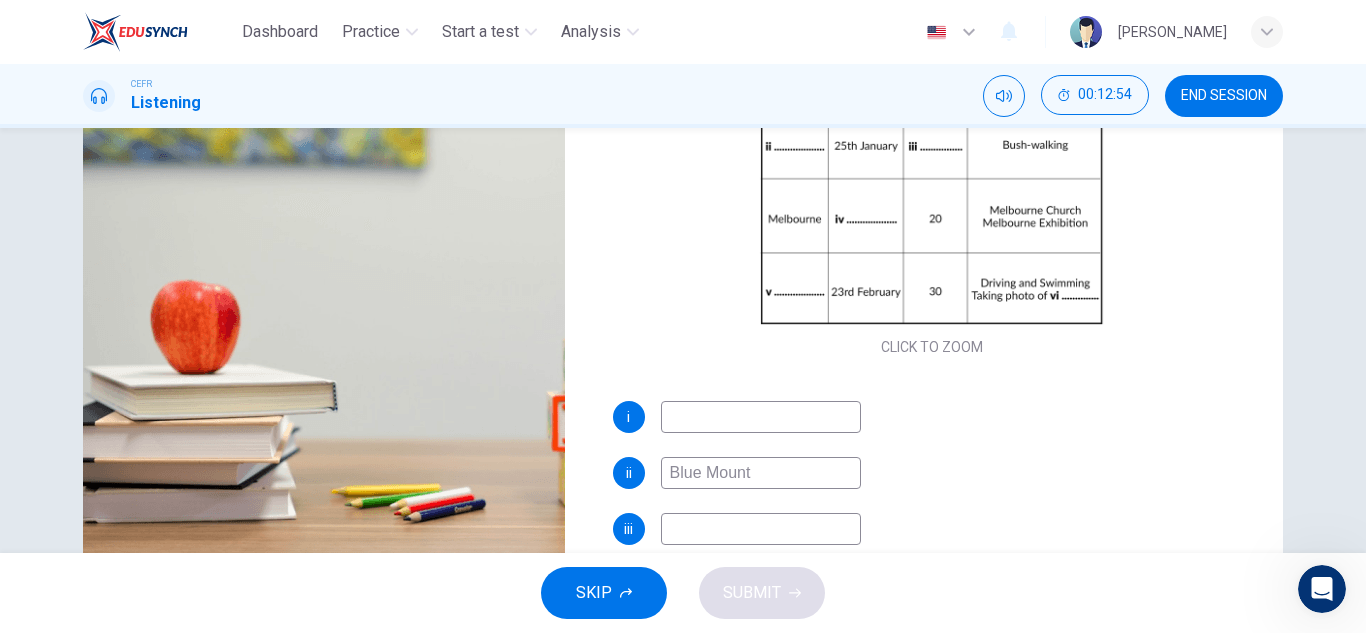 type on "68" 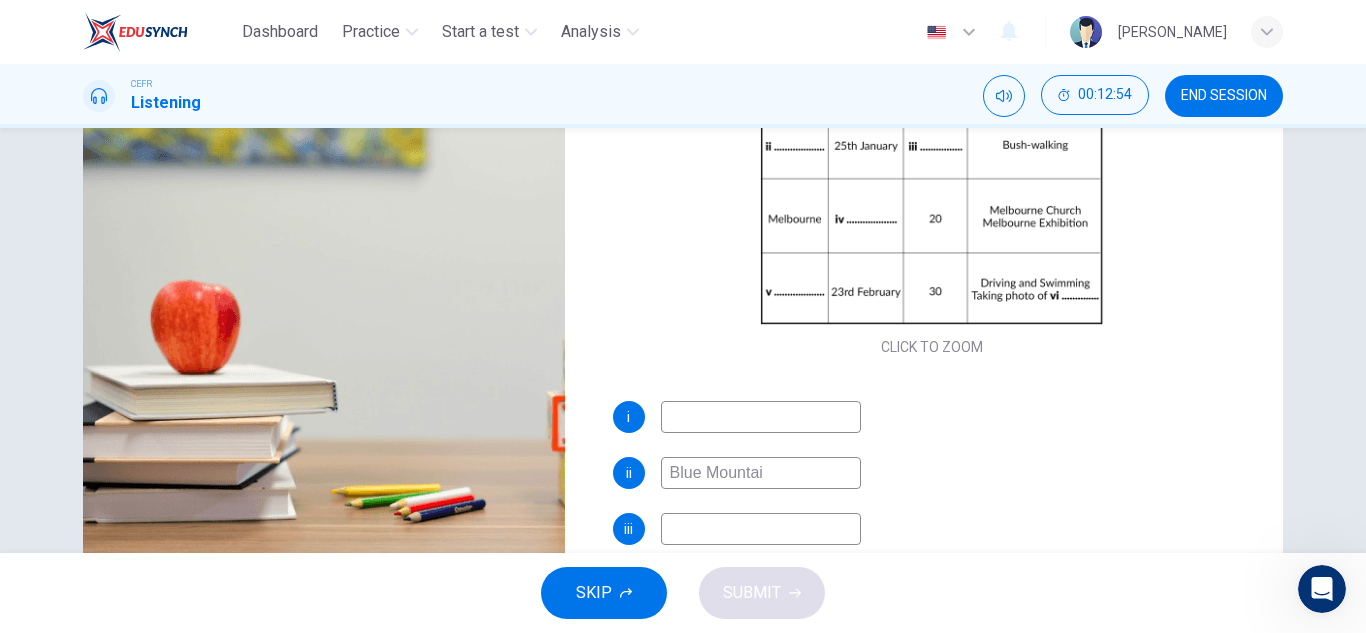 type on "Blue Mountain" 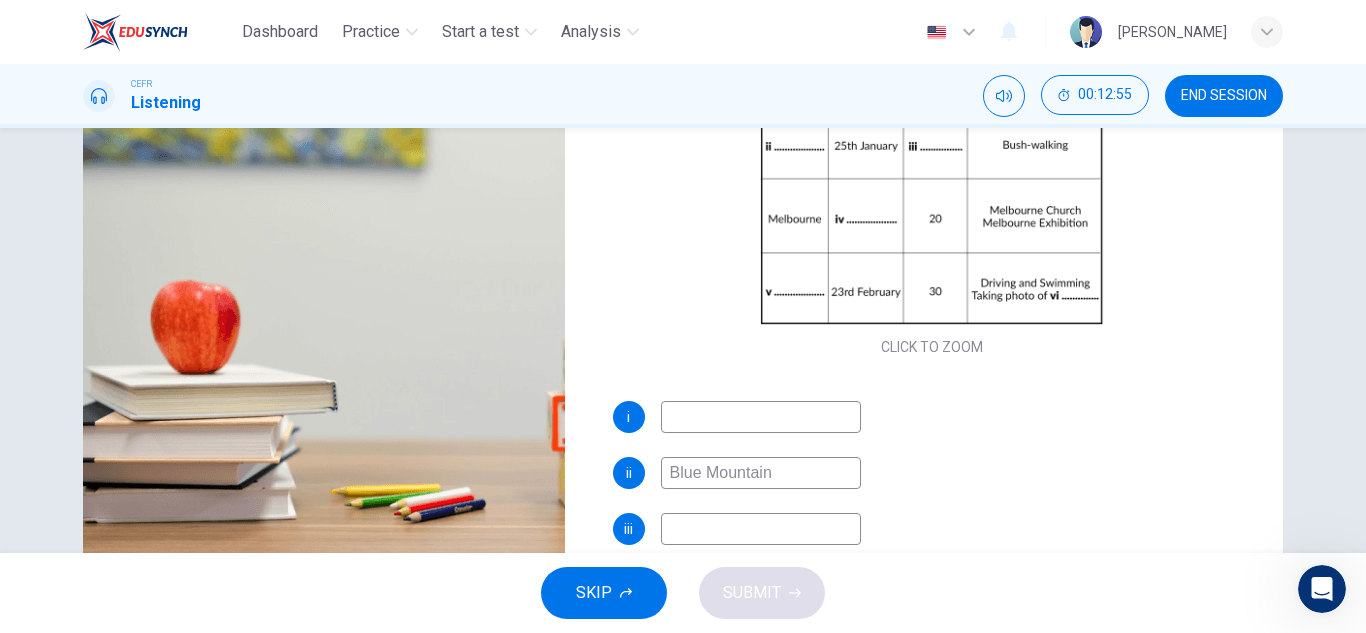 type on "68" 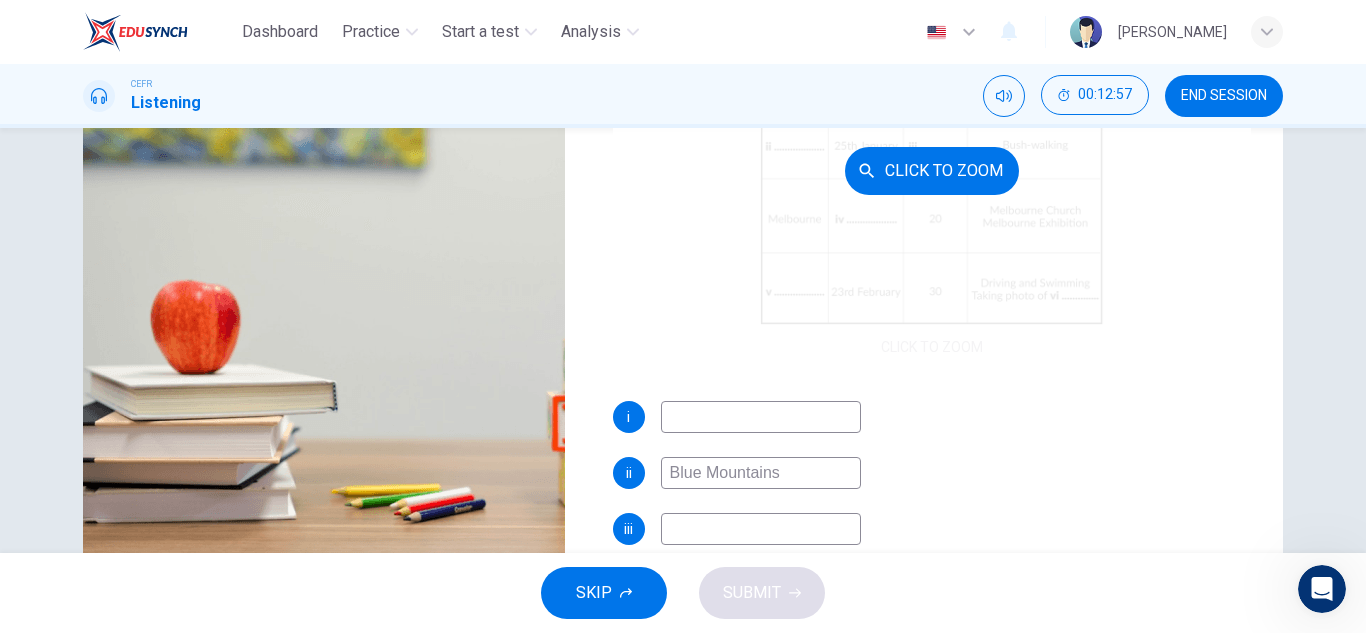scroll, scrollTop: 0, scrollLeft: 0, axis: both 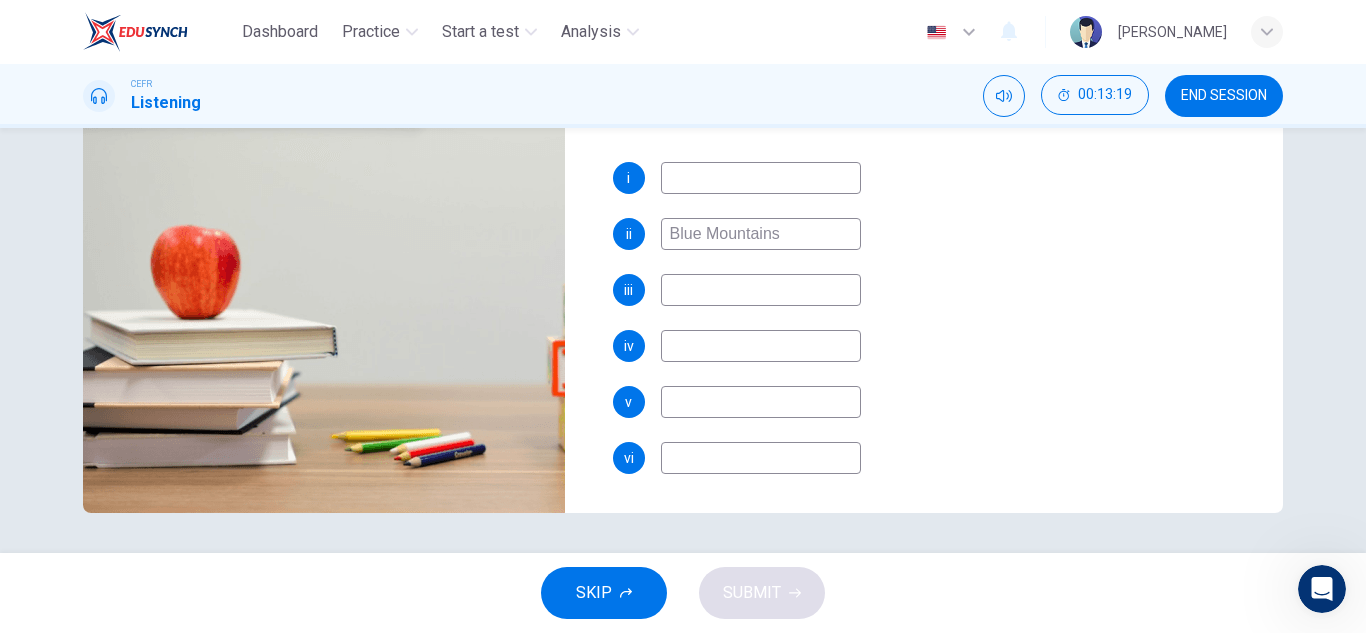 type on "76" 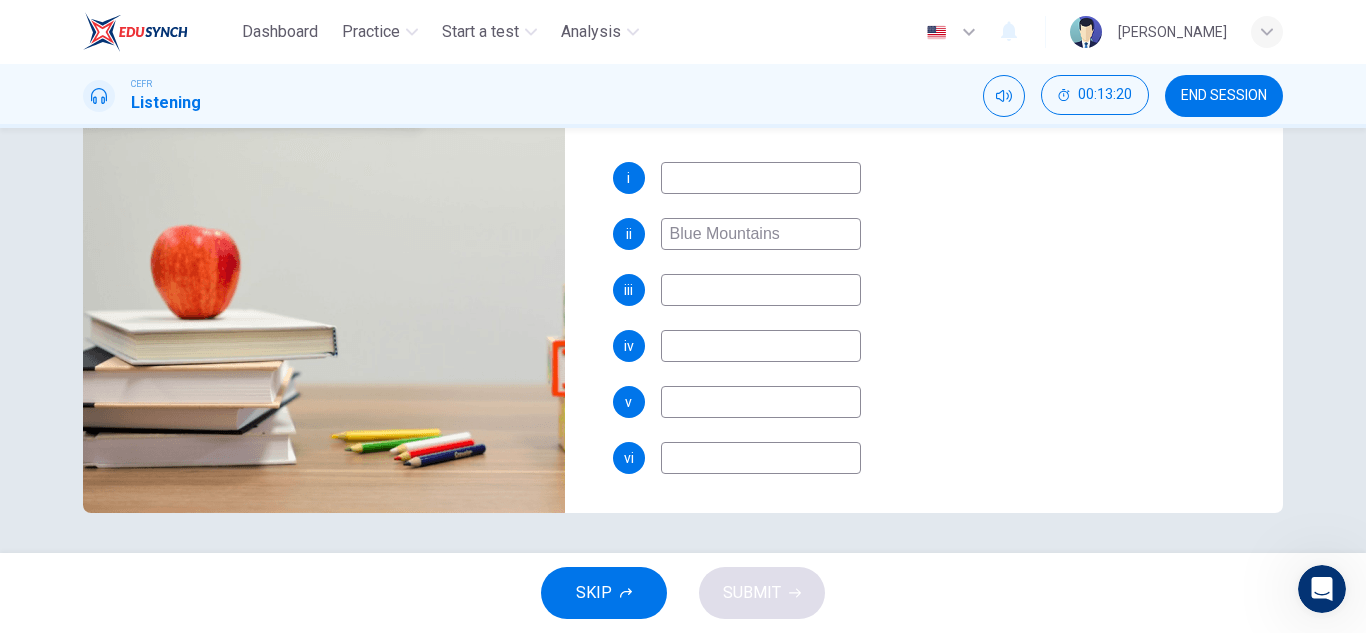 type on "76" 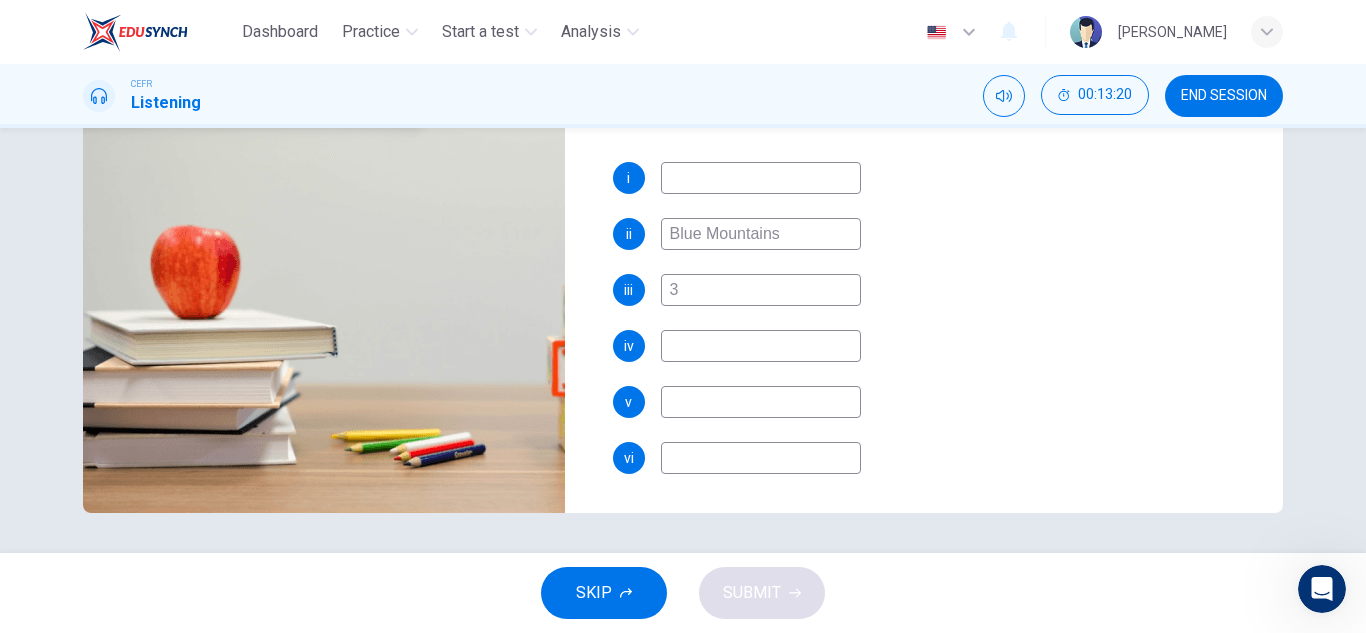 type on "30" 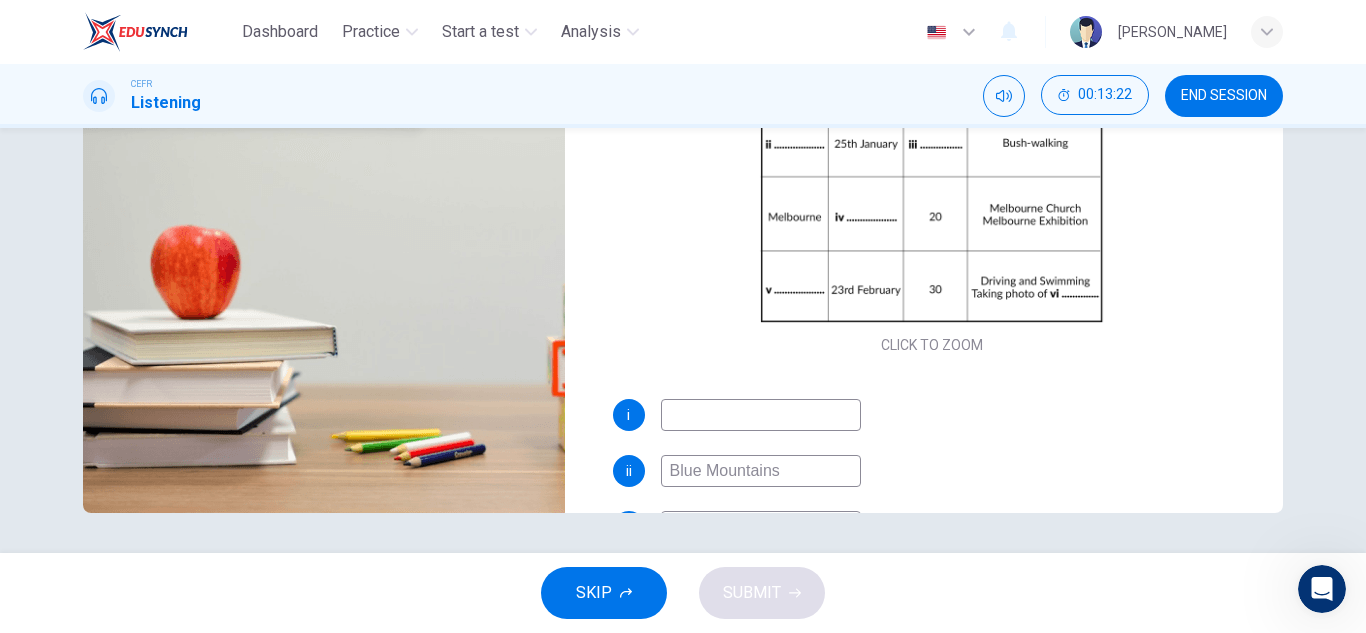 scroll, scrollTop: 0, scrollLeft: 0, axis: both 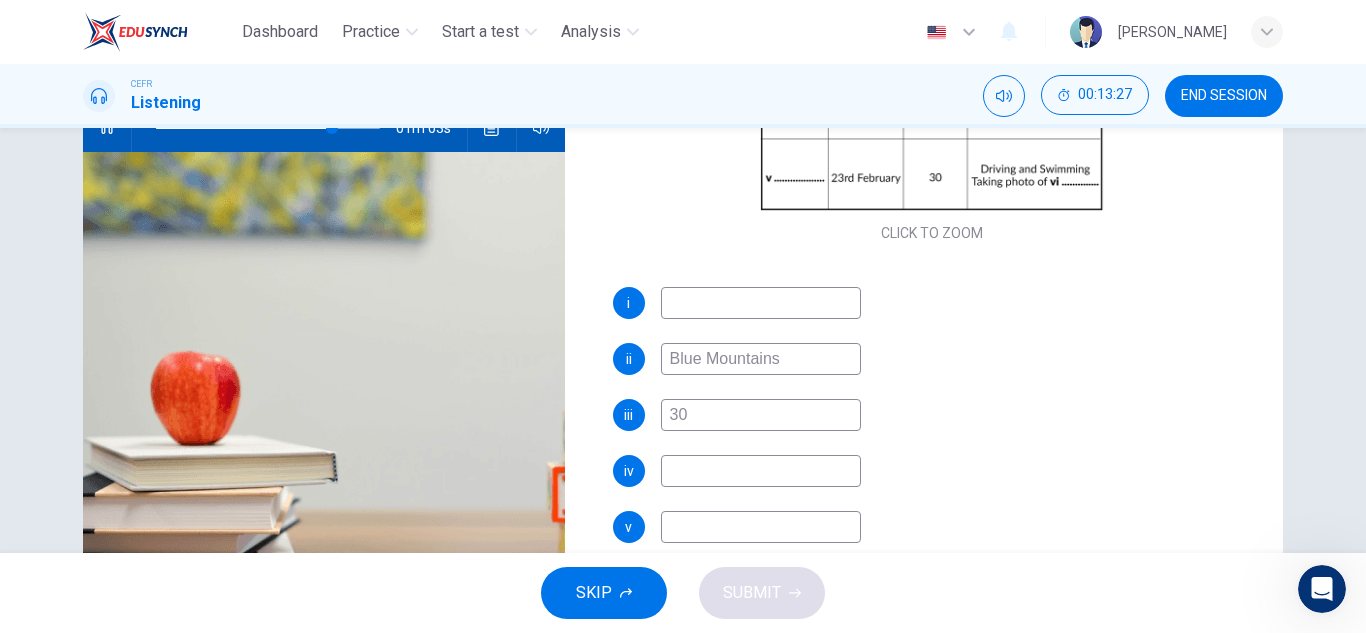 type on "79" 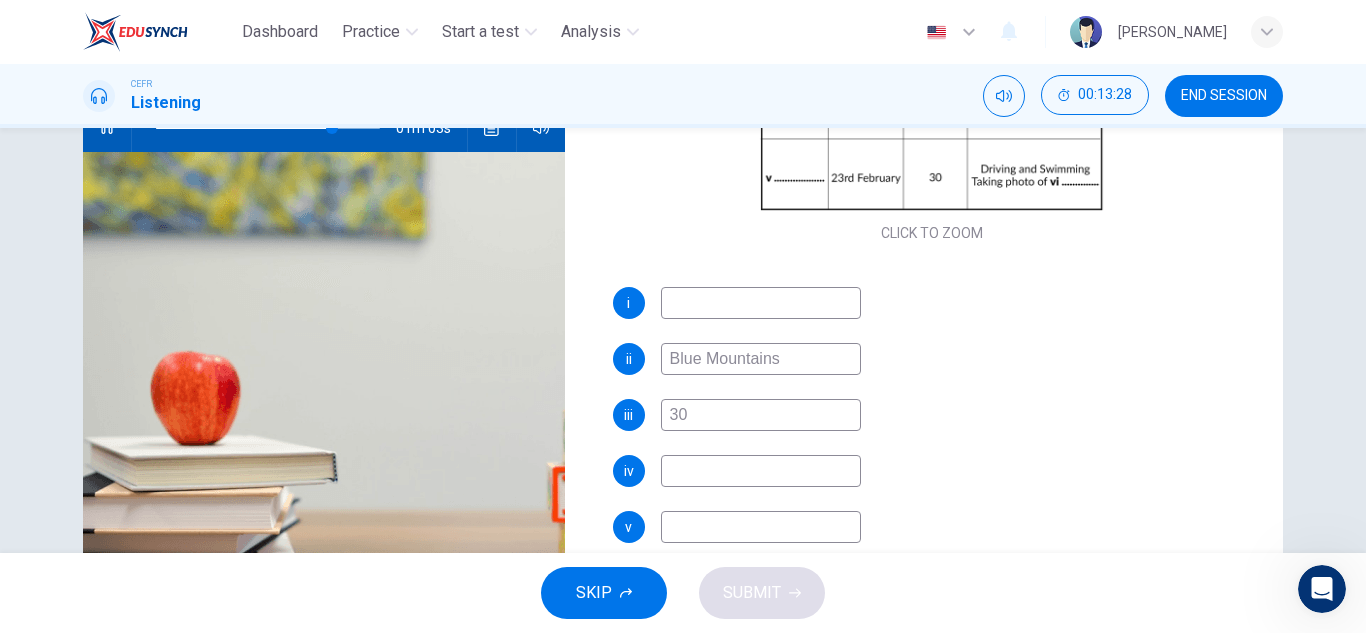 type on "1" 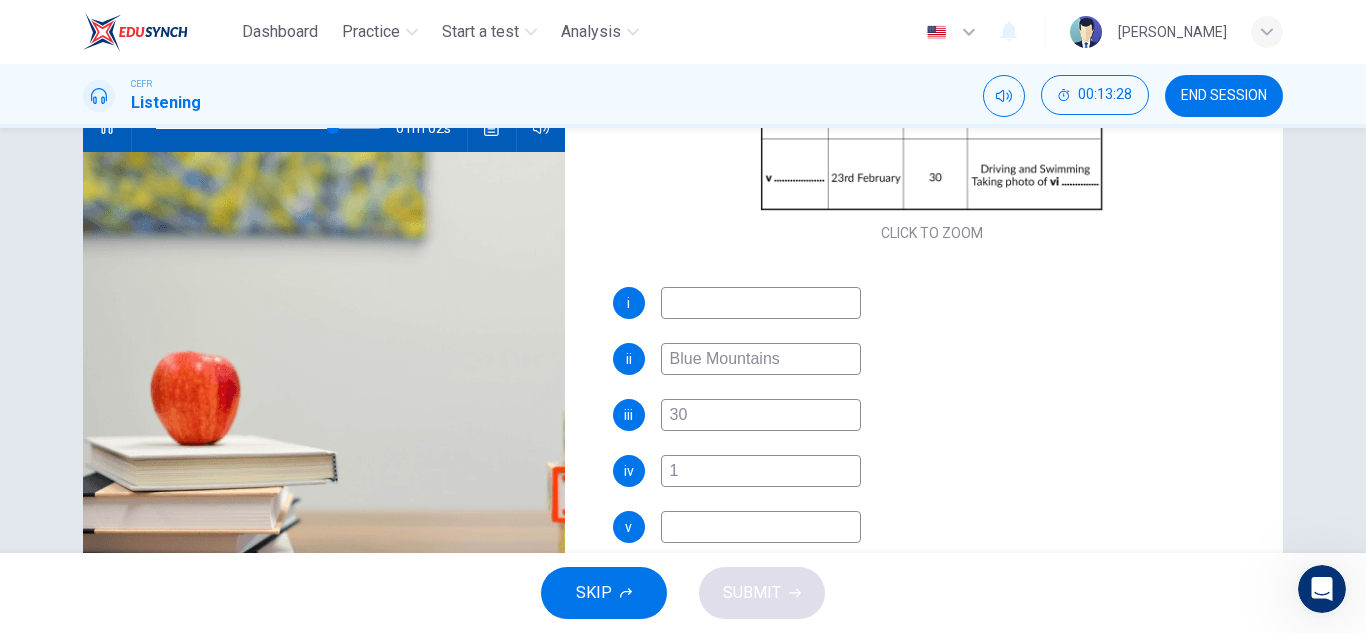 type on "79" 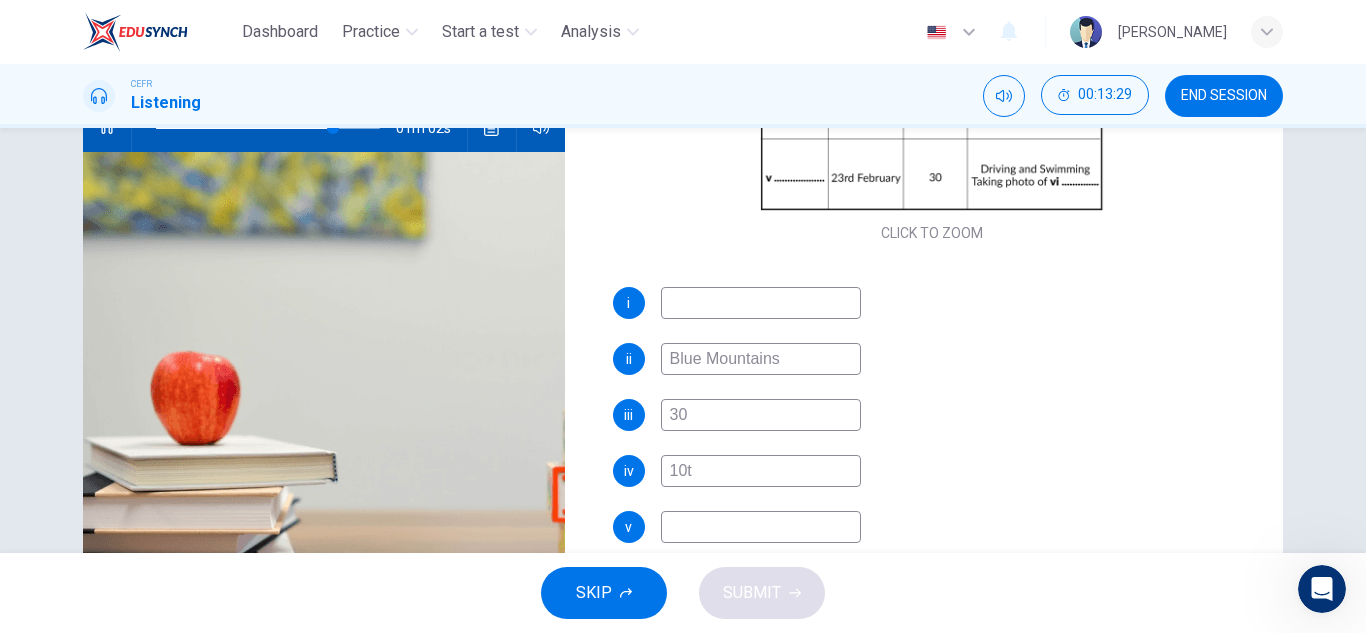 type on "10th" 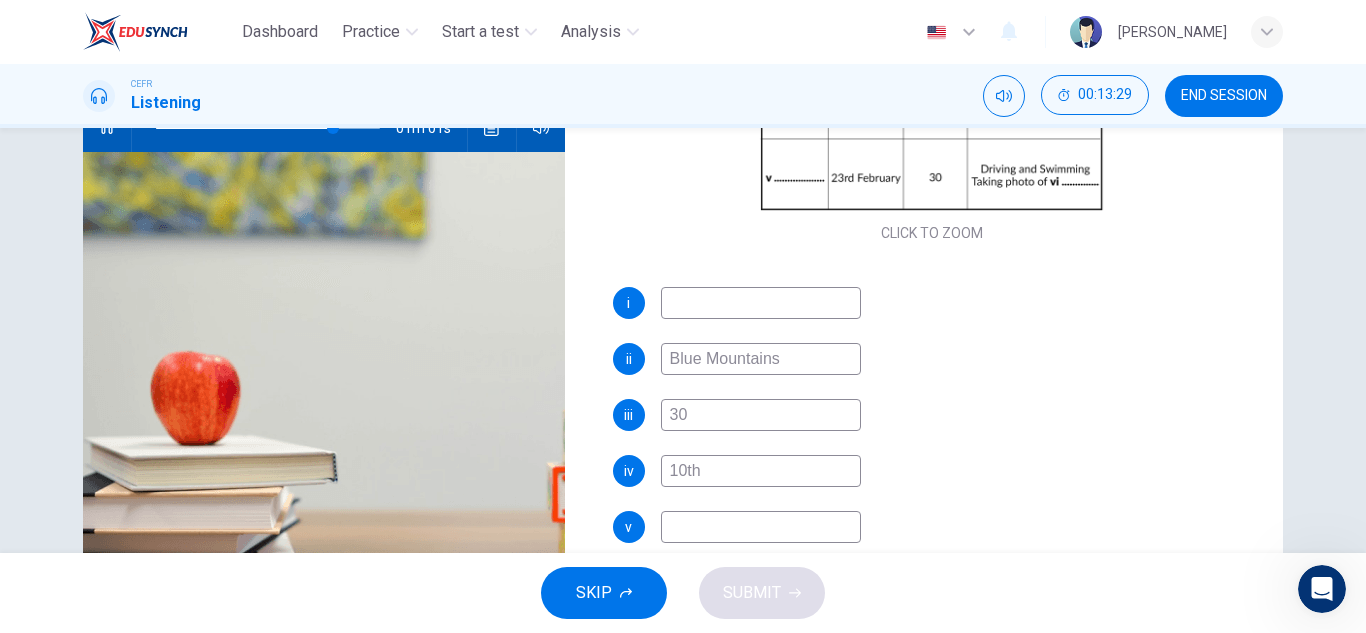 type on "79" 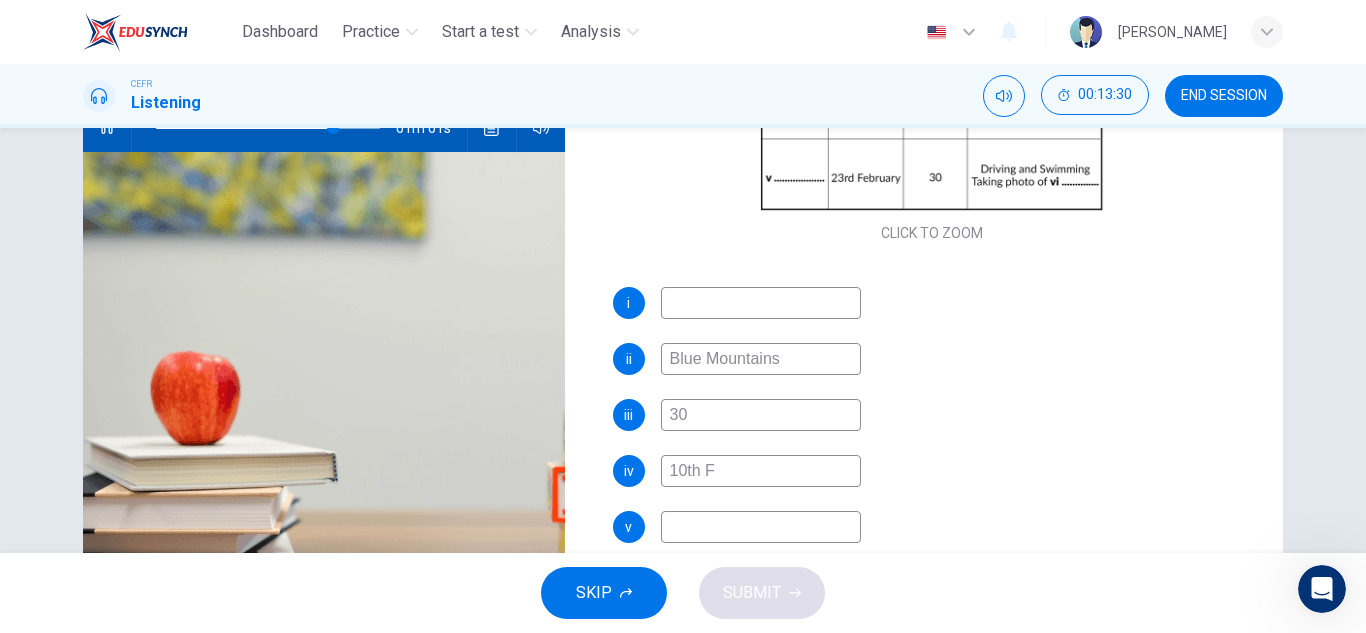 type on "10th Fe" 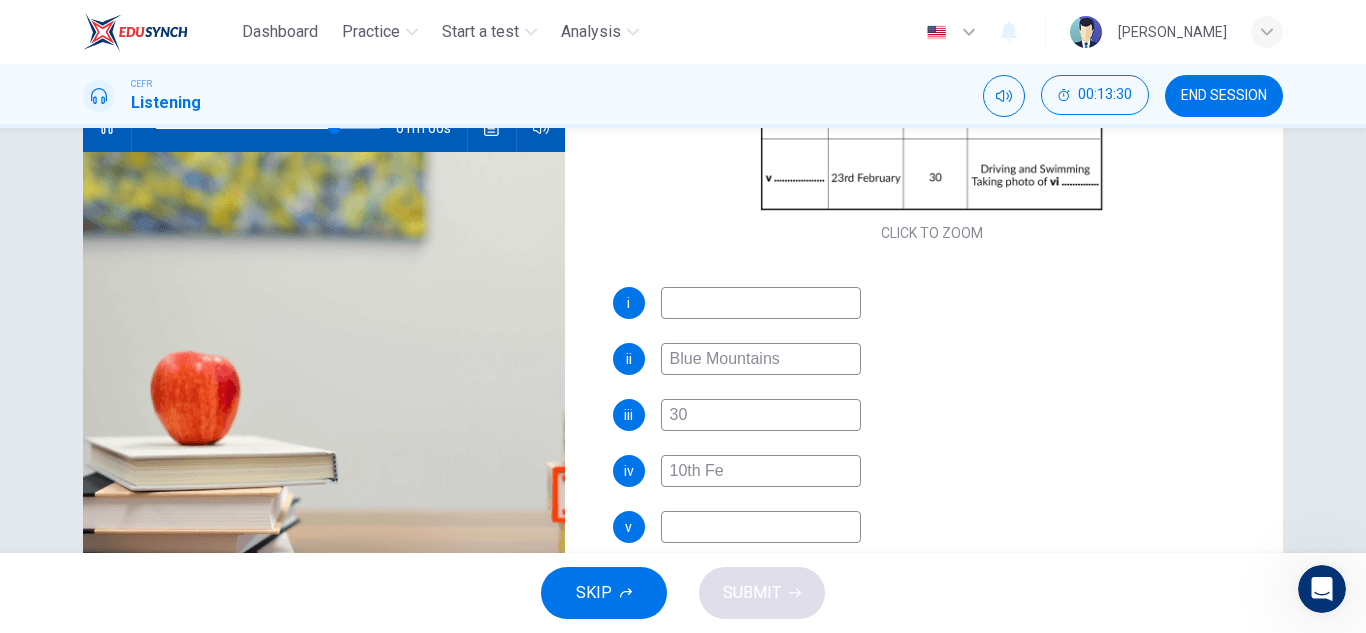 type on "80" 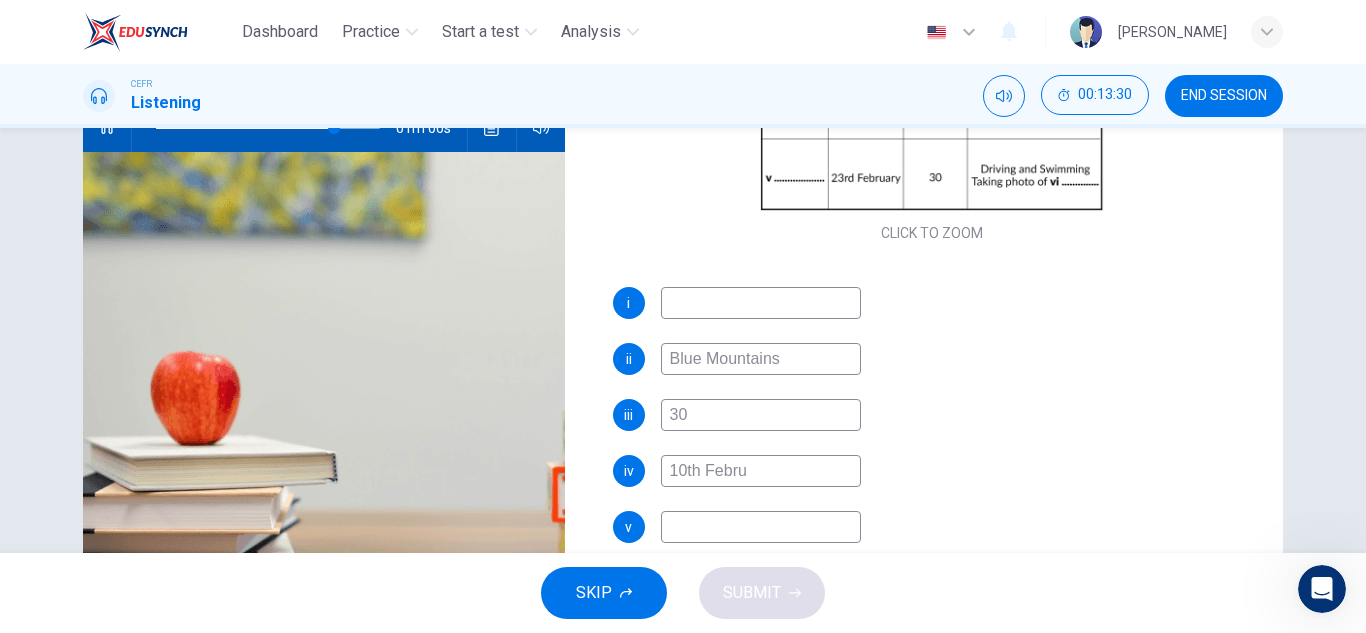 type on "10th Februa" 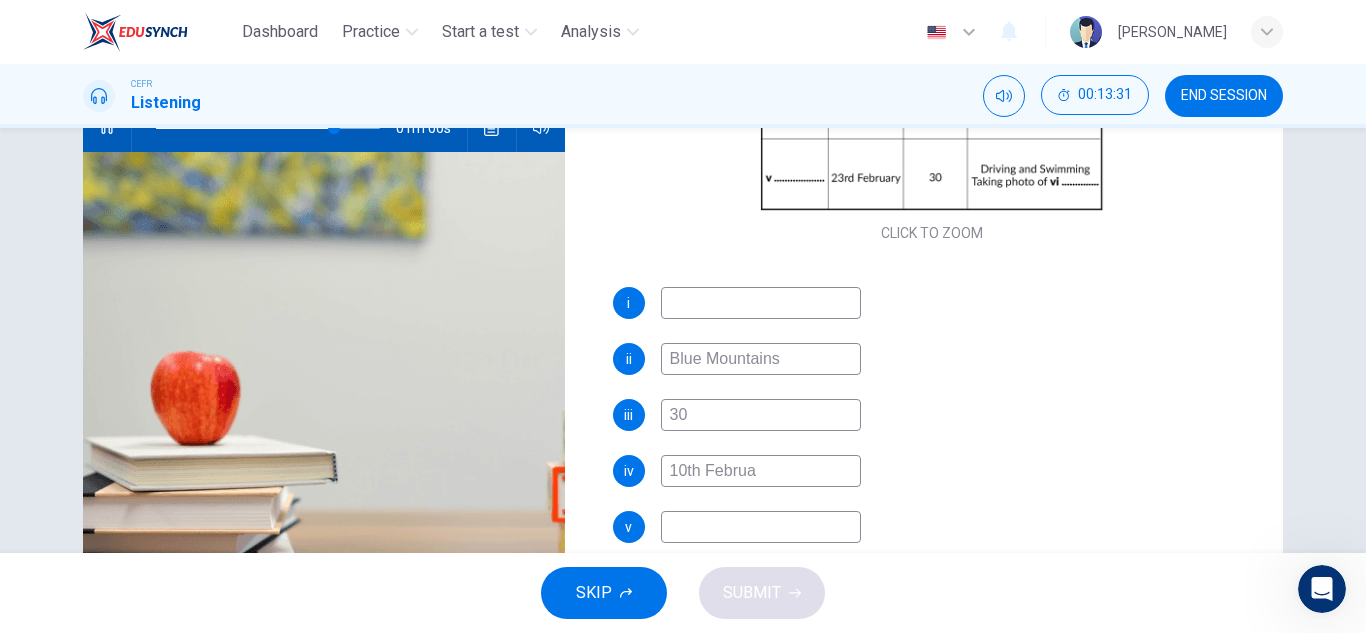 type on "80" 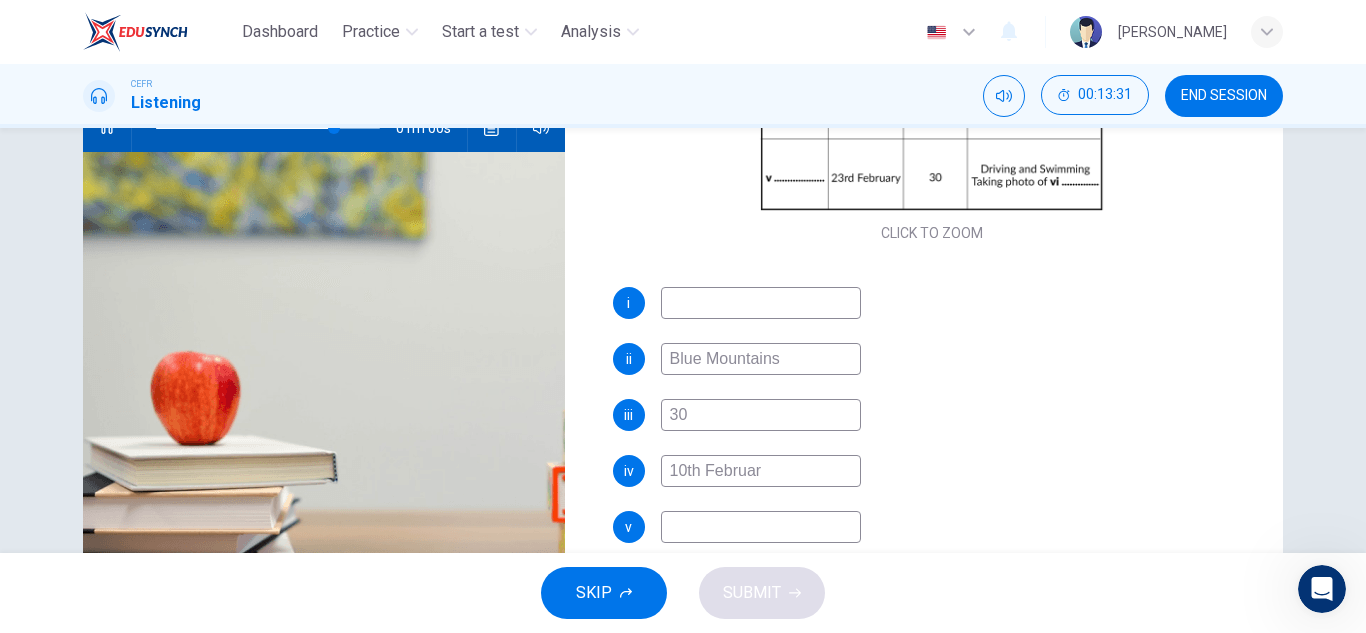 type on "10th February" 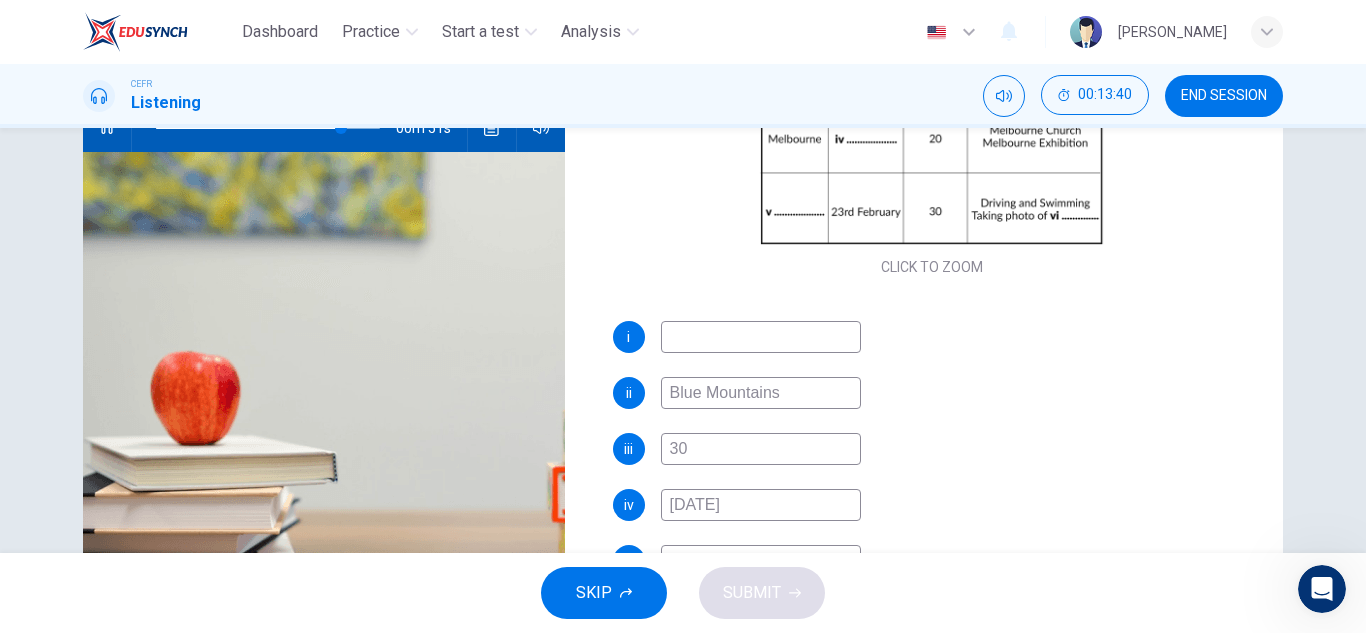 scroll, scrollTop: 286, scrollLeft: 0, axis: vertical 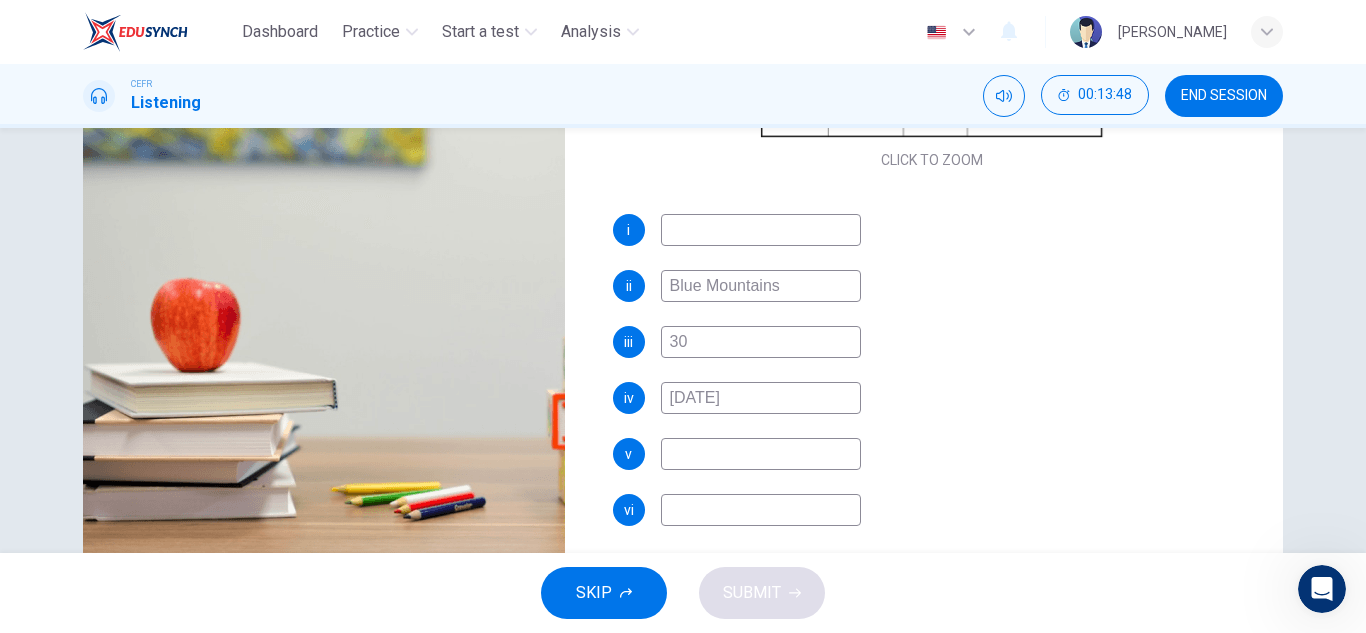 type on "86" 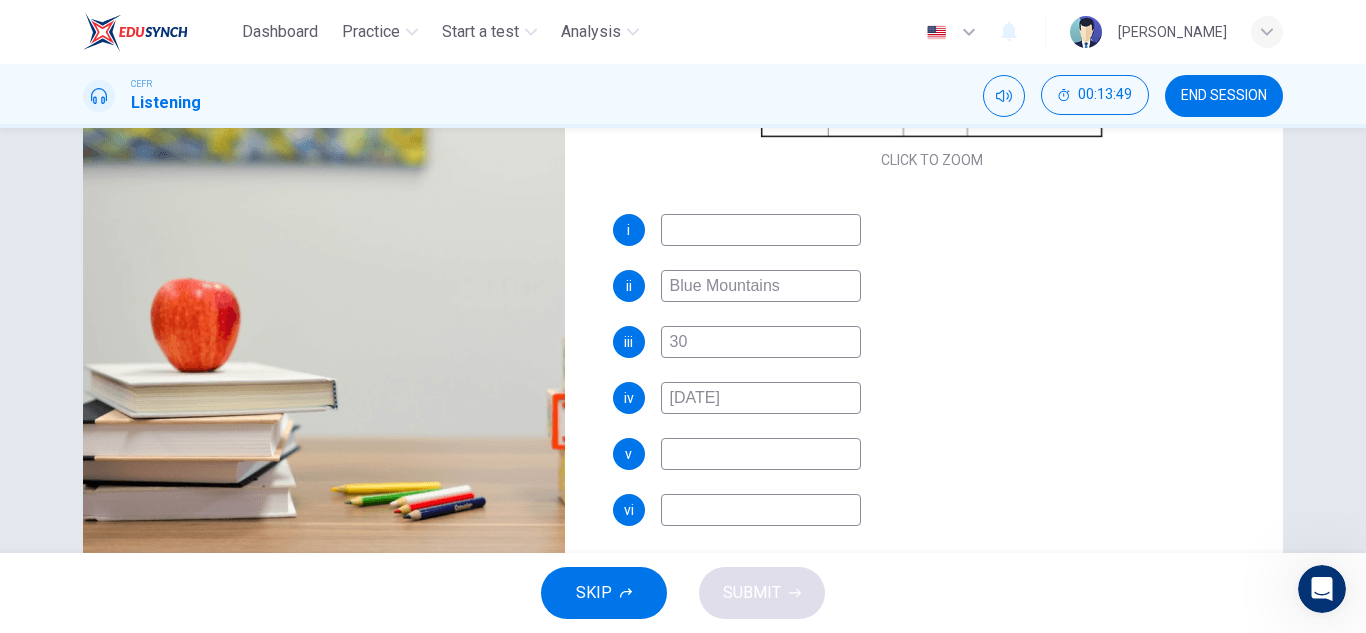 type on "10th February" 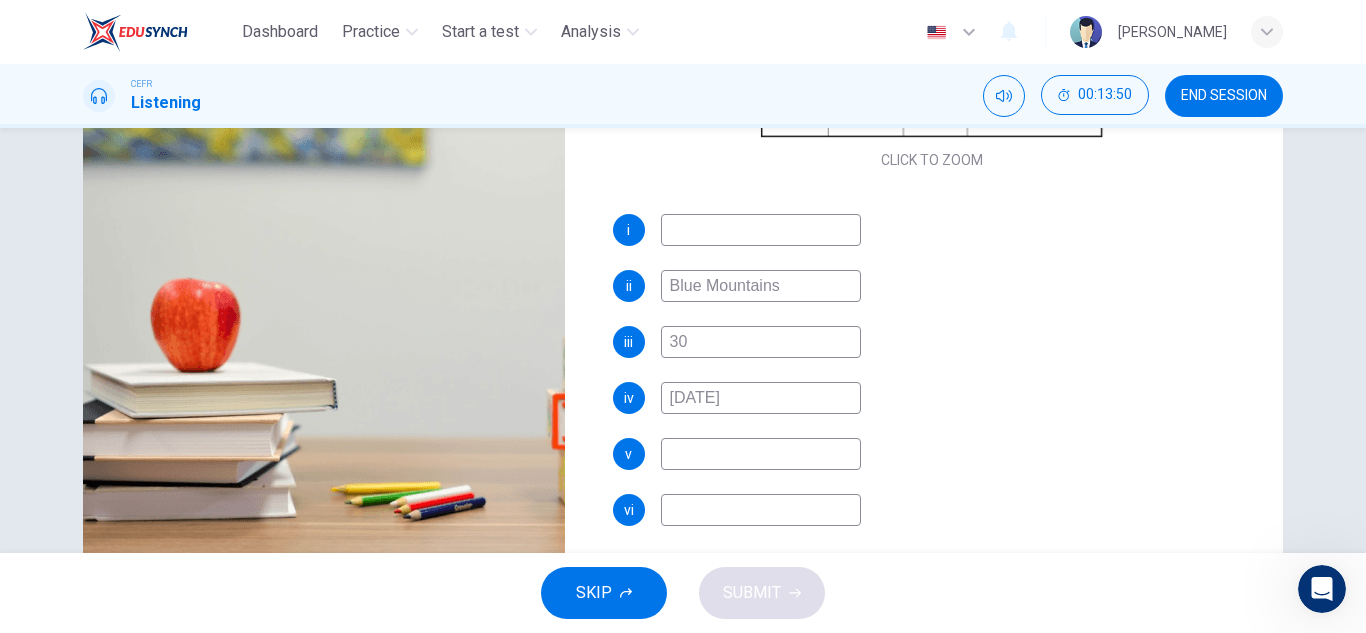type on "86" 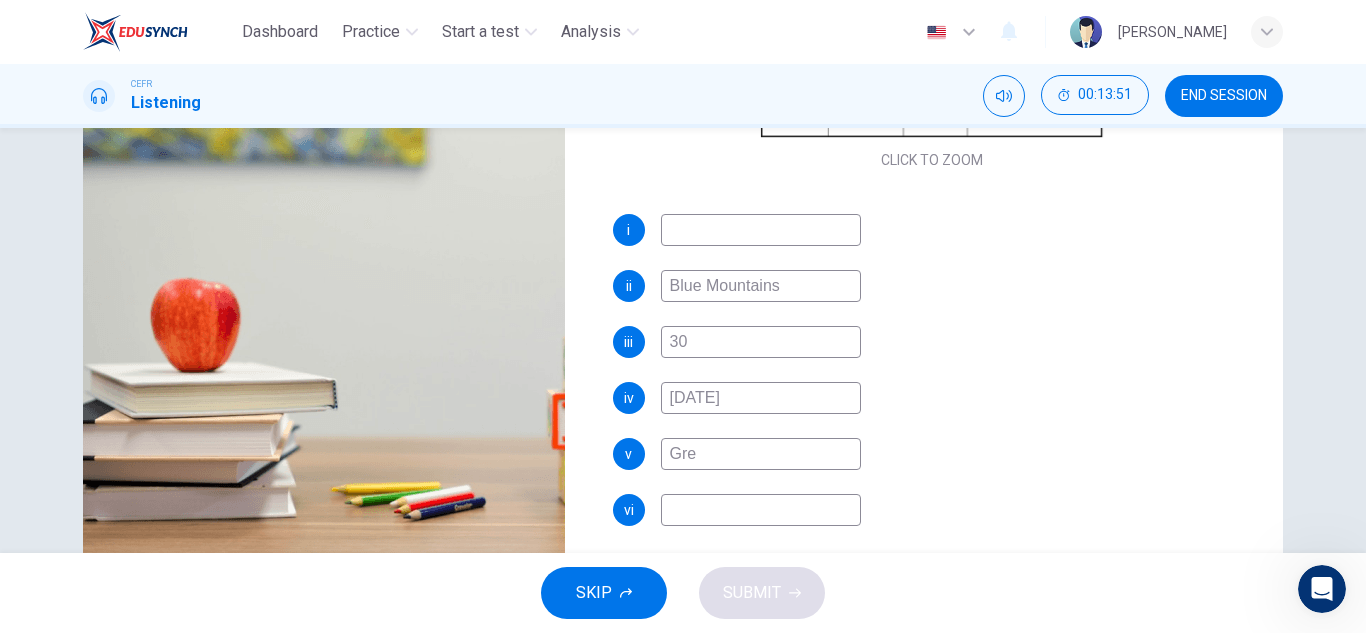 type on "Grea" 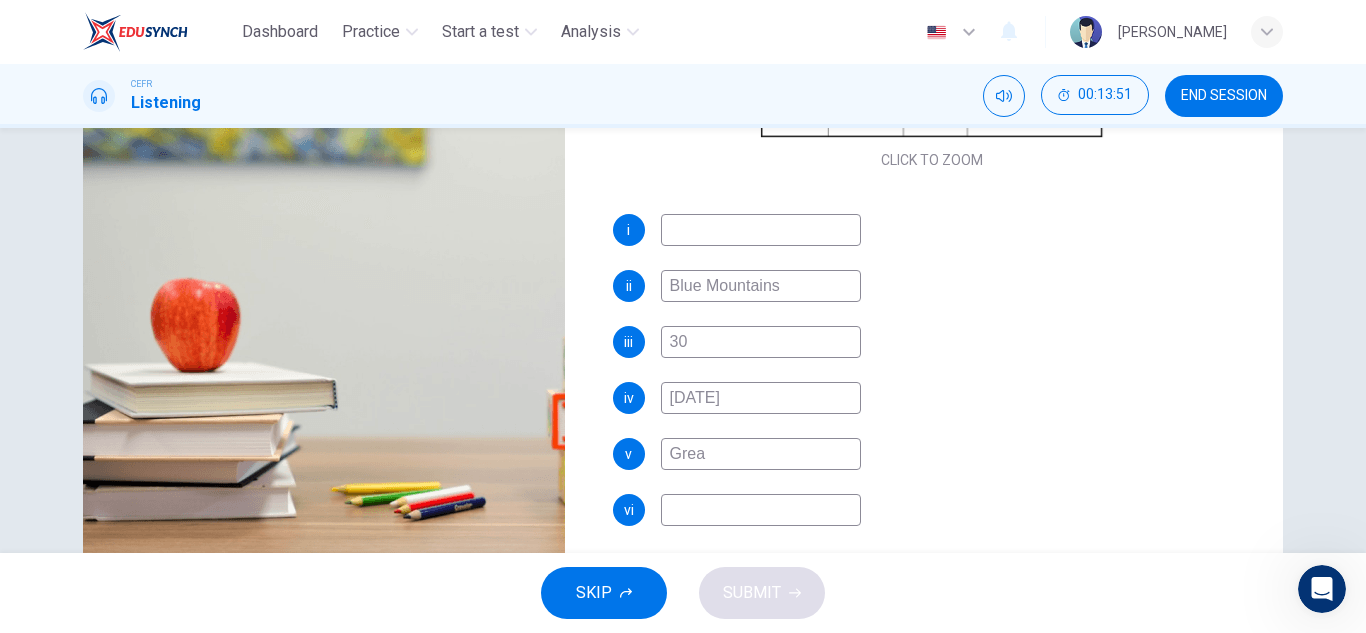type on "87" 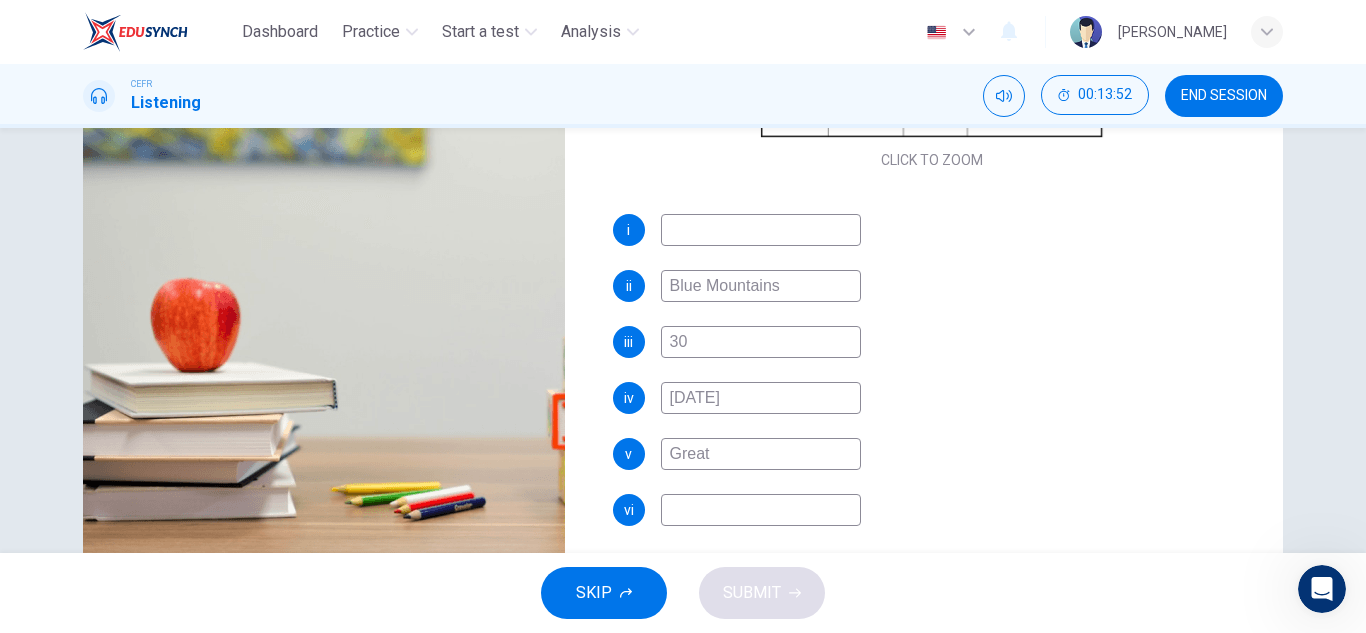 type on "Great B" 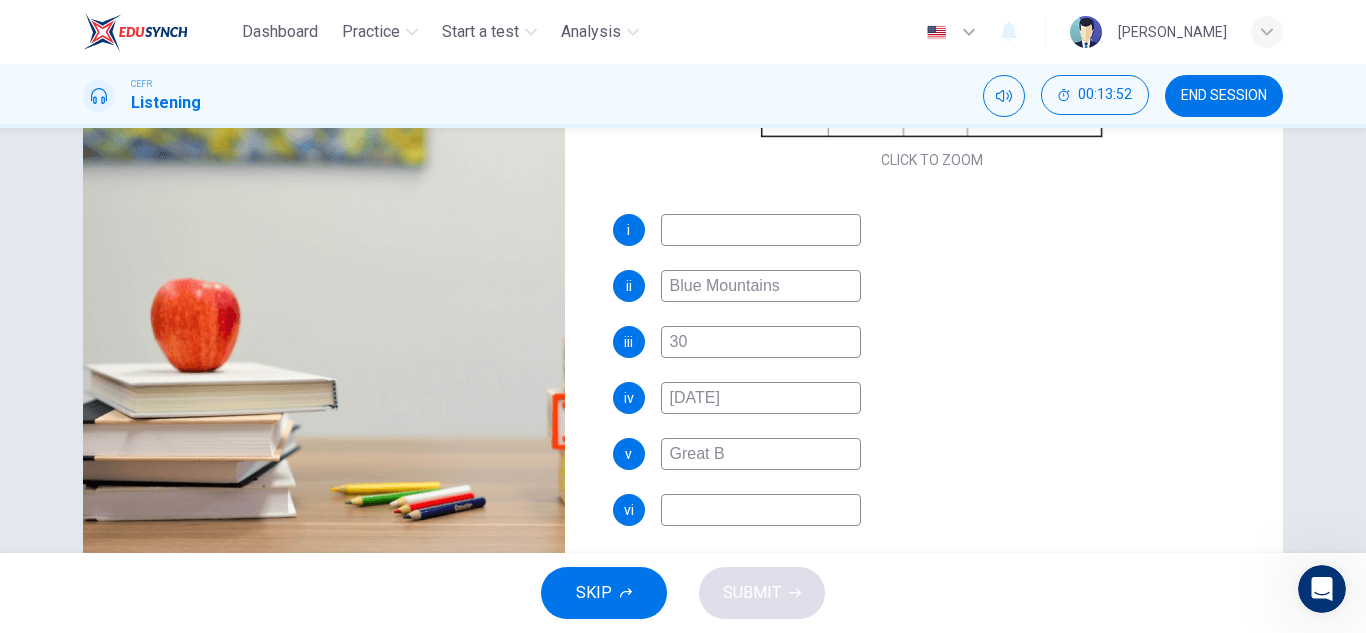 type on "87" 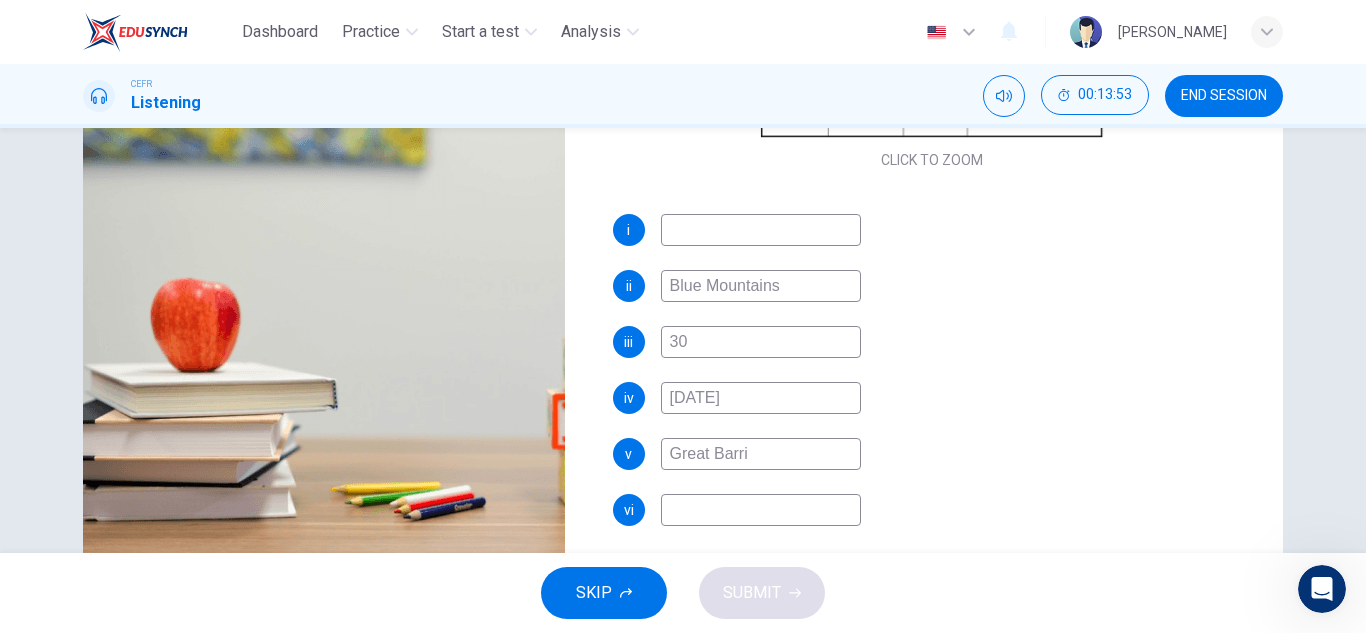 type on "Great Barrir" 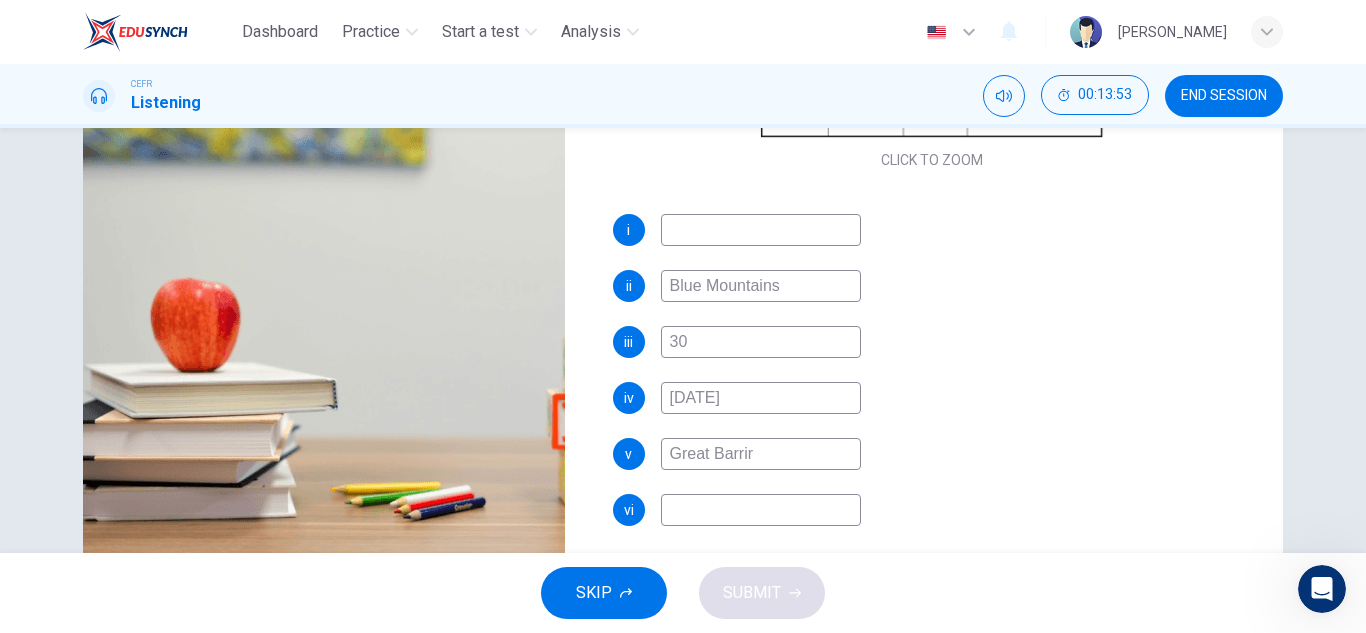 type on "87" 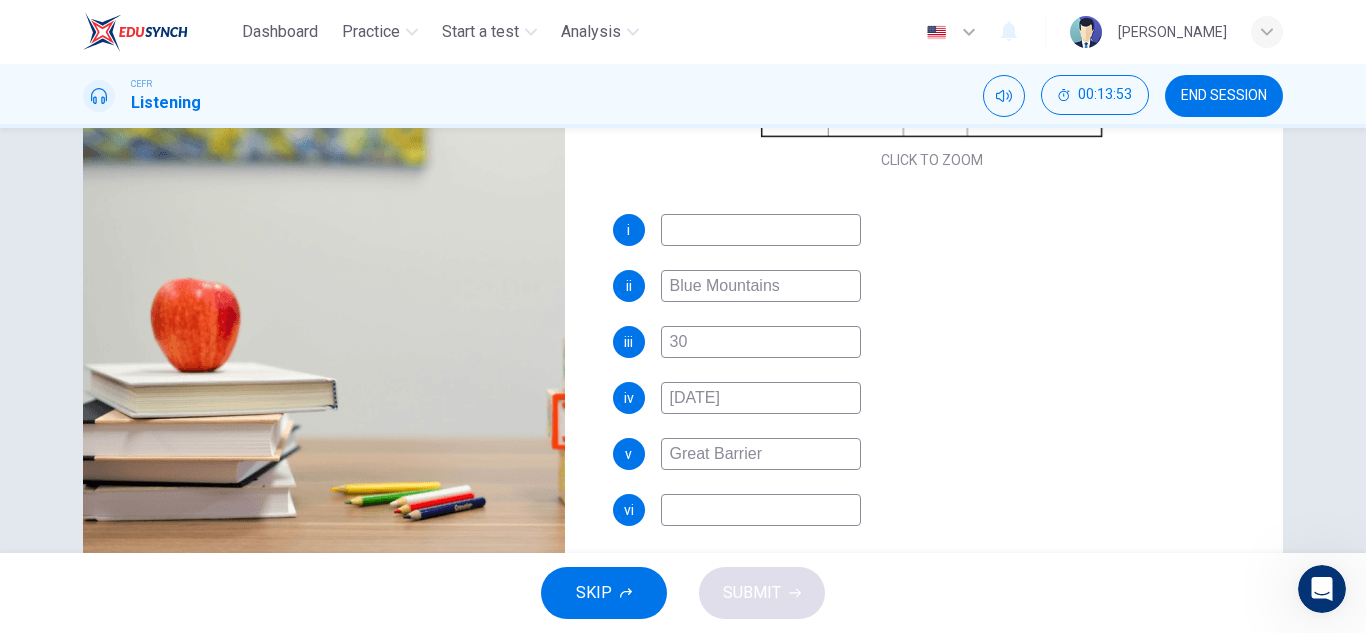 type on "Great Barrier" 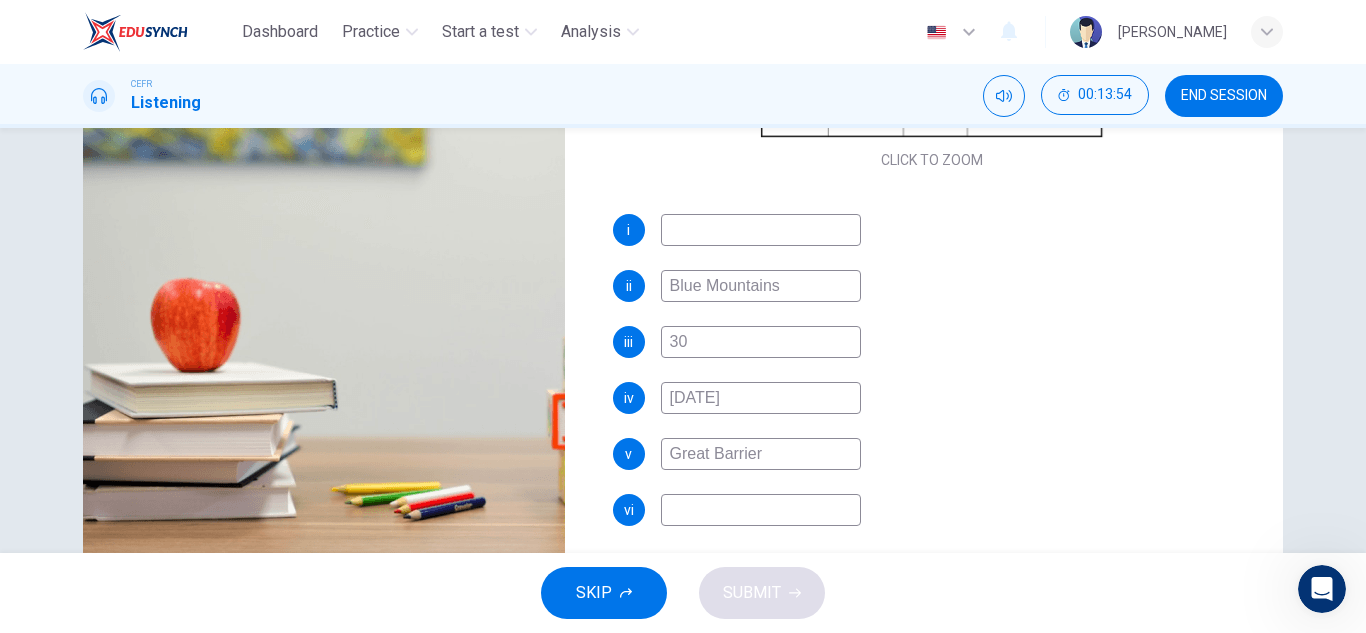 type on "88" 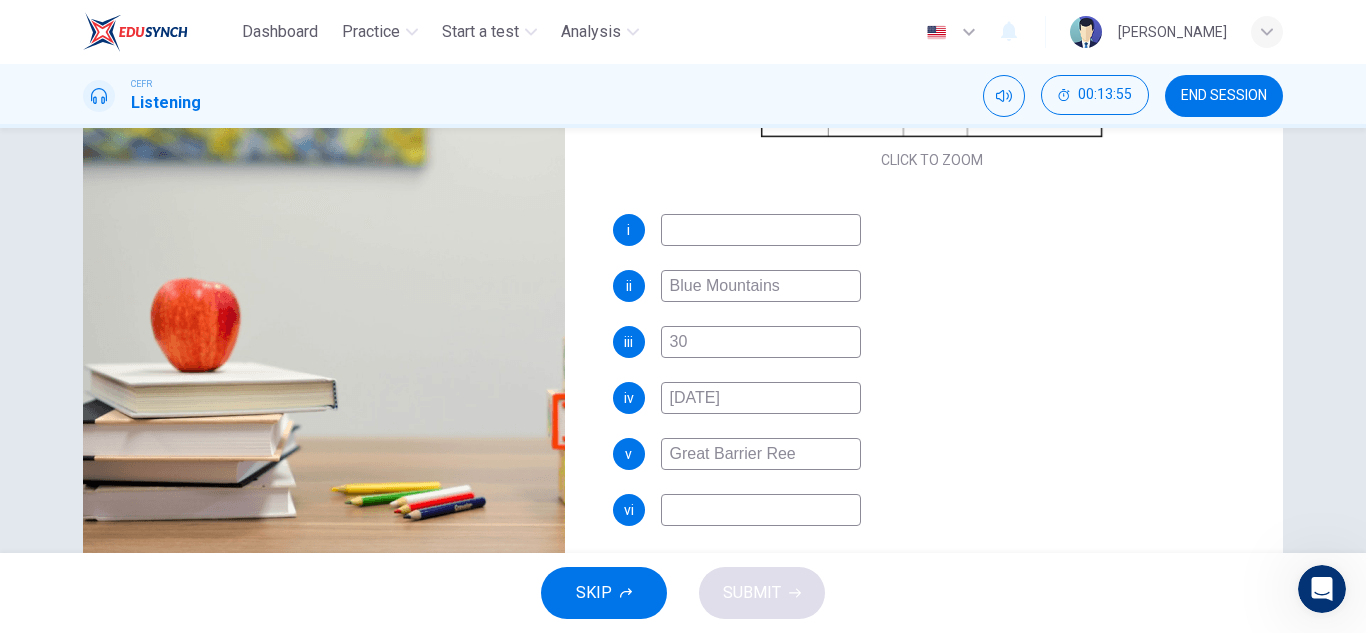 type on "Great Barrier Reef" 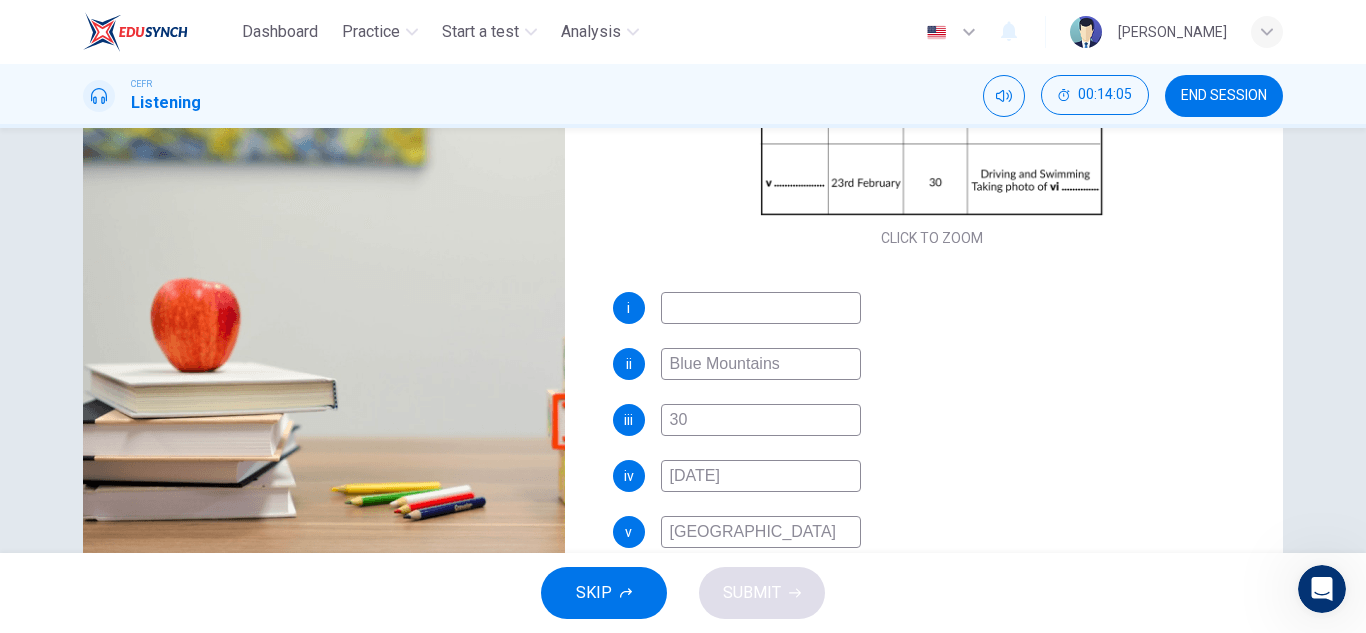 scroll, scrollTop: 286, scrollLeft: 0, axis: vertical 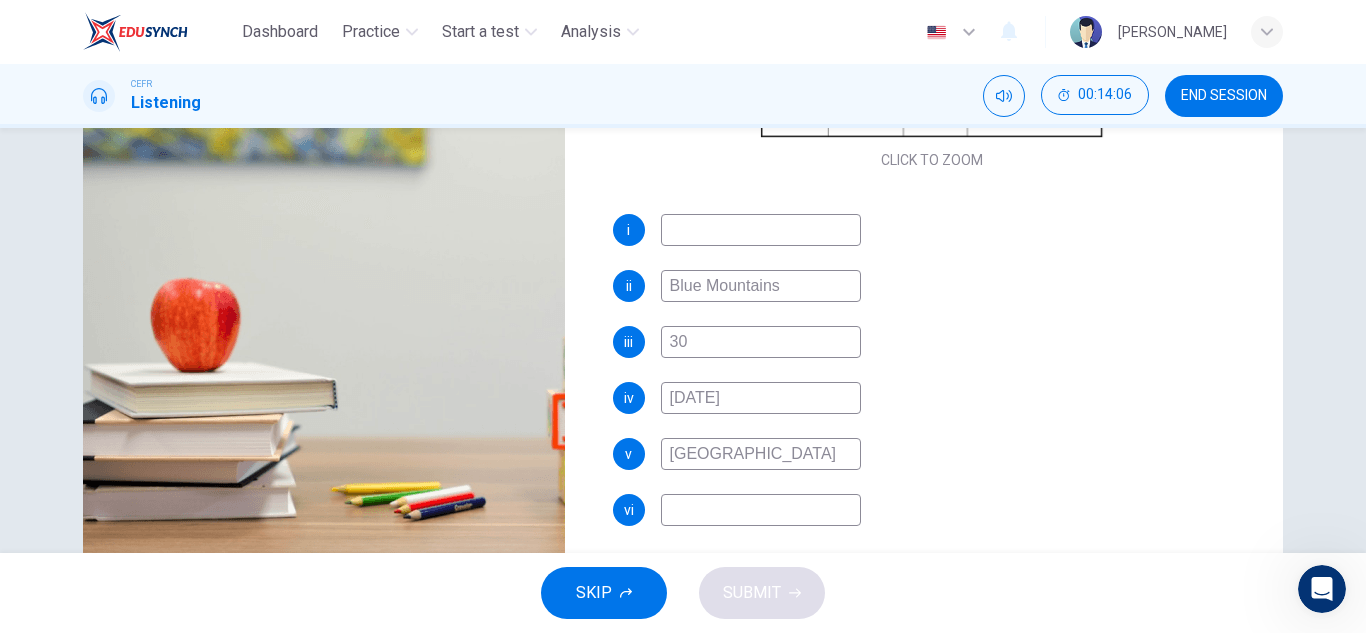 type on "91" 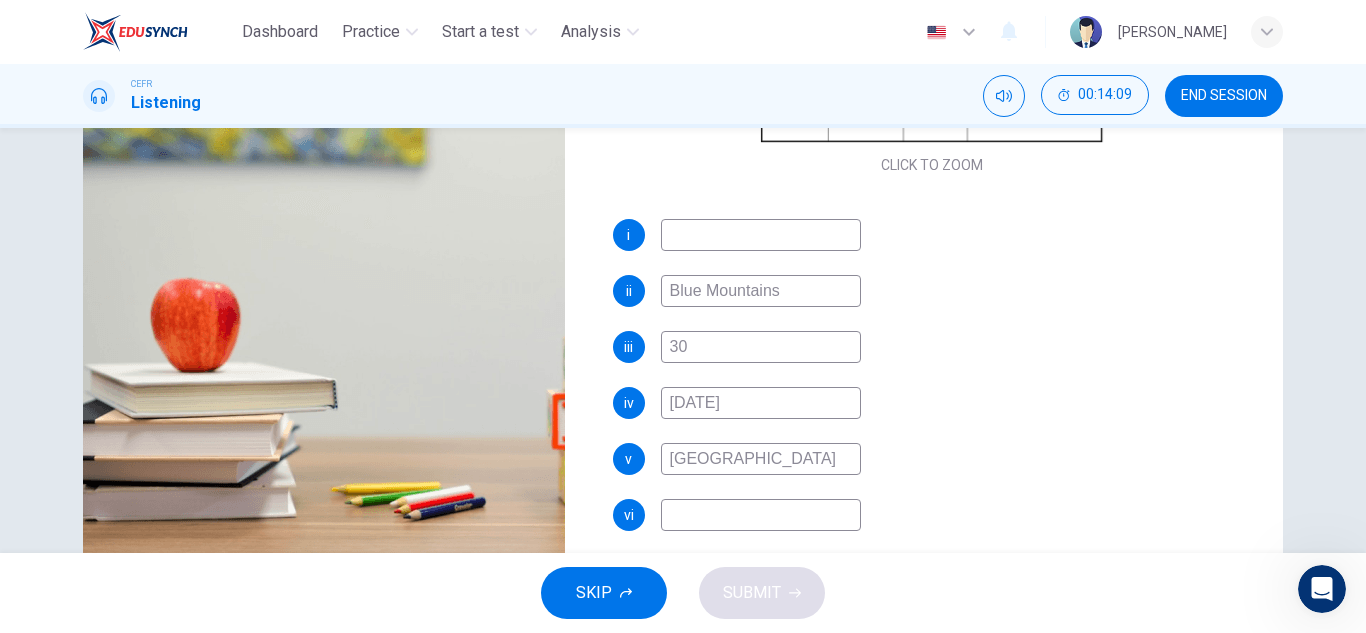 scroll, scrollTop: 286, scrollLeft: 0, axis: vertical 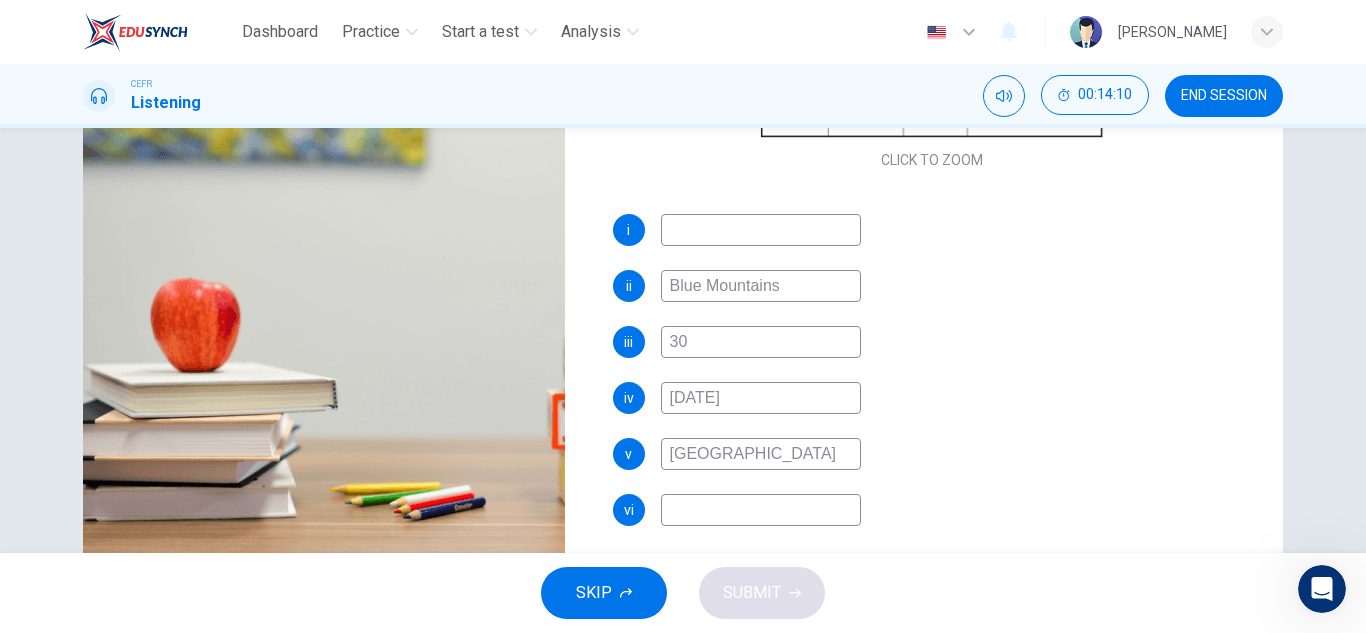 type on "93" 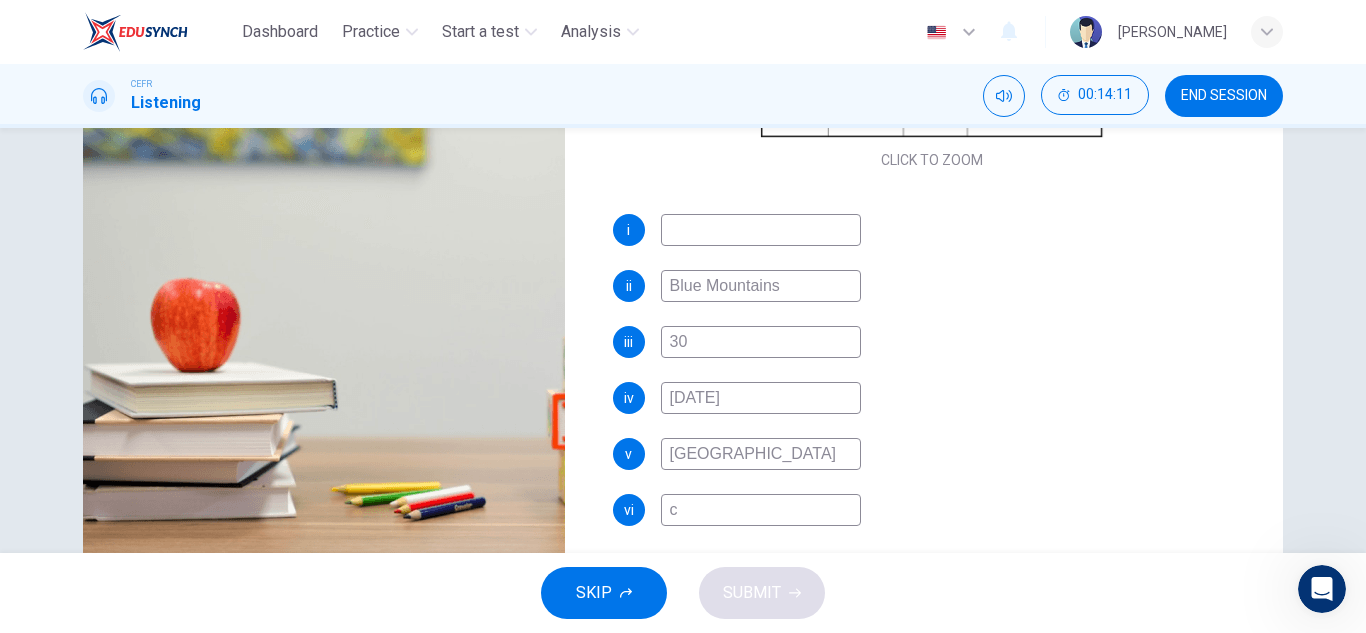 type on "co" 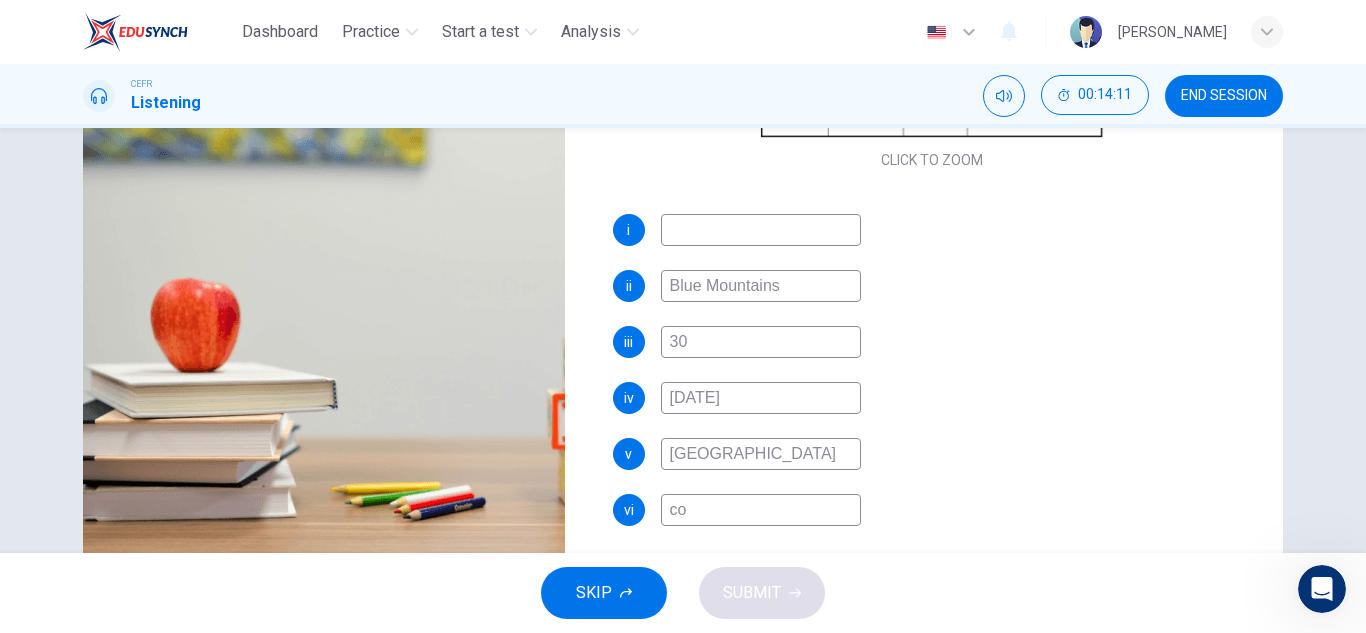 type on "93" 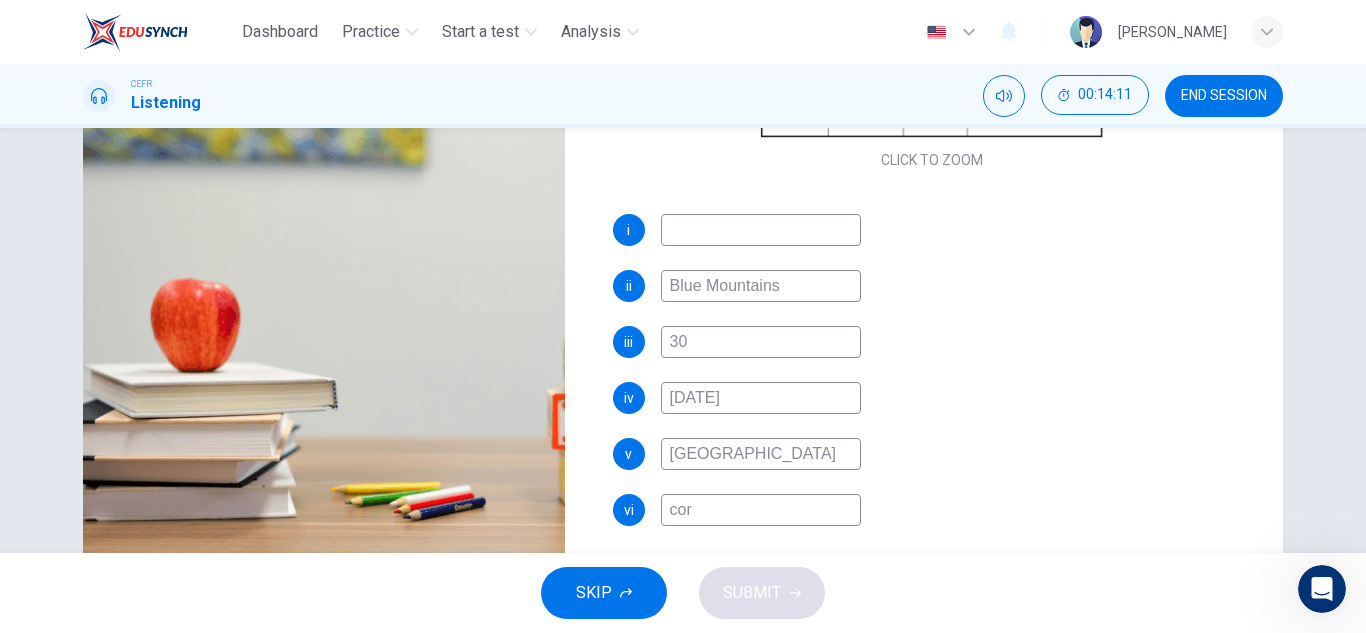 type on "93" 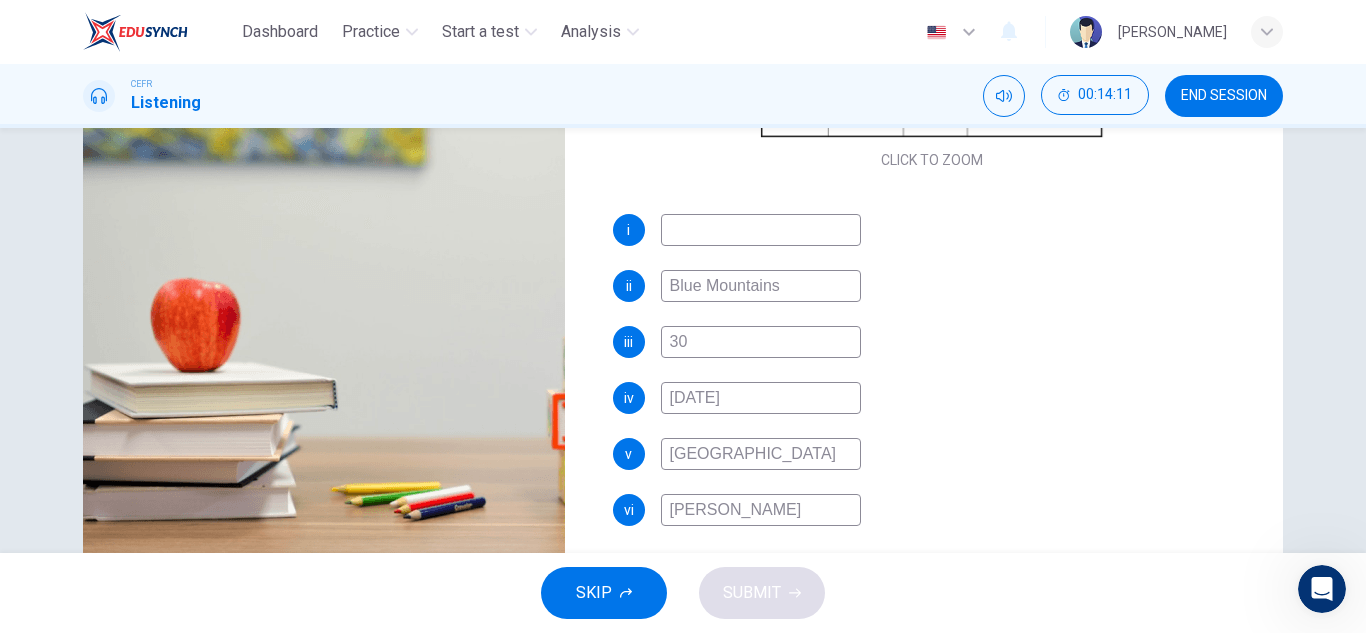 type on "coral" 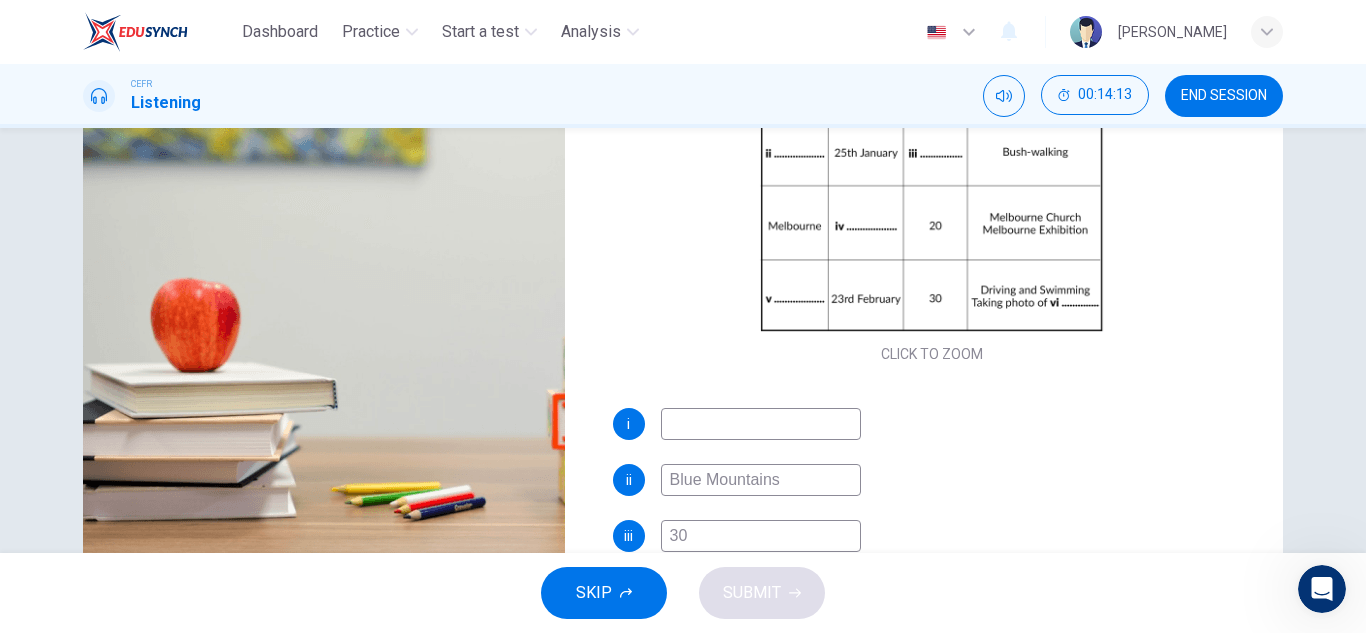 scroll, scrollTop: 0, scrollLeft: 0, axis: both 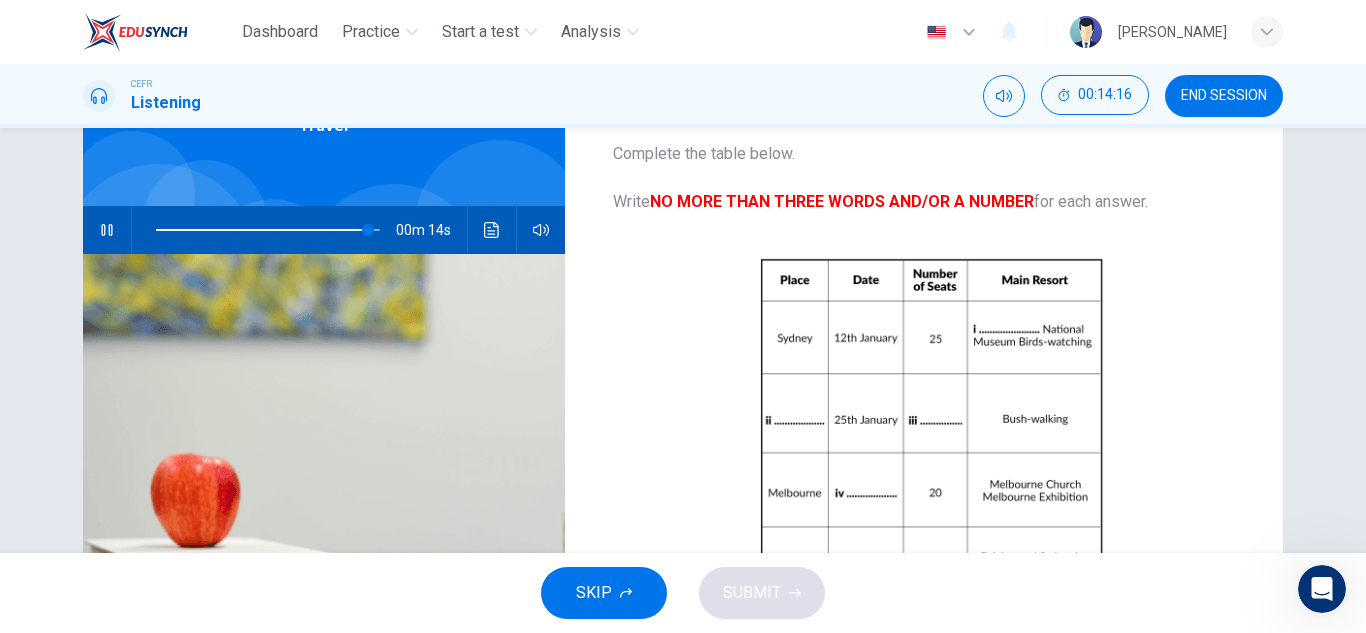 type on "95" 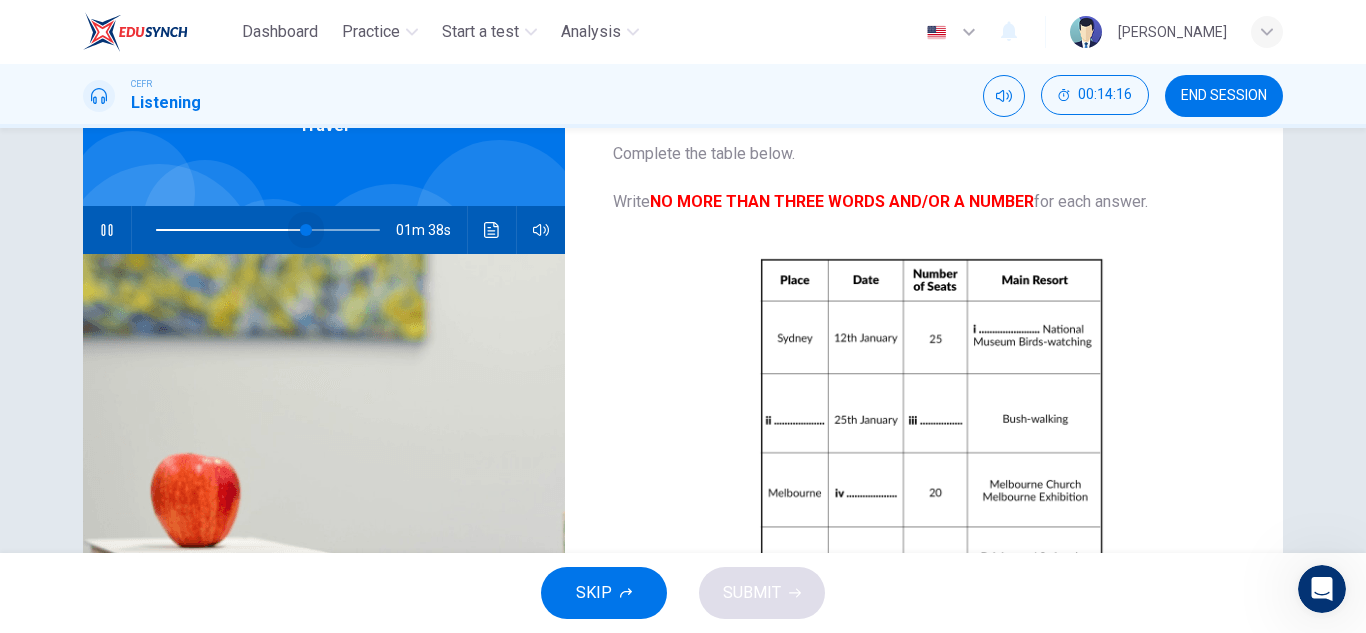 drag, startPoint x: 330, startPoint y: 231, endPoint x: 302, endPoint y: 231, distance: 28 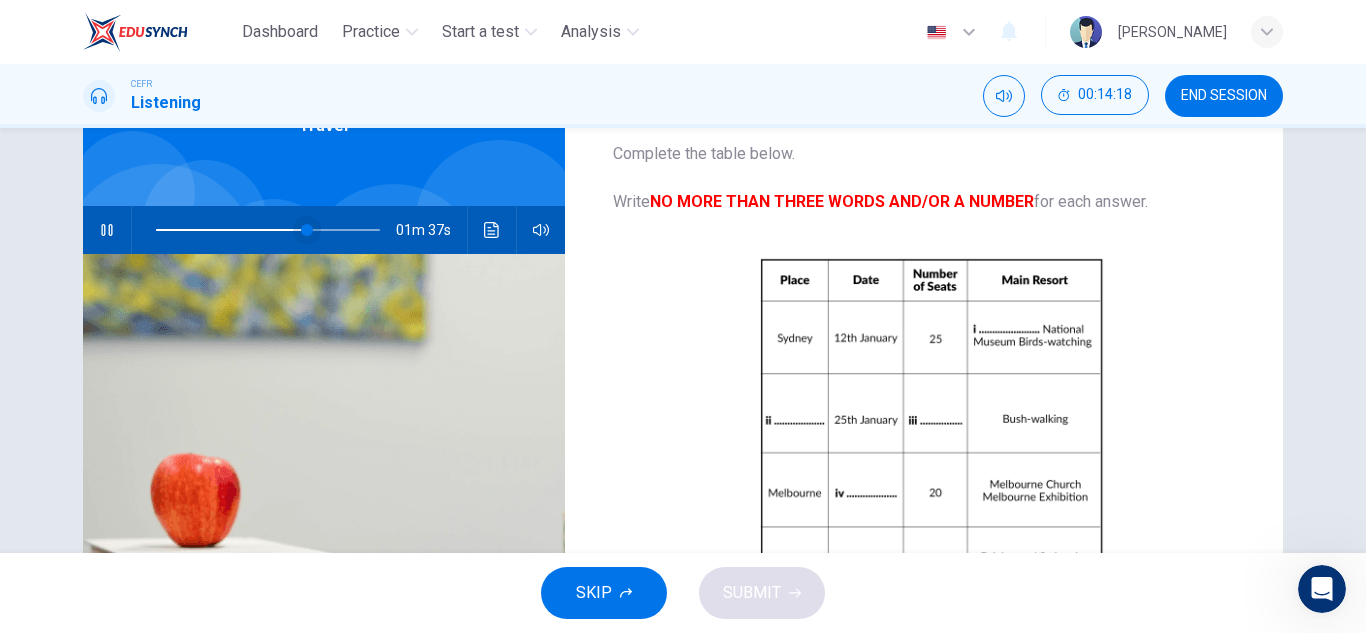 click at bounding box center [307, 230] 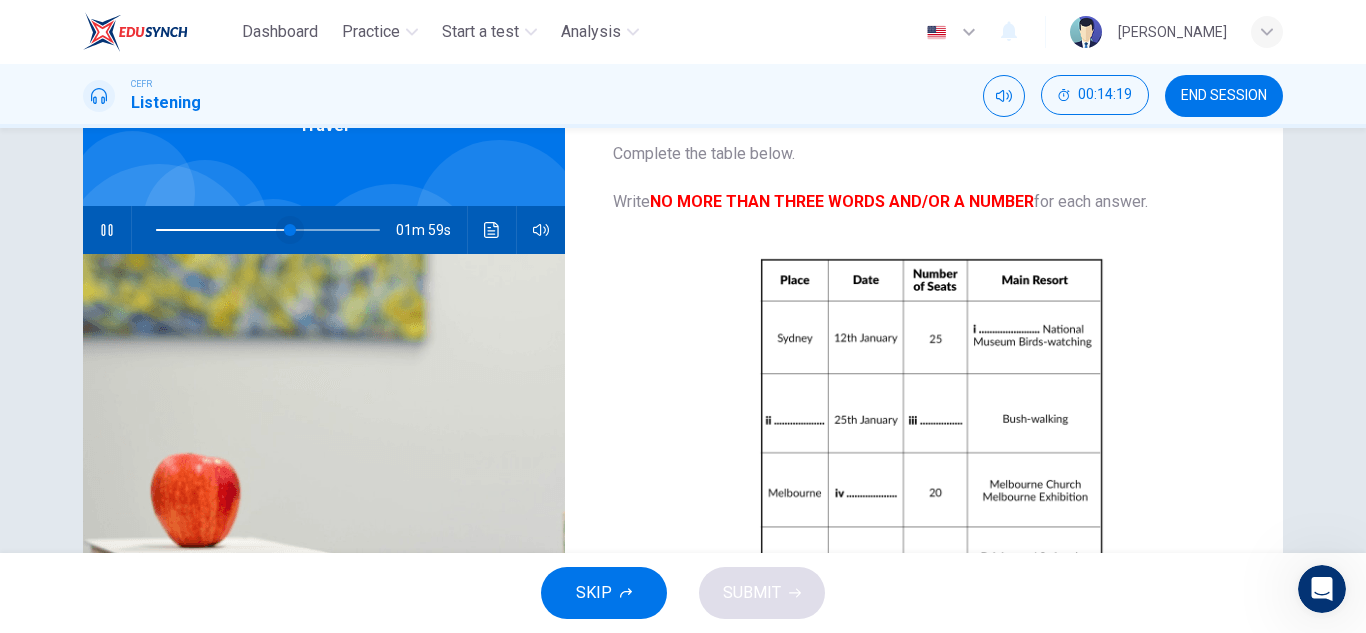 click at bounding box center (290, 230) 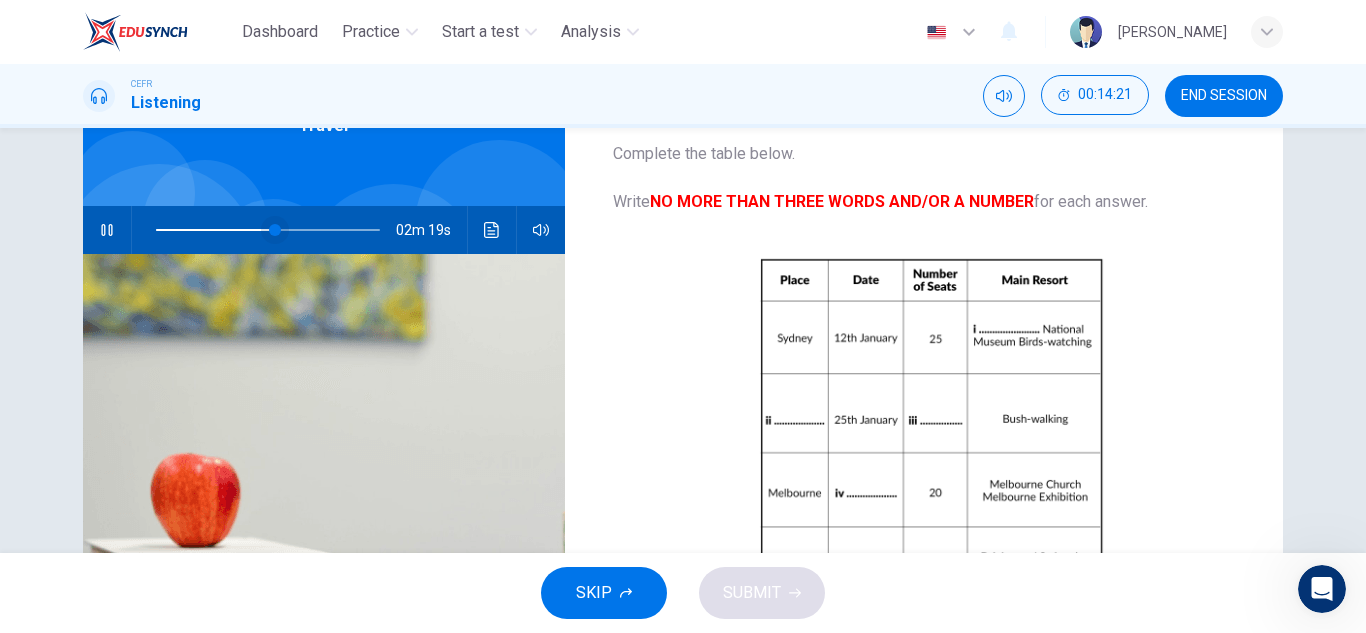 click at bounding box center (275, 230) 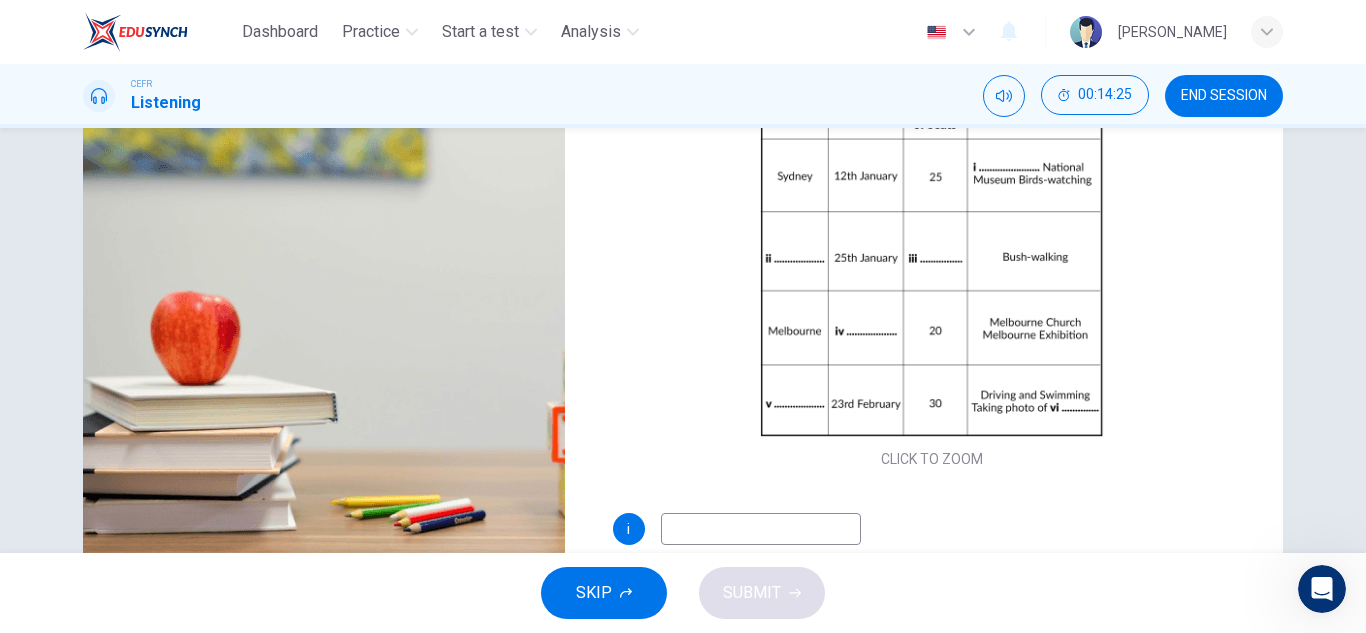 scroll, scrollTop: 350, scrollLeft: 0, axis: vertical 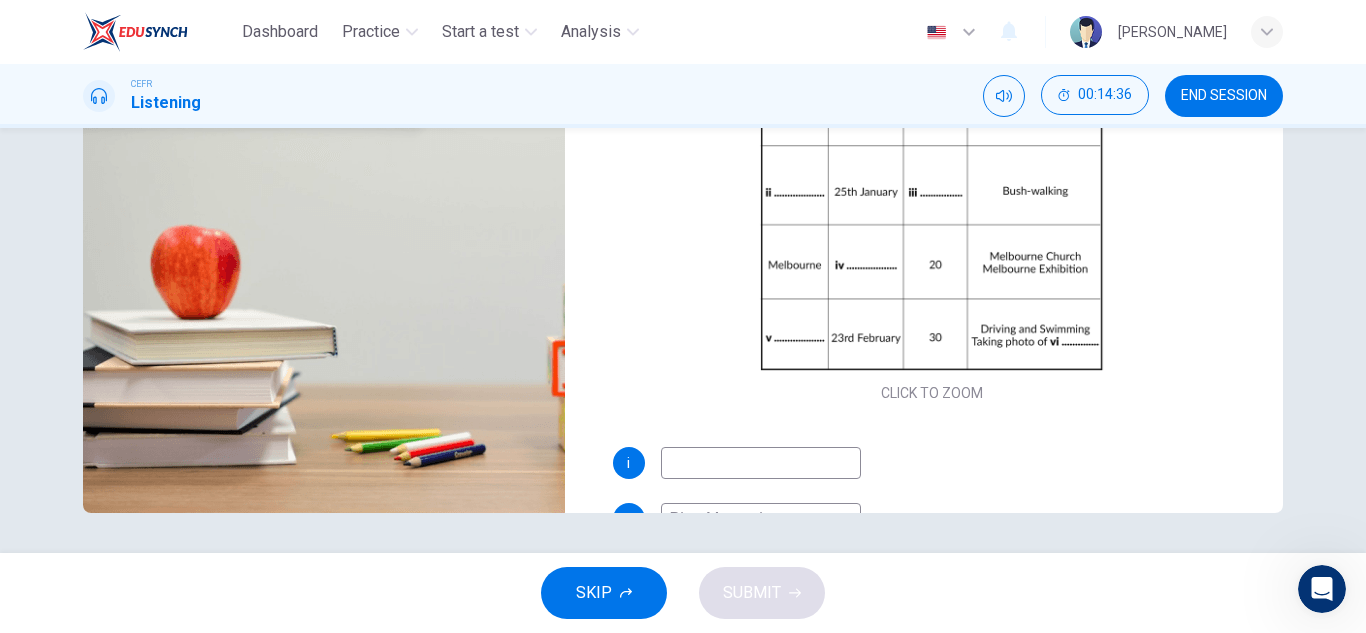click at bounding box center [761, 463] 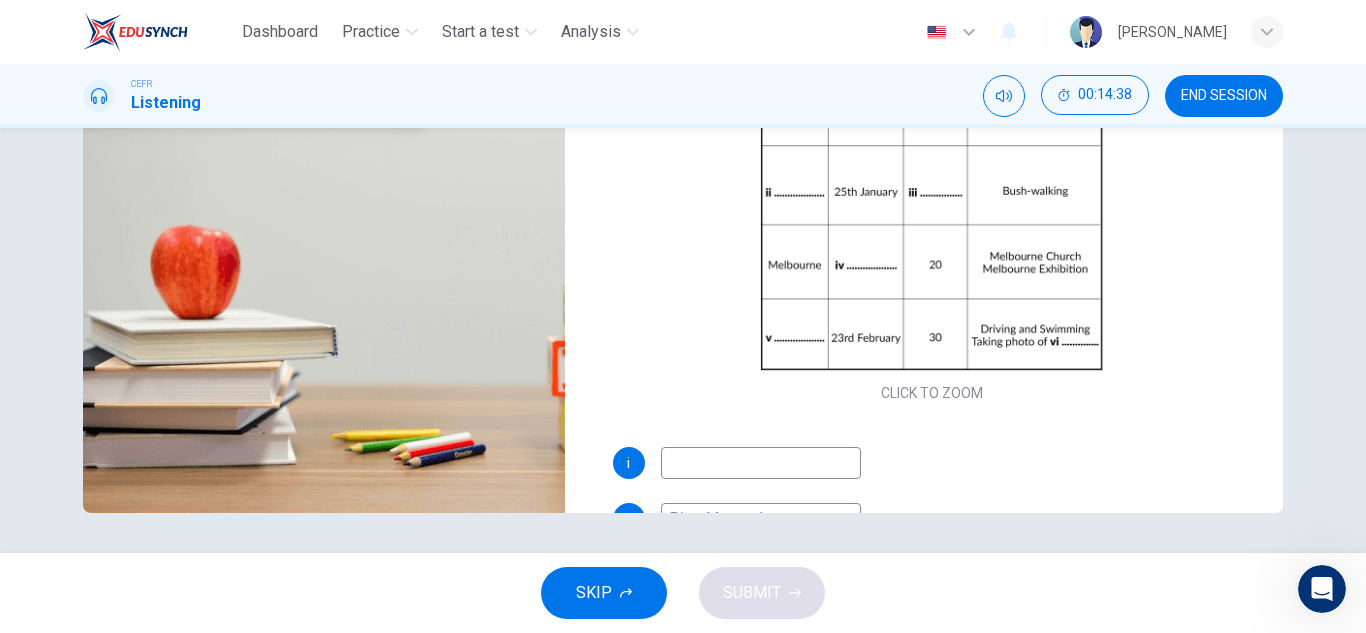 type on "55" 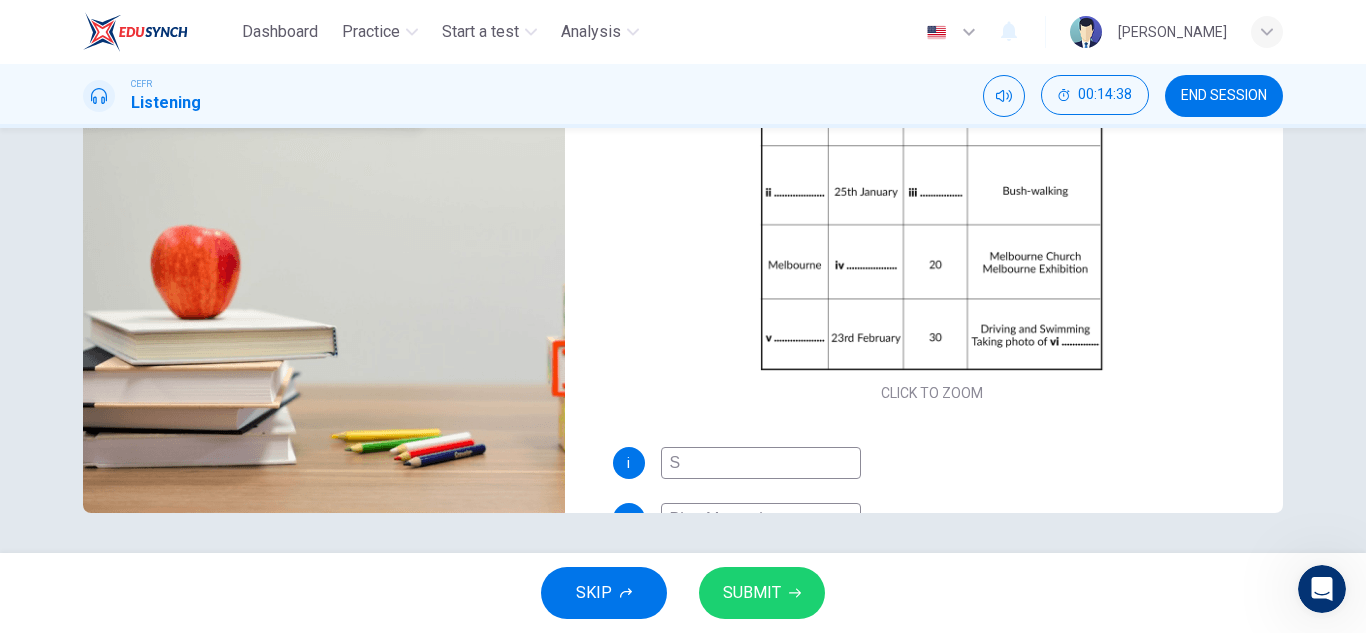type on "55" 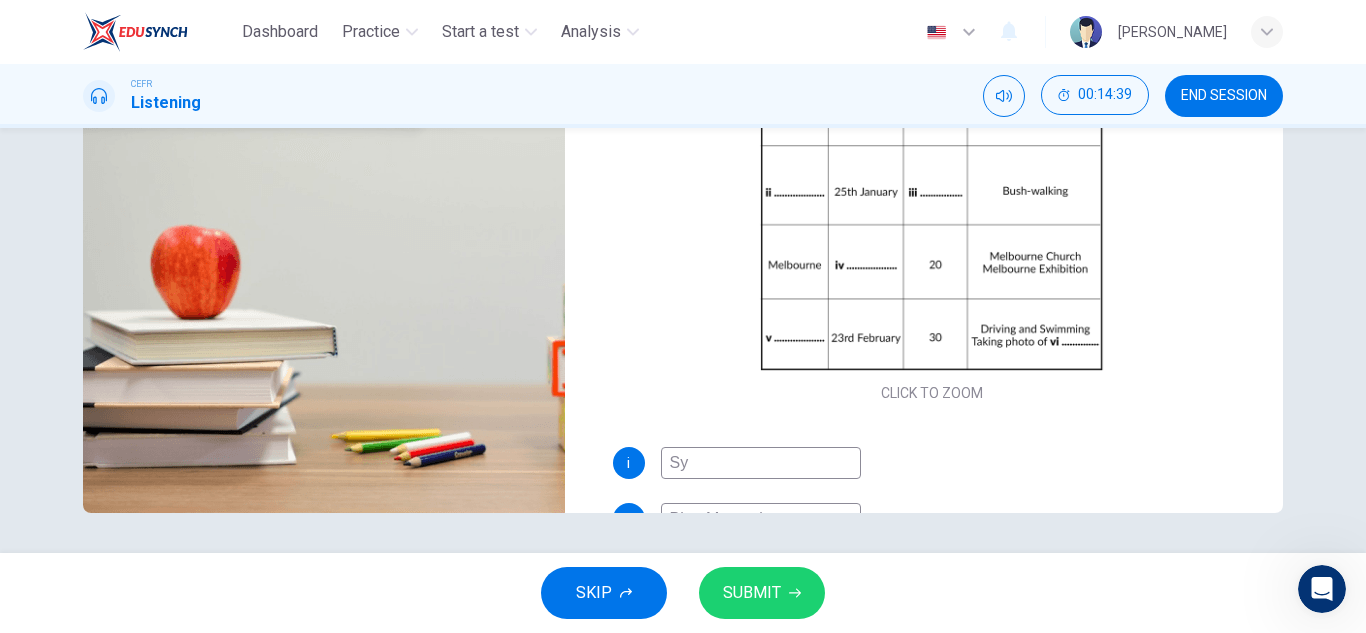 type on "Syd" 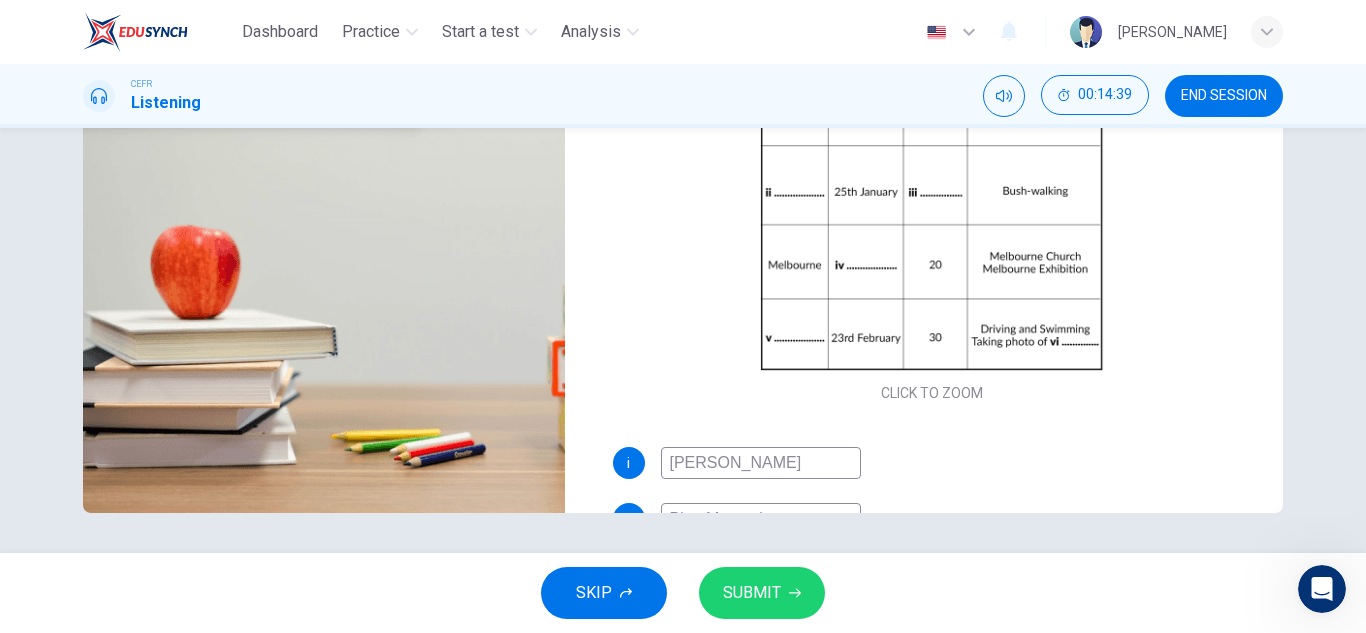 type on "55" 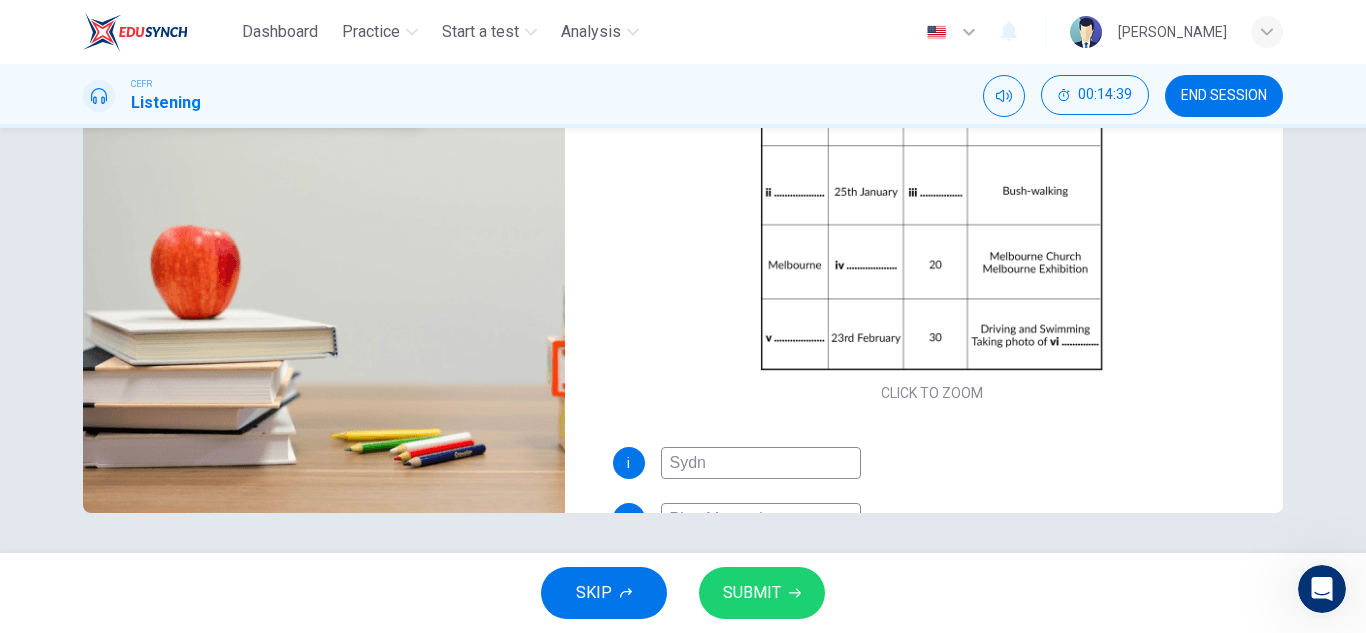 type on "55" 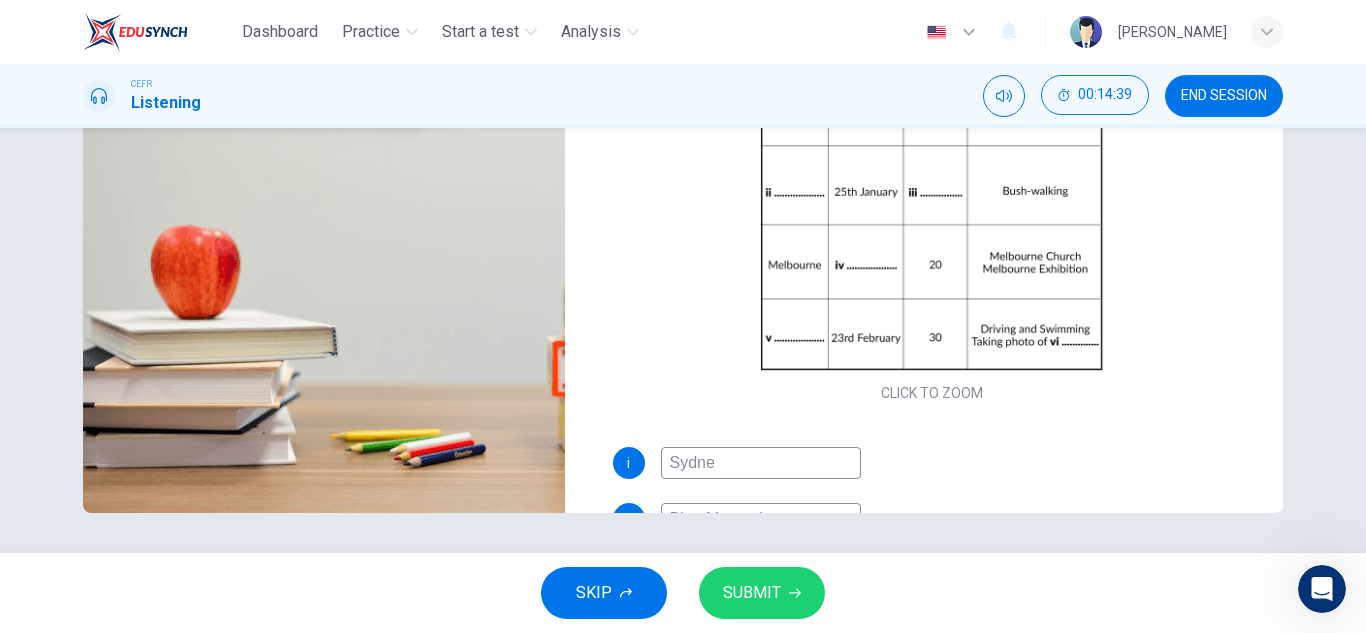 type on "55" 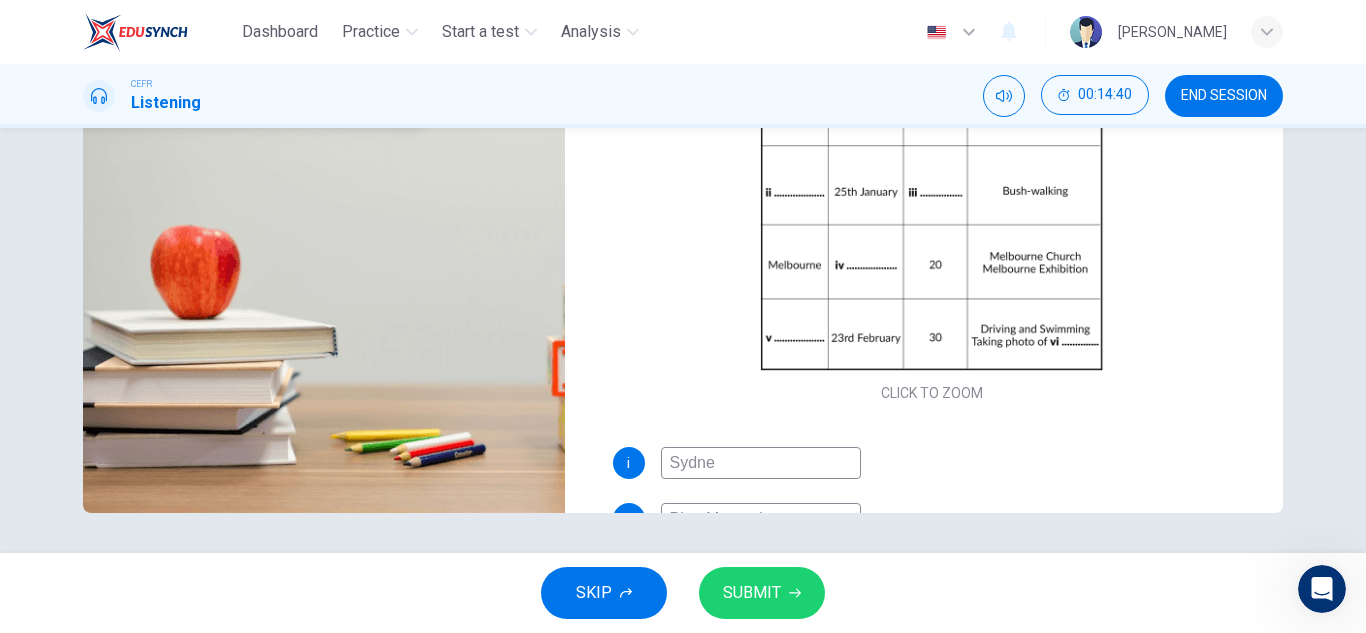 type on "Sydney" 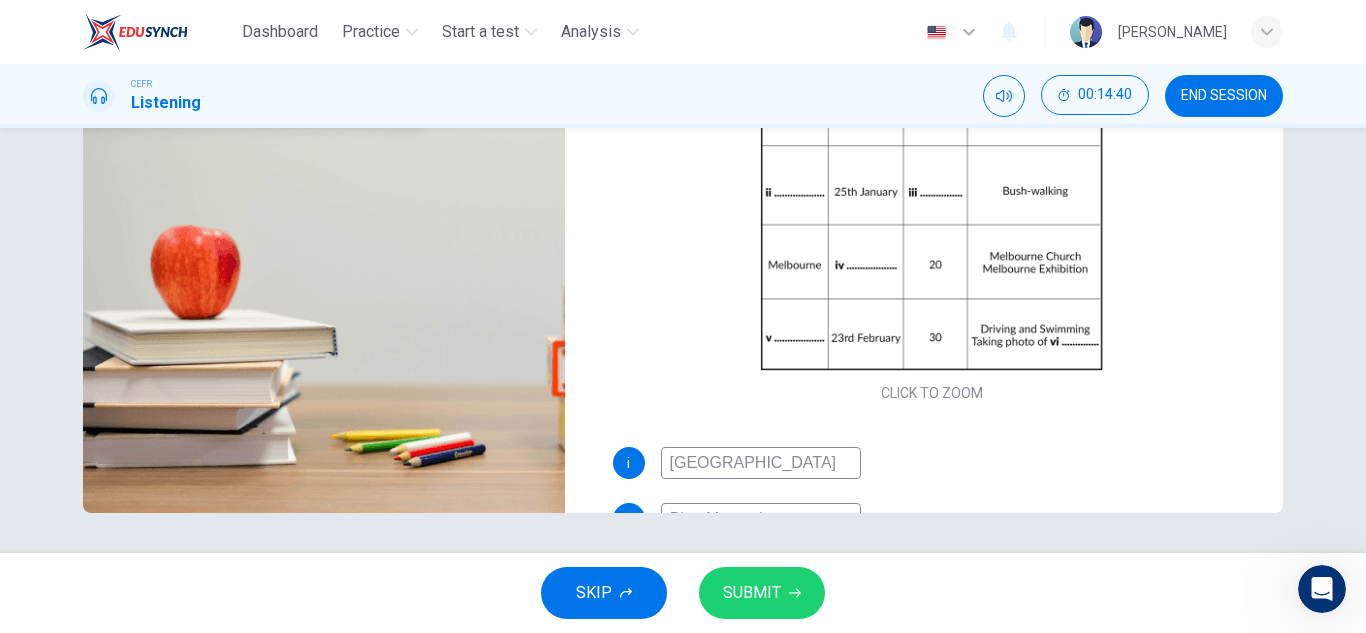 type on "55" 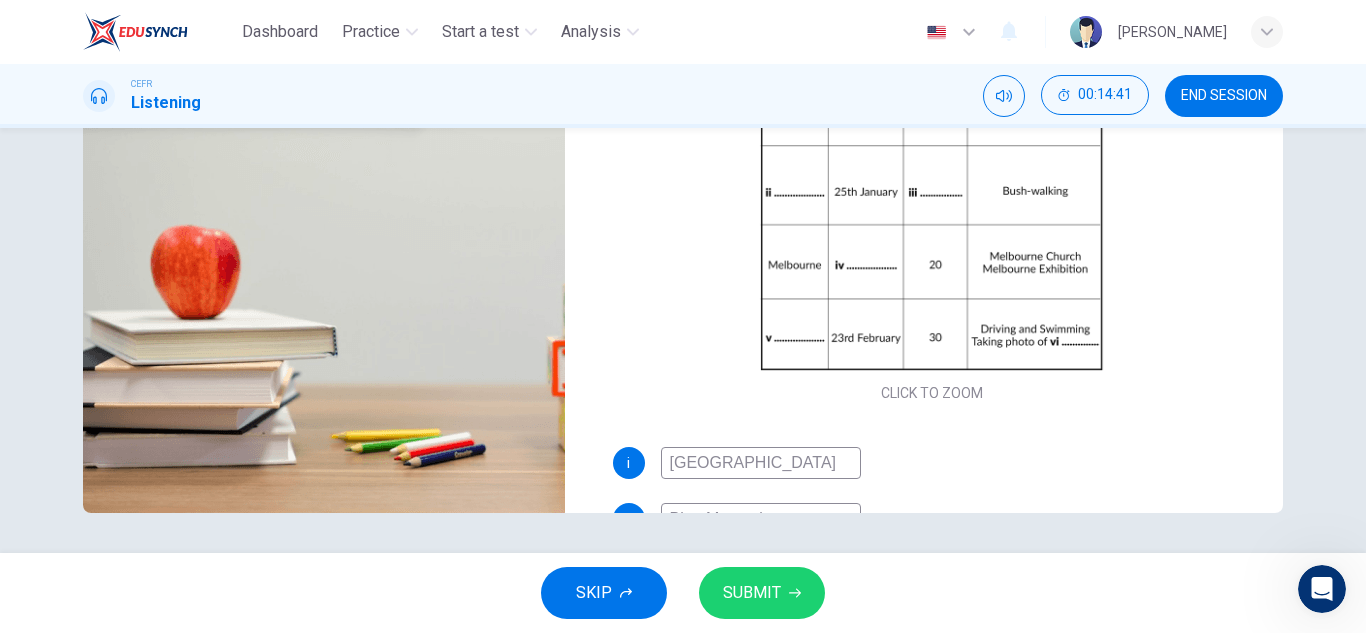 type on "56" 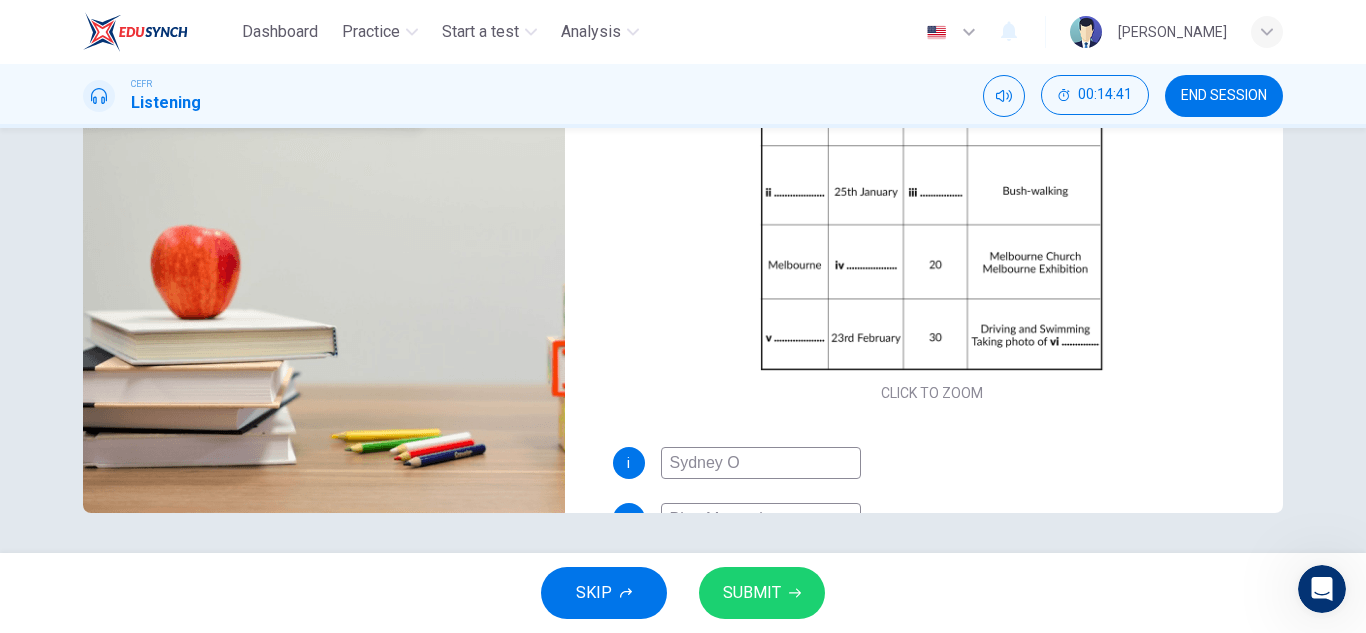 type on "56" 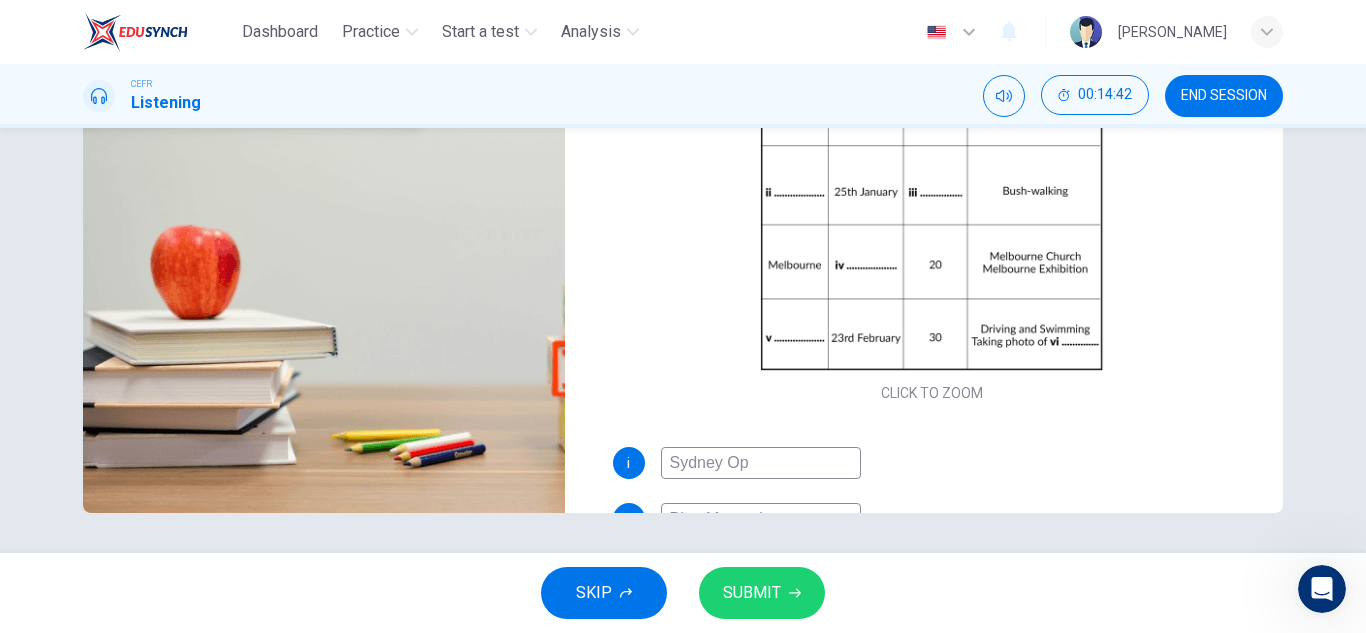type on "56" 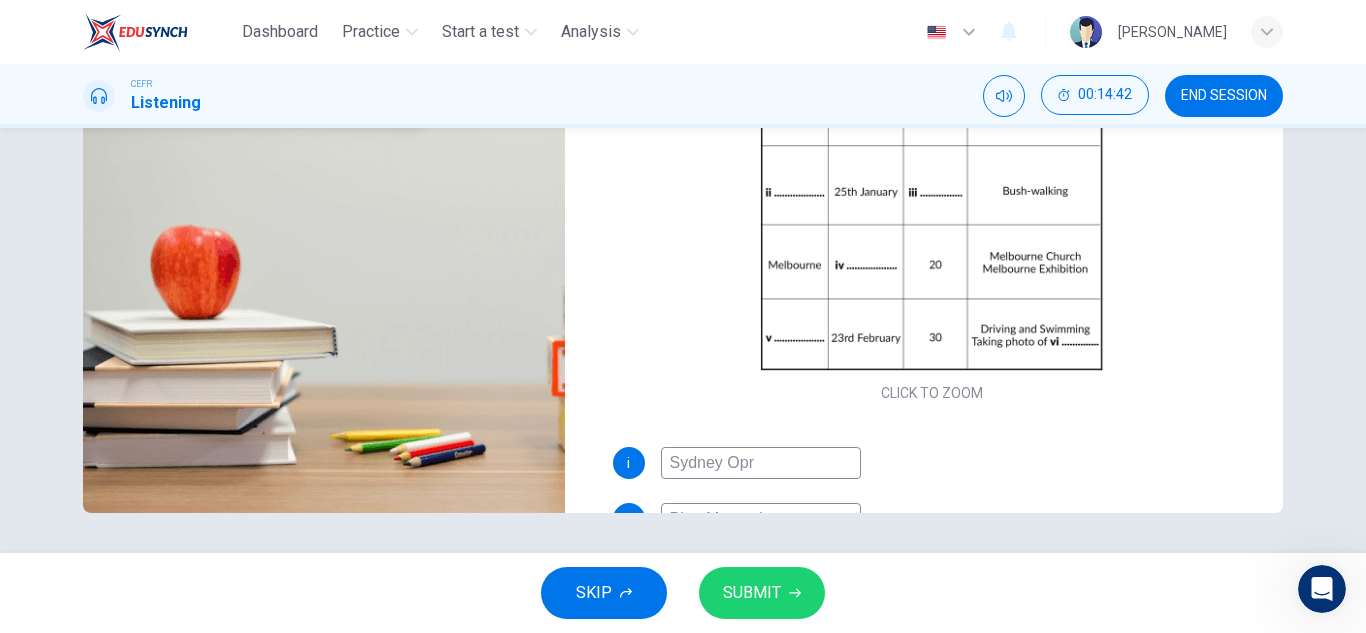 type on "56" 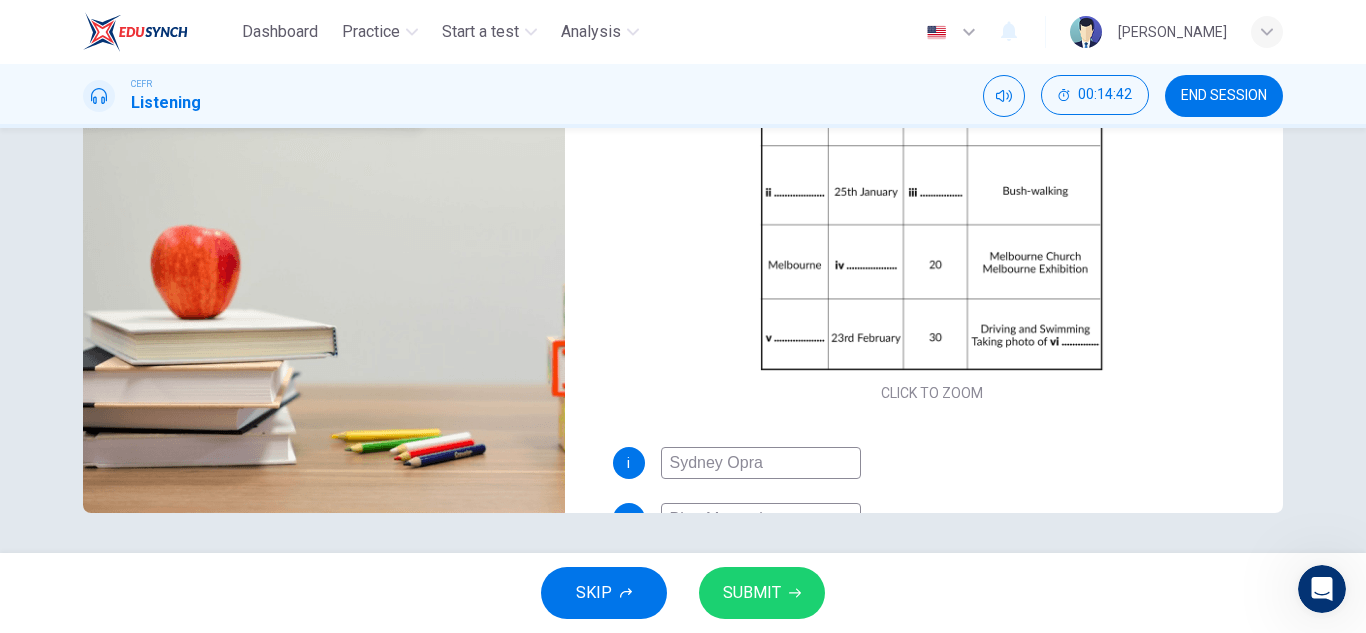 type on "56" 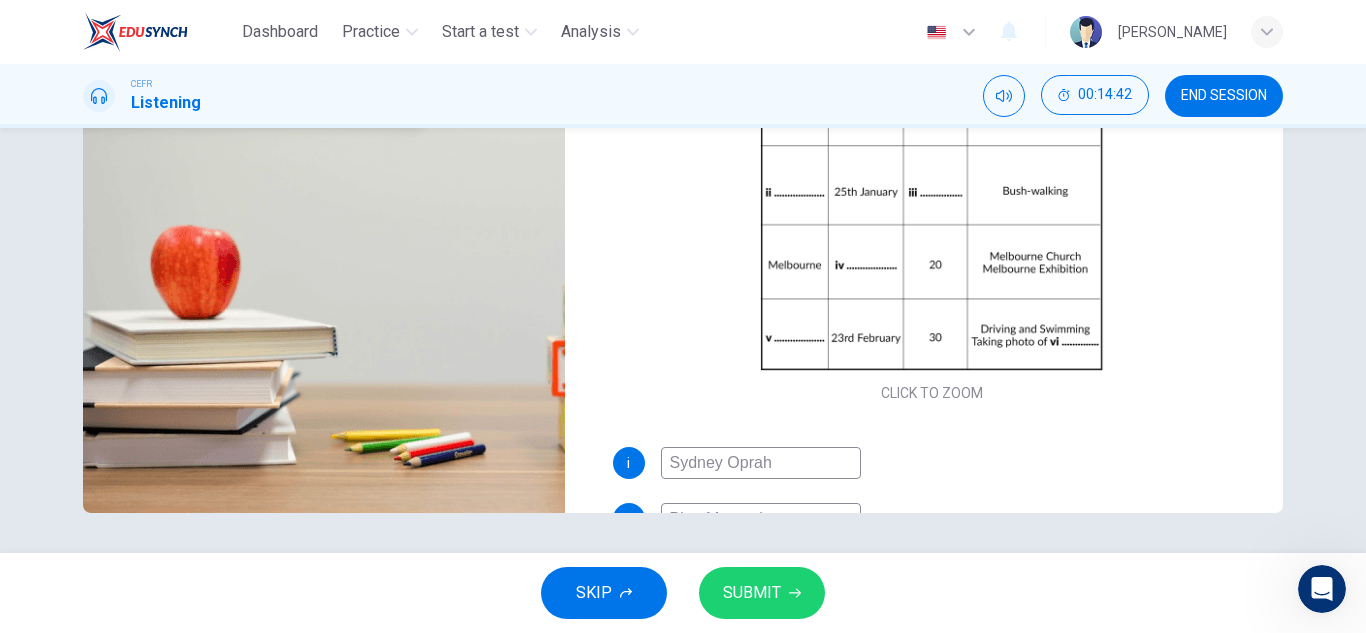 type on "56" 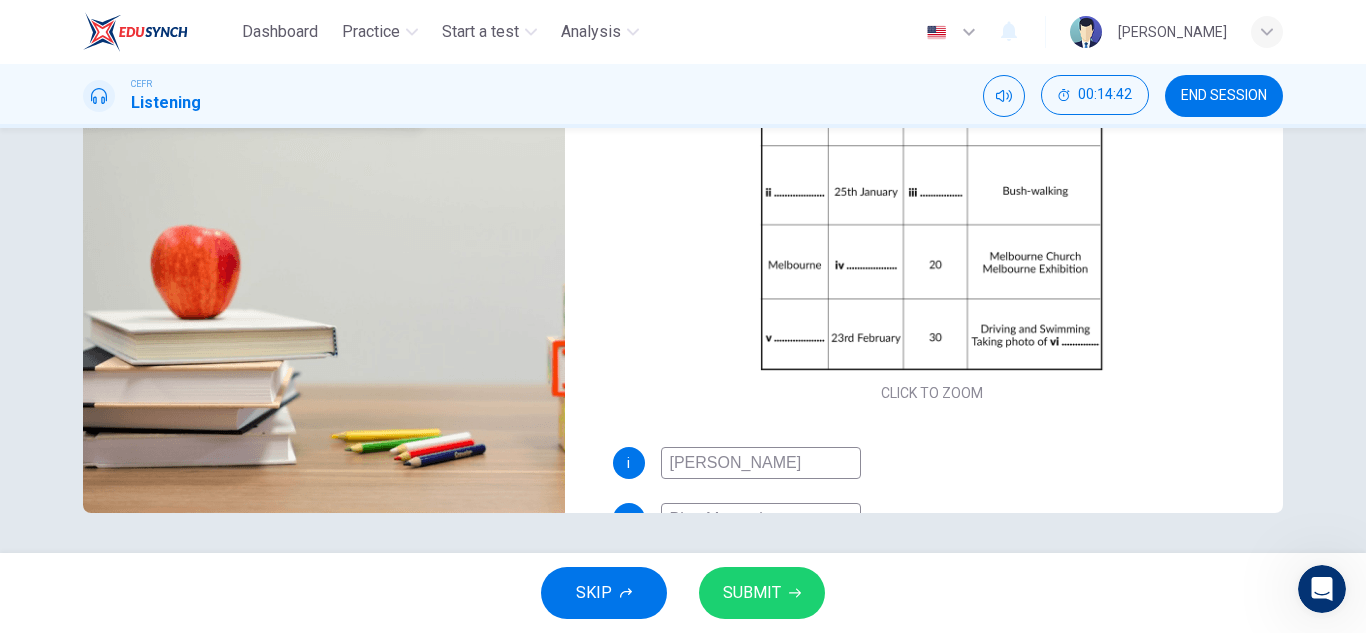 type on "56" 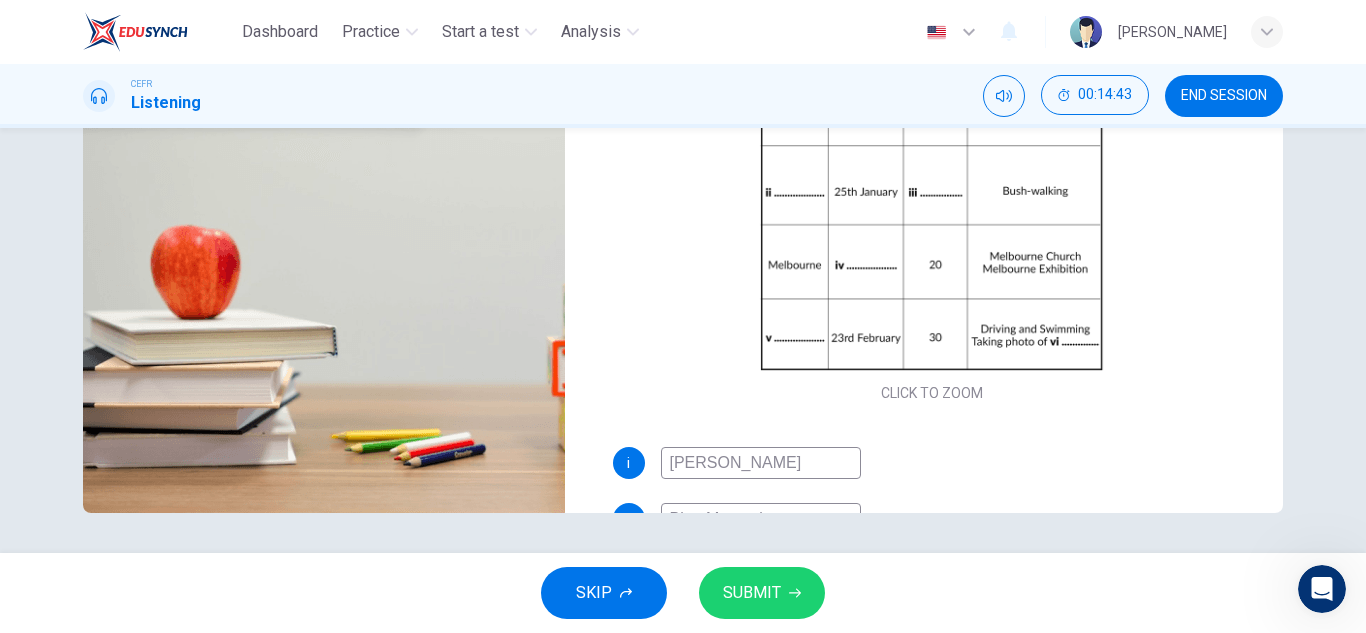 type on "Sydney Oprahou" 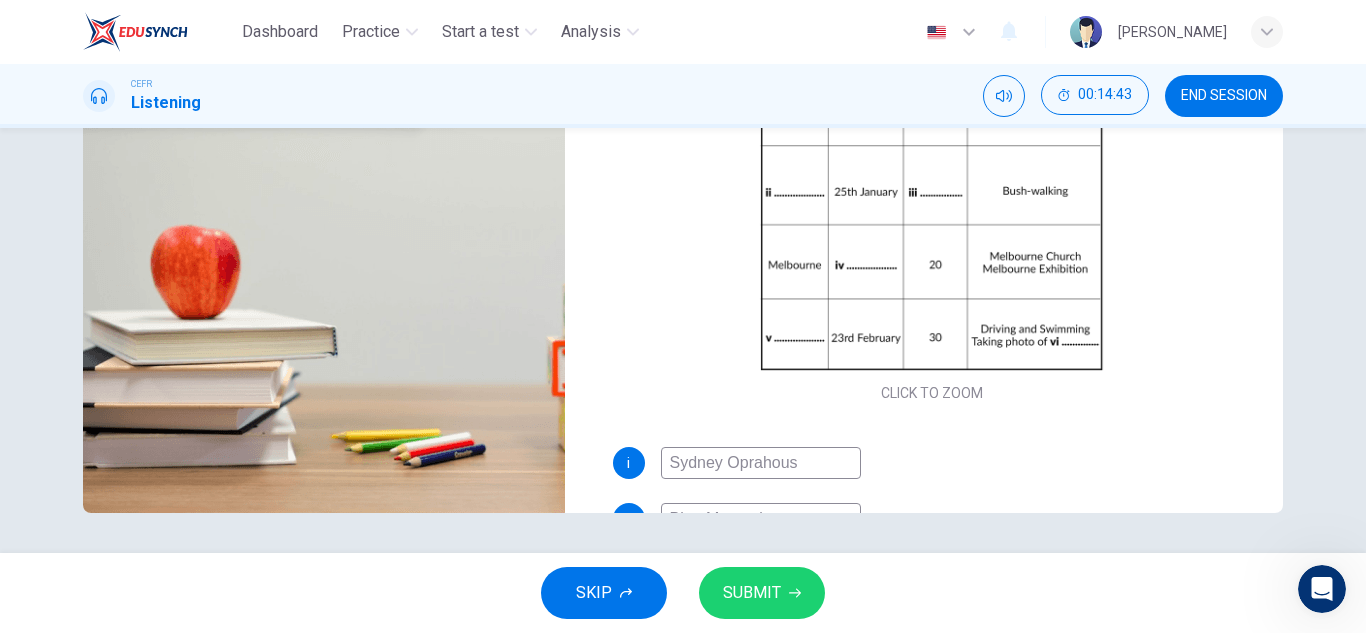 type on "56" 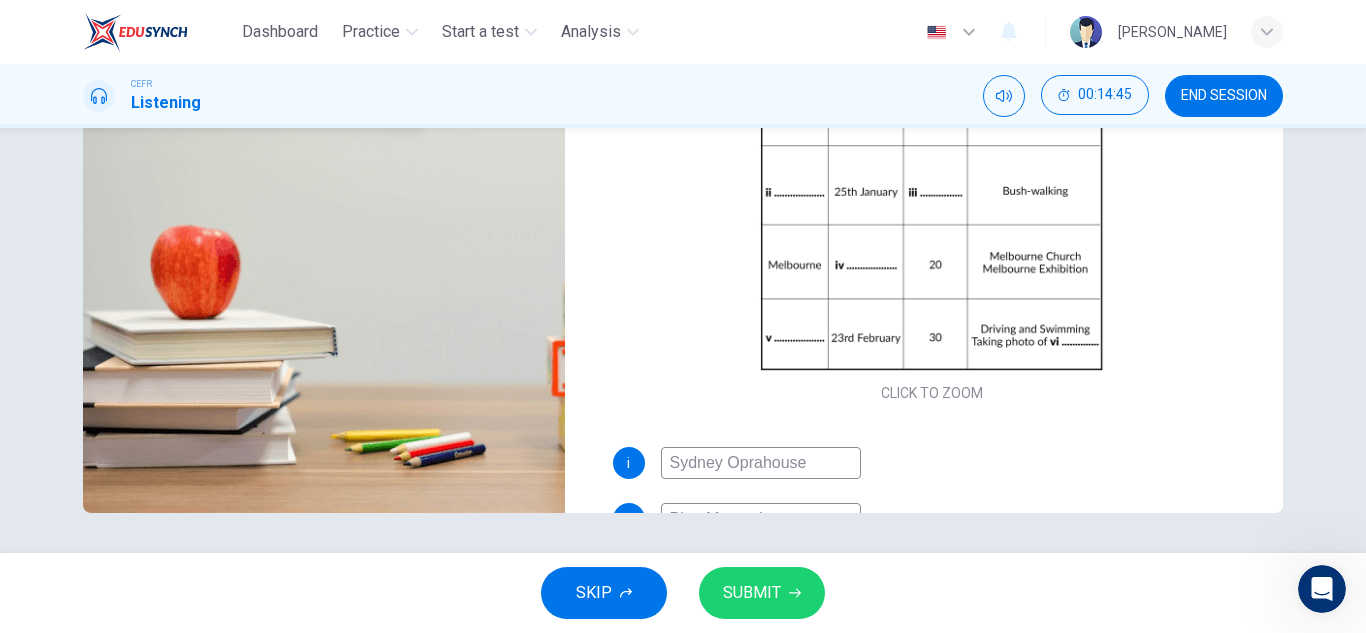 click on "Sydney Oprahouse" at bounding box center [761, 463] 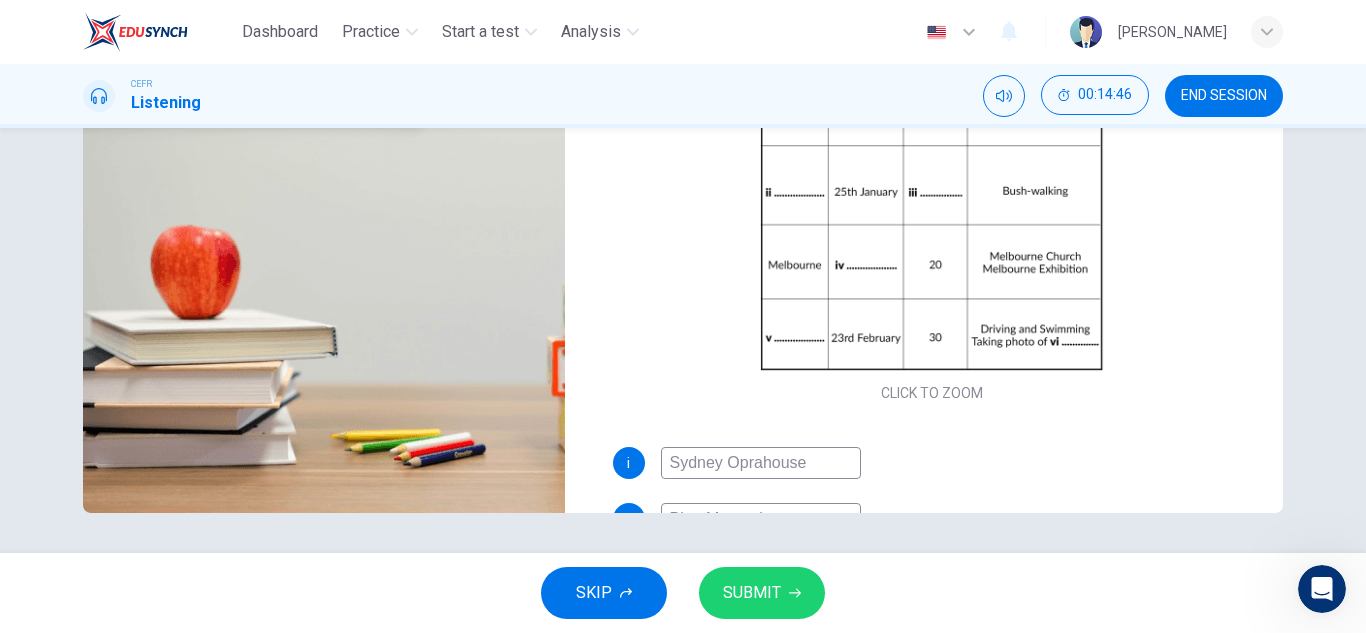 type on "57" 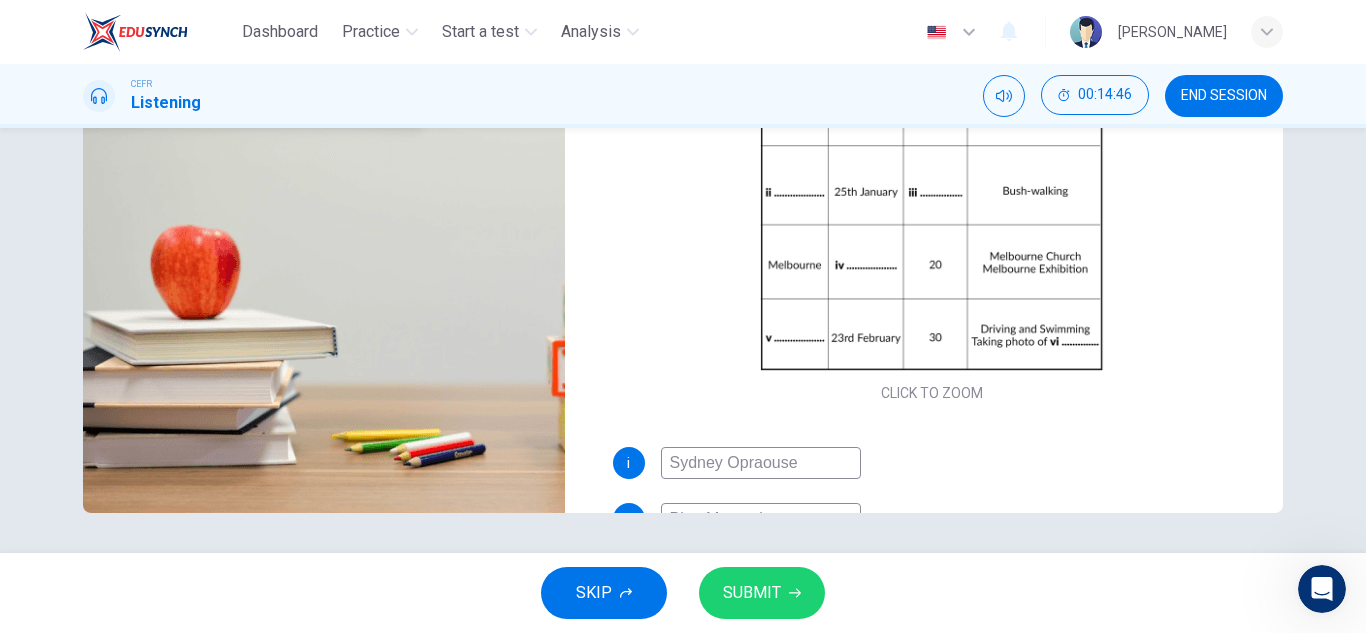 type on "57" 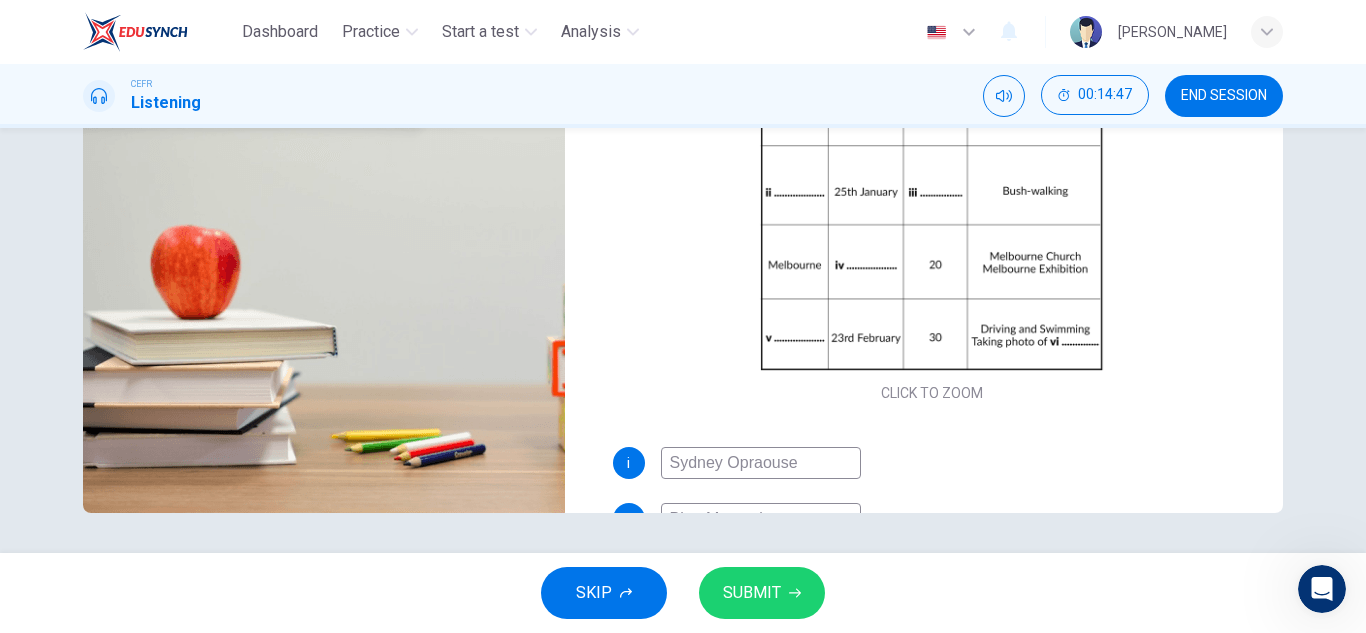 type on "Sydney Opra ouse" 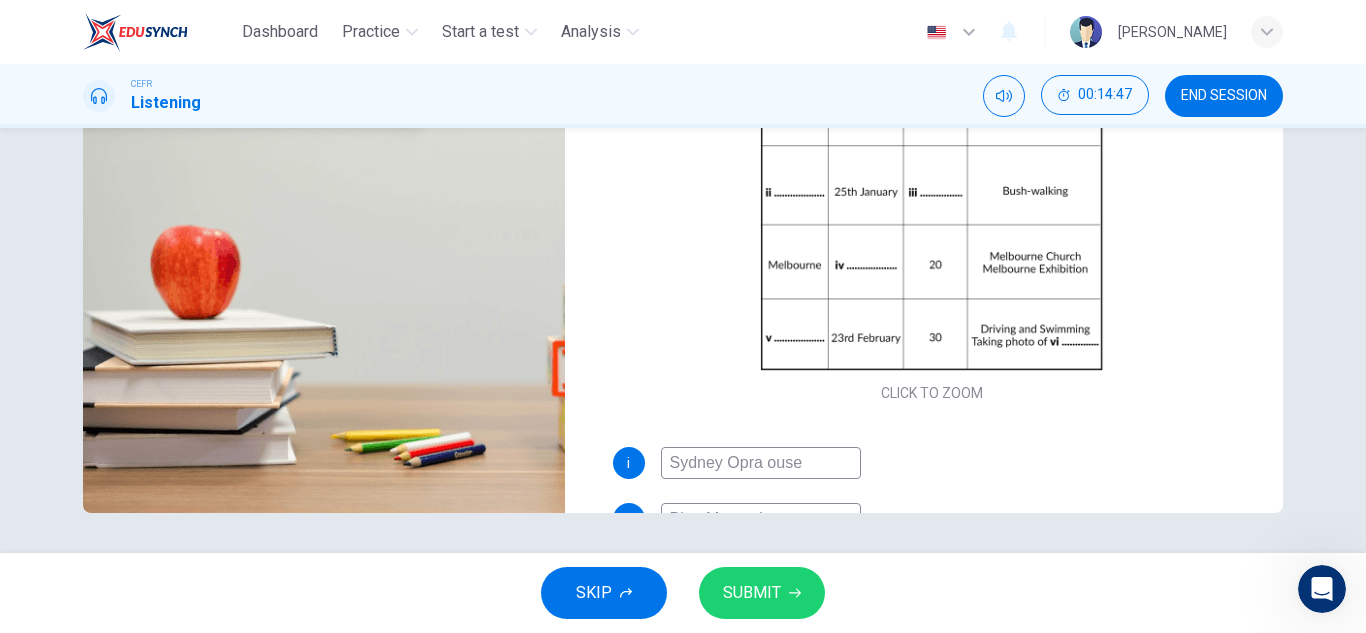 type on "58" 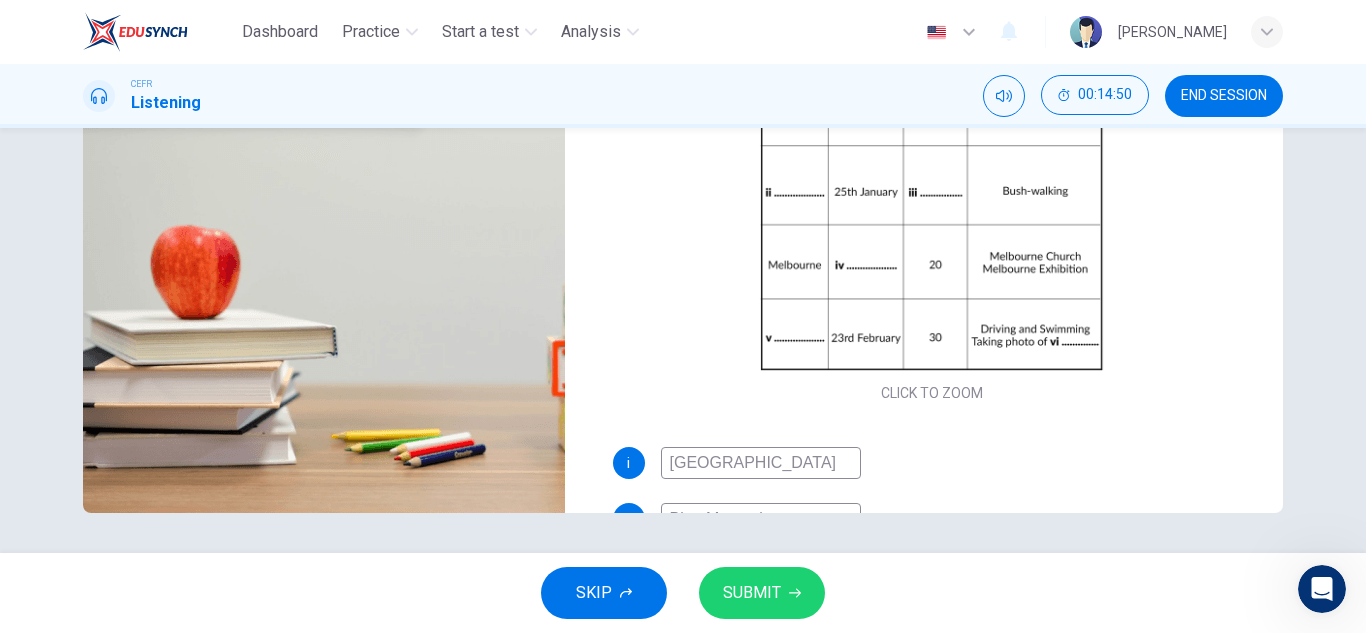 click on "Sydney Opra House" at bounding box center [761, 463] 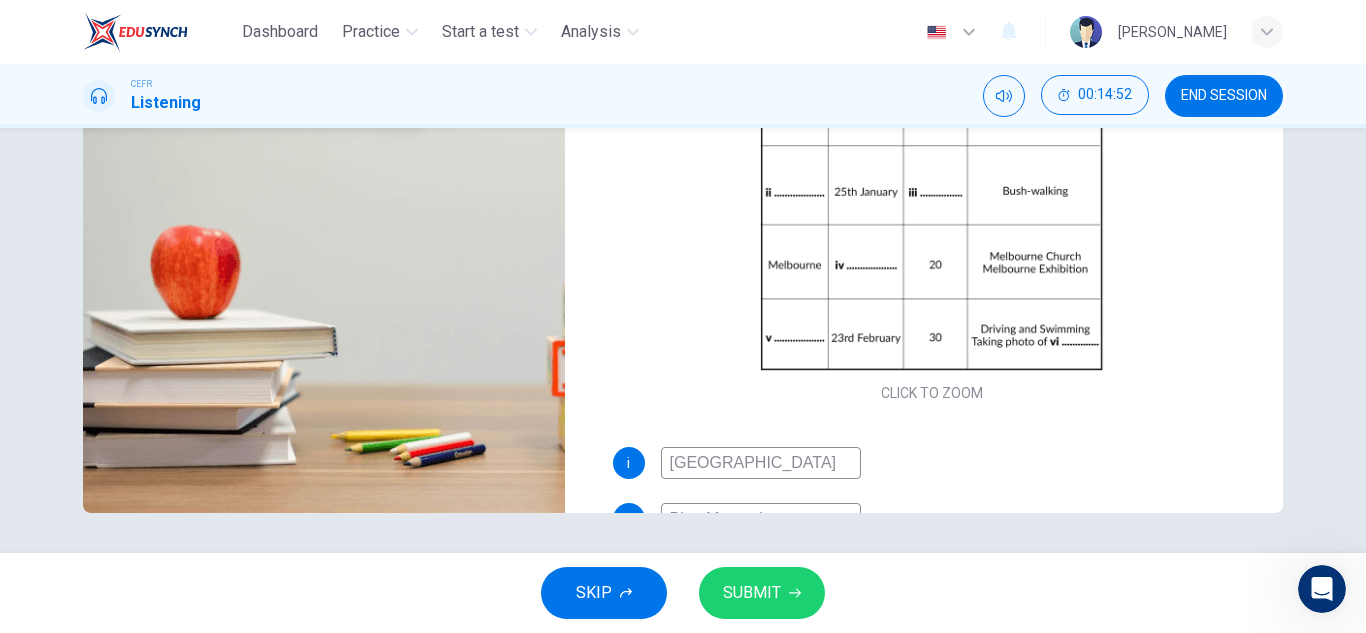 type on "59" 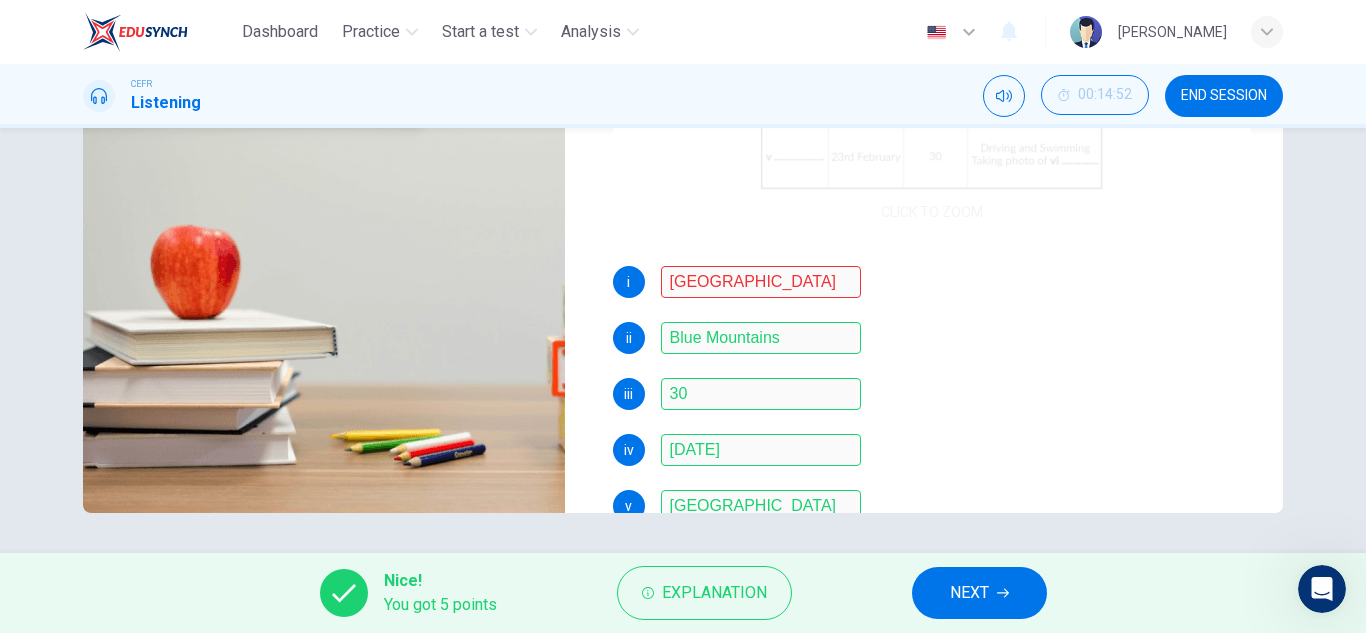 scroll, scrollTop: 286, scrollLeft: 0, axis: vertical 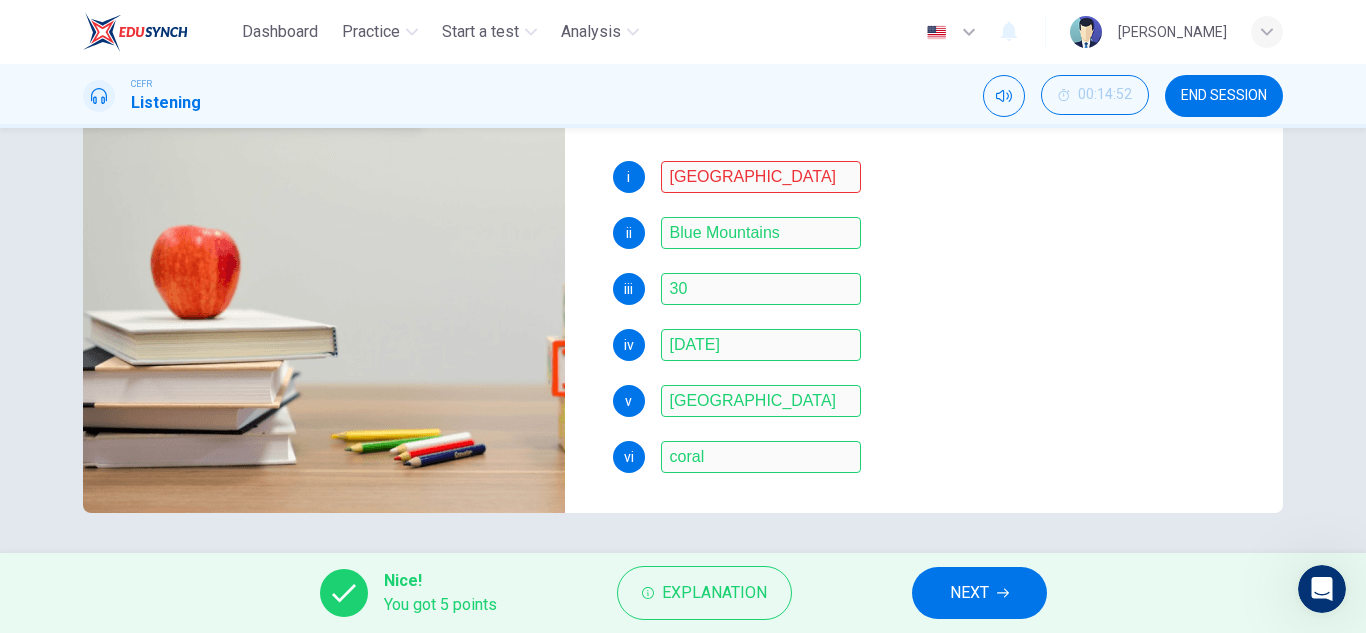 type on "63" 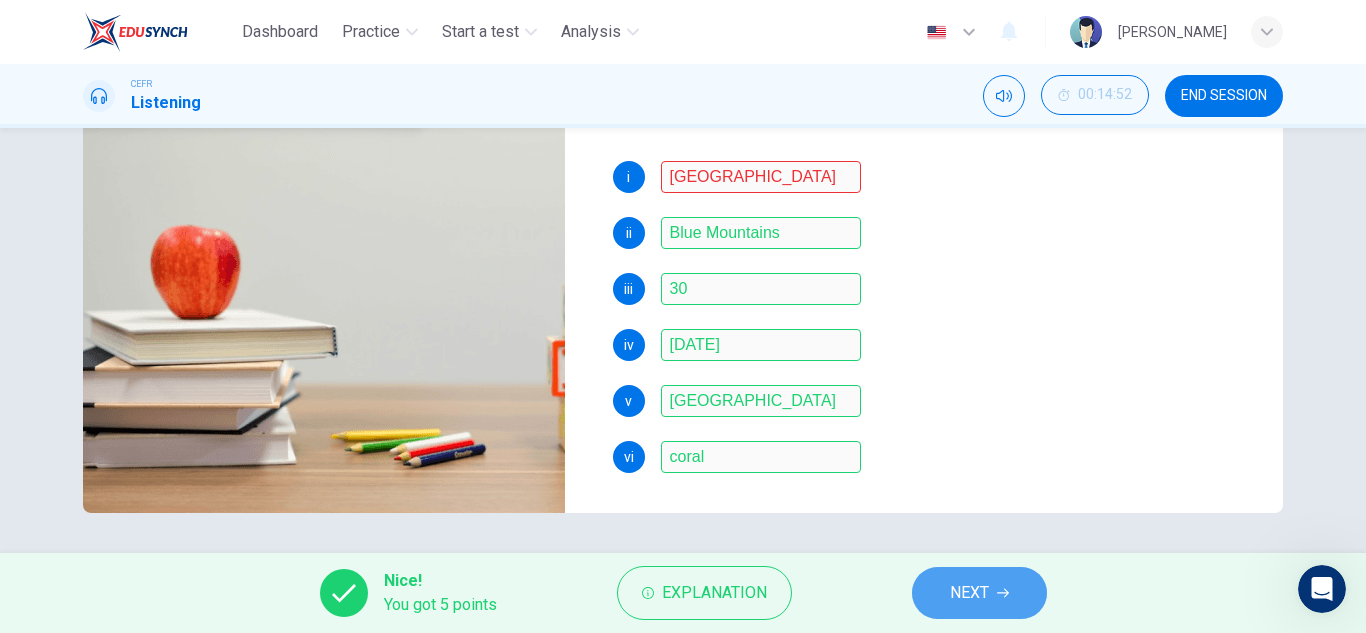 click on "NEXT" at bounding box center (979, 593) 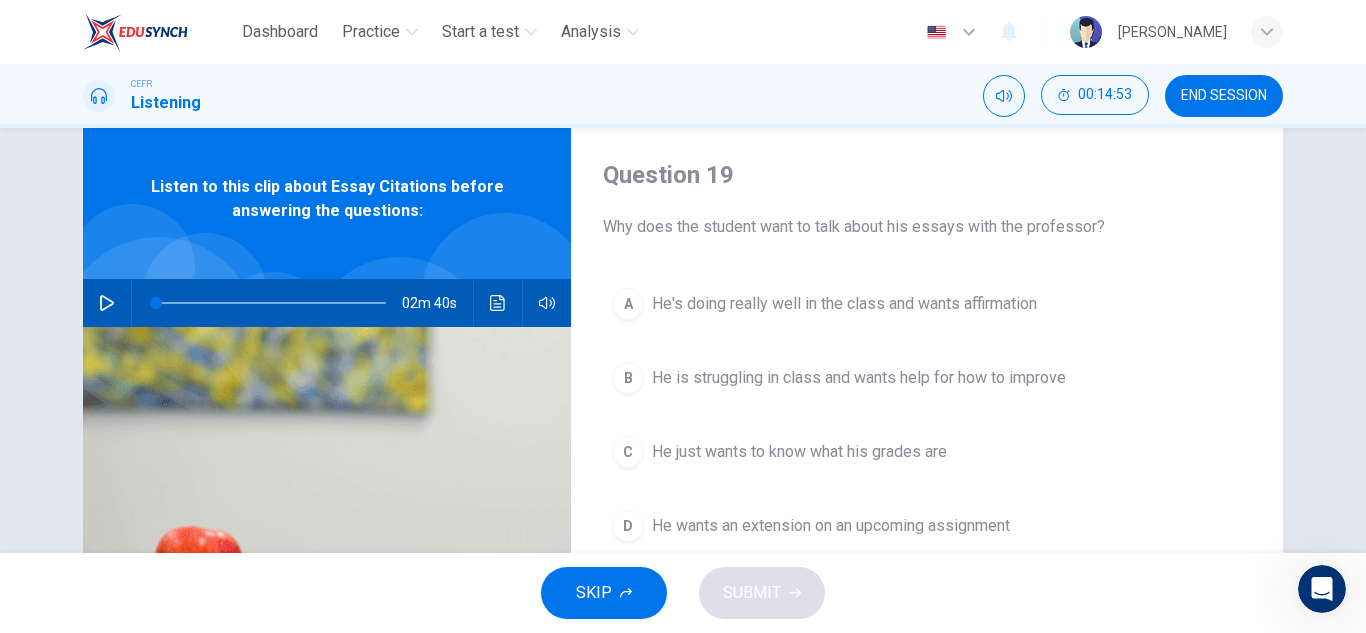 scroll, scrollTop: 52, scrollLeft: 0, axis: vertical 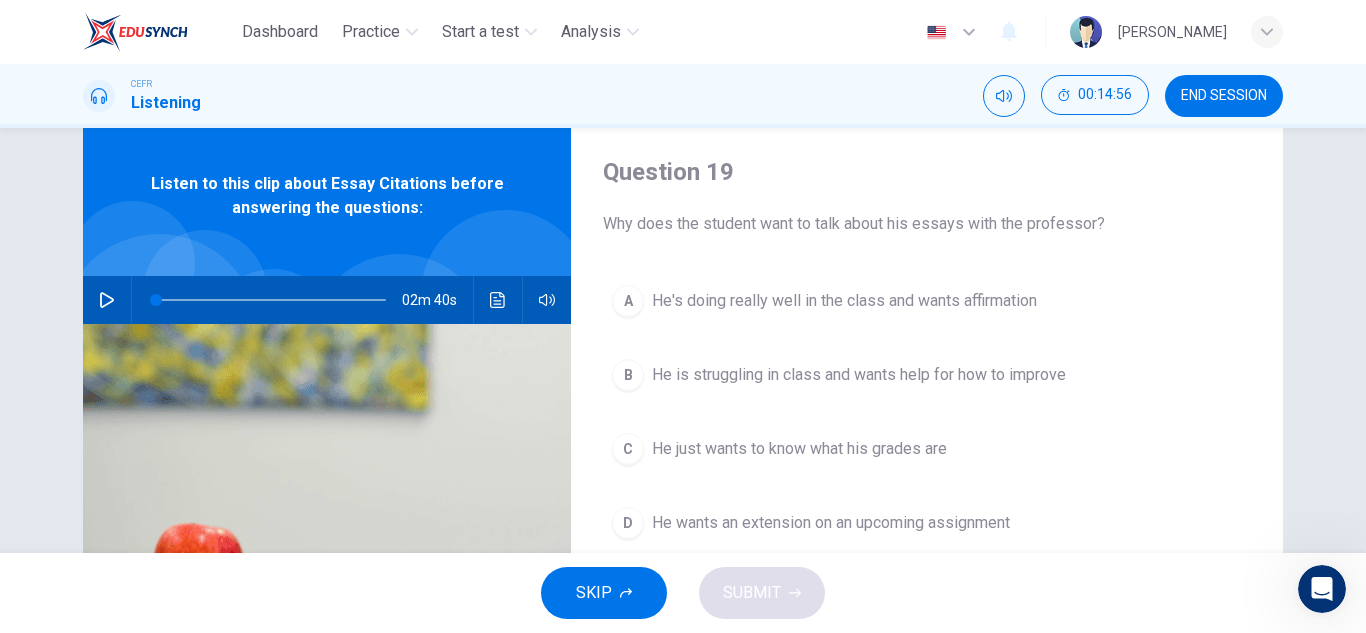 click at bounding box center (107, 300) 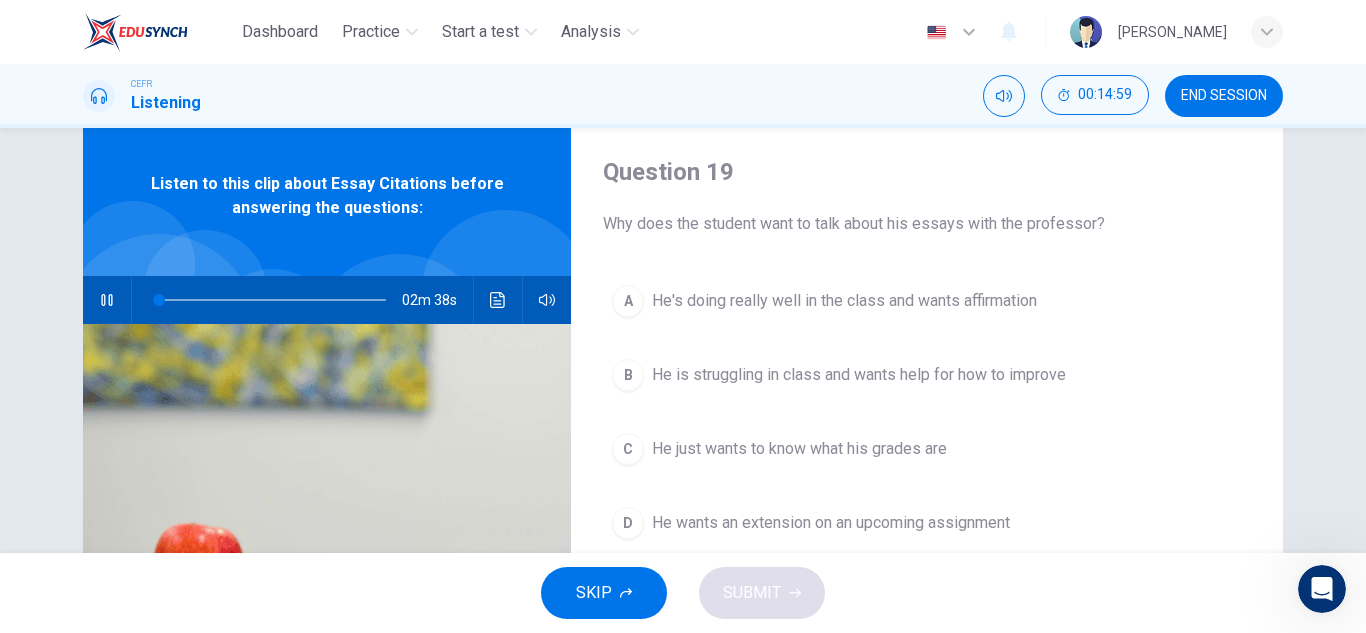 type on "2" 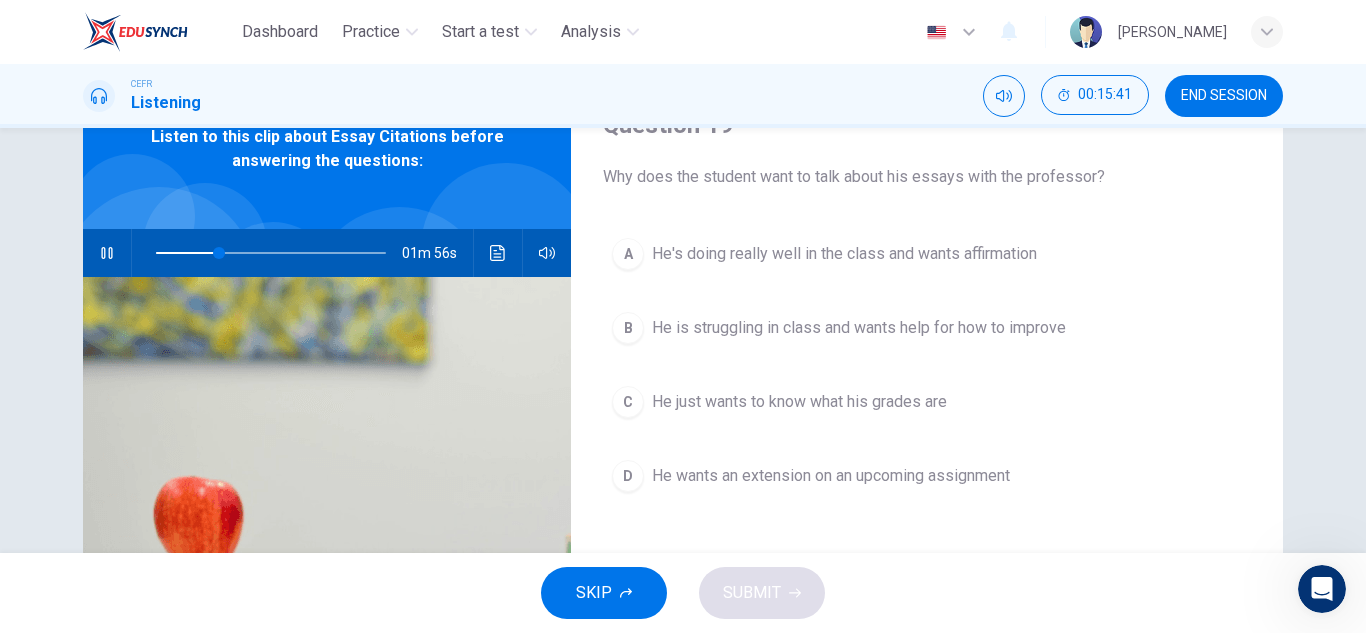 scroll, scrollTop: 100, scrollLeft: 0, axis: vertical 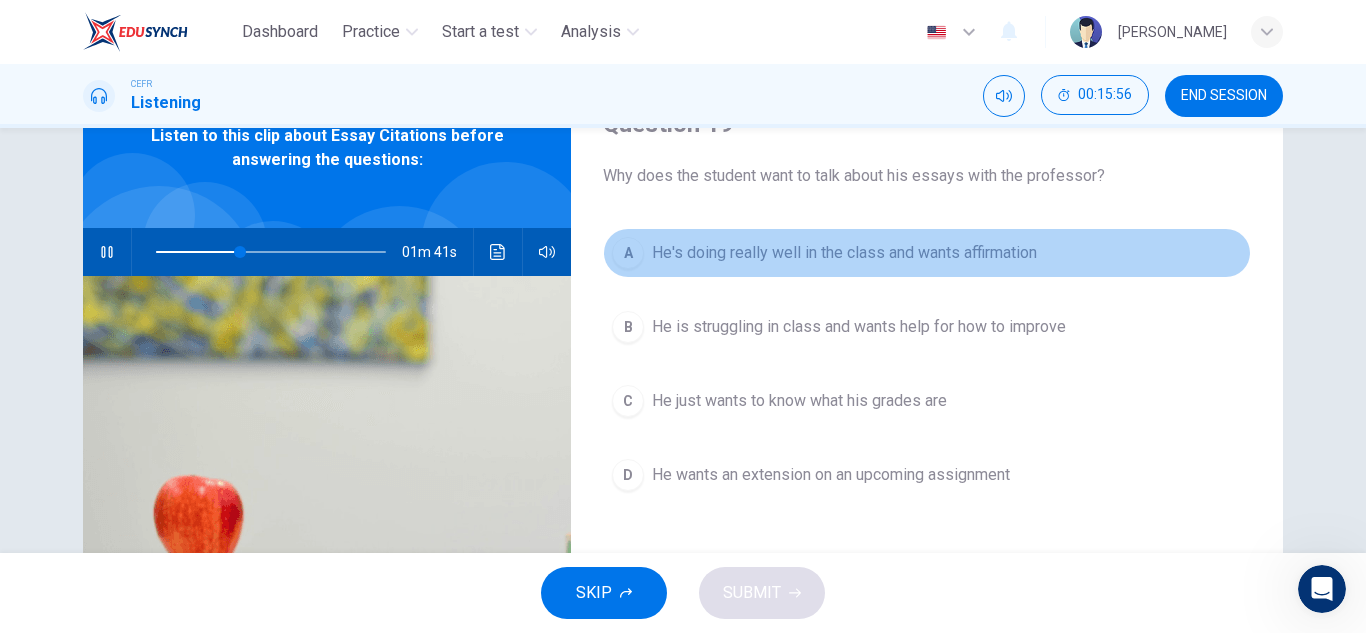 click on "A" at bounding box center [628, 253] 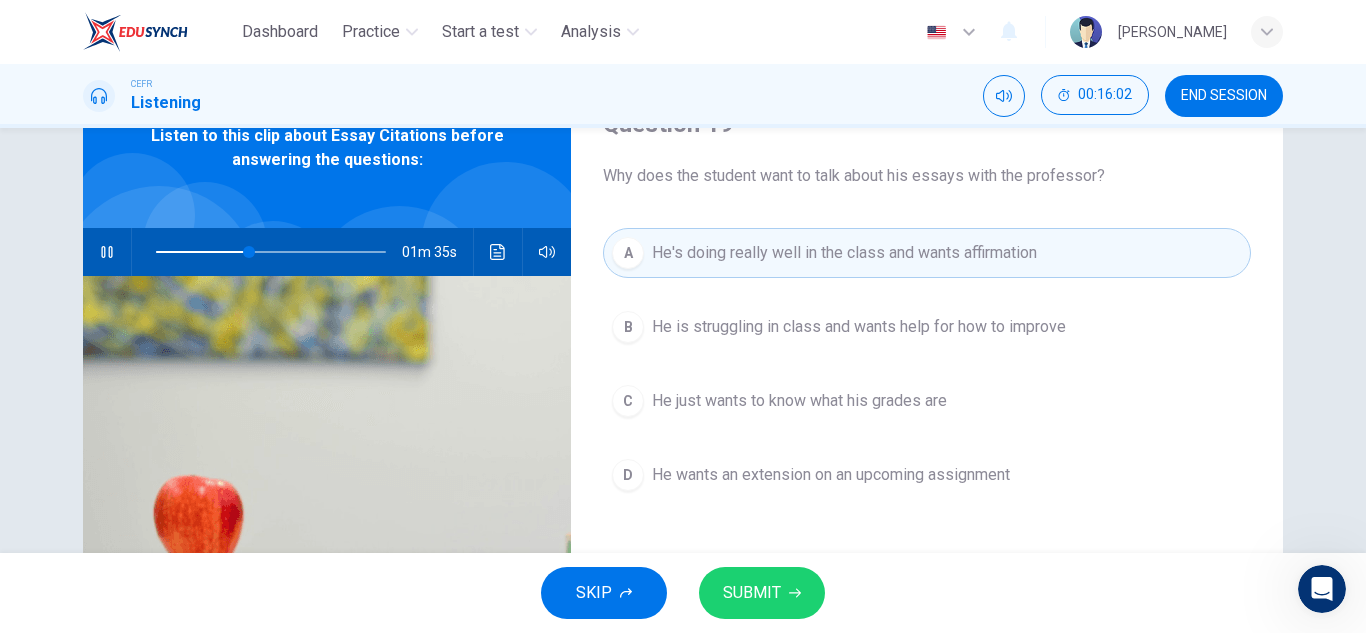 click on "SUBMIT" at bounding box center [762, 593] 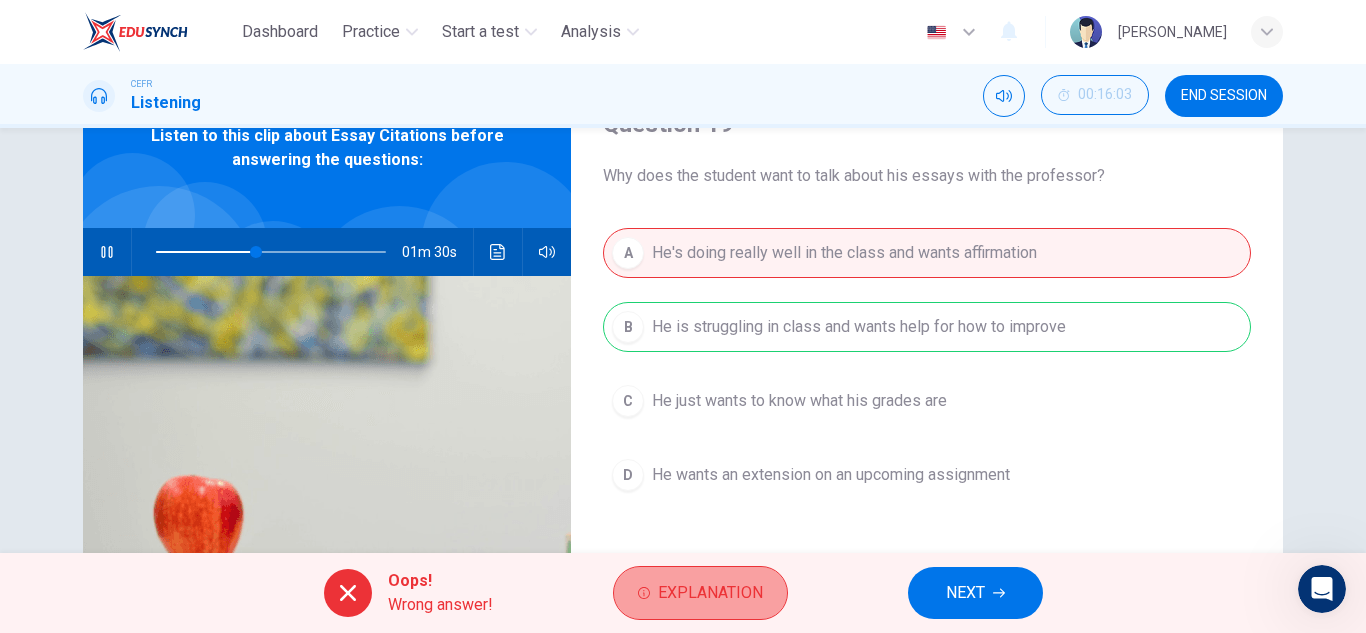 click on "Explanation" at bounding box center (710, 593) 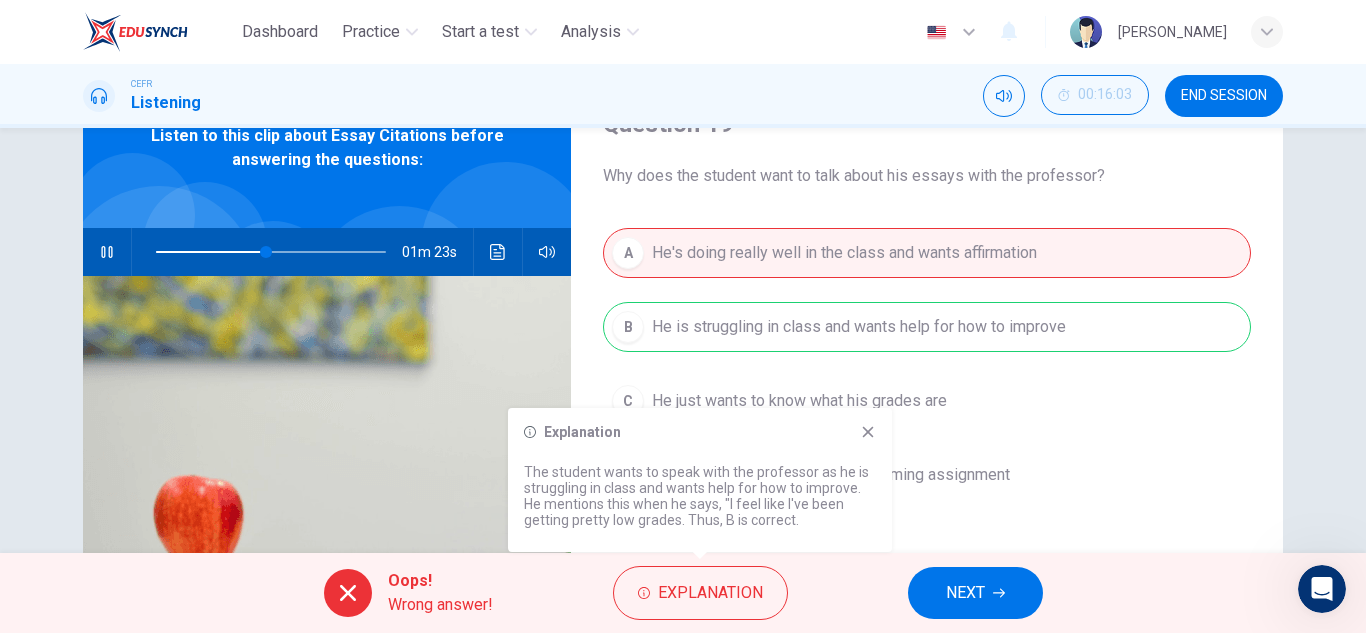 click on "NEXT" at bounding box center (965, 593) 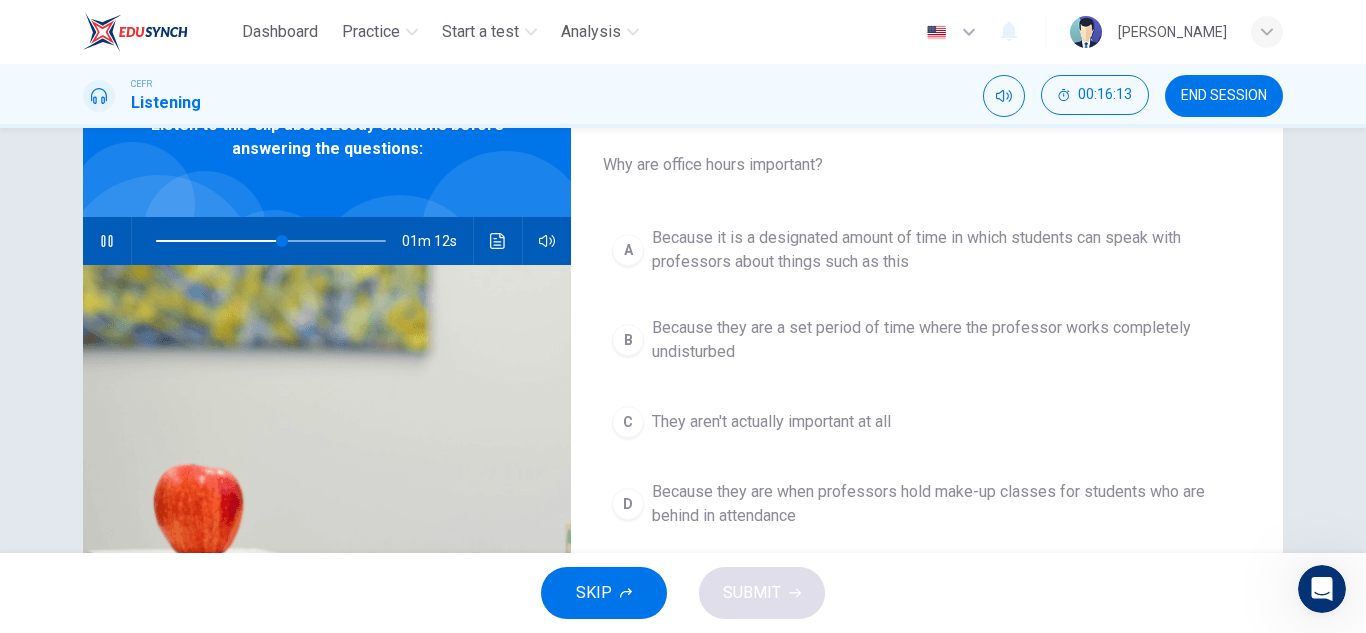 scroll, scrollTop: 110, scrollLeft: 0, axis: vertical 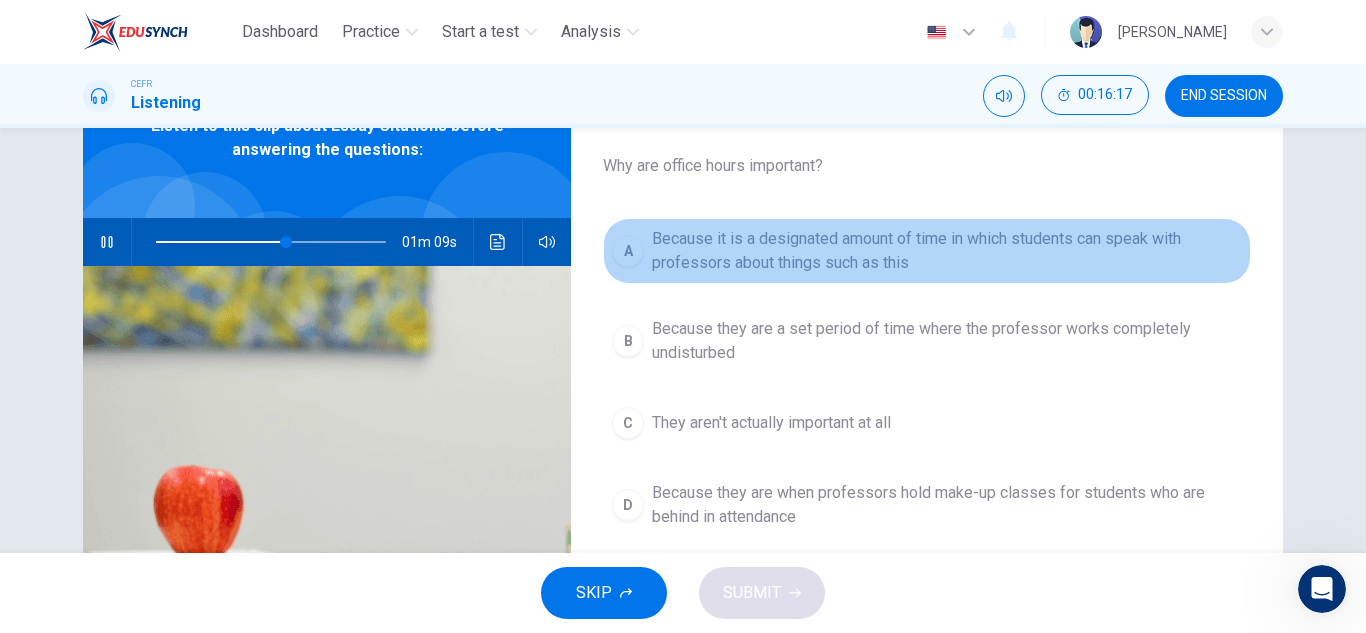 click on "A" at bounding box center [628, 251] 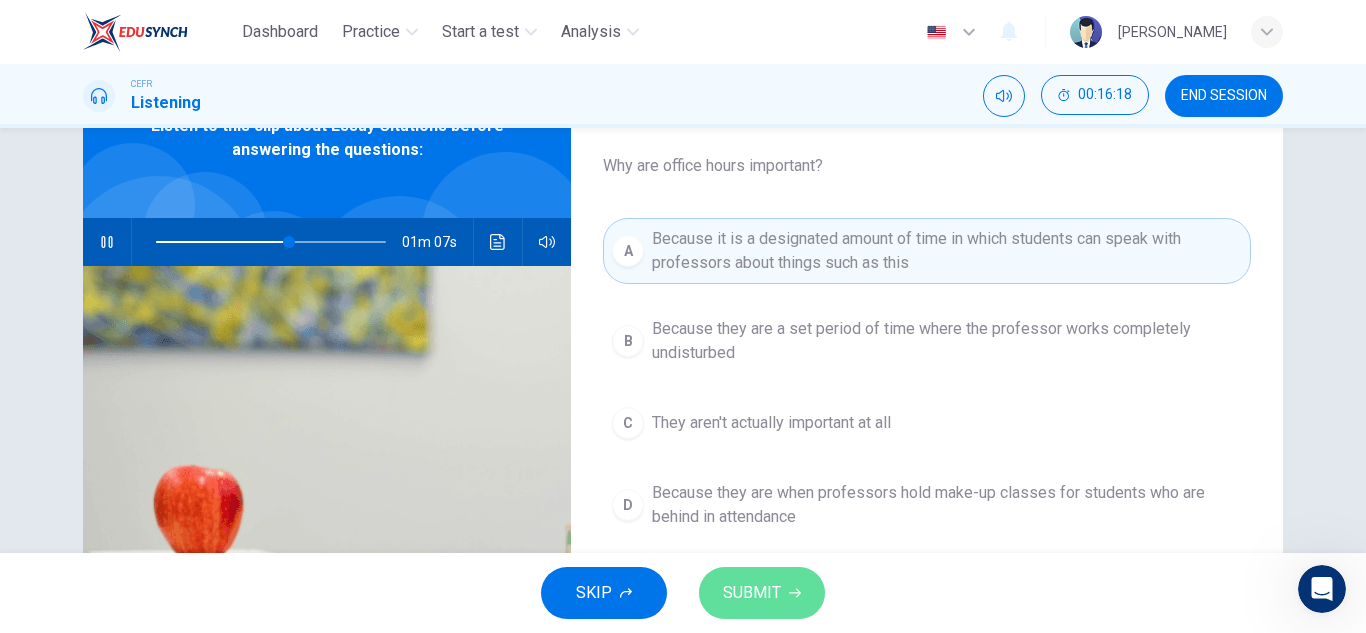 click on "SUBMIT" at bounding box center [752, 593] 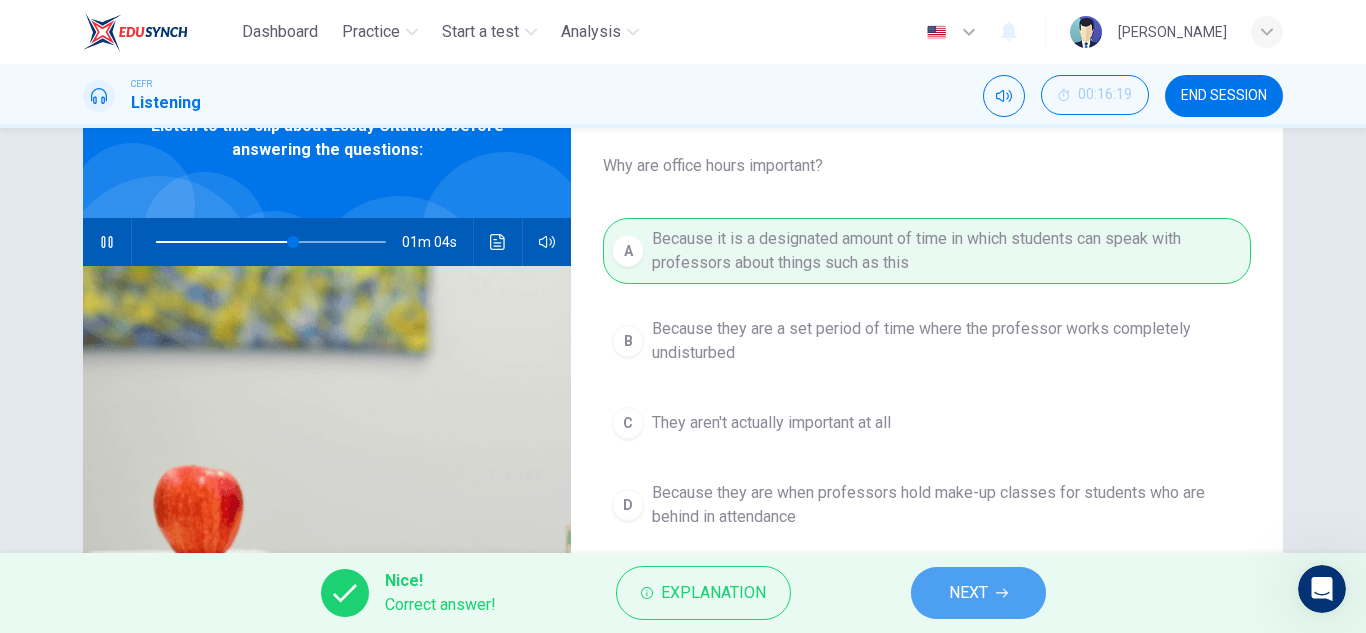click on "NEXT" at bounding box center (968, 593) 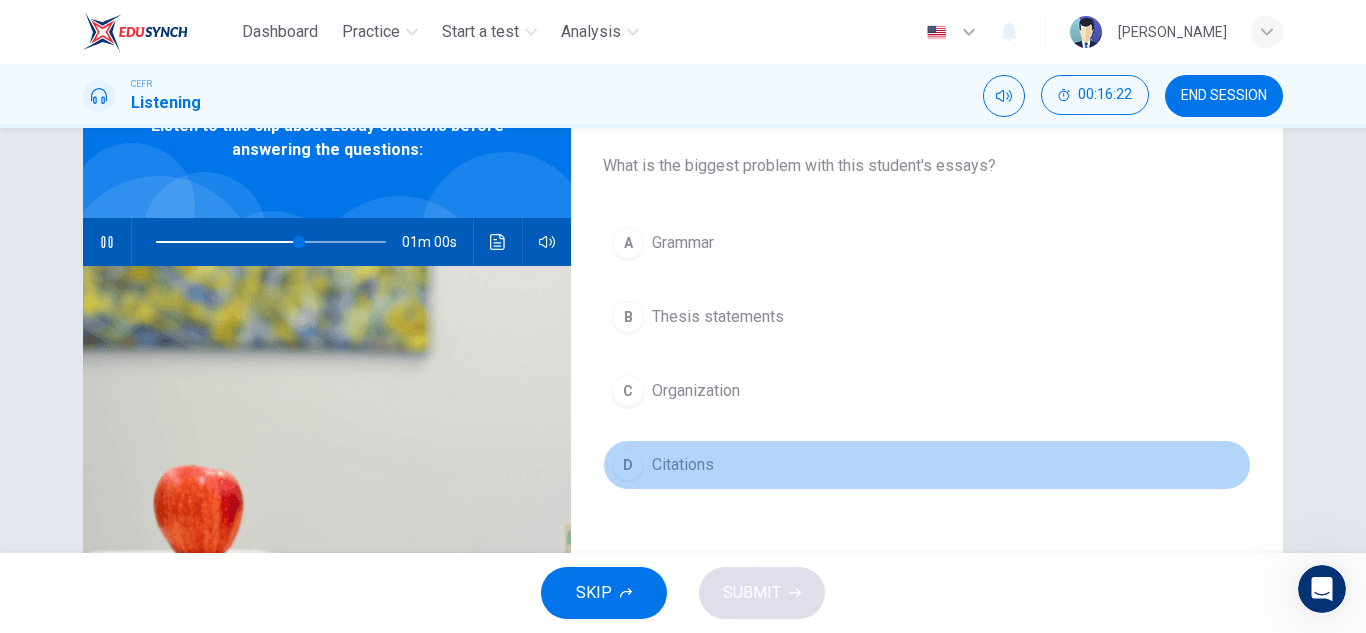 click on "Citations" at bounding box center [683, 465] 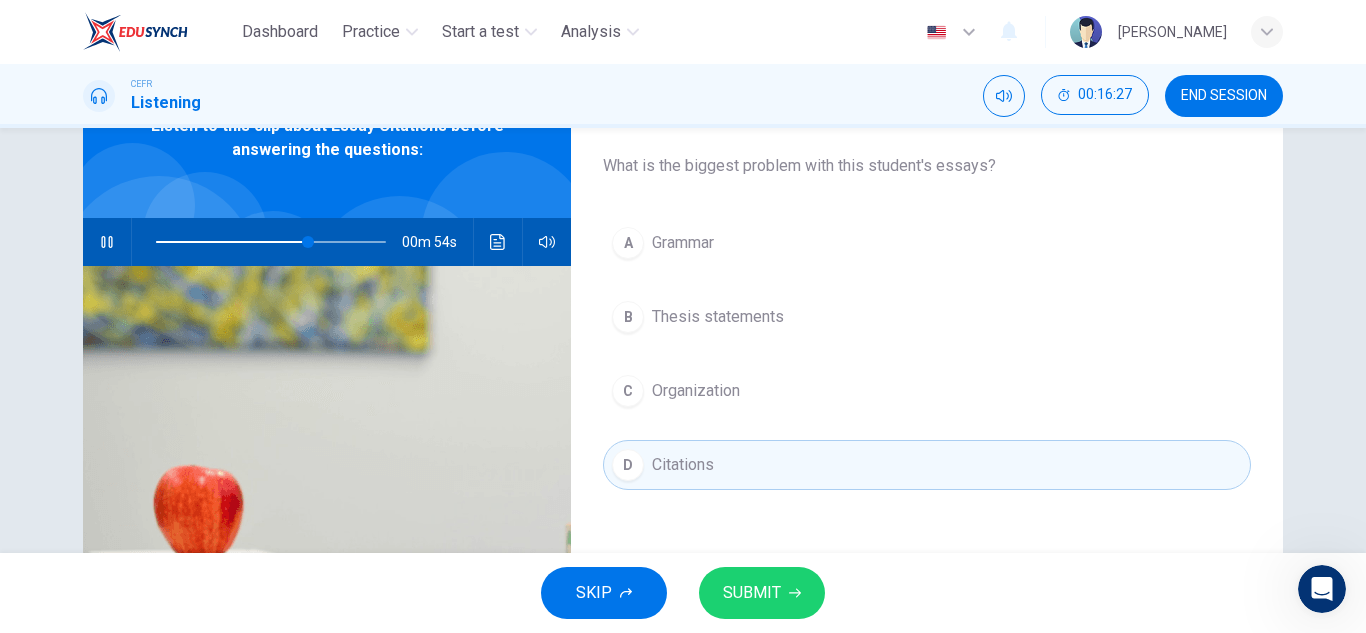 click on "A Grammar B Thesis statements C Organization D Citations" at bounding box center [927, 374] 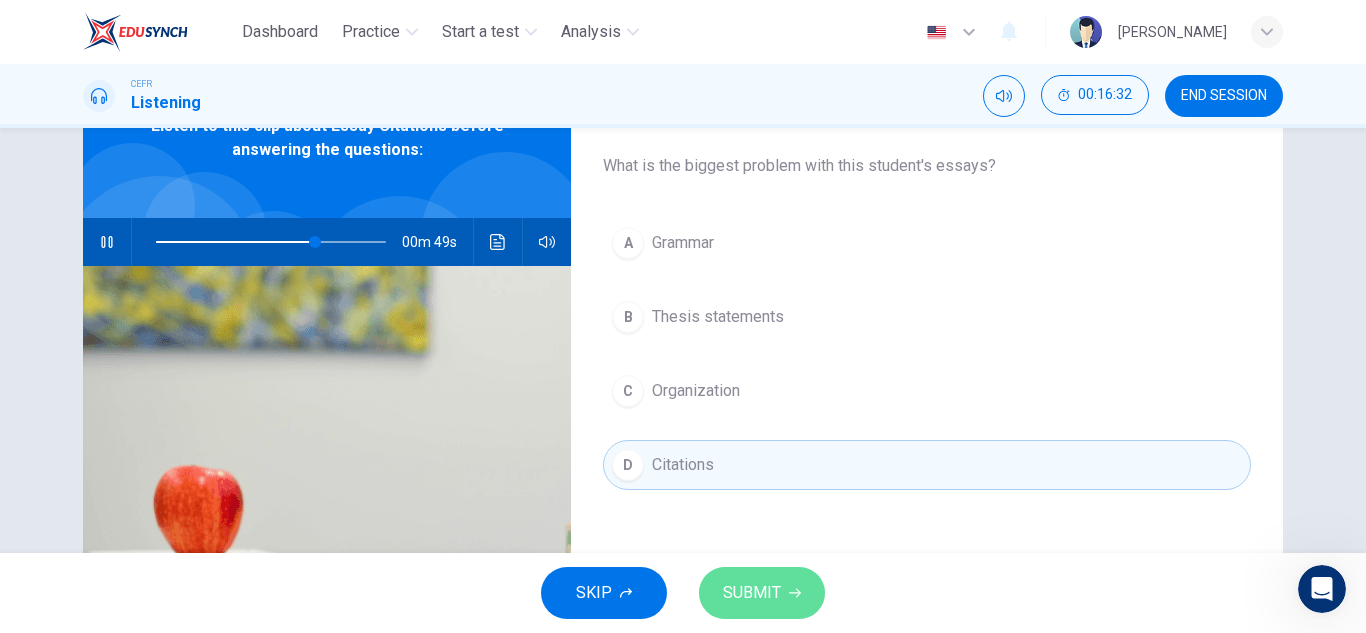 click on "SUBMIT" at bounding box center [752, 593] 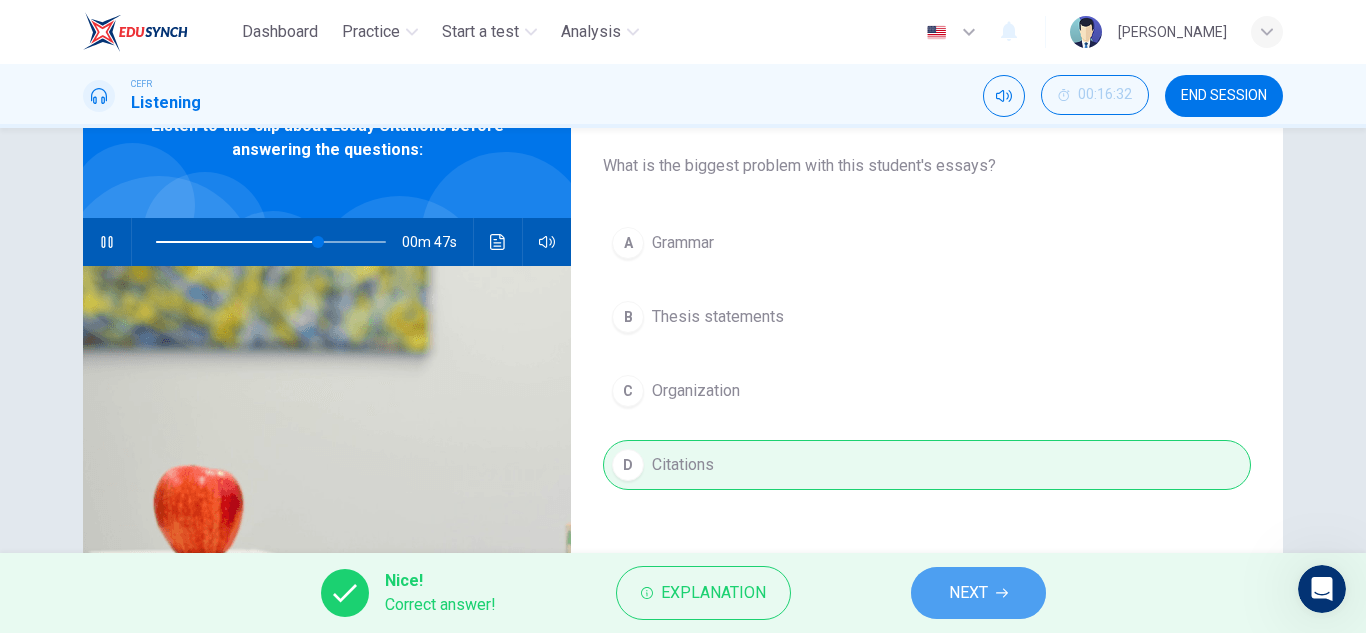 click on "NEXT" at bounding box center [978, 593] 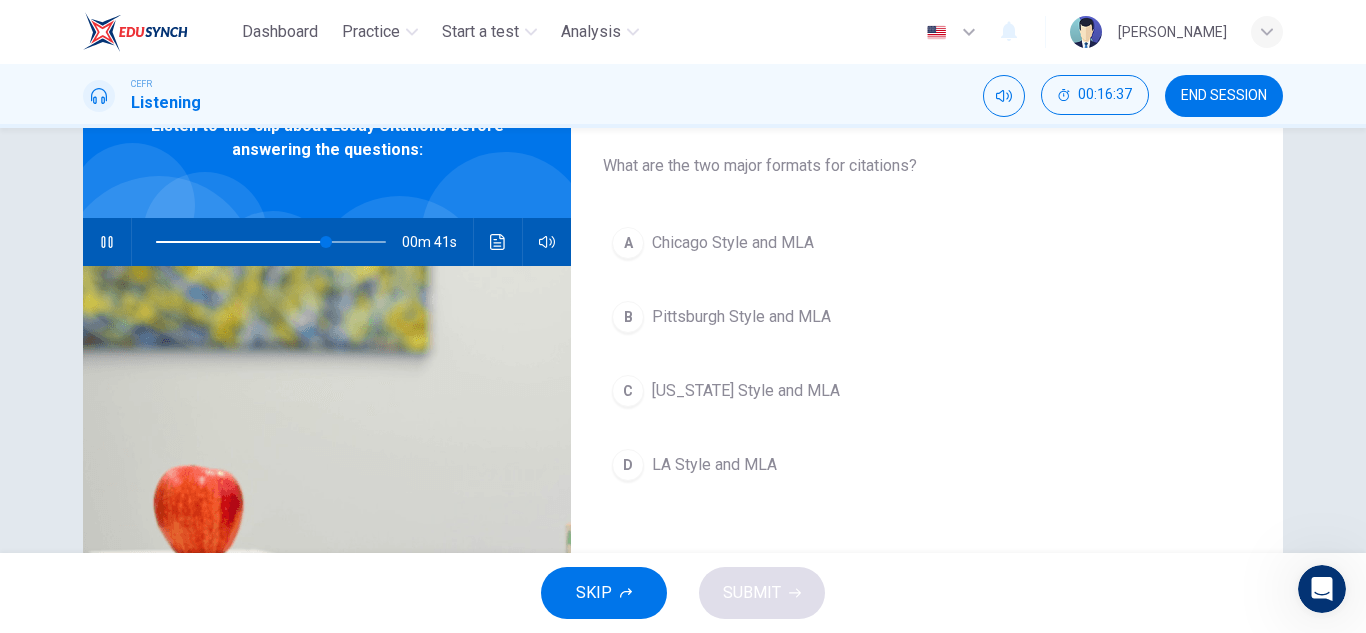 click on "A Chicago Style and MLA" at bounding box center (927, 243) 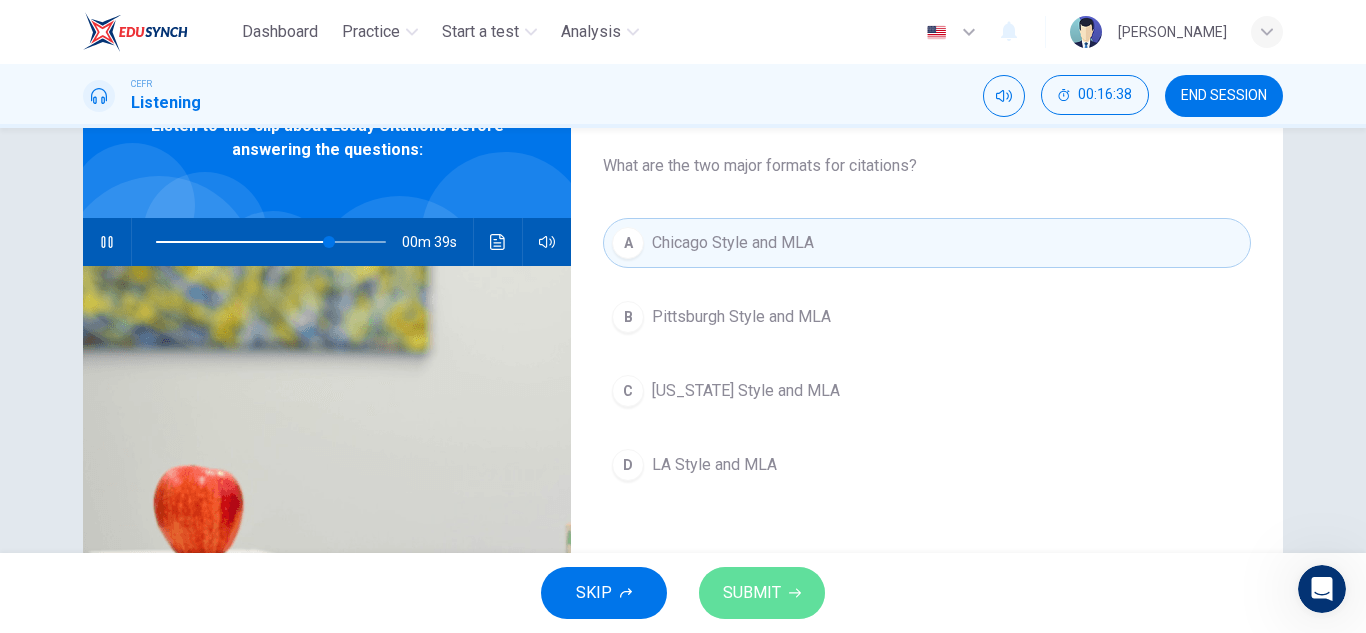 click on "SUBMIT" at bounding box center (762, 593) 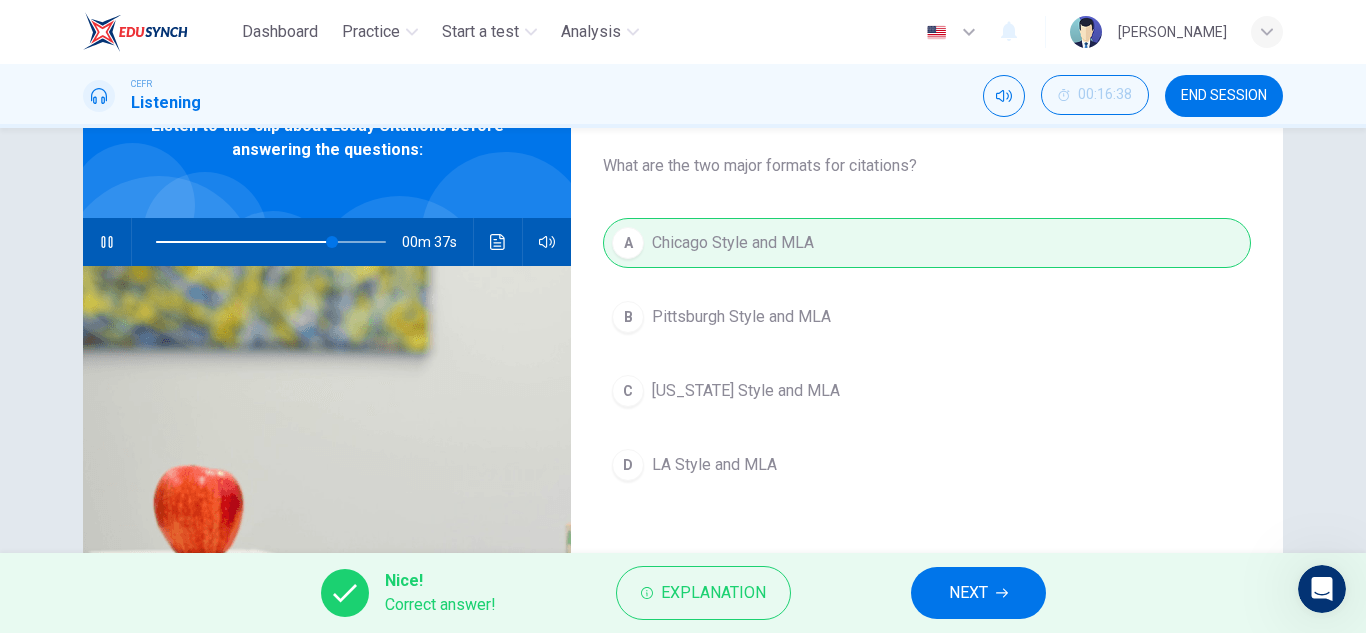 click on "NEXT" at bounding box center [978, 593] 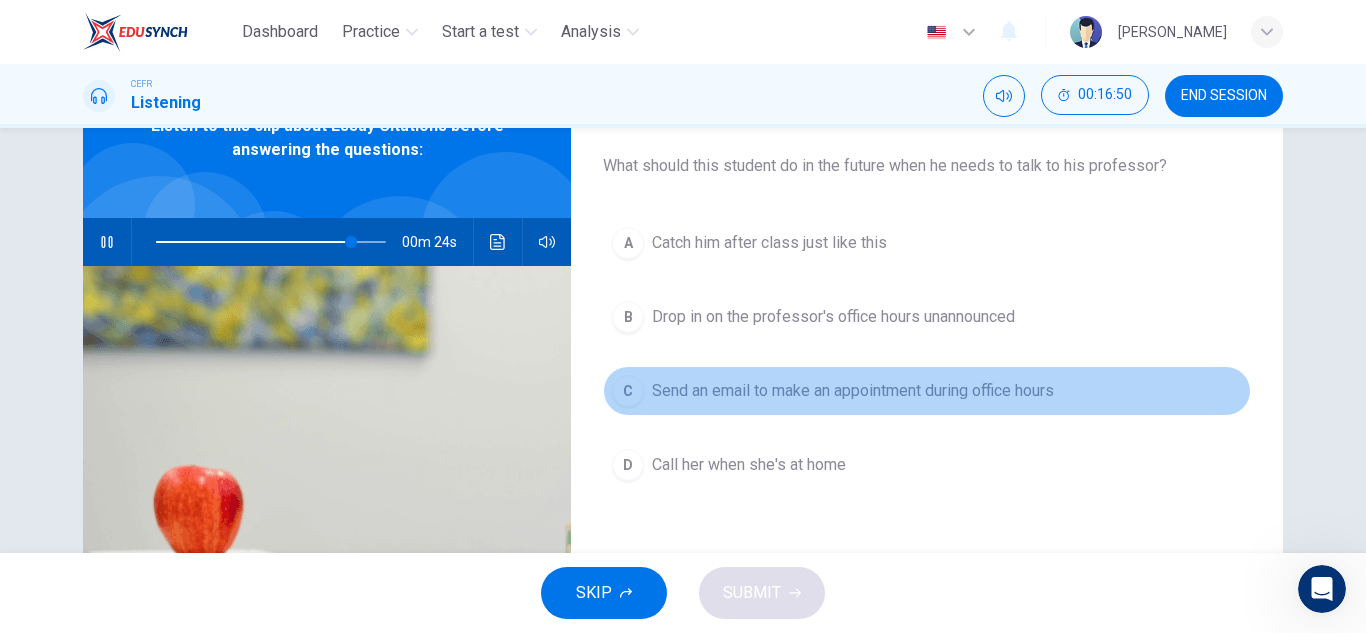 click on "Send an email to make an appointment during office hours" at bounding box center (853, 391) 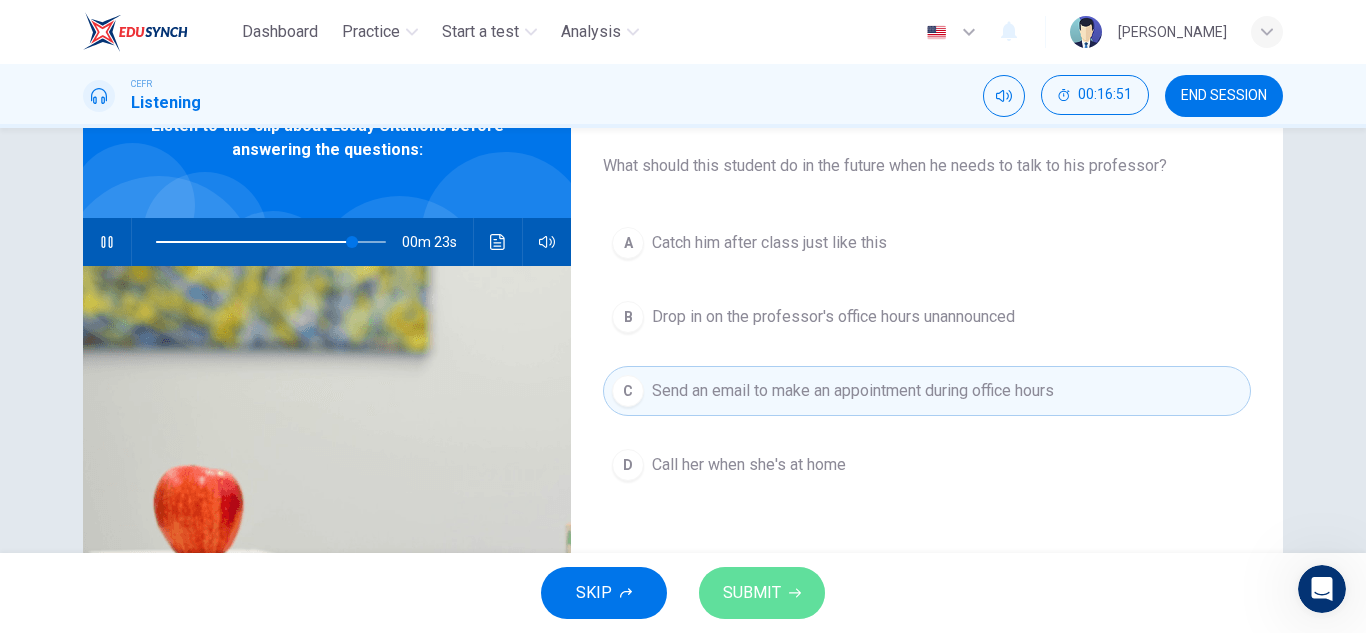 click on "SUBMIT" at bounding box center [752, 593] 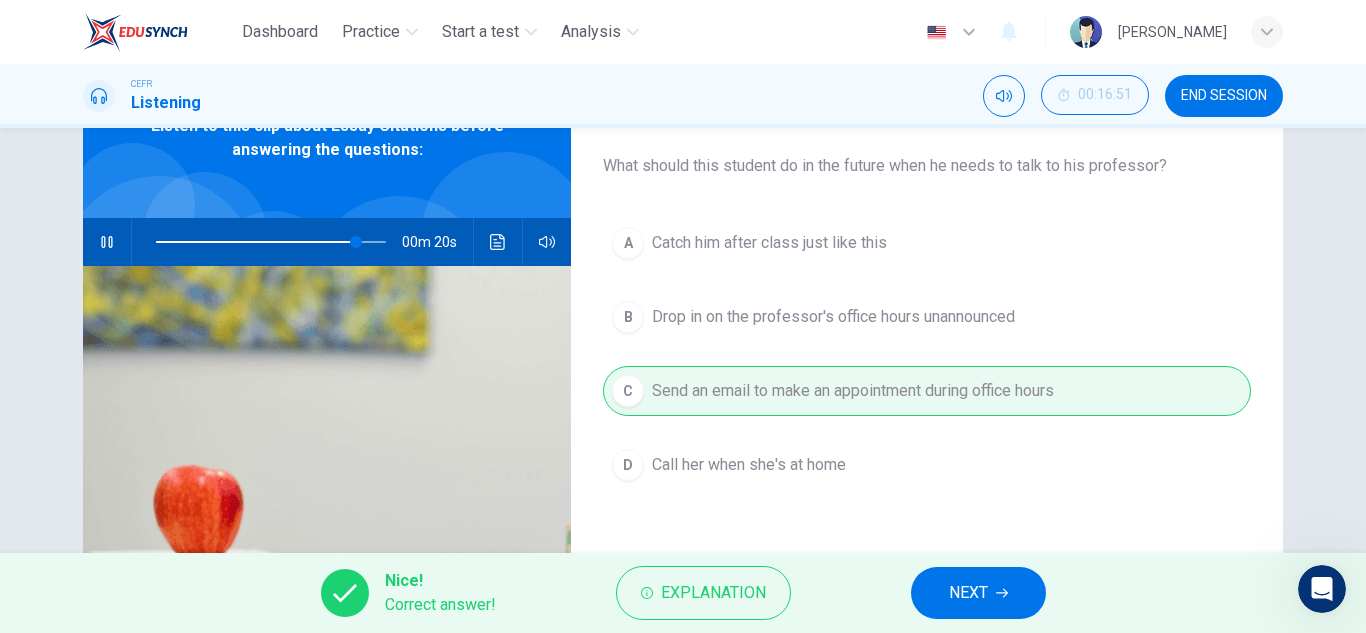 type on "87" 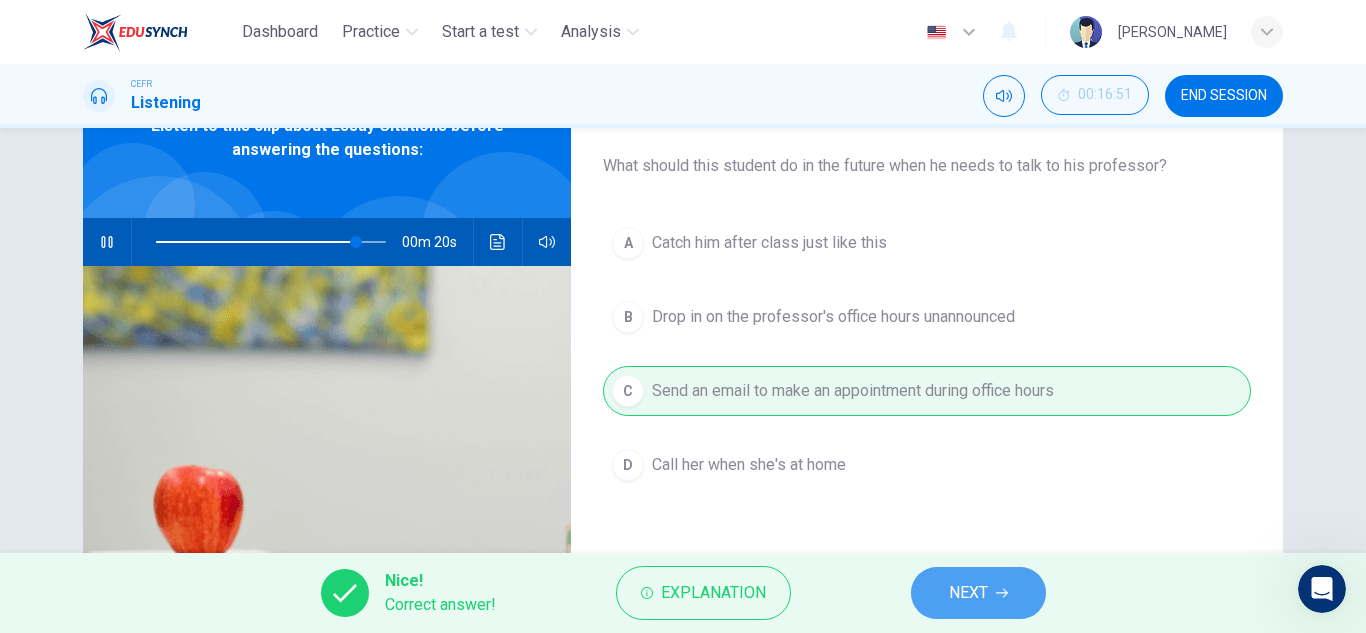 click on "NEXT" at bounding box center (968, 593) 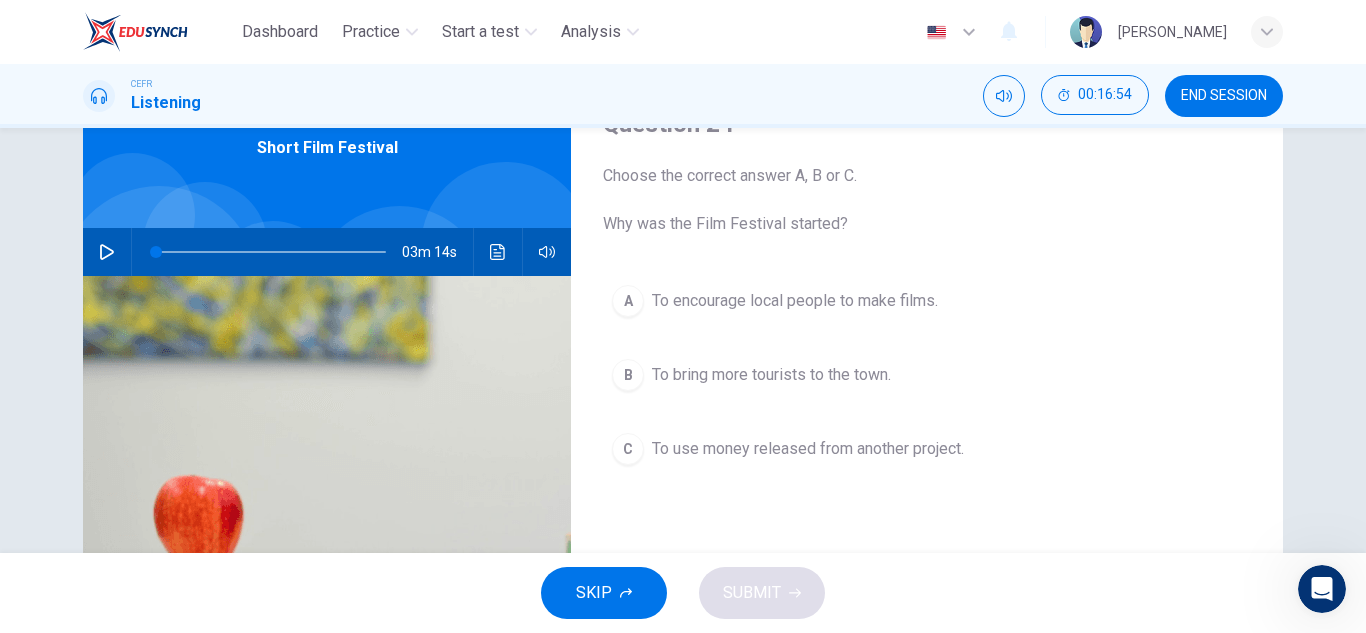 scroll, scrollTop: 112, scrollLeft: 0, axis: vertical 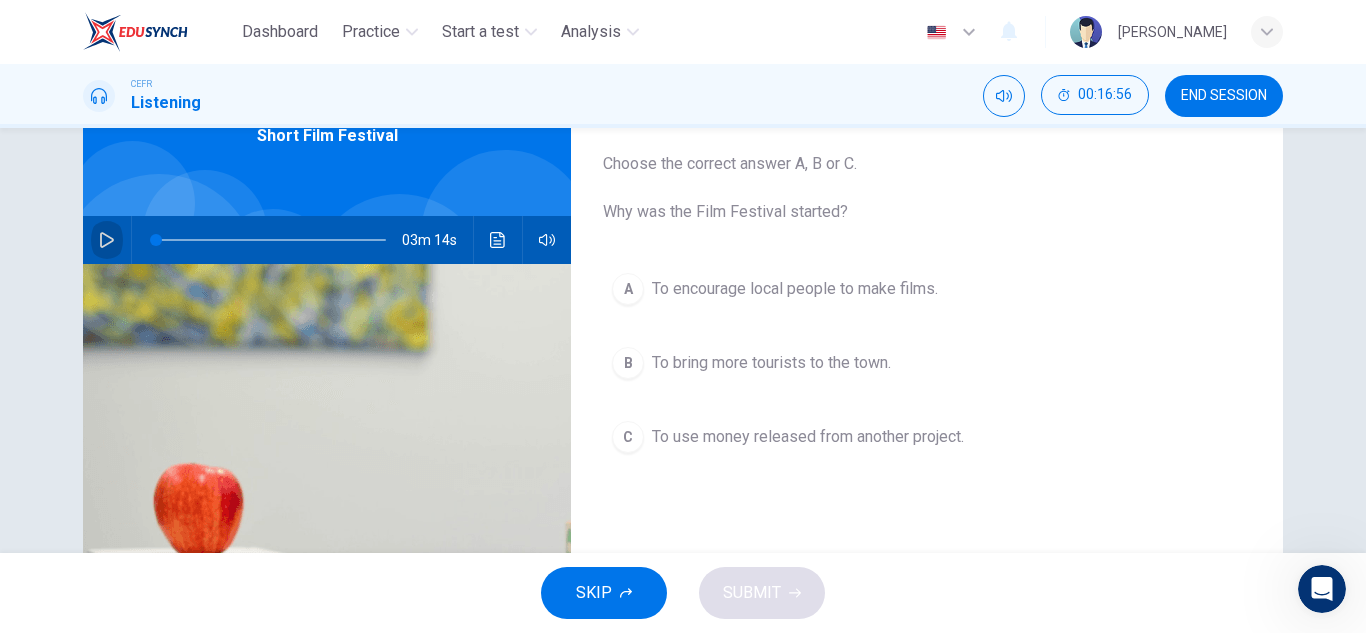 click at bounding box center [107, 240] 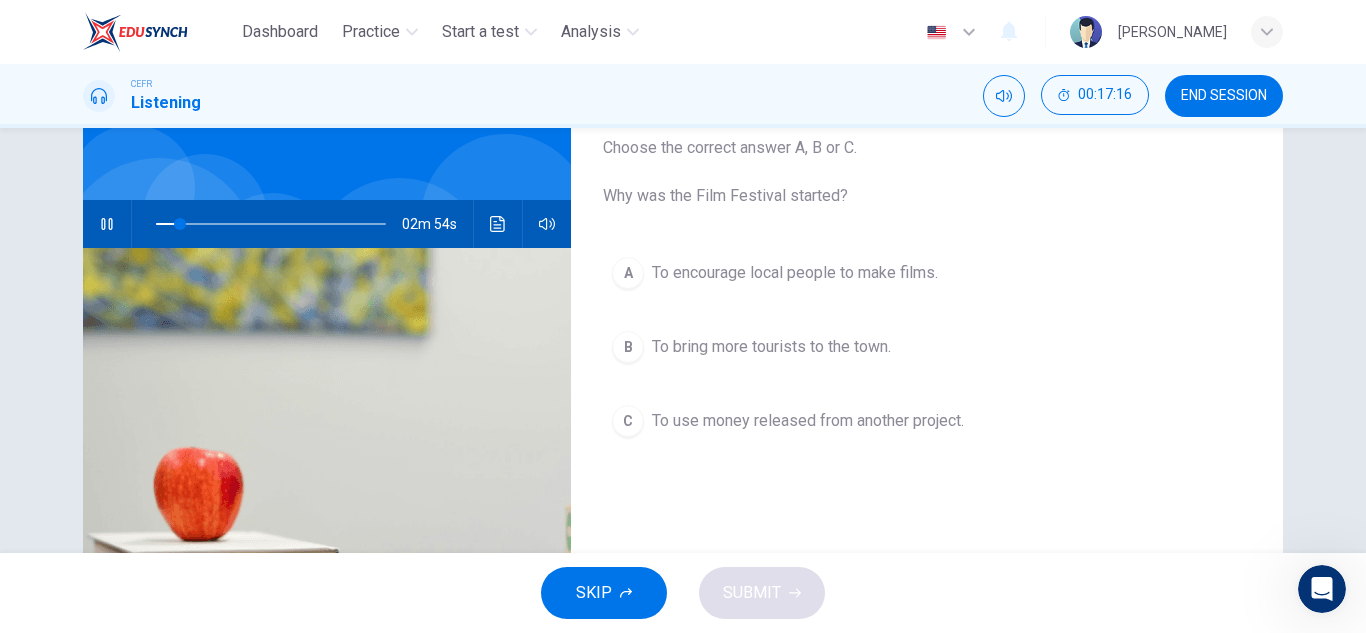 scroll, scrollTop: 137, scrollLeft: 0, axis: vertical 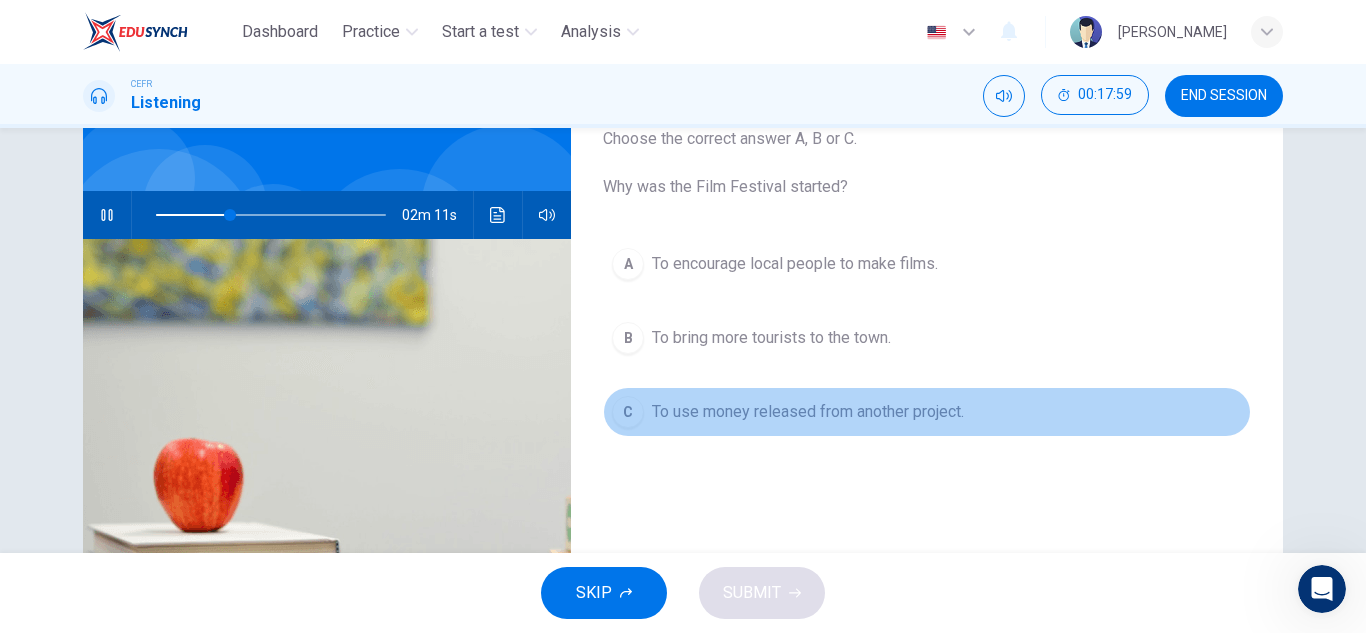 click on "C" at bounding box center [628, 412] 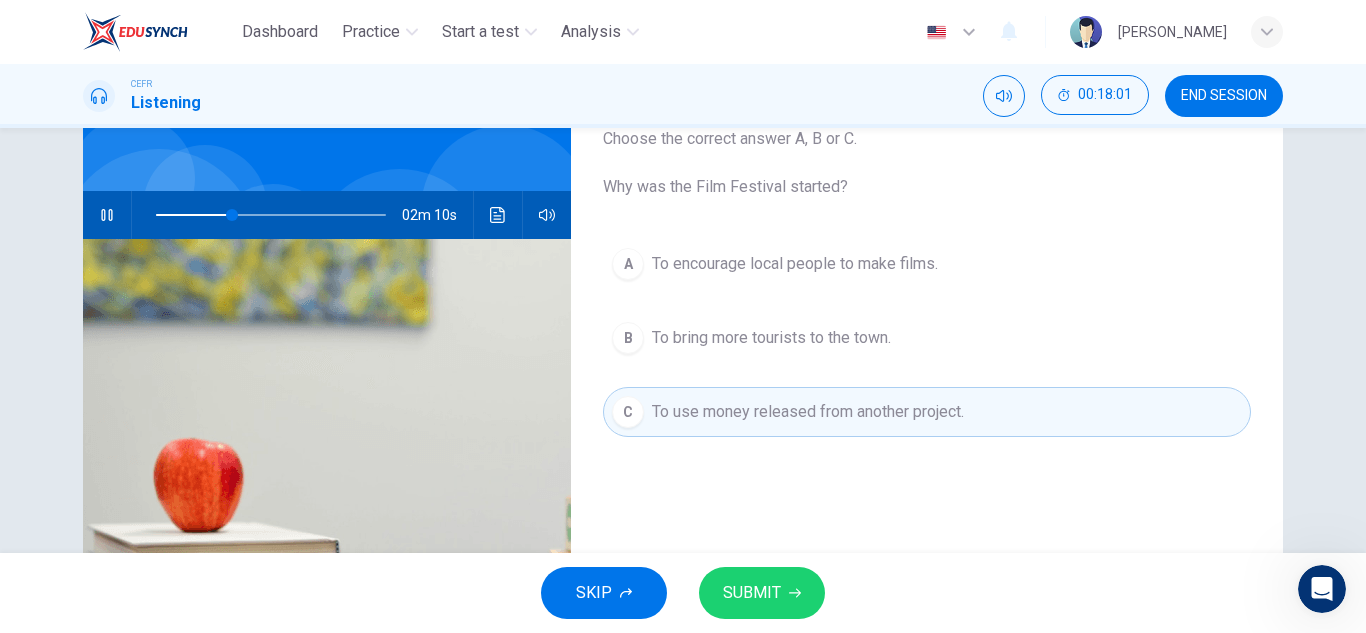 click on "SUBMIT" at bounding box center (752, 593) 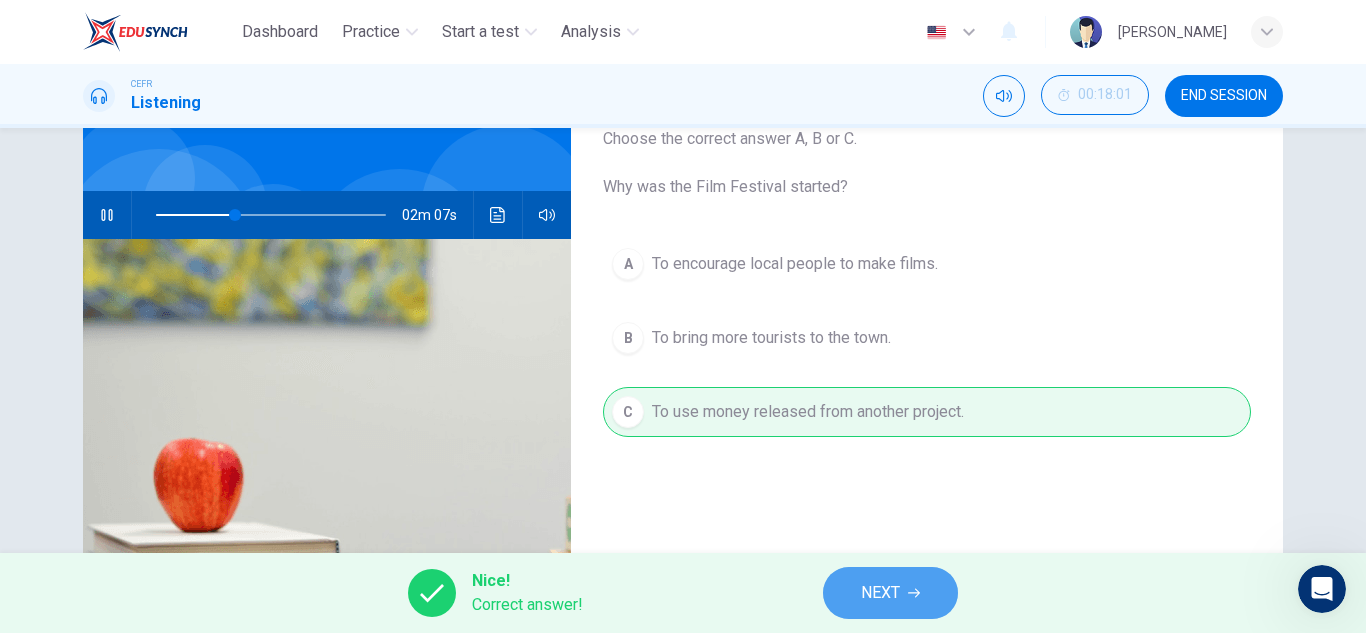 click on "NEXT" at bounding box center (880, 593) 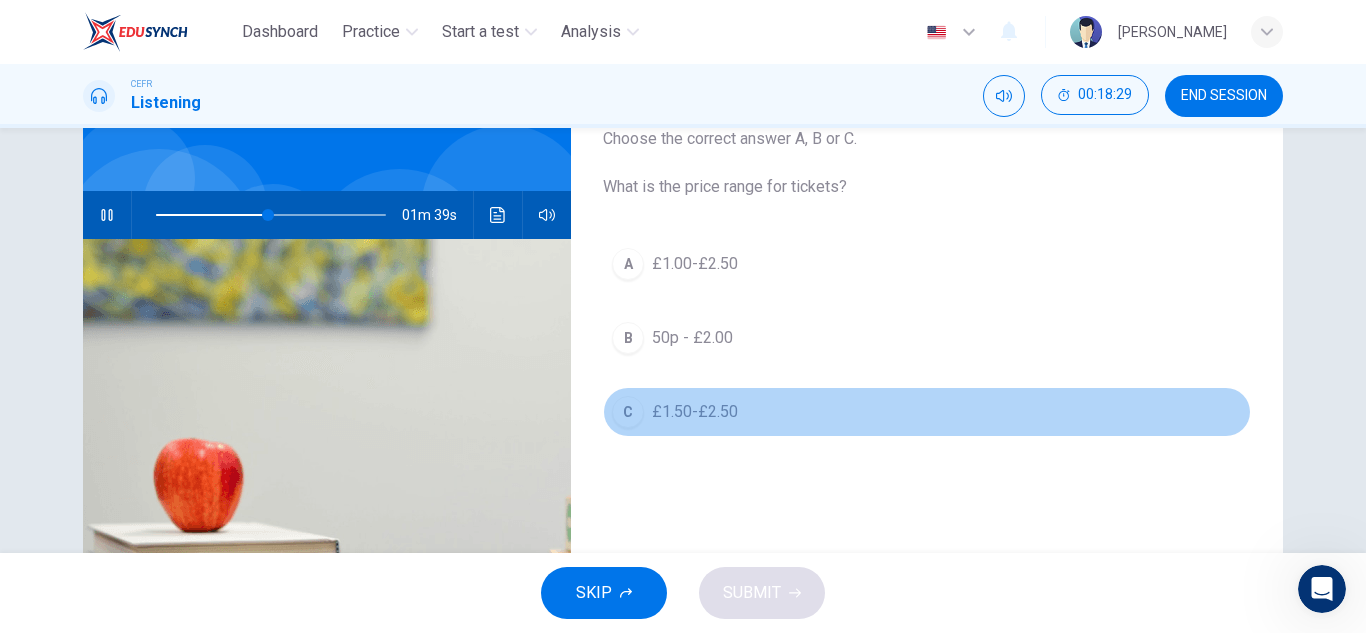 click on "C" at bounding box center (628, 412) 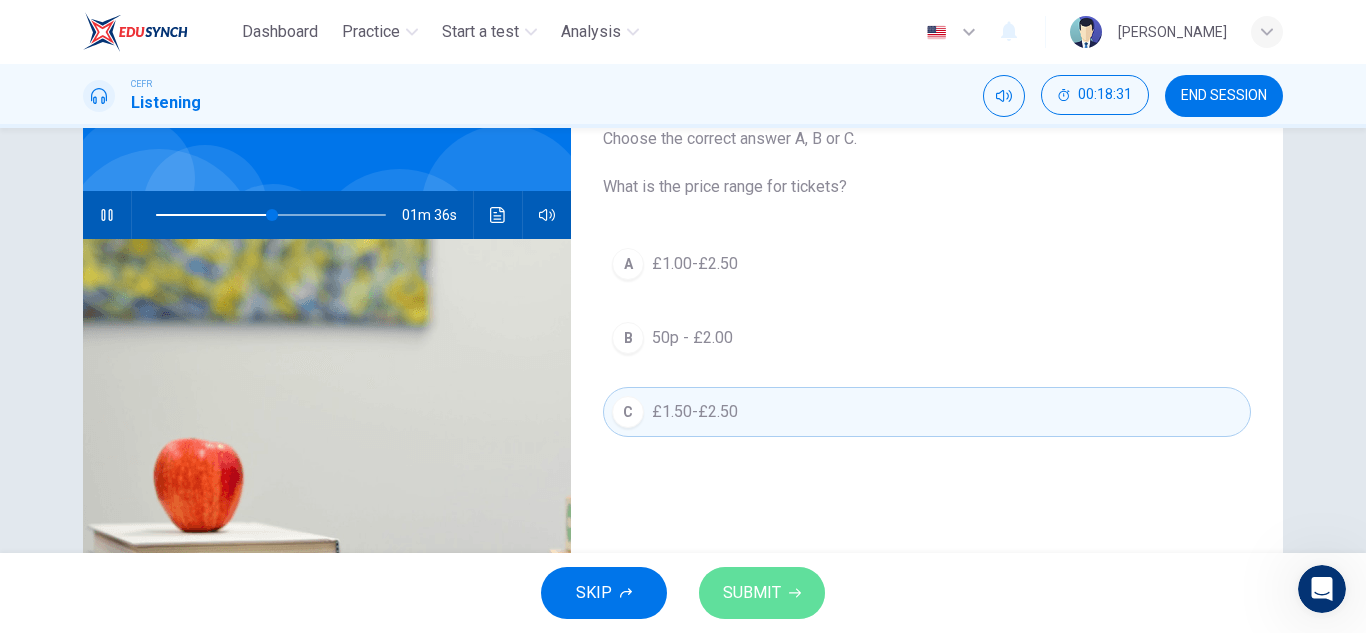 click on "SUBMIT" at bounding box center (752, 593) 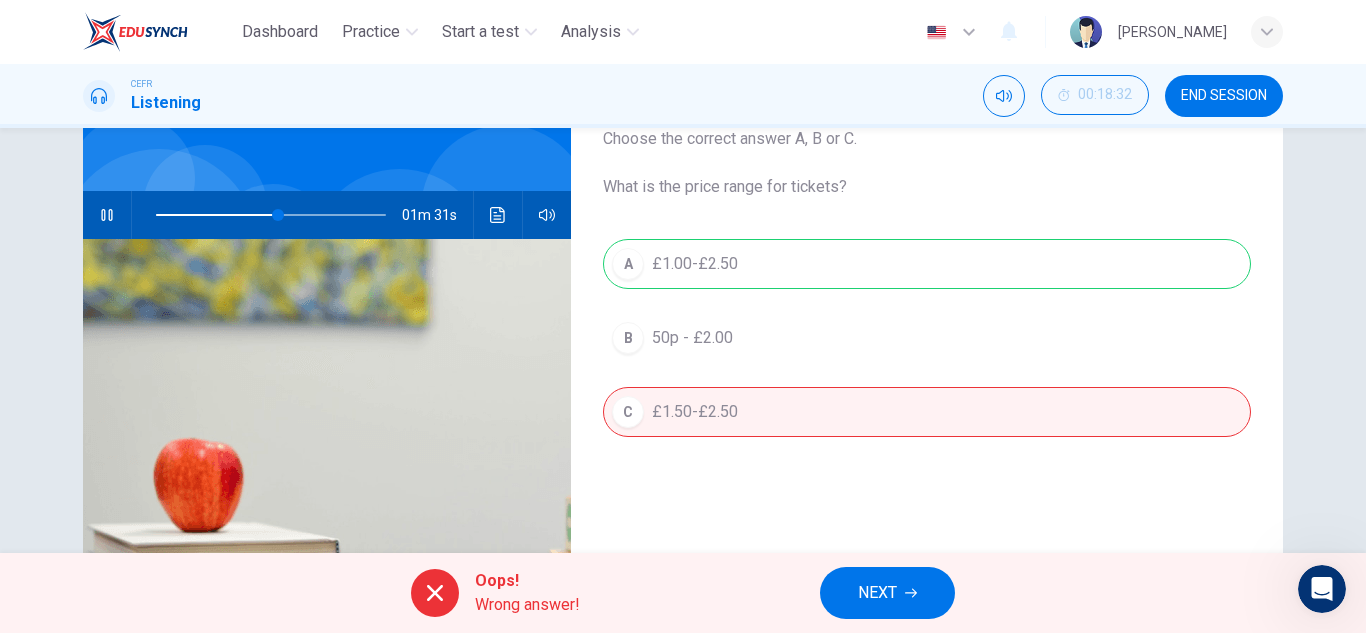 click on "NEXT" at bounding box center (887, 593) 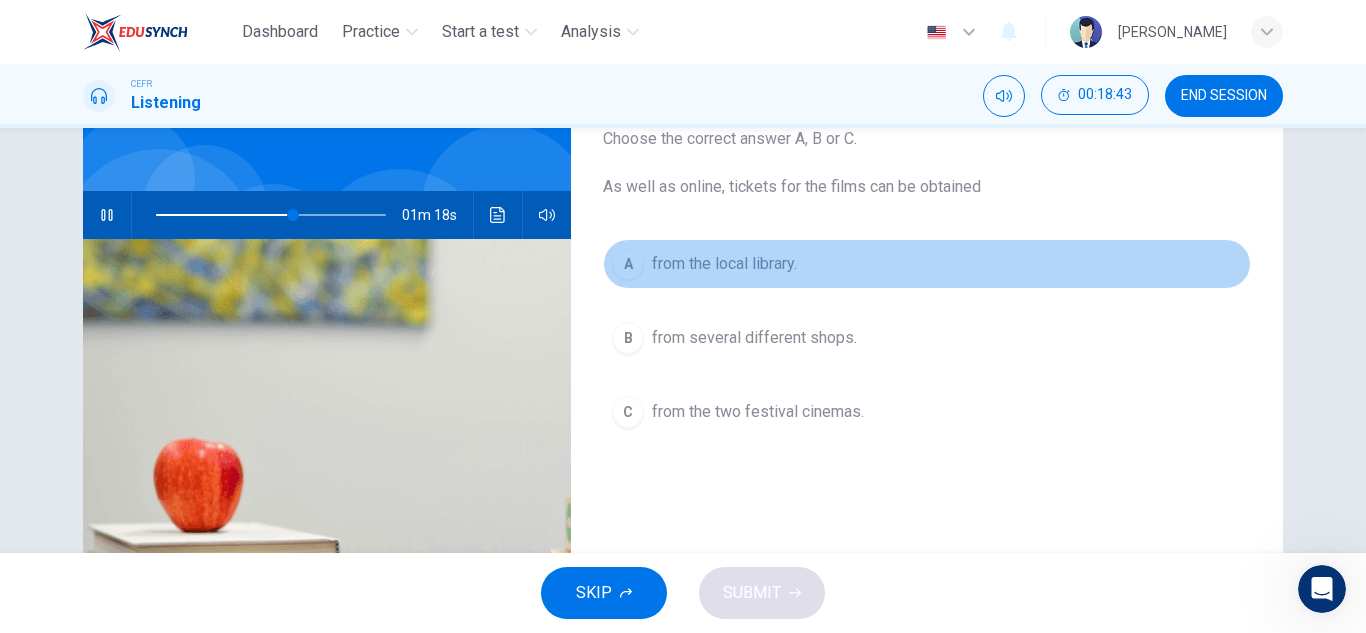 click on "A from the local library." at bounding box center (927, 264) 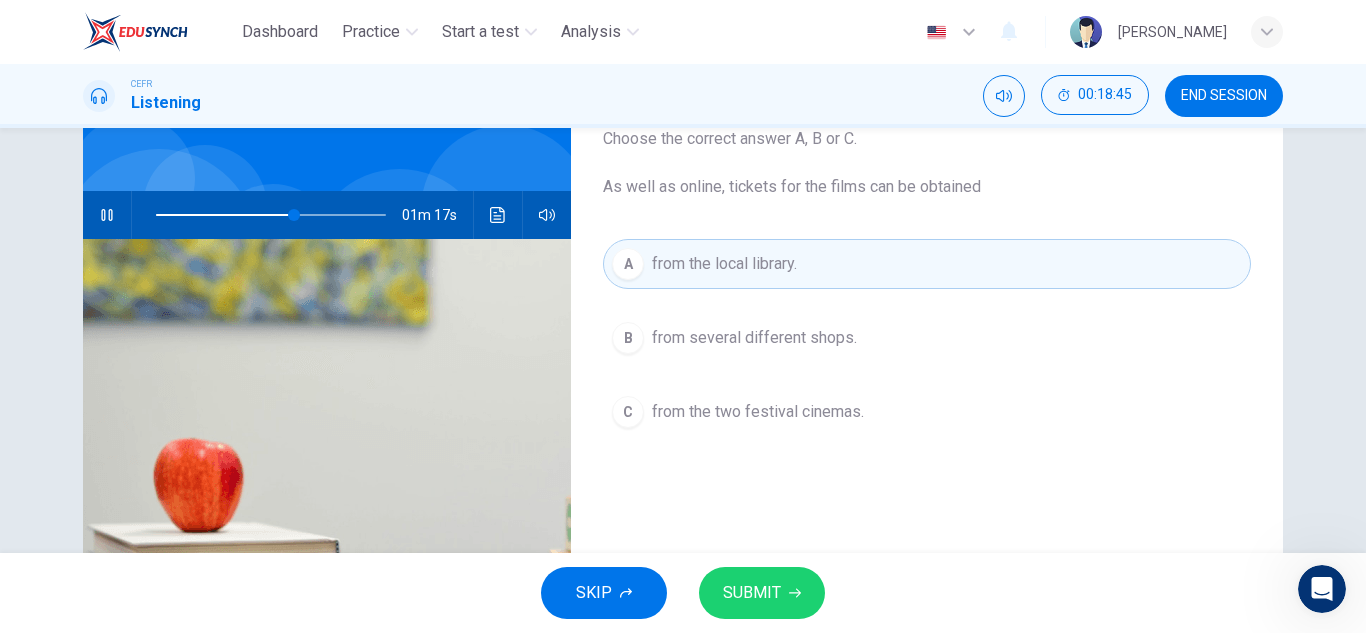 click on "SUBMIT" at bounding box center [752, 593] 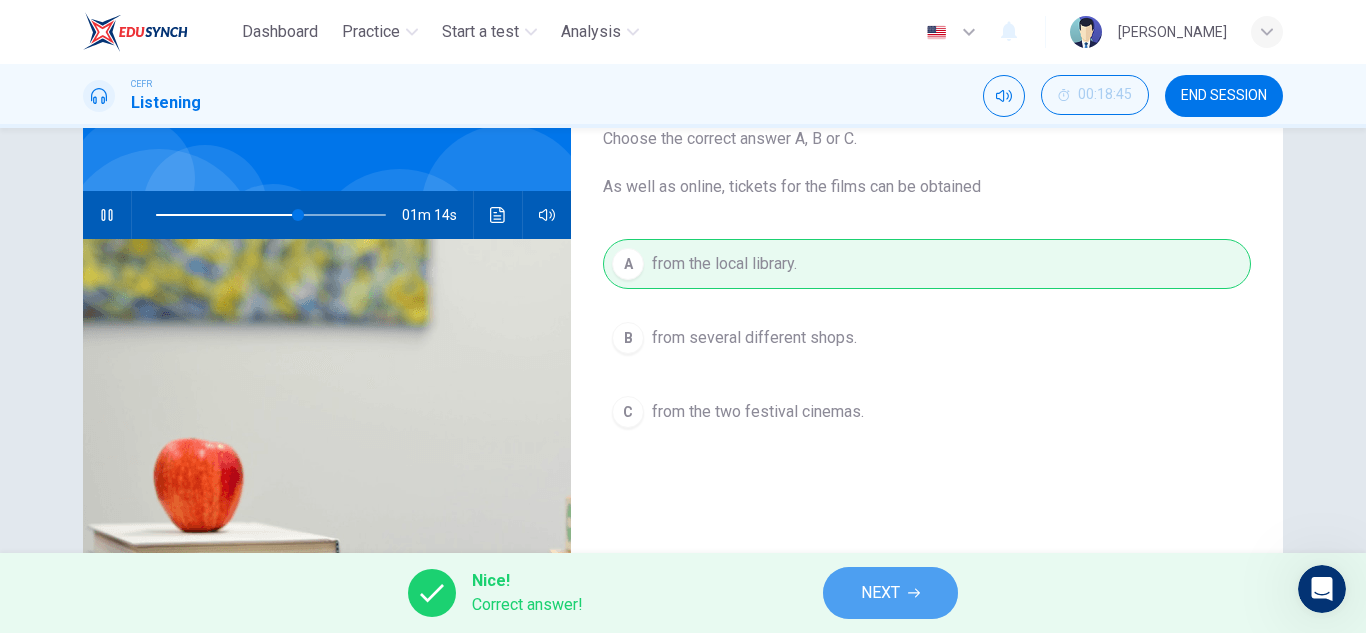 click on "NEXT" at bounding box center (880, 593) 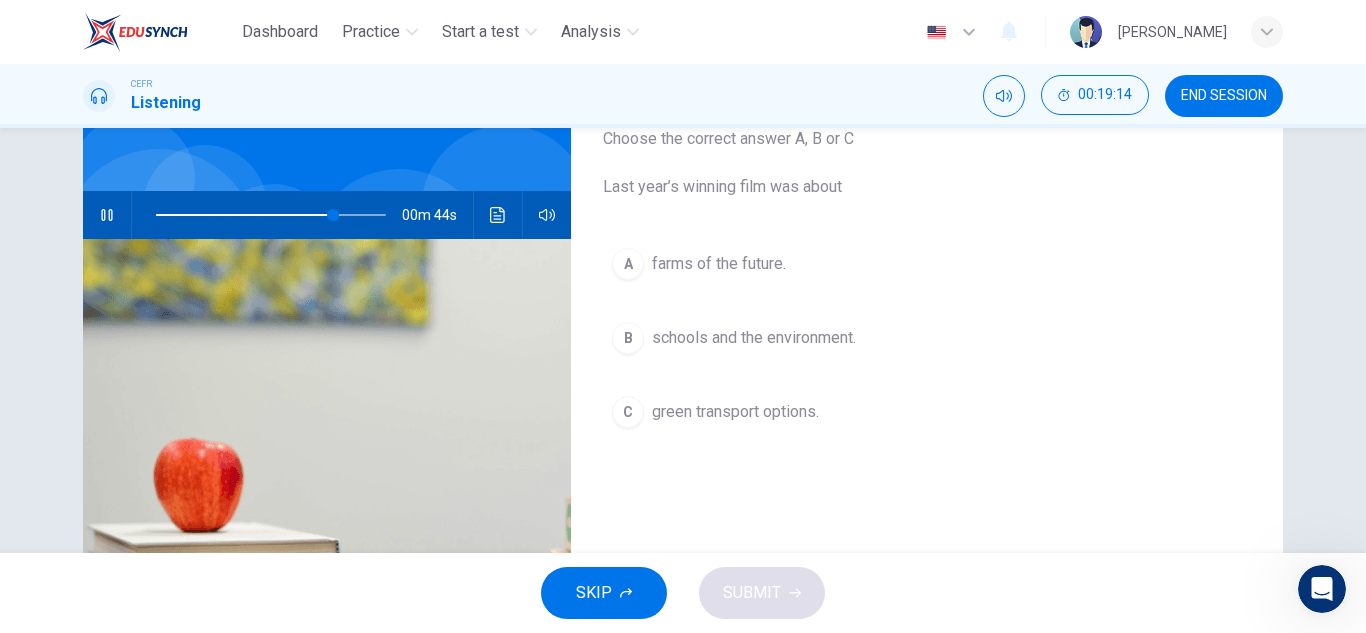 click on "B" at bounding box center (628, 338) 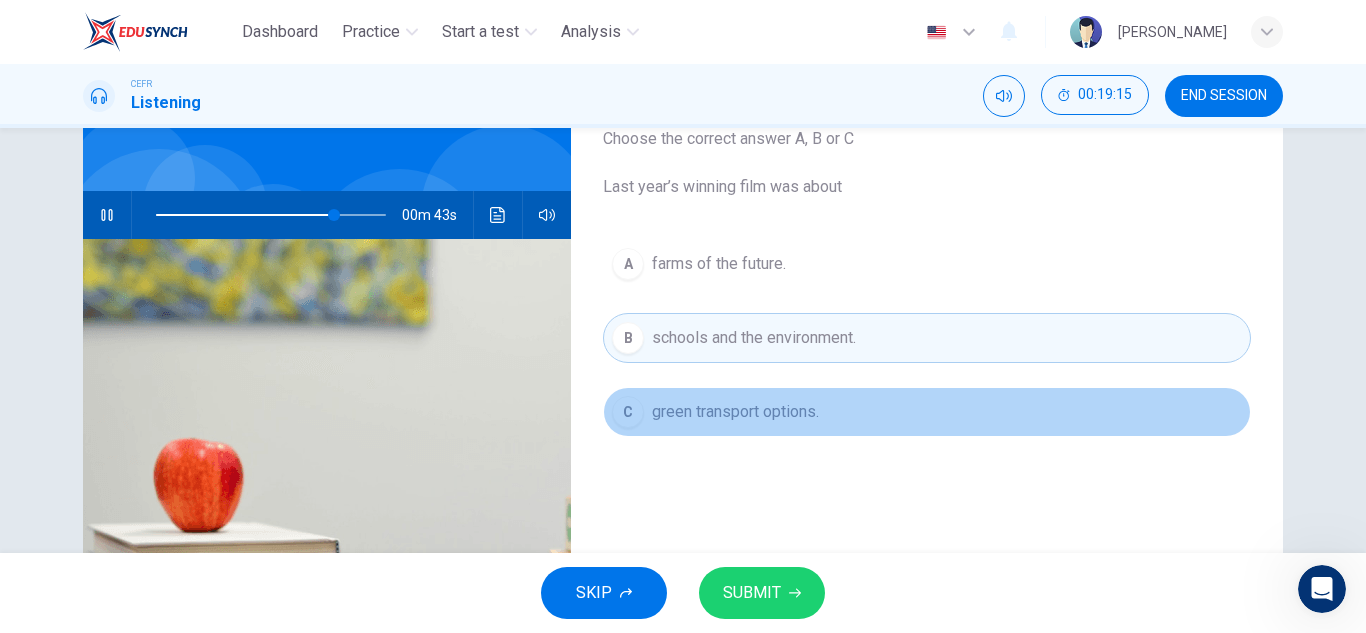 click on "C" at bounding box center [628, 412] 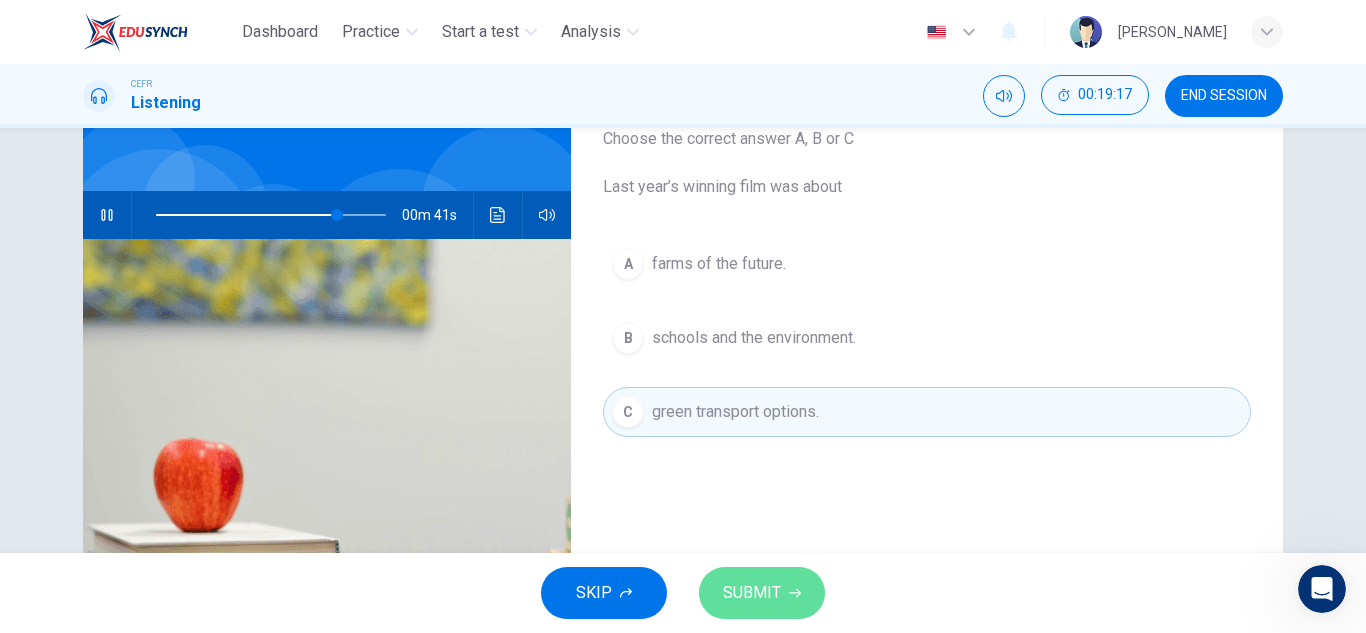 click on "SUBMIT" at bounding box center [752, 593] 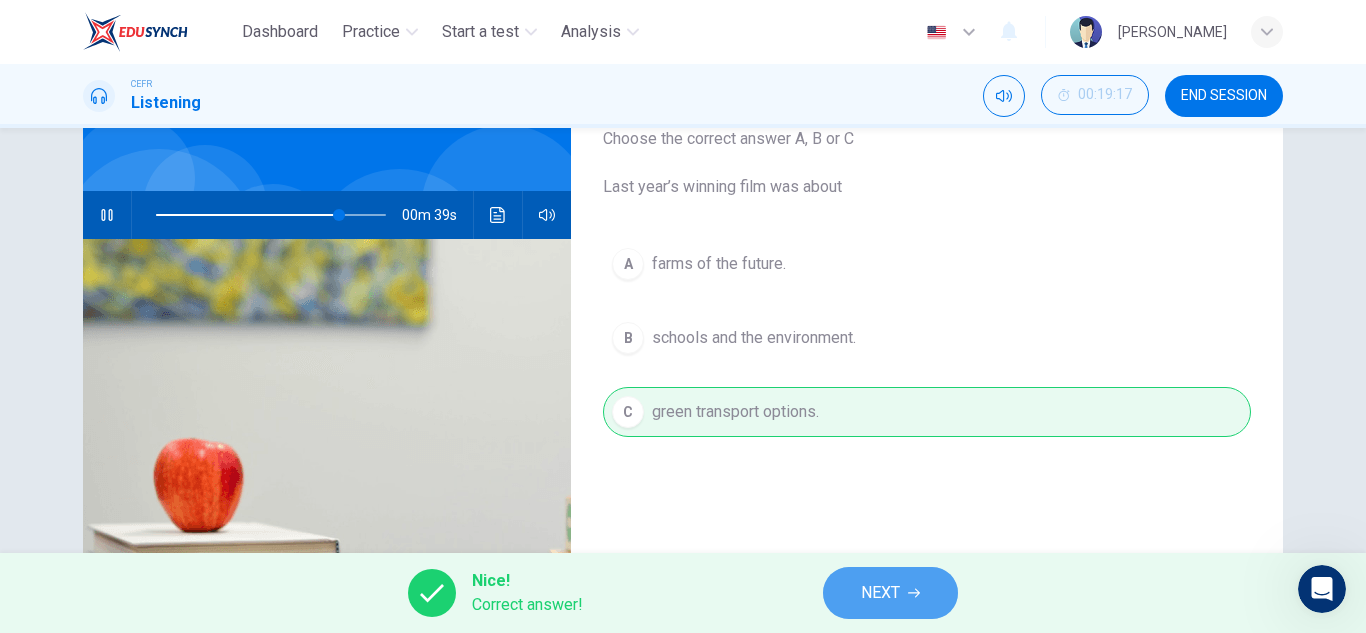 click on "NEXT" at bounding box center (880, 593) 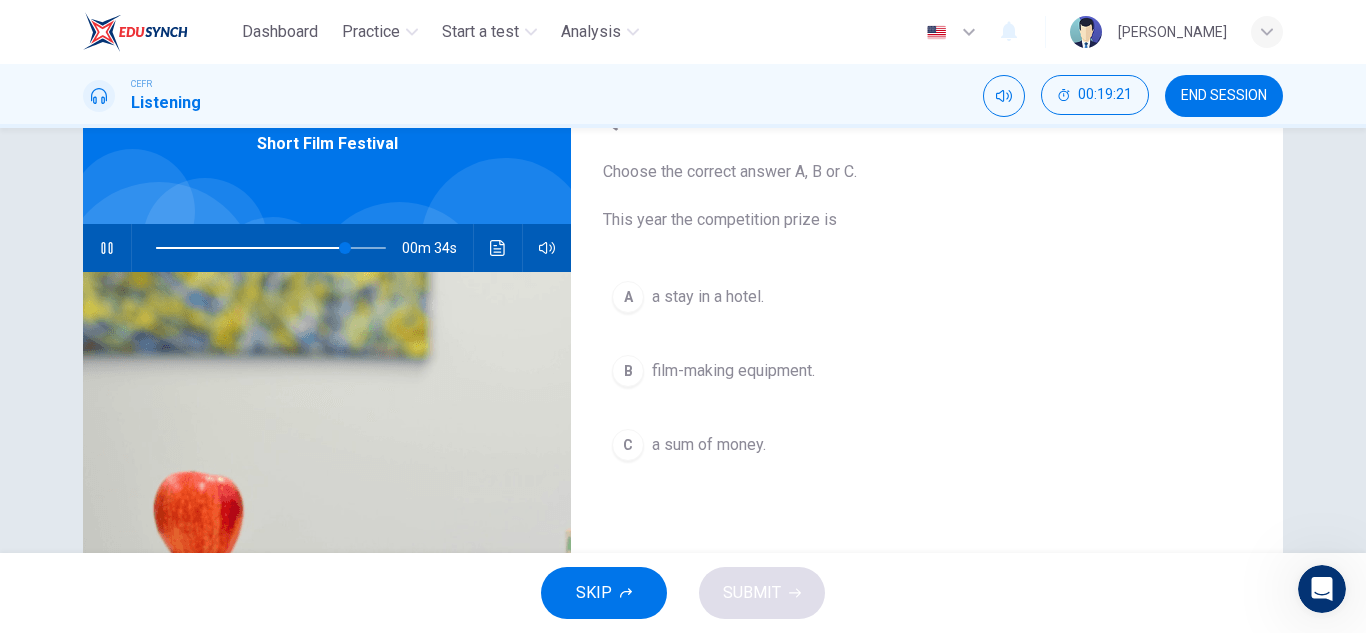 scroll, scrollTop: 101, scrollLeft: 0, axis: vertical 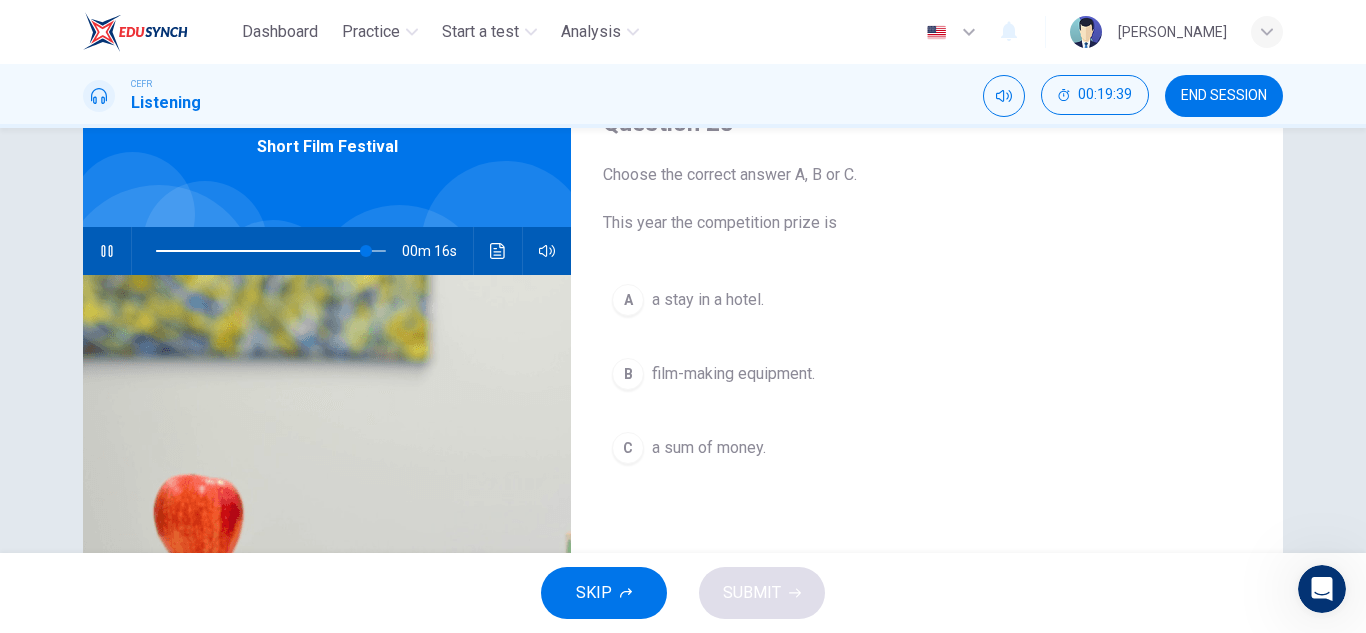 click on "B" at bounding box center (628, 374) 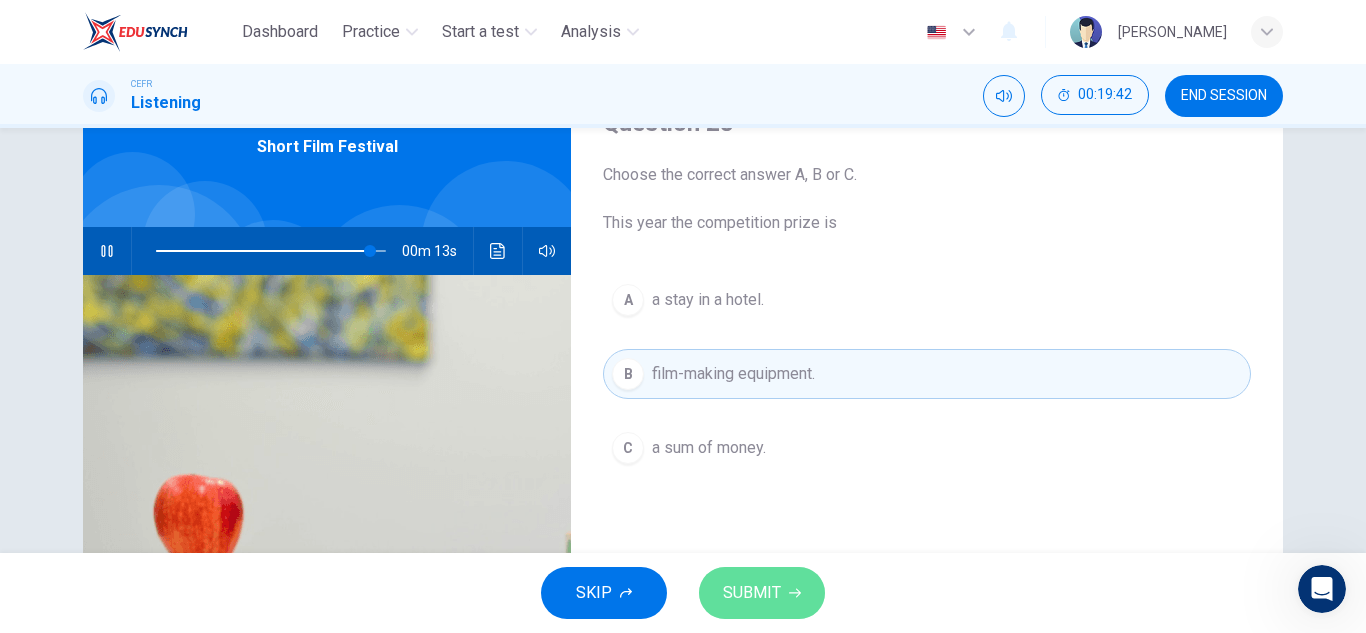 click on "SUBMIT" at bounding box center [752, 593] 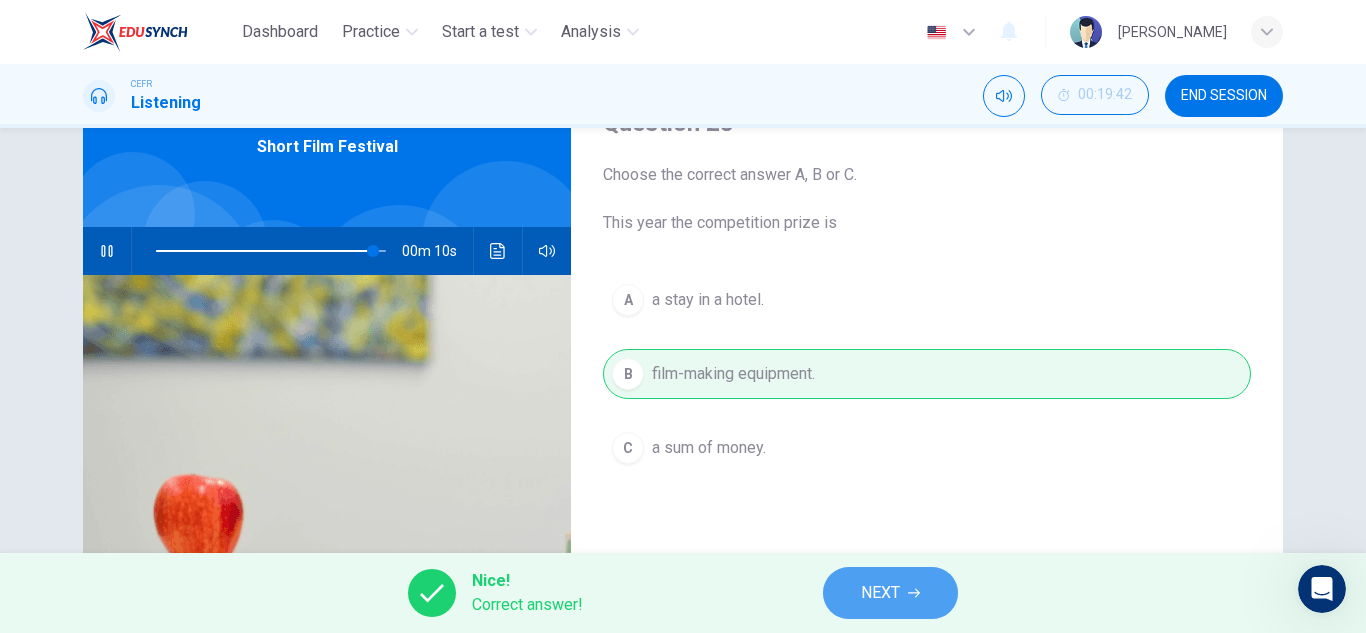 click on "NEXT" at bounding box center (880, 593) 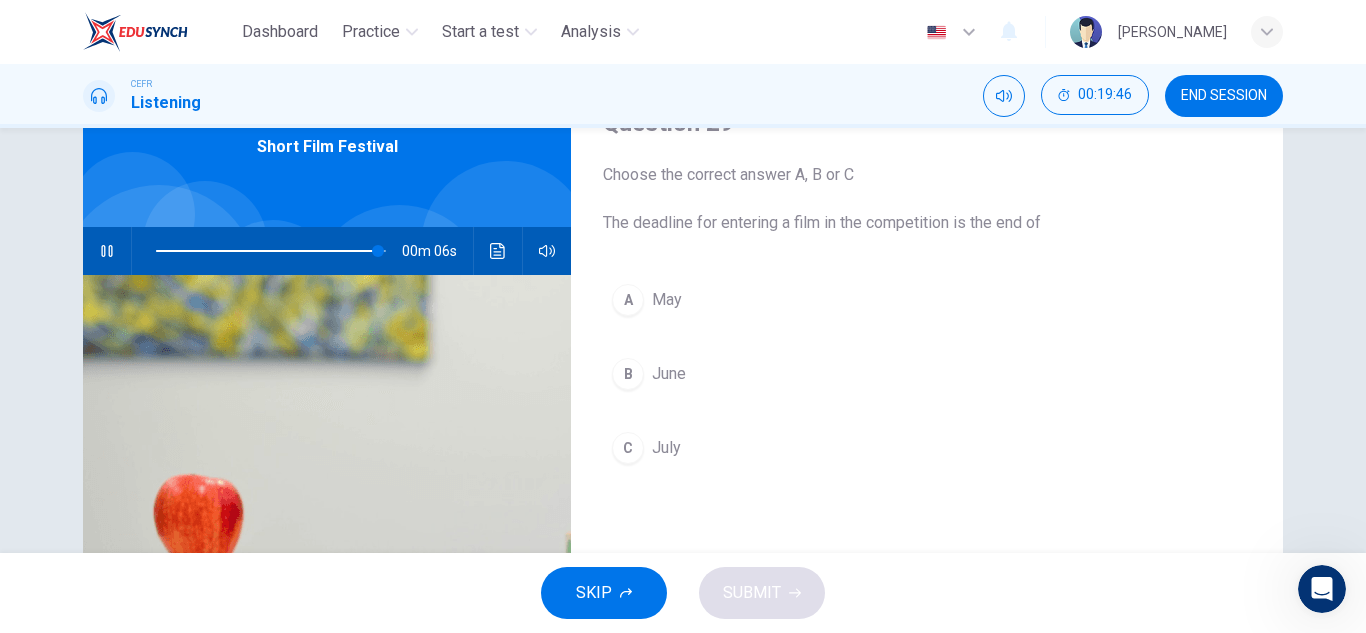 click on "C" at bounding box center [628, 448] 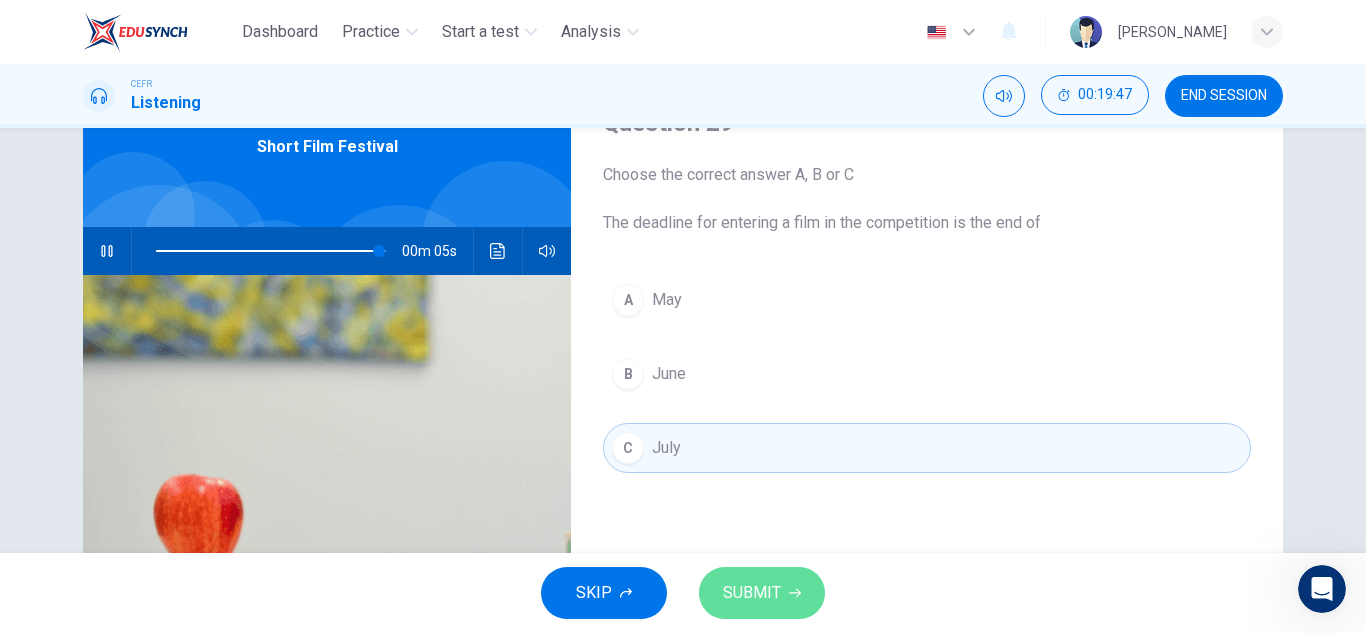 click on "SUBMIT" at bounding box center [752, 593] 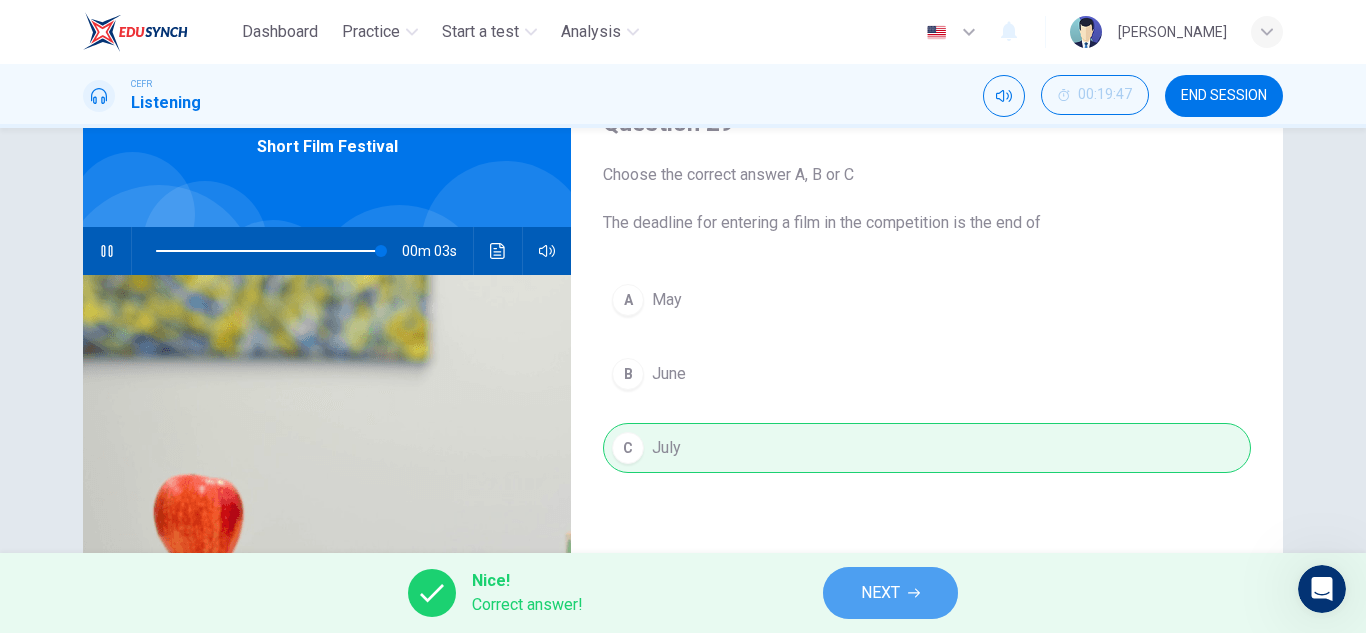 click on "NEXT" at bounding box center (890, 593) 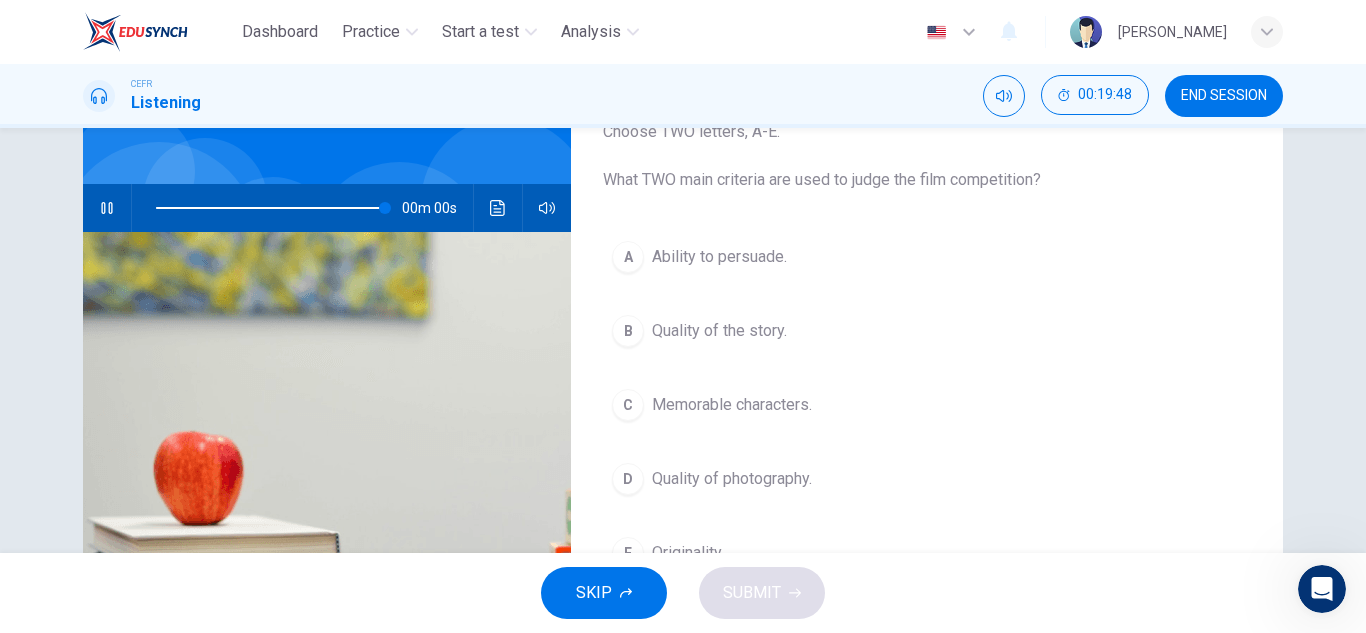 scroll, scrollTop: 140, scrollLeft: 0, axis: vertical 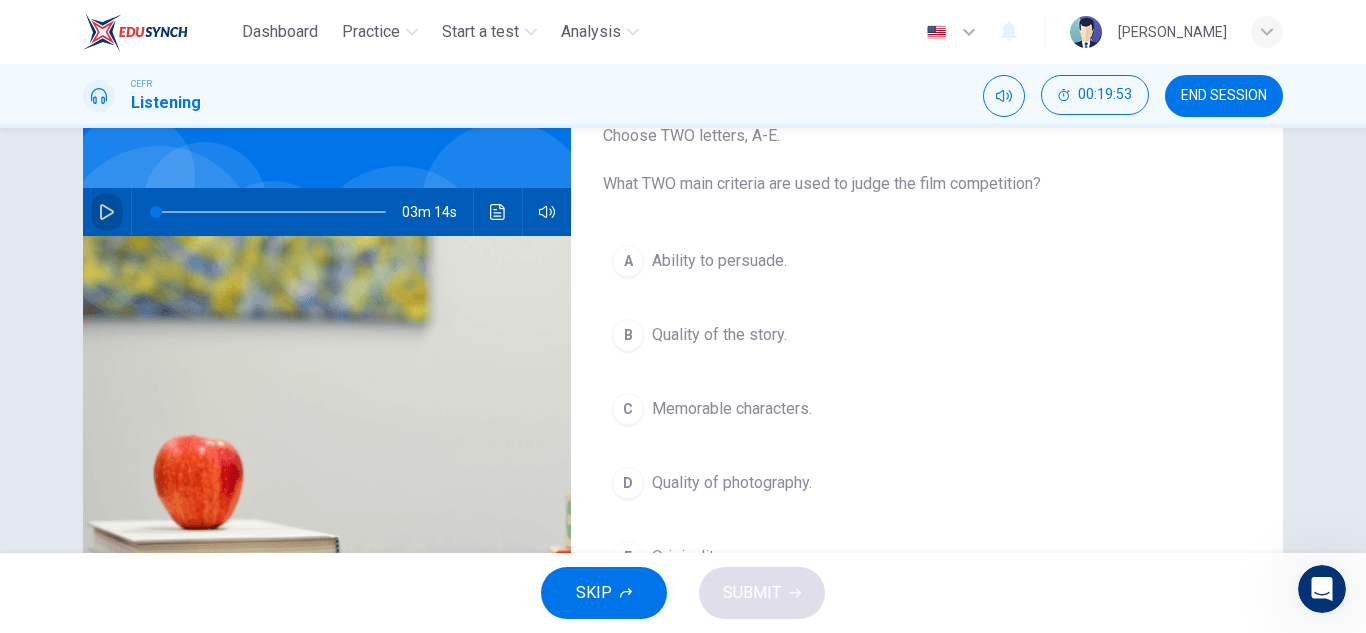click 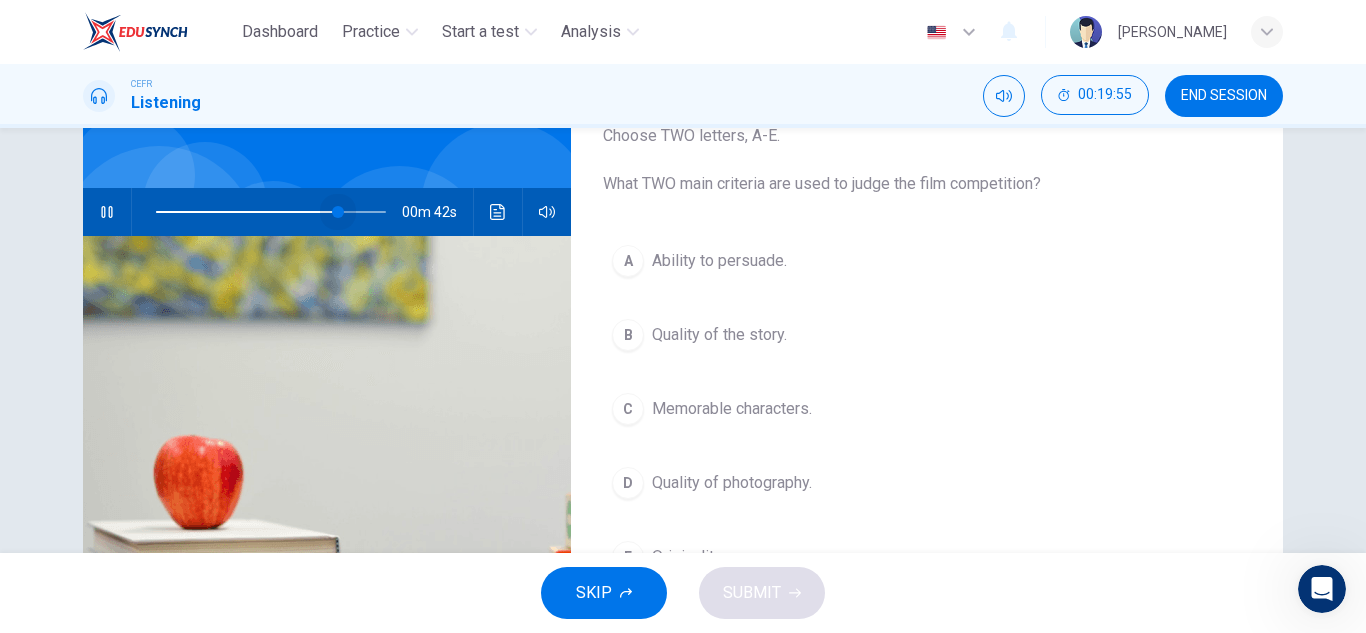 drag, startPoint x: 146, startPoint y: 209, endPoint x: 335, endPoint y: 215, distance: 189.09521 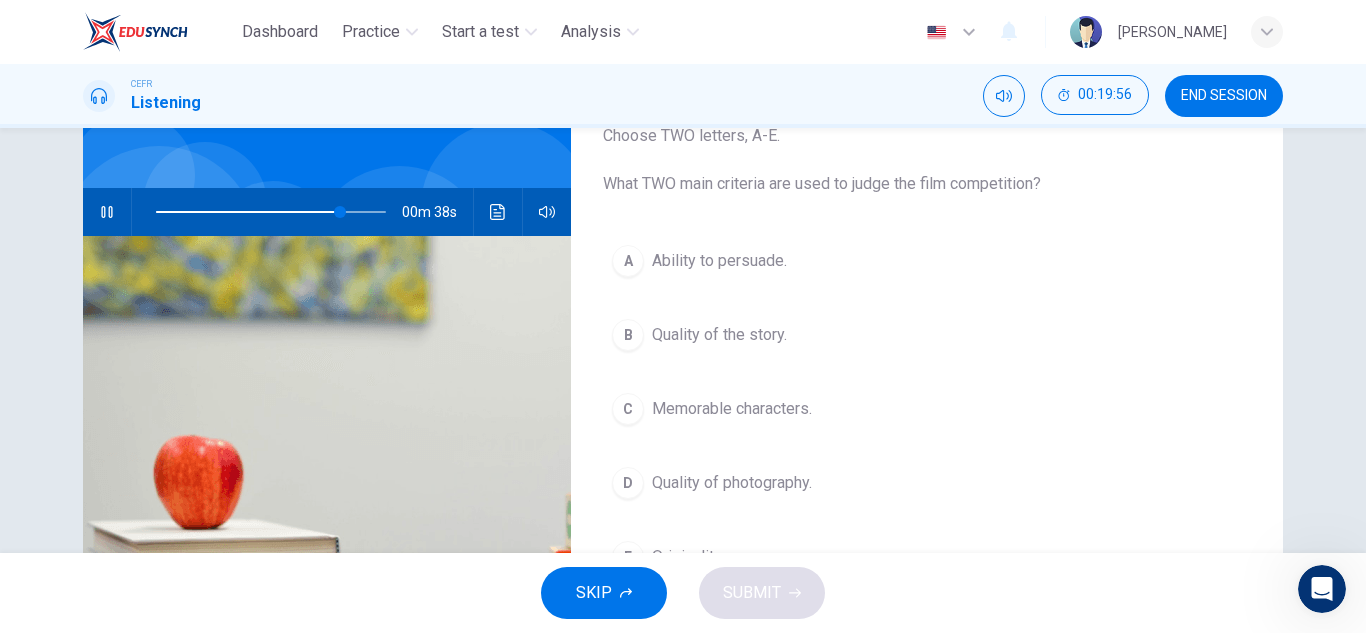 click 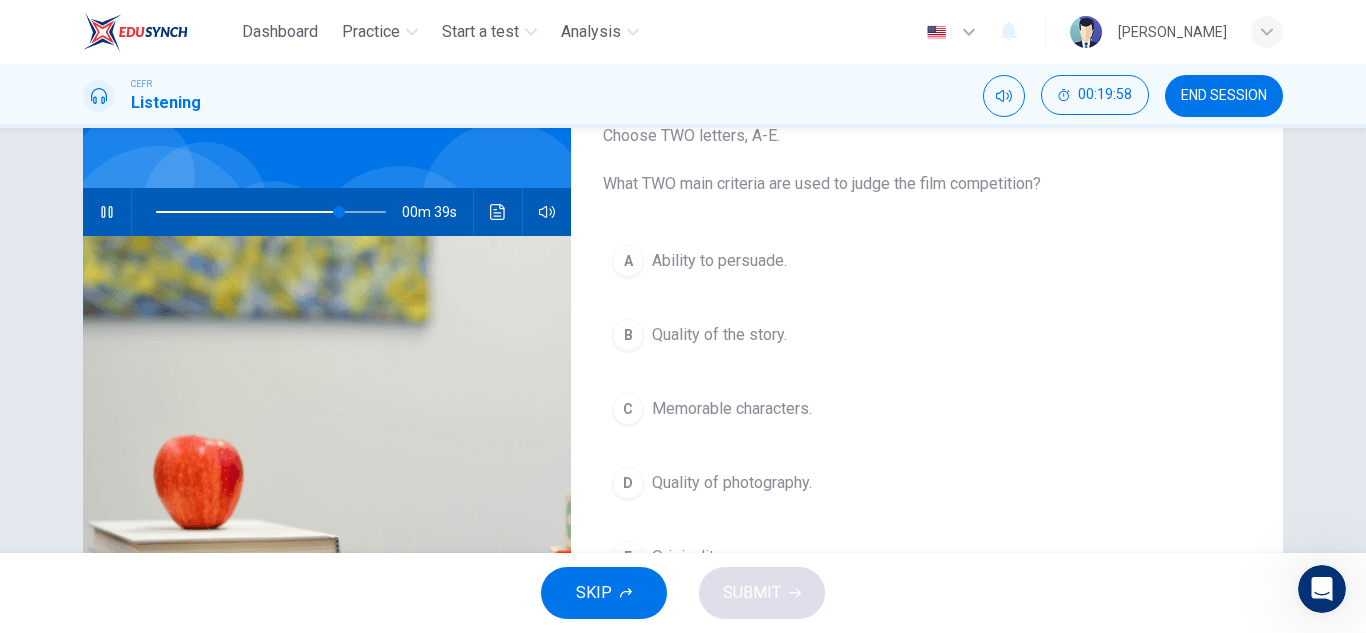 click 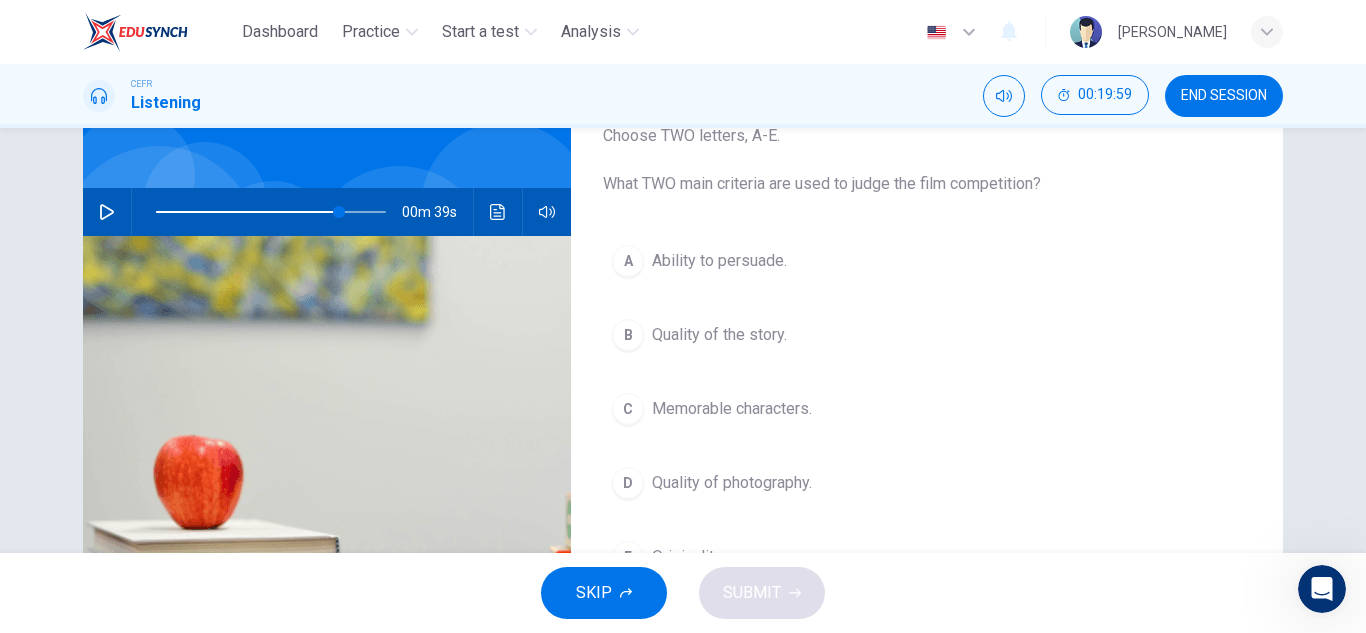 click 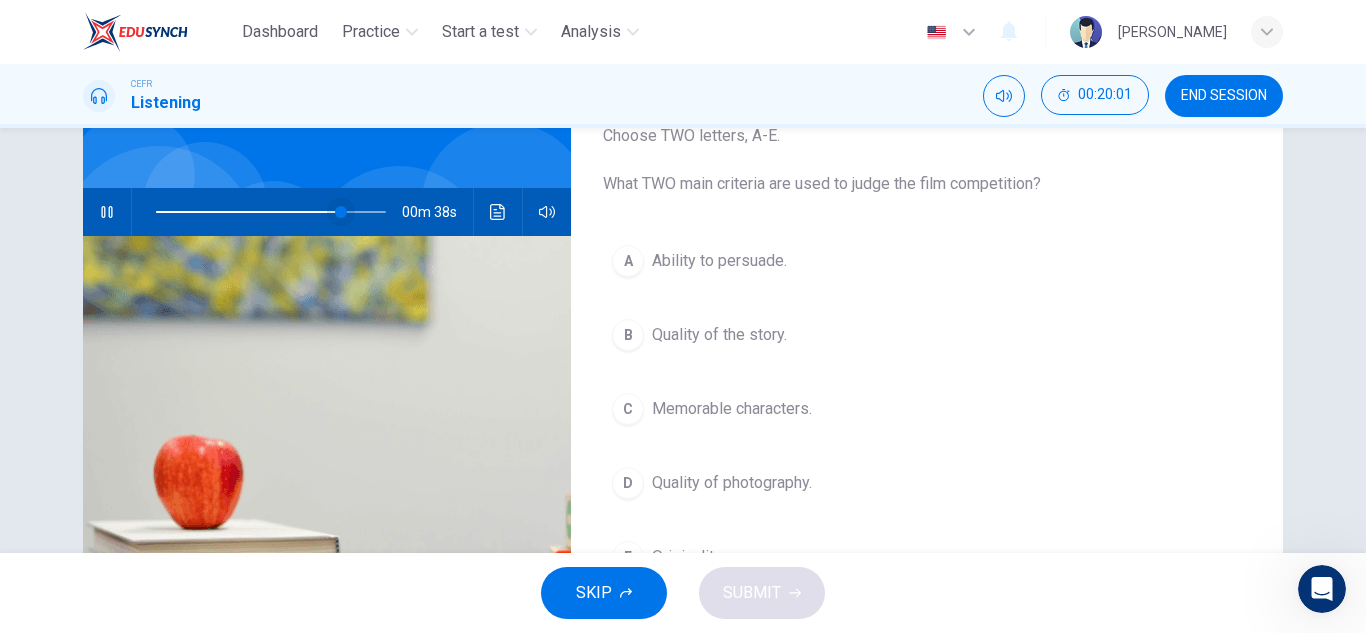 click at bounding box center [341, 212] 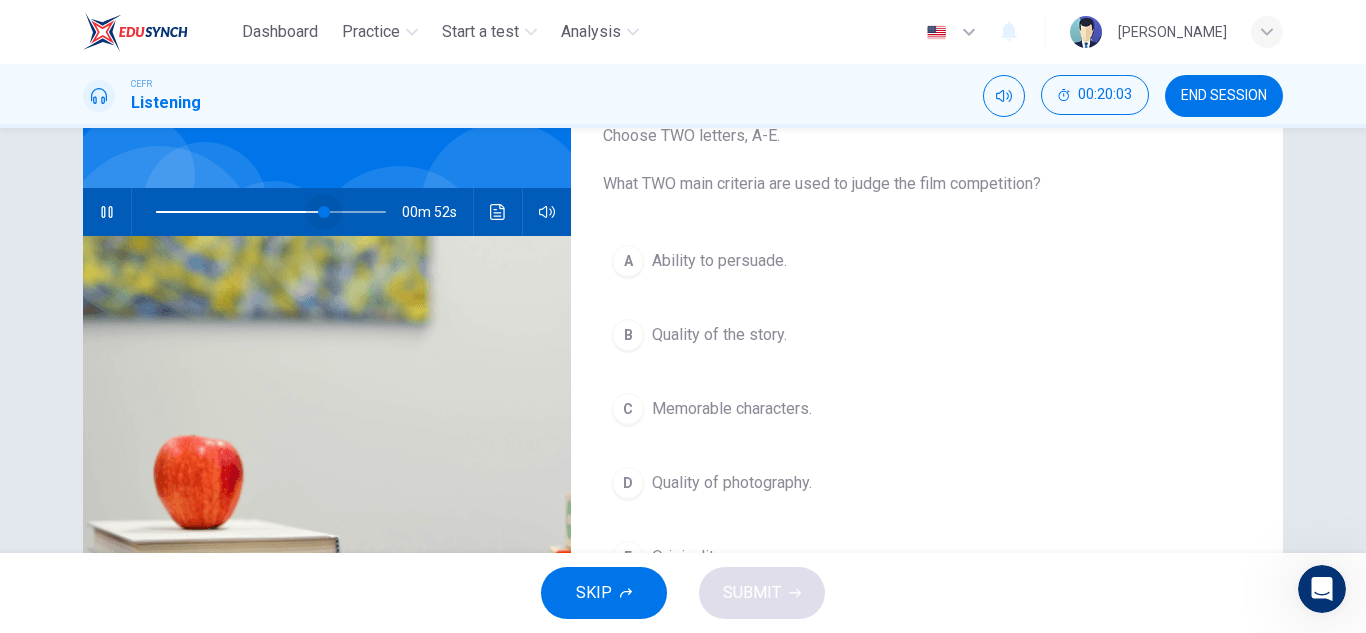 drag, startPoint x: 331, startPoint y: 209, endPoint x: 320, endPoint y: 239, distance: 31.95309 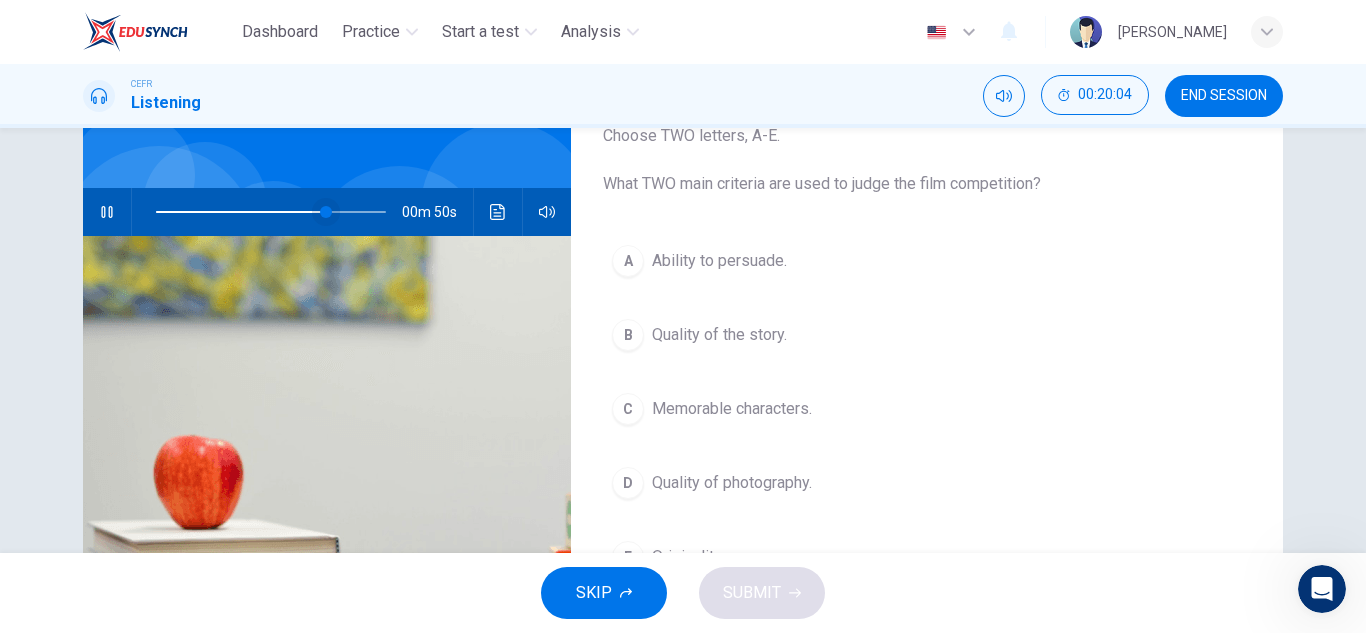 click at bounding box center (326, 212) 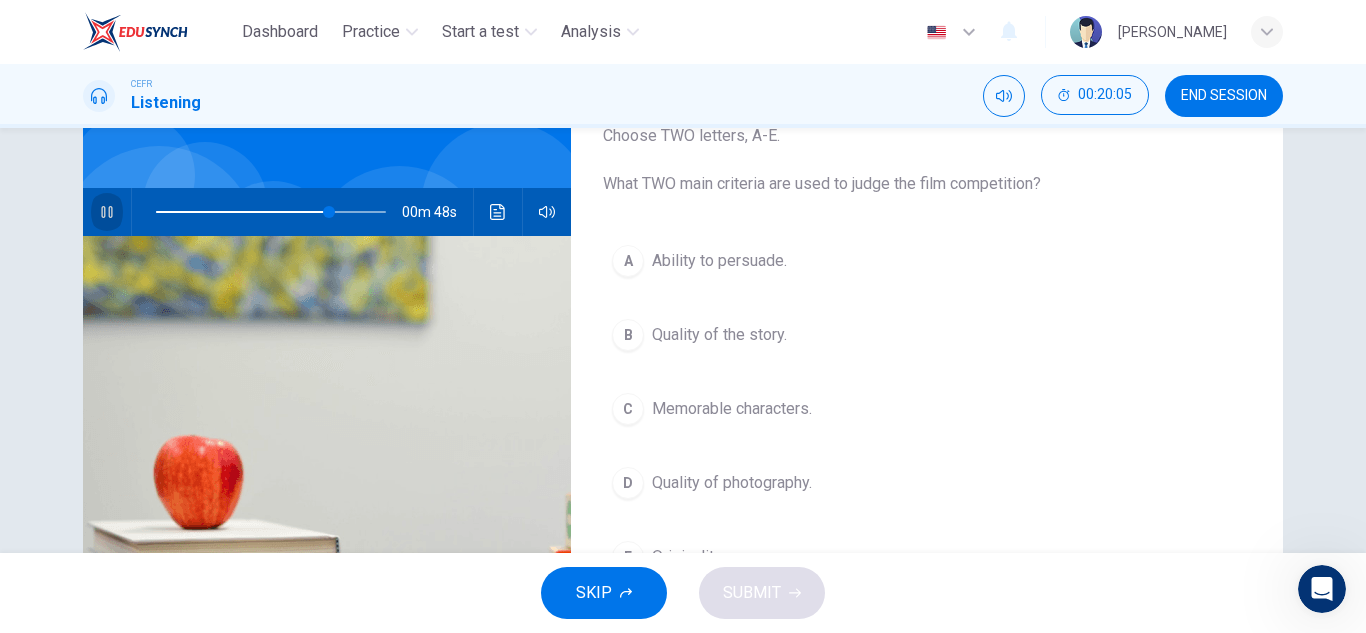 click 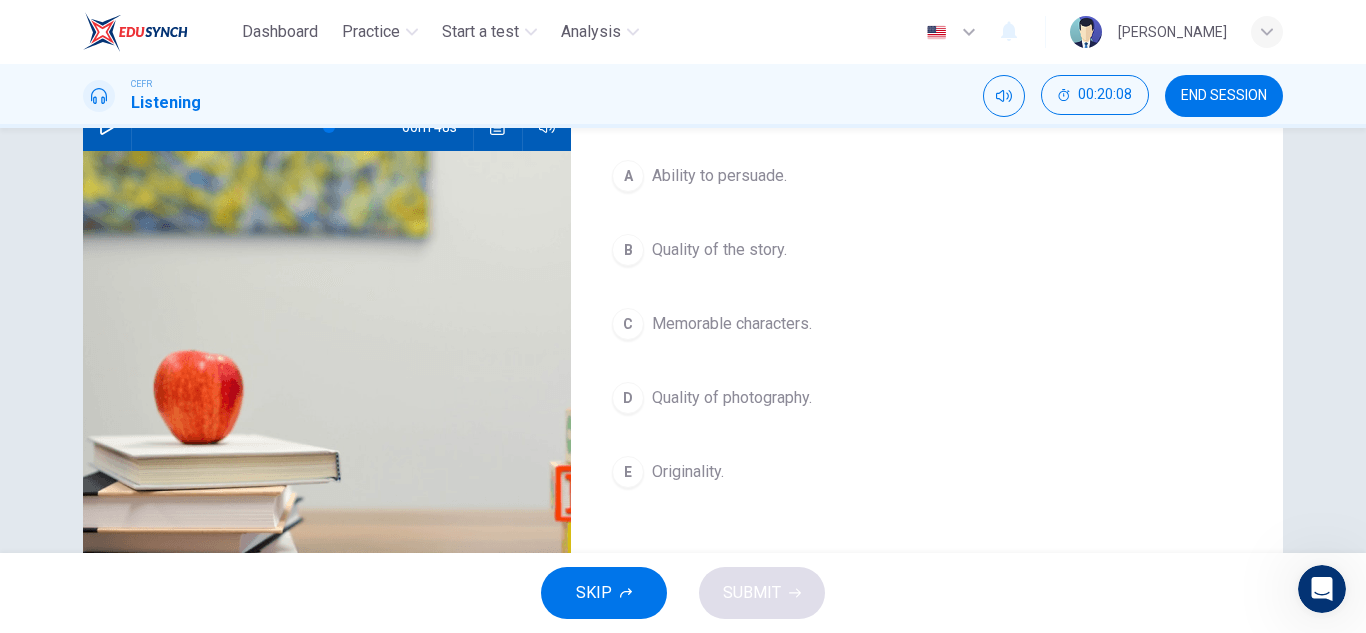 scroll, scrollTop: 105, scrollLeft: 0, axis: vertical 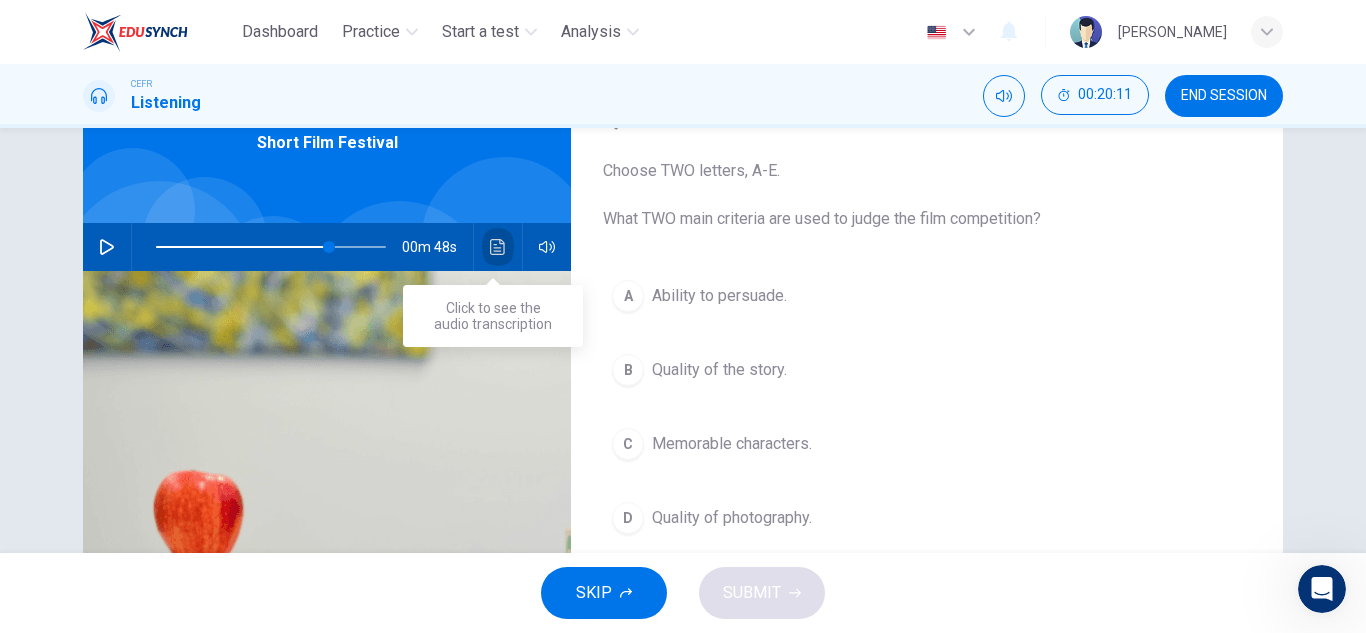 click at bounding box center [498, 247] 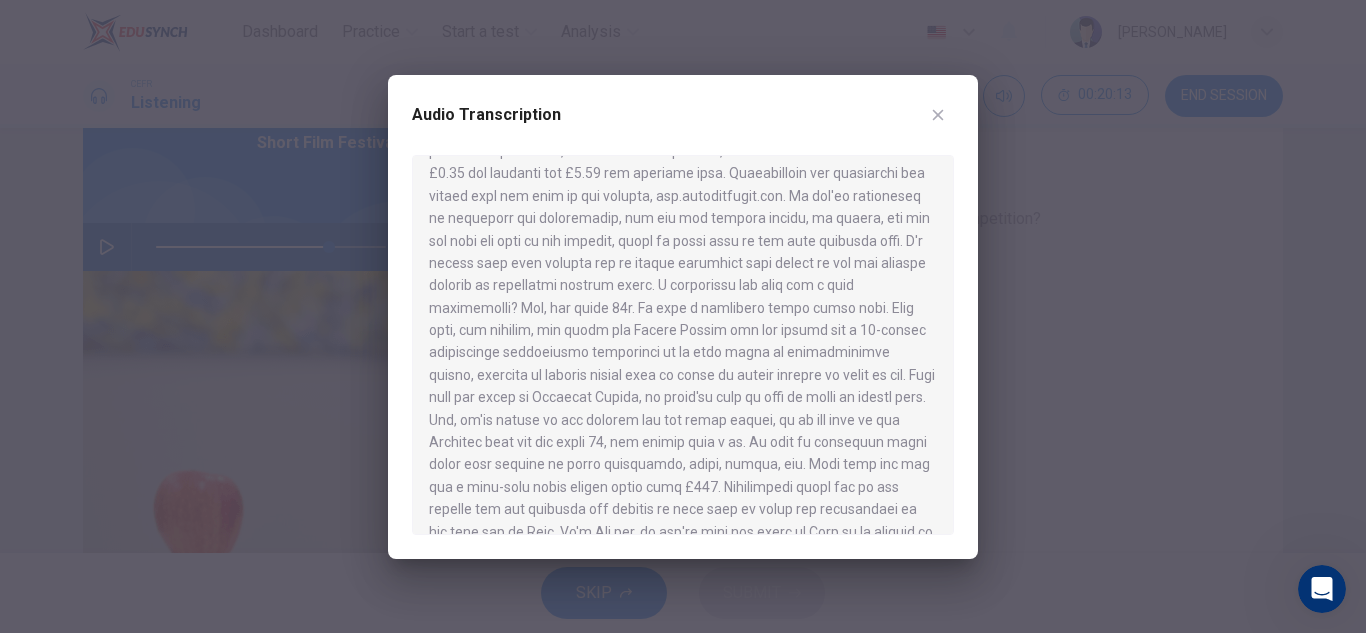 scroll, scrollTop: 392, scrollLeft: 0, axis: vertical 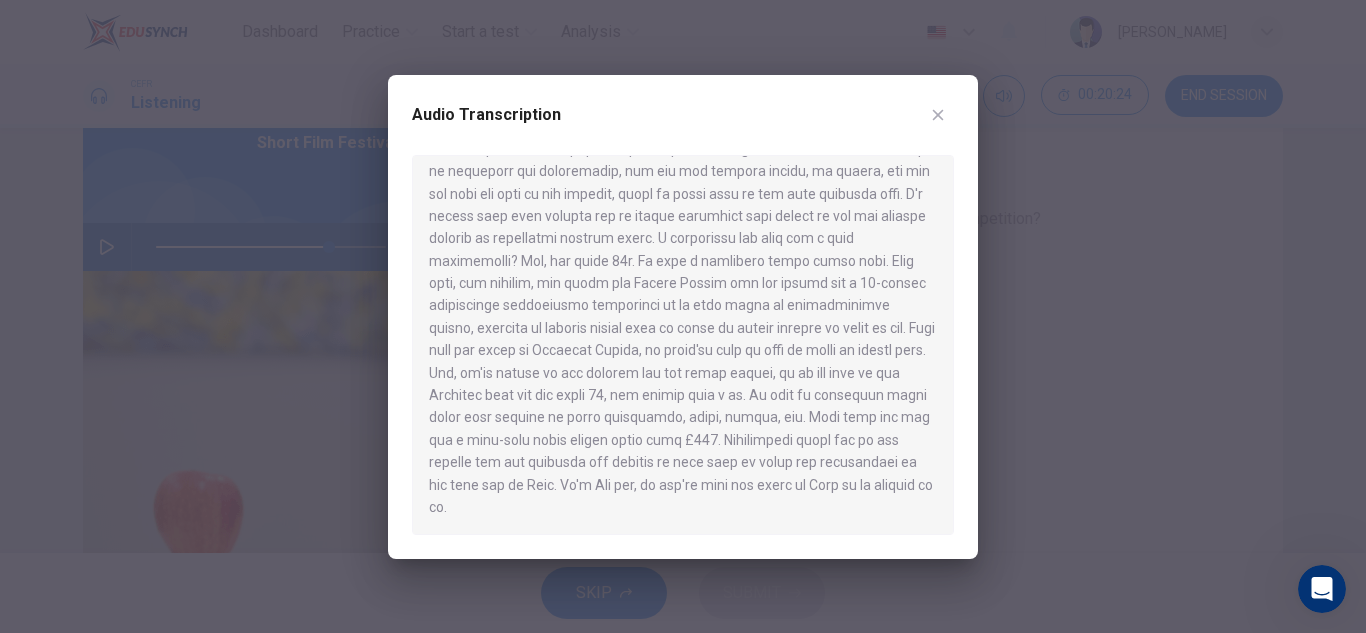 click at bounding box center (683, 316) 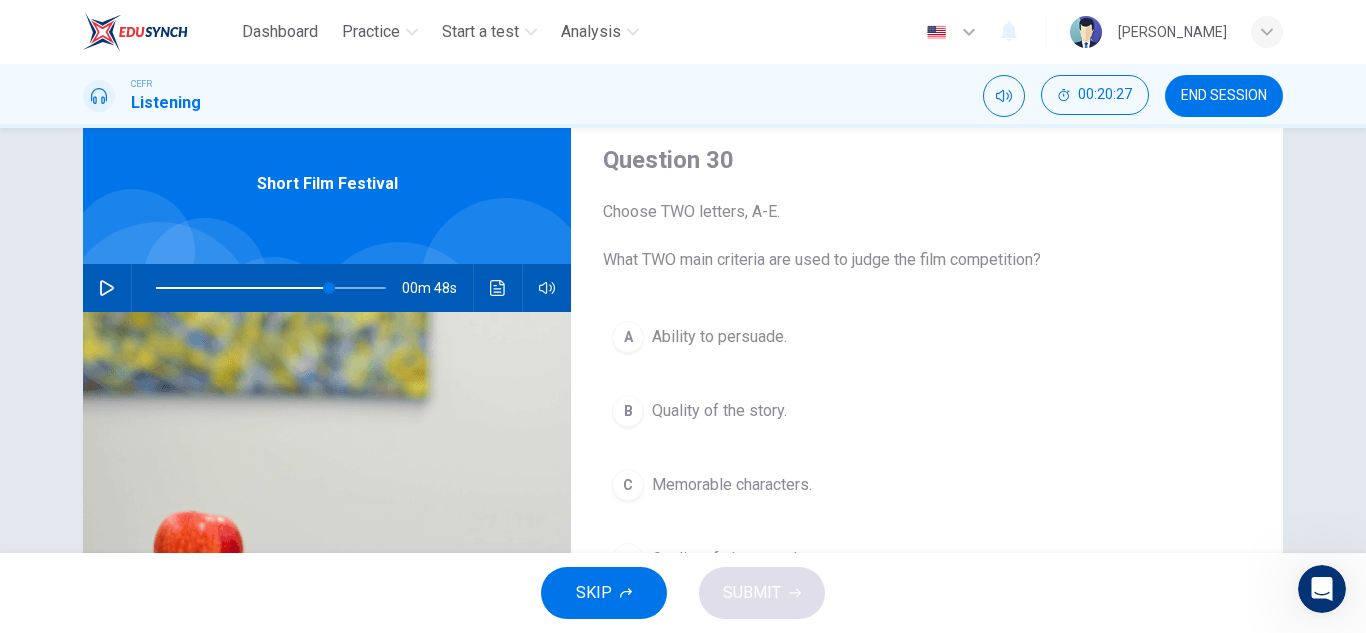 scroll, scrollTop: 61, scrollLeft: 0, axis: vertical 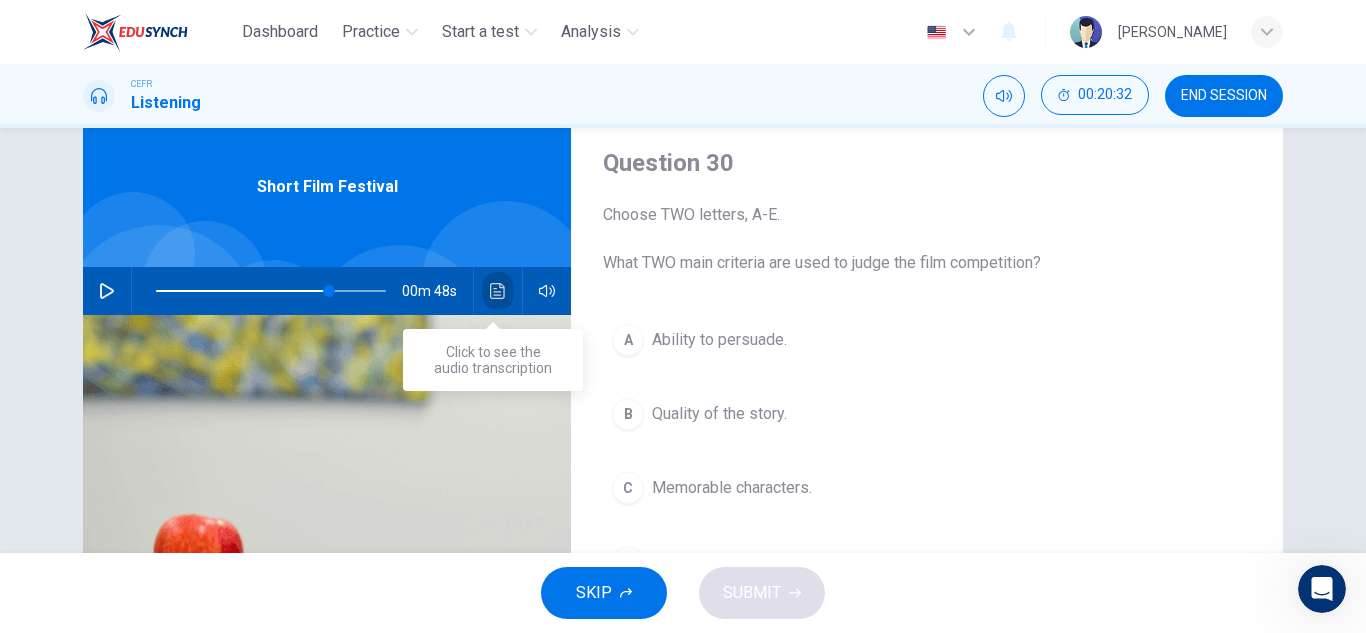 click at bounding box center (498, 291) 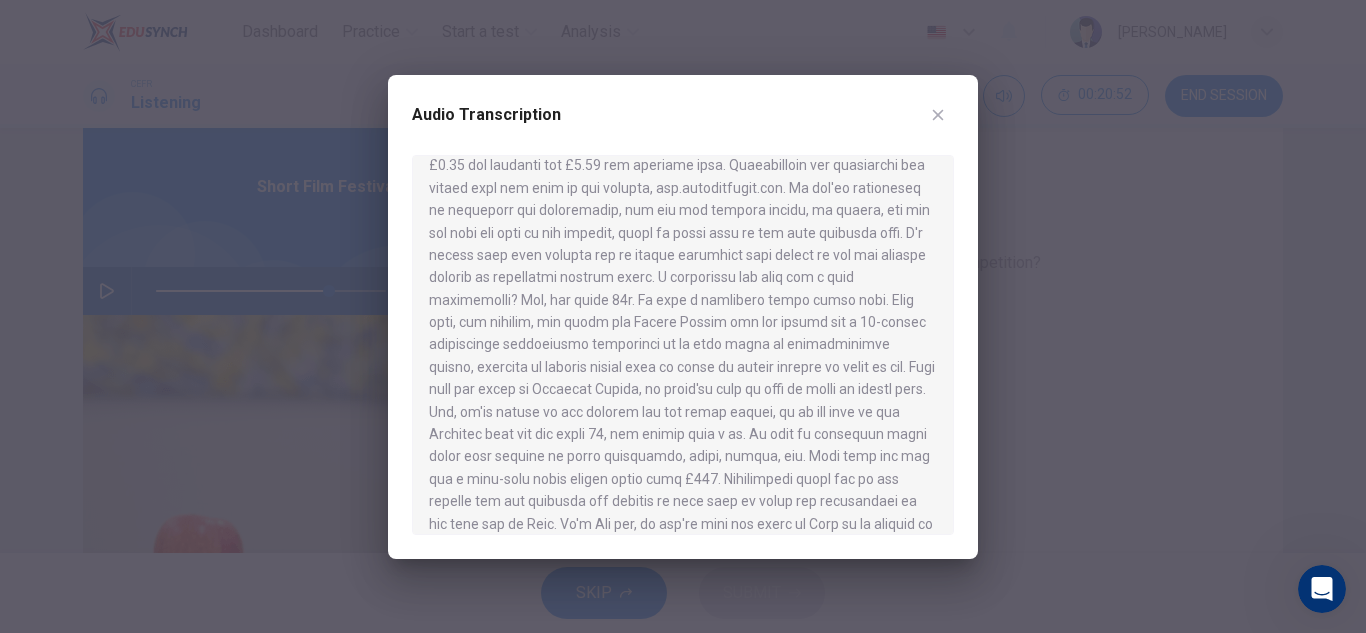 scroll, scrollTop: 392, scrollLeft: 0, axis: vertical 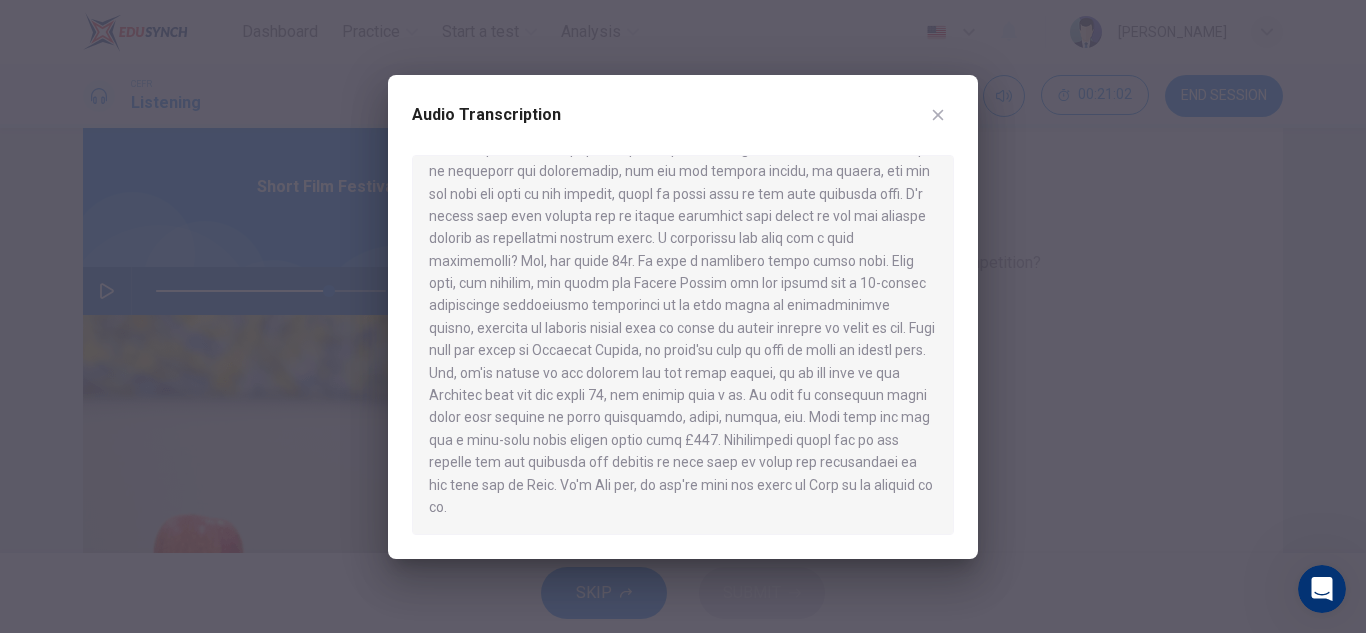 click at bounding box center [683, 316] 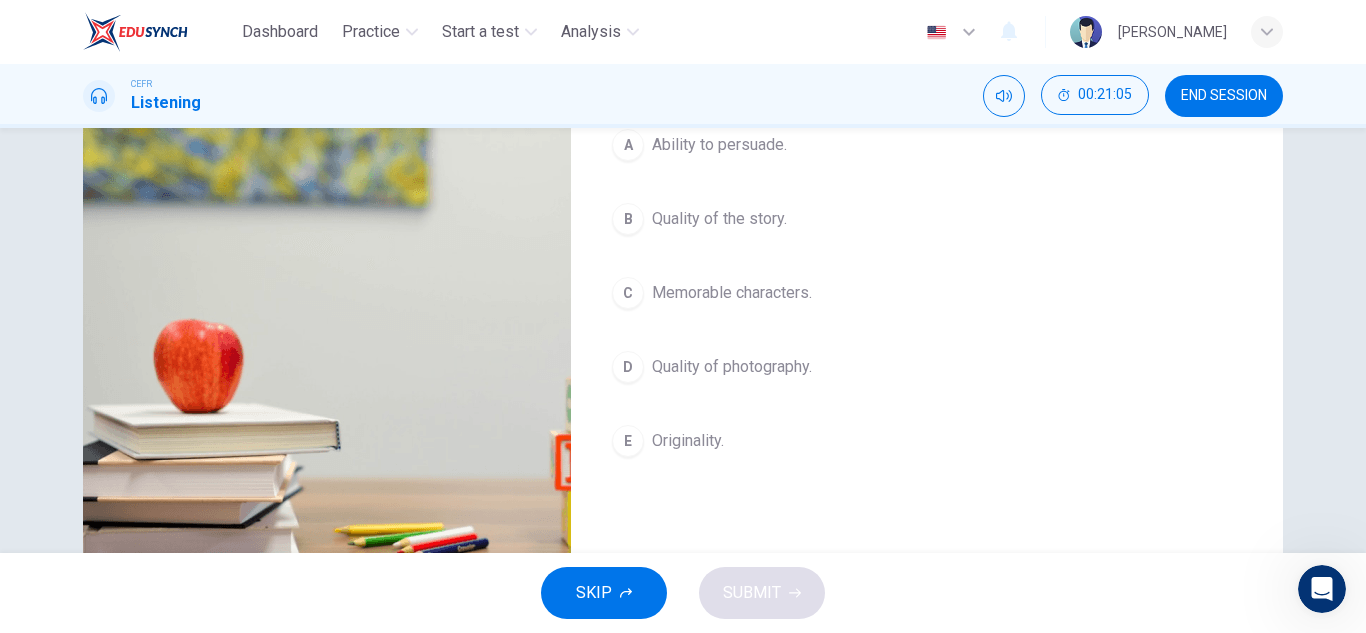 scroll, scrollTop: 261, scrollLeft: 0, axis: vertical 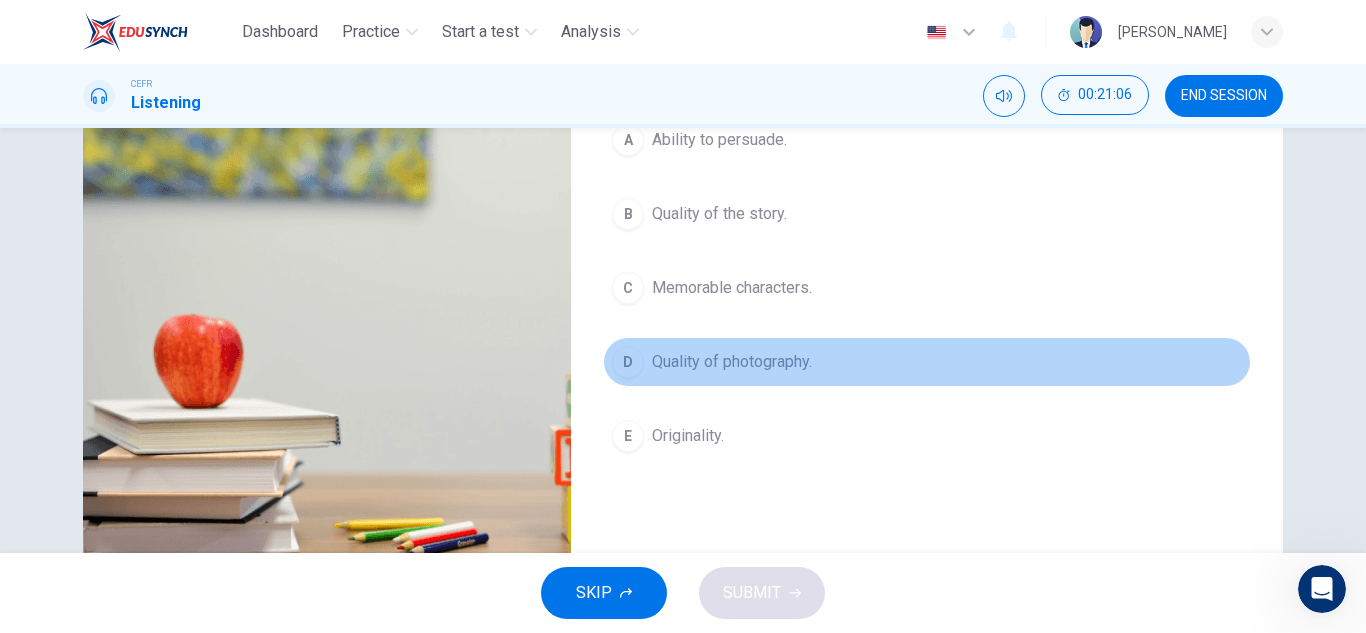 click on "D" at bounding box center (628, 362) 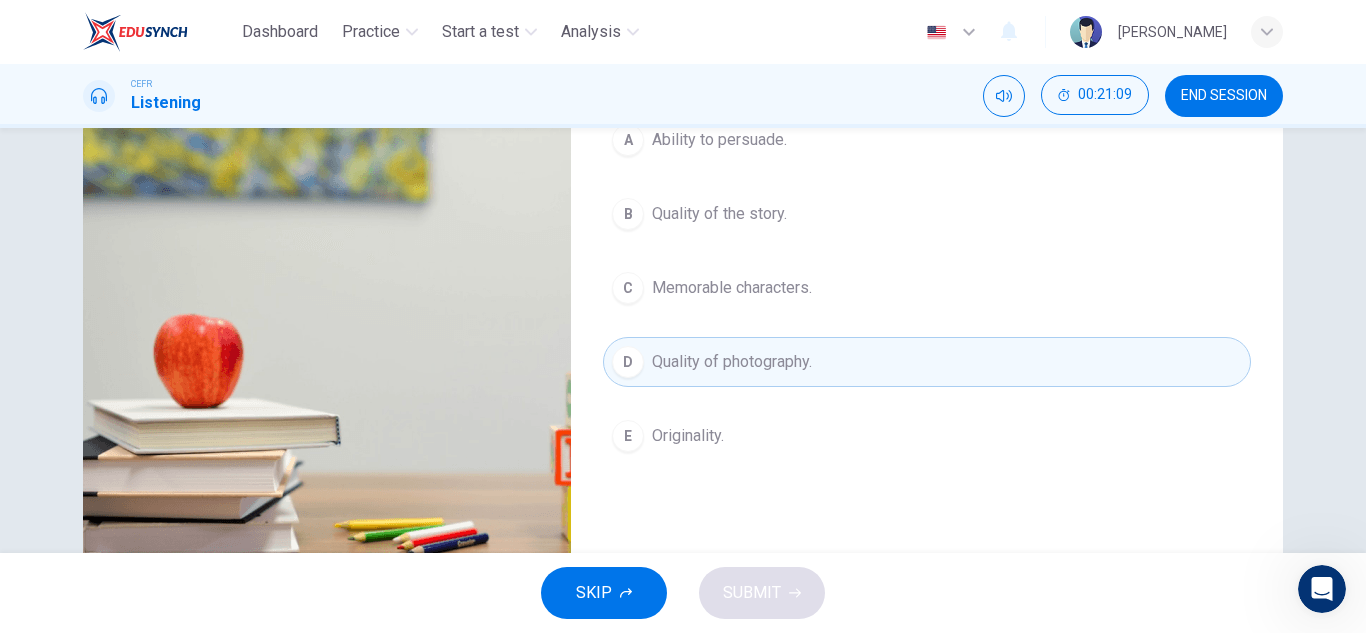 click on "E" at bounding box center [628, 436] 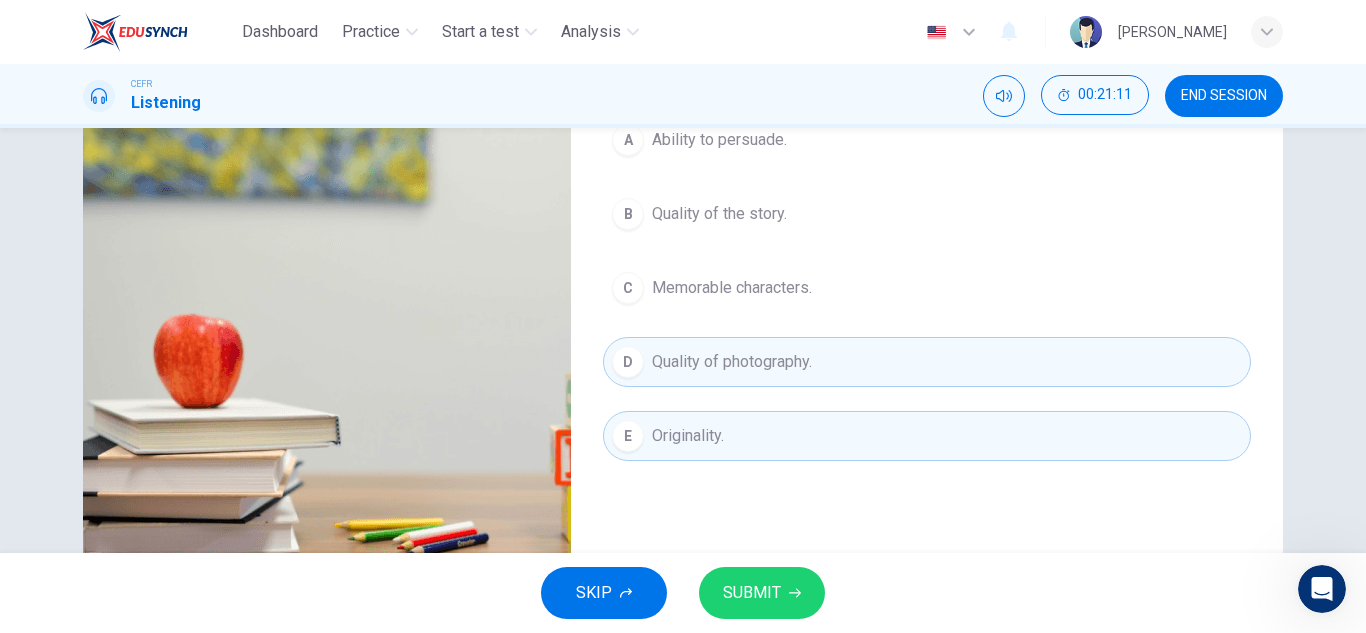 click on "SUBMIT" at bounding box center [752, 593] 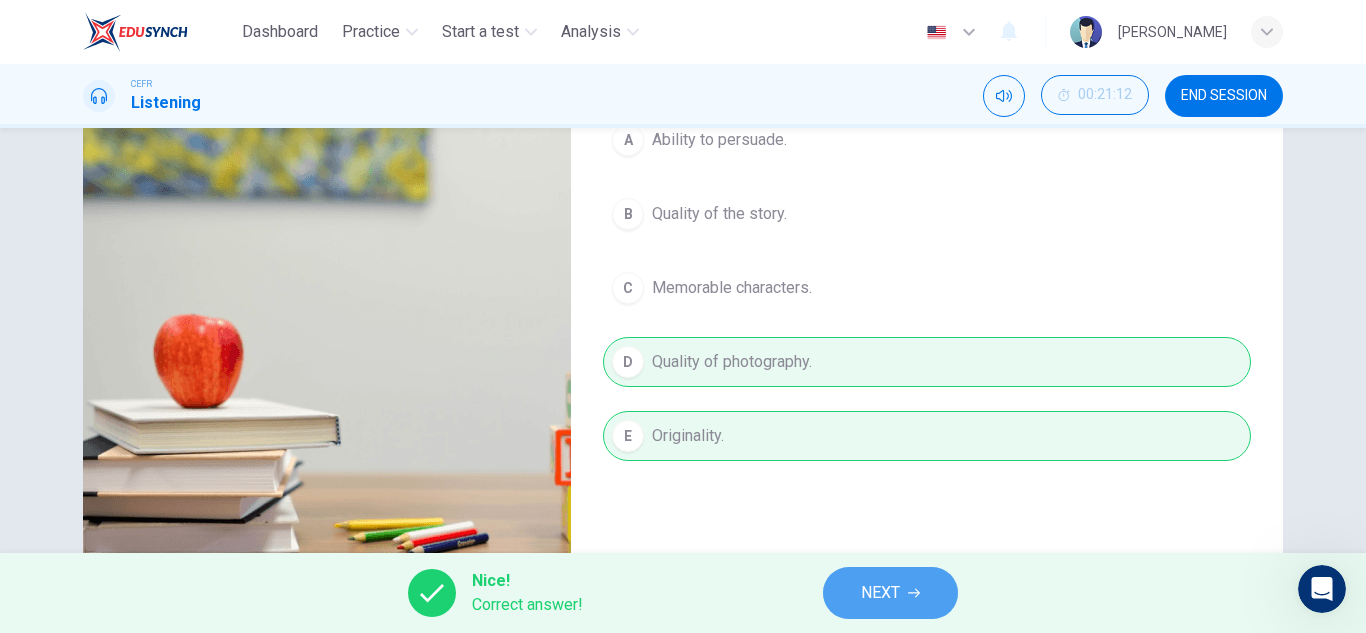 click on "NEXT" at bounding box center (880, 593) 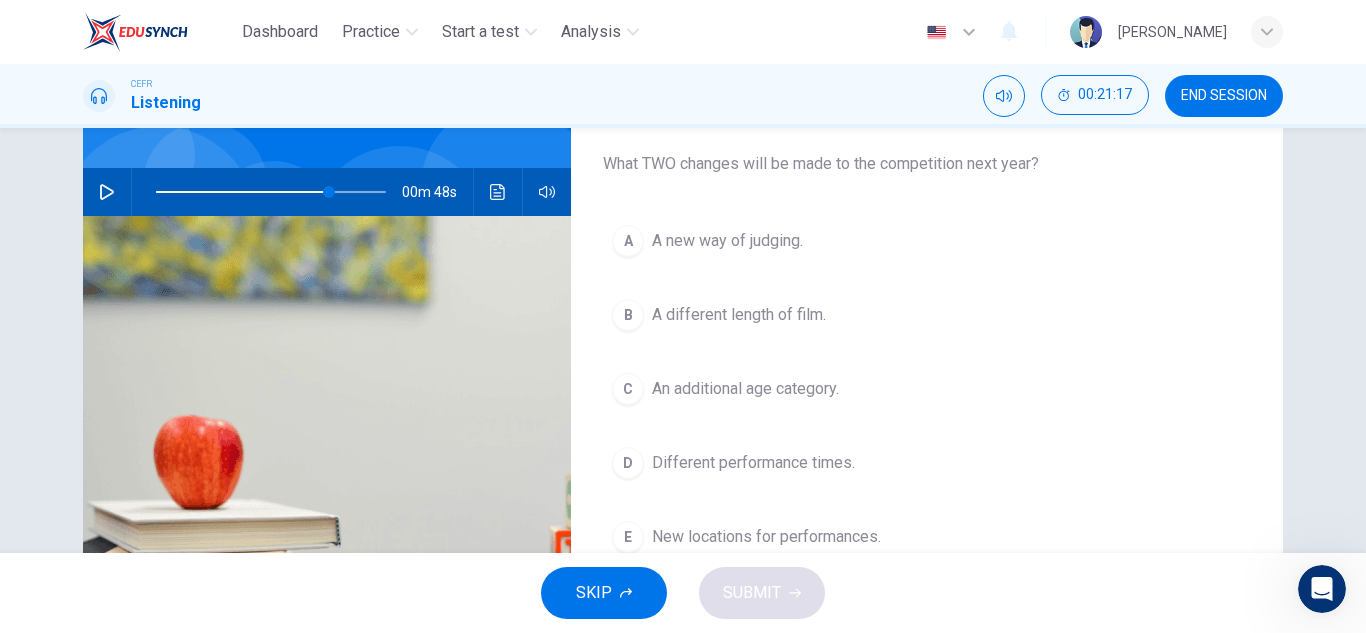 scroll, scrollTop: 165, scrollLeft: 0, axis: vertical 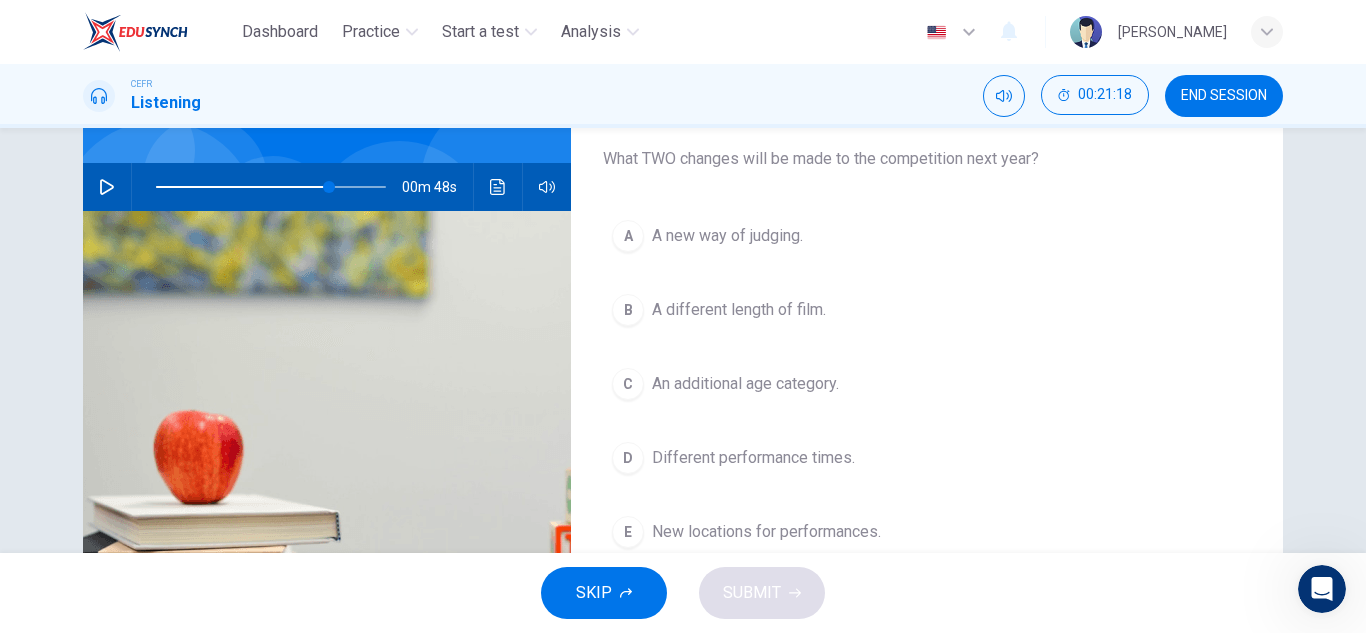 click 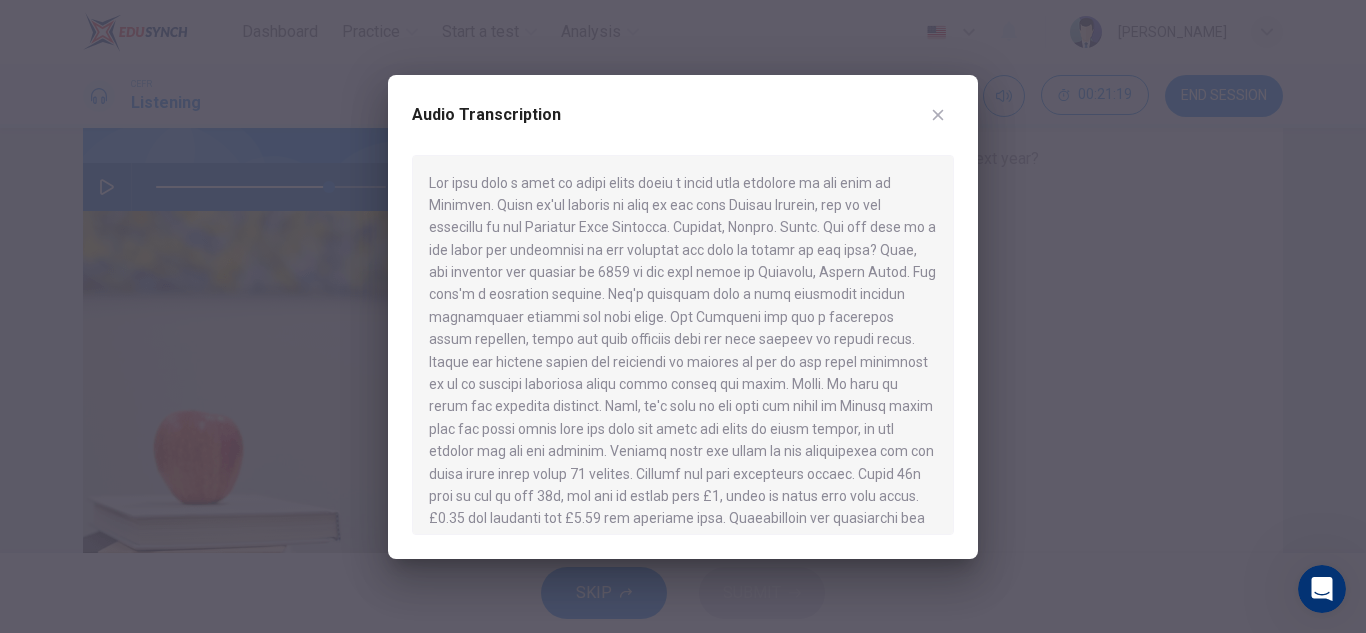 scroll, scrollTop: 392, scrollLeft: 0, axis: vertical 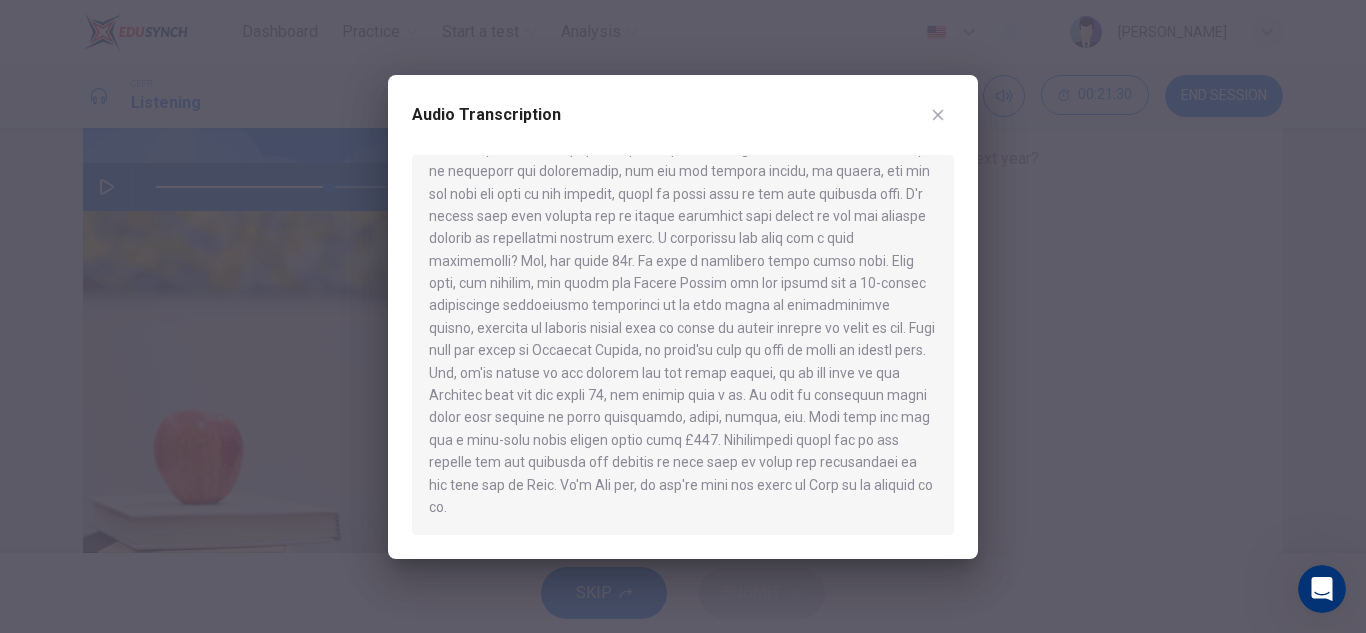 click at bounding box center [683, 316] 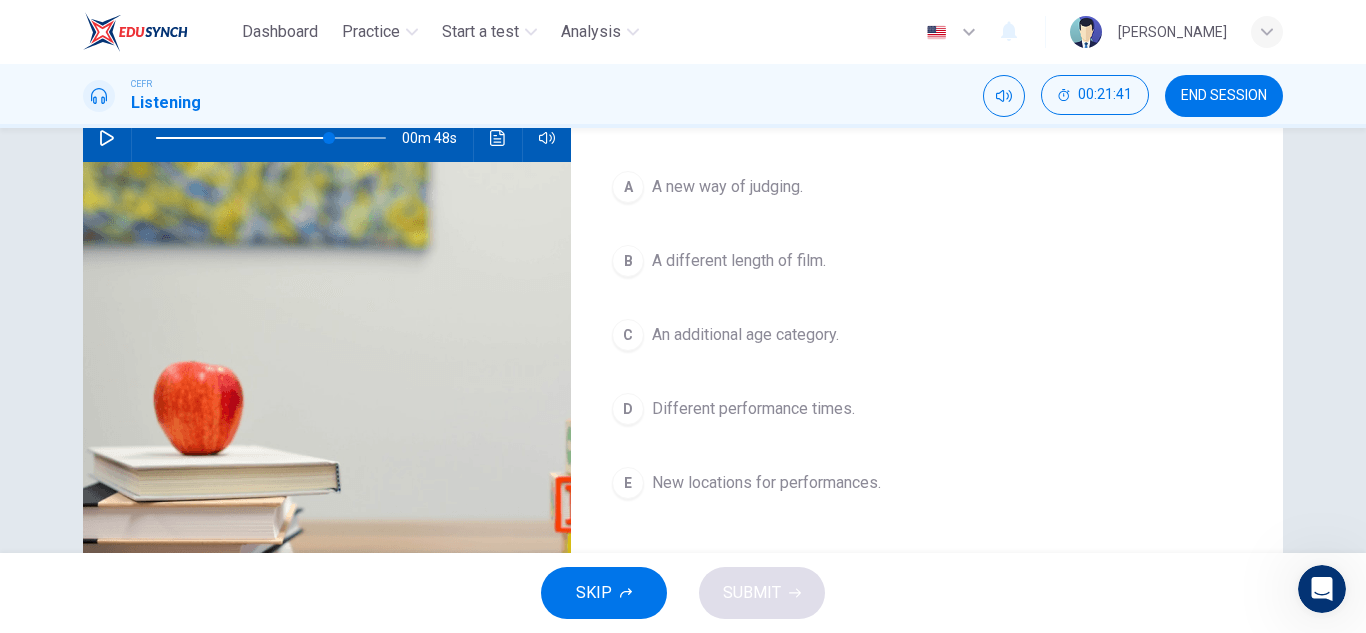 scroll, scrollTop: 213, scrollLeft: 0, axis: vertical 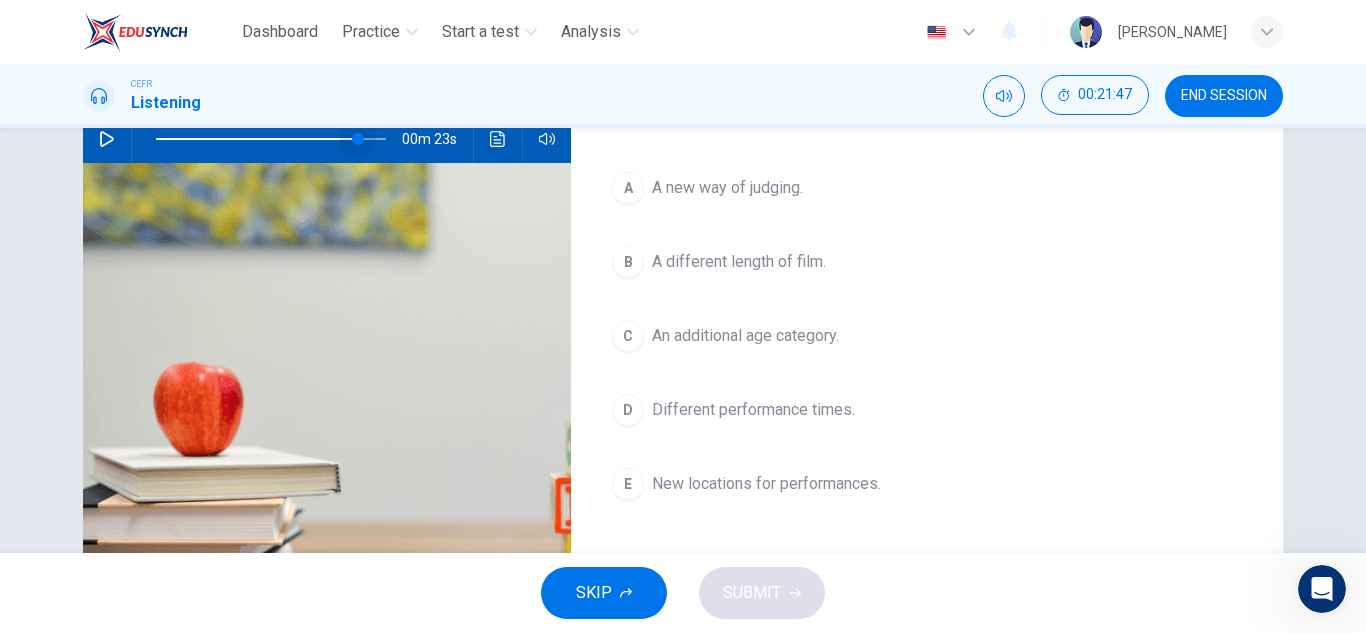 type on "94" 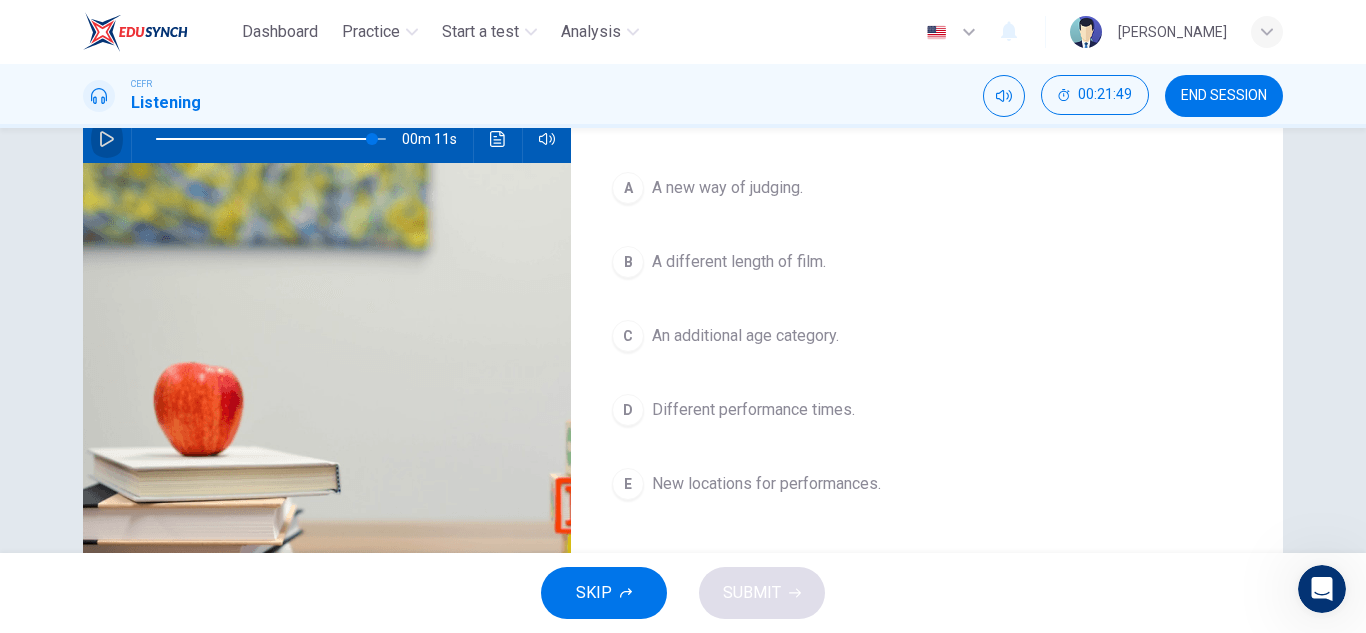 click at bounding box center (107, 139) 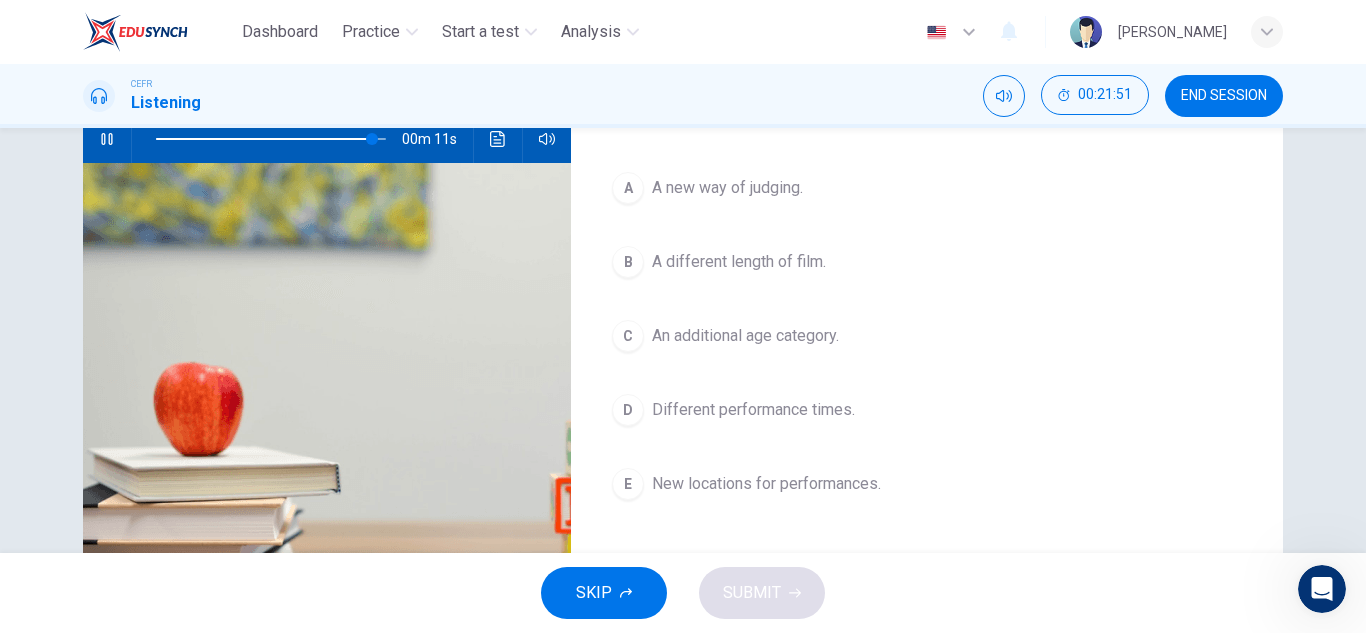 click 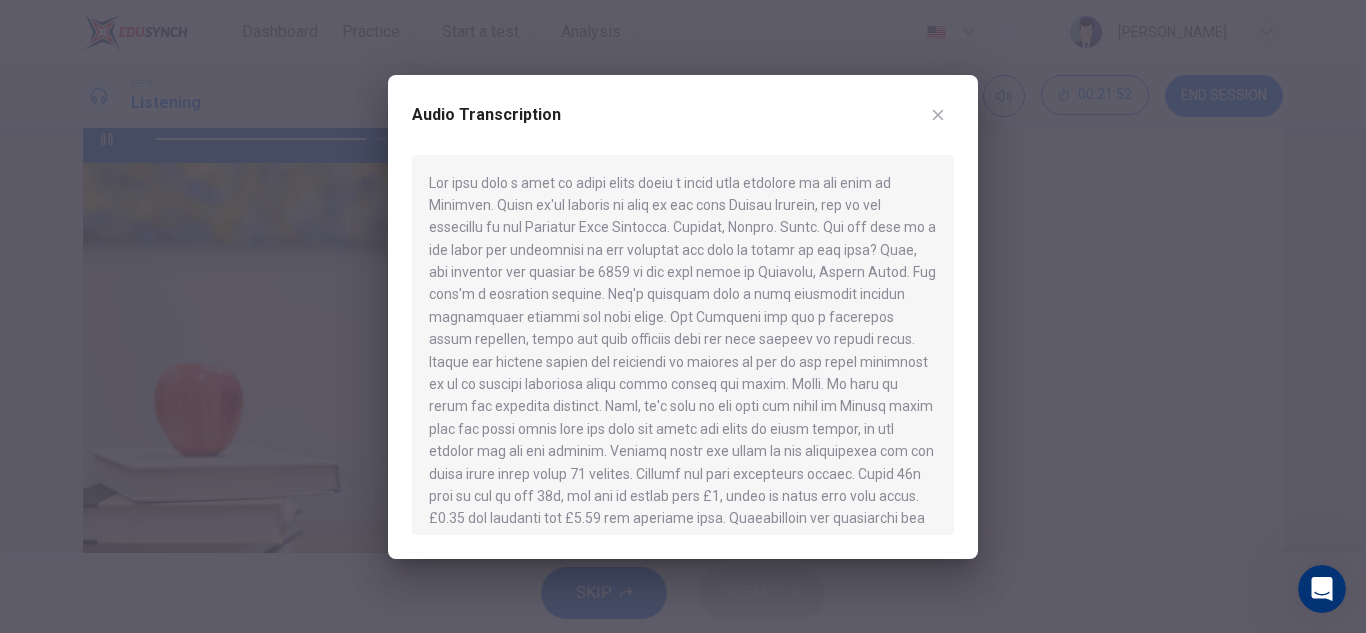 scroll, scrollTop: 392, scrollLeft: 0, axis: vertical 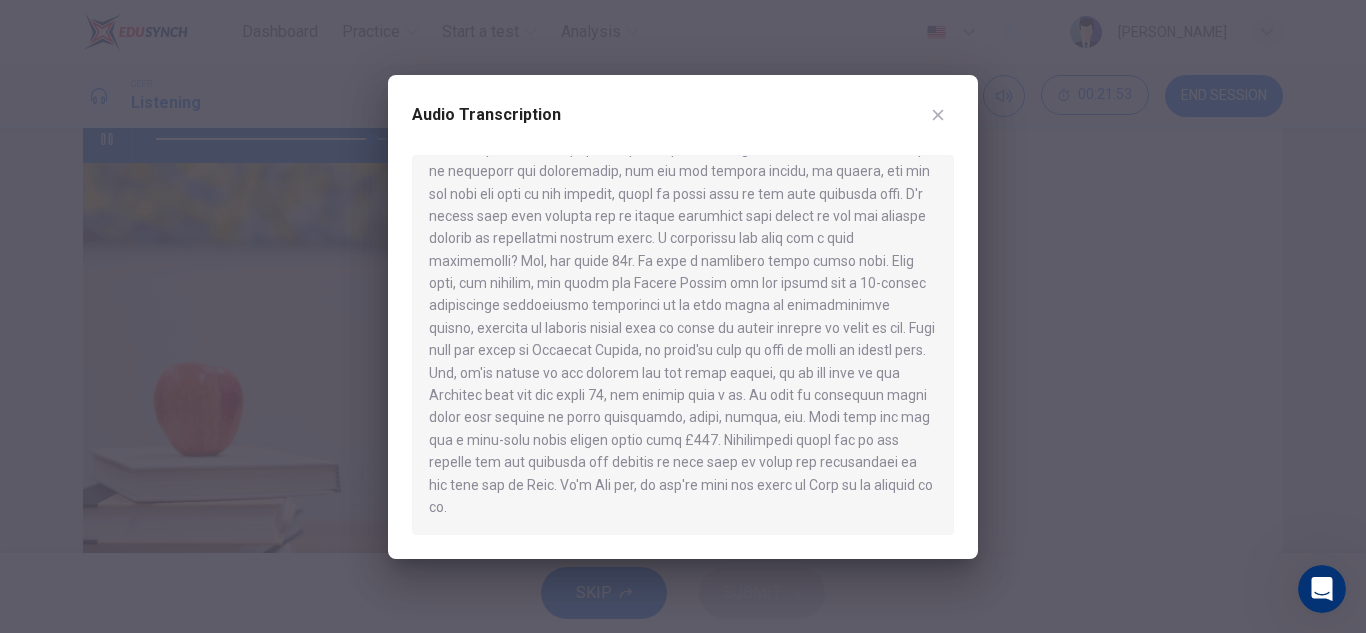 click at bounding box center [683, 316] 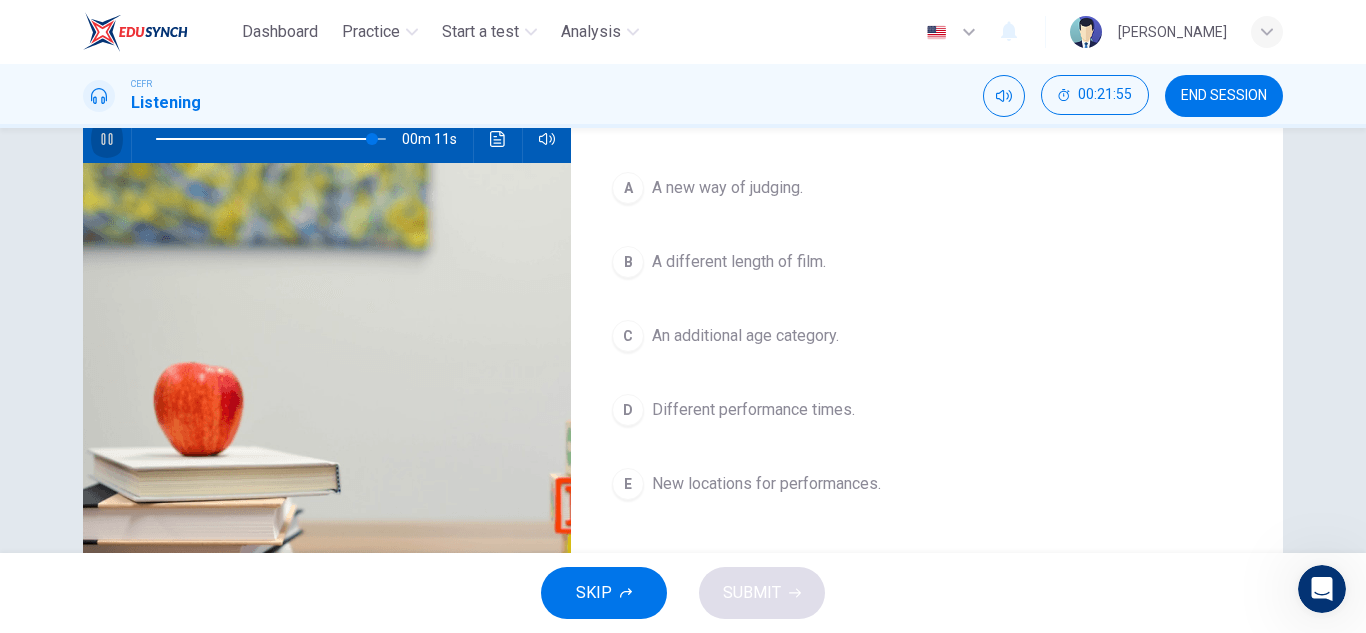 click at bounding box center [107, 139] 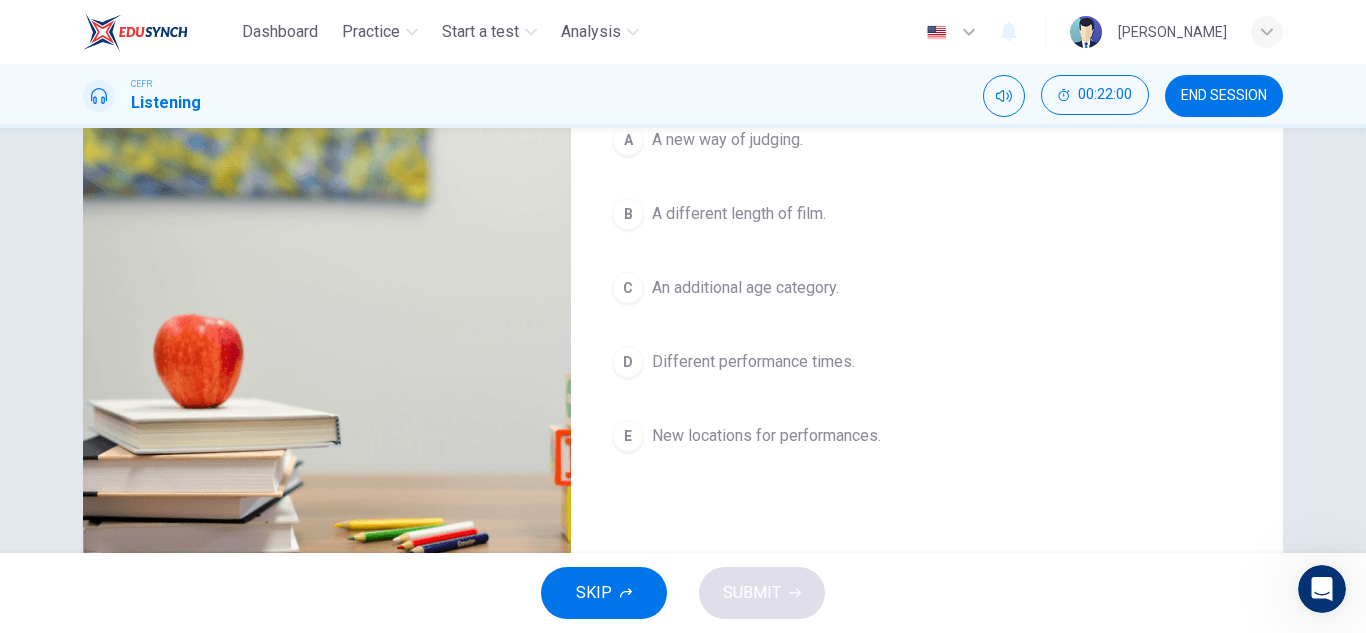 scroll, scrollTop: 245, scrollLeft: 0, axis: vertical 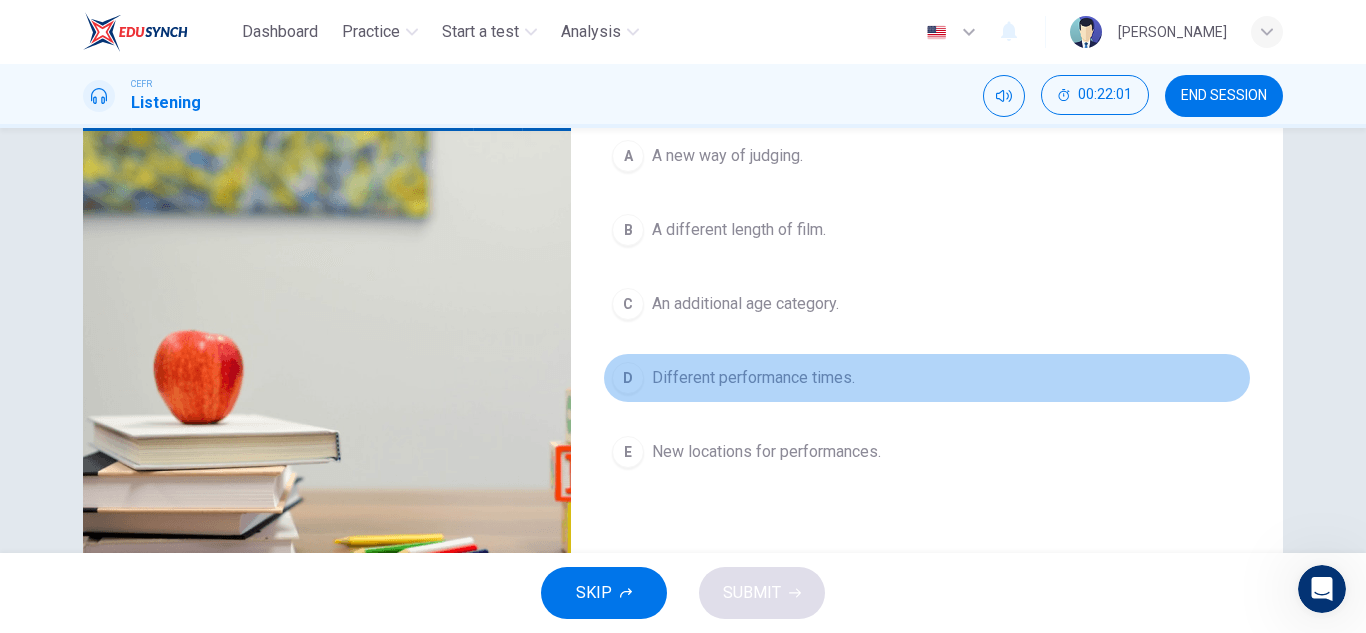 click on "D" at bounding box center (628, 378) 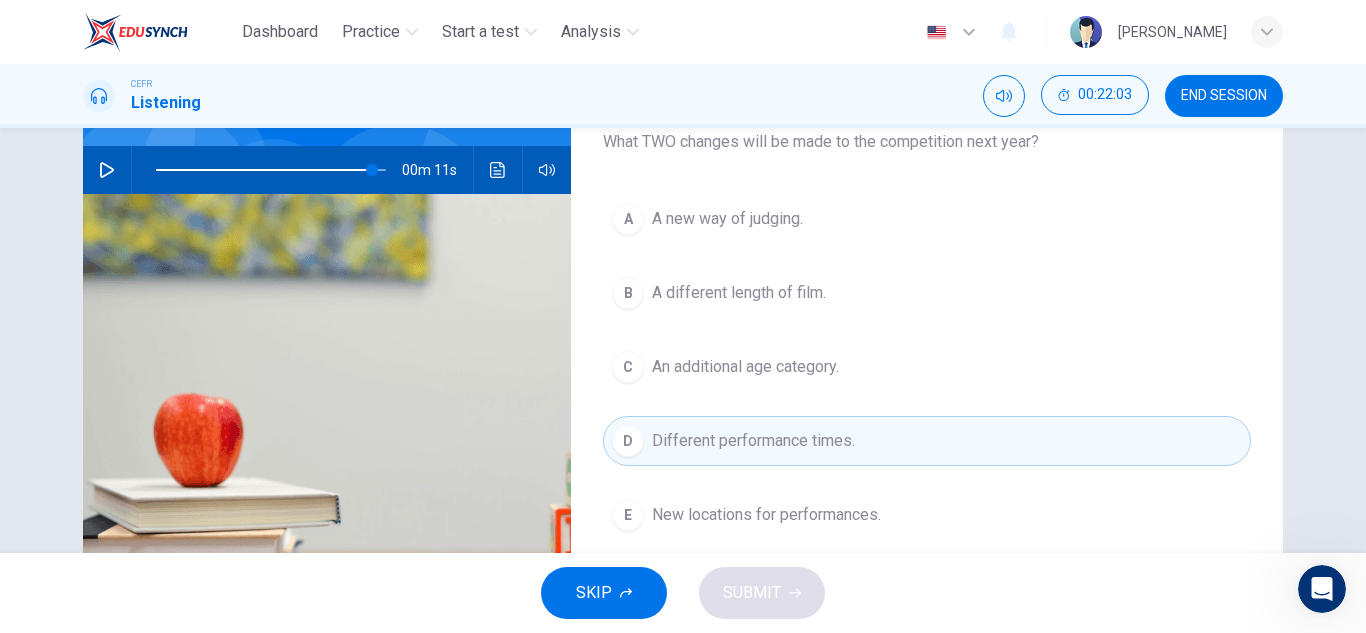 scroll, scrollTop: 176, scrollLeft: 0, axis: vertical 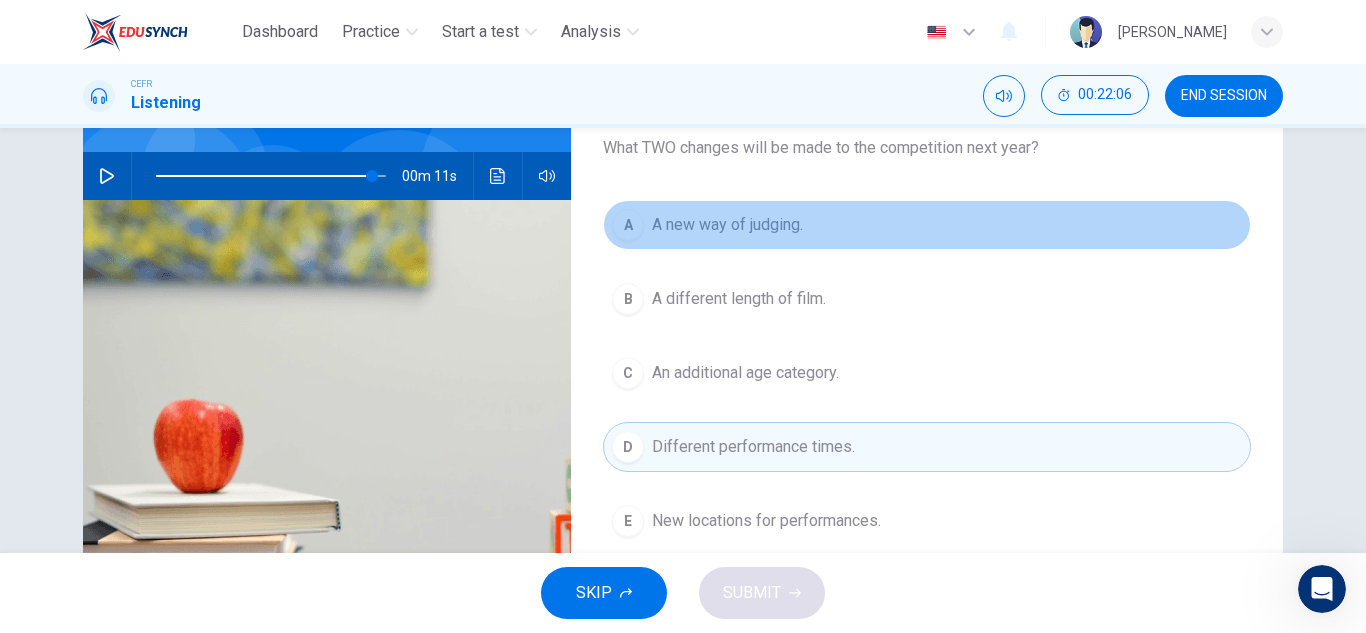 click on "A" at bounding box center (628, 225) 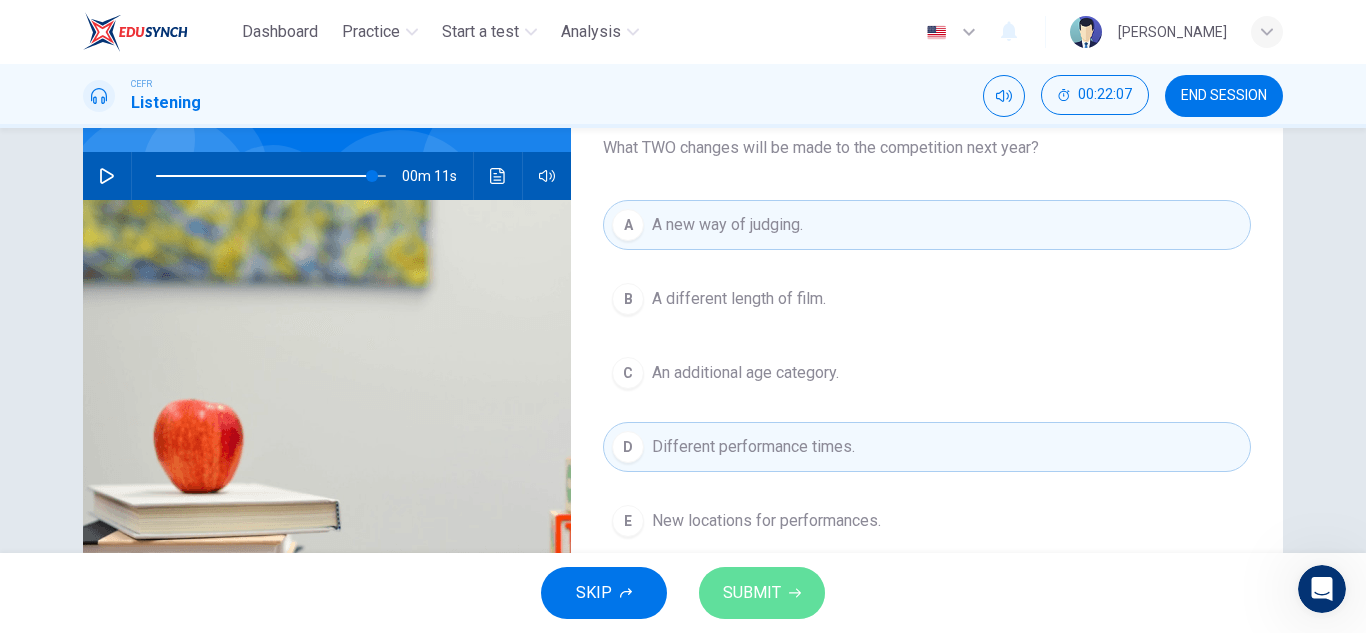 click on "SUBMIT" at bounding box center [762, 593] 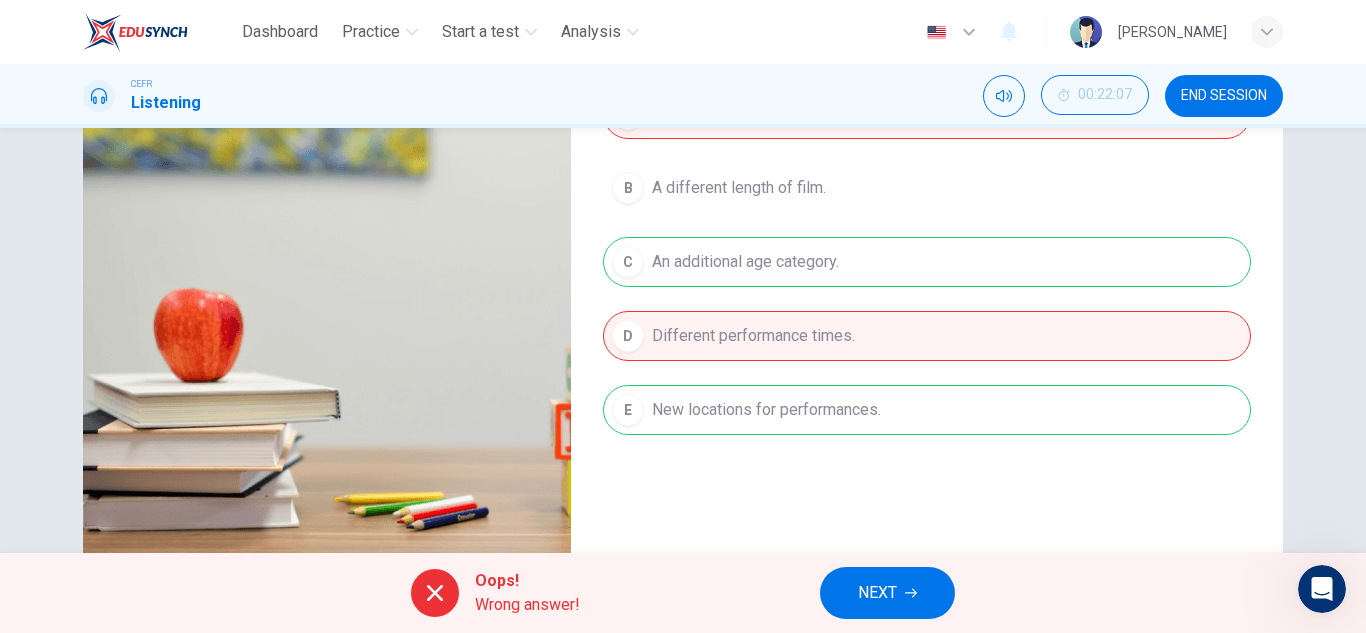 scroll, scrollTop: 276, scrollLeft: 0, axis: vertical 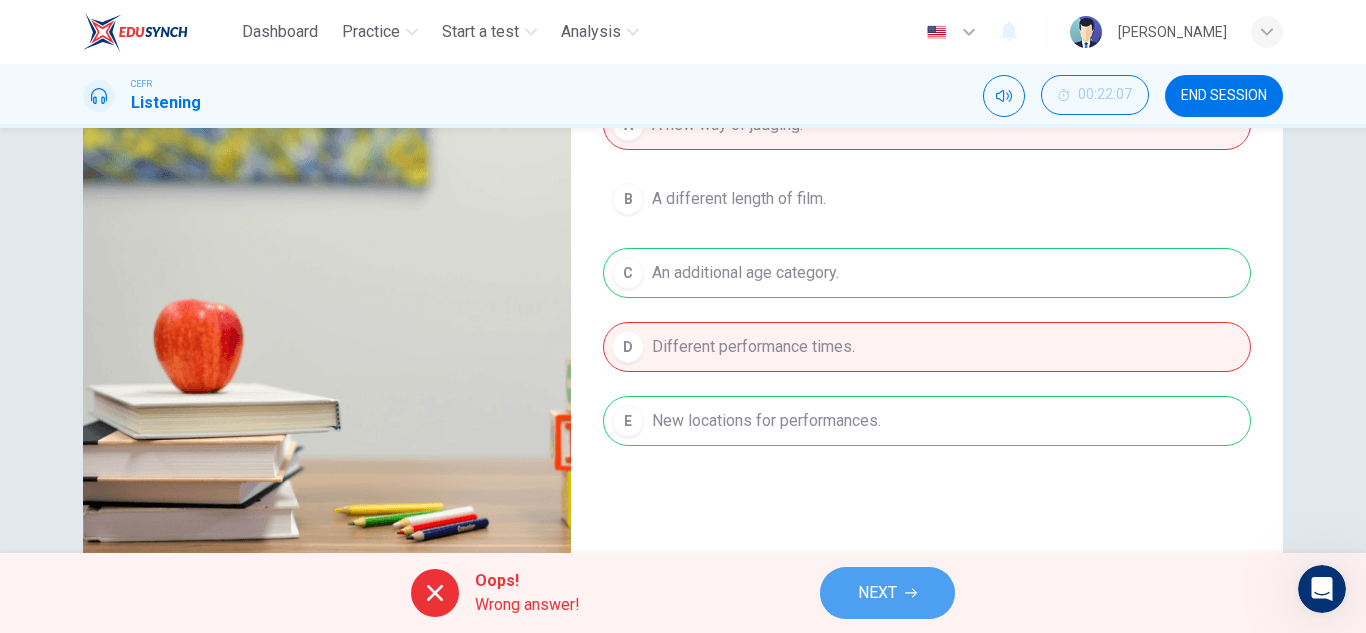click on "NEXT" at bounding box center (877, 593) 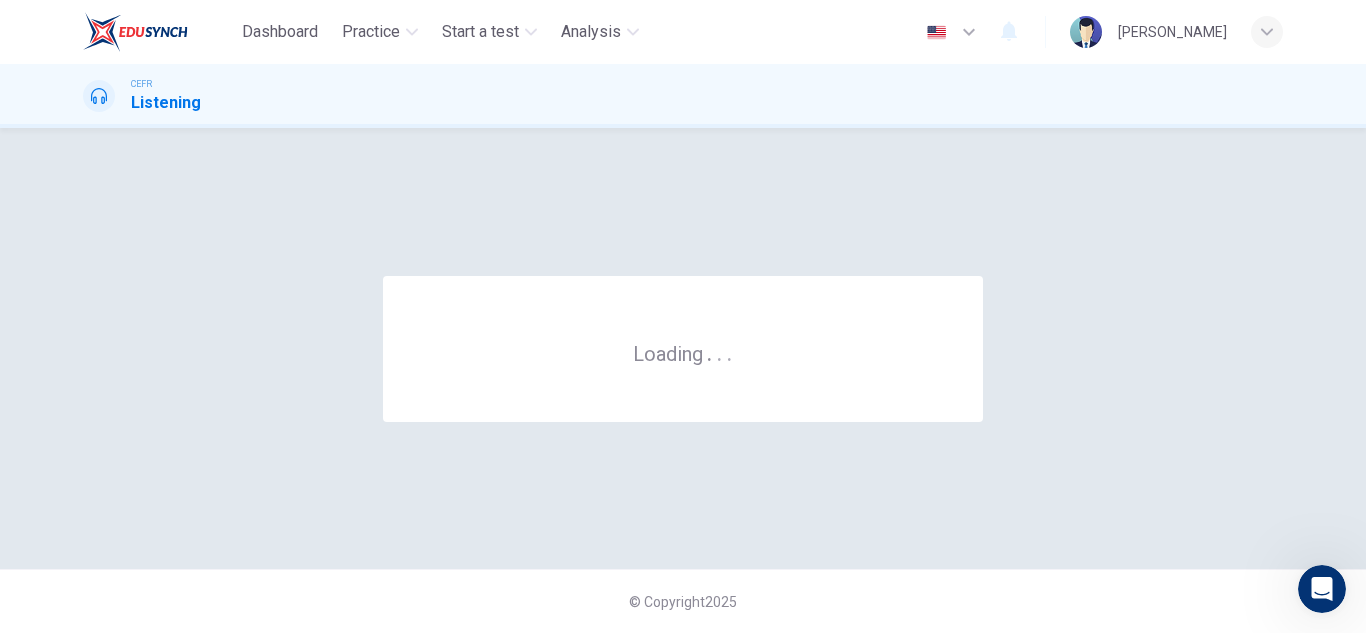 scroll, scrollTop: 0, scrollLeft: 0, axis: both 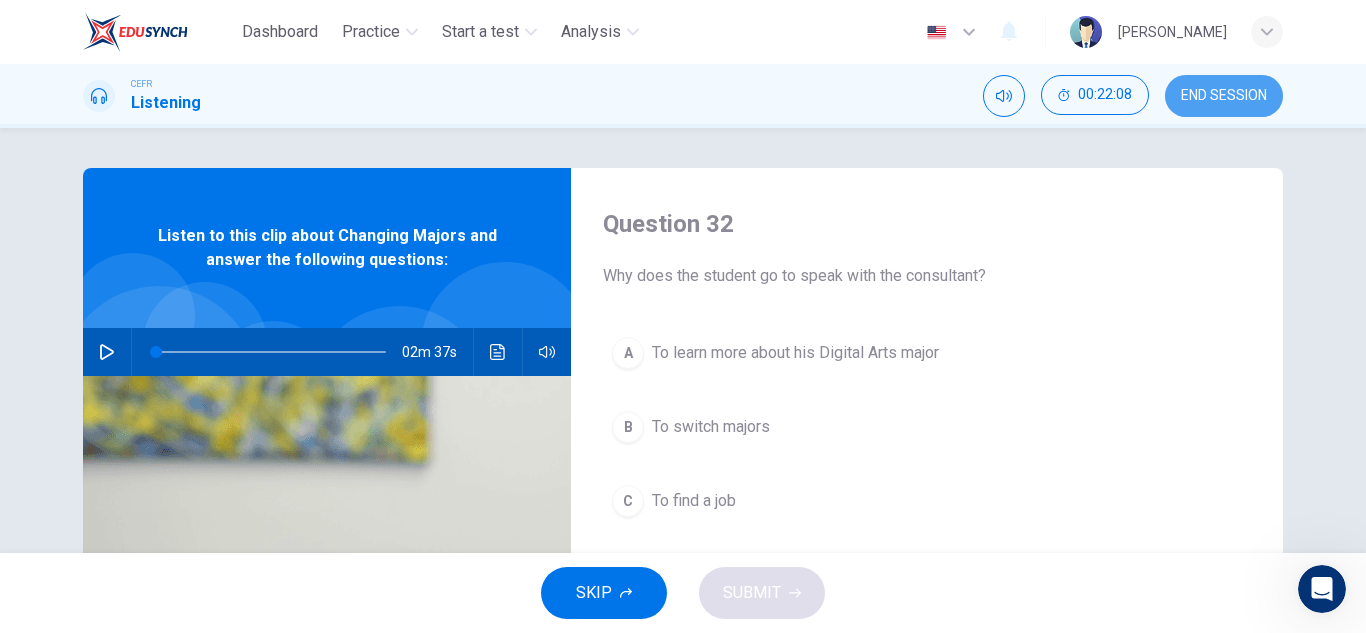 drag, startPoint x: 1212, startPoint y: 80, endPoint x: 778, endPoint y: 114, distance: 435.32977 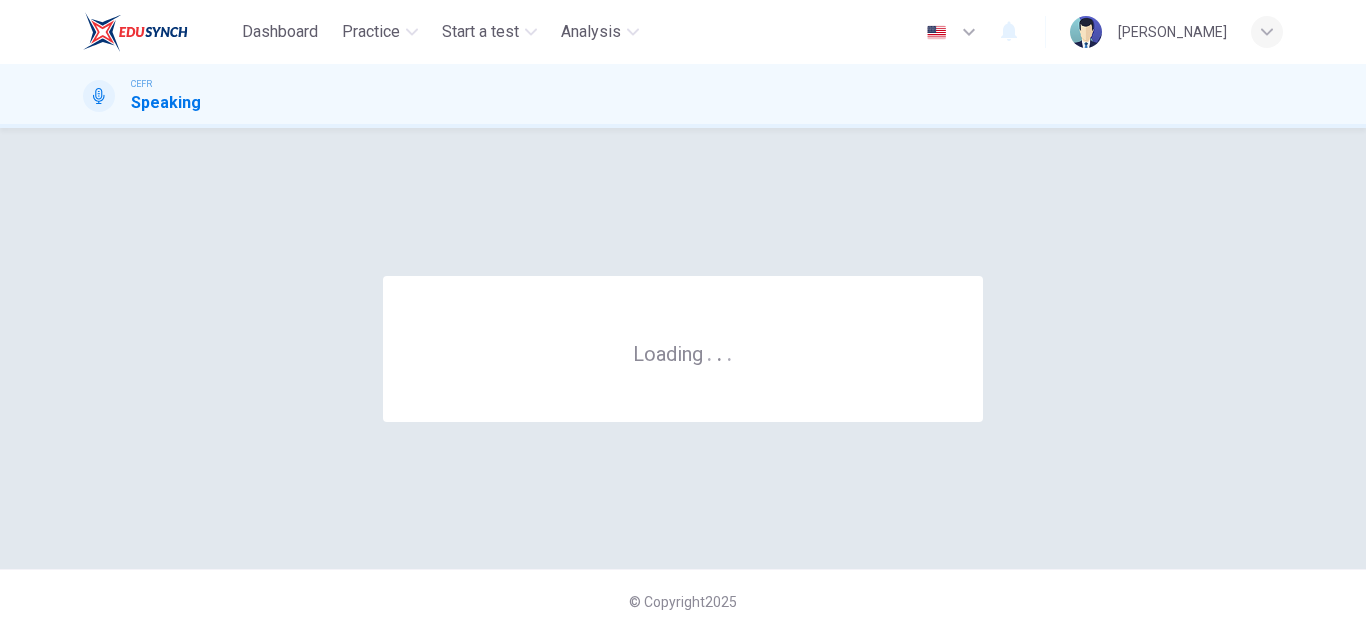scroll, scrollTop: 0, scrollLeft: 0, axis: both 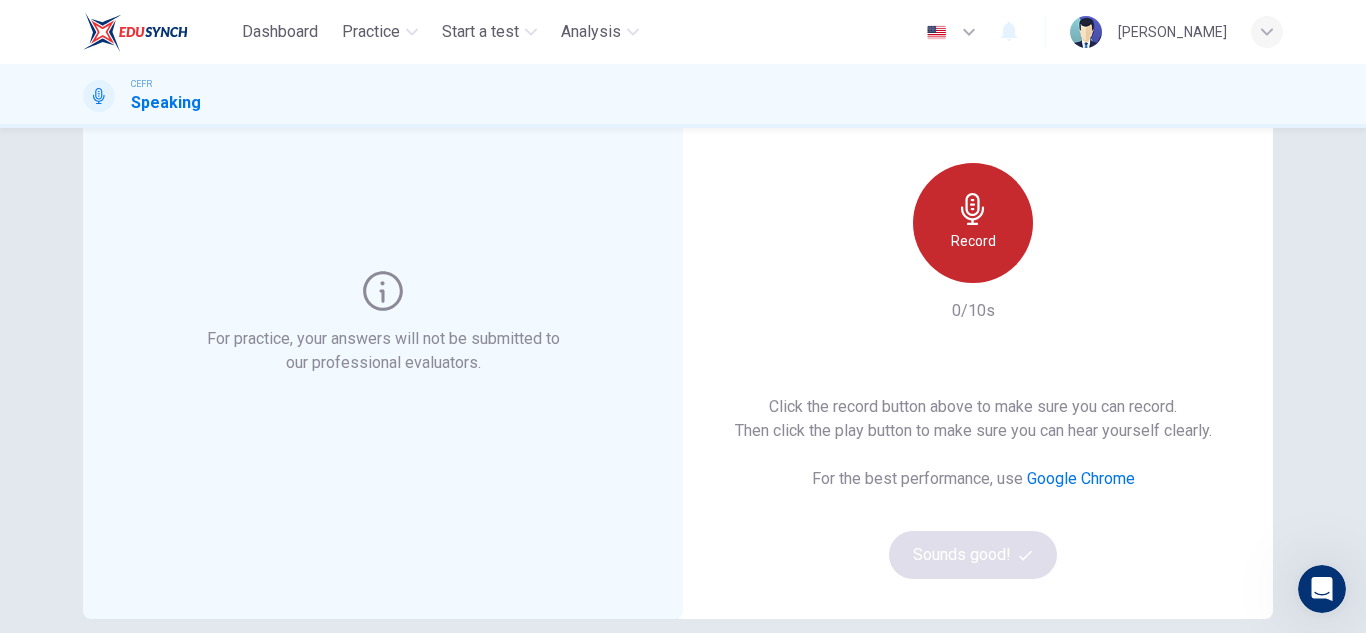 click on "Record" at bounding box center [973, 241] 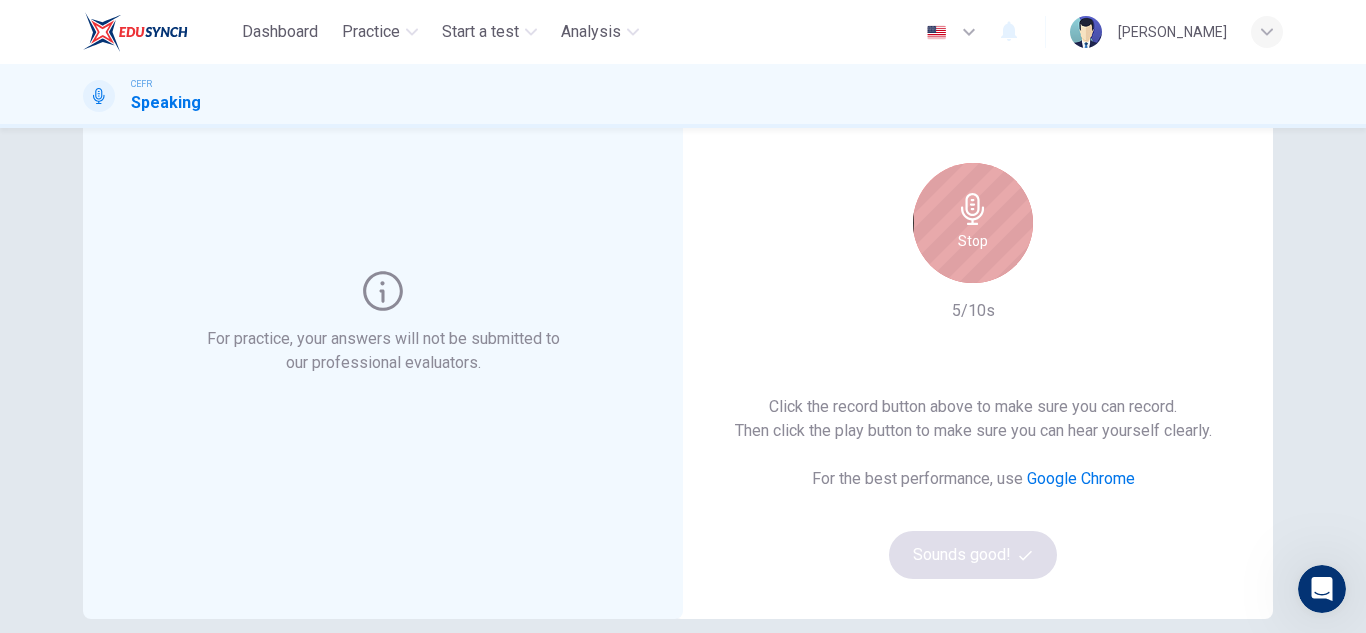 click on "Stop" at bounding box center [973, 241] 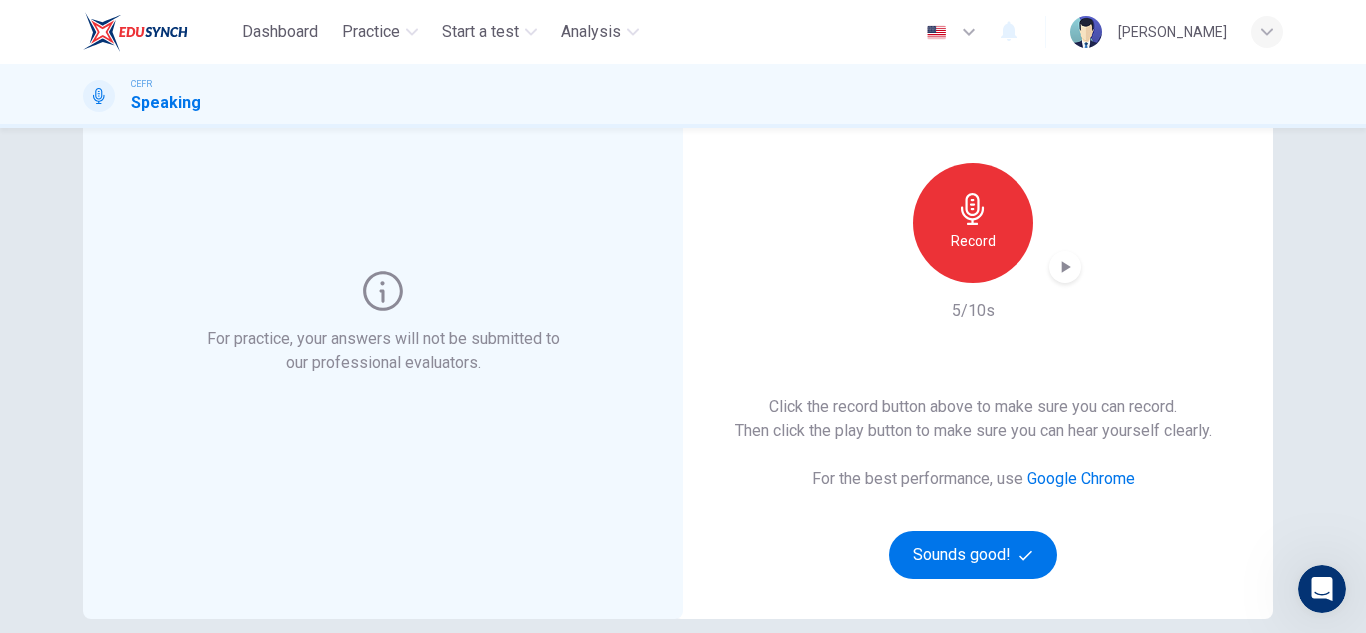 click 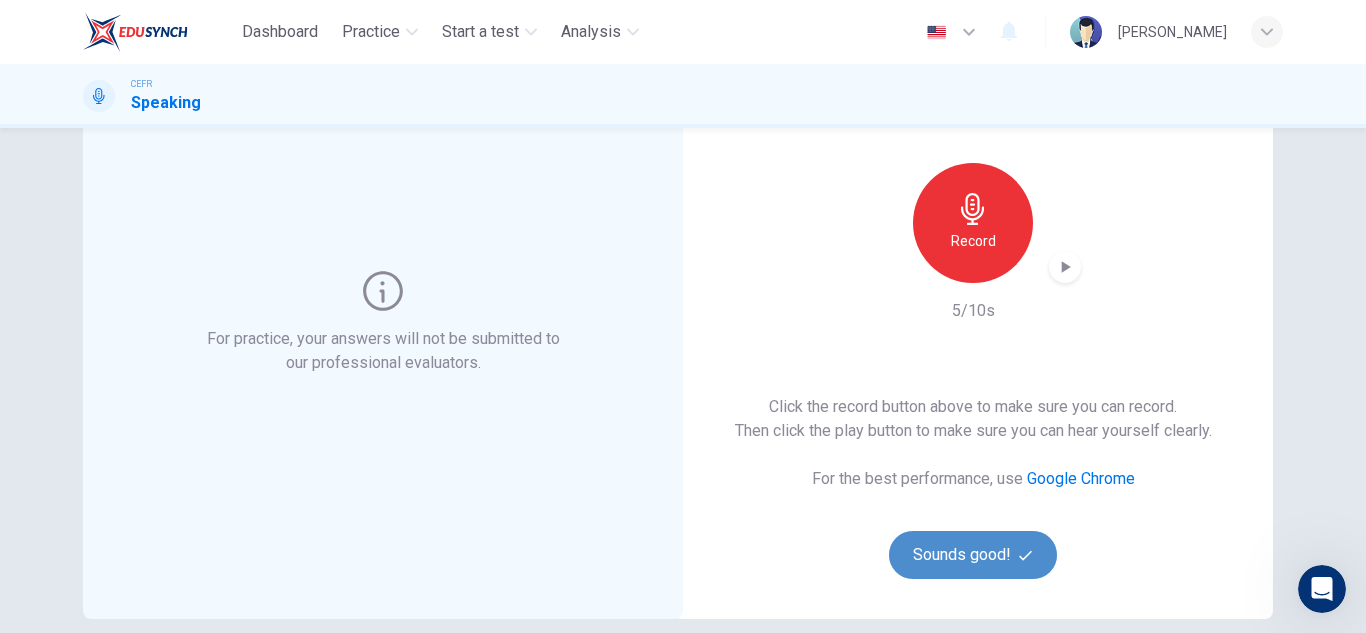 click on "Sounds good!" at bounding box center (973, 555) 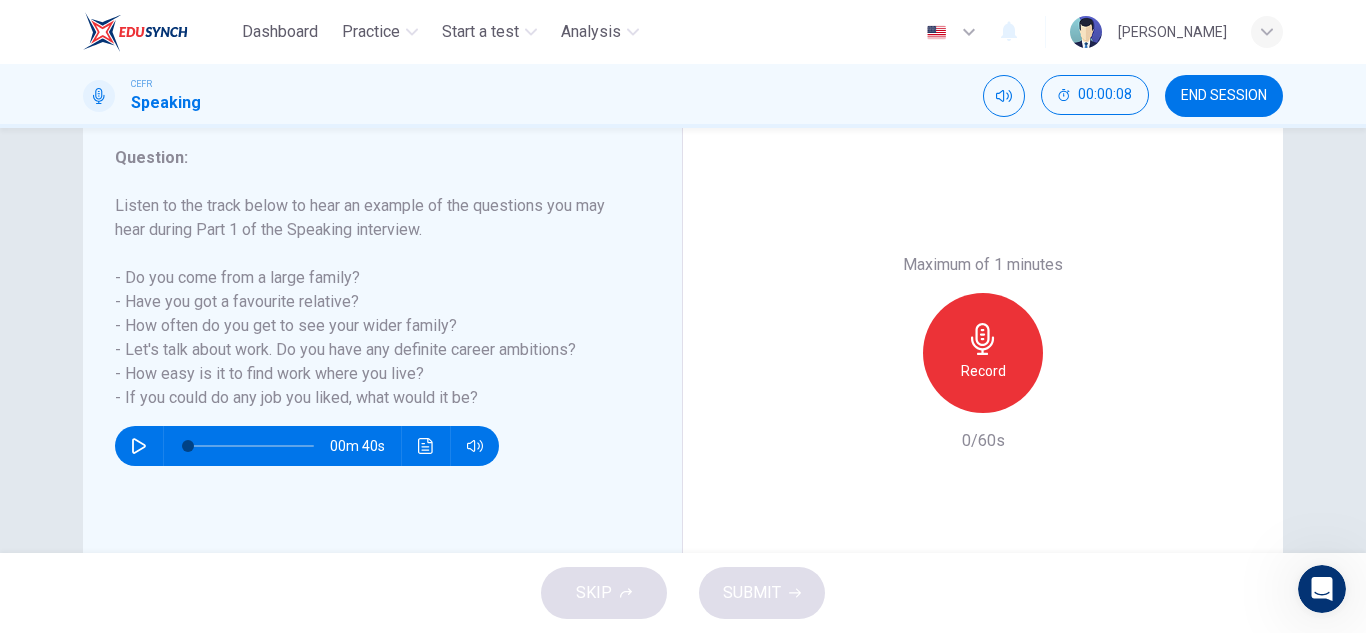 scroll, scrollTop: 263, scrollLeft: 0, axis: vertical 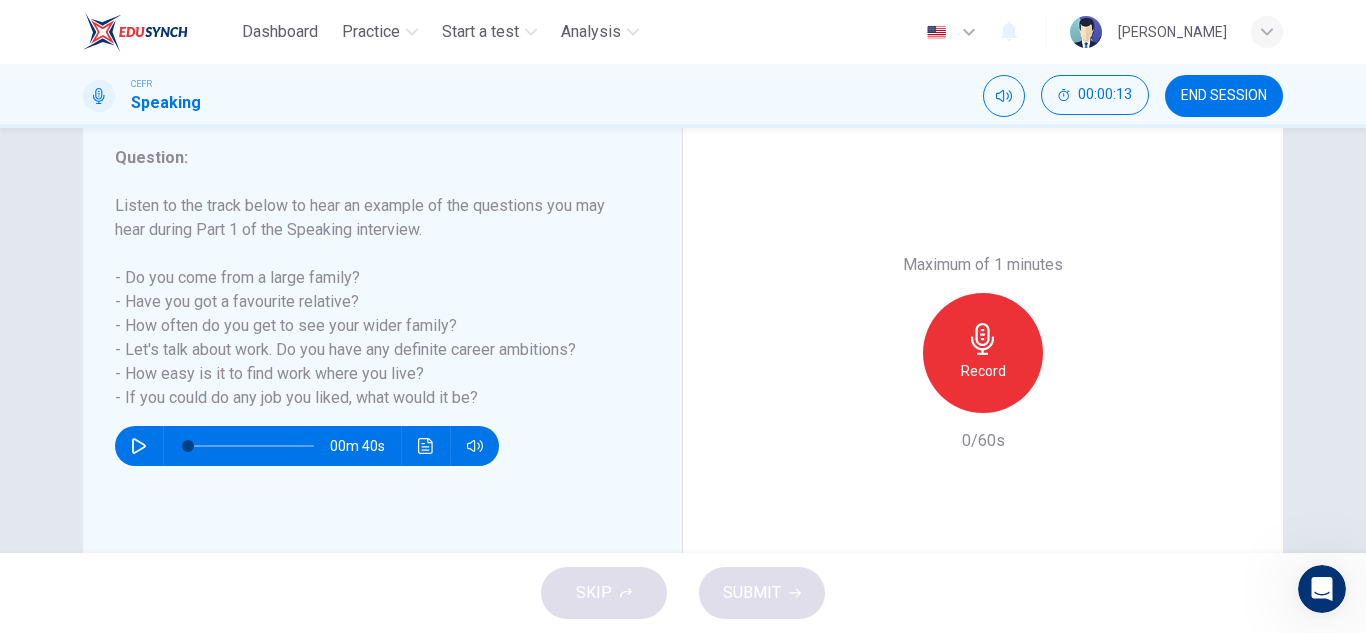 click at bounding box center (139, 446) 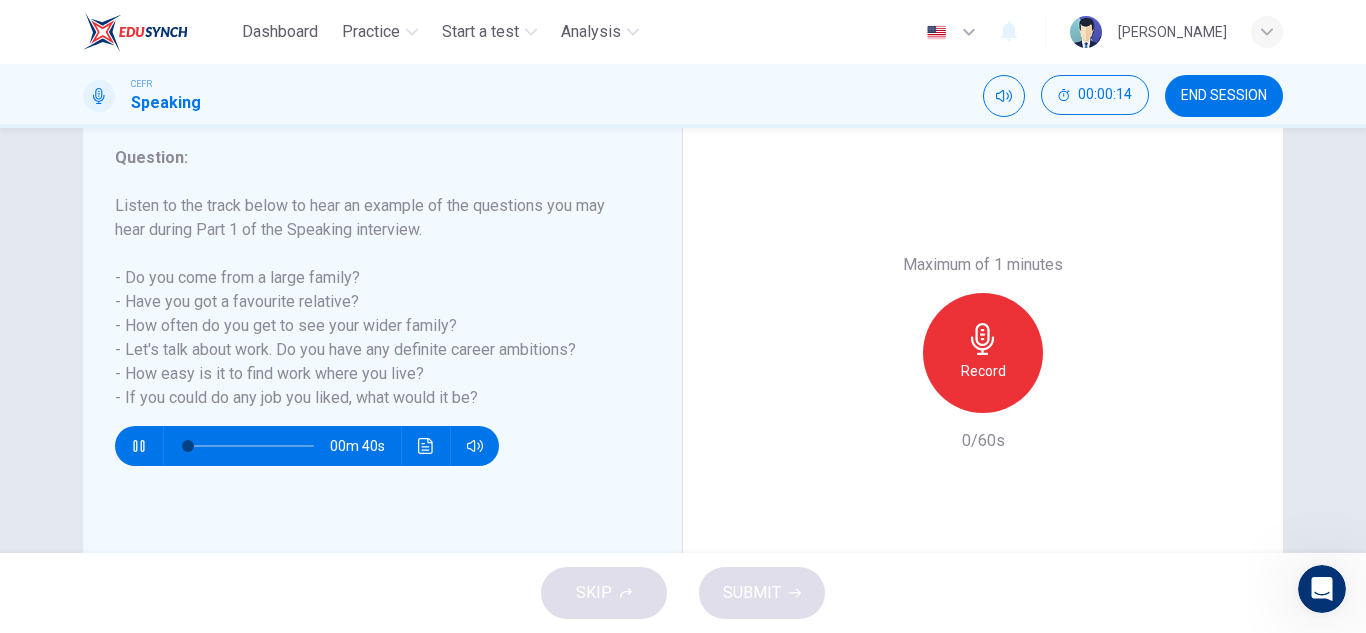type on "3" 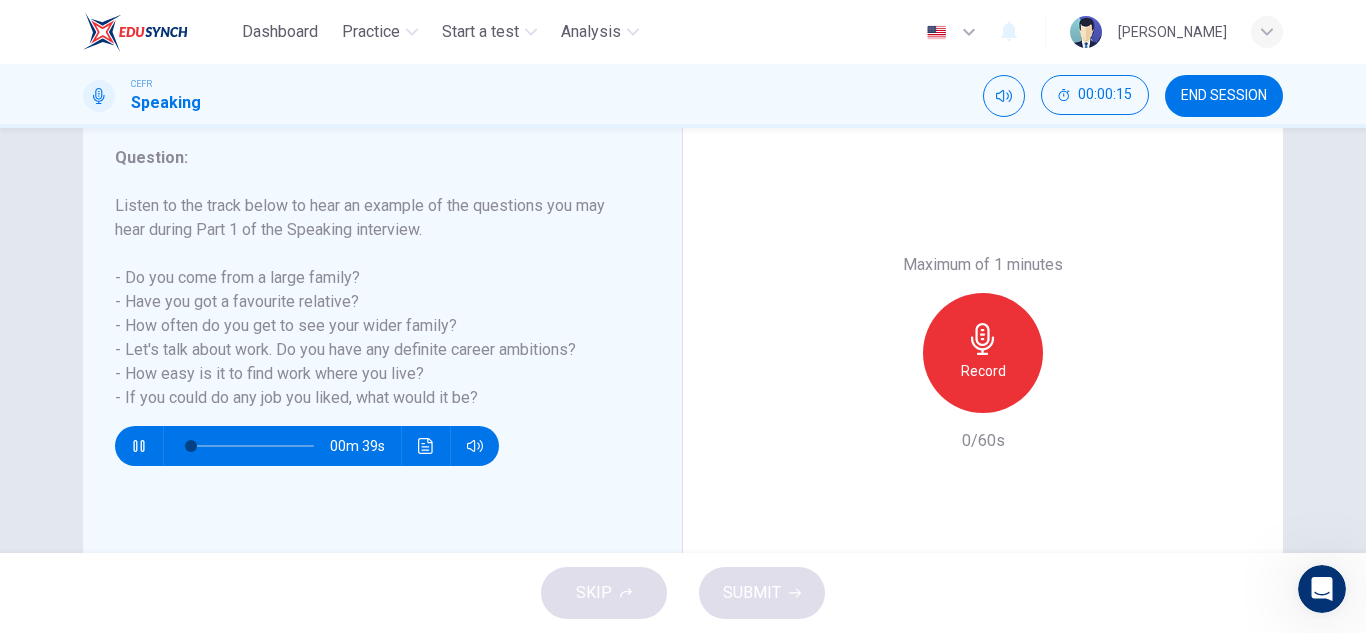 type 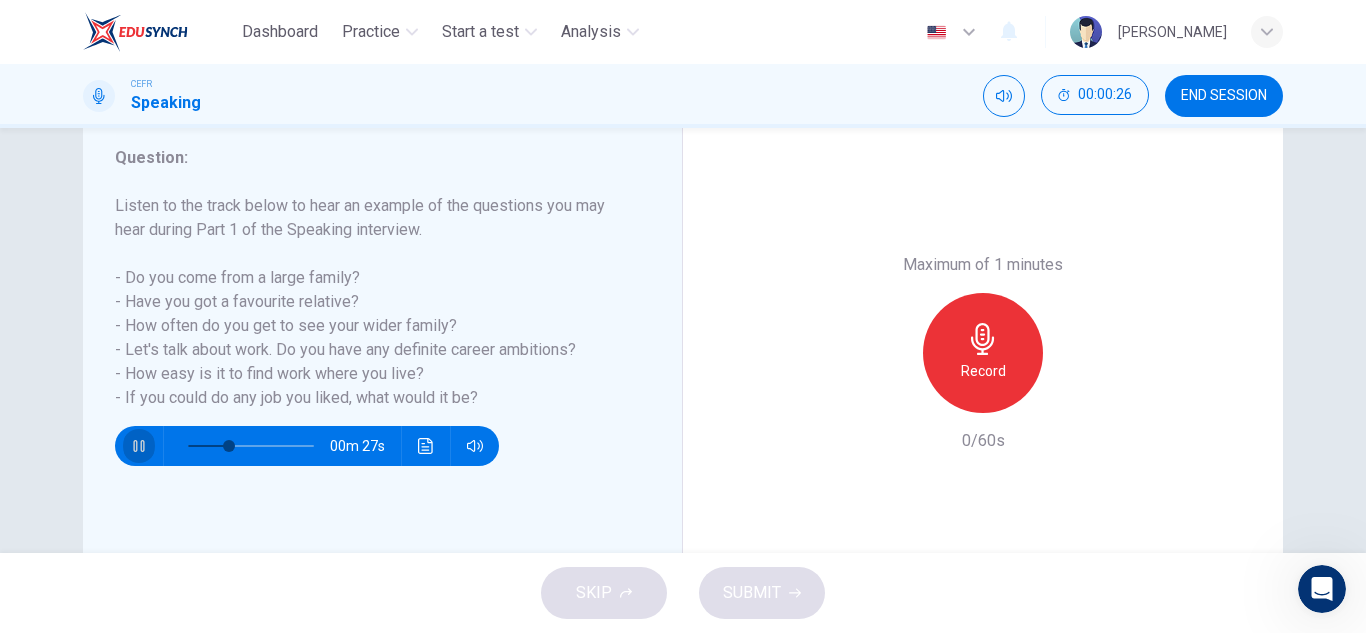 click at bounding box center (139, 446) 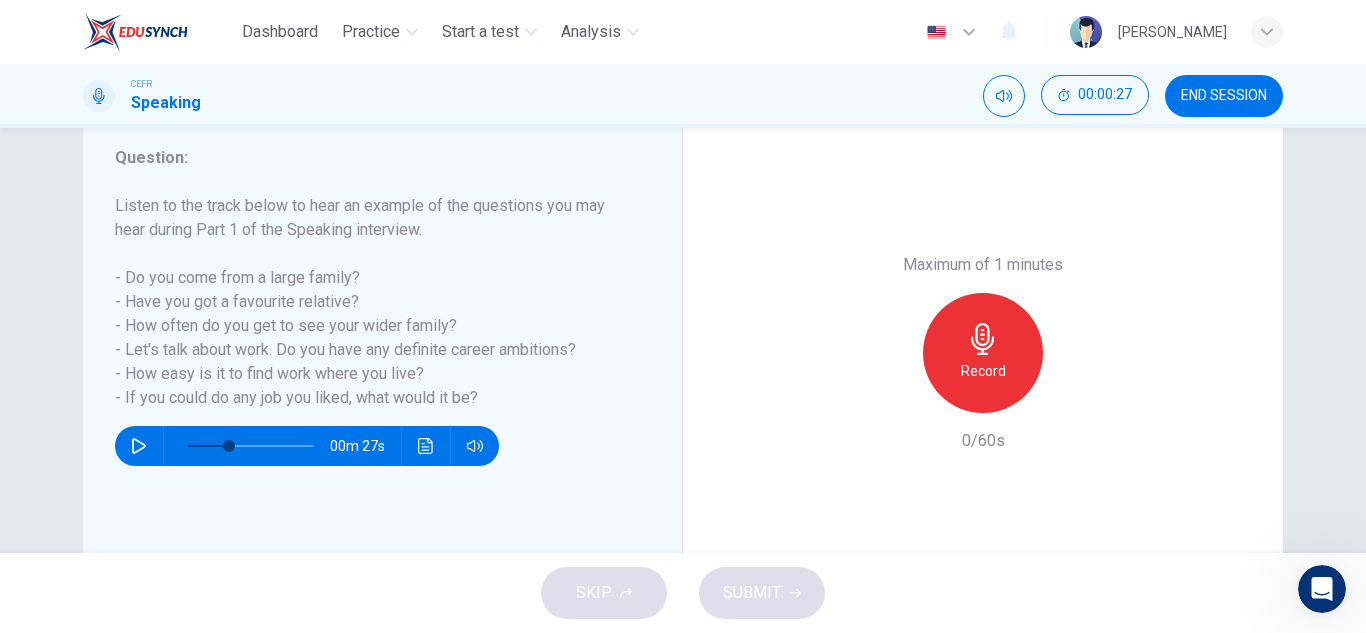 click at bounding box center [139, 446] 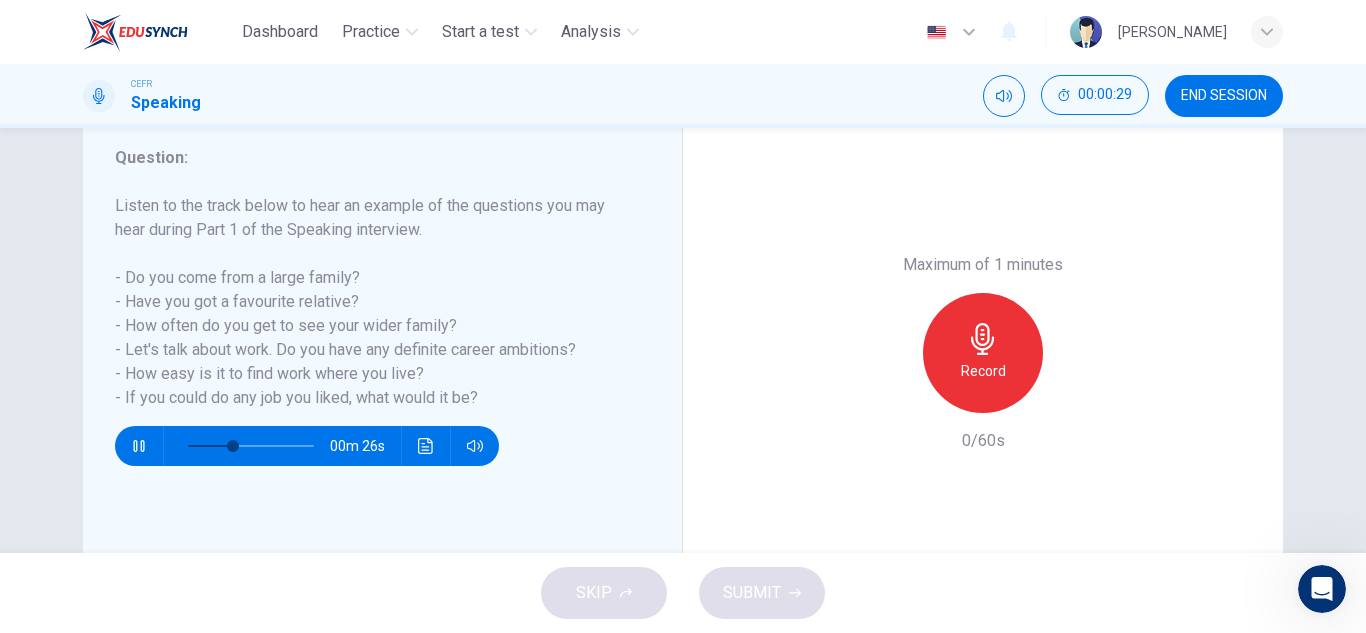 click at bounding box center [139, 446] 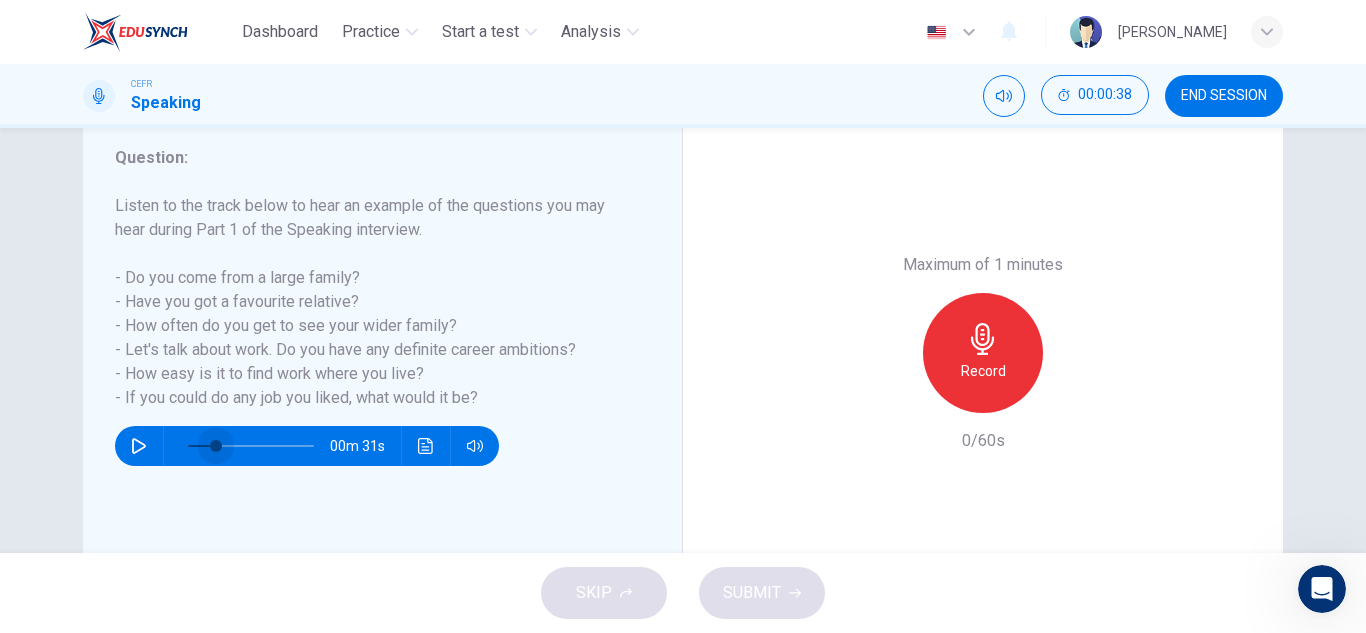 drag, startPoint x: 227, startPoint y: 440, endPoint x: 211, endPoint y: 440, distance: 16 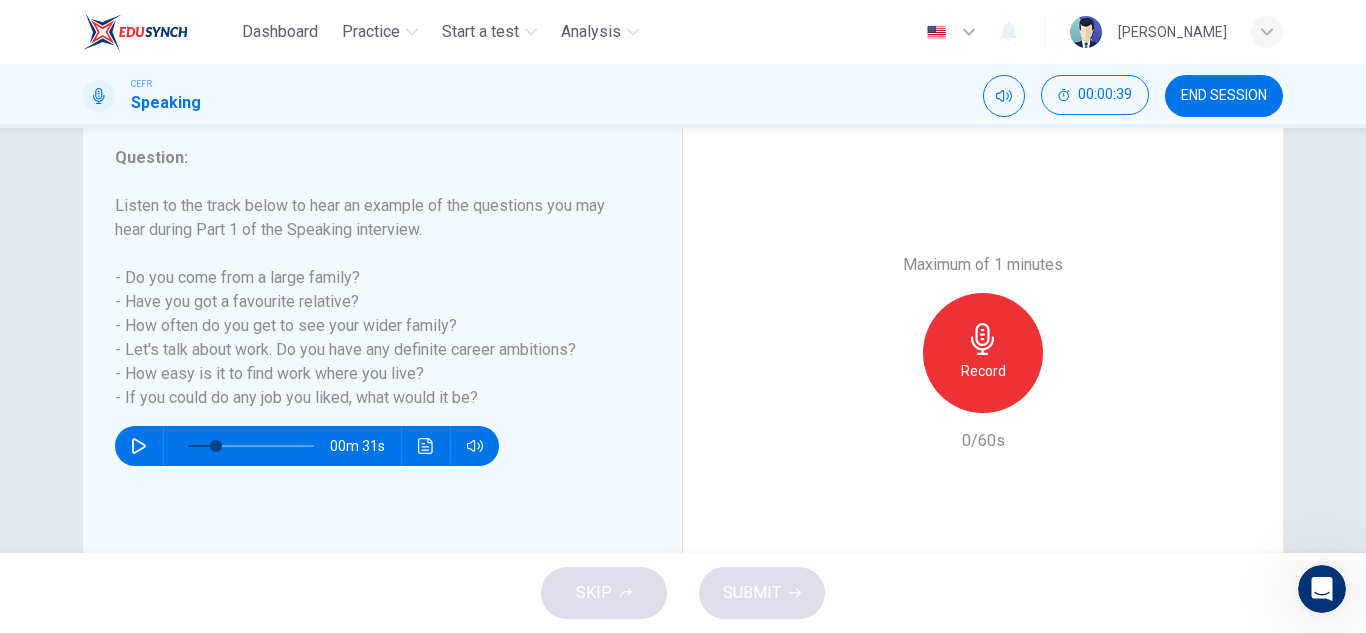 click 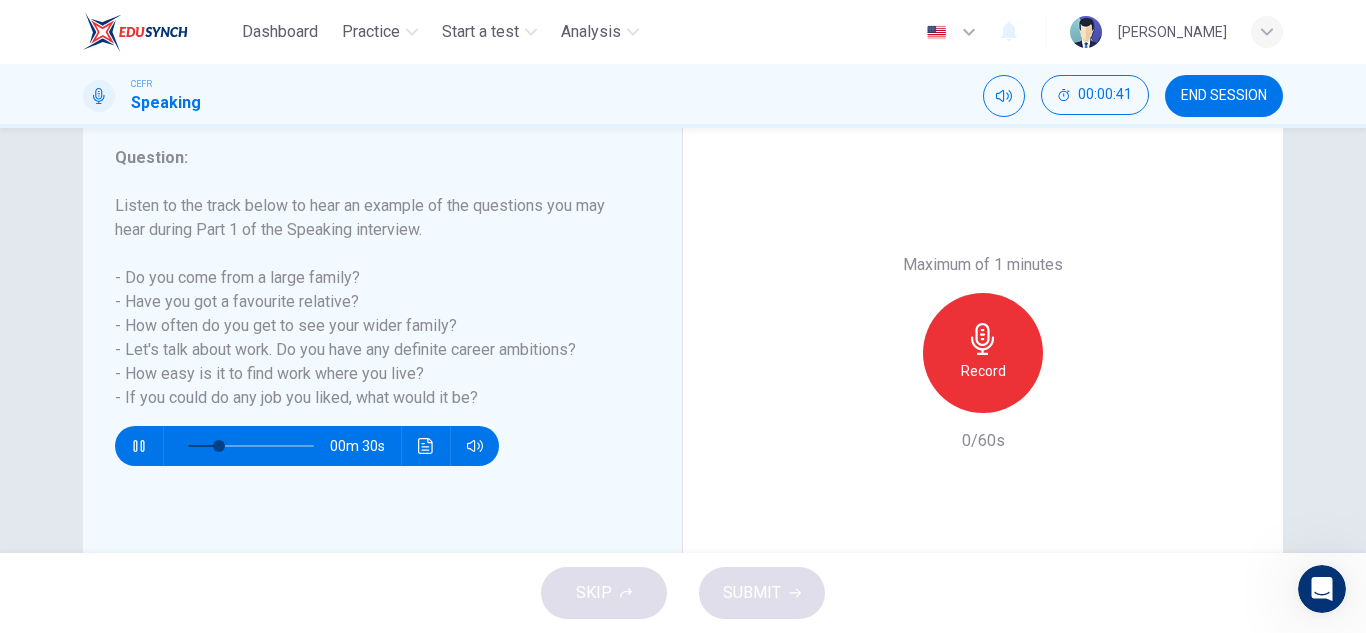 click on "Record" at bounding box center [983, 371] 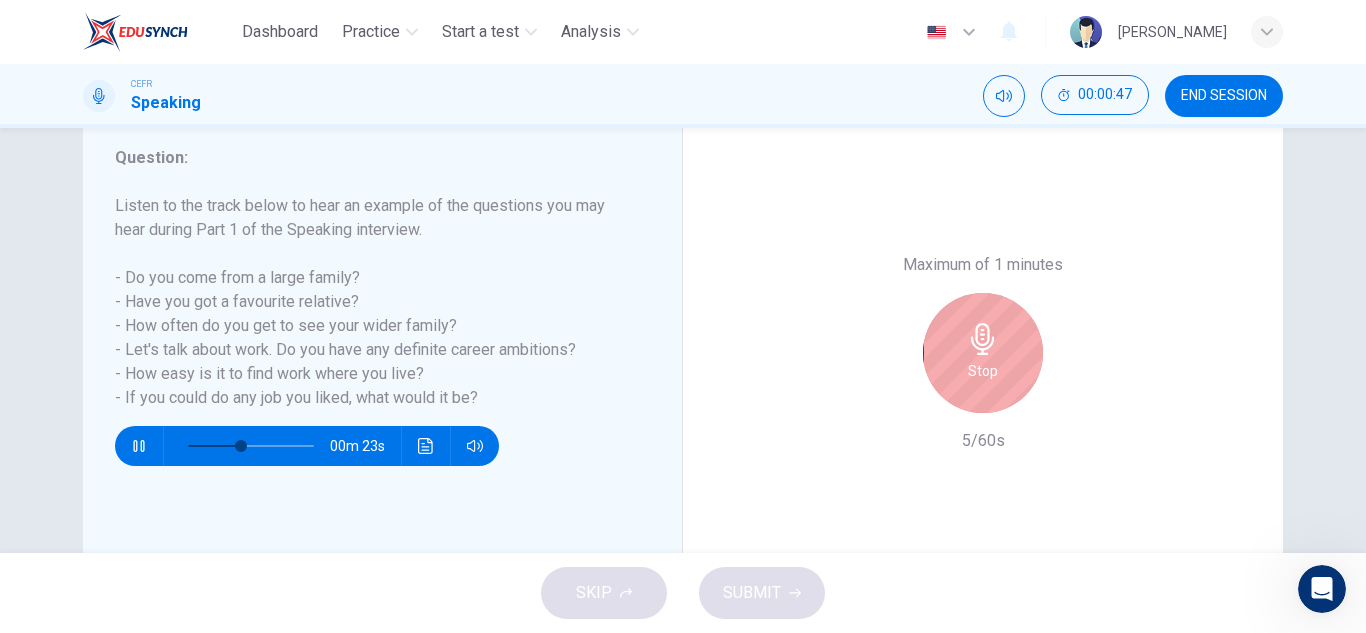 click on "Stop" at bounding box center (983, 371) 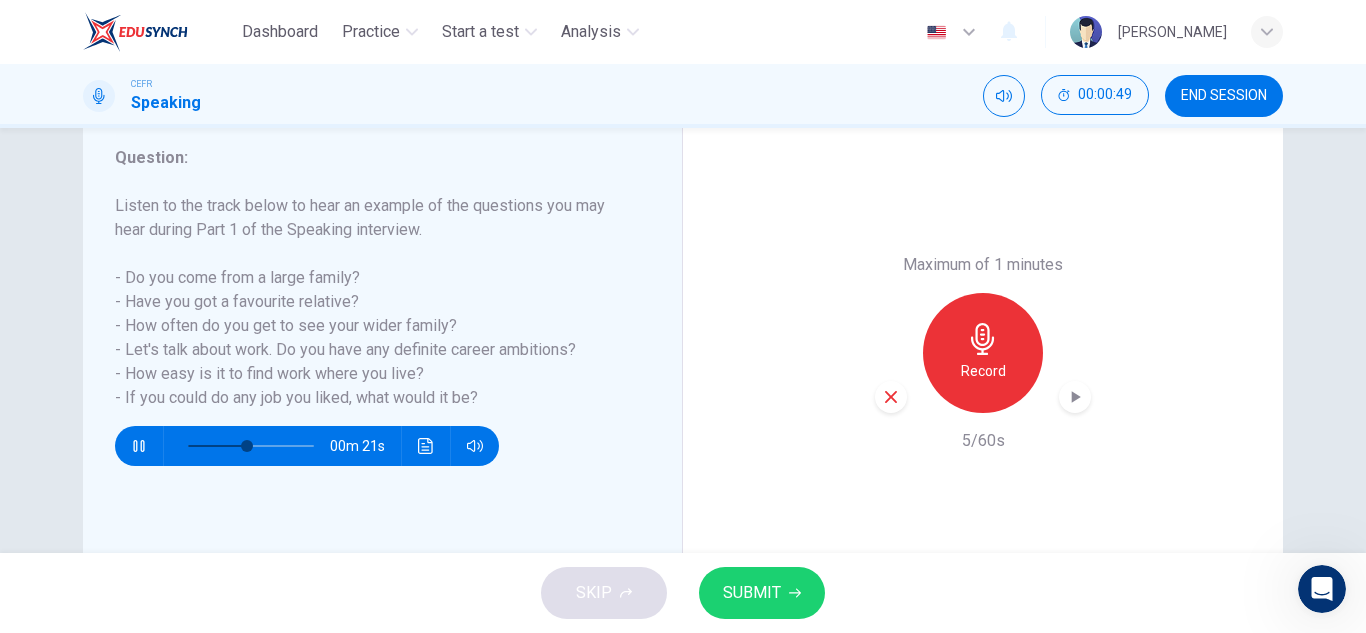 click 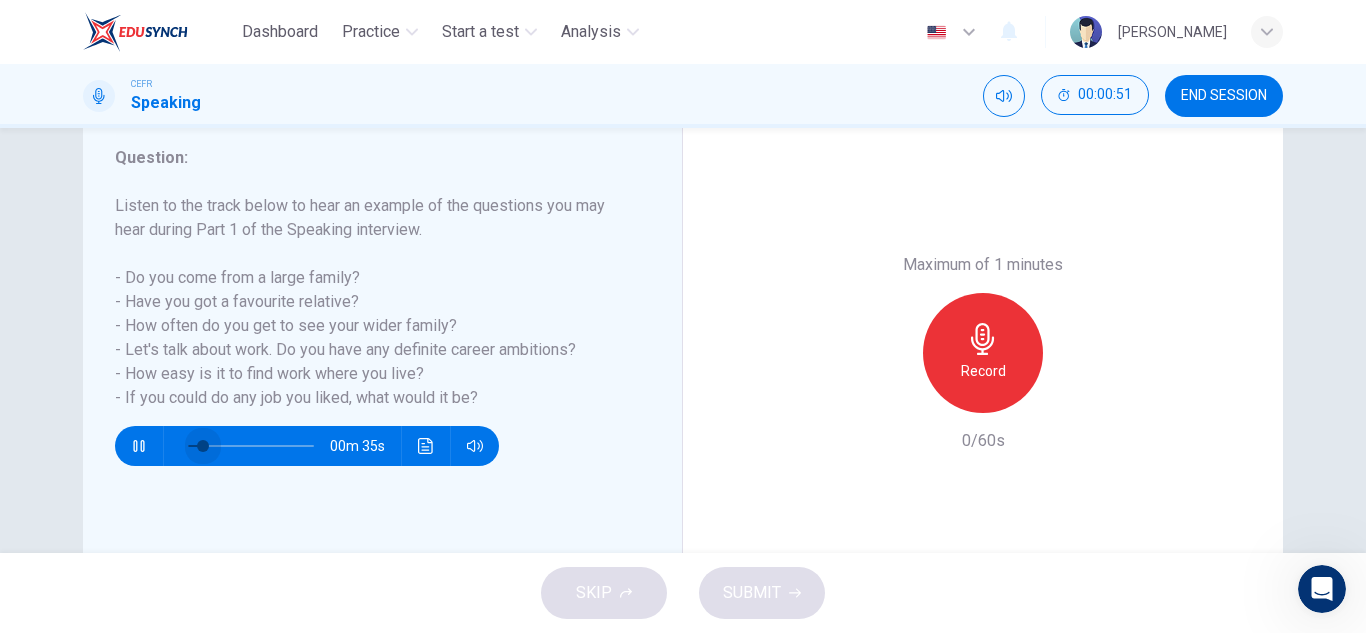 drag, startPoint x: 246, startPoint y: 447, endPoint x: 109, endPoint y: 436, distance: 137.4409 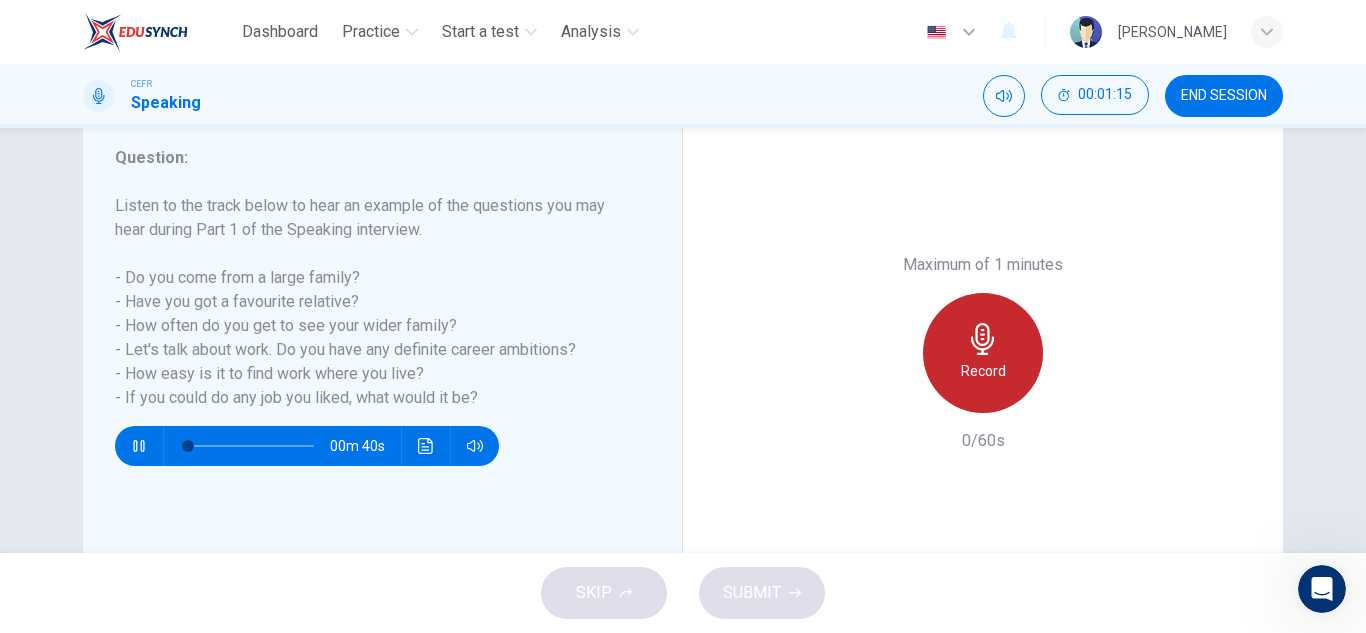 click on "Record" at bounding box center [983, 353] 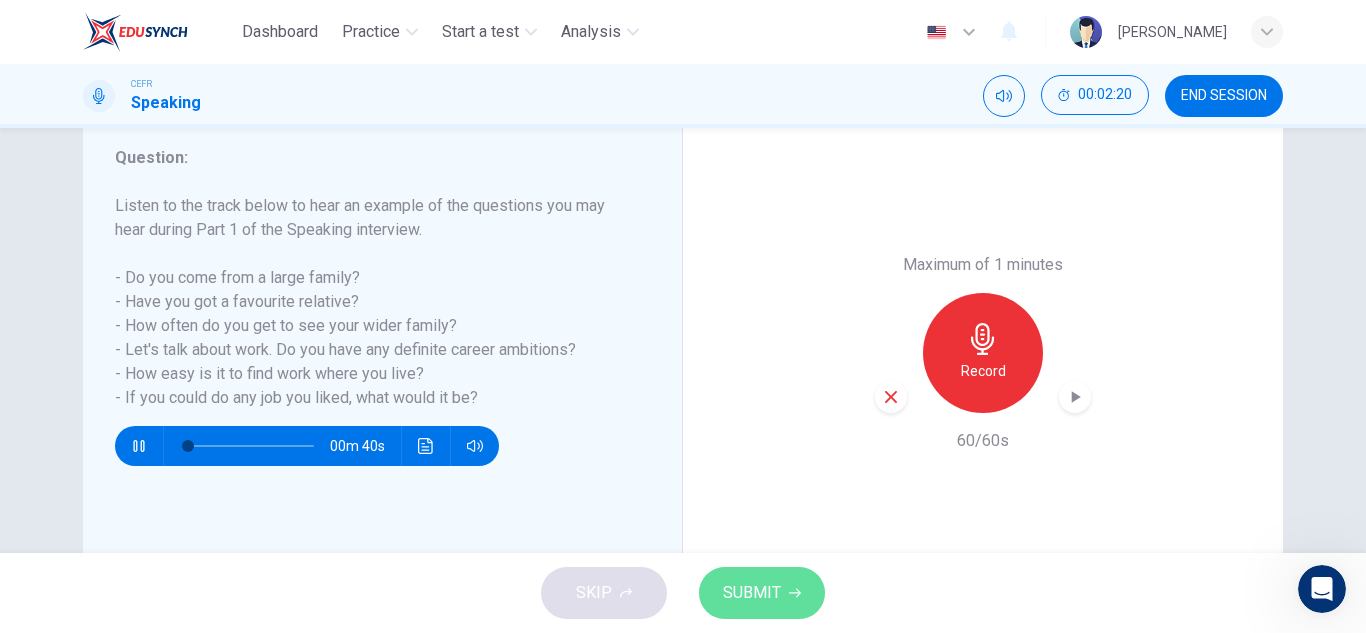 click on "SUBMIT" at bounding box center [762, 593] 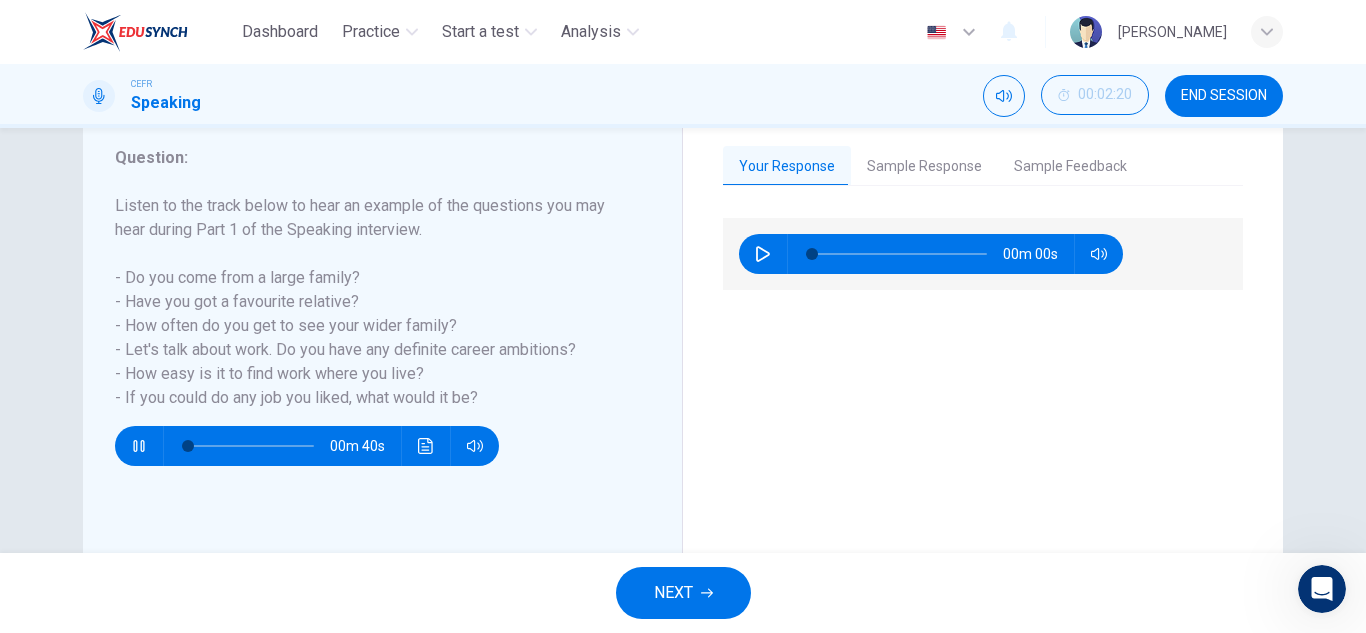 type on "0" 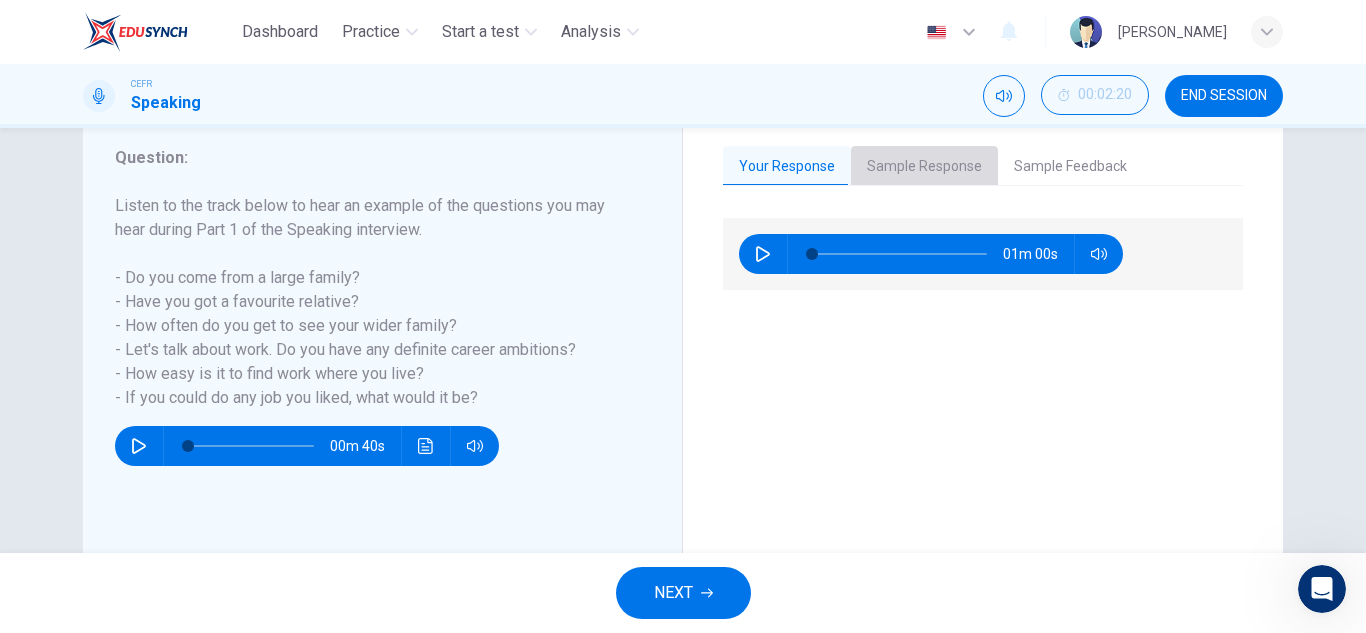 click on "Sample Response" at bounding box center [924, 167] 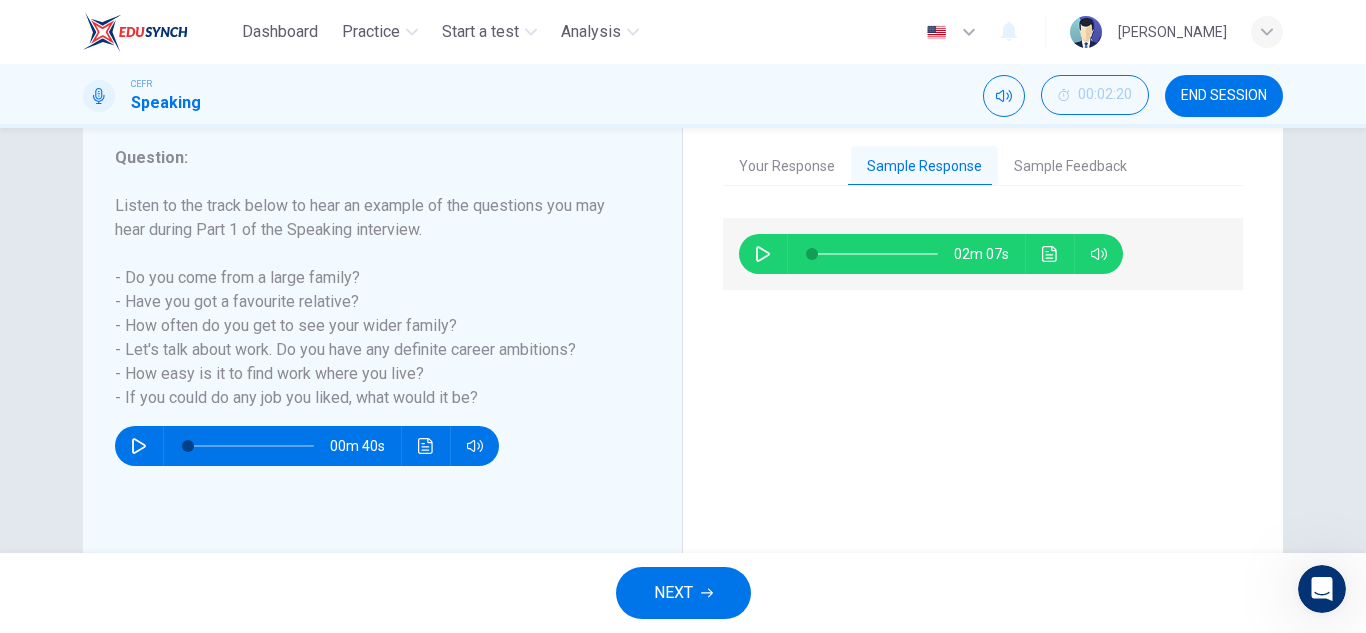 click at bounding box center (763, 254) 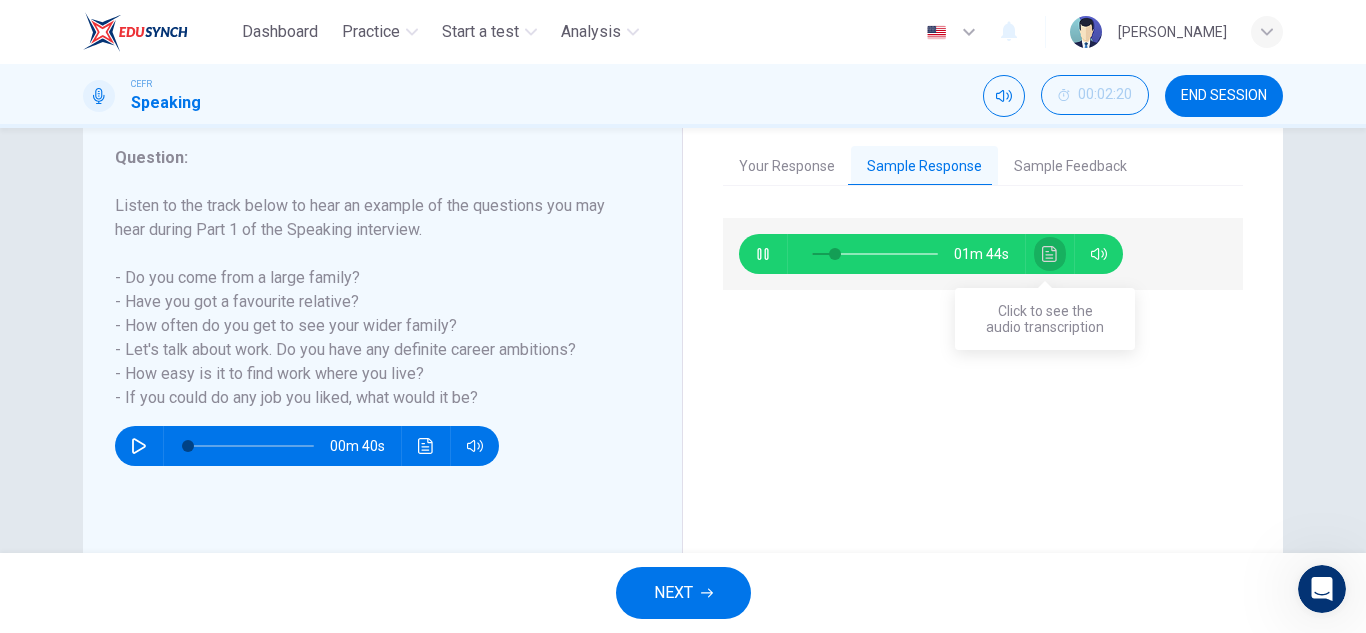 click 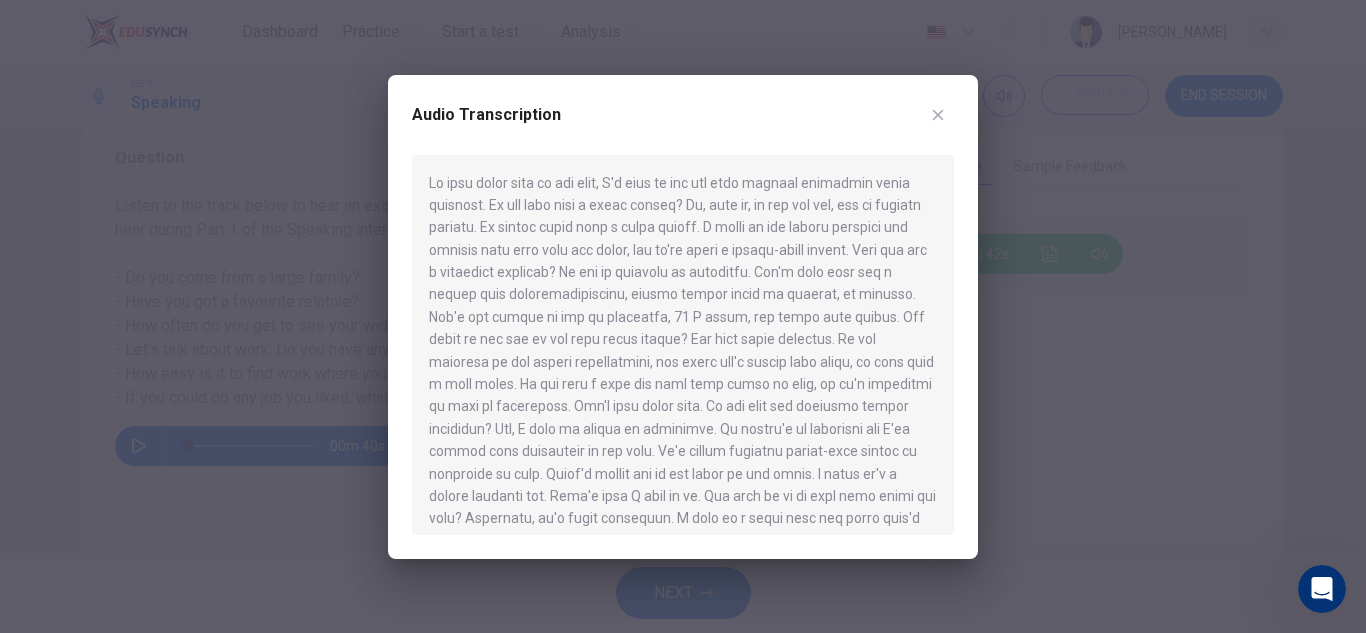 click at bounding box center [683, 316] 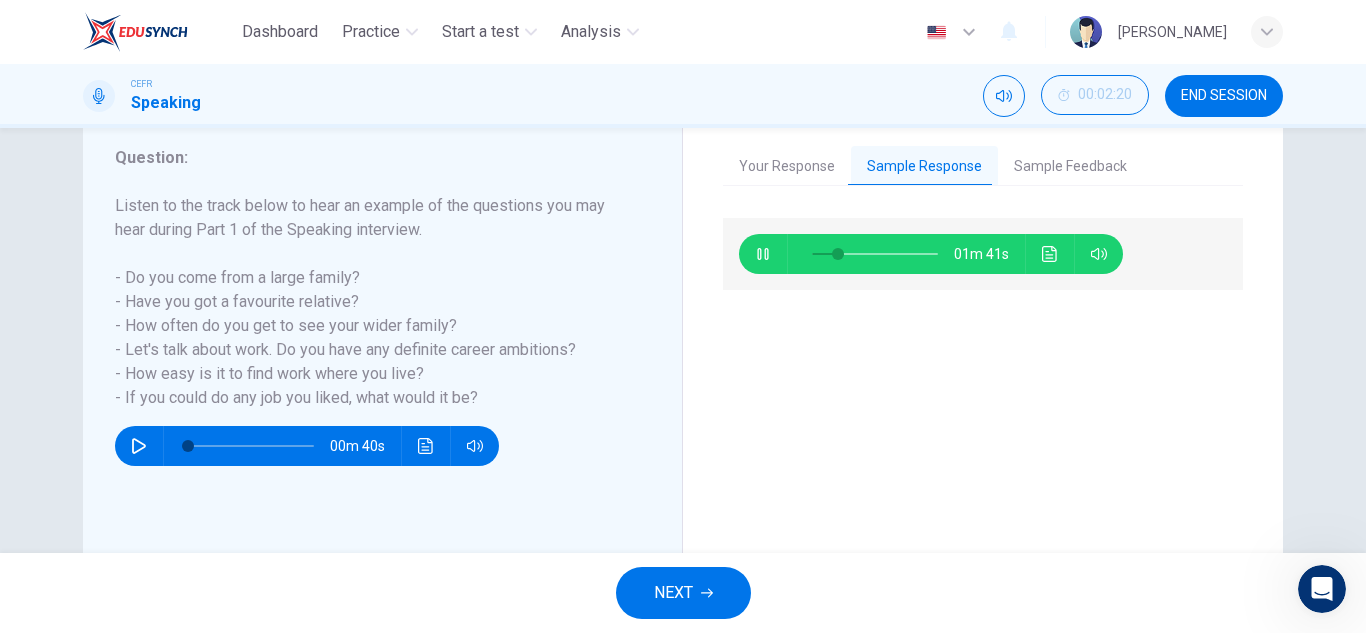 type on "21" 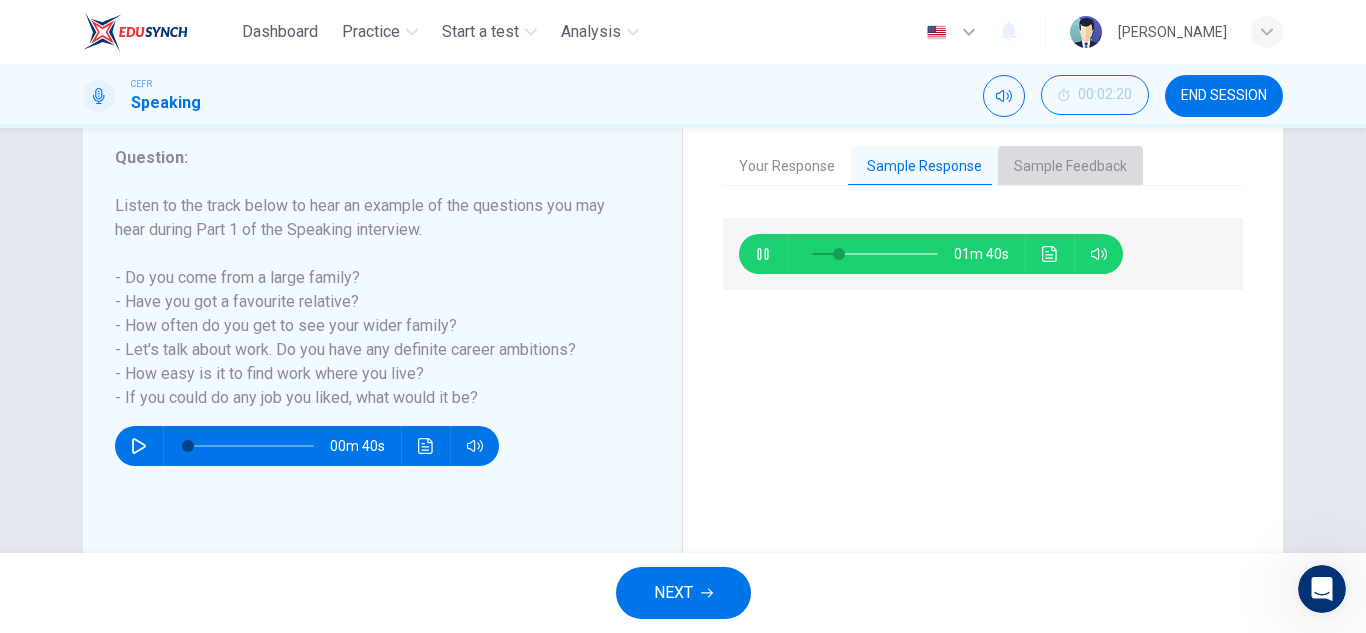 click on "Sample Feedback" at bounding box center (1070, 167) 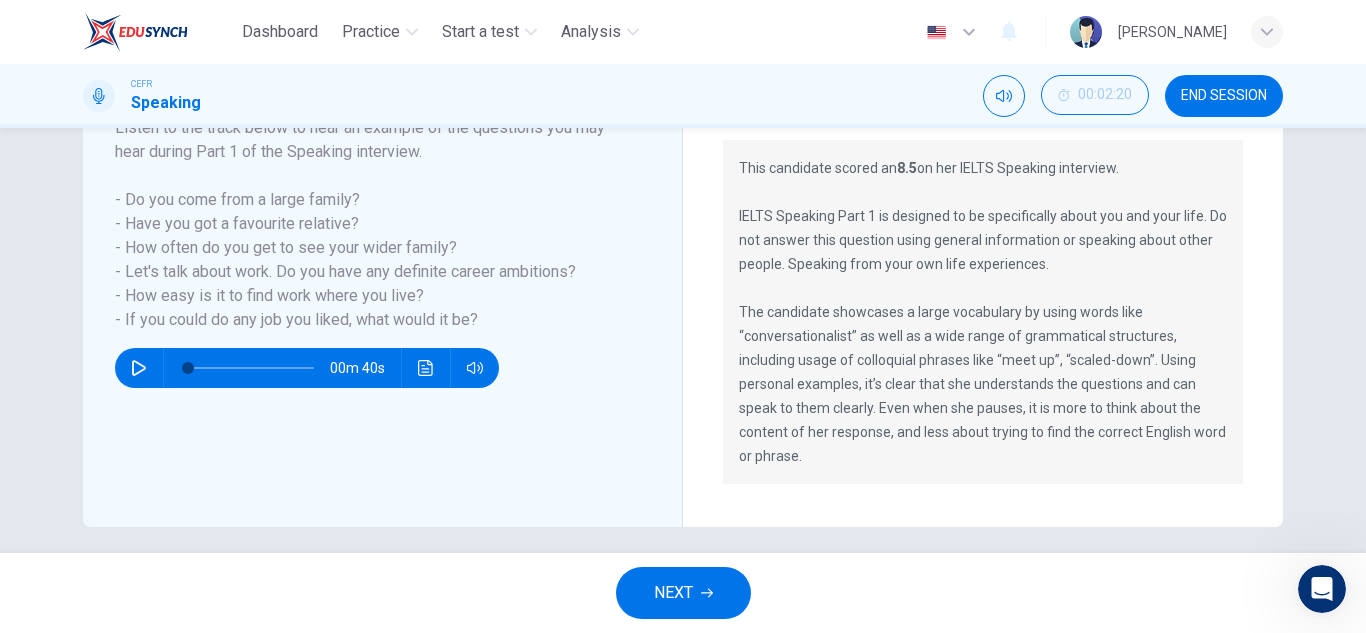 scroll, scrollTop: 355, scrollLeft: 0, axis: vertical 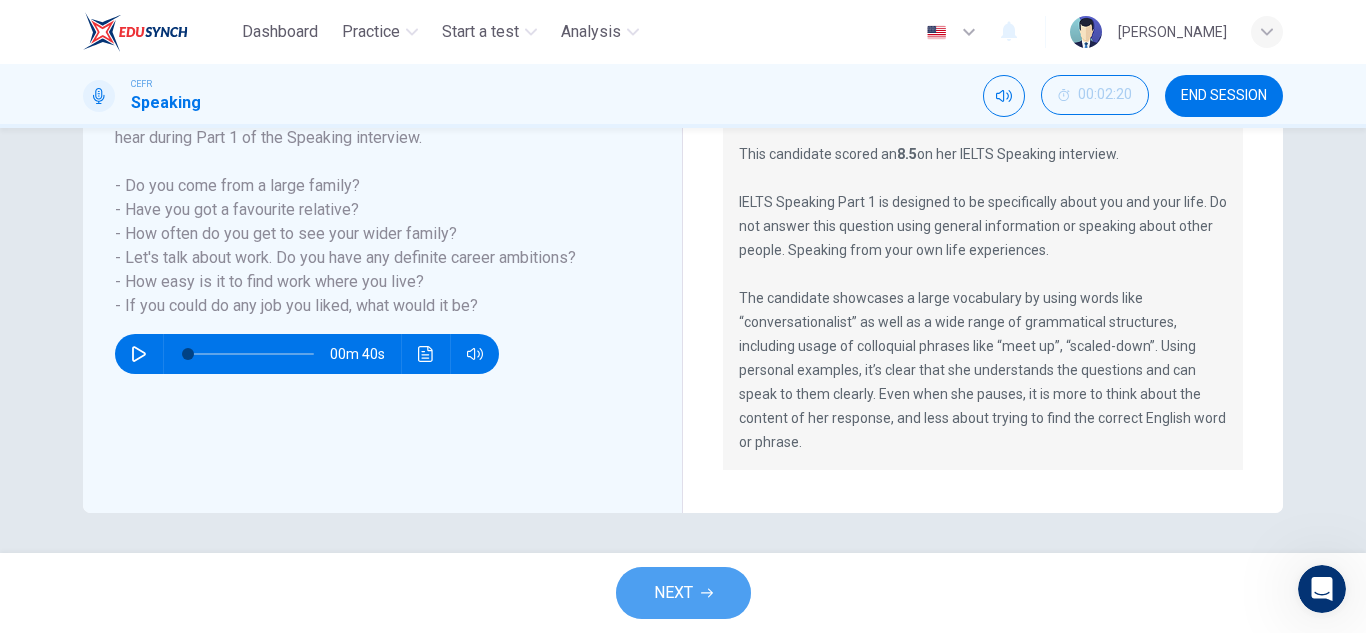 click on "NEXT" at bounding box center (683, 593) 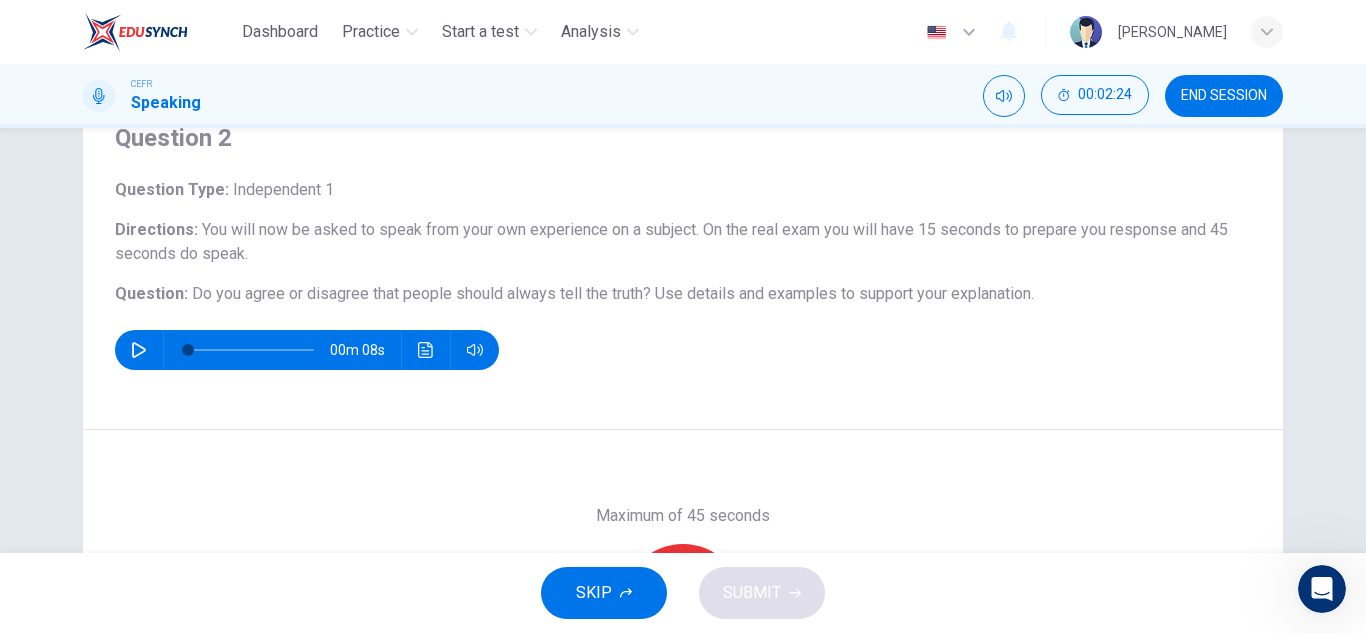 scroll, scrollTop: 79, scrollLeft: 0, axis: vertical 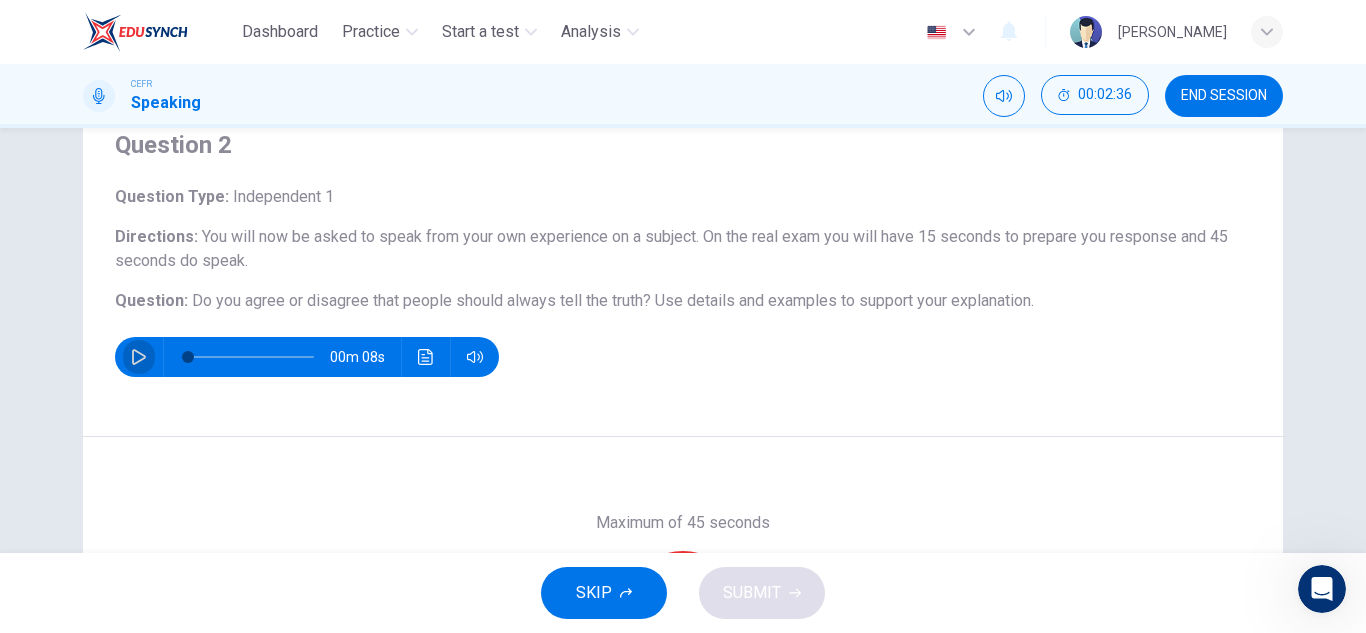 click at bounding box center [139, 357] 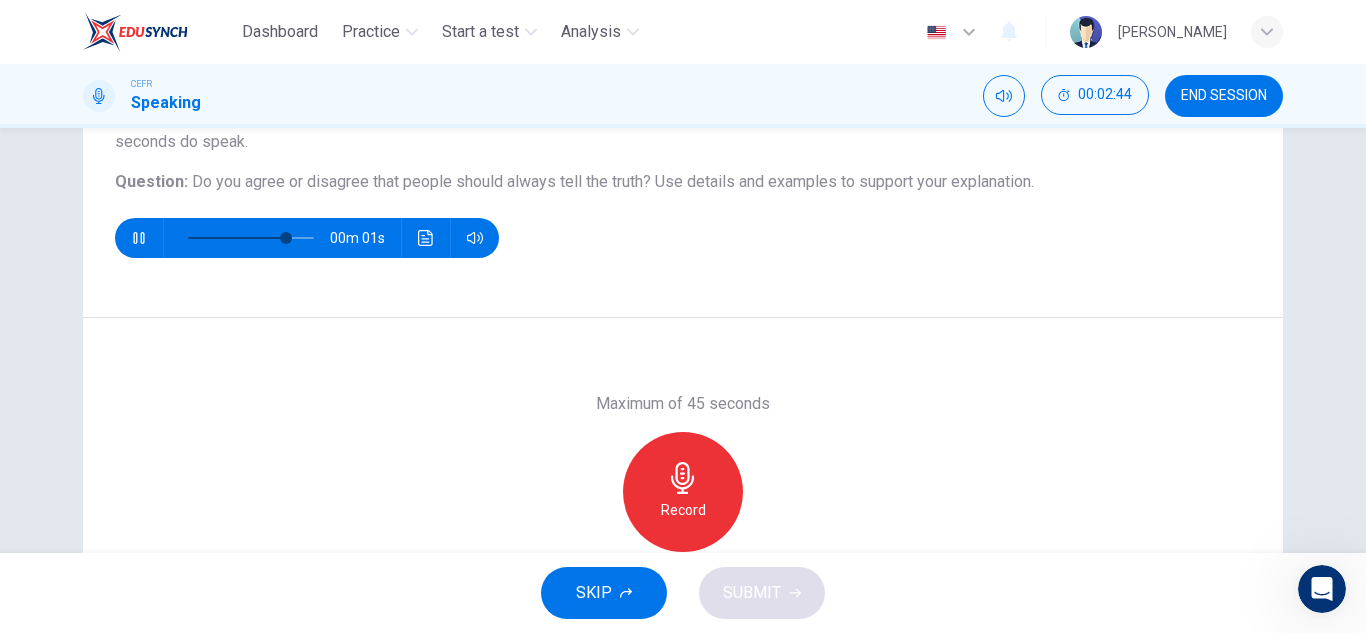 scroll, scrollTop: 199, scrollLeft: 0, axis: vertical 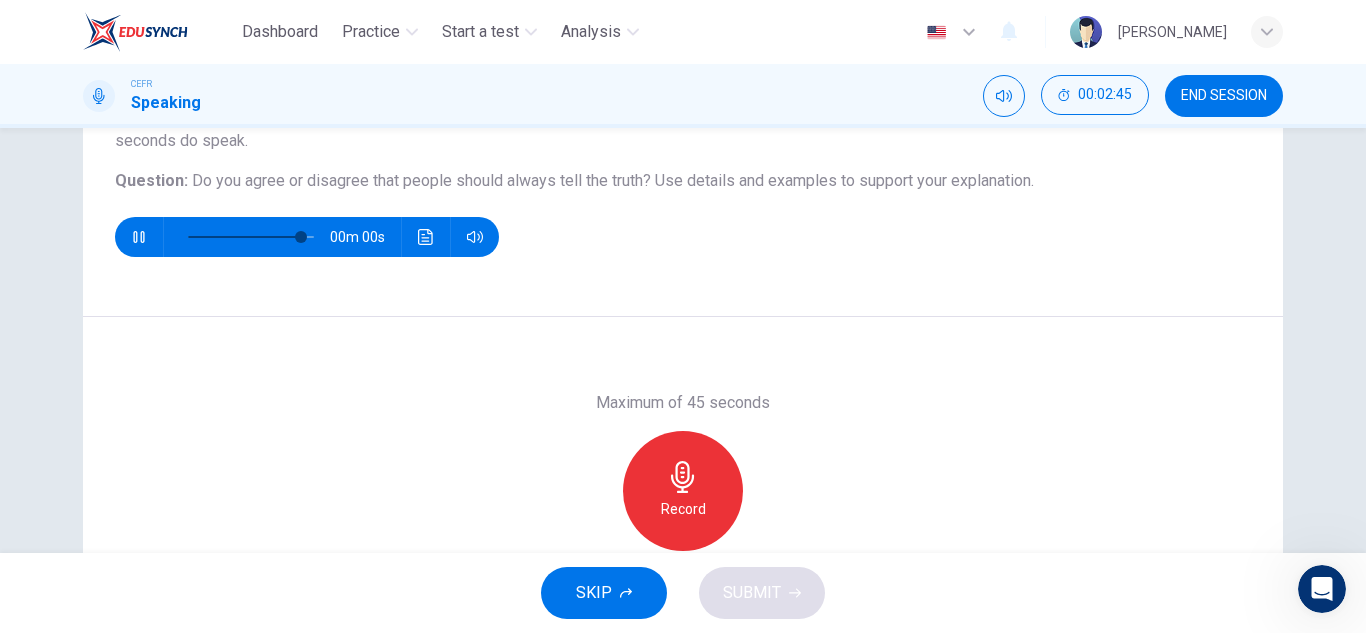 type on "0" 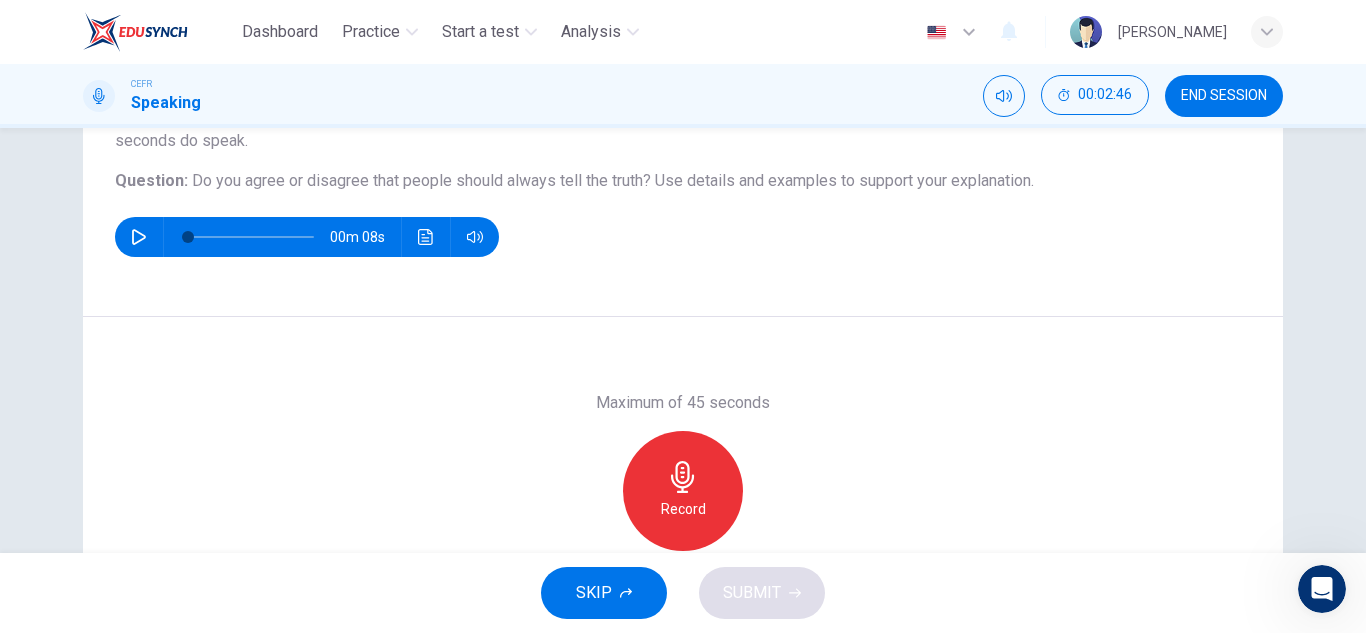 click on "Record" at bounding box center [683, 509] 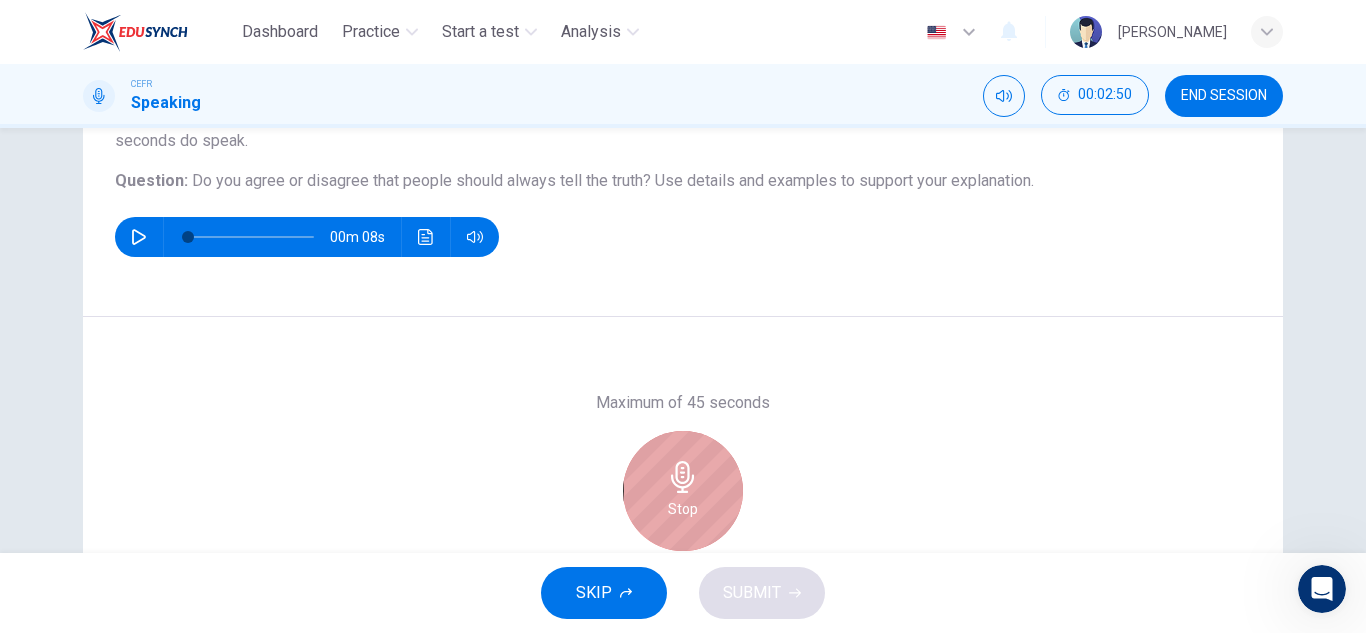 click on "Stop" at bounding box center (683, 509) 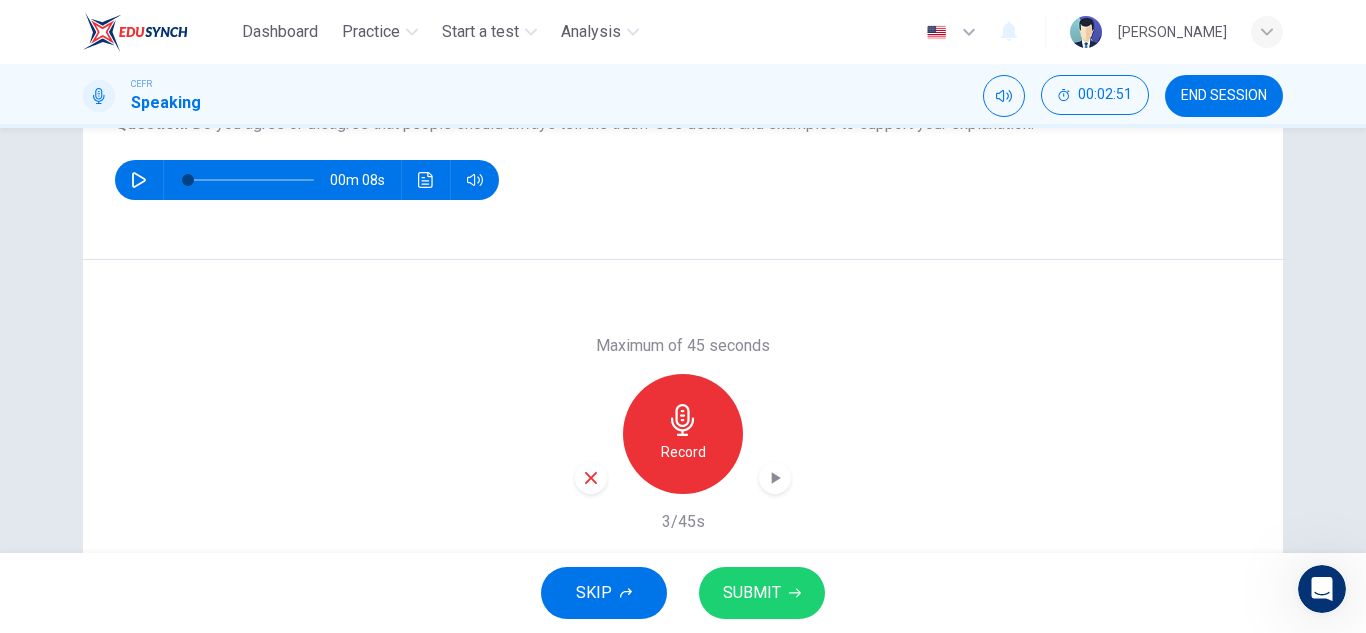 scroll, scrollTop: 257, scrollLeft: 0, axis: vertical 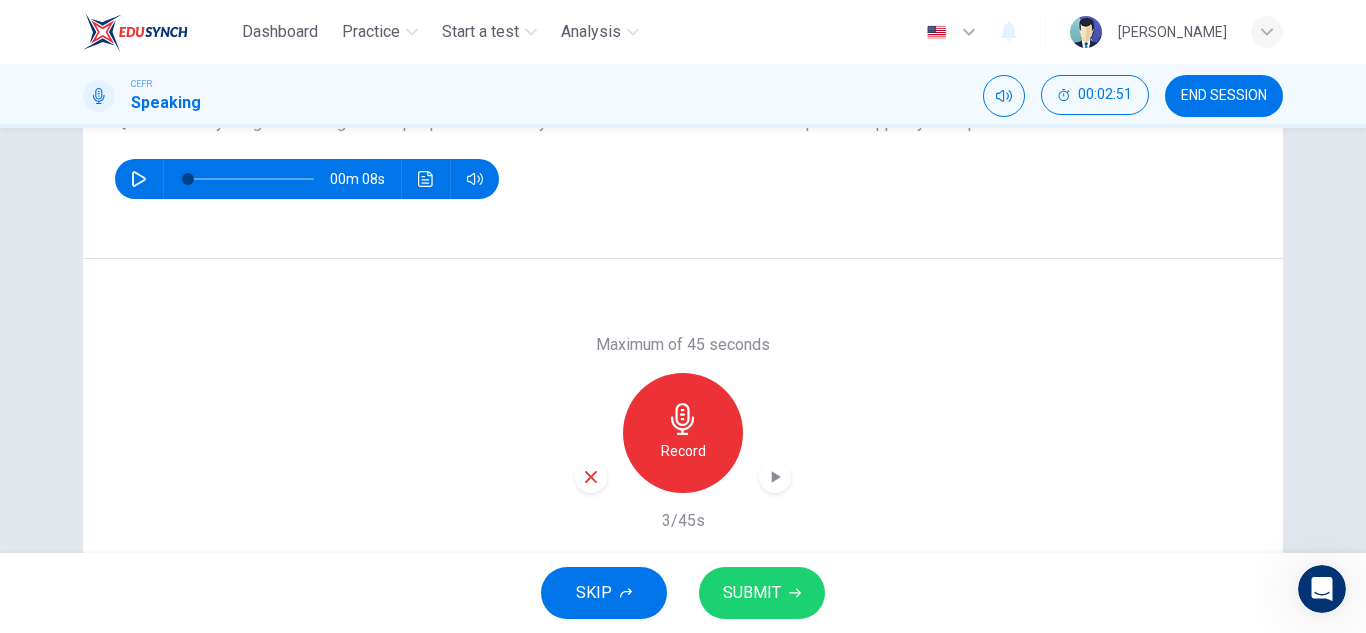 click 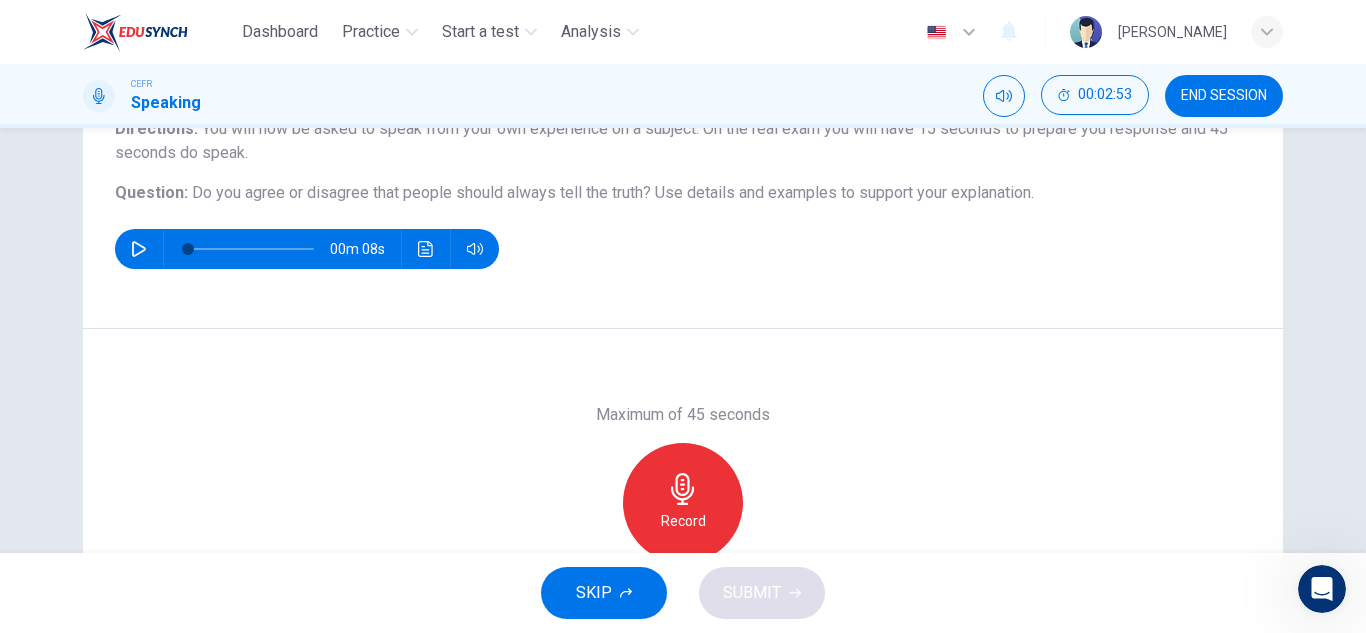 scroll, scrollTop: 186, scrollLeft: 0, axis: vertical 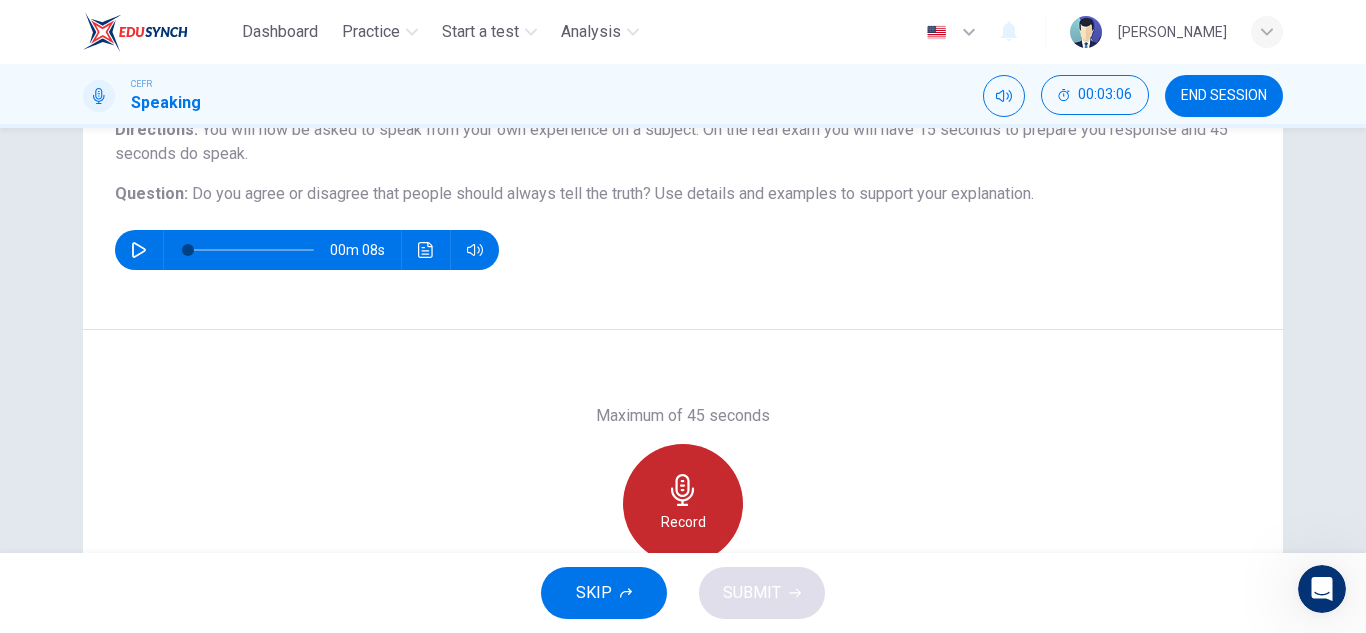click on "Record" at bounding box center (683, 504) 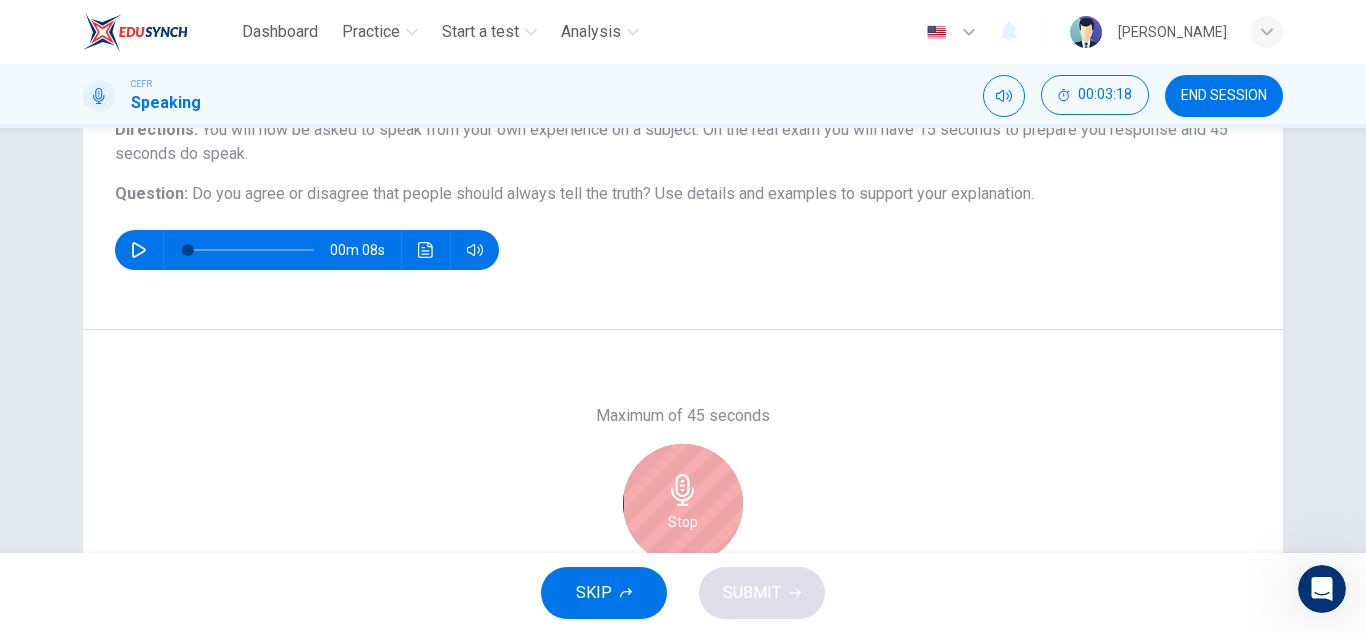 click on "Stop" at bounding box center (683, 504) 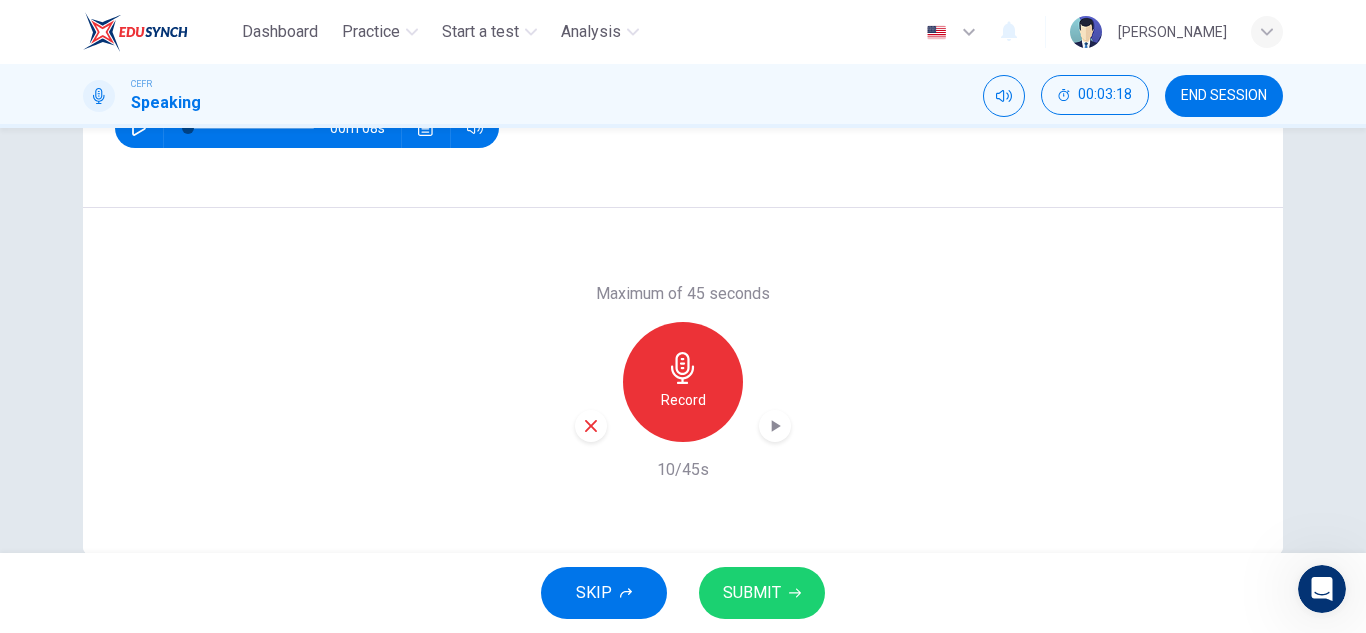scroll, scrollTop: 311, scrollLeft: 0, axis: vertical 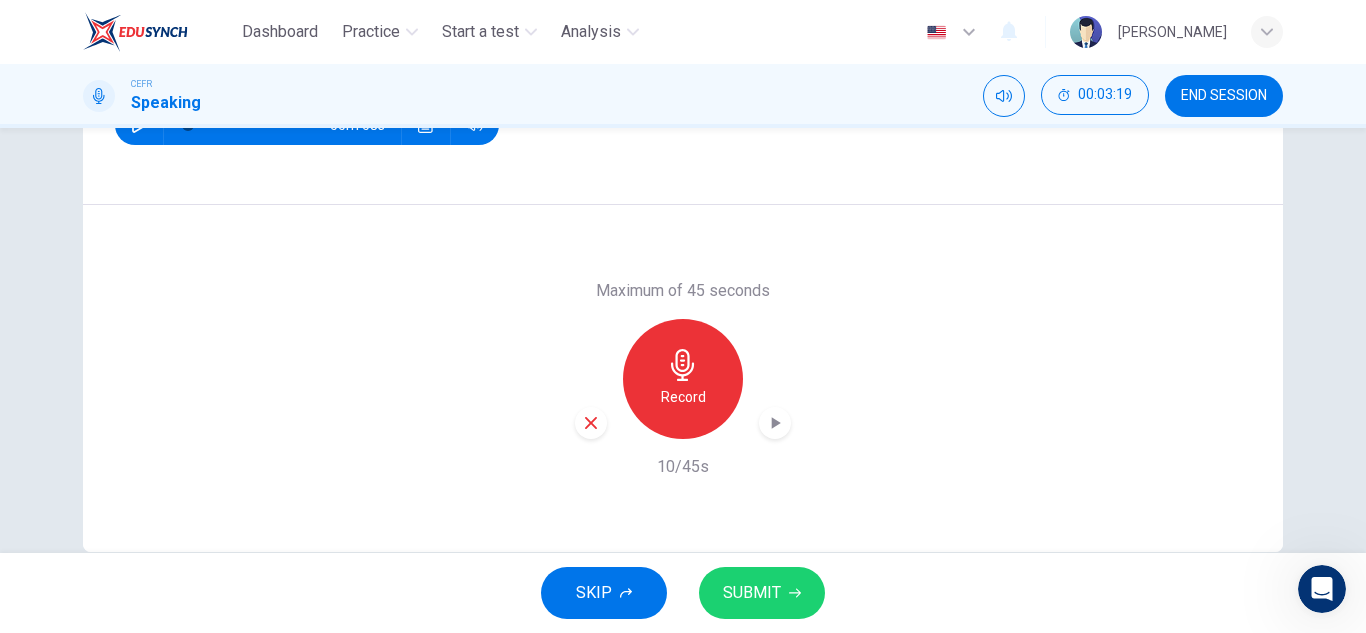 click 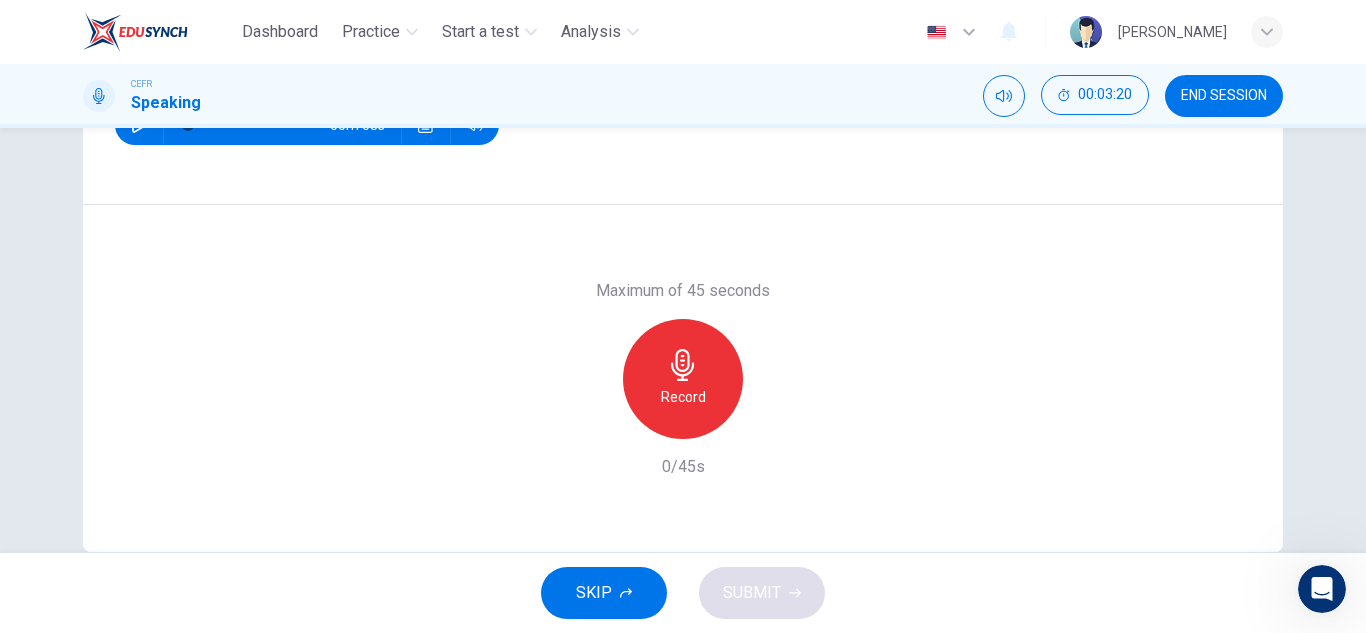 scroll, scrollTop: 158, scrollLeft: 0, axis: vertical 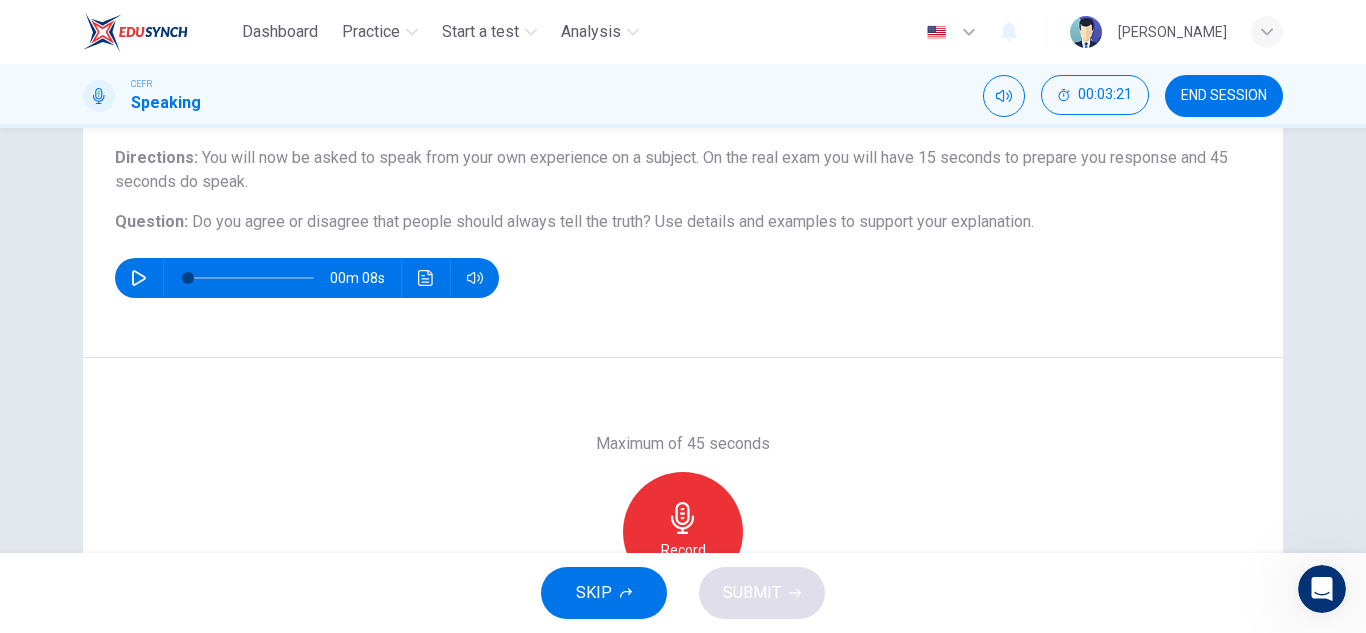 drag, startPoint x: 1226, startPoint y: 95, endPoint x: 773, endPoint y: 122, distance: 453.80392 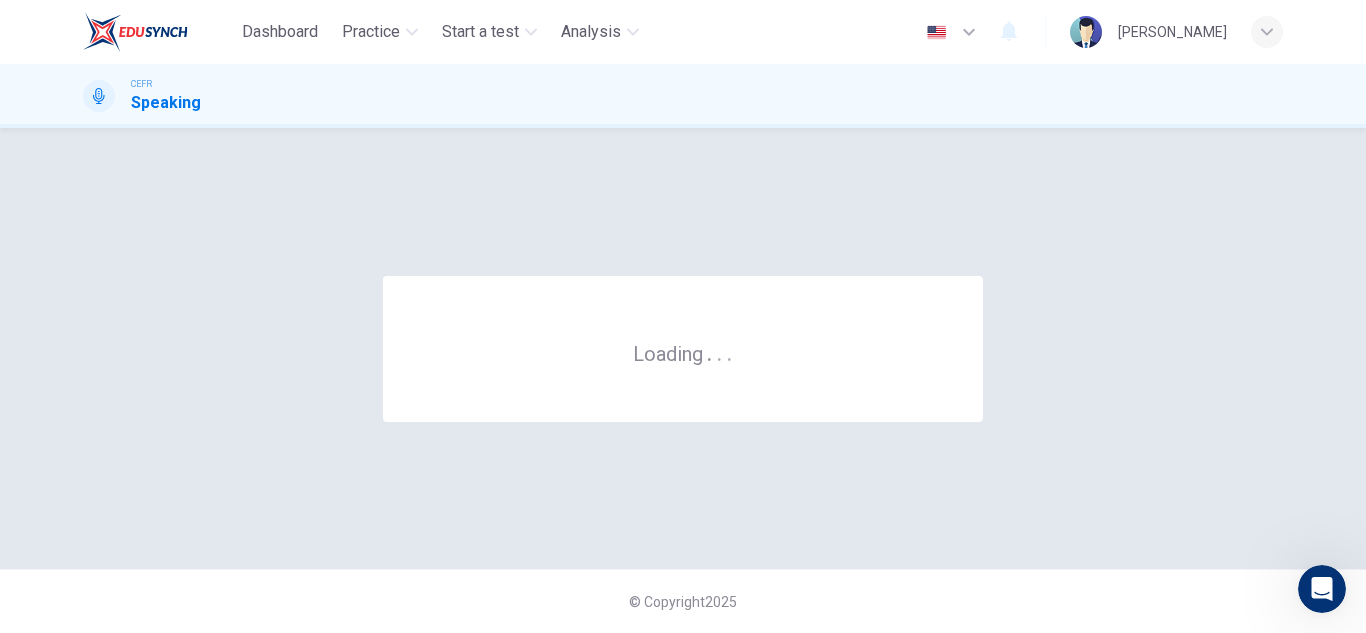 scroll, scrollTop: 0, scrollLeft: 0, axis: both 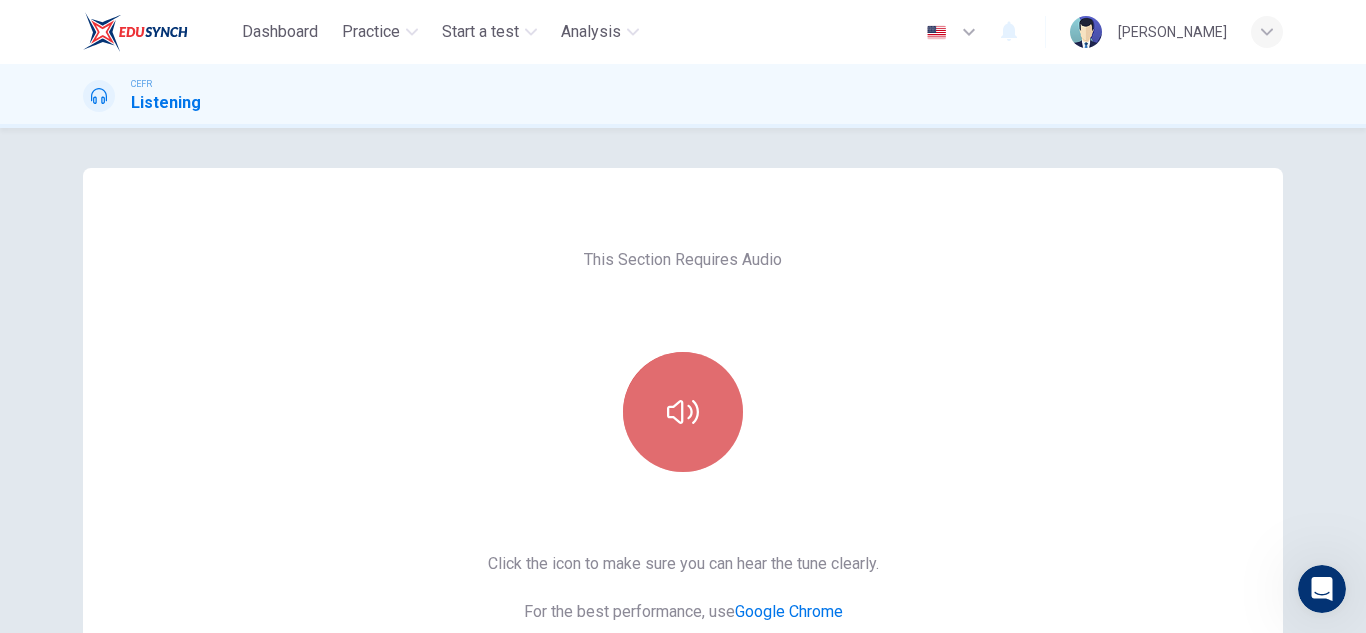 click at bounding box center [683, 412] 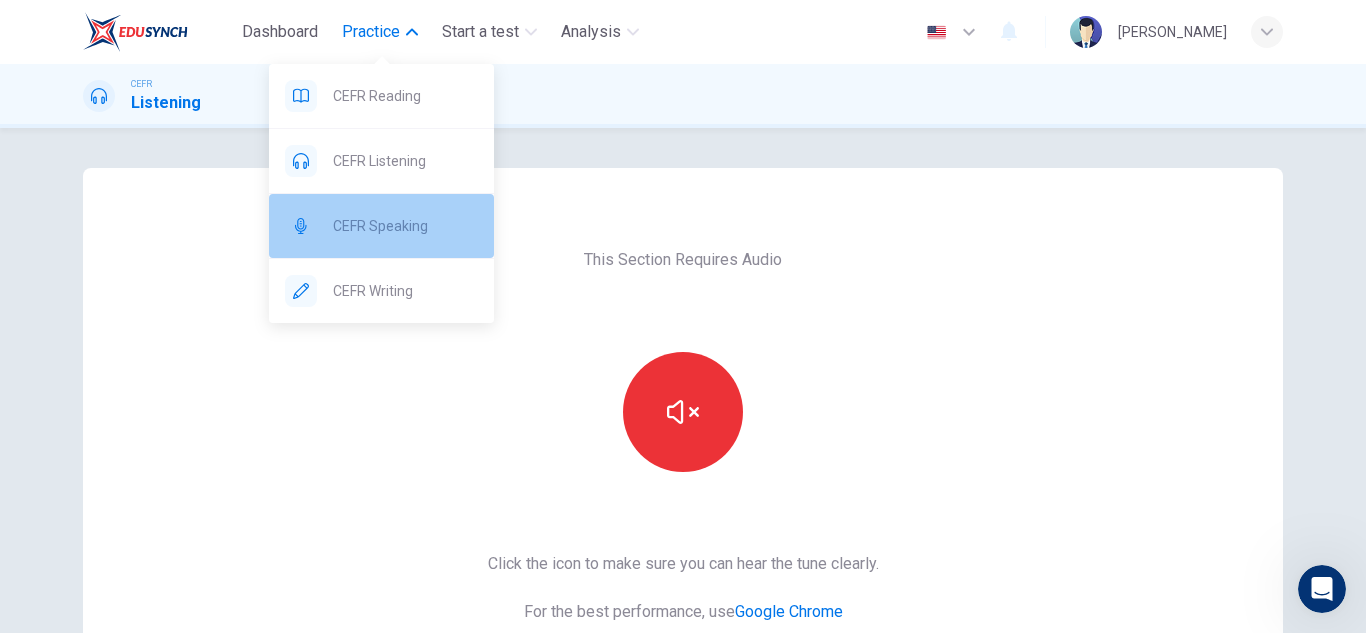 click on "CEFR Speaking" at bounding box center [405, 226] 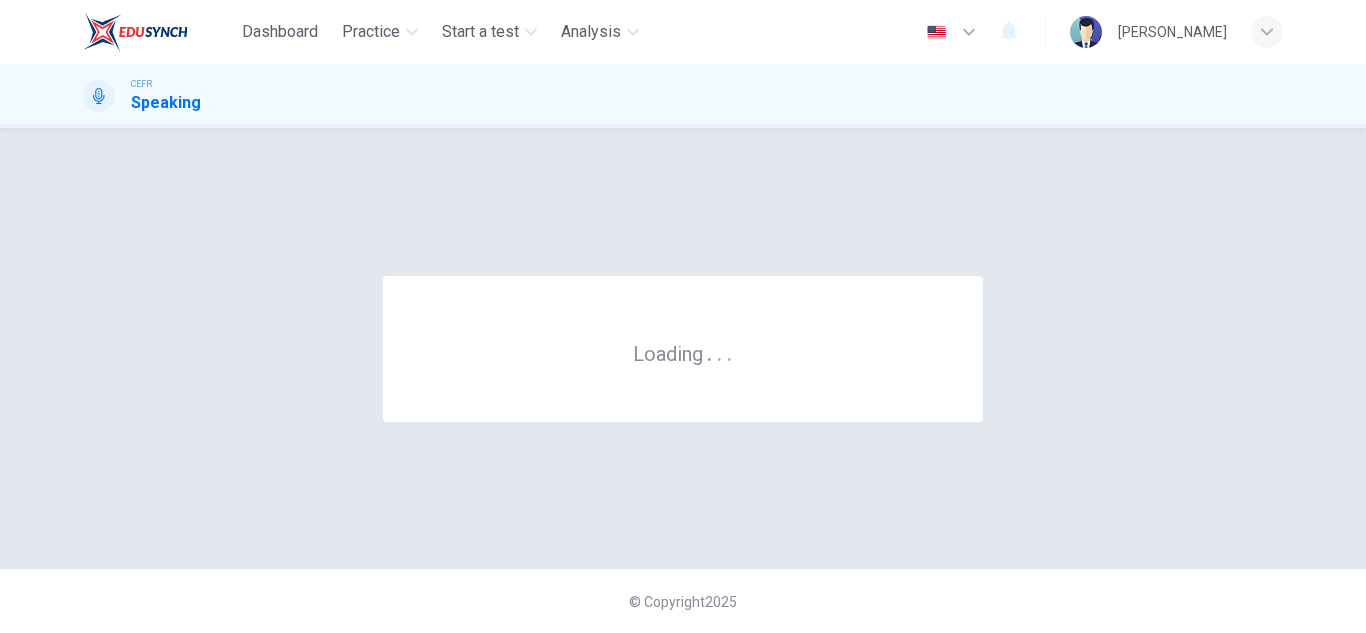scroll, scrollTop: 0, scrollLeft: 0, axis: both 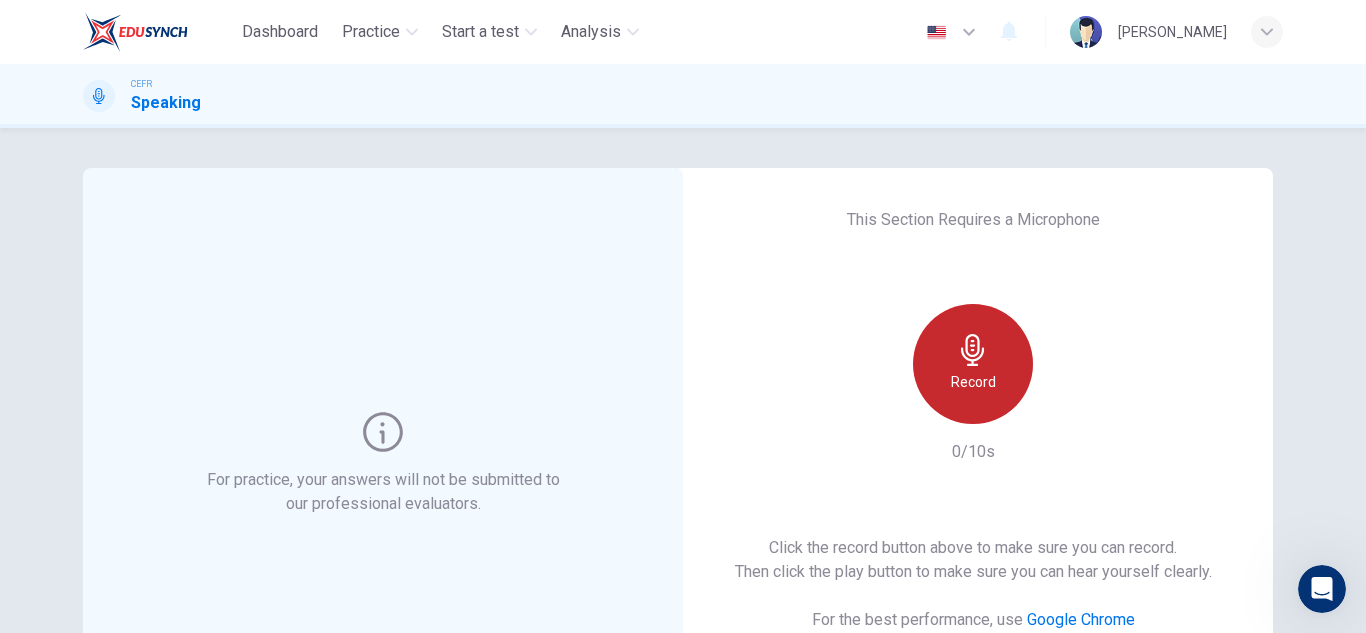 click on "Record" at bounding box center [973, 382] 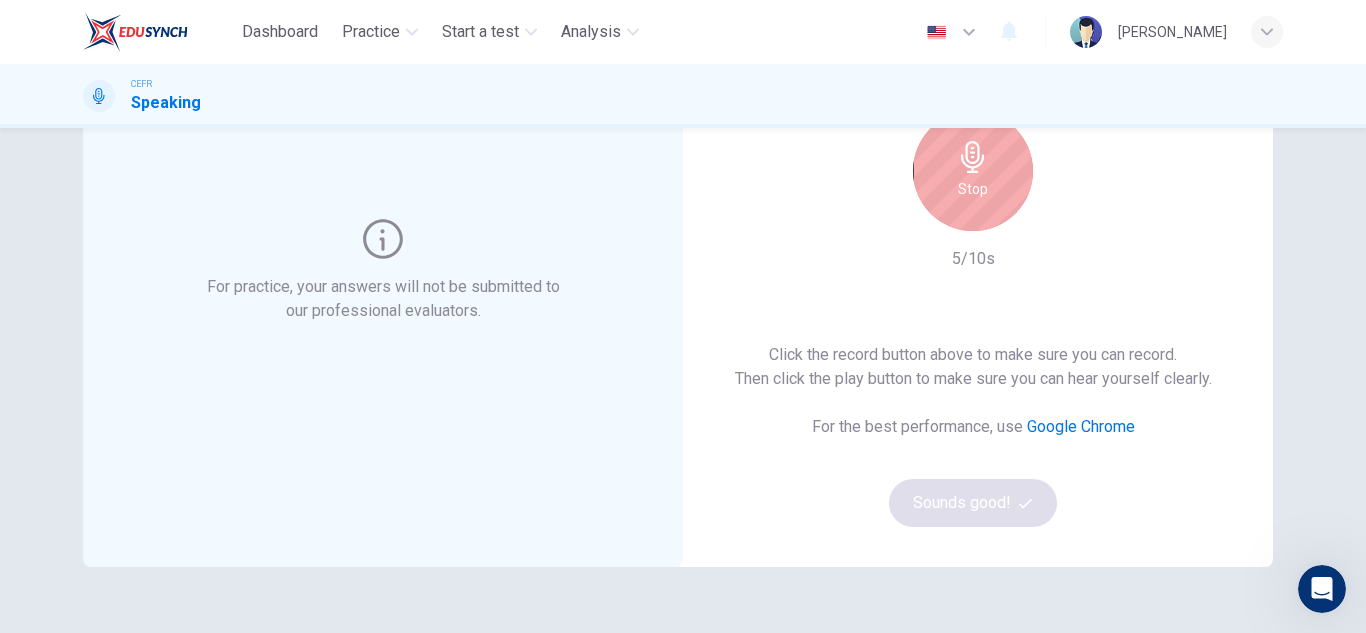 scroll, scrollTop: 193, scrollLeft: 0, axis: vertical 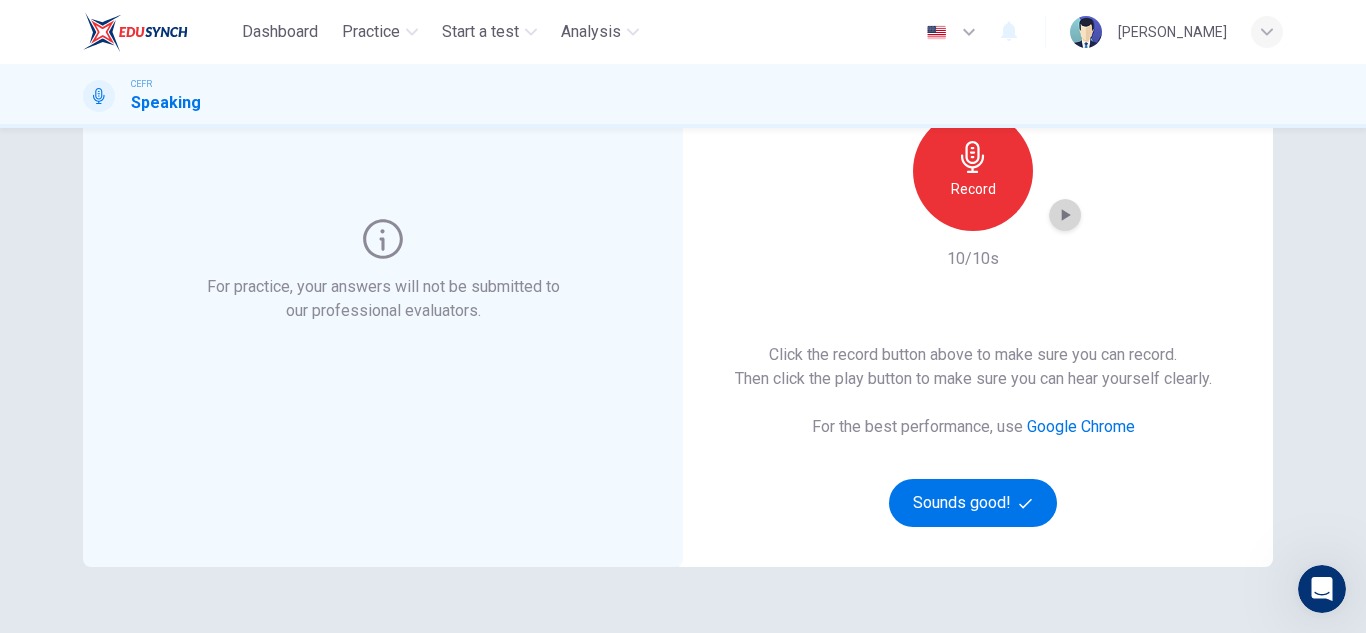 click 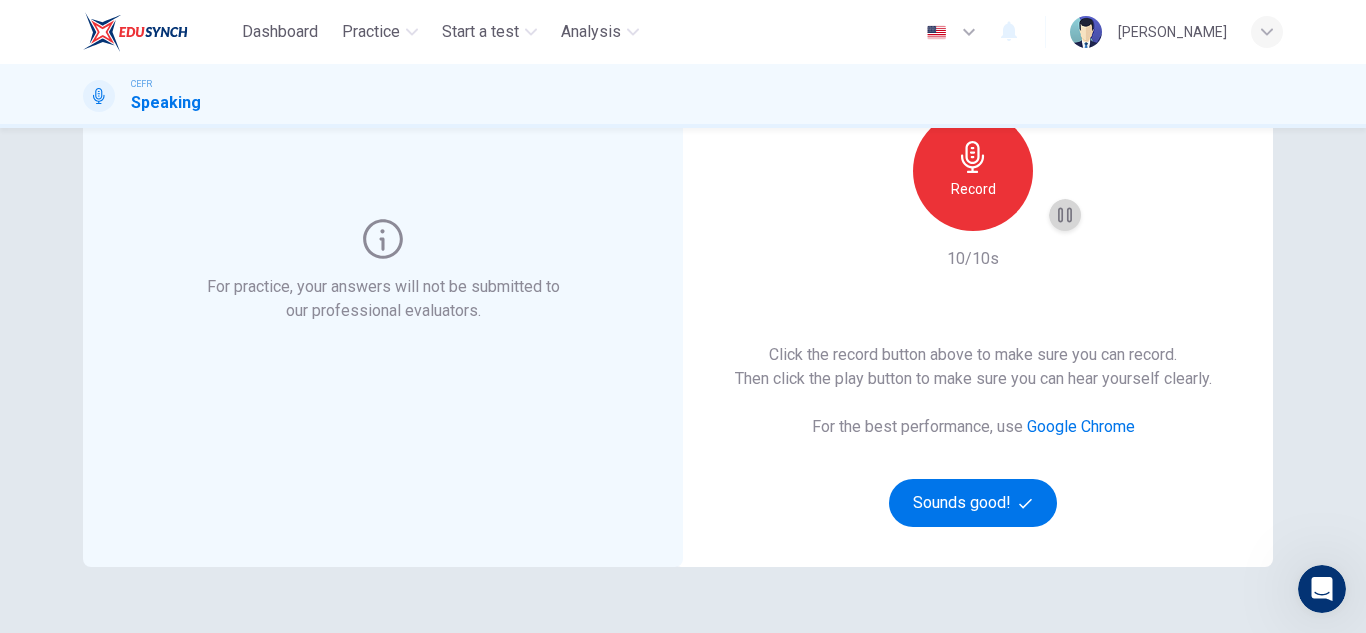 click 